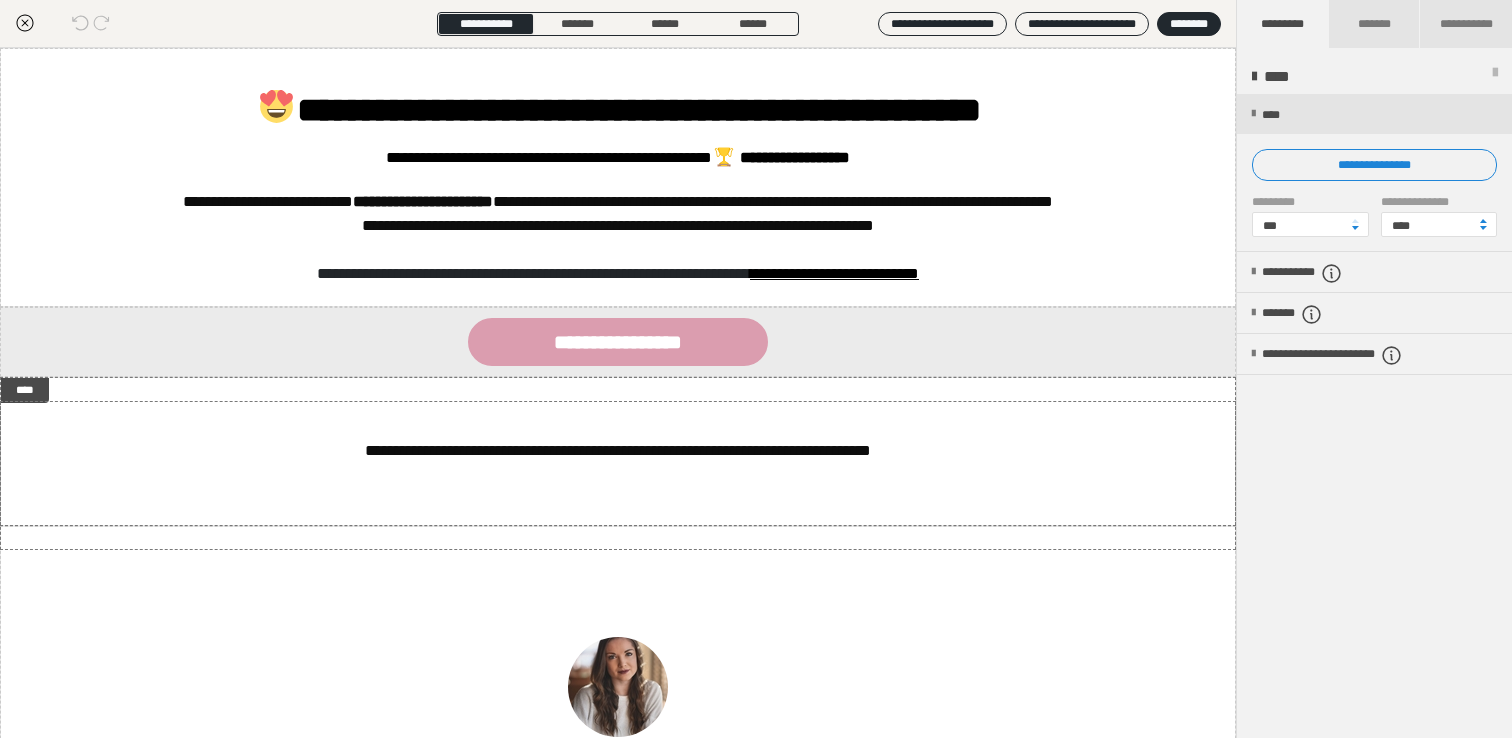 click on "**********" at bounding box center [618, 450] 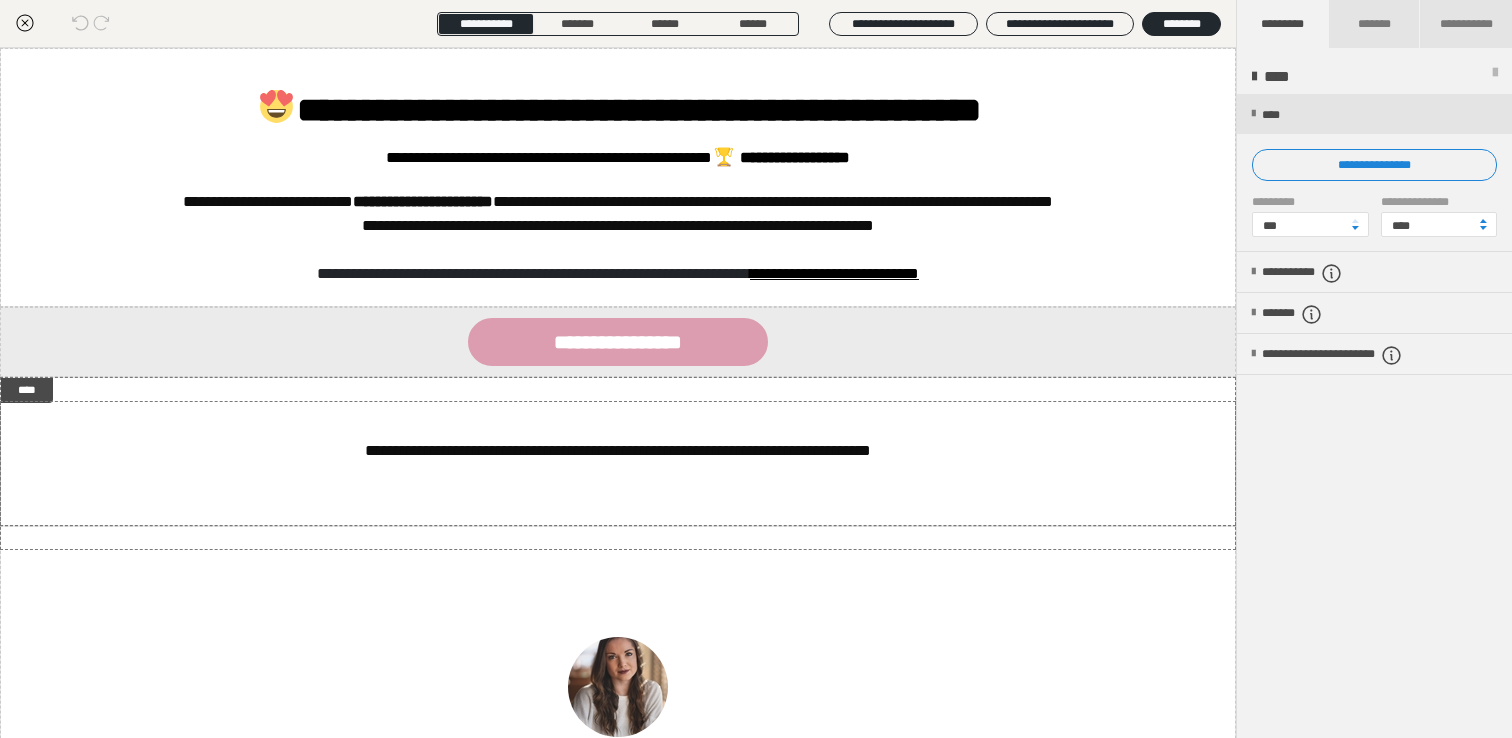 scroll, scrollTop: 0, scrollLeft: 0, axis: both 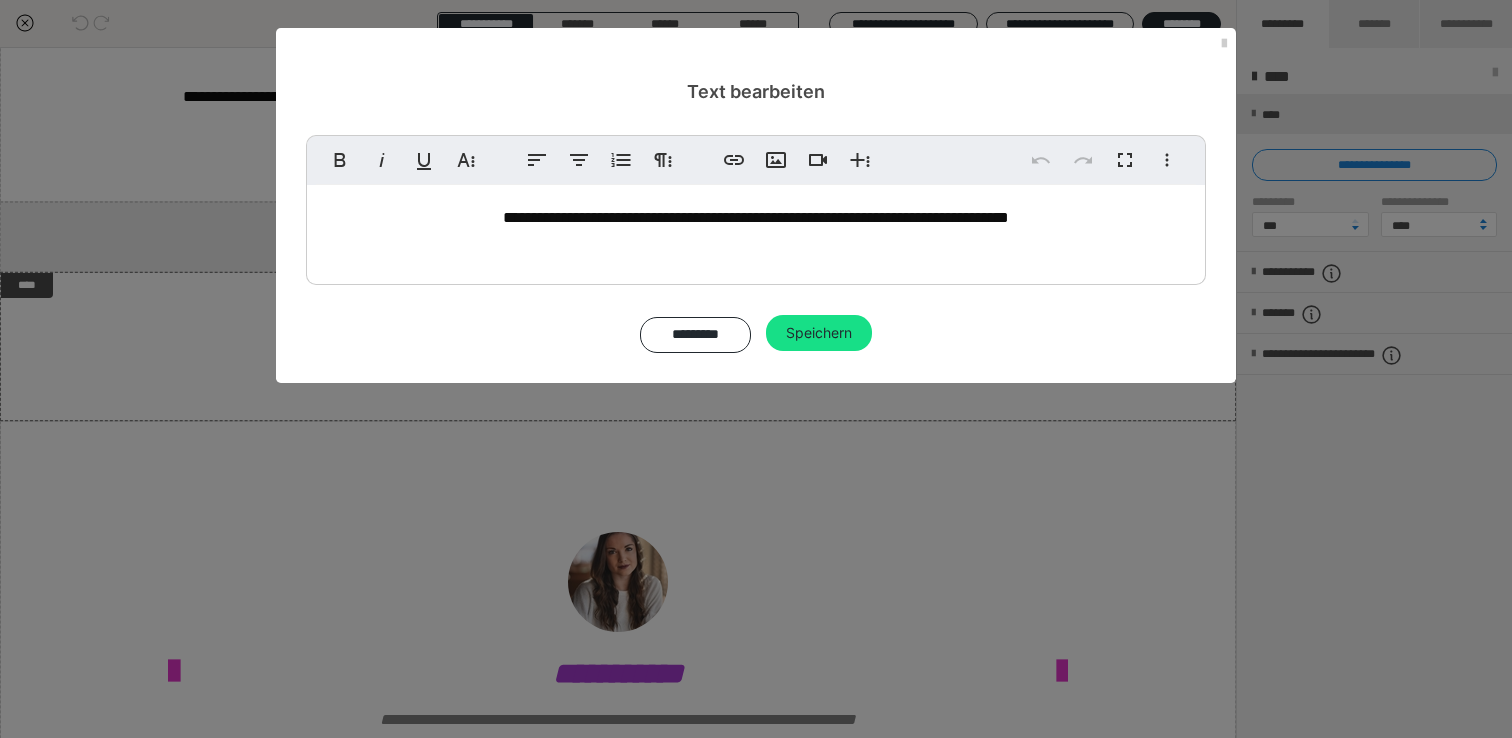 click on "**********" at bounding box center [756, 217] 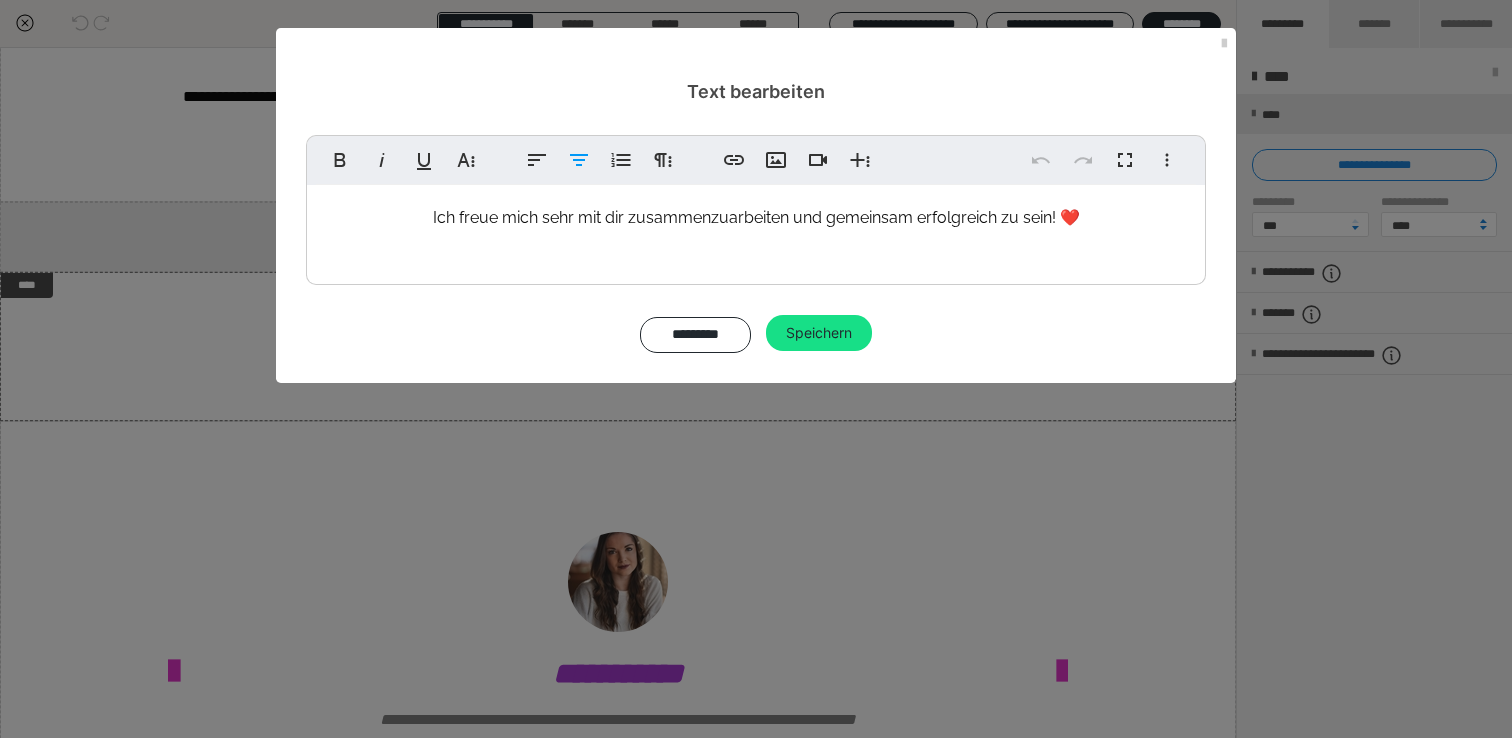 click on "Ich freue mich sehr mit dir zusammenzuarbeiten und gemeinsam erfolgreich zu sein! ❤️" at bounding box center (756, 217) 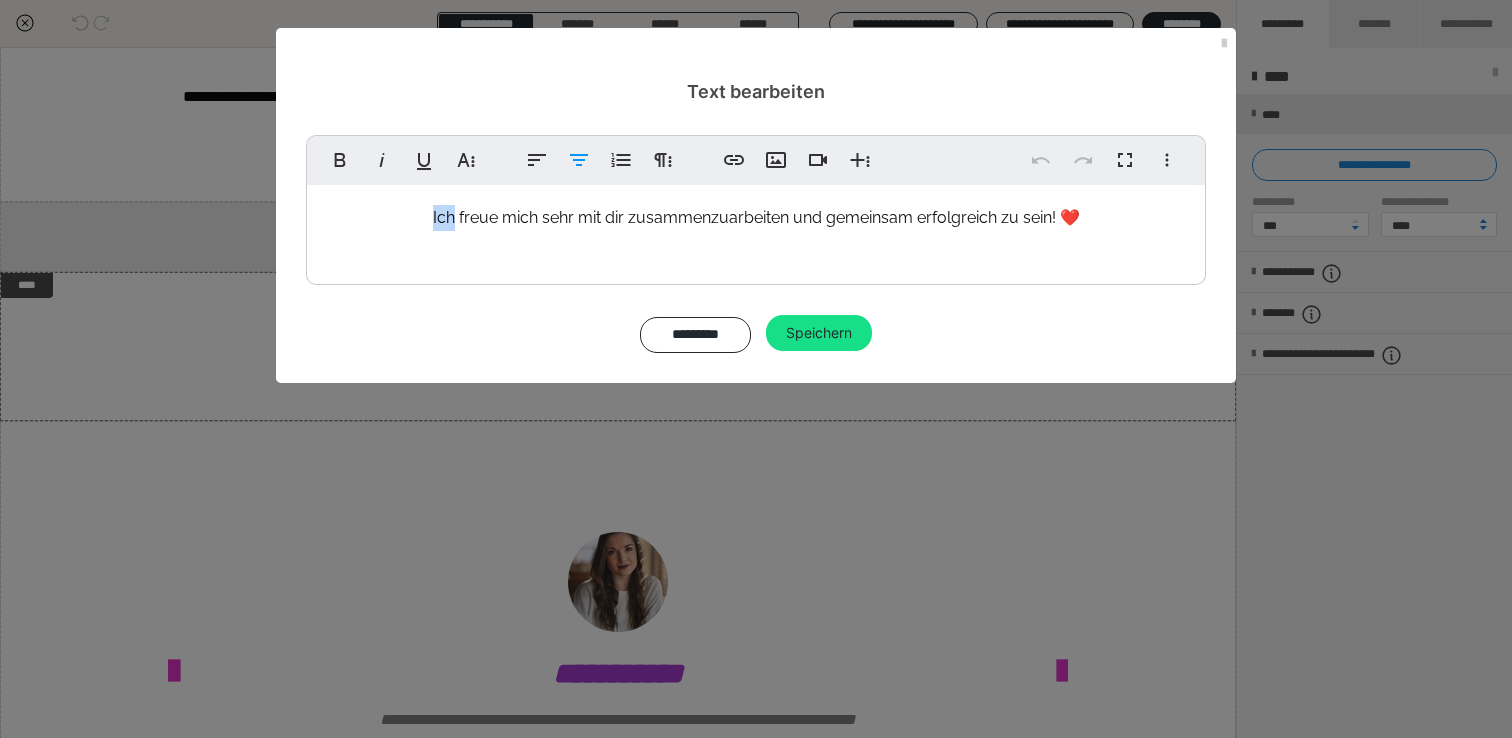 type 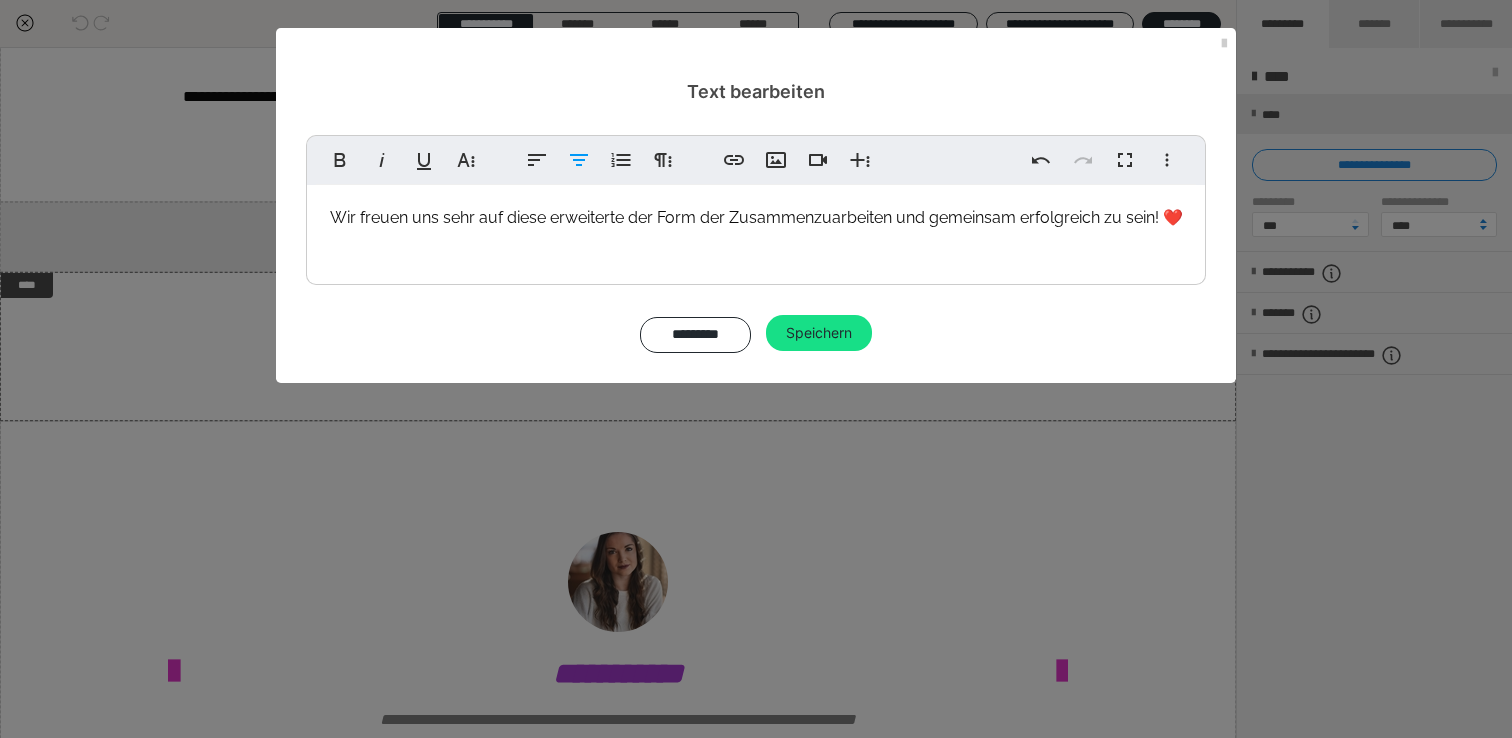 click on "Wir freuen uns sehr auf diese erweiterte der Form der Z usammenzuarbeiten und gemeinsam erfolgreich zu sein! ❤️" at bounding box center (756, 217) 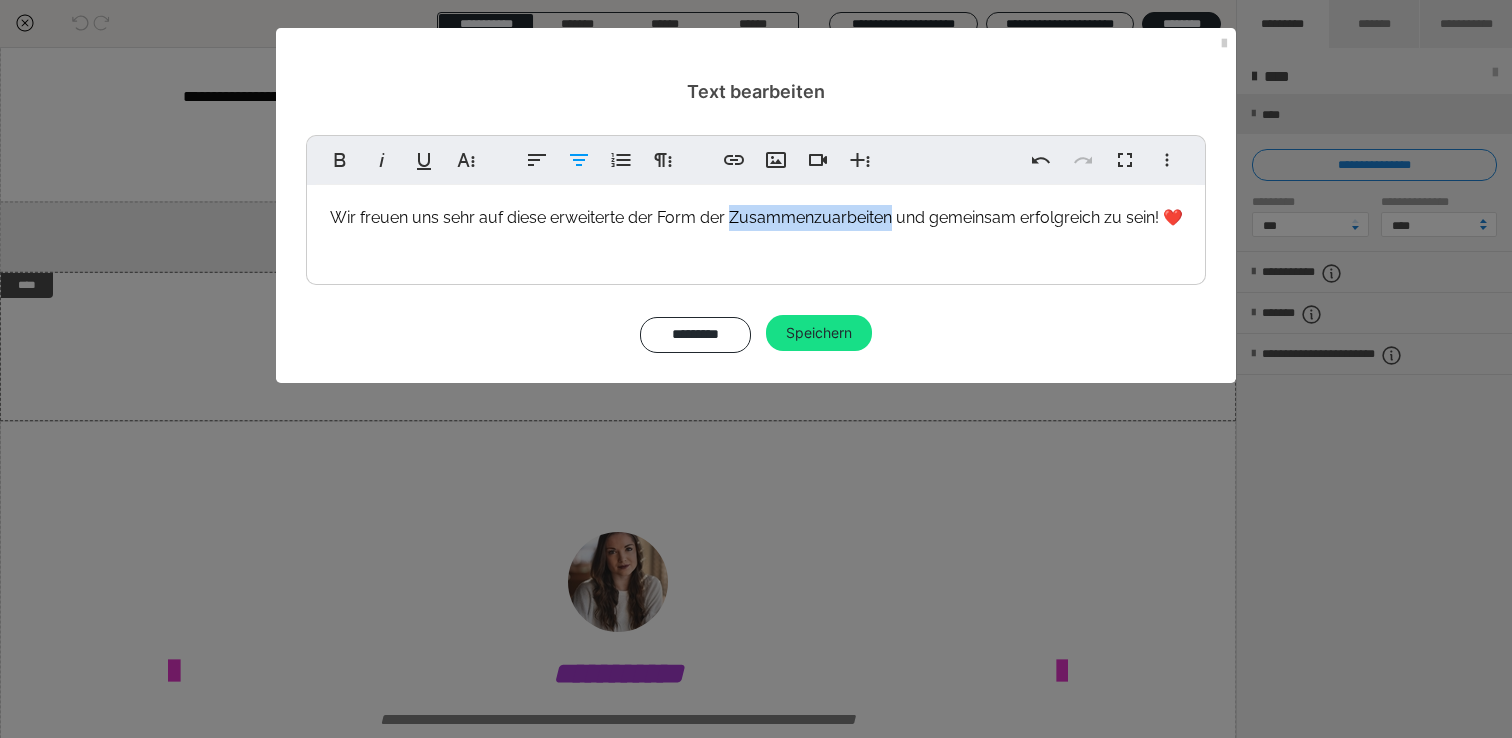 drag, startPoint x: 815, startPoint y: 219, endPoint x: 828, endPoint y: 219, distance: 13 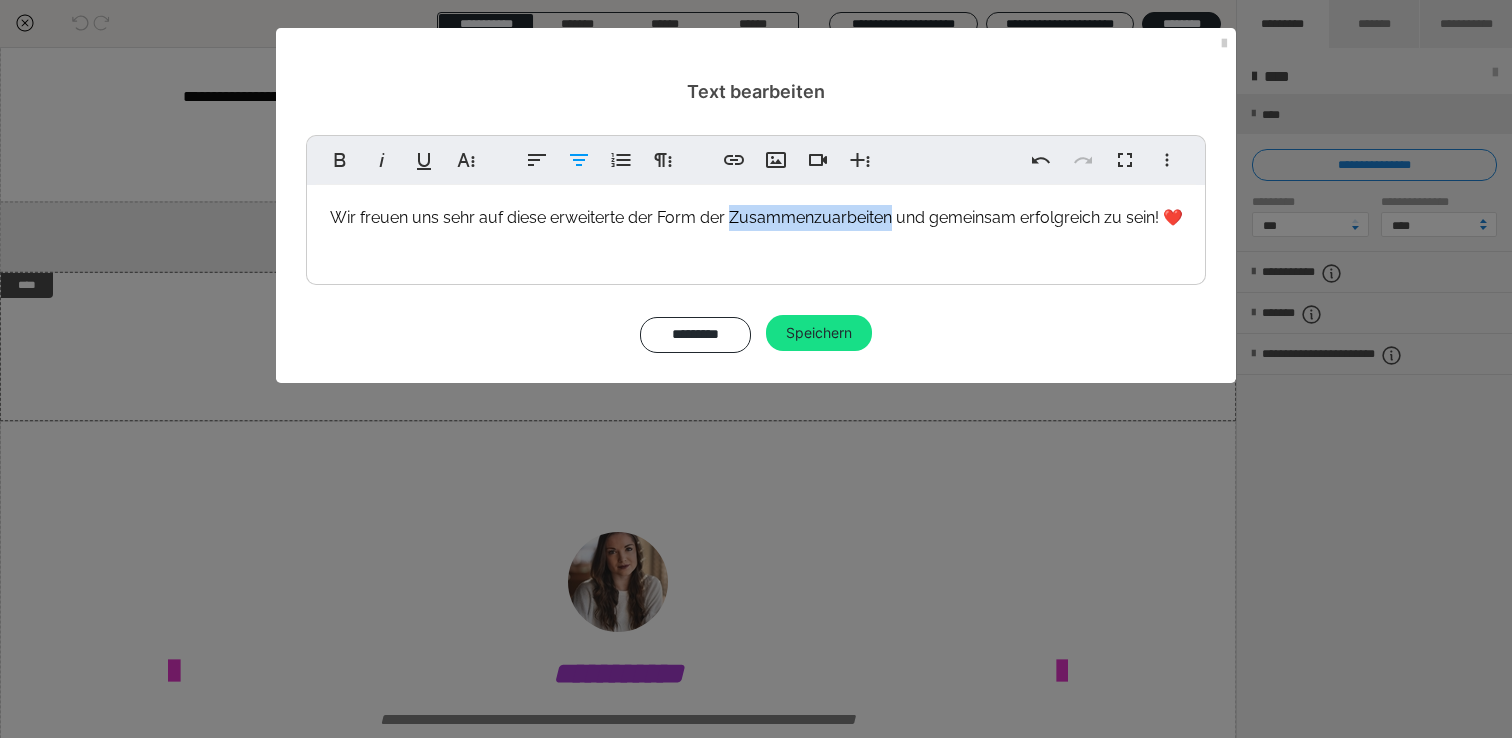 click on "Wir freuen uns sehr auf diese erweiterte der Form der Z usammenzuarbeiten und gemeinsam erfolgreich zu sein! ❤️" at bounding box center (756, 217) 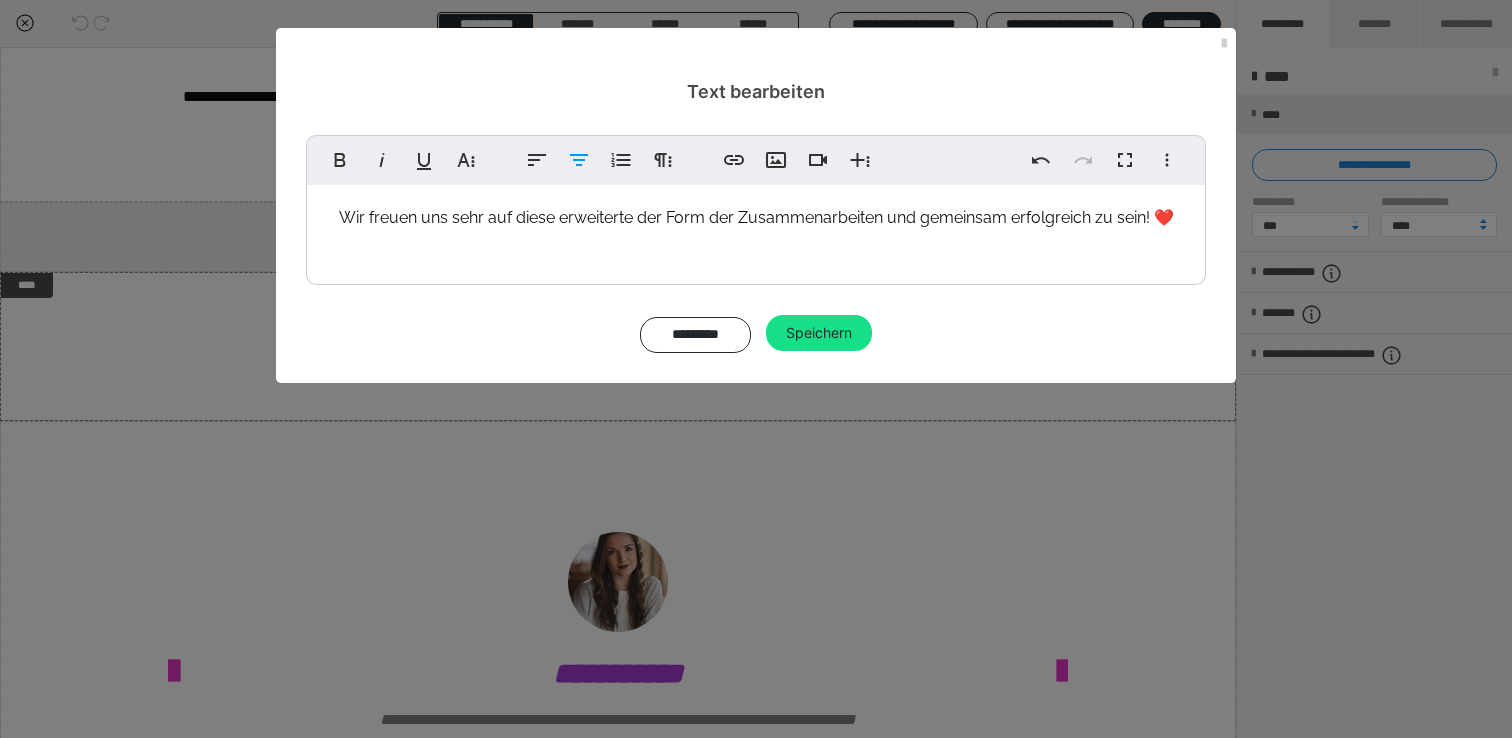 click on "Wir freuen uns sehr auf diese erweiterte der Form der Zusammenarbeiten und gemeinsam erfolgreich zu sein! ❤️" at bounding box center (756, 217) 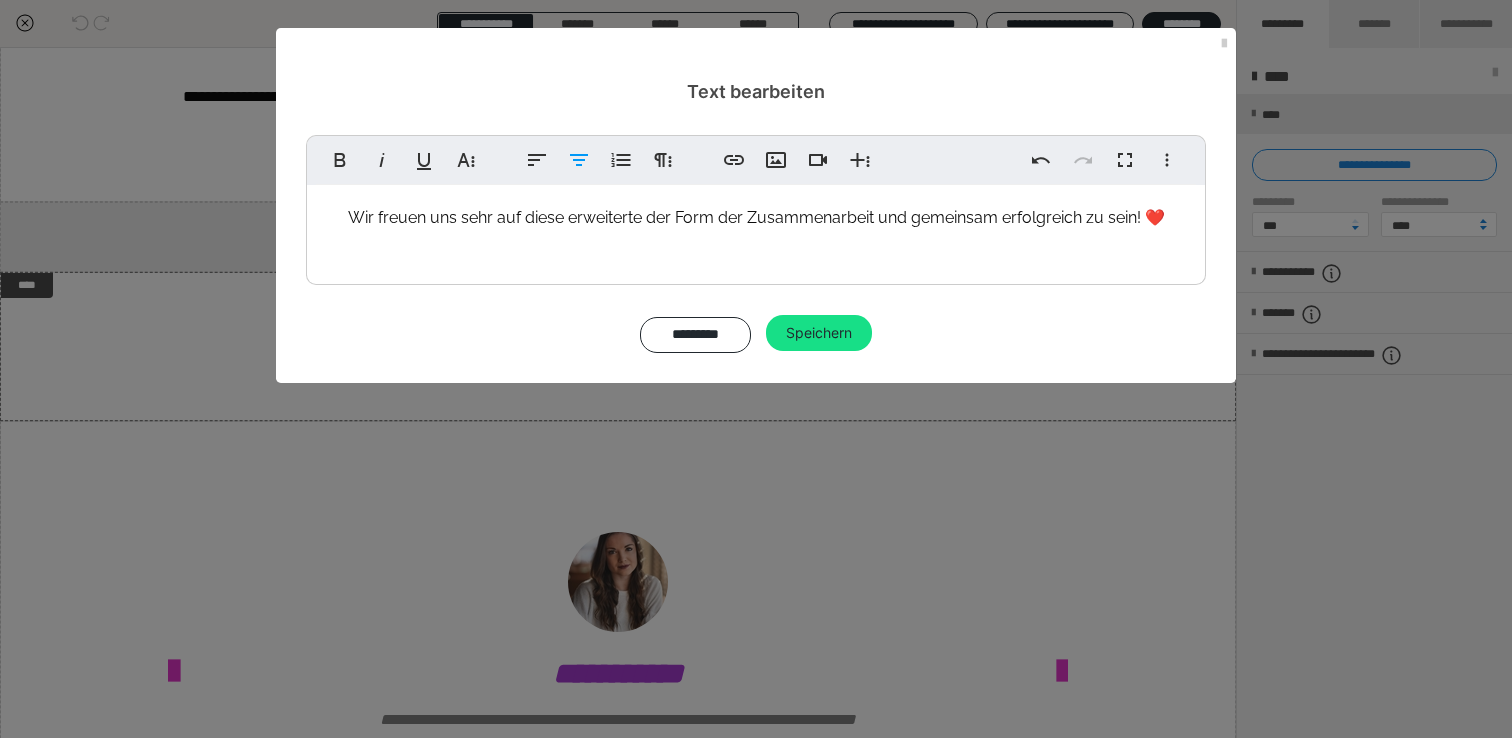 click on "Wir freuen uns sehr auf diese erweiterte der Form der Zusammenarbeit und gemeinsam erfolgreich zu sein! ❤️" at bounding box center (756, 217) 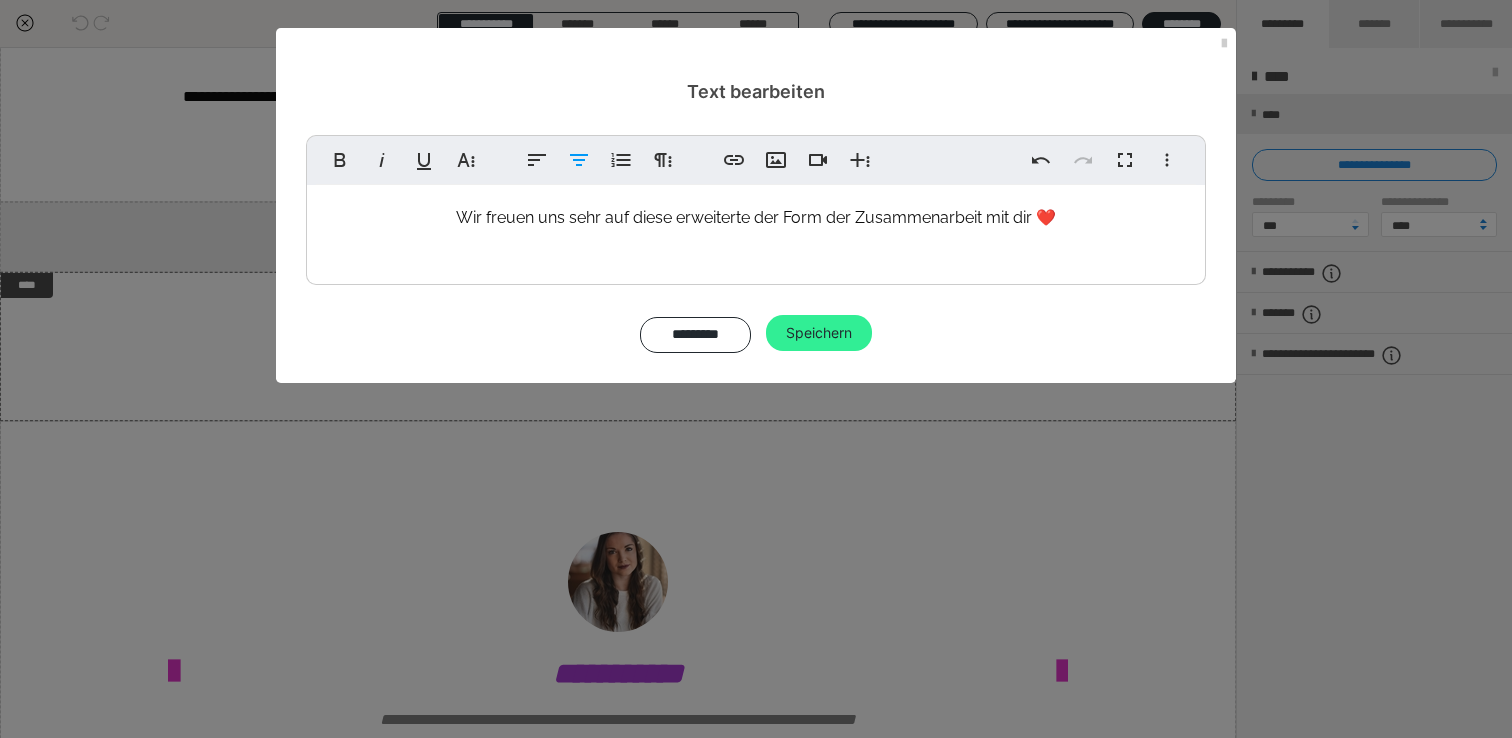 click on "Speichern" at bounding box center (819, 333) 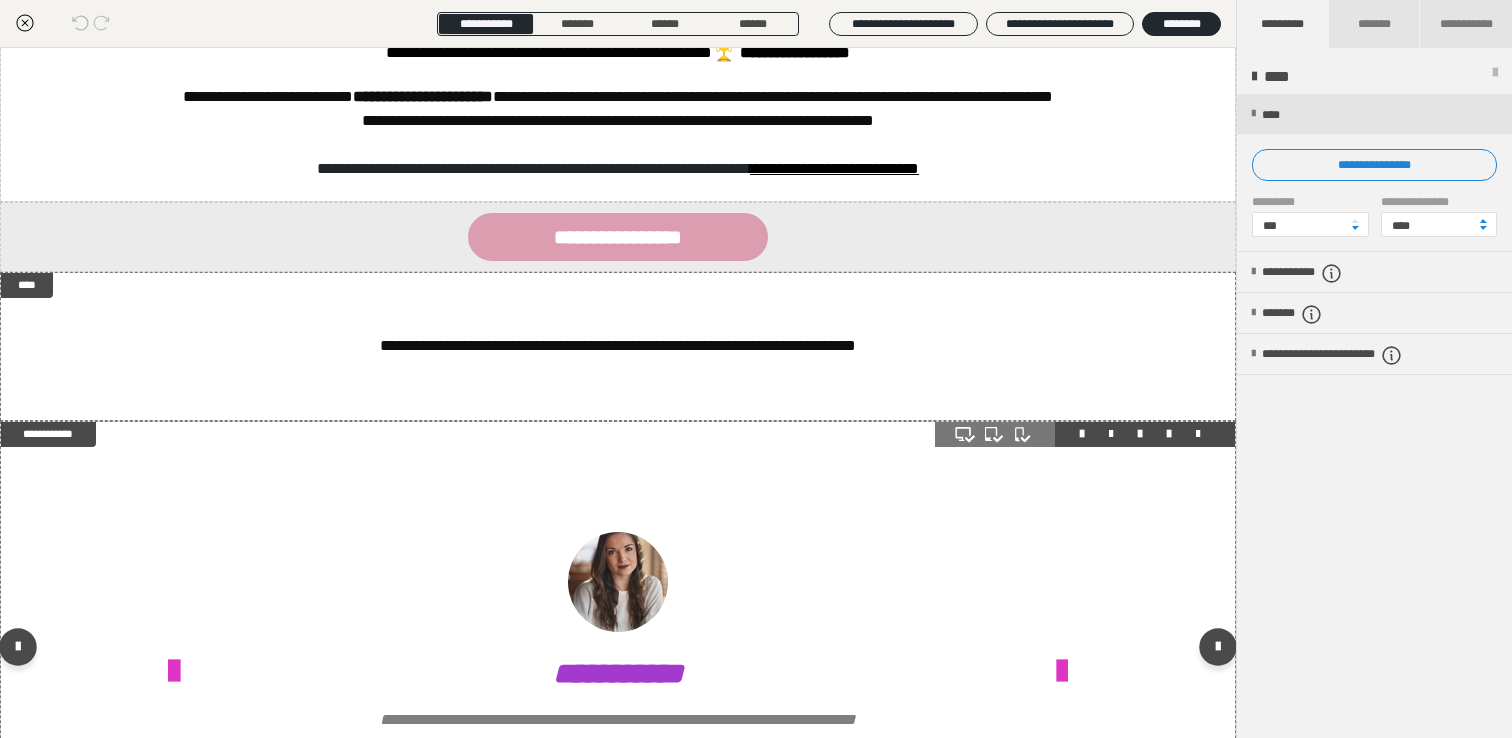 click at bounding box center (1198, 434) 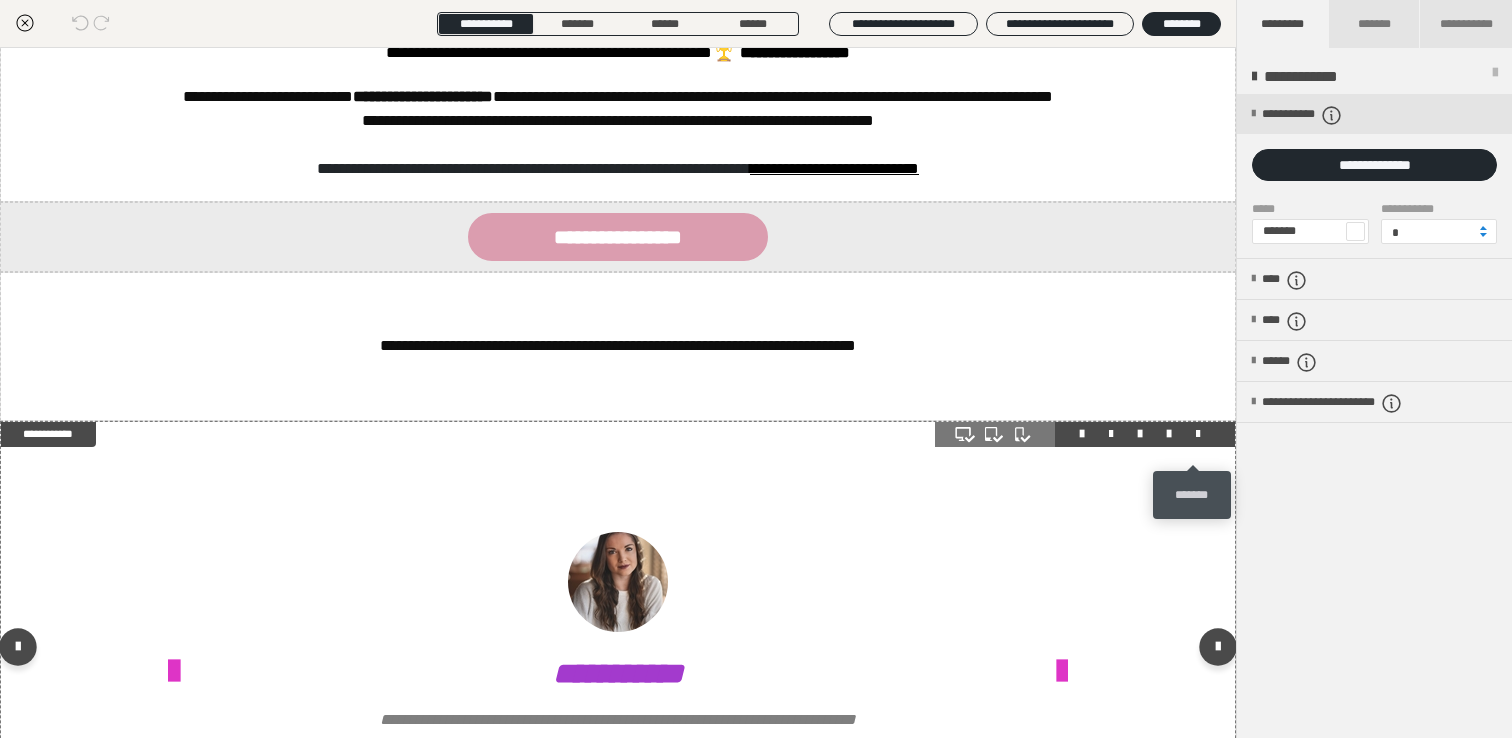 click at bounding box center [1198, 434] 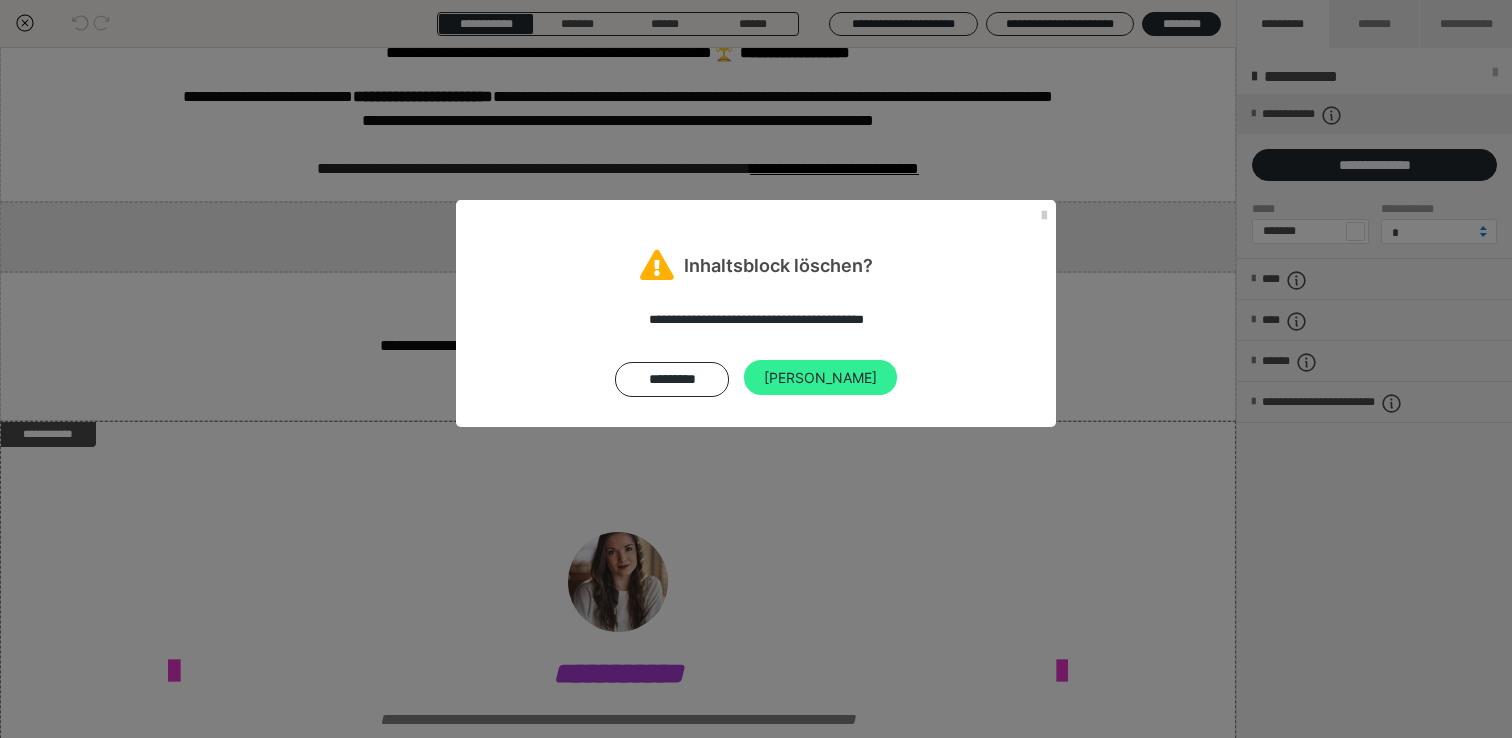 click on "Ja" at bounding box center [820, 378] 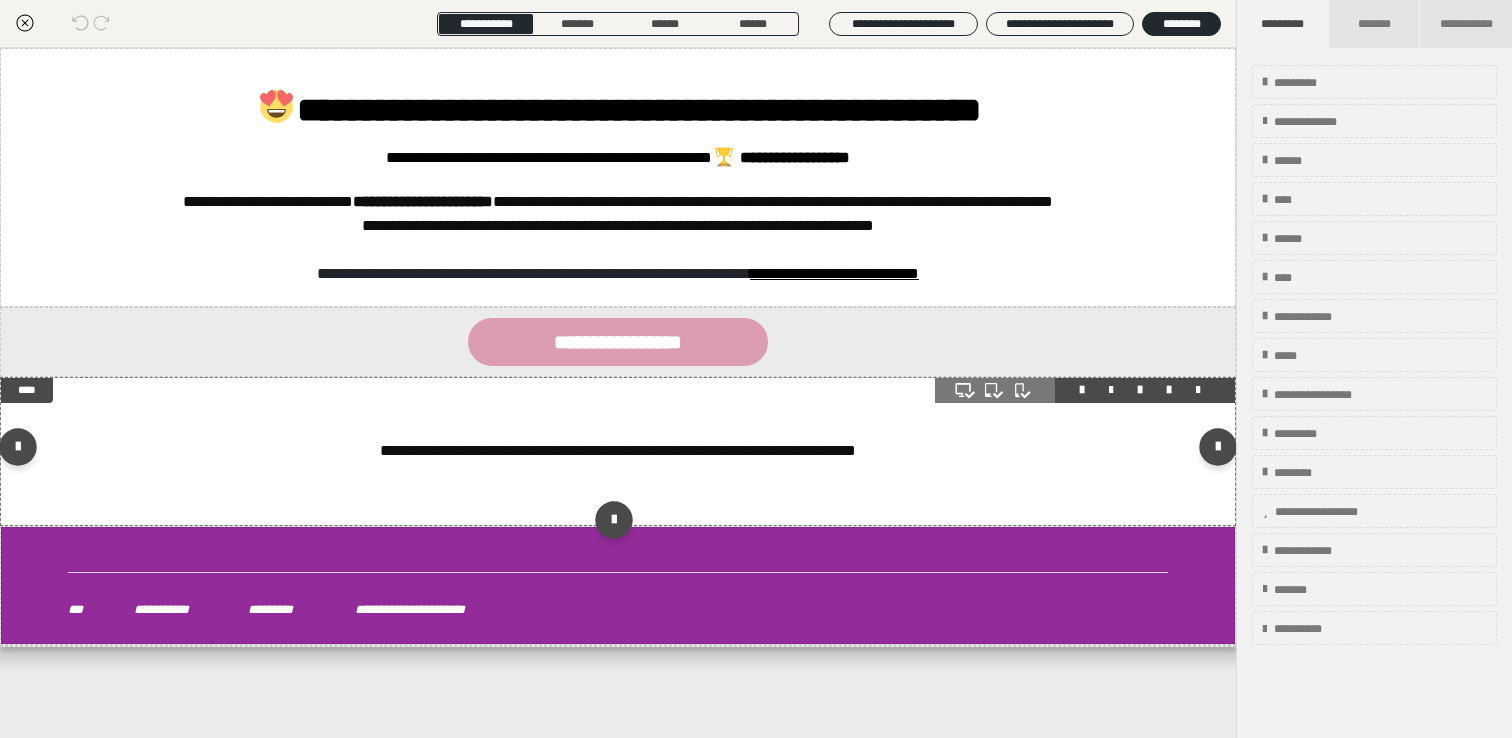 scroll, scrollTop: 3, scrollLeft: 0, axis: vertical 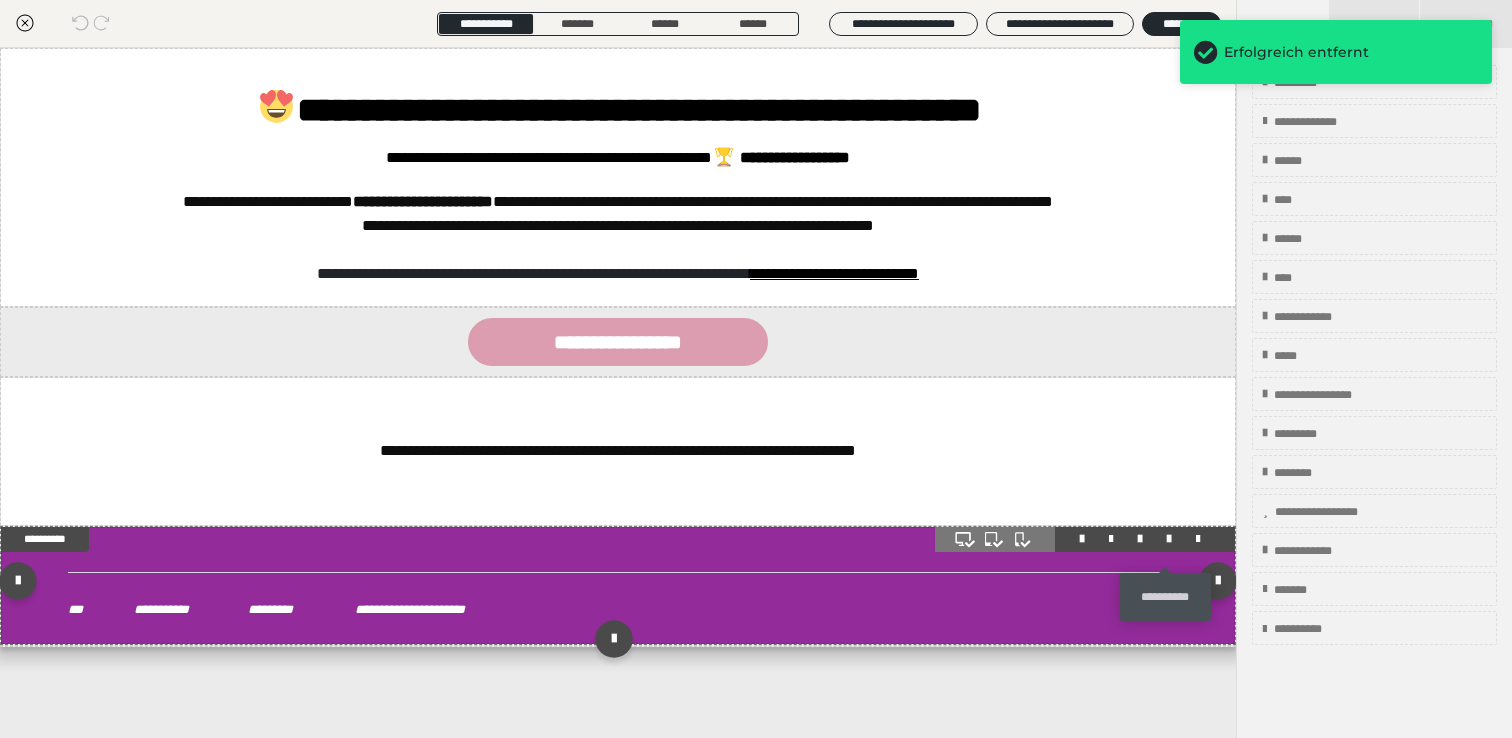 click at bounding box center [1169, 539] 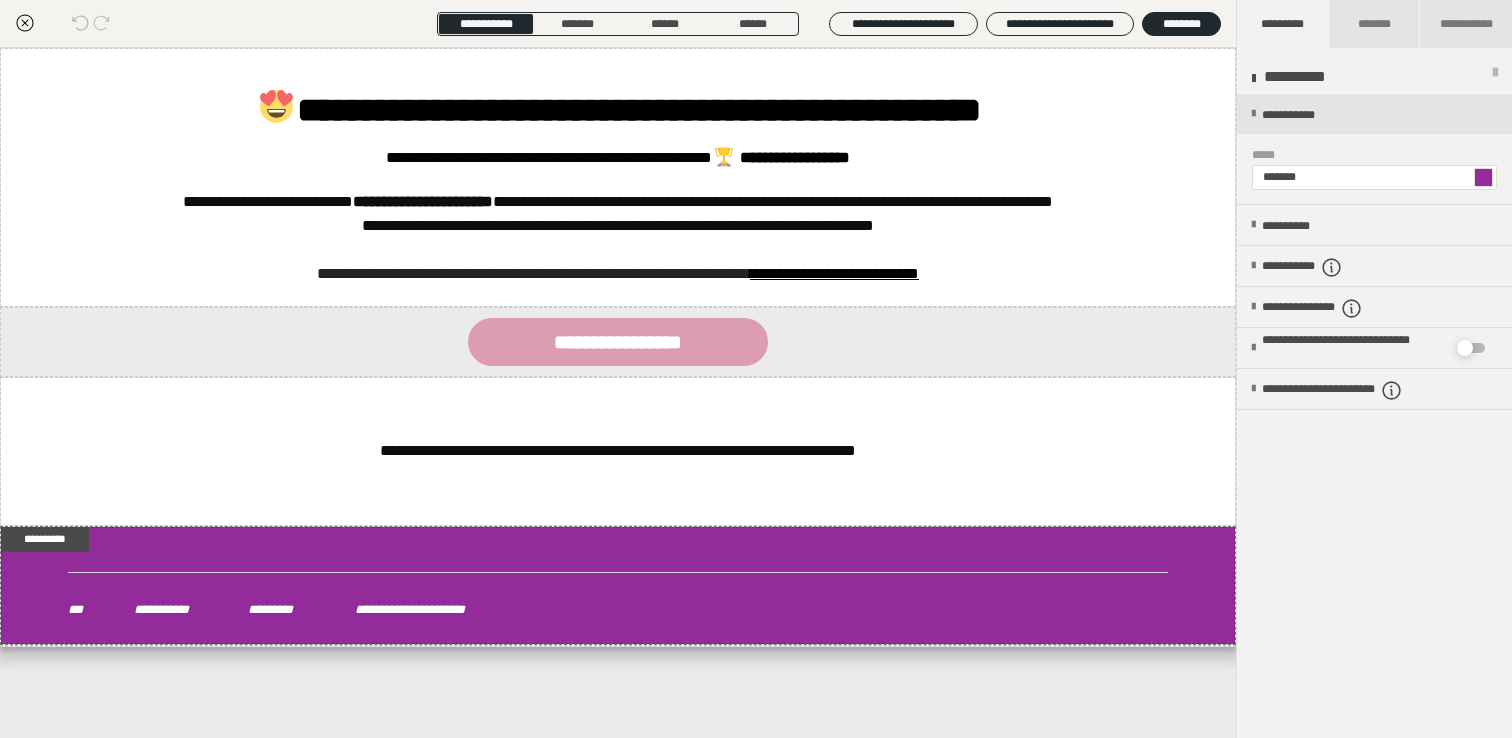 click at bounding box center [1483, 177] 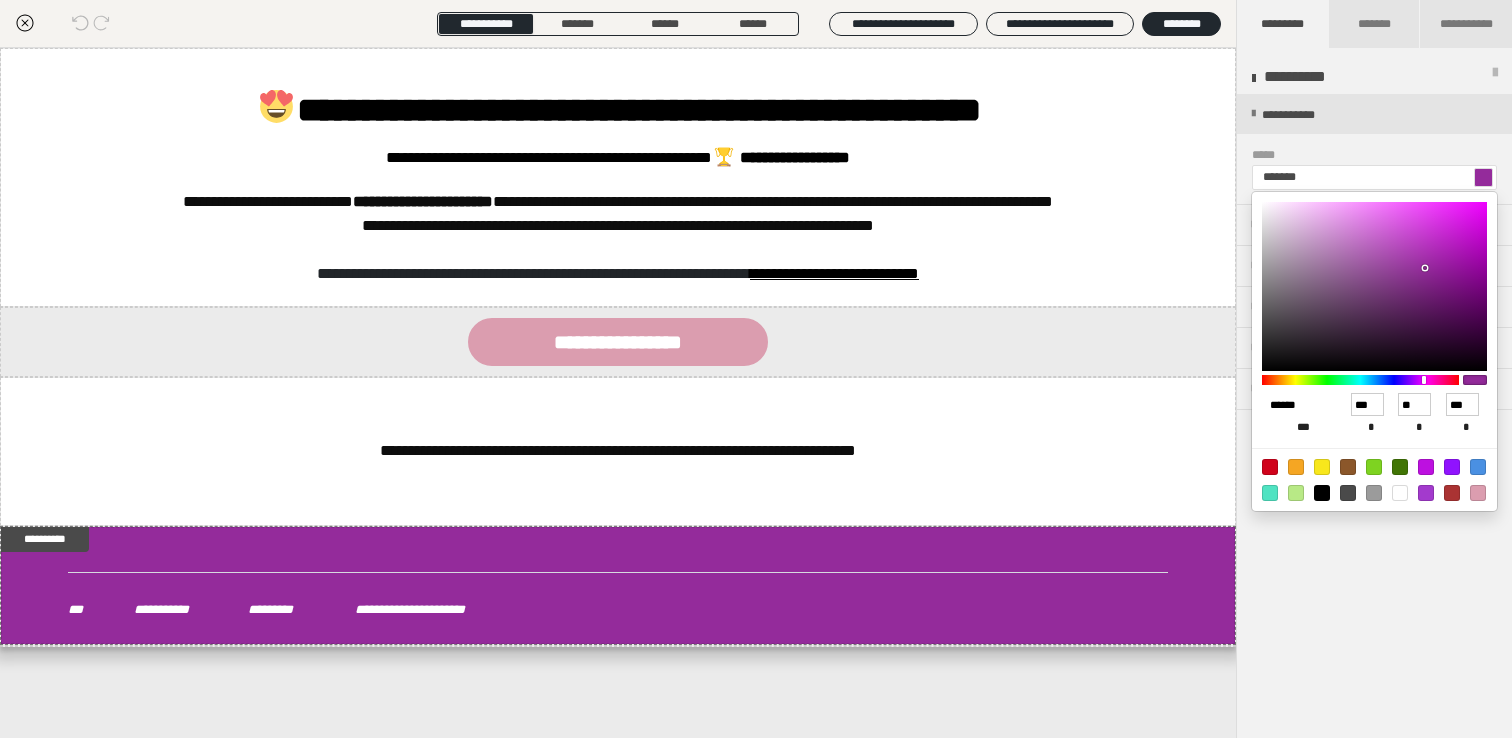 click on "******" at bounding box center (1295, 405) 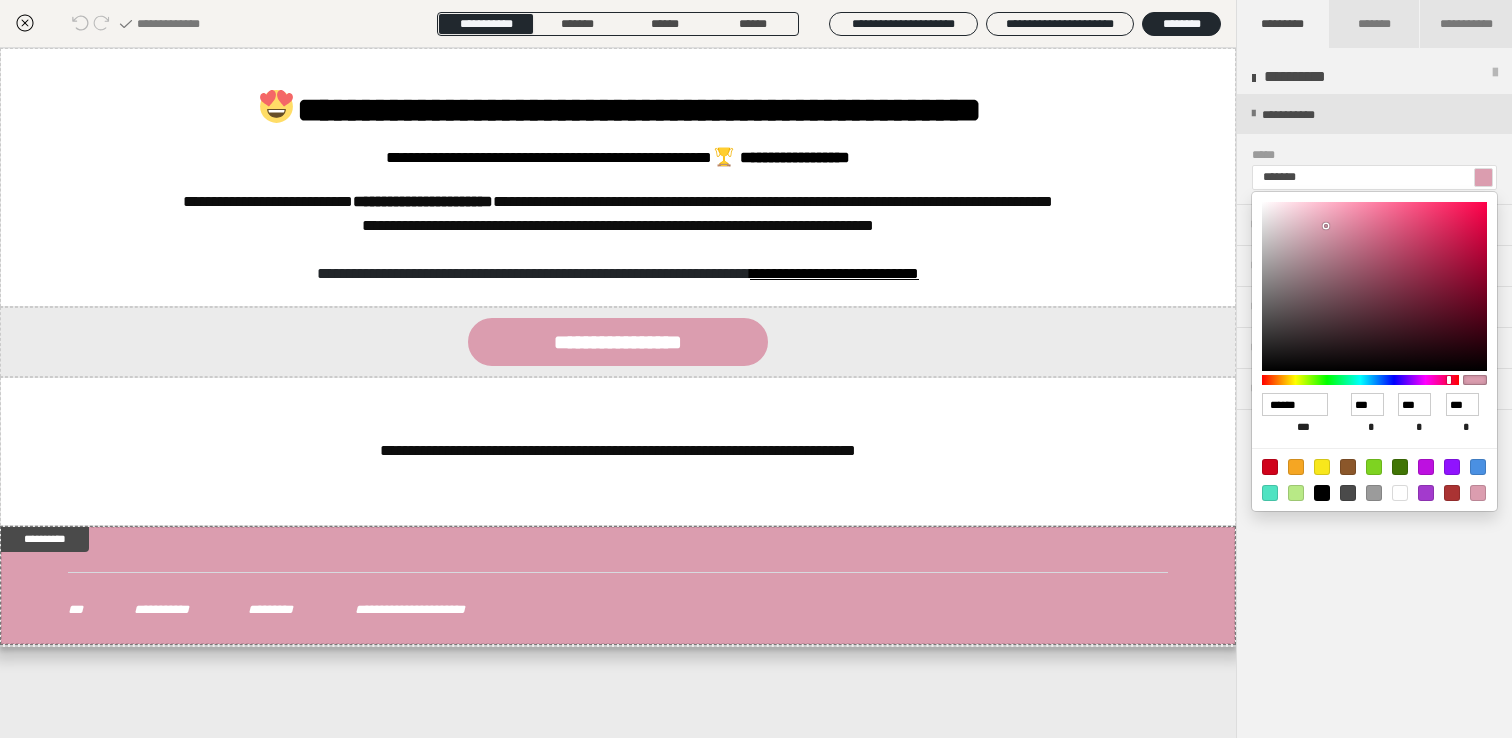 type on "******" 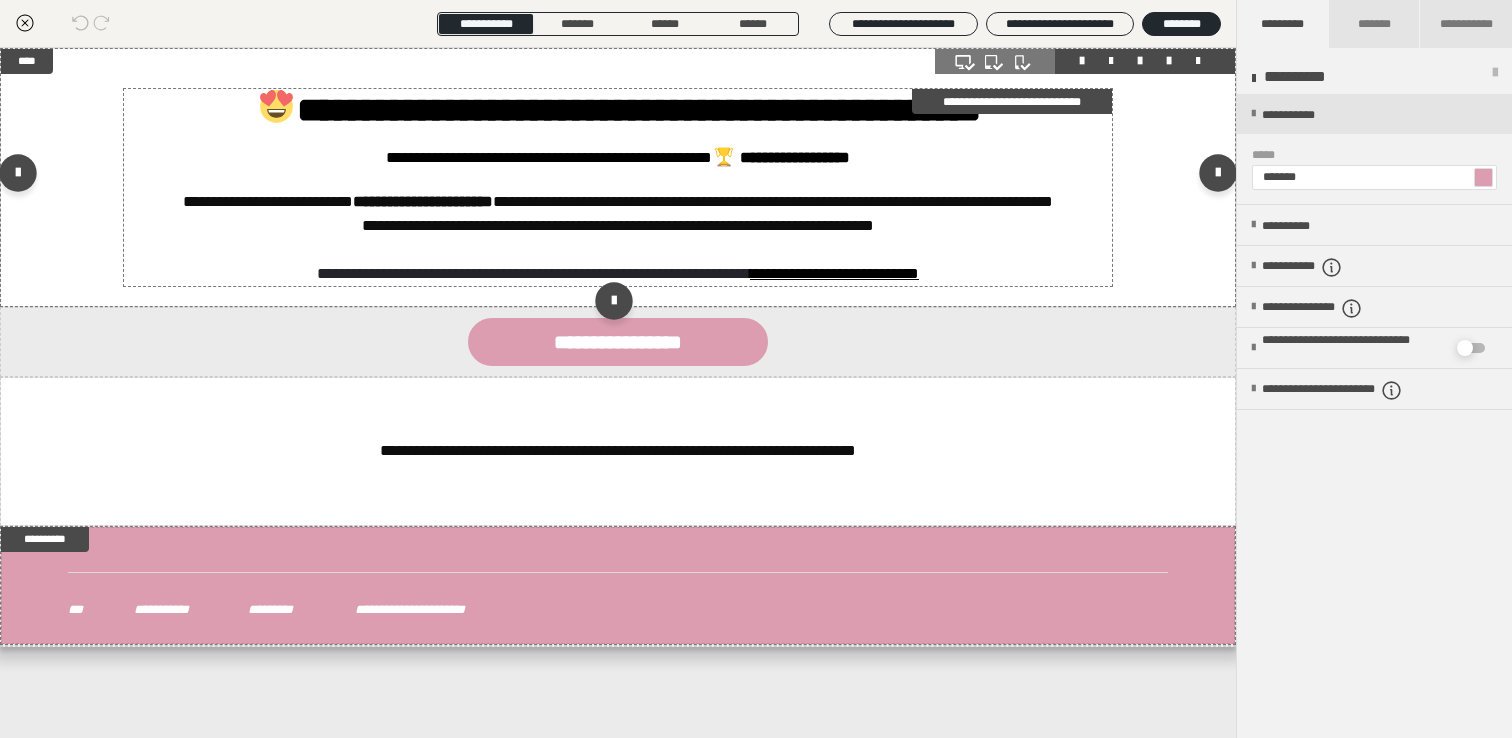 click at bounding box center [724, 157] 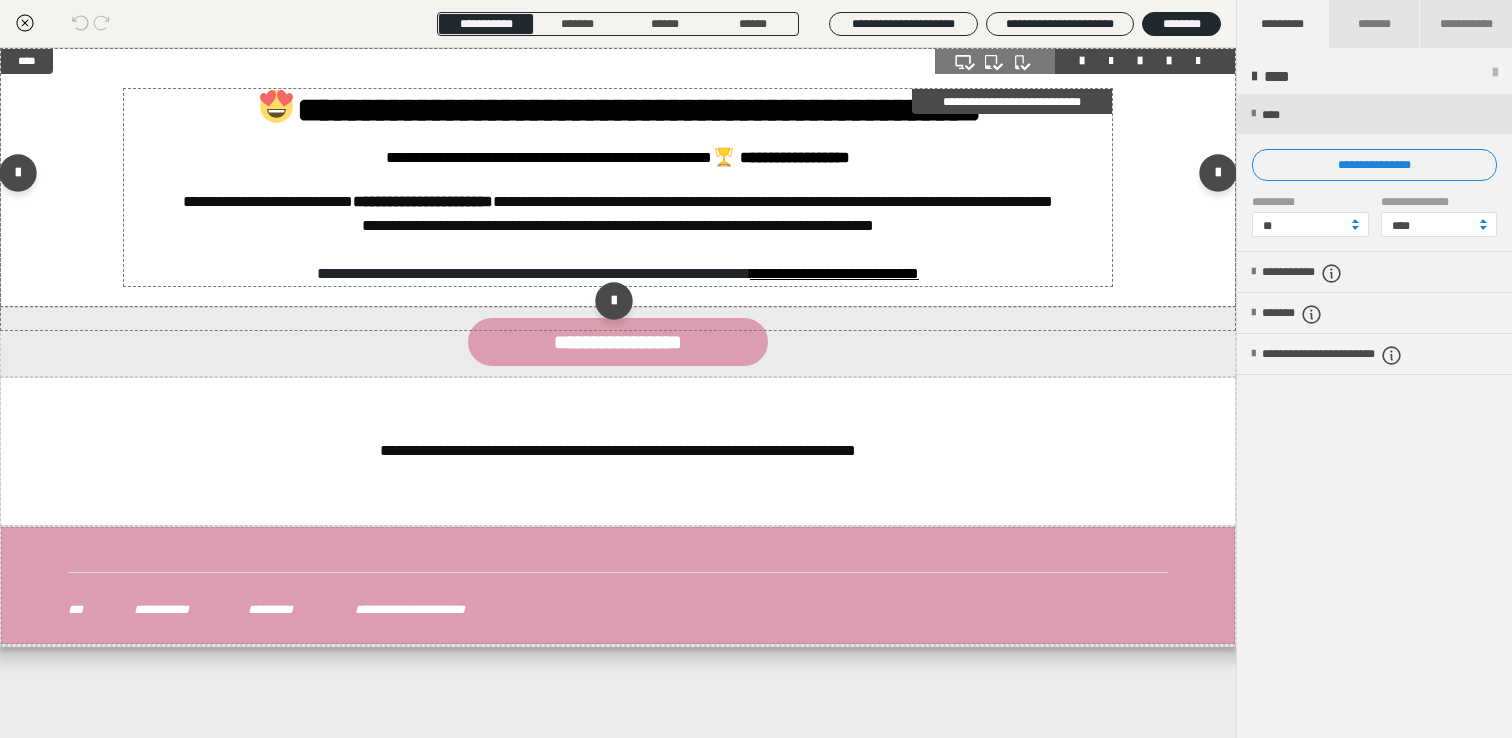 click at bounding box center (724, 157) 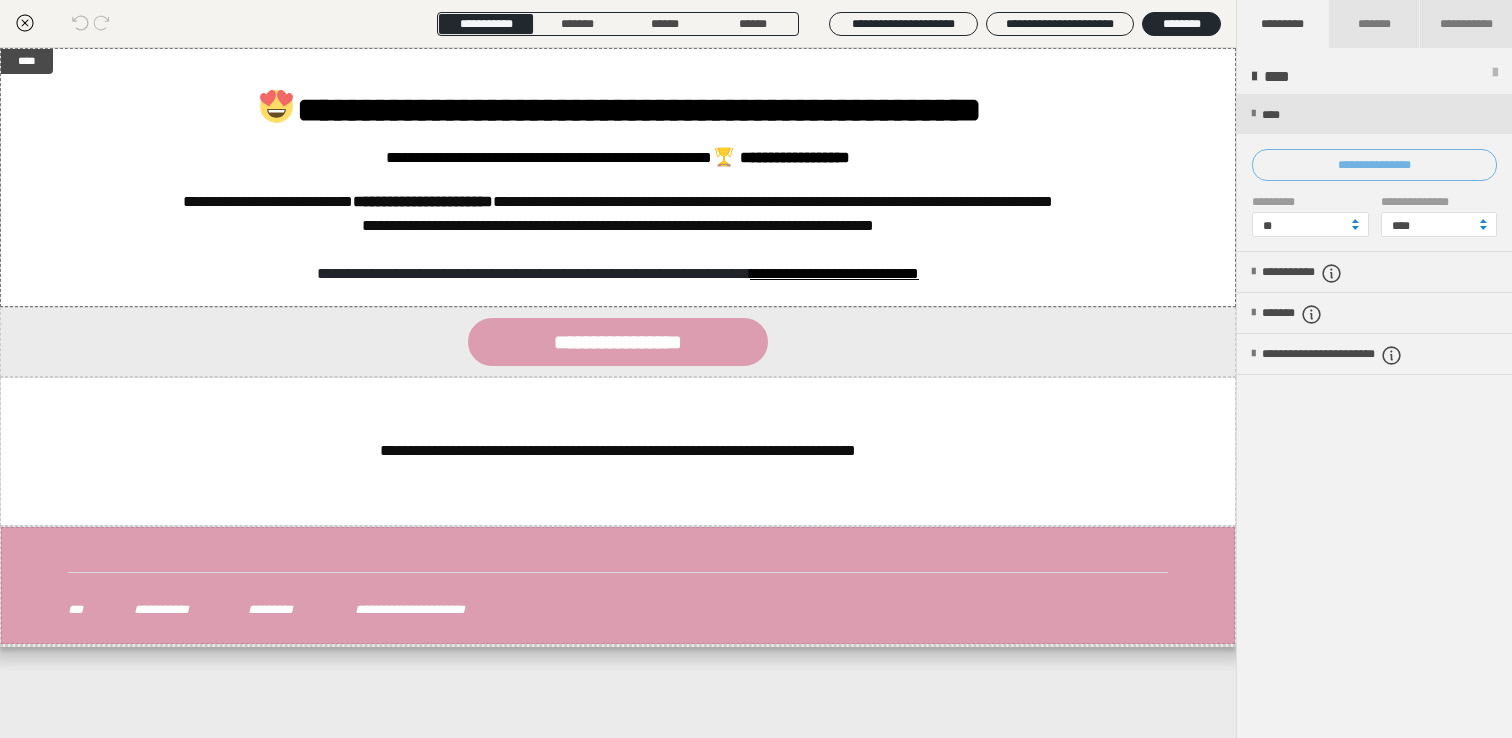 click on "**********" at bounding box center (1374, 165) 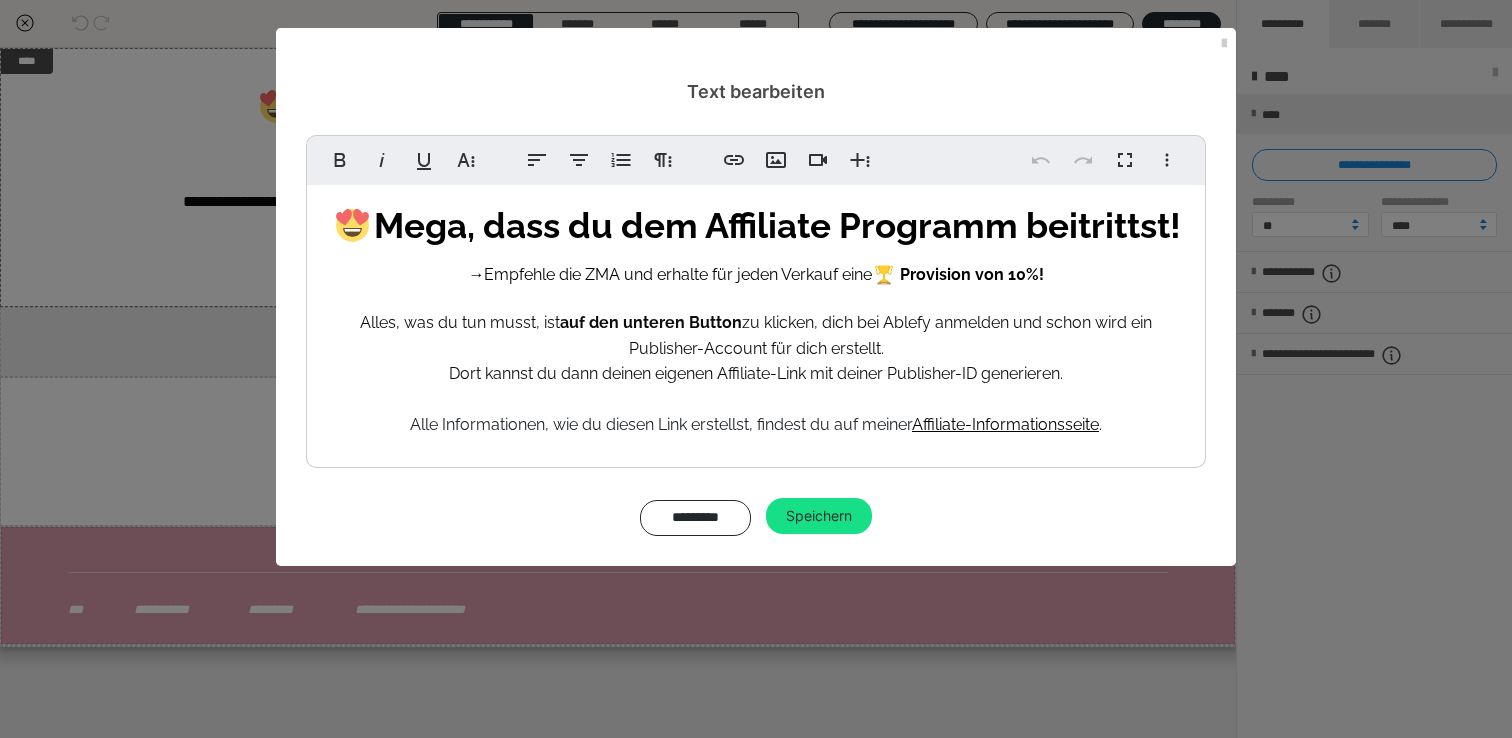 click at bounding box center [884, 275] 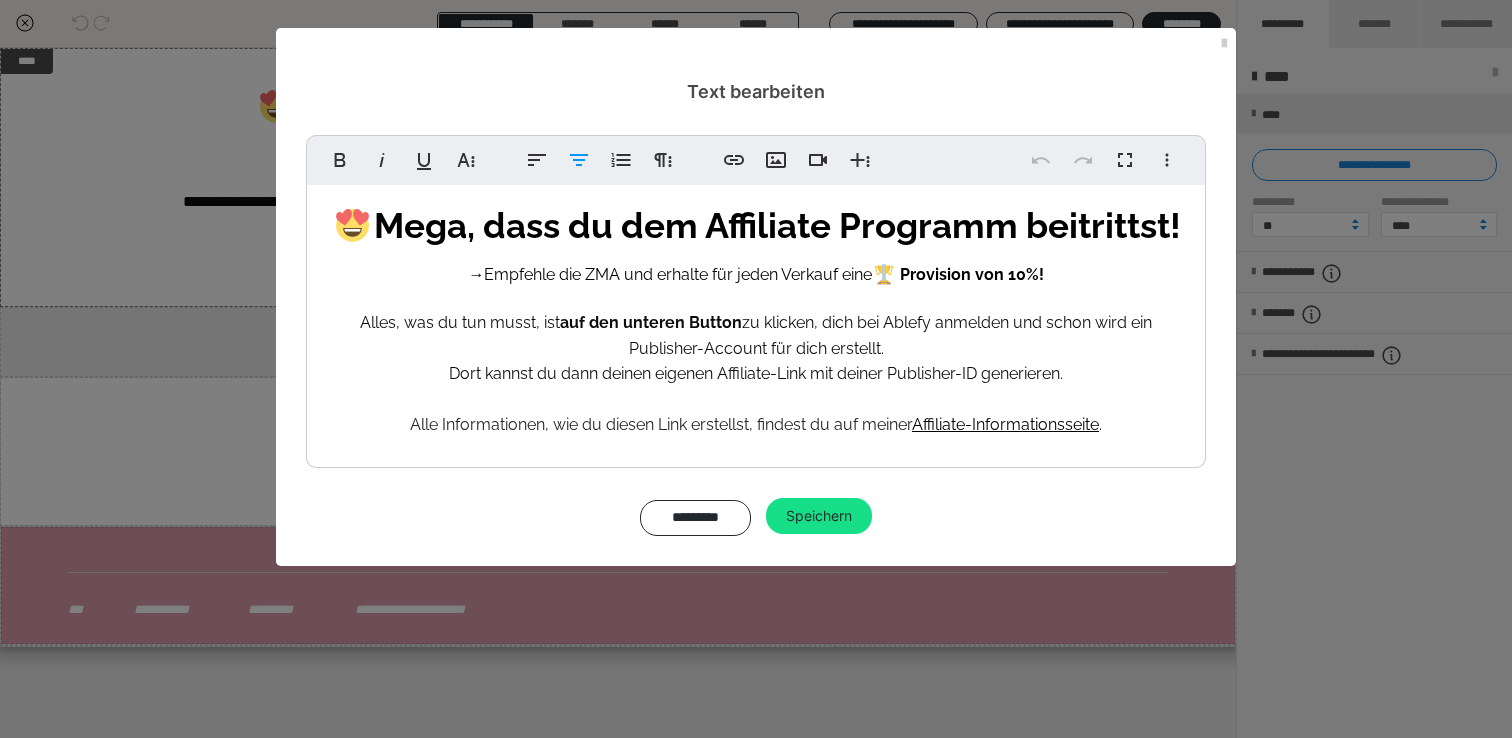 type 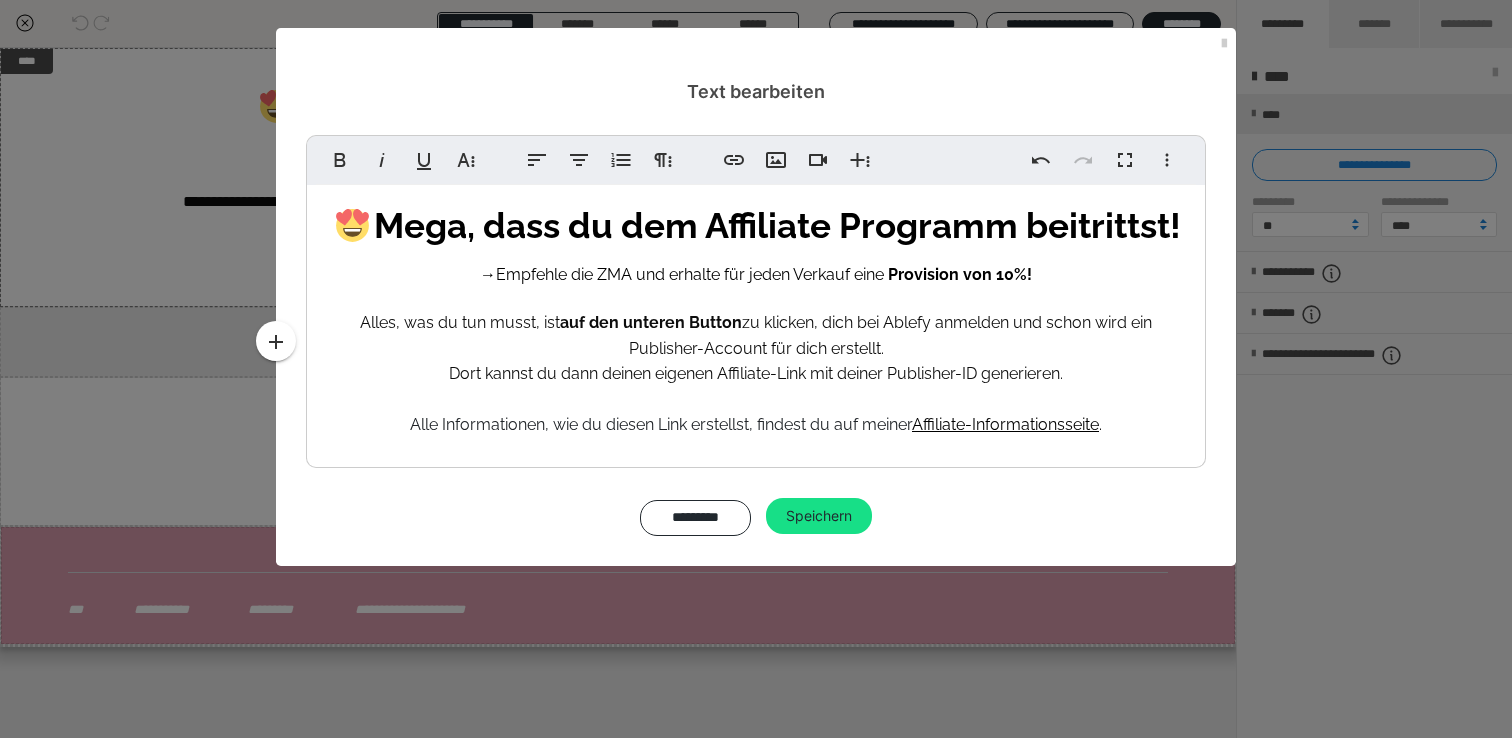 click on "→  Empfehle die ZMA und erhalte für jeden Verkauf eine   Provision von 10%!" at bounding box center [756, 275] 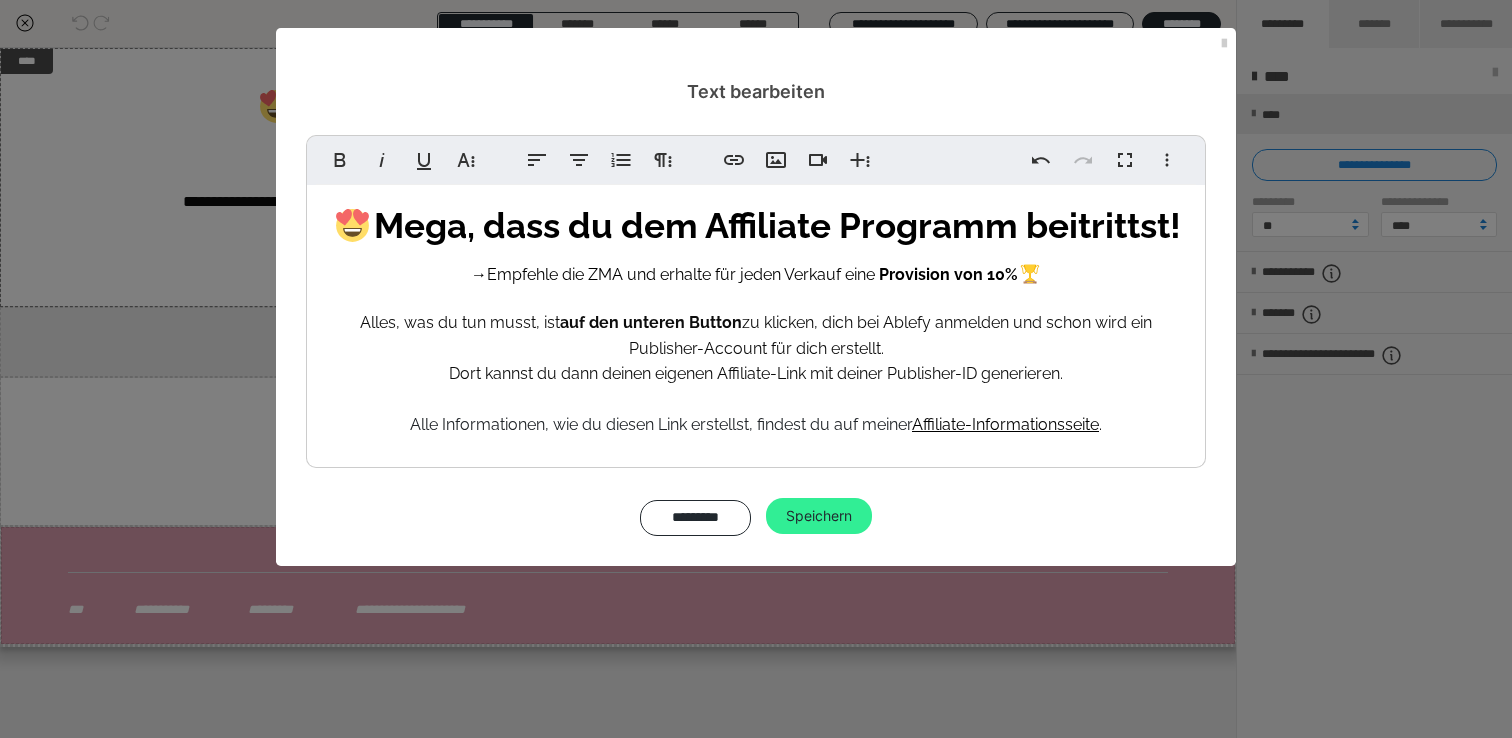 click on "Speichern" at bounding box center (819, 516) 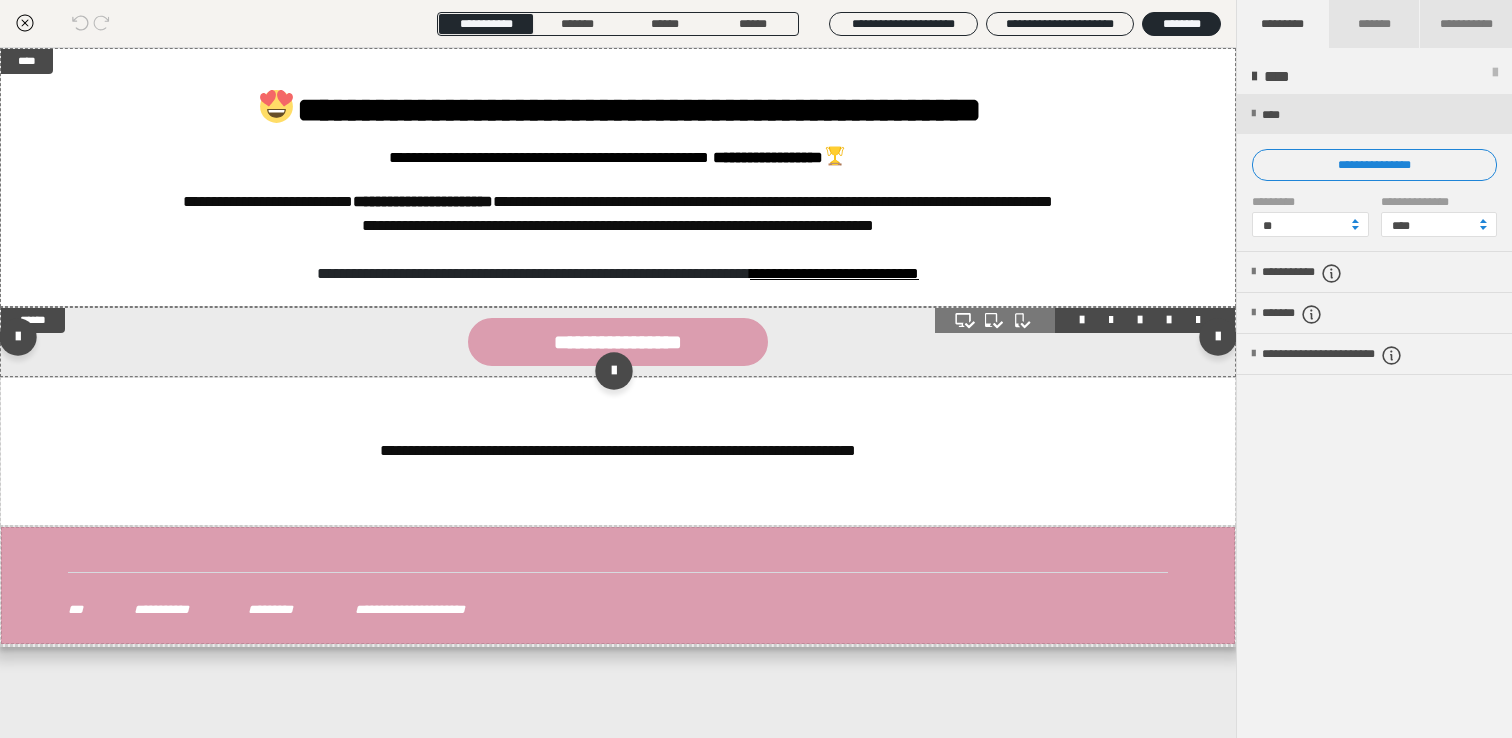 click on "**********" at bounding box center (618, 342) 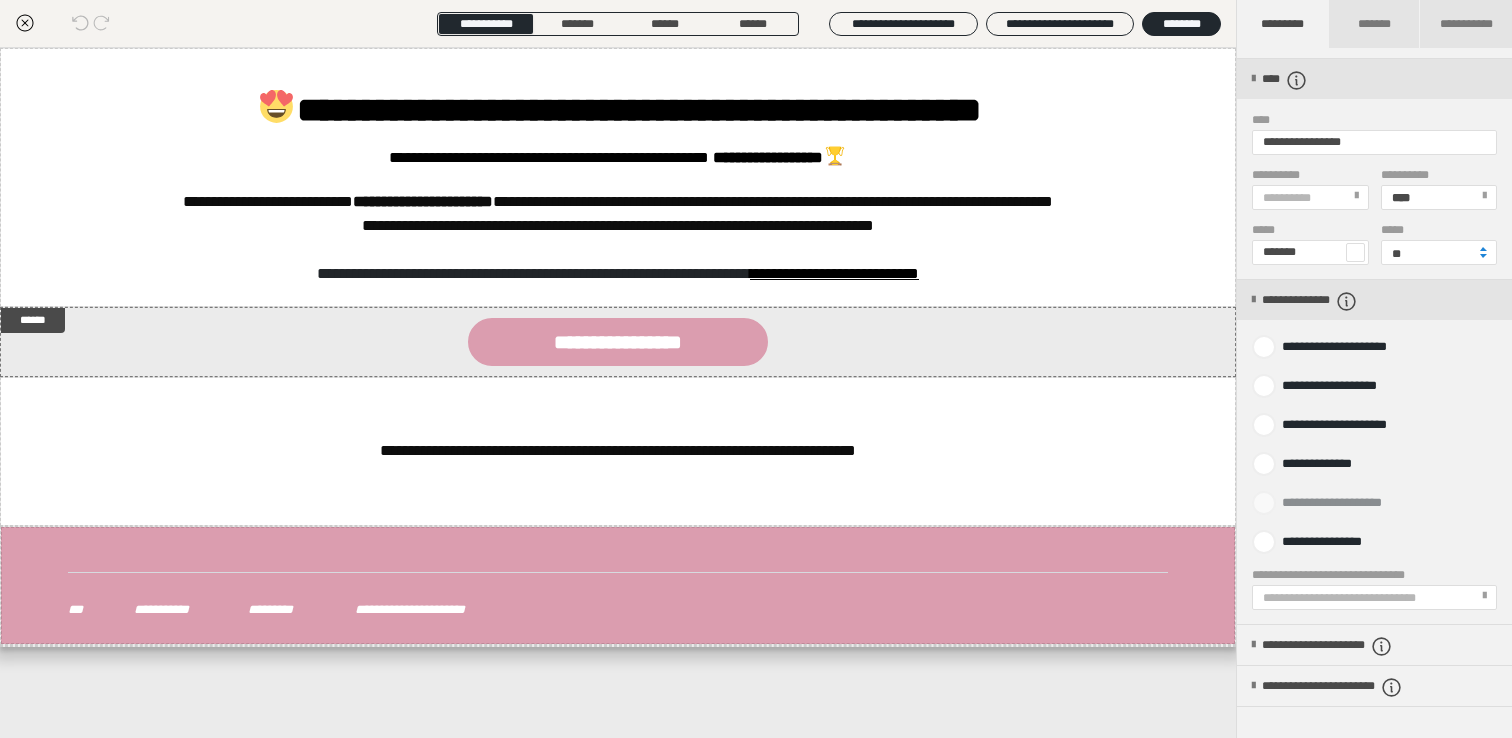 scroll, scrollTop: 651, scrollLeft: 0, axis: vertical 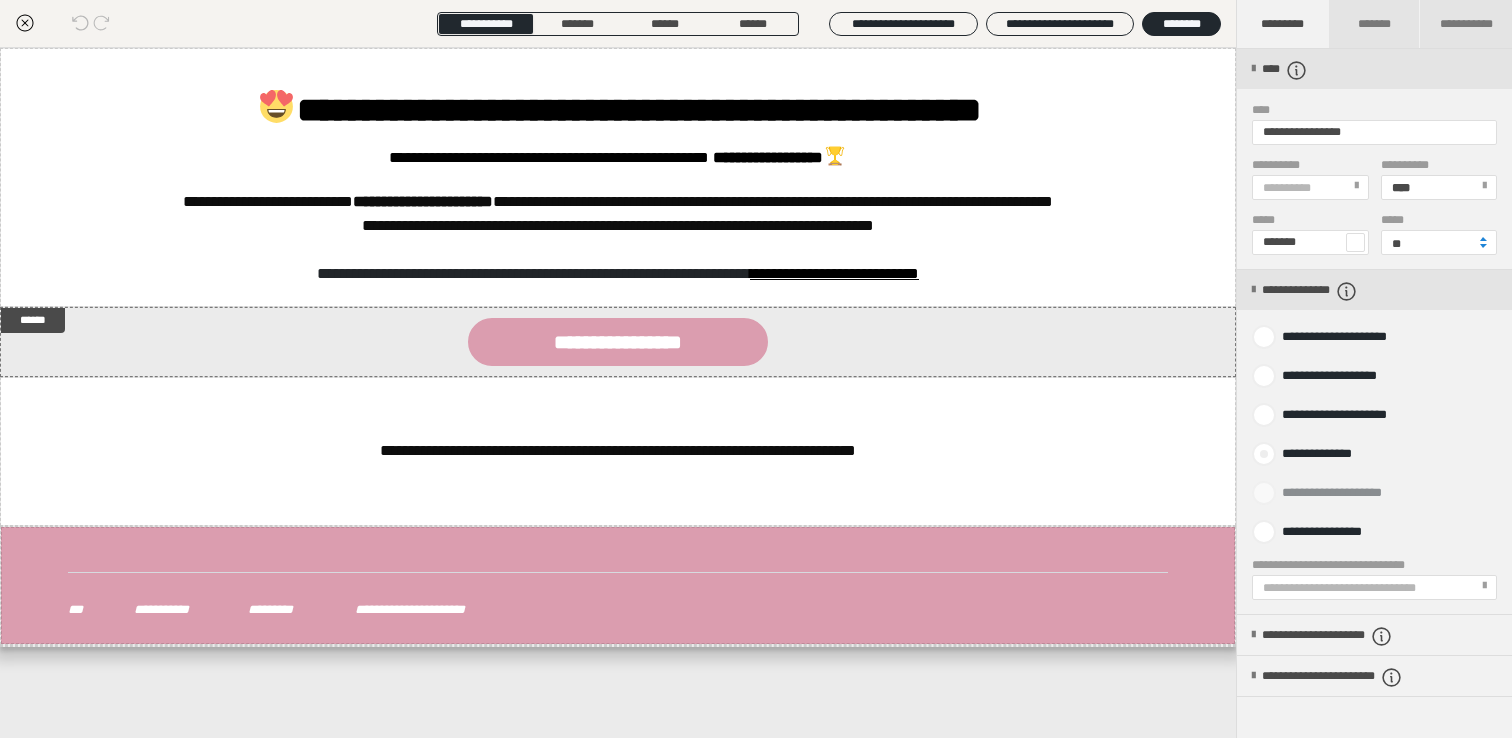 click on "**********" at bounding box center (1314, 454) 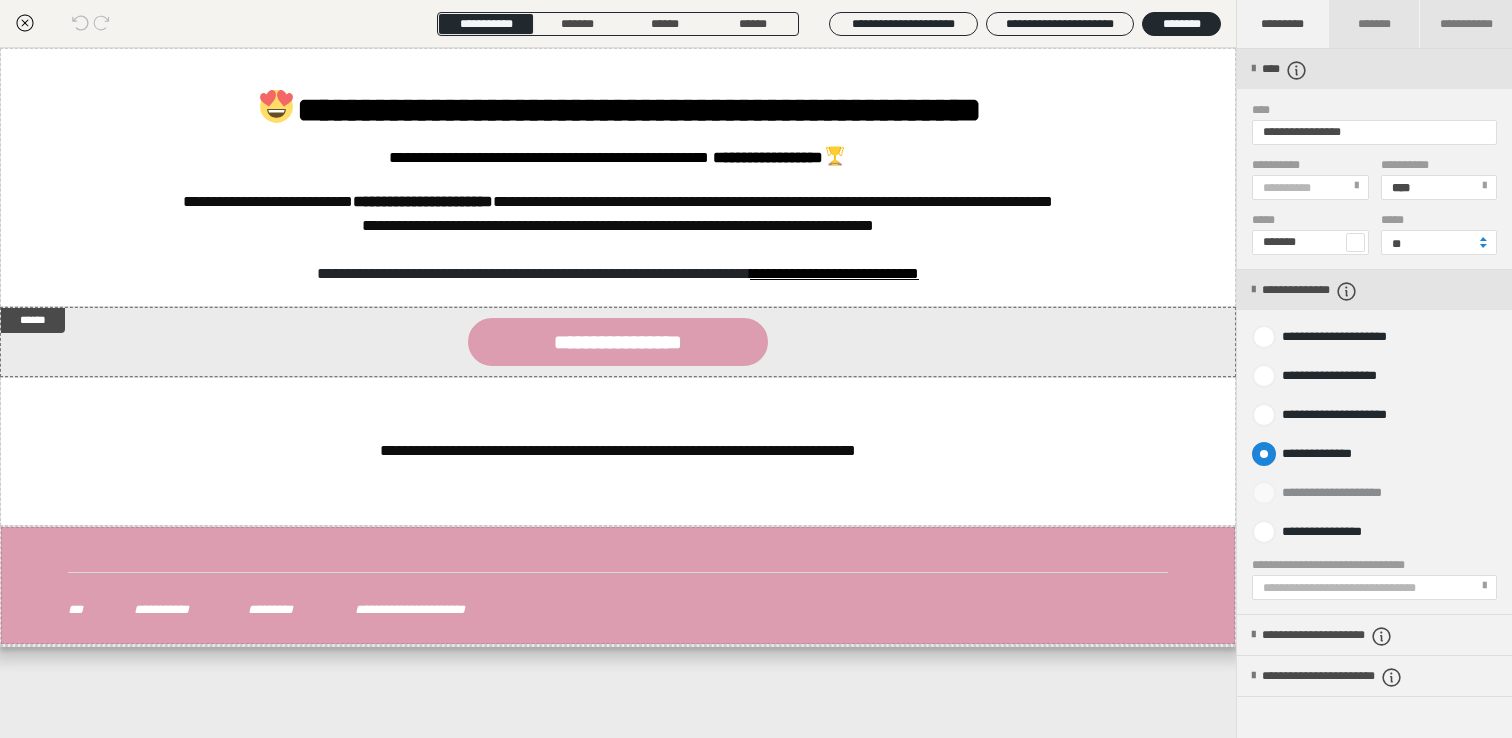 radio on "****" 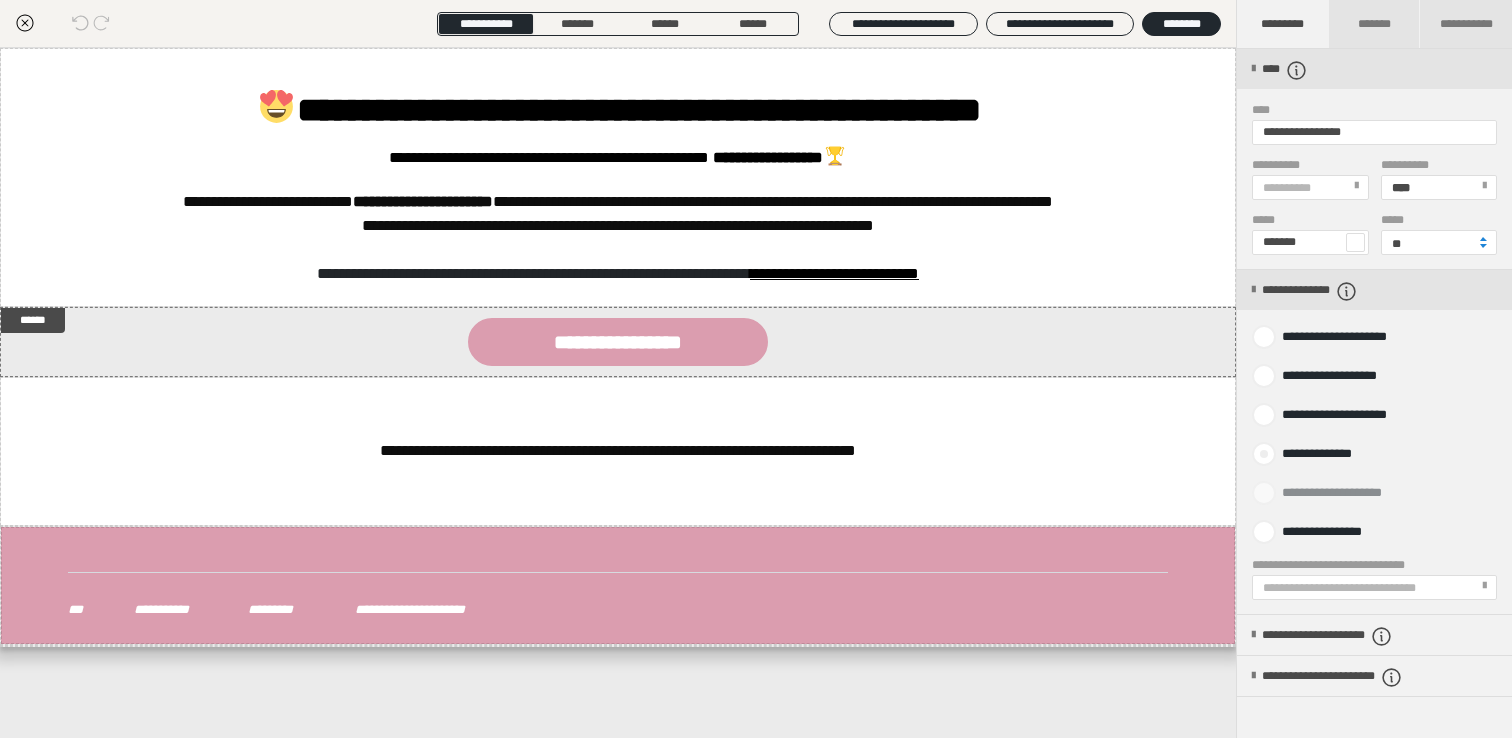 radio on "*****" 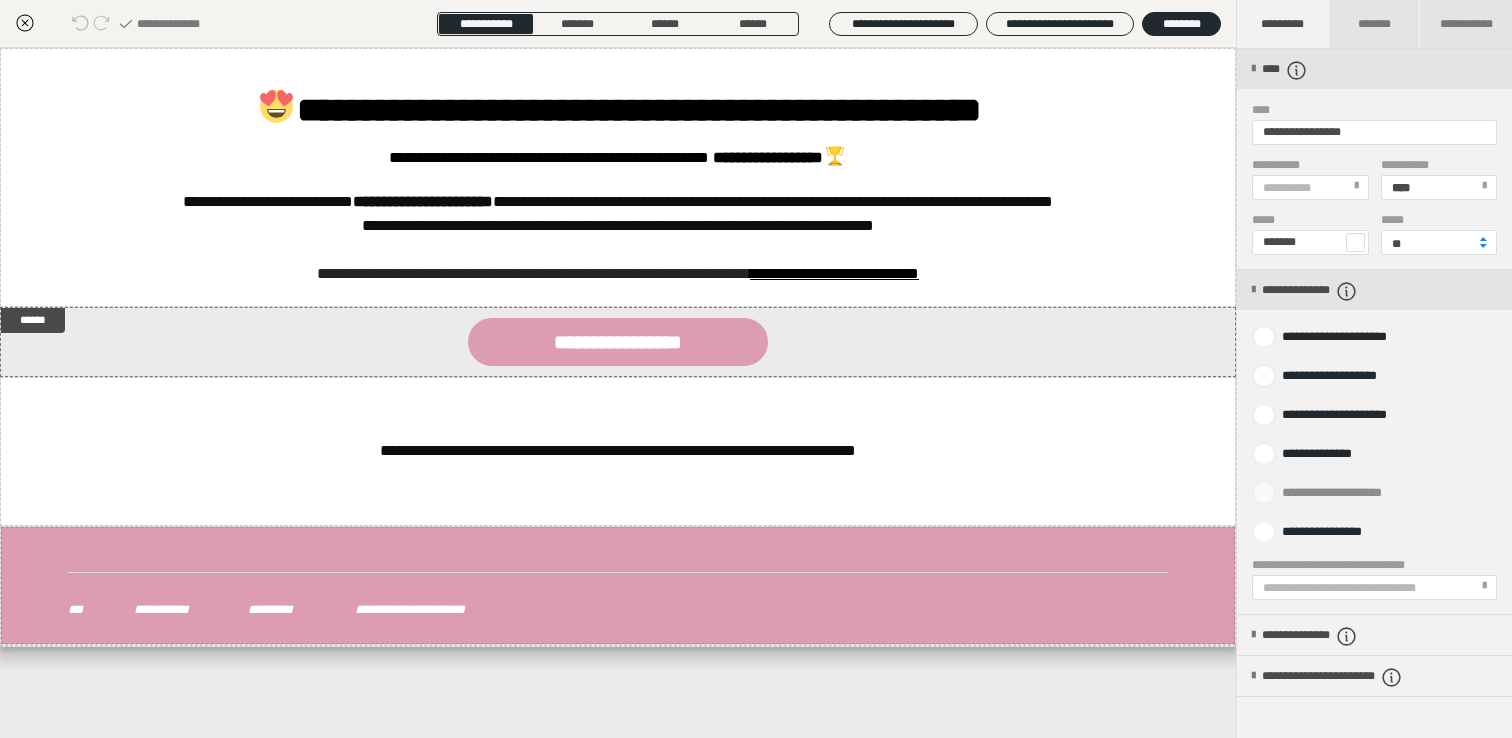 click on "**********" at bounding box center (1364, 588) 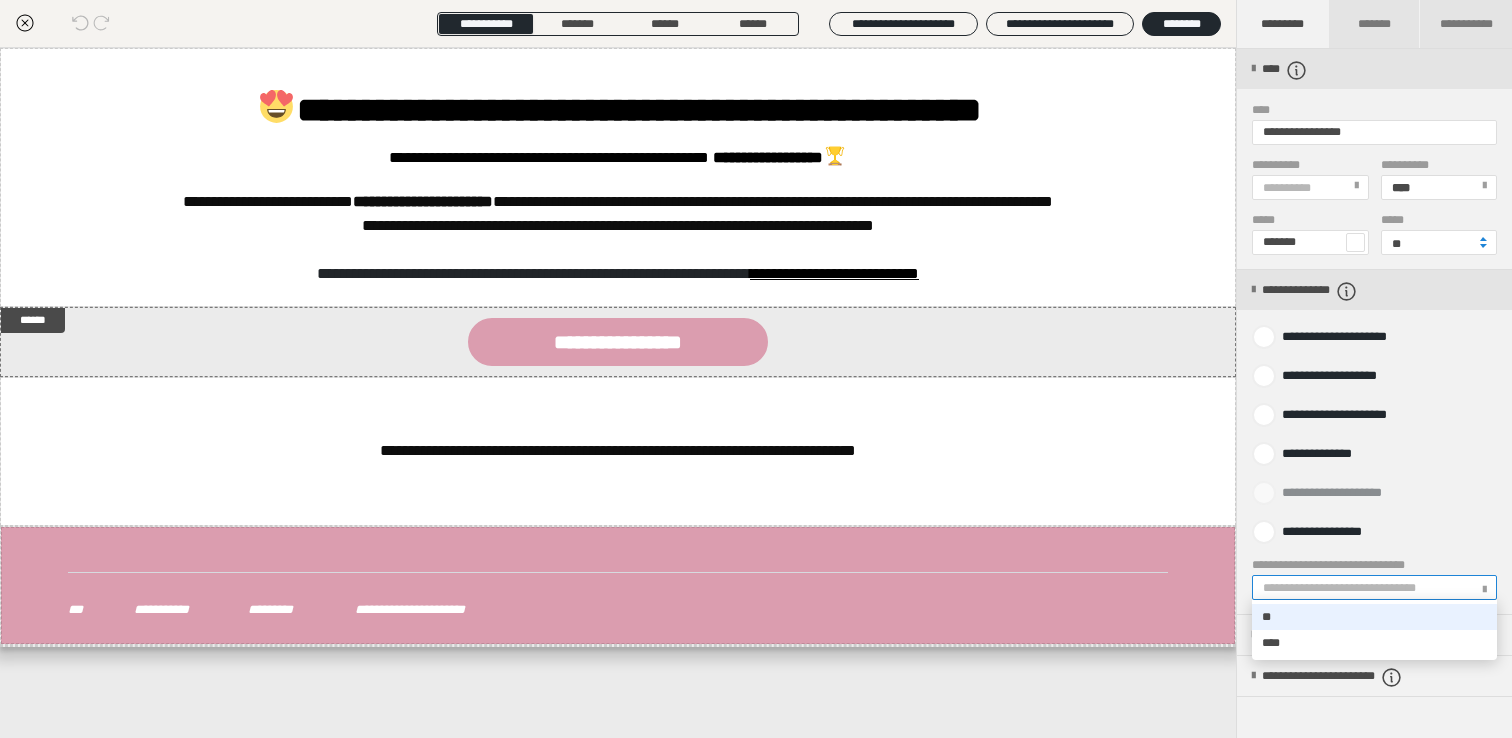 click on "**" at bounding box center [1374, 617] 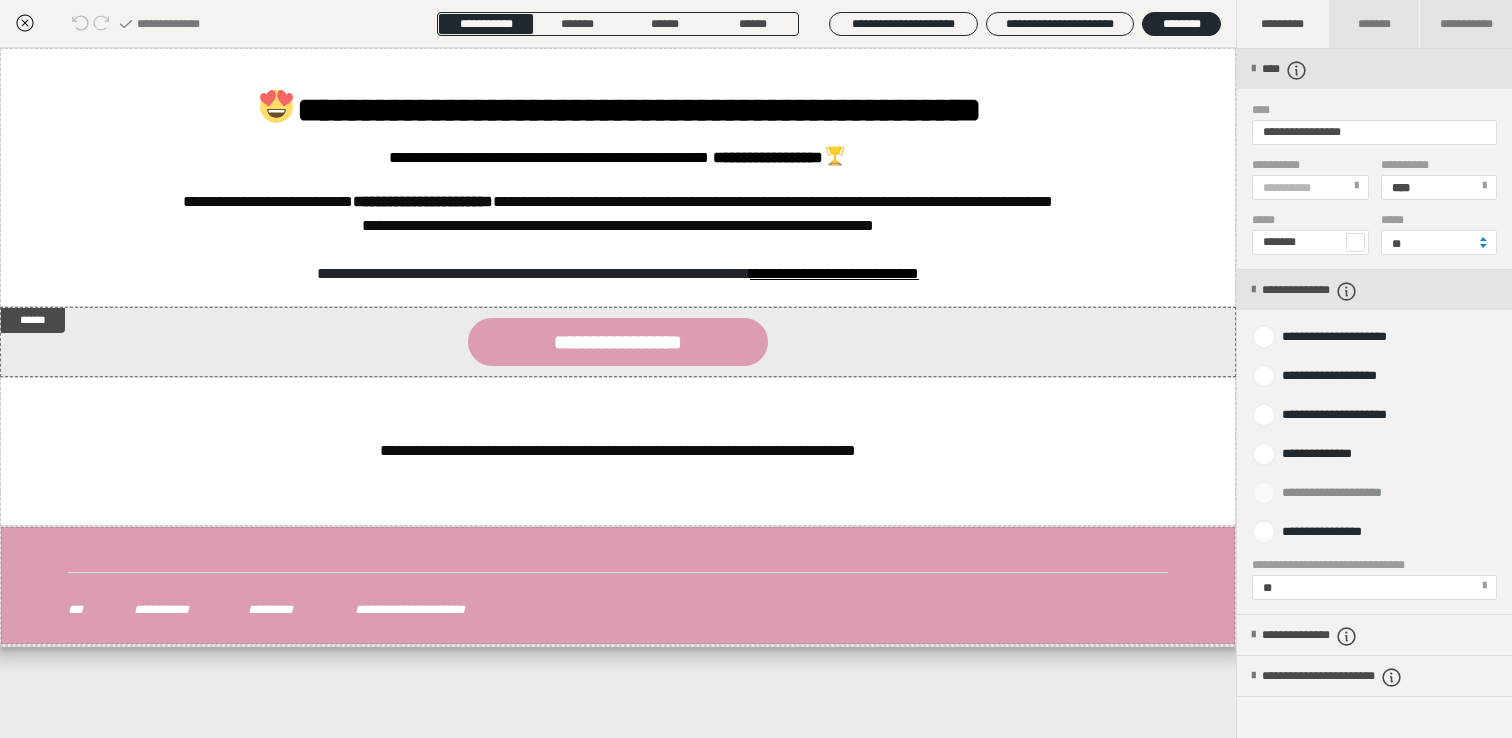 click on "**********" at bounding box center [1374, 434] 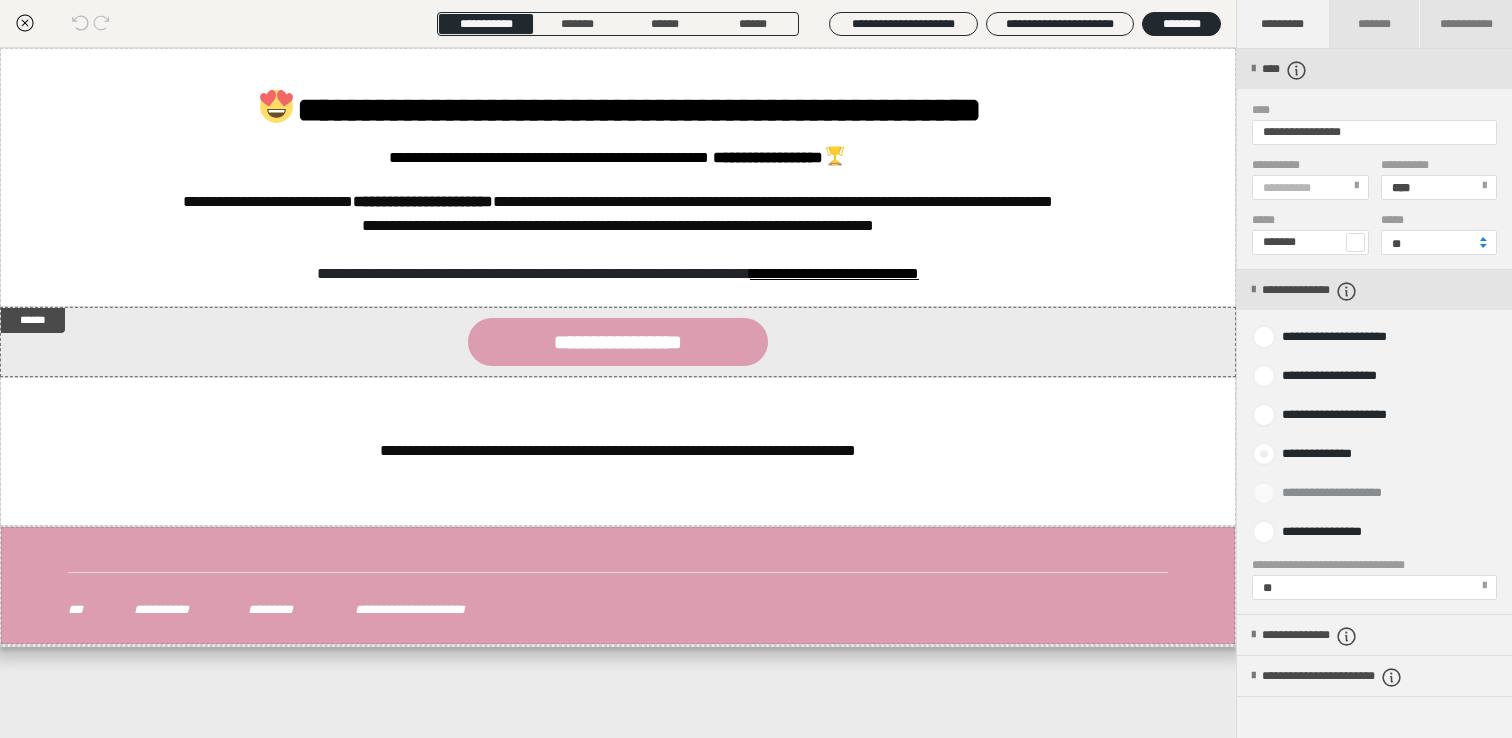 click on "**********" at bounding box center [1314, 454] 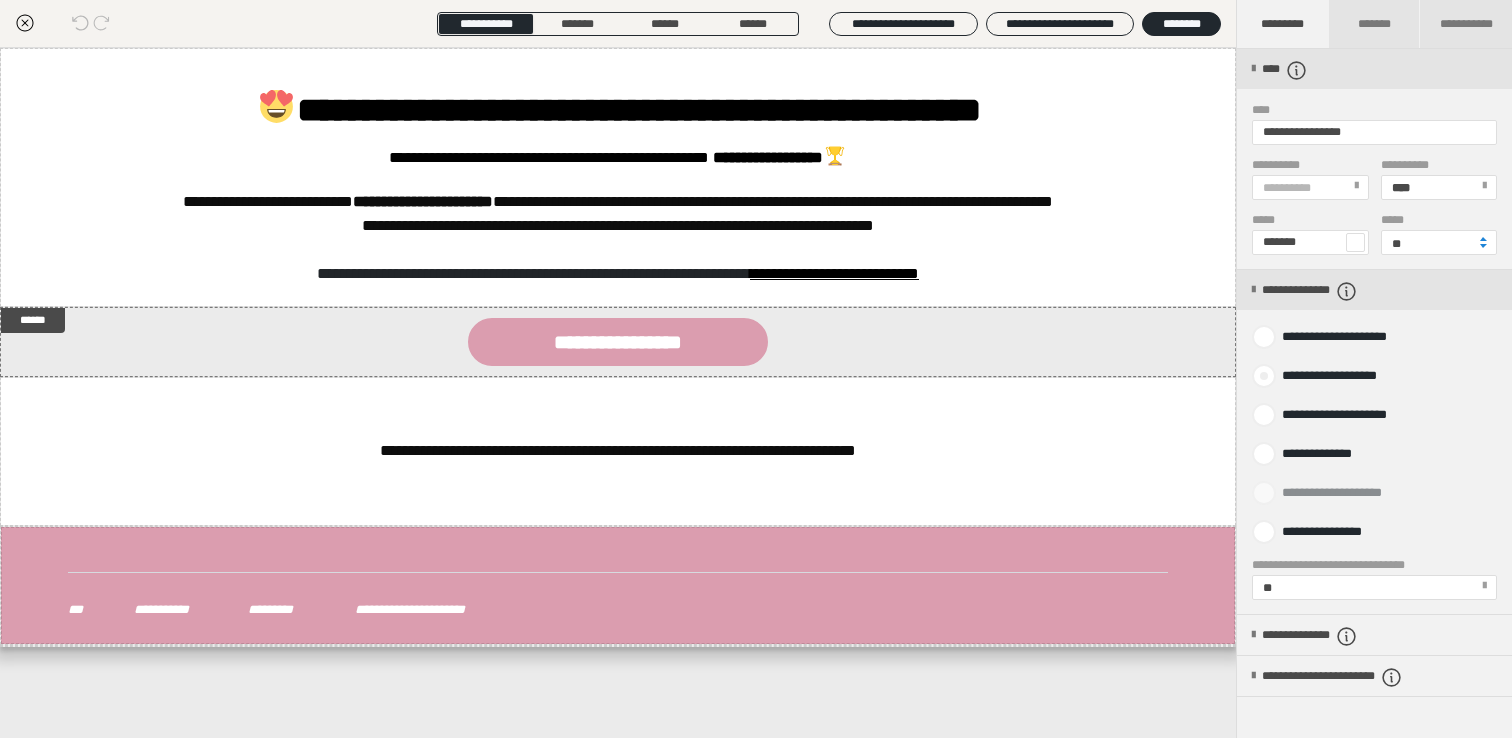 click on "**********" at bounding box center (1327, 376) 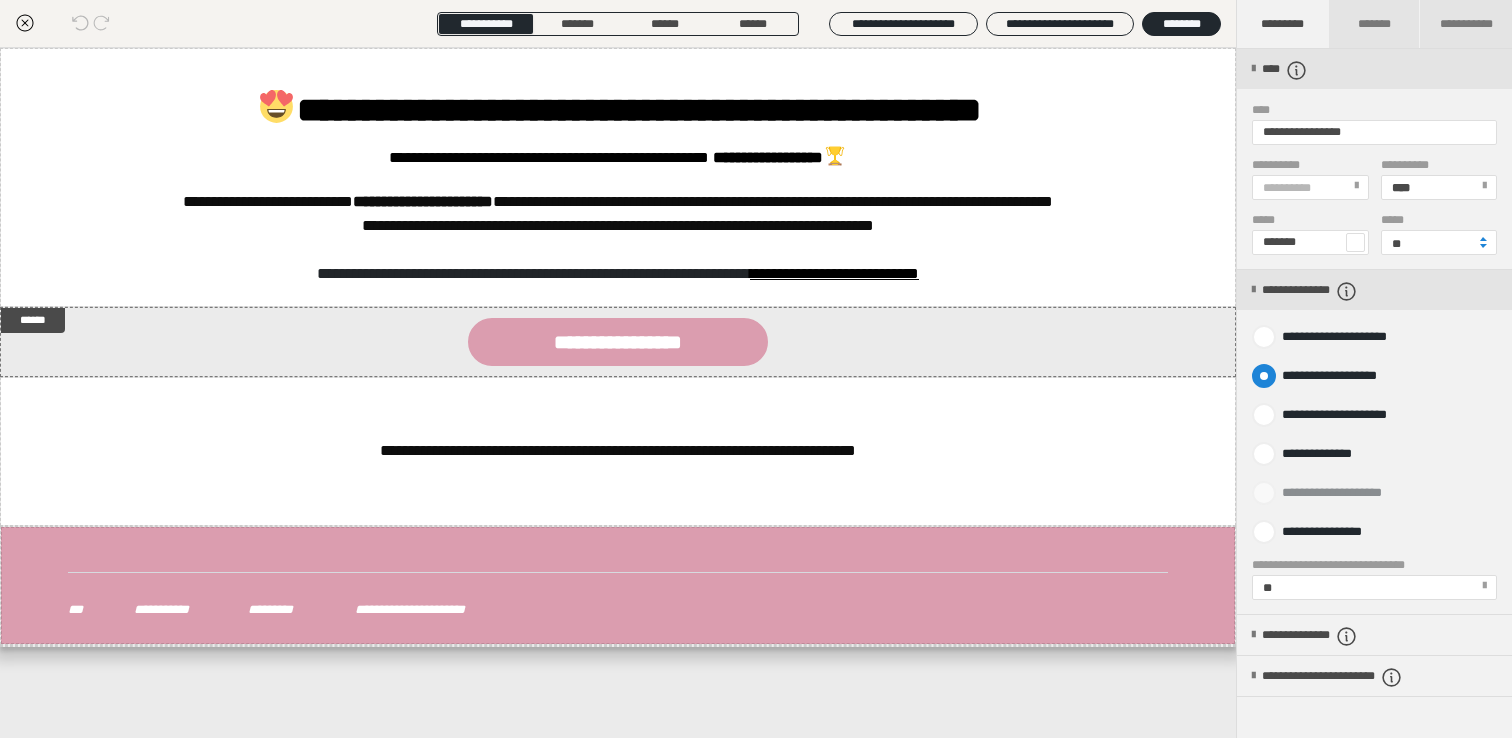 radio on "****" 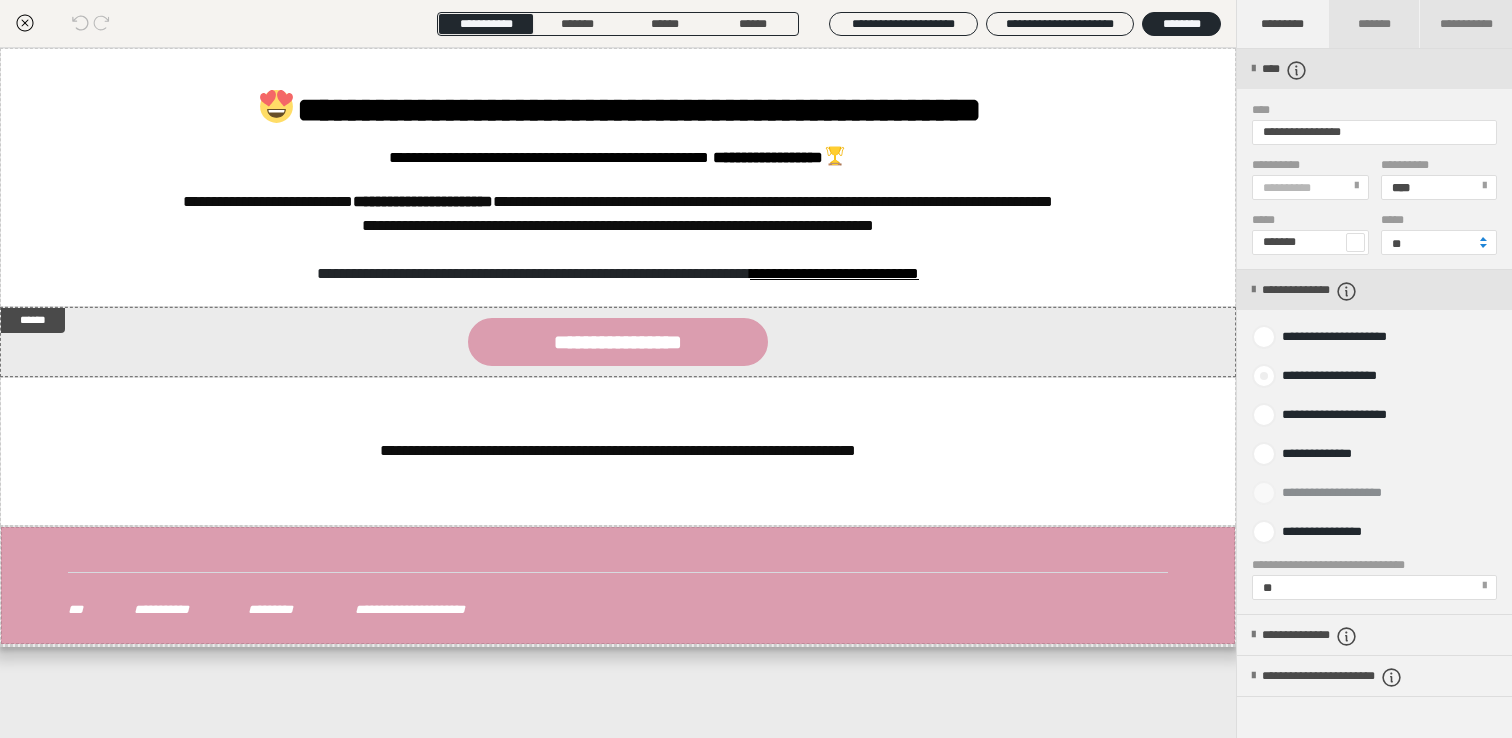 radio on "*****" 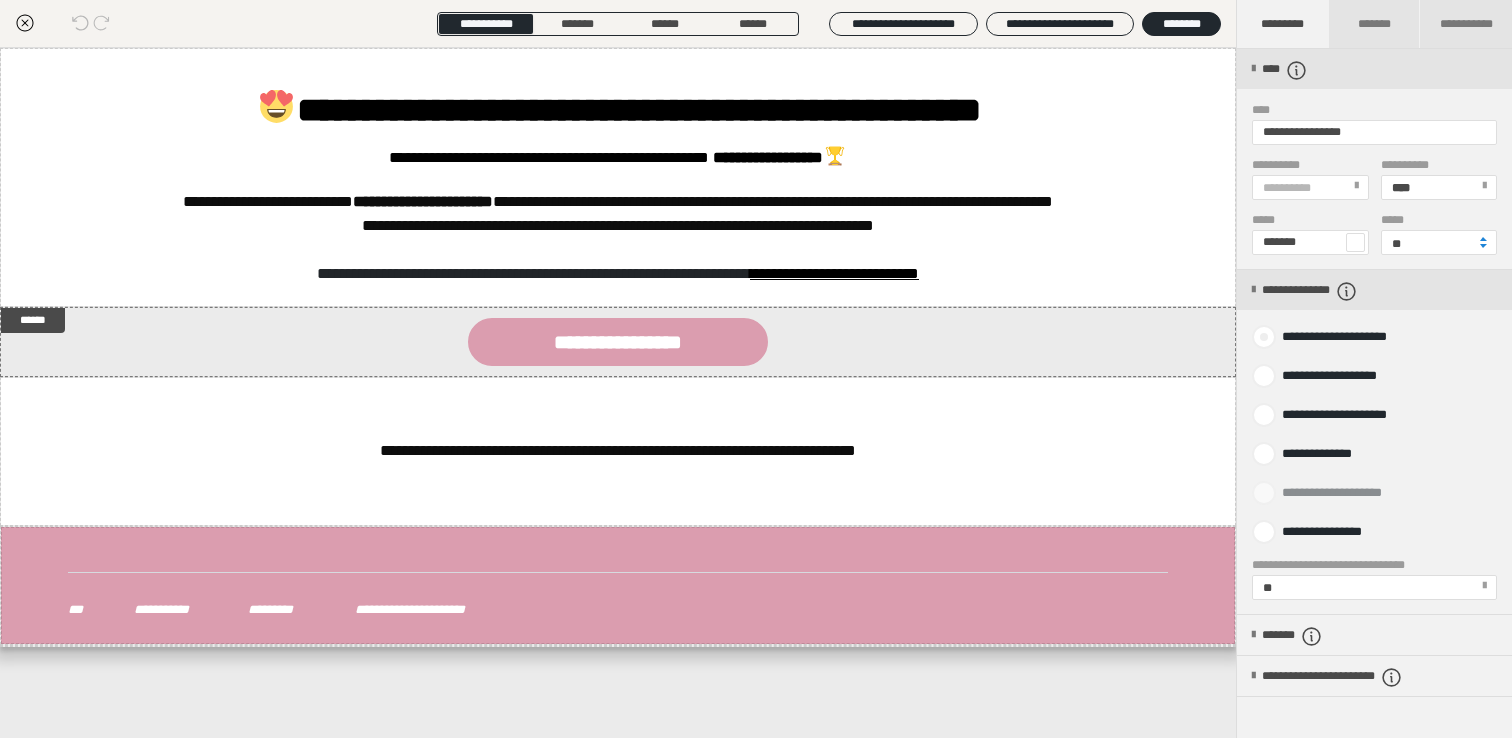 click on "**********" at bounding box center (1288, 331) 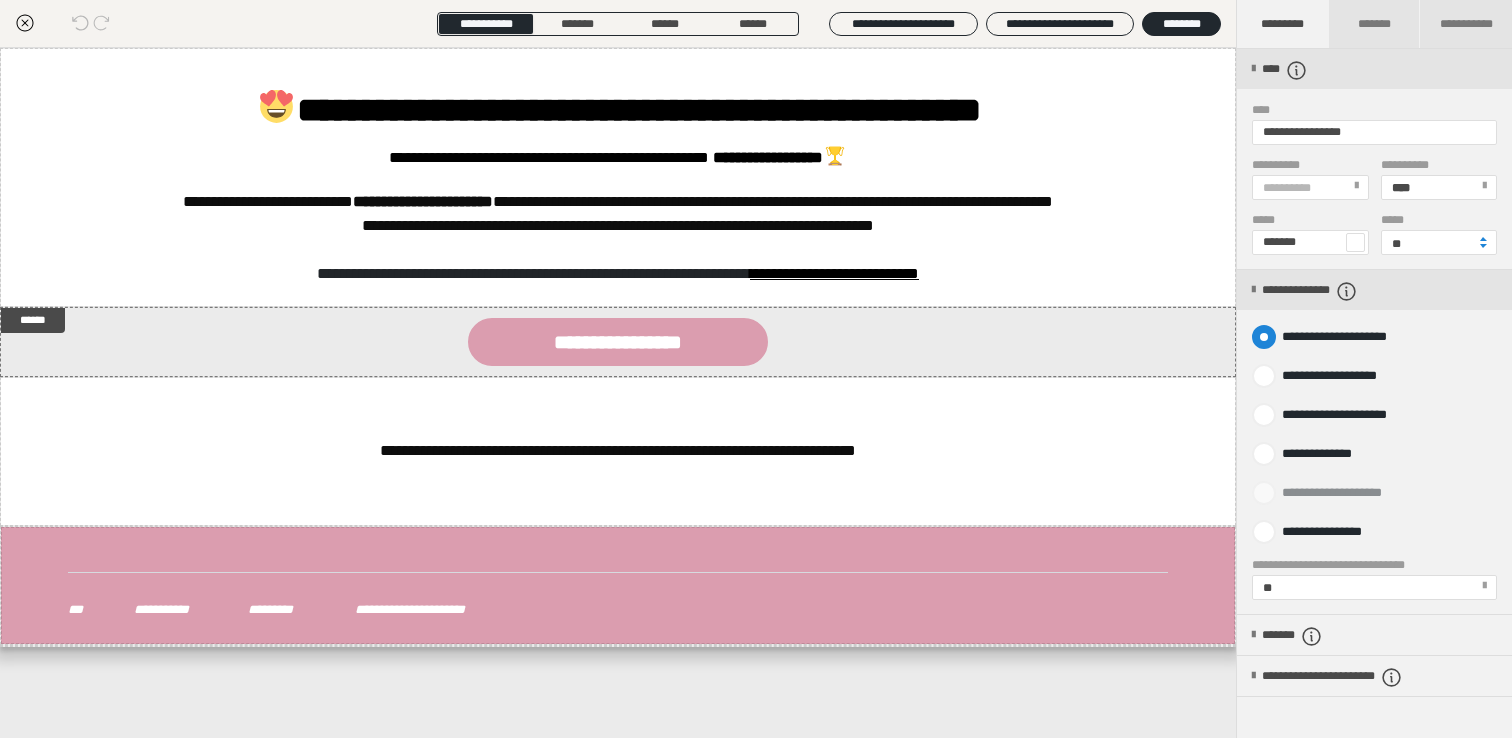 radio on "****" 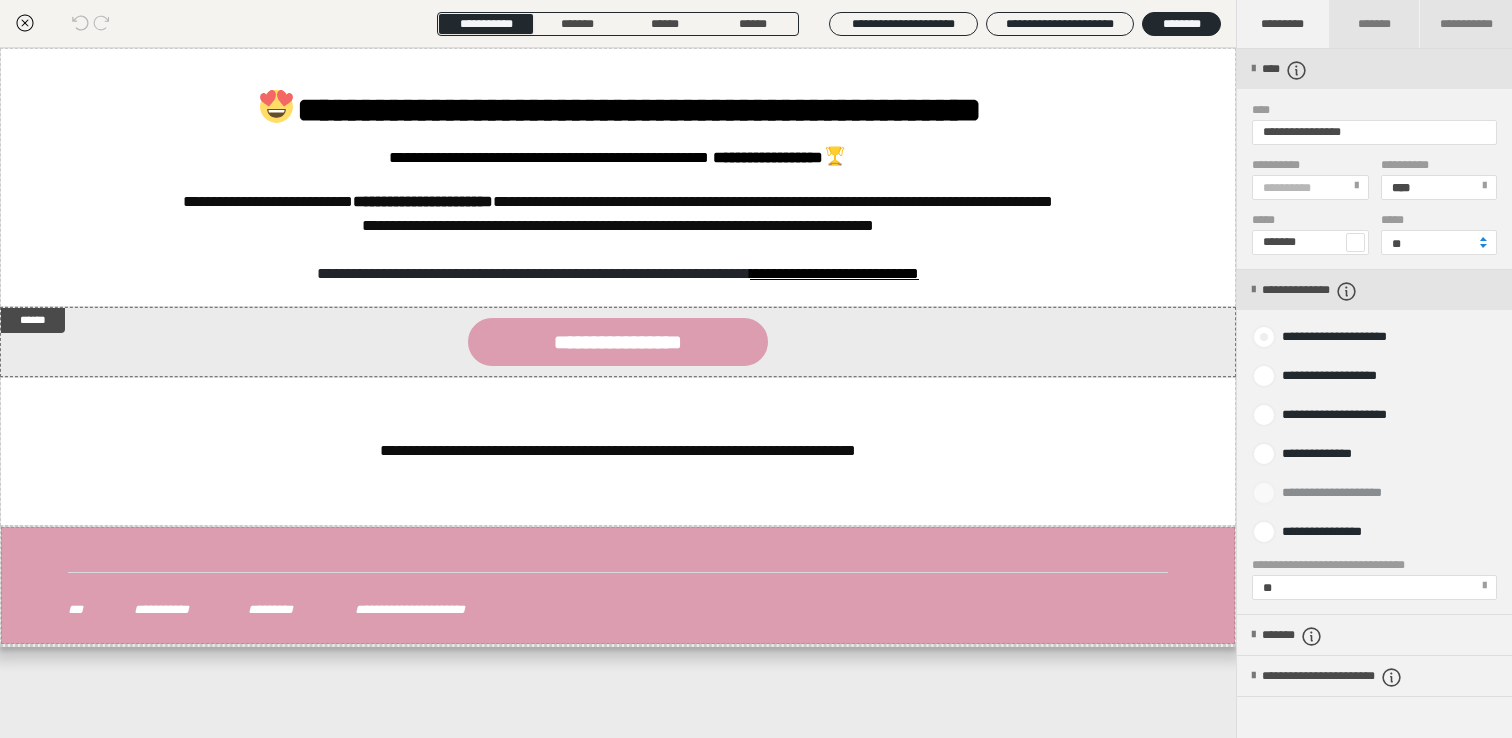 radio on "*****" 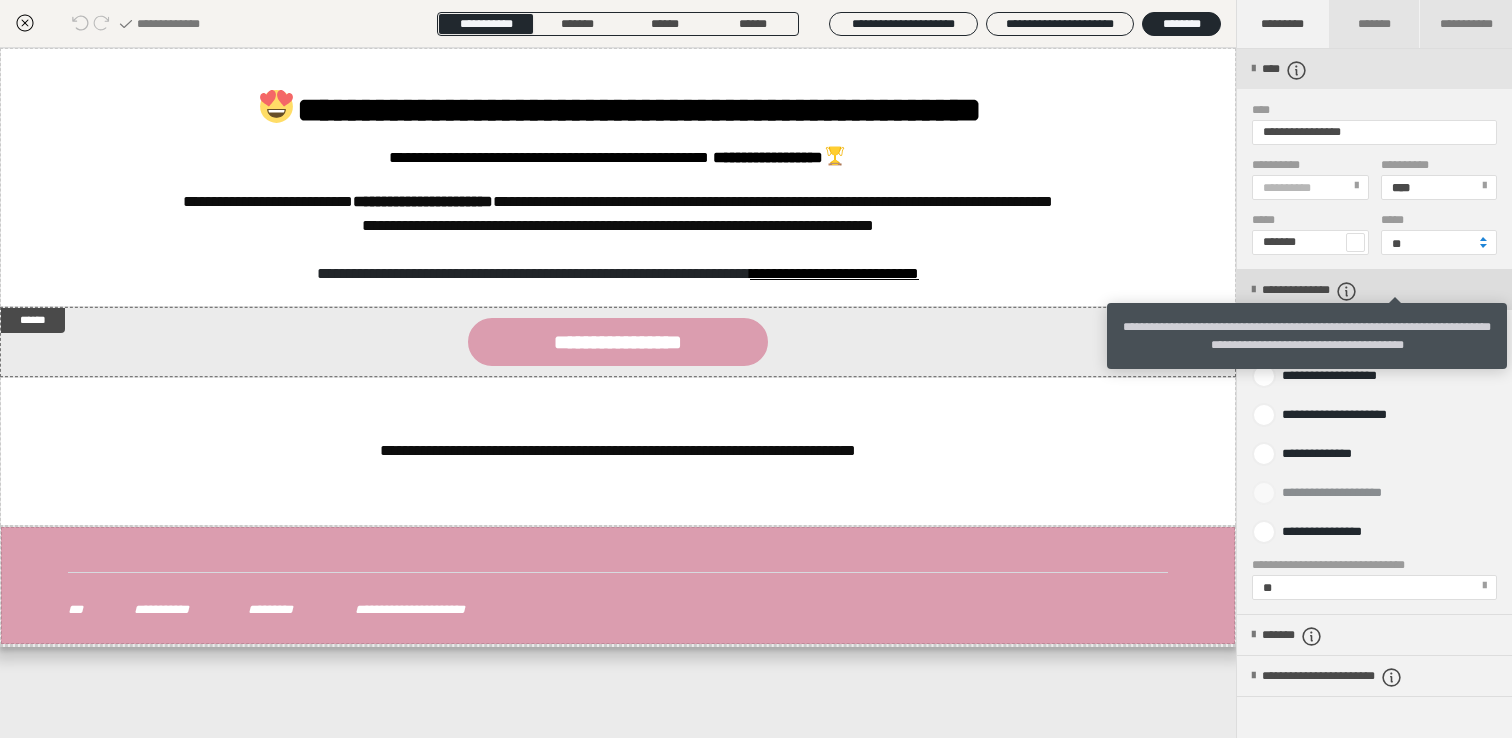 click 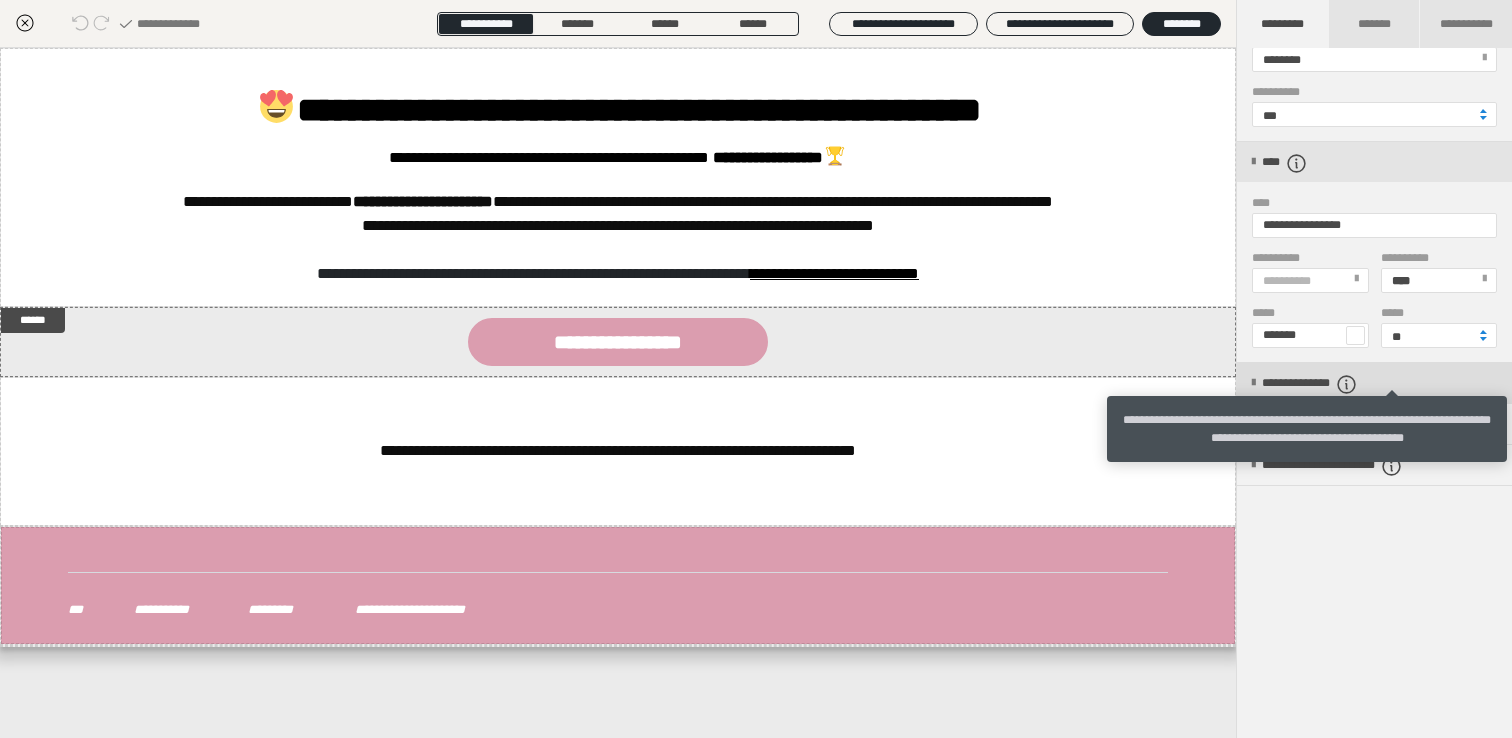 scroll, scrollTop: 558, scrollLeft: 0, axis: vertical 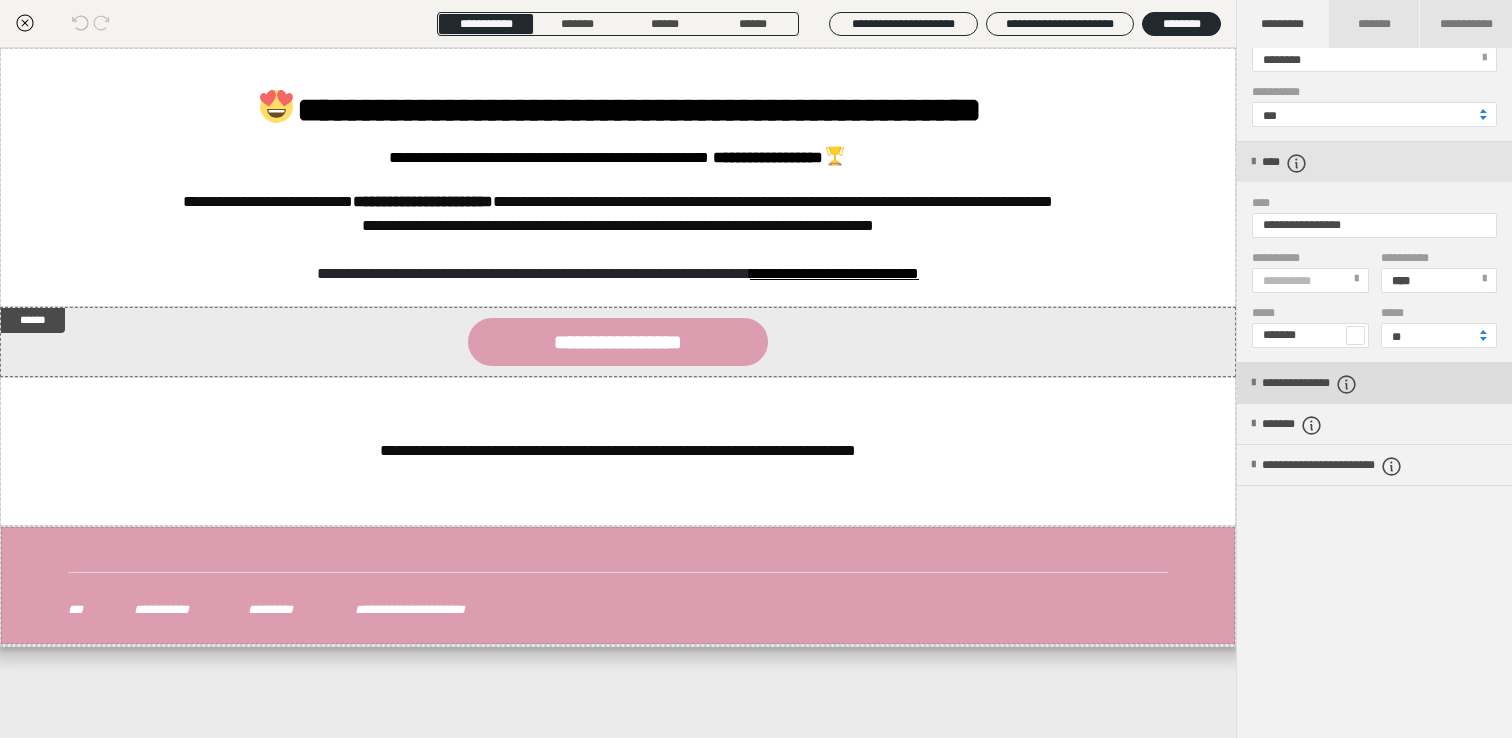 click on "**********" at bounding box center [1374, 383] 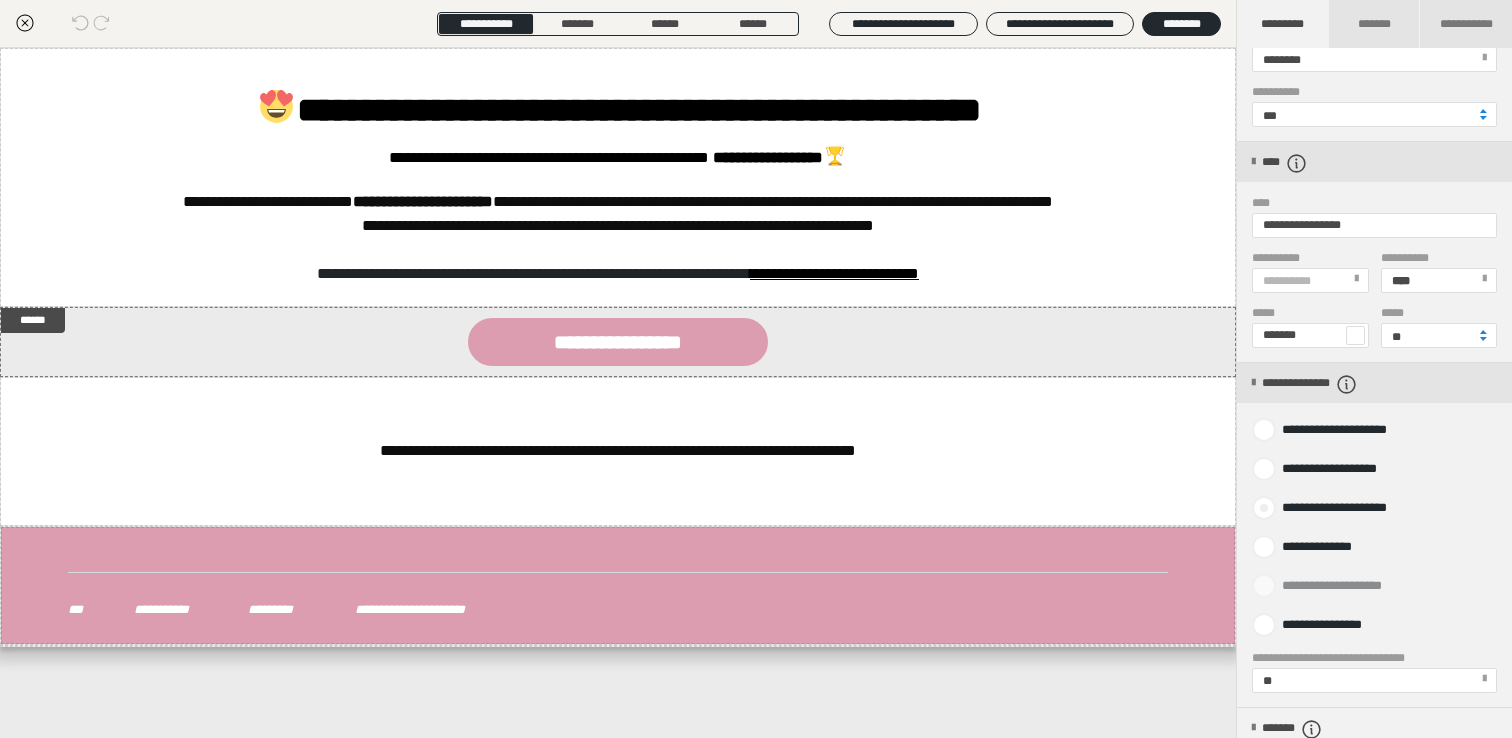 click on "**********" at bounding box center (1288, 502) 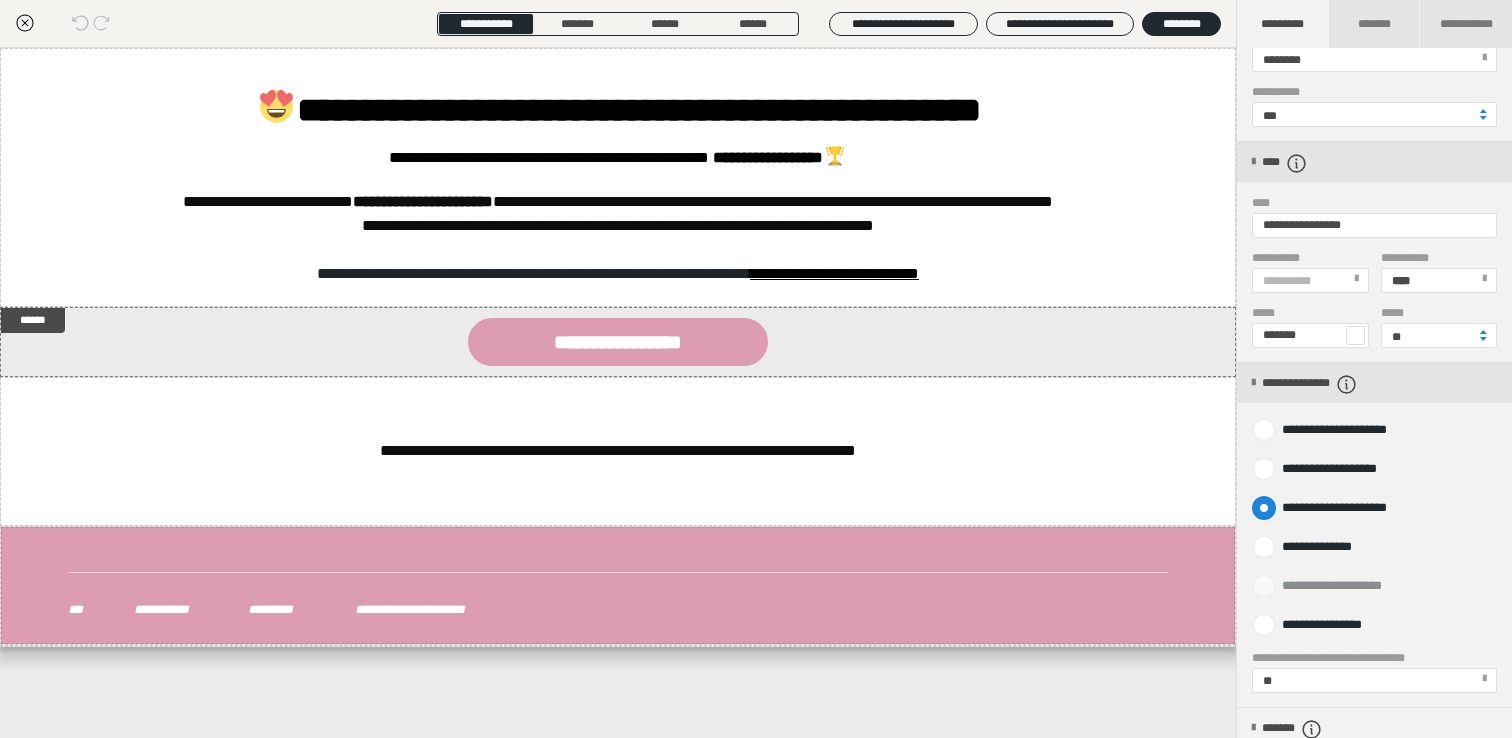 radio on "****" 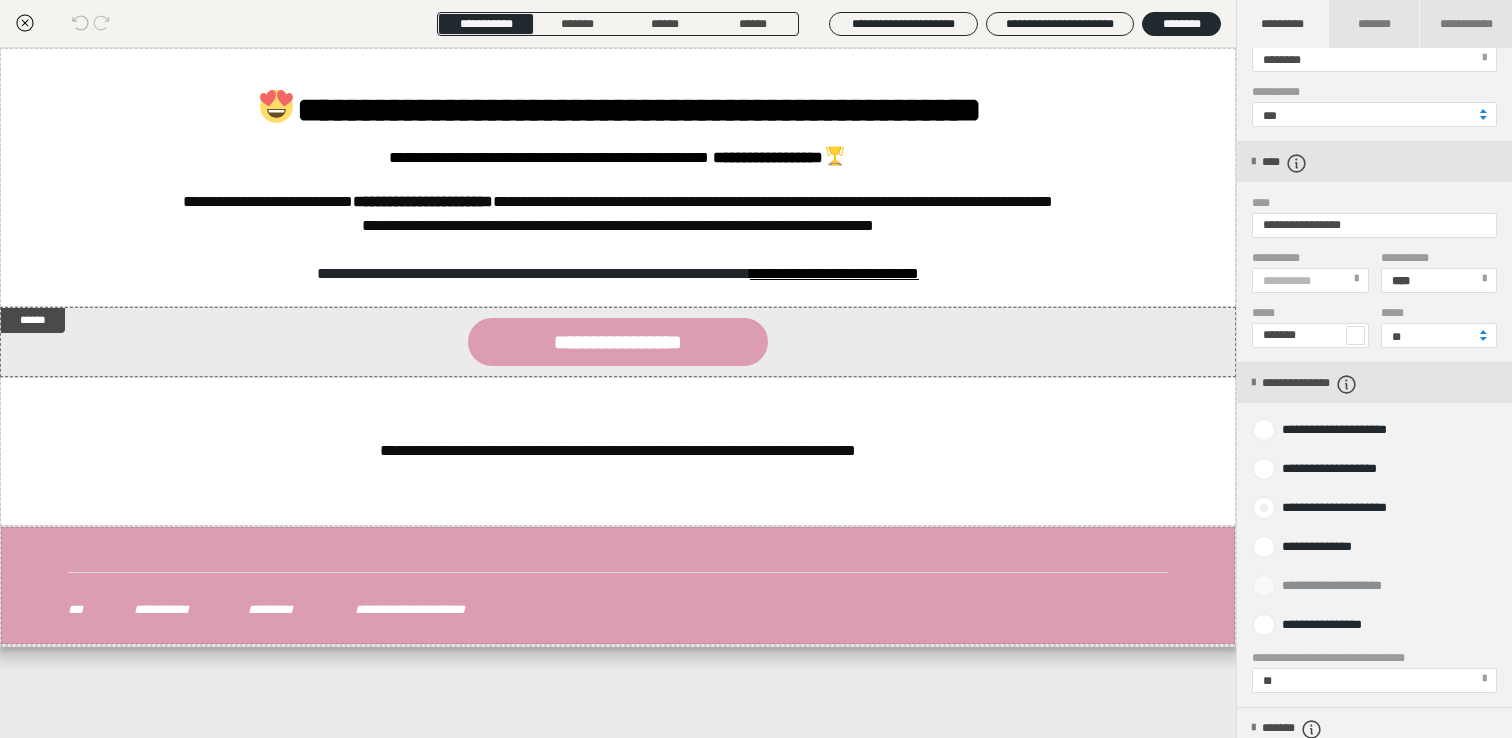 radio on "*****" 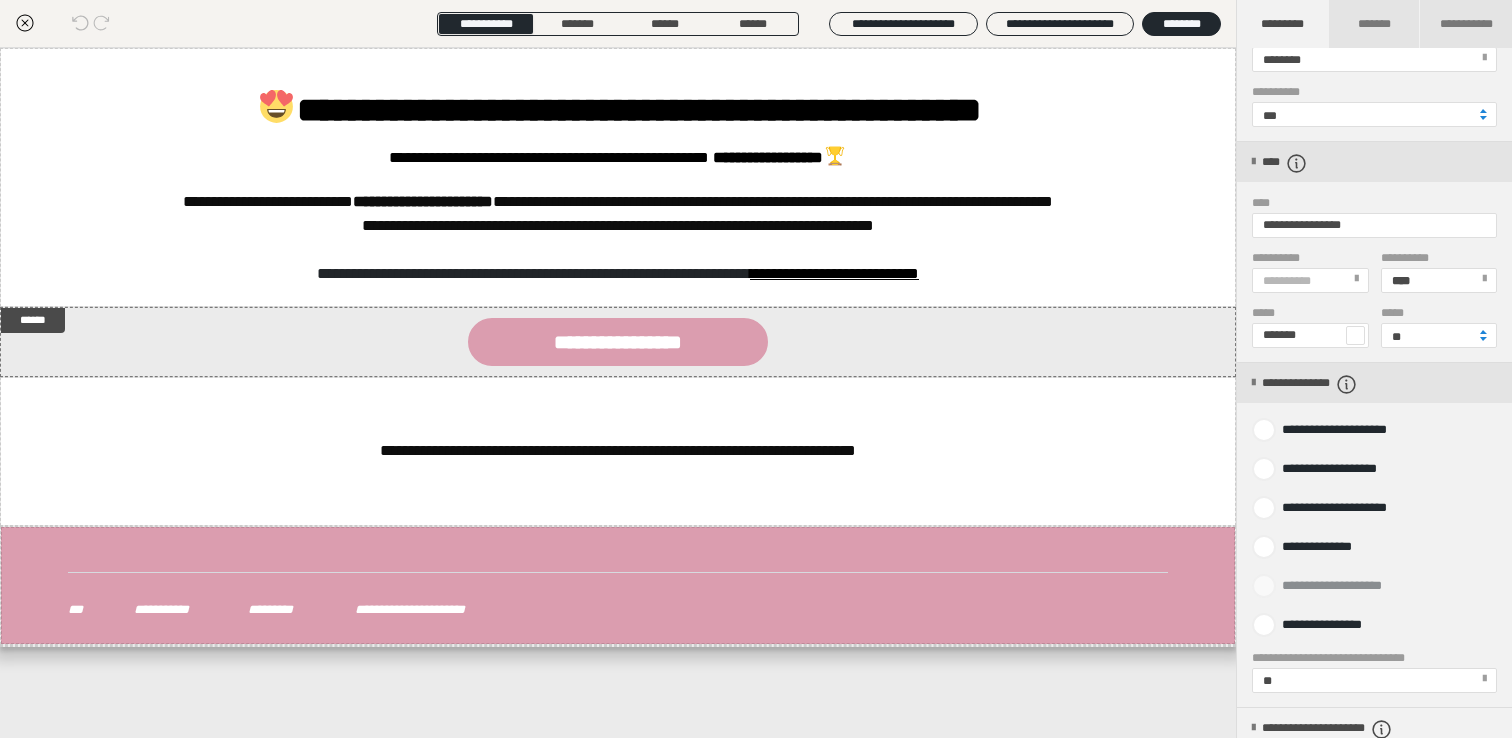 click 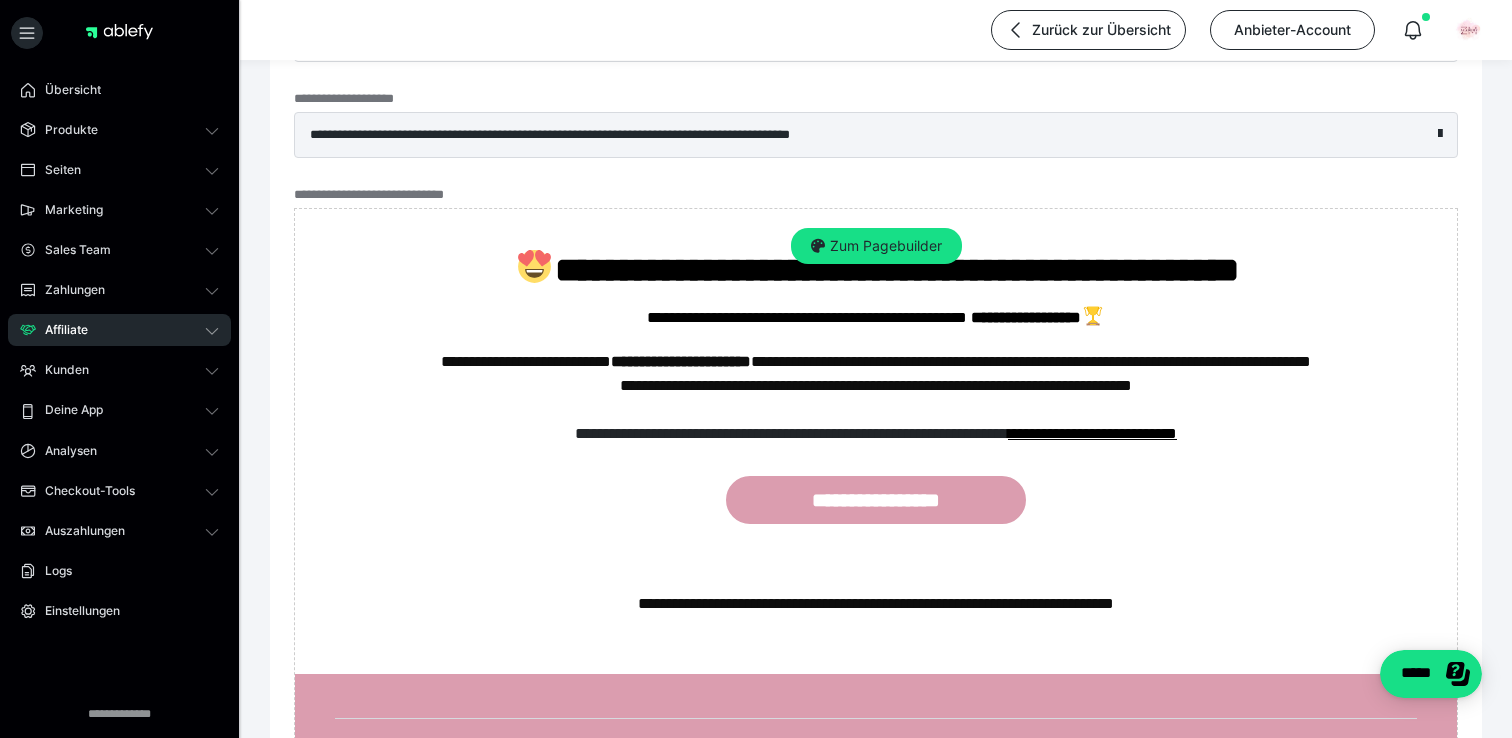 scroll, scrollTop: 425, scrollLeft: 0, axis: vertical 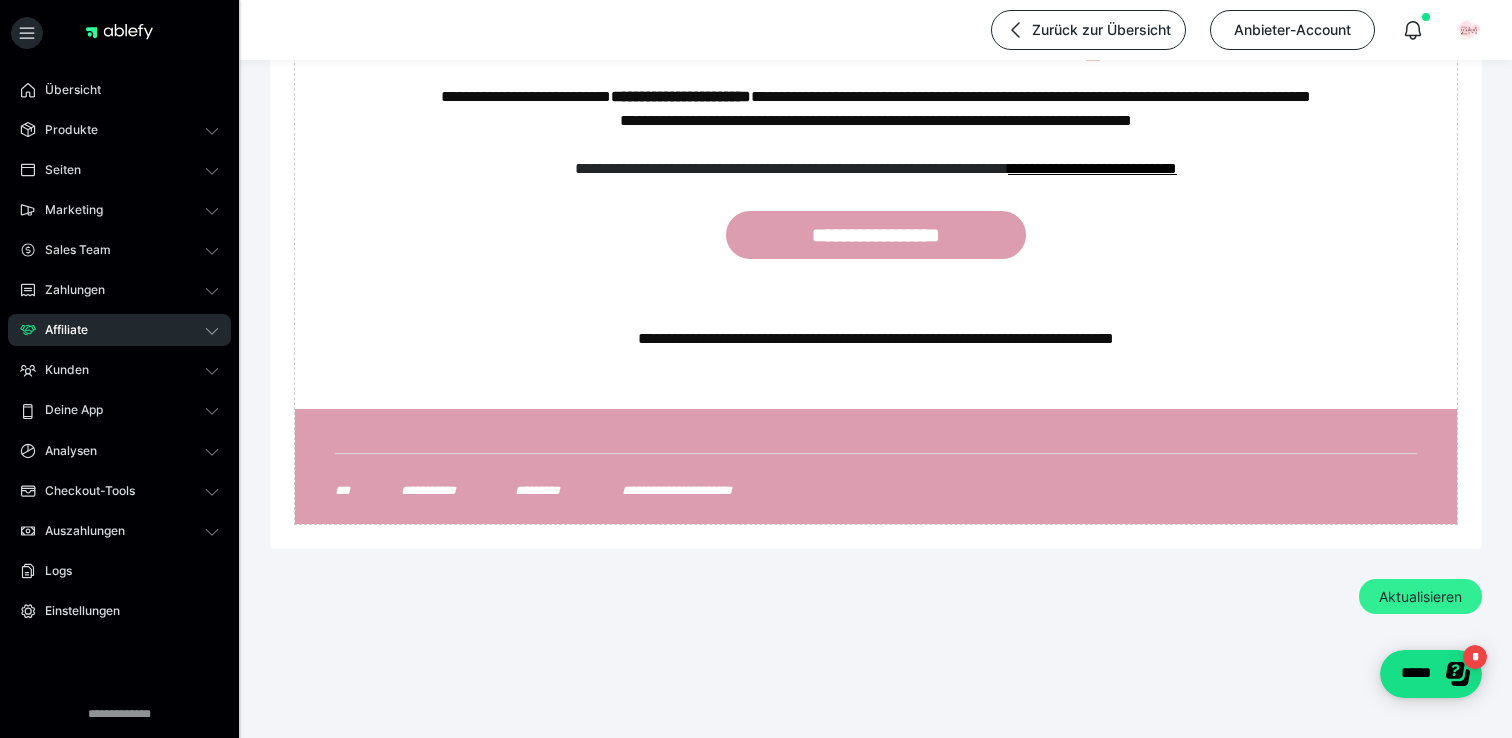 click on "Aktualisieren" at bounding box center [1420, 597] 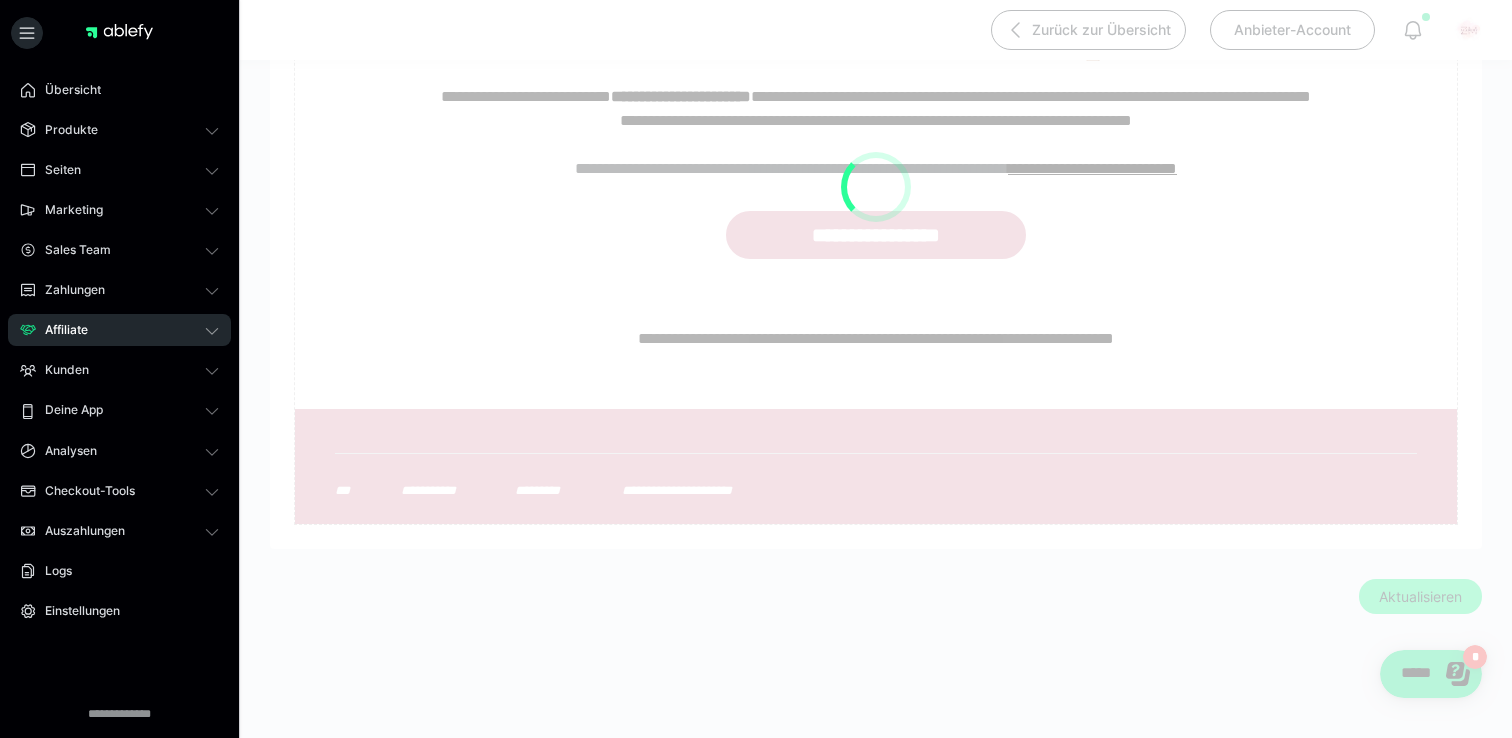 scroll, scrollTop: 0, scrollLeft: 0, axis: both 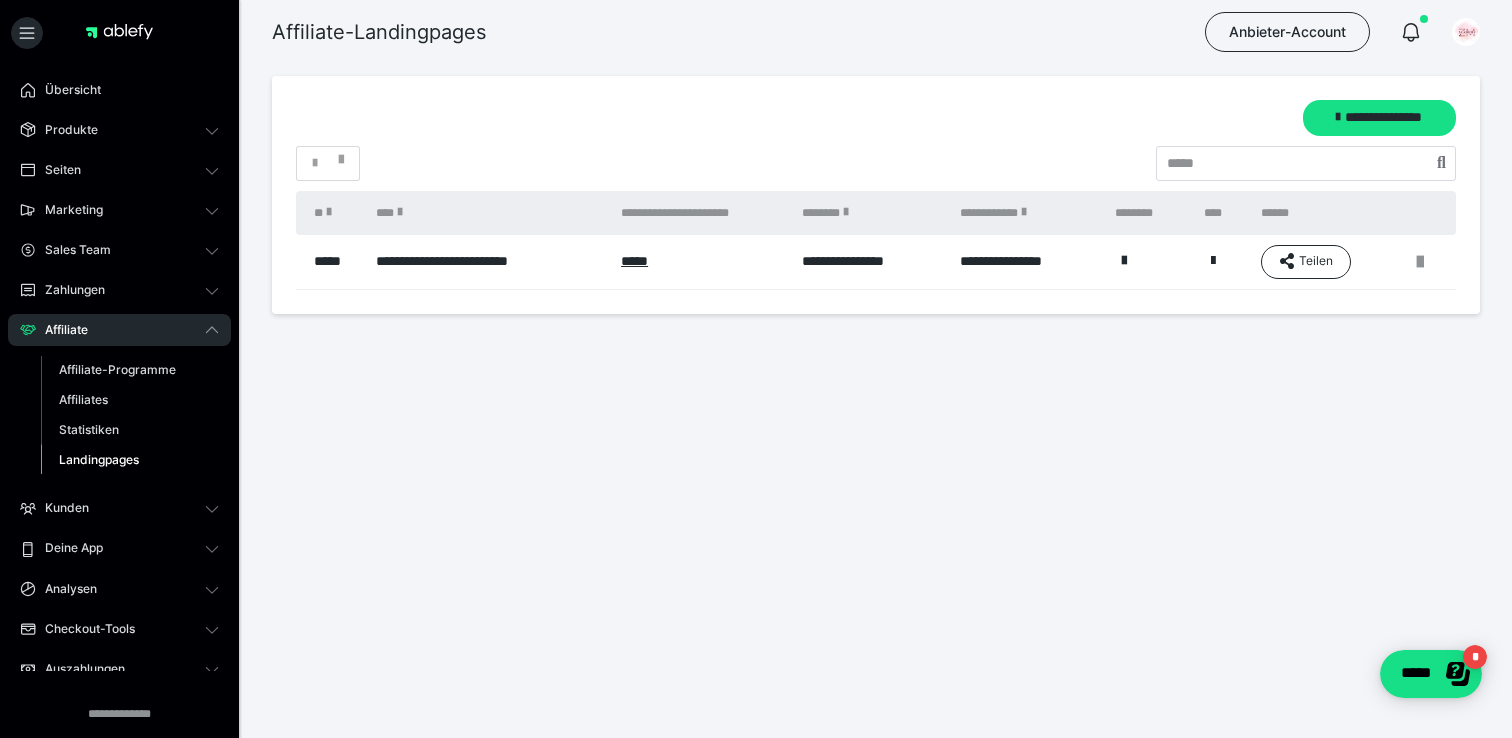 click at bounding box center [1121, 253] 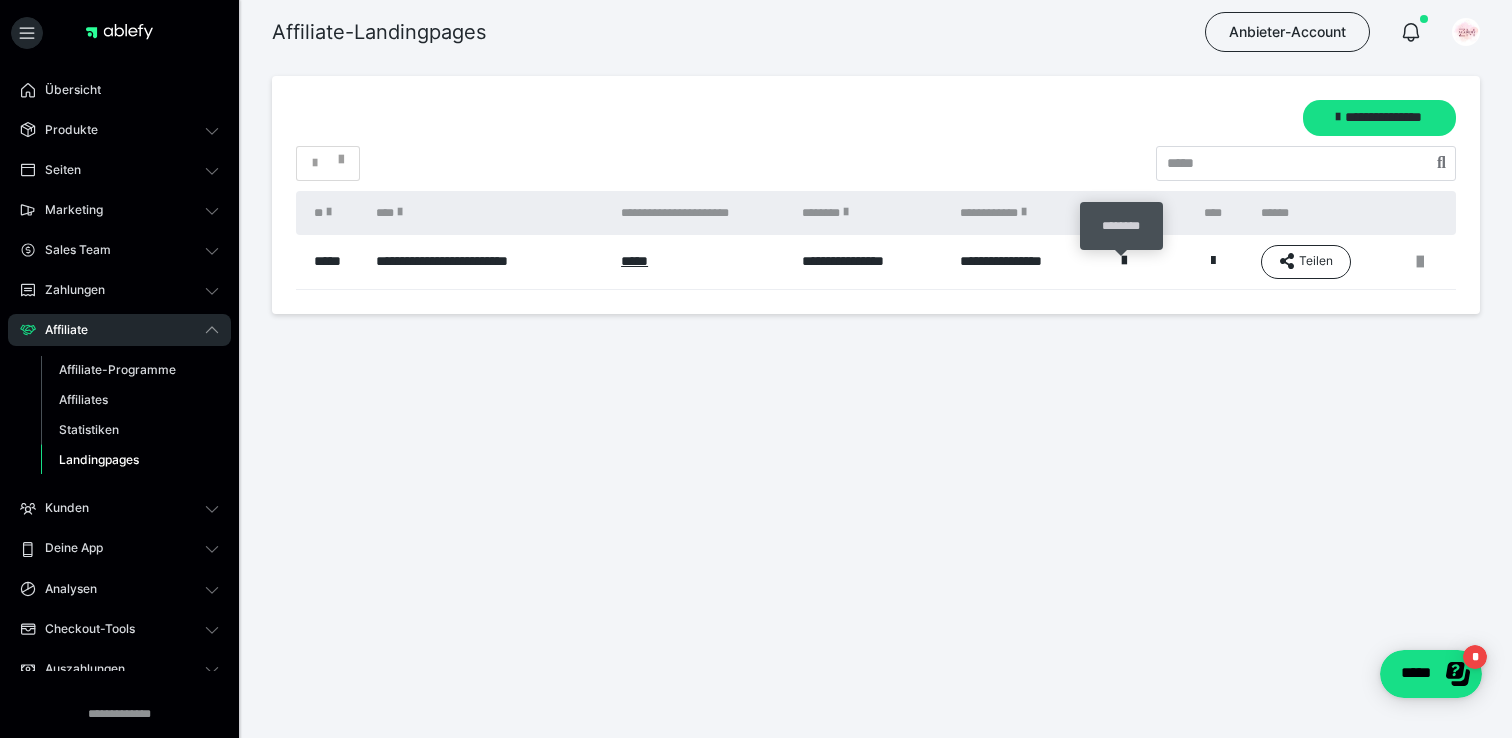 click at bounding box center (1124, 261) 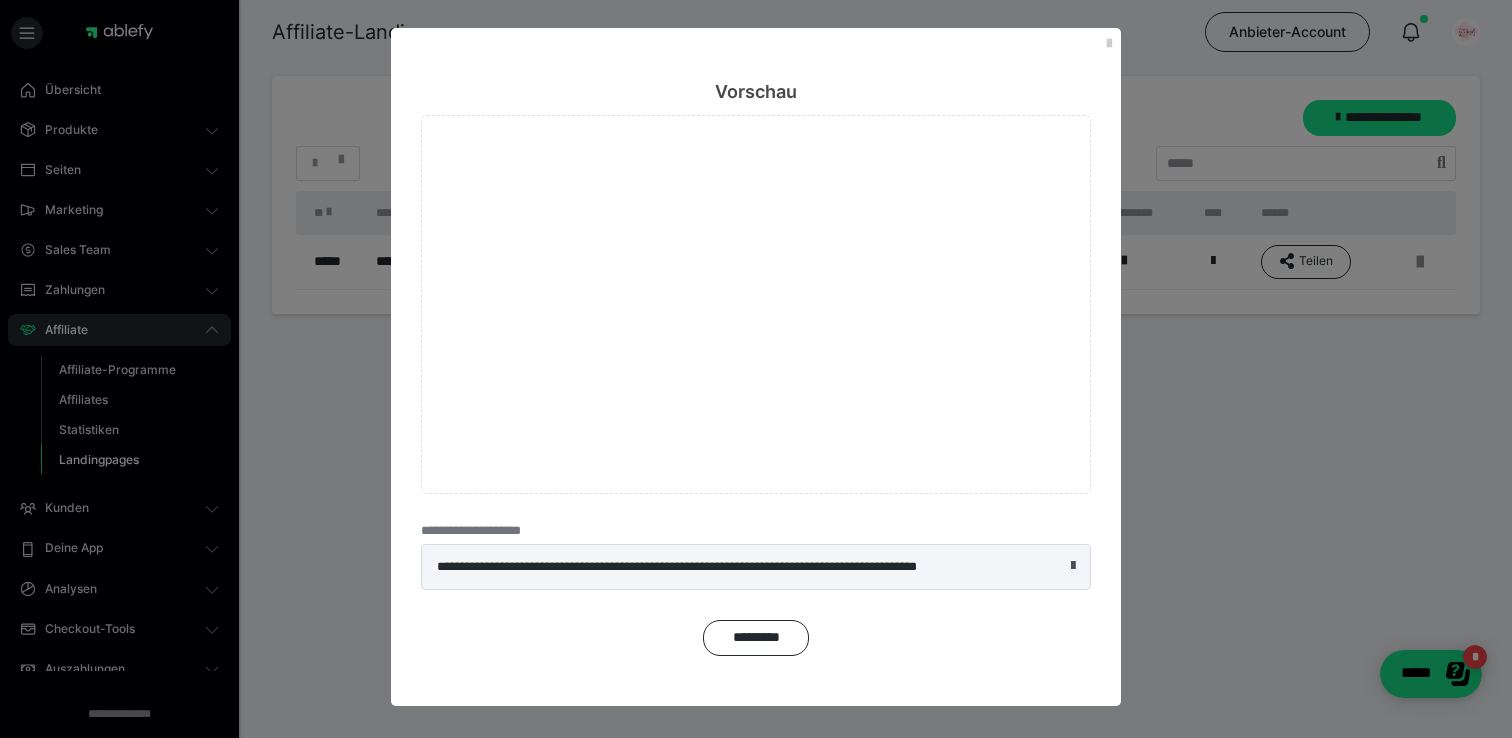 click at bounding box center [1073, 566] 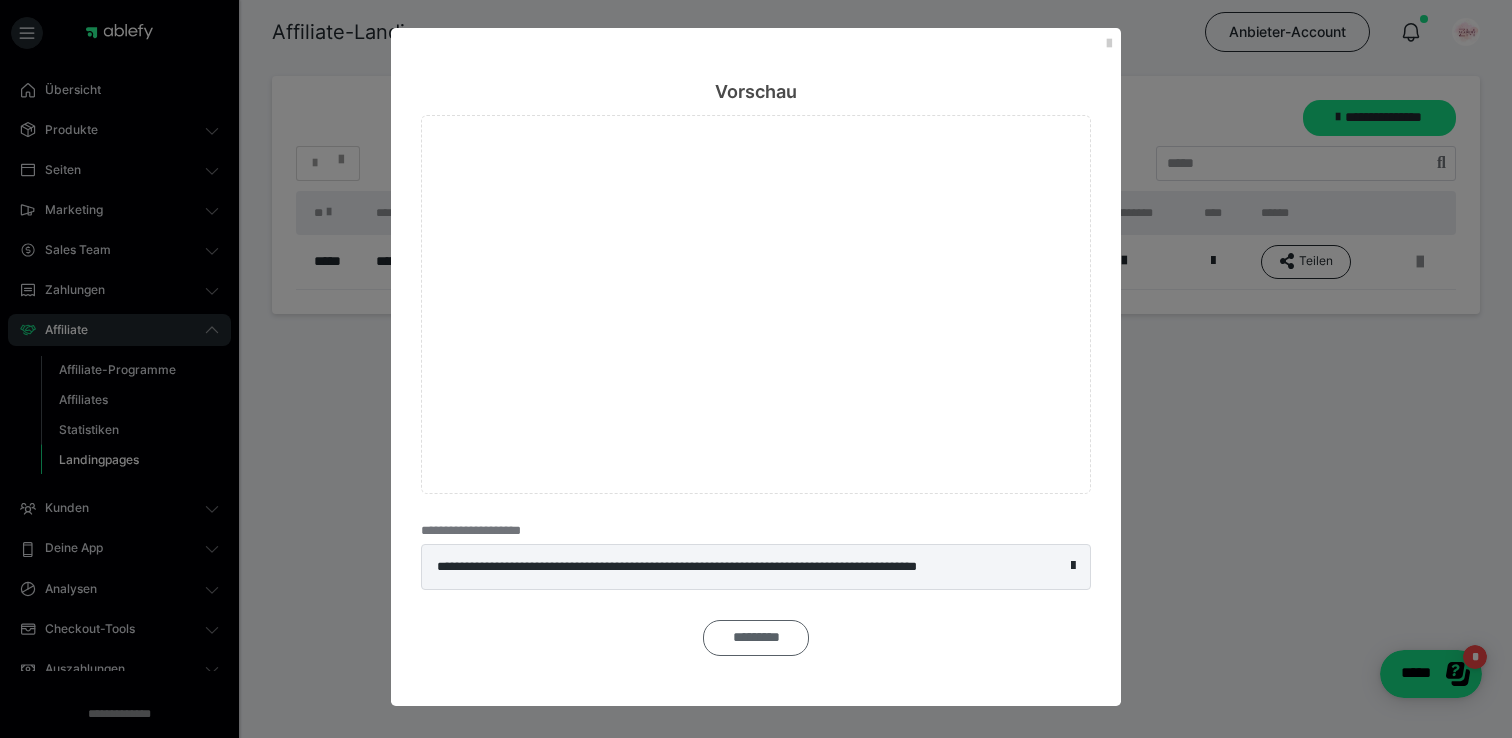 click on "*********" at bounding box center (756, 638) 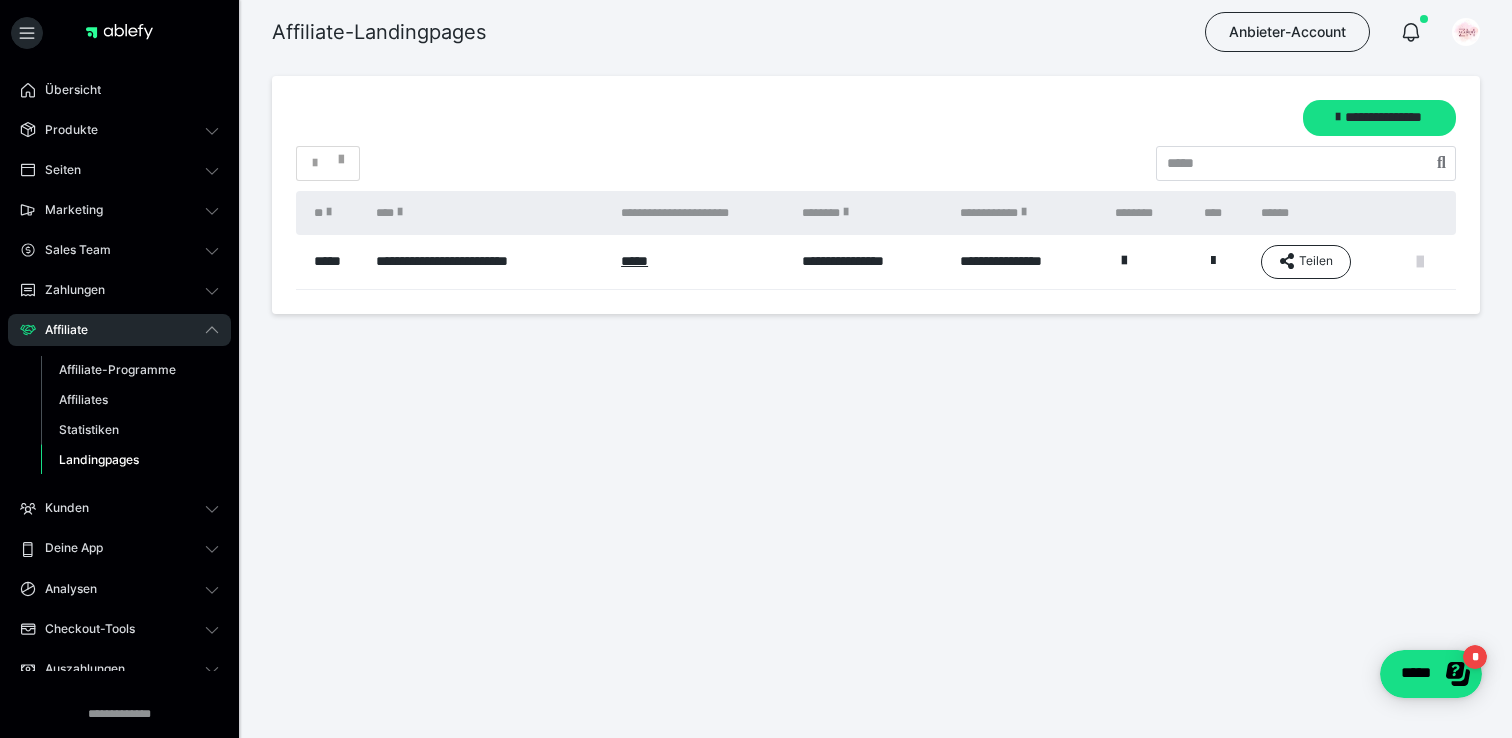 click at bounding box center [1420, 262] 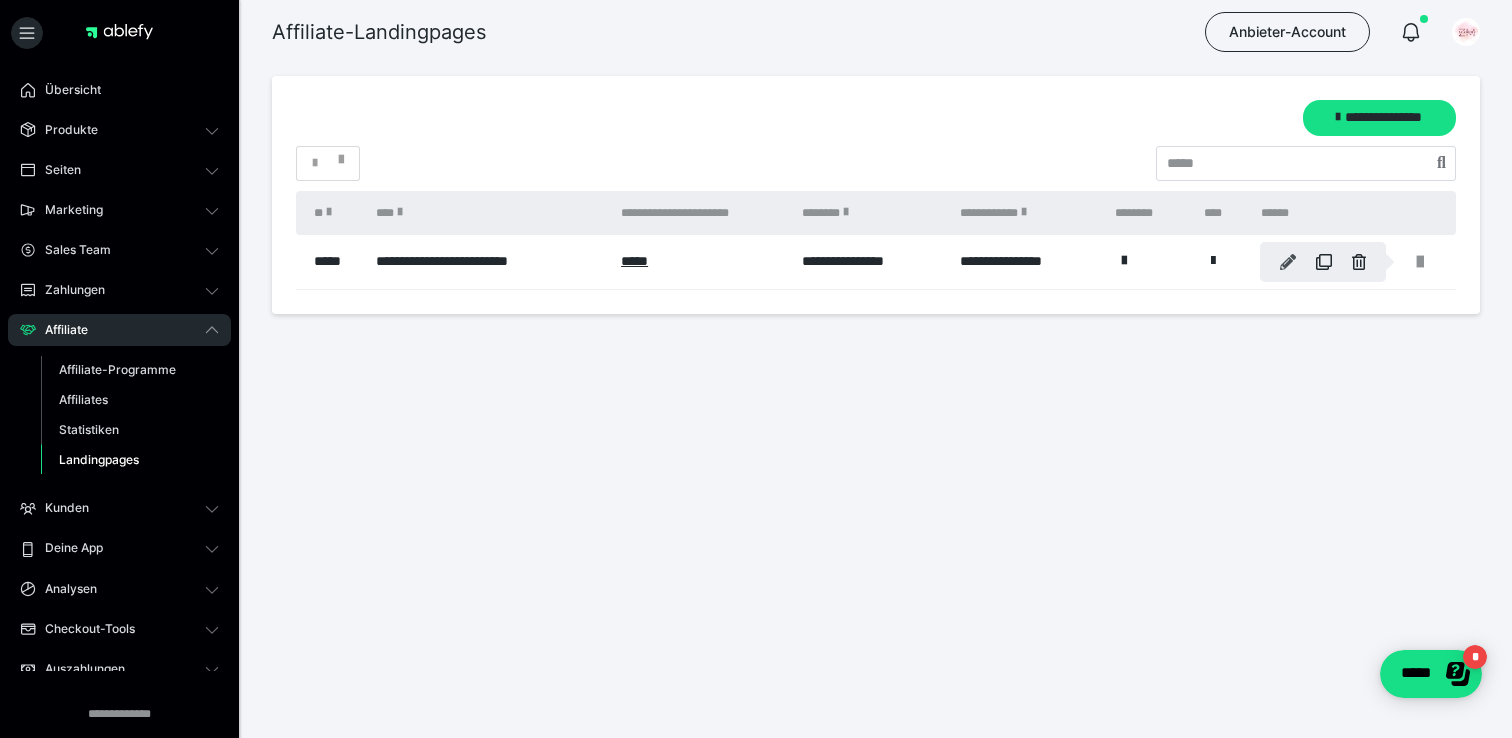 click at bounding box center [1288, 262] 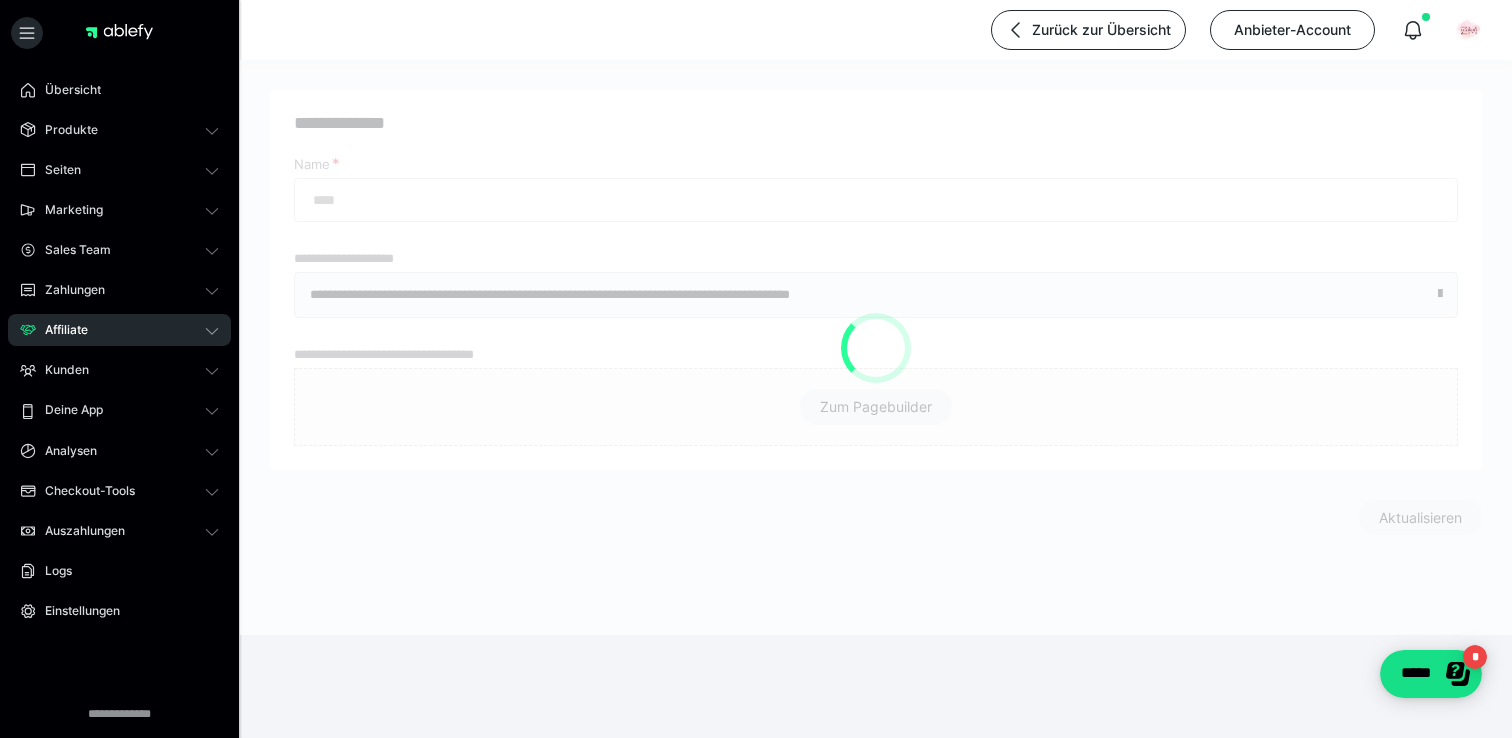 type on "**********" 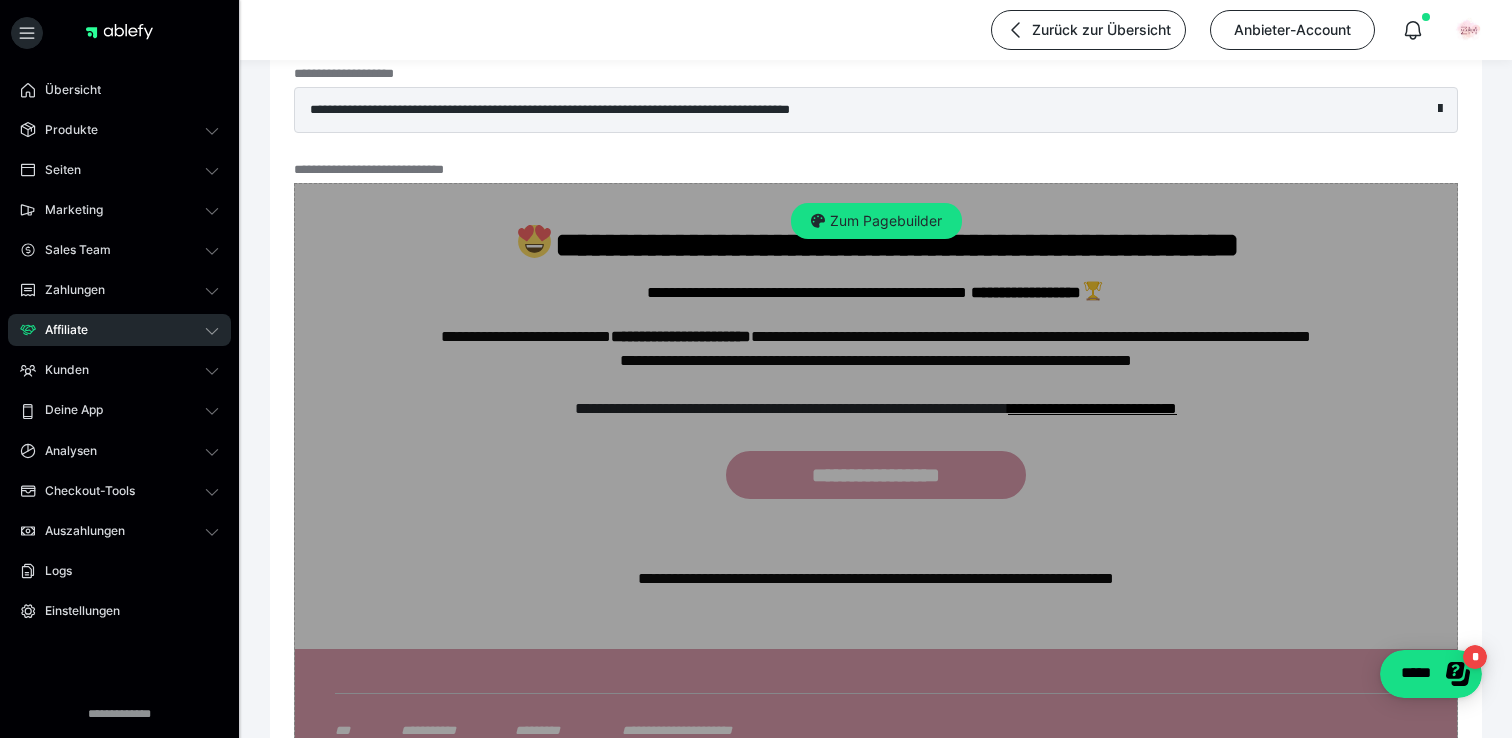 scroll, scrollTop: 192, scrollLeft: 0, axis: vertical 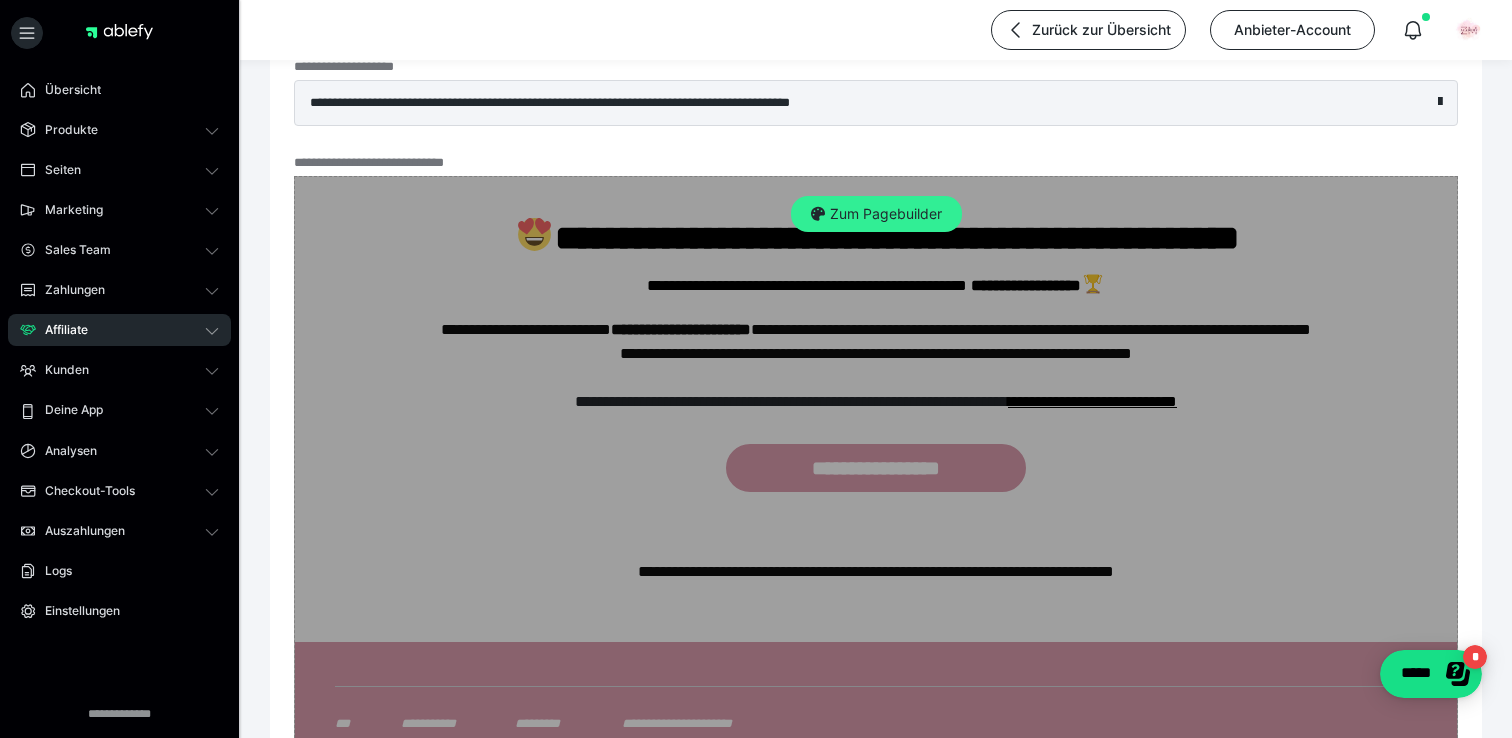 click on "Zum Pagebuilder" at bounding box center (876, 214) 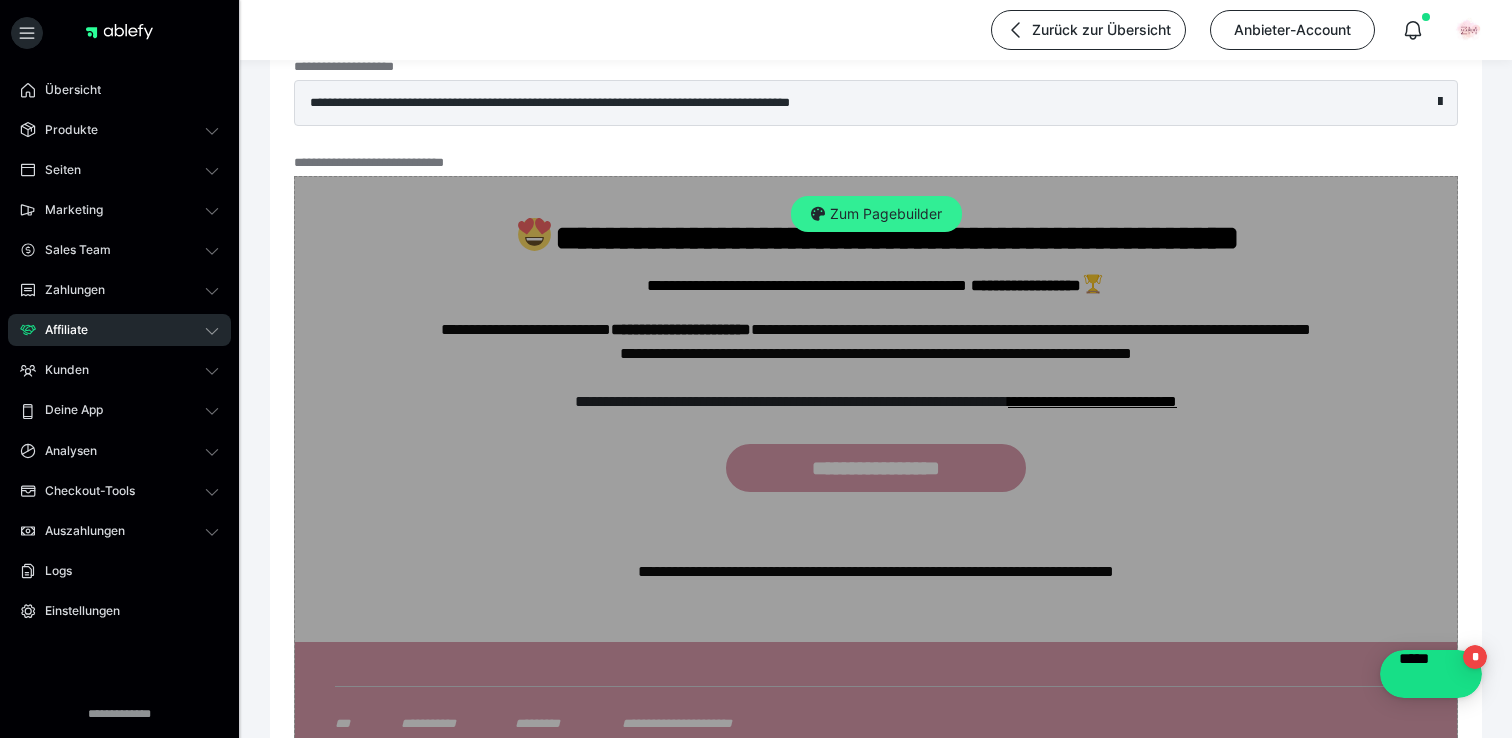 scroll, scrollTop: 0, scrollLeft: 0, axis: both 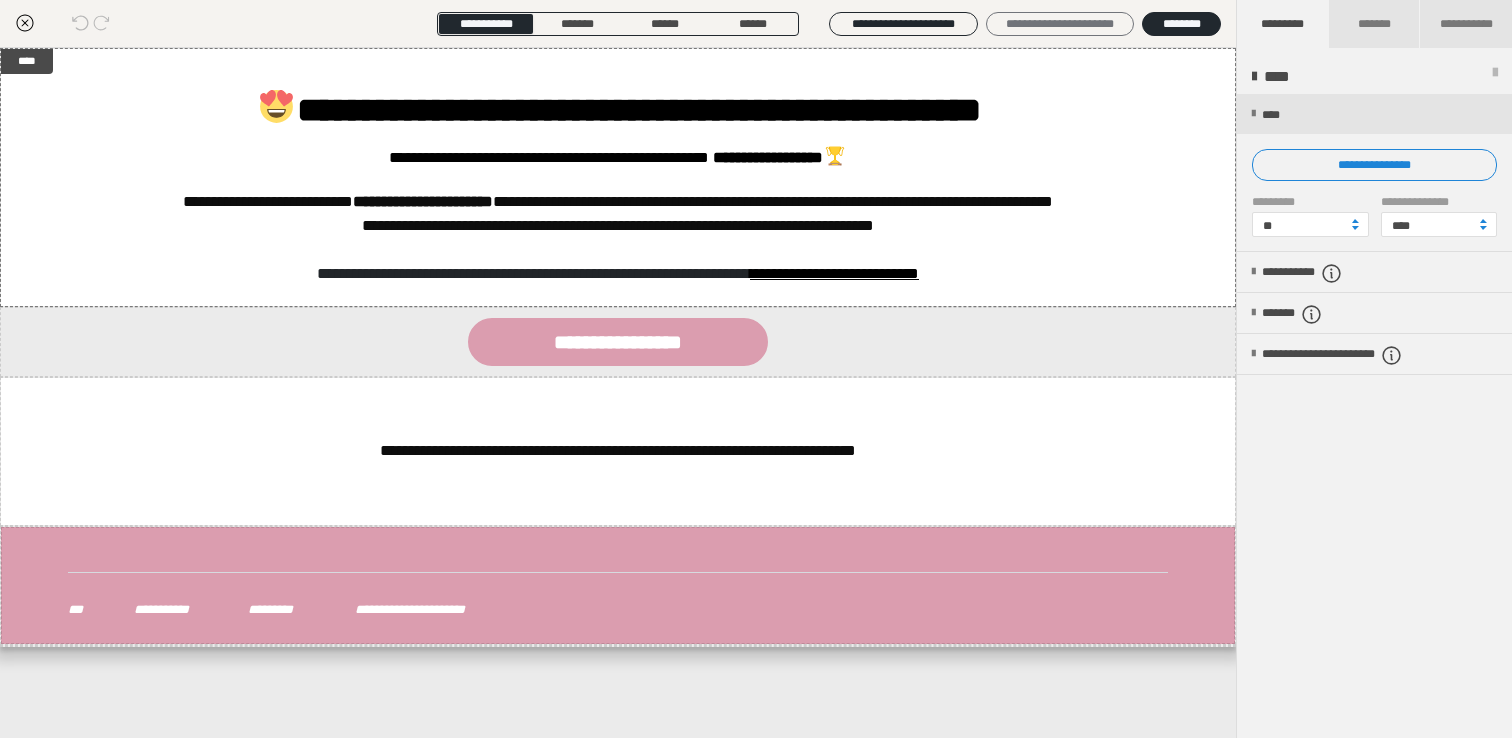 click on "**********" at bounding box center (1060, 24) 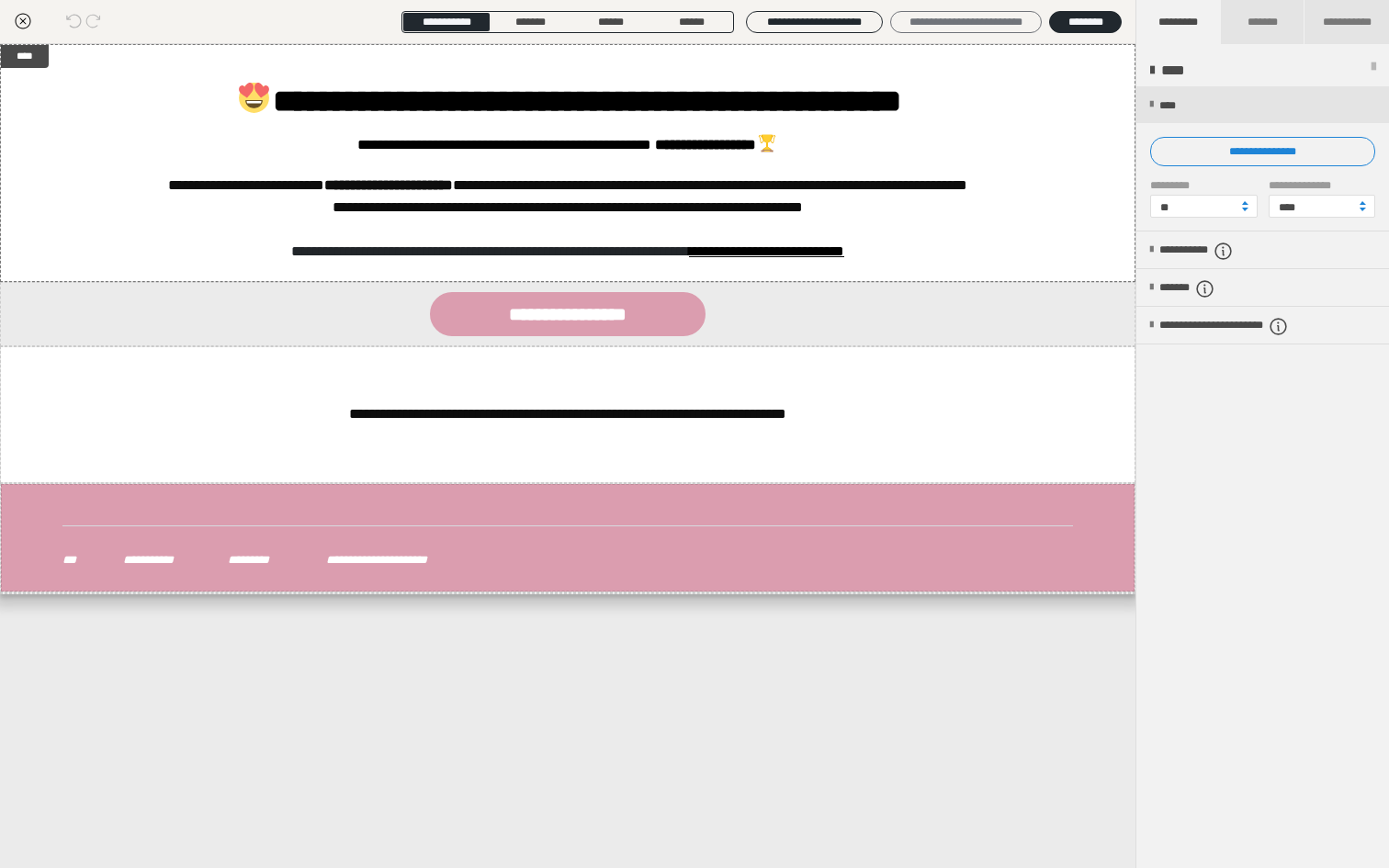 click on "**********" at bounding box center (966, 22) 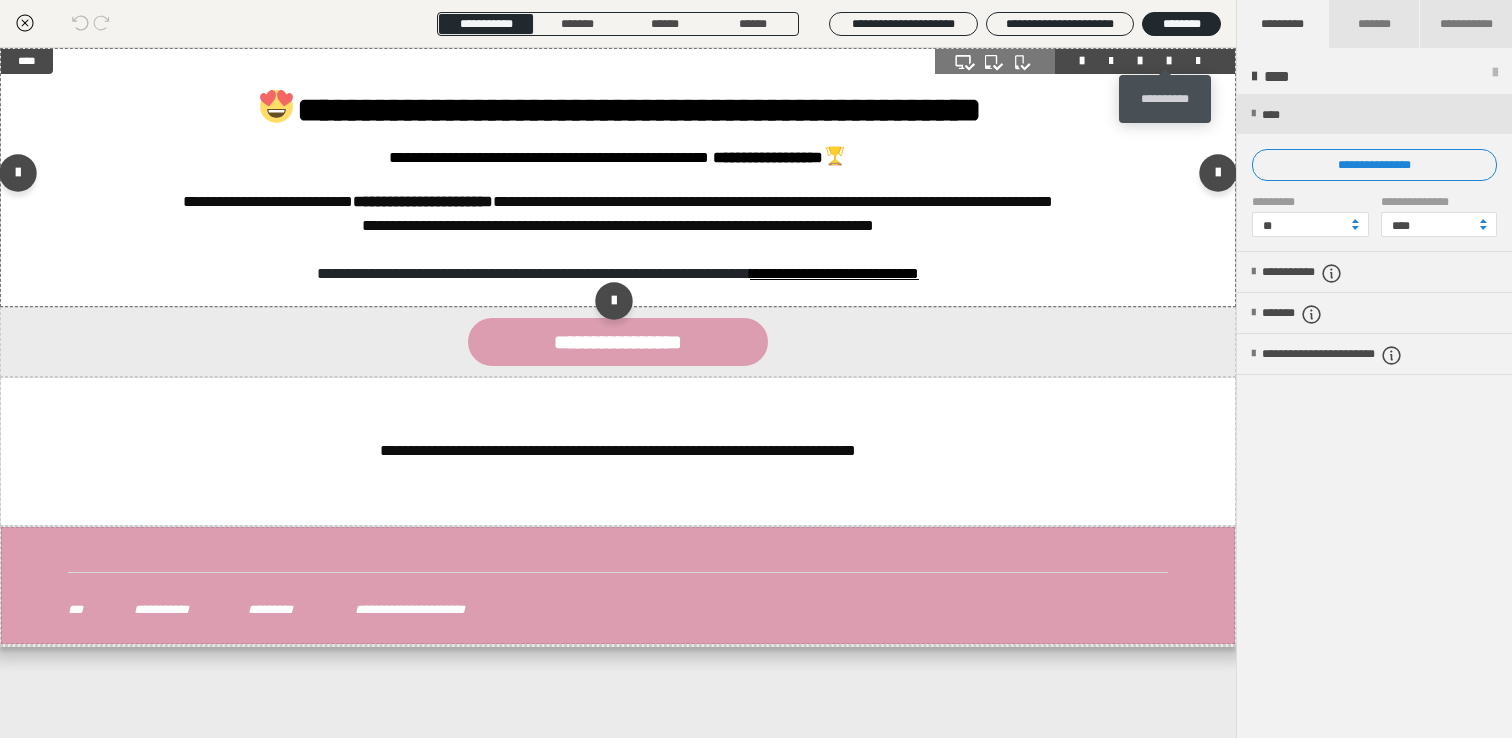 click at bounding box center [1169, 61] 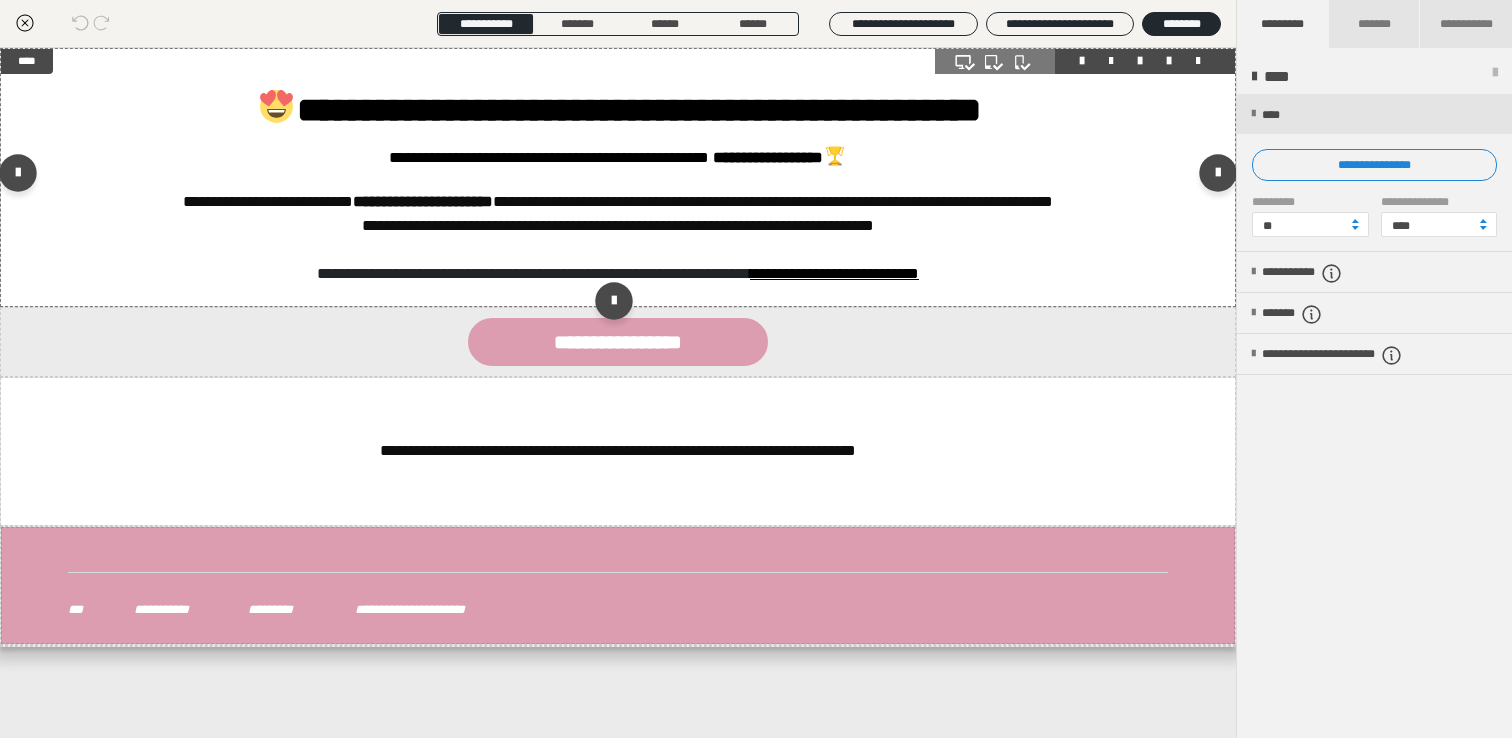 click at bounding box center (618, 177) 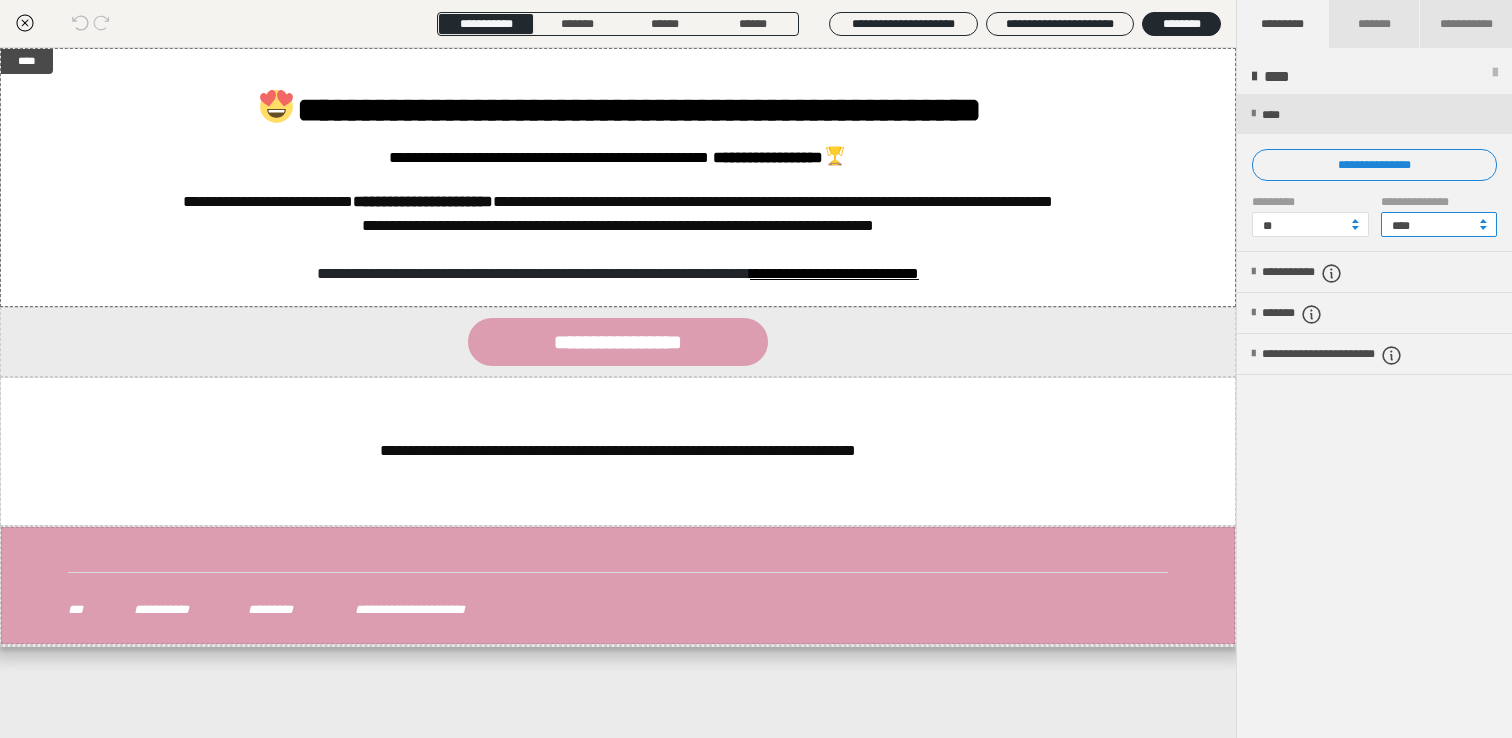 click on "****" at bounding box center (1439, 224) 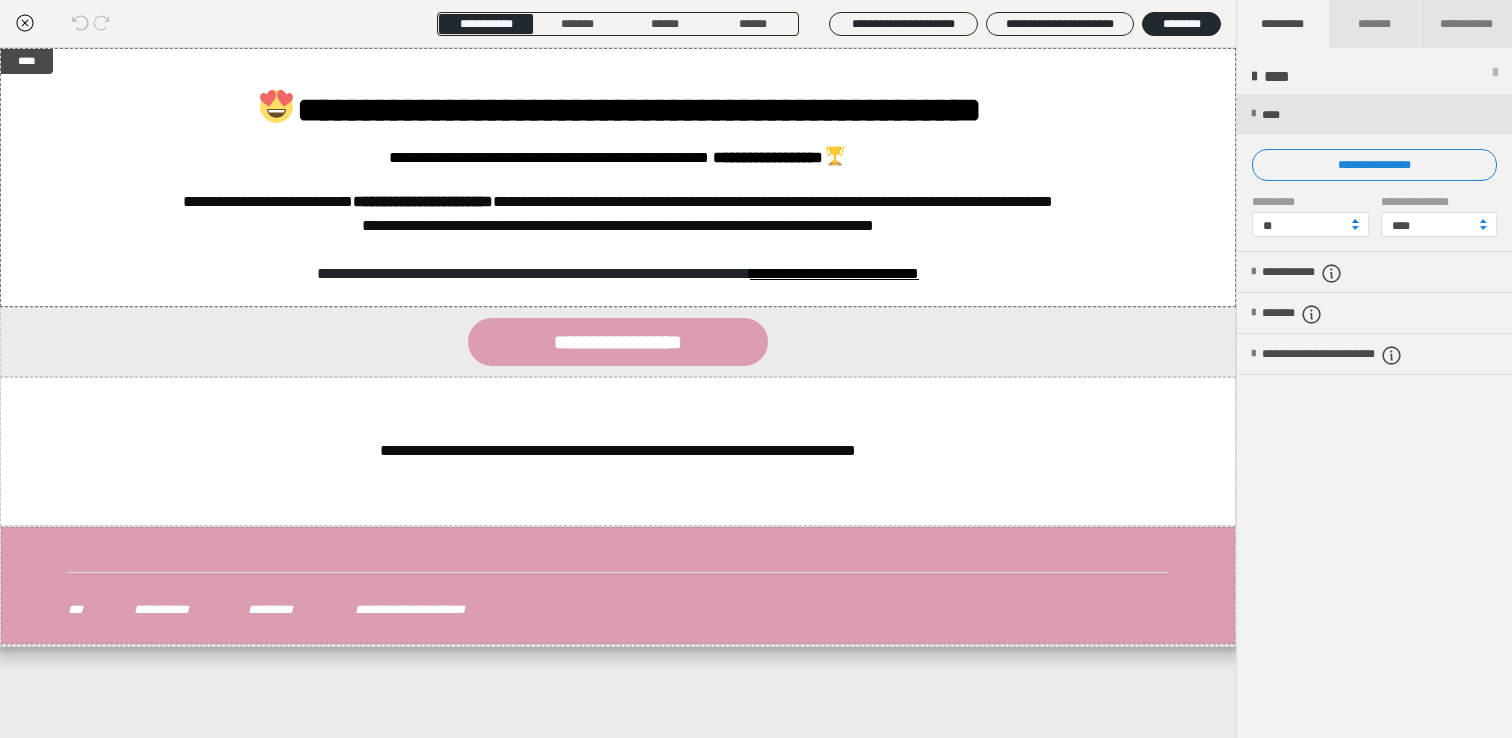 click at bounding box center [1355, 221] 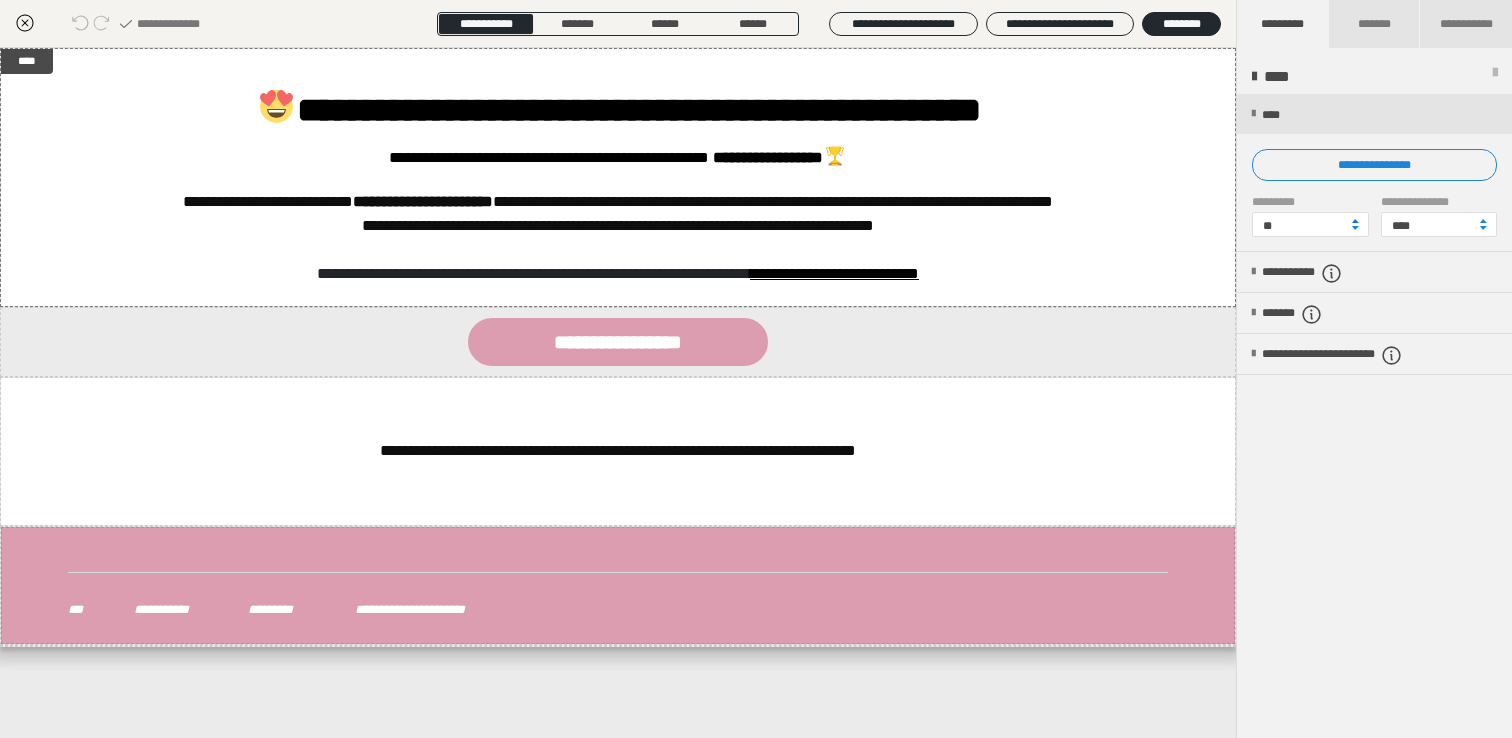 click at bounding box center (1355, 221) 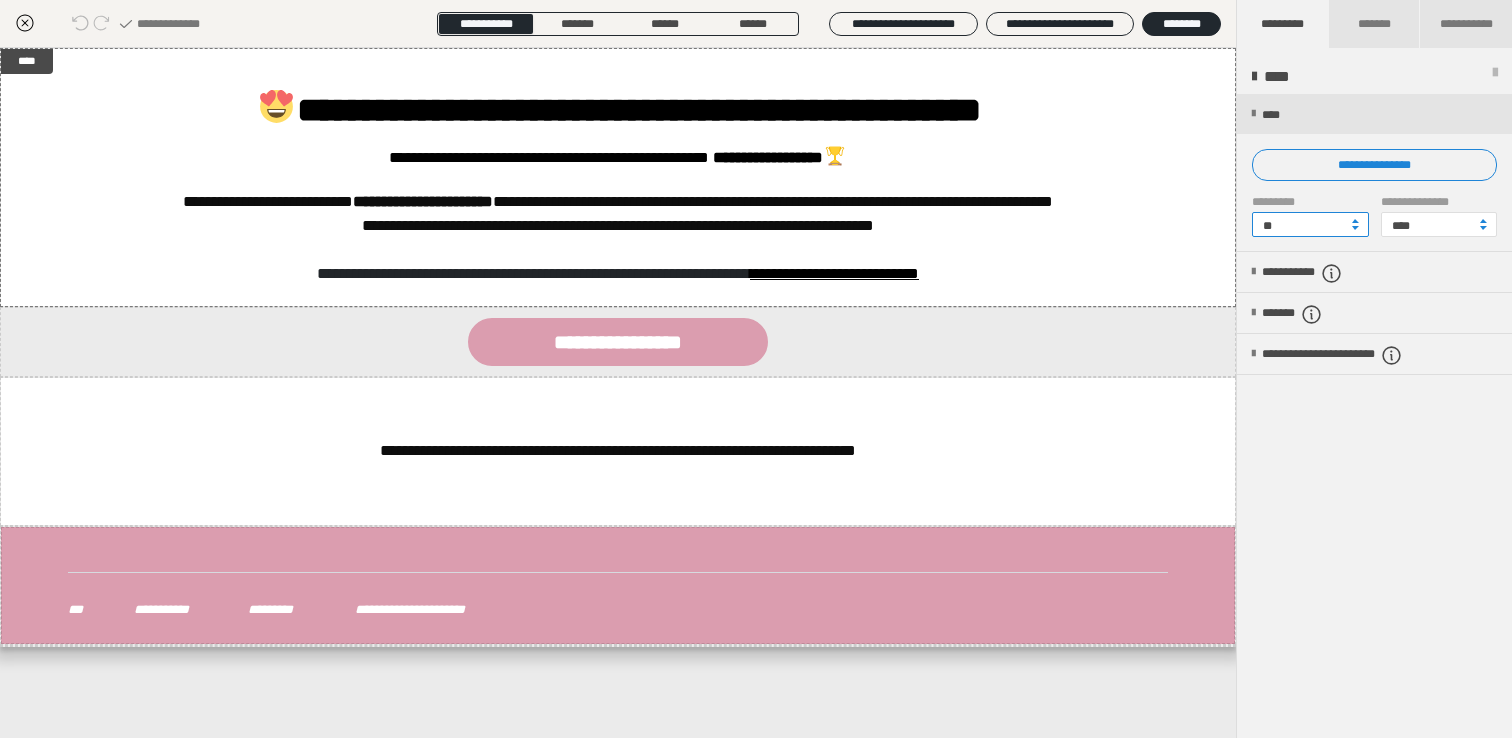 click on "**" at bounding box center (1310, 224) 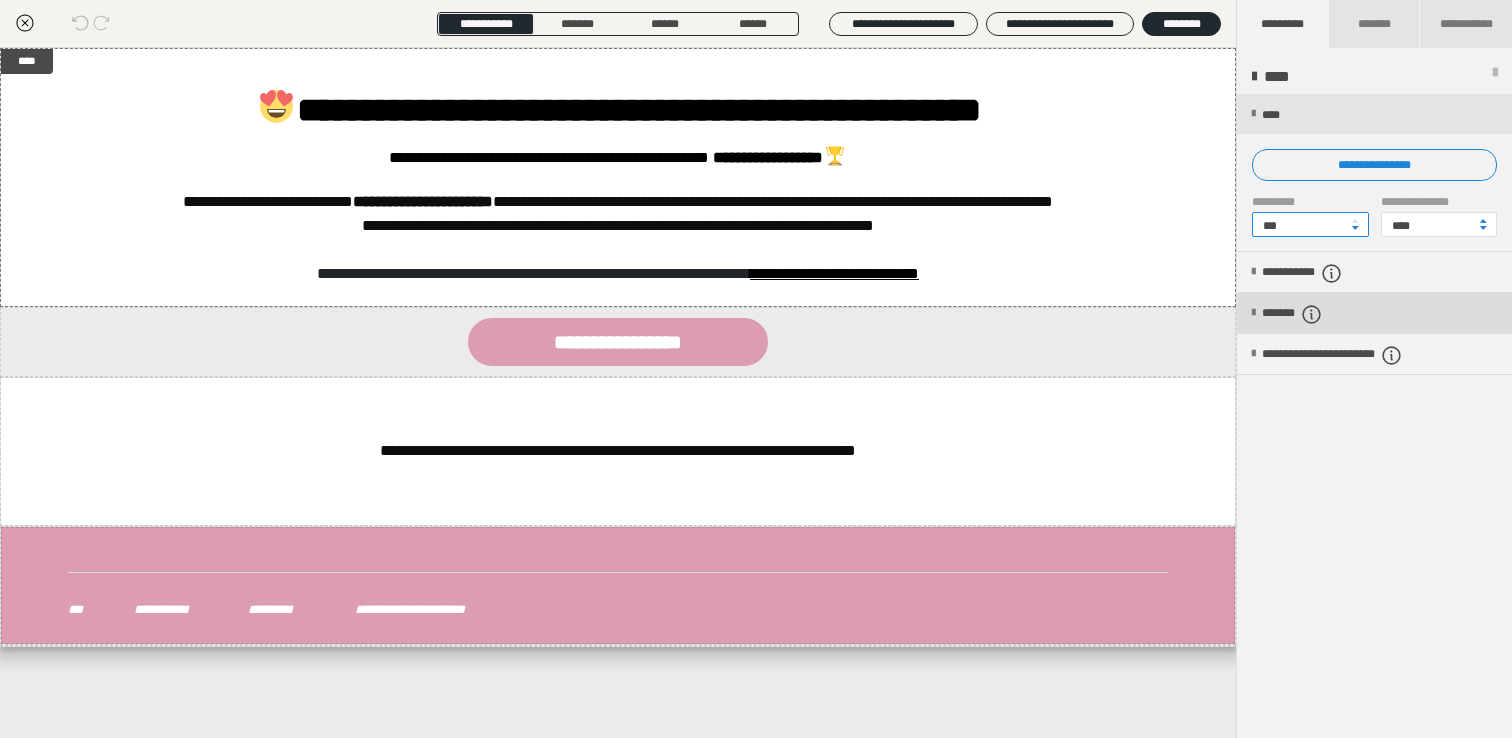 type on "***" 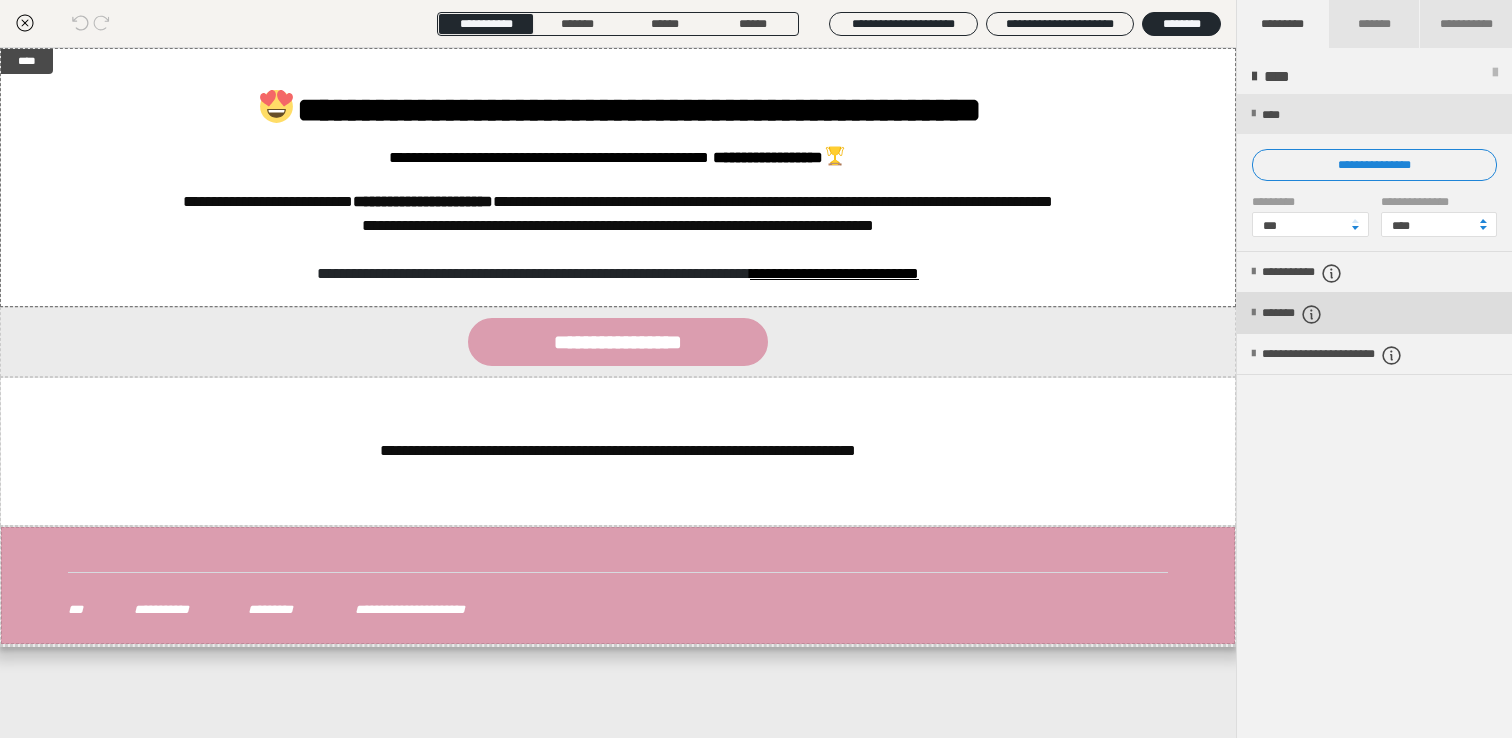 click on "*******" at bounding box center (1309, 314) 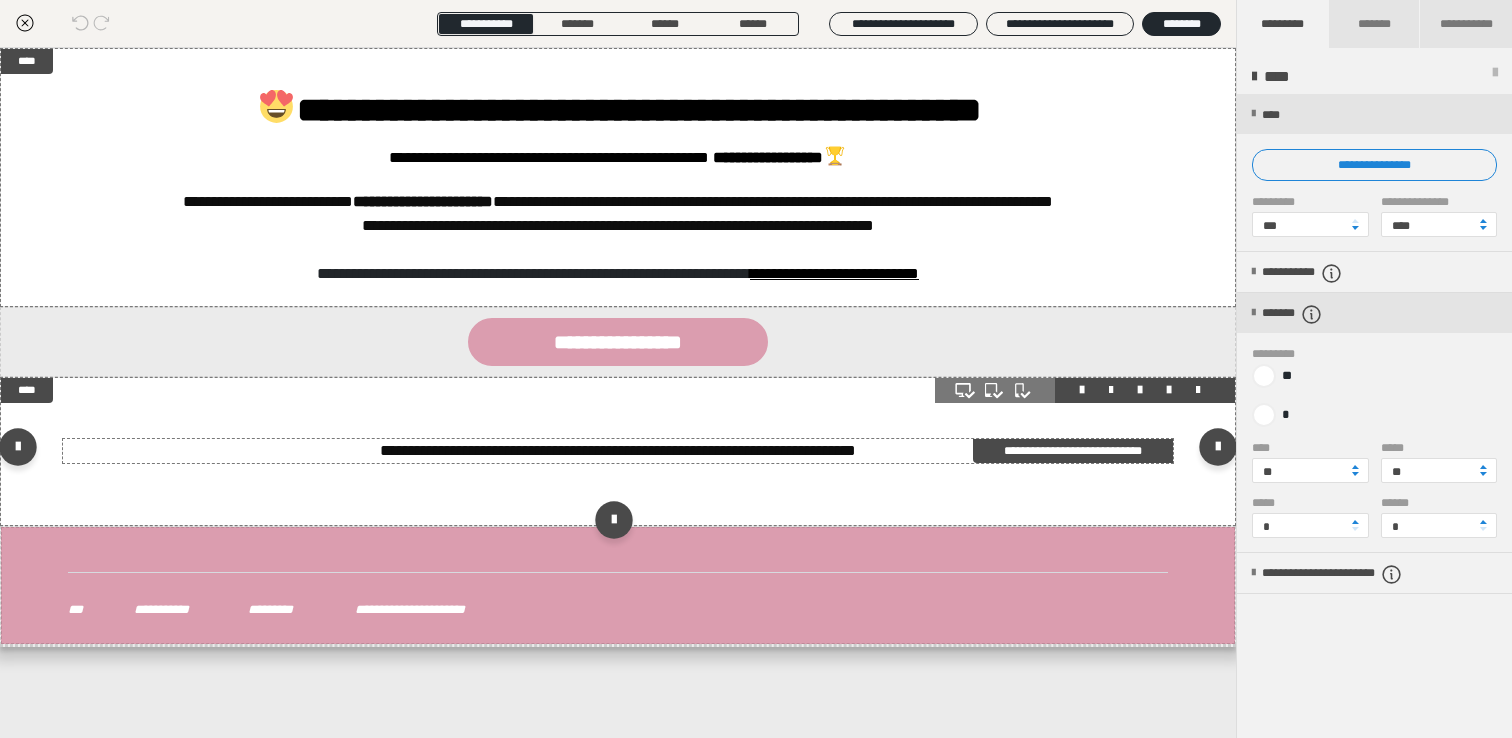 click on "**********" at bounding box center (1073, 451) 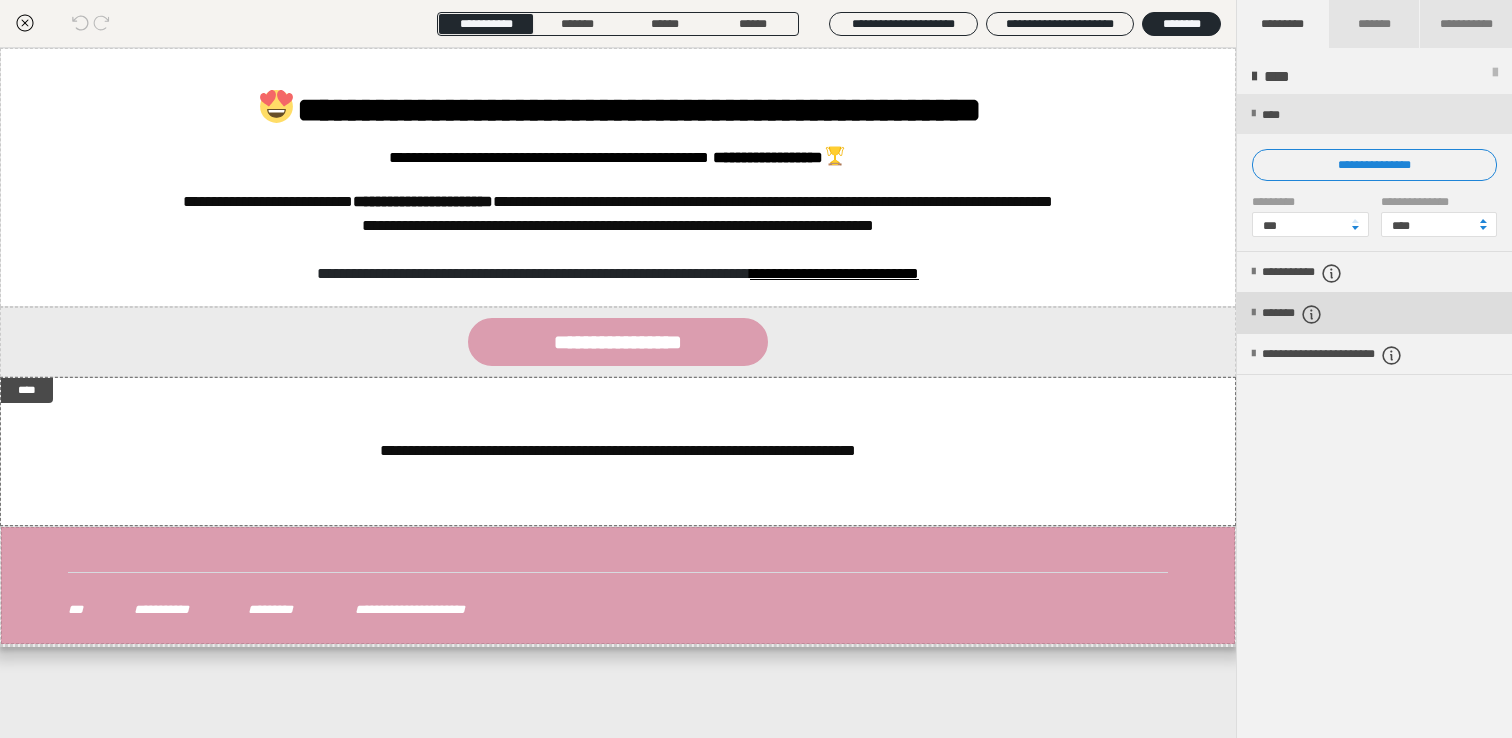 click on "*******" at bounding box center (1309, 314) 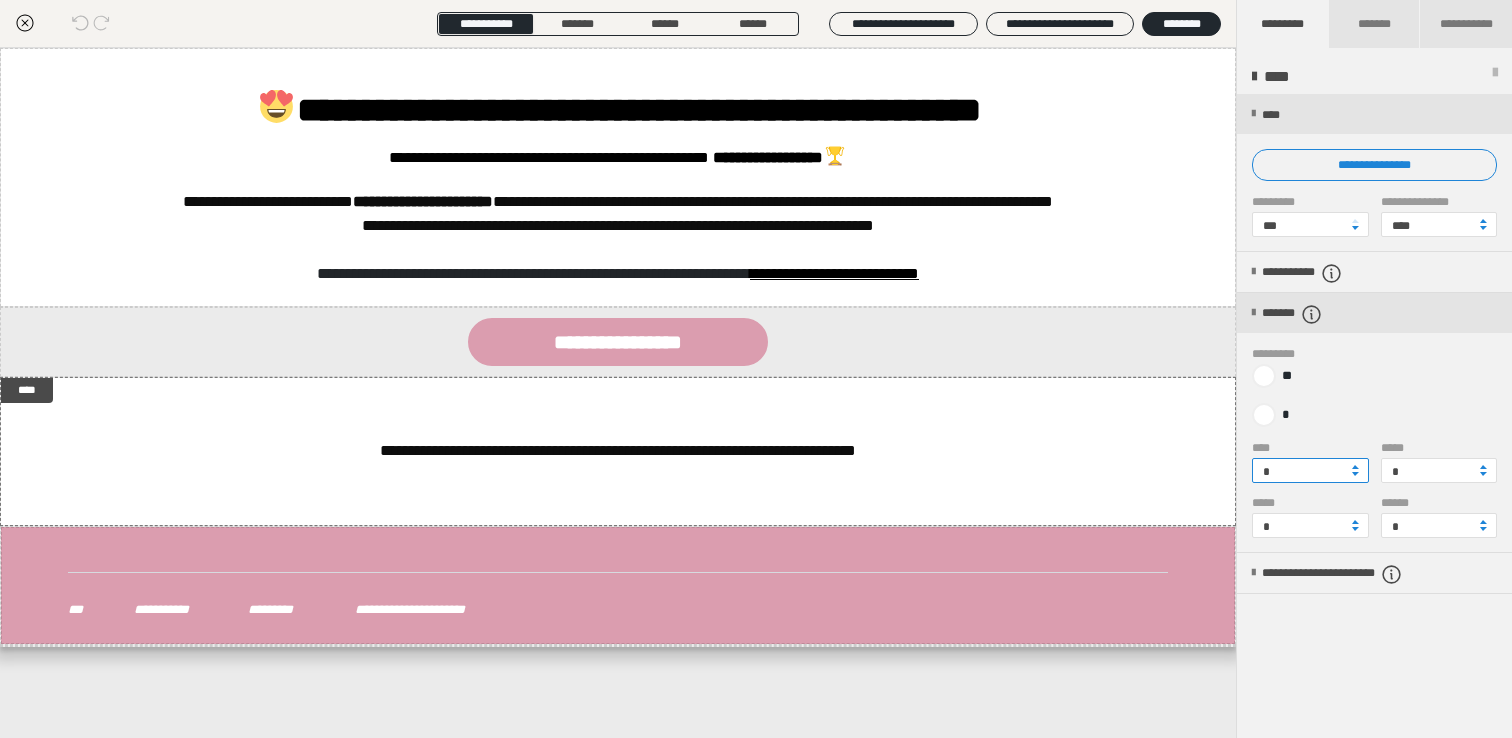 click on "*" at bounding box center [1310, 470] 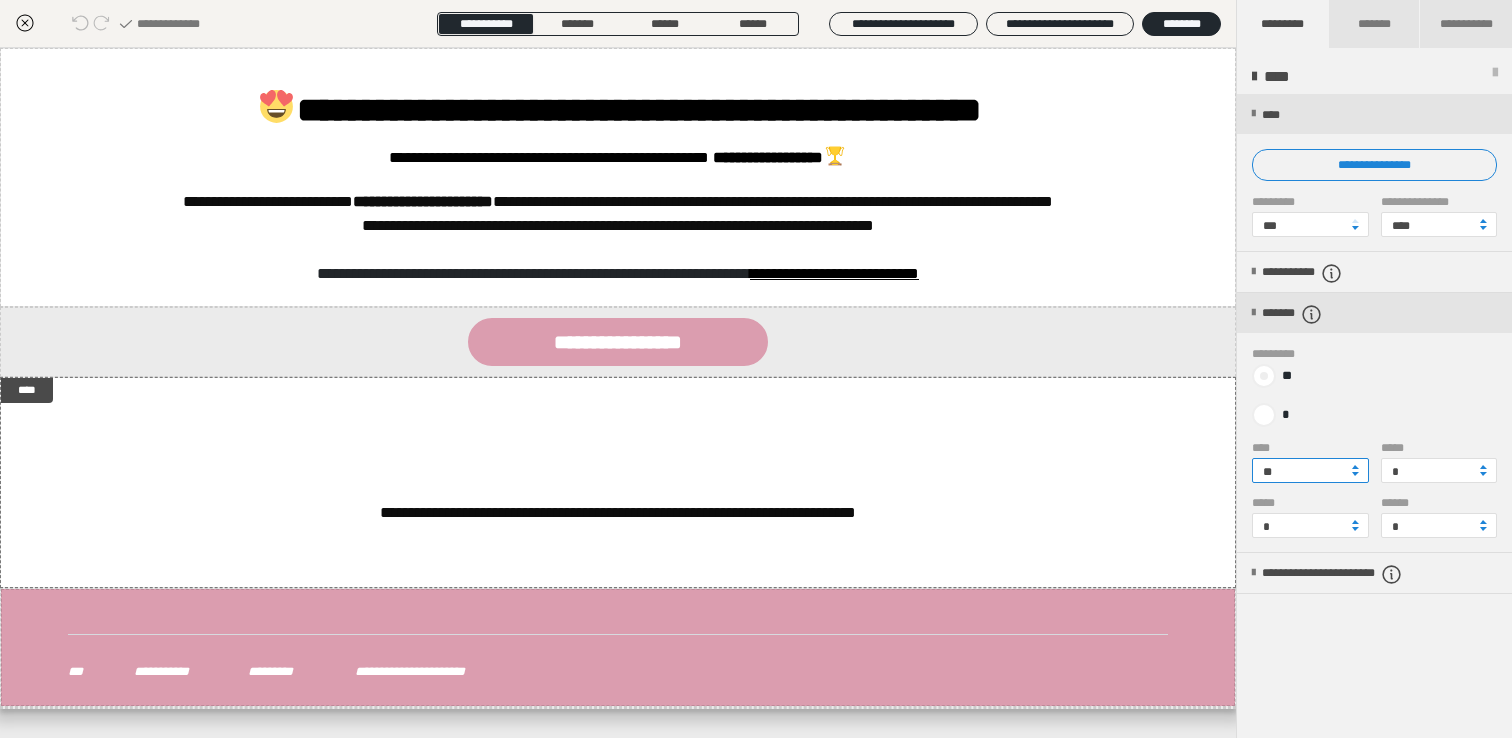 type on "**" 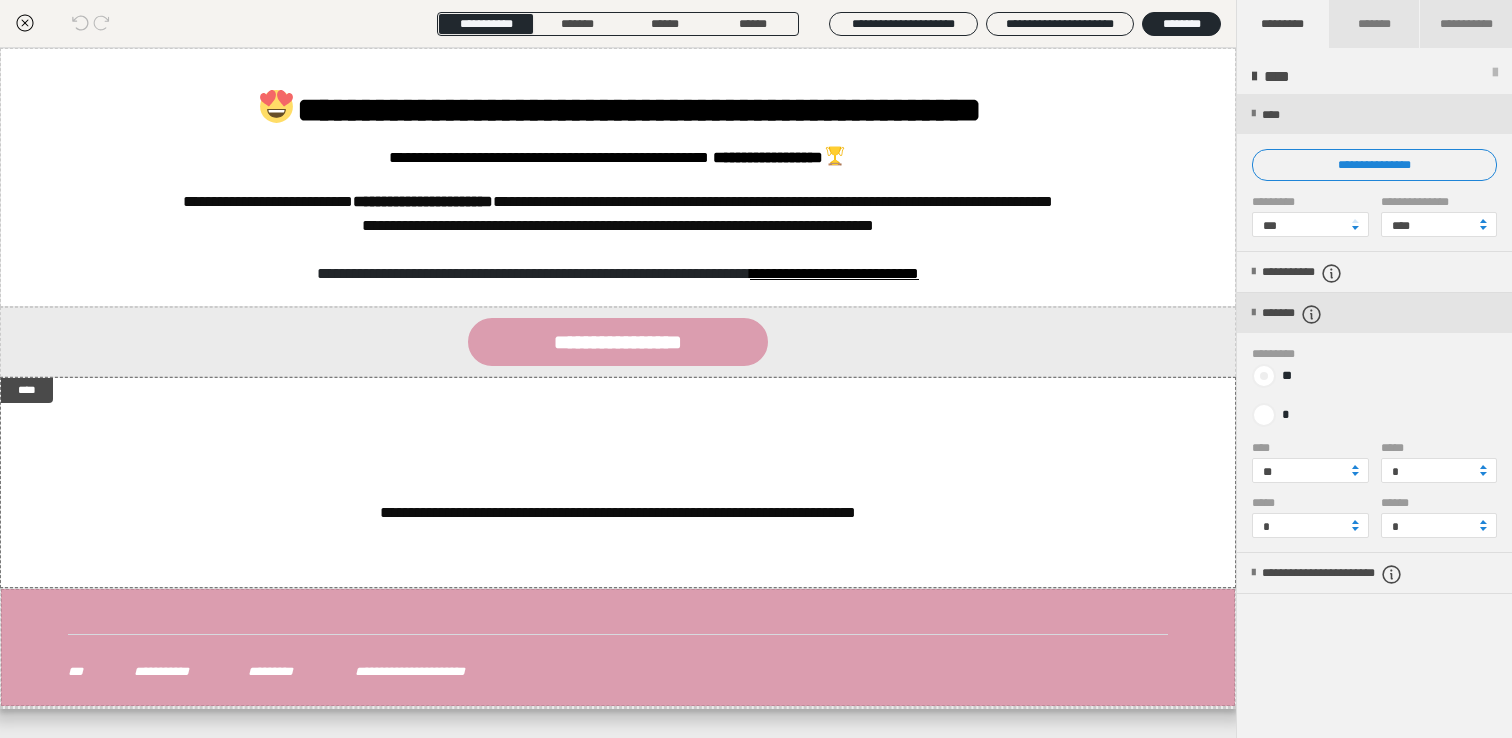click at bounding box center [1264, 376] 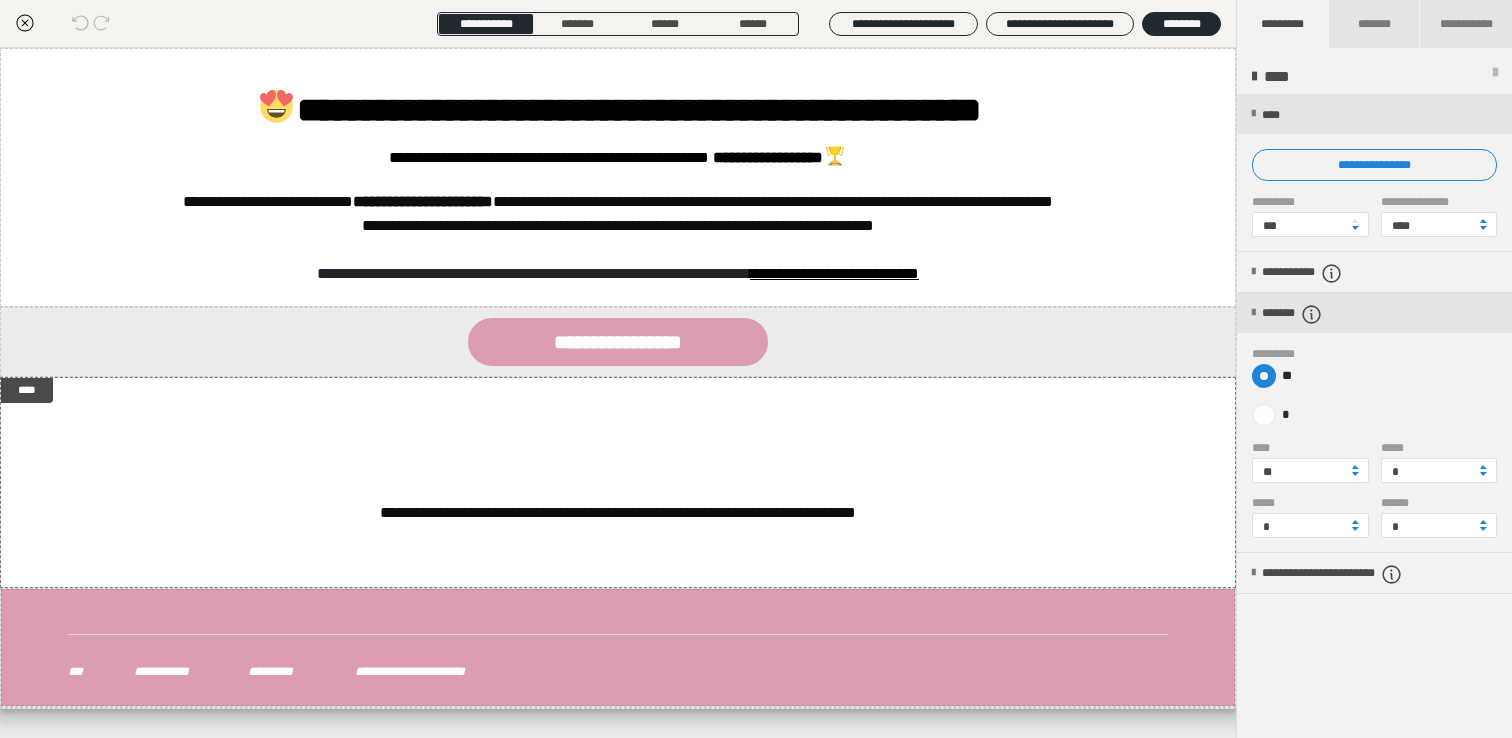 radio on "****" 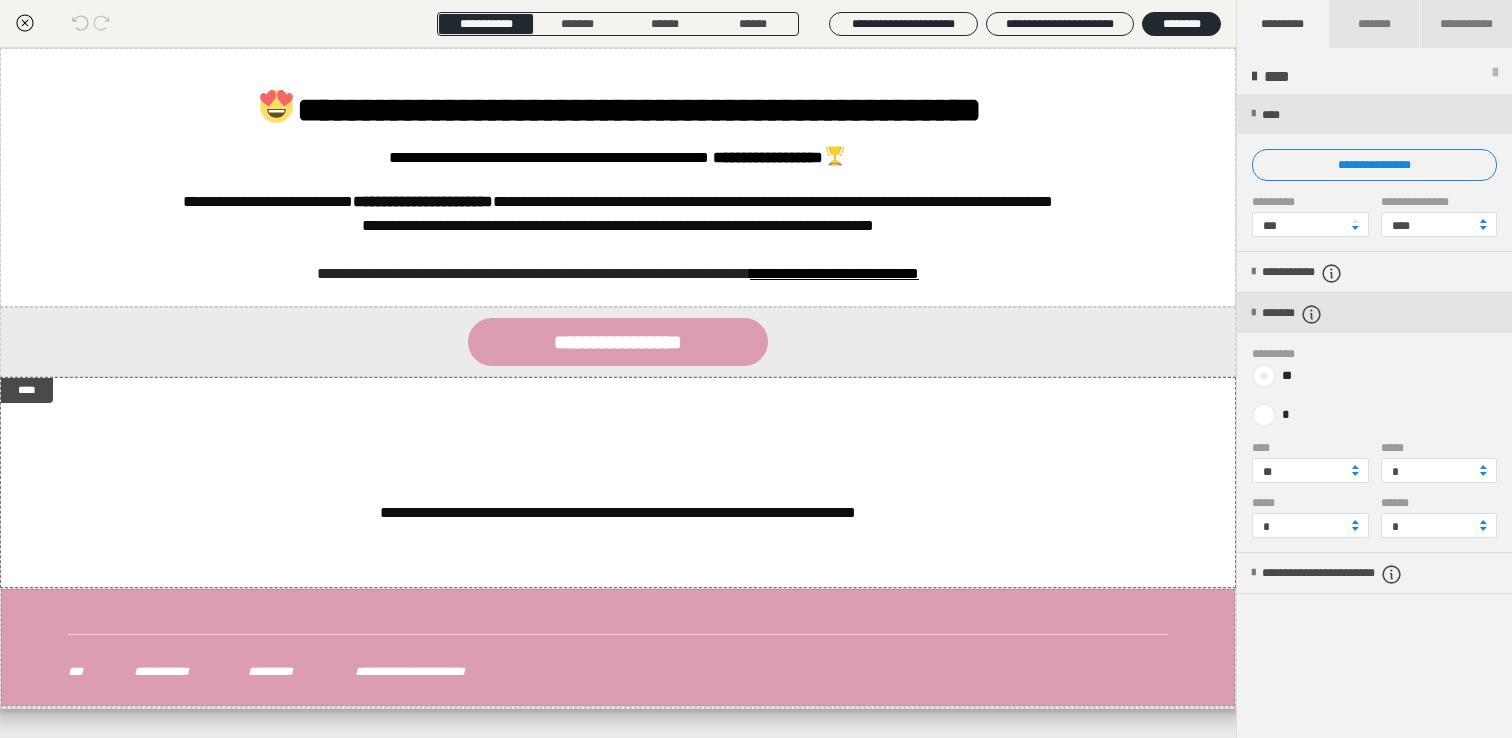 radio on "*****" 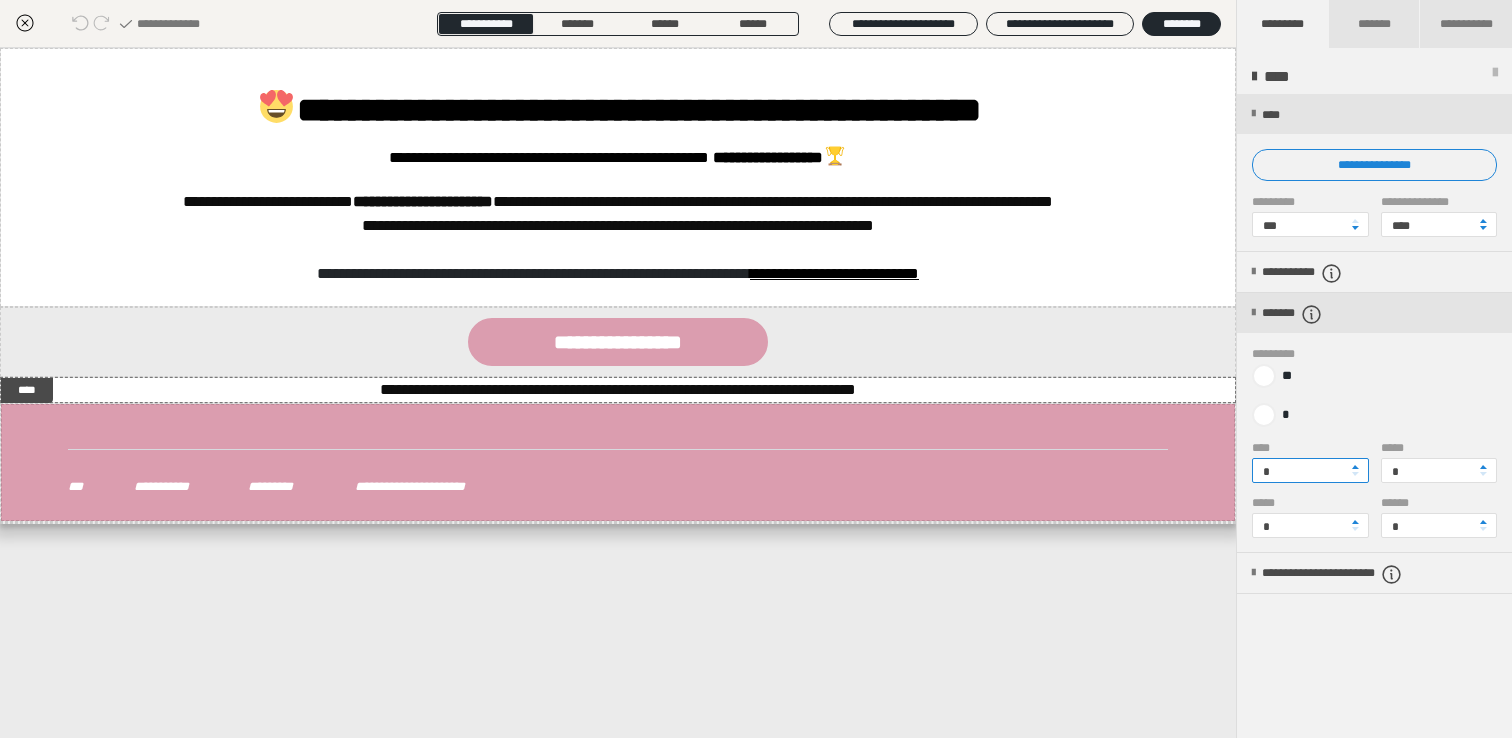 click on "*" at bounding box center [1310, 470] 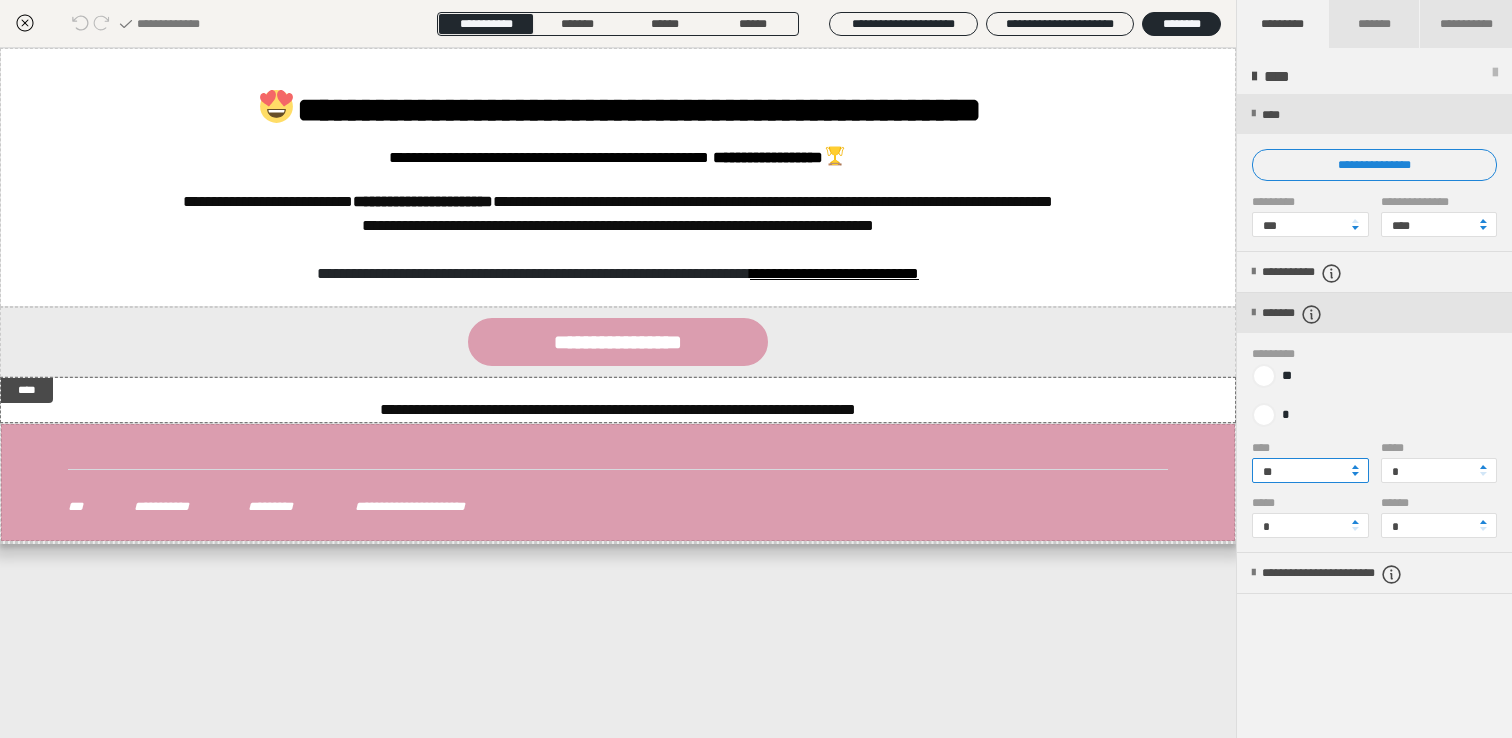 type on "**" 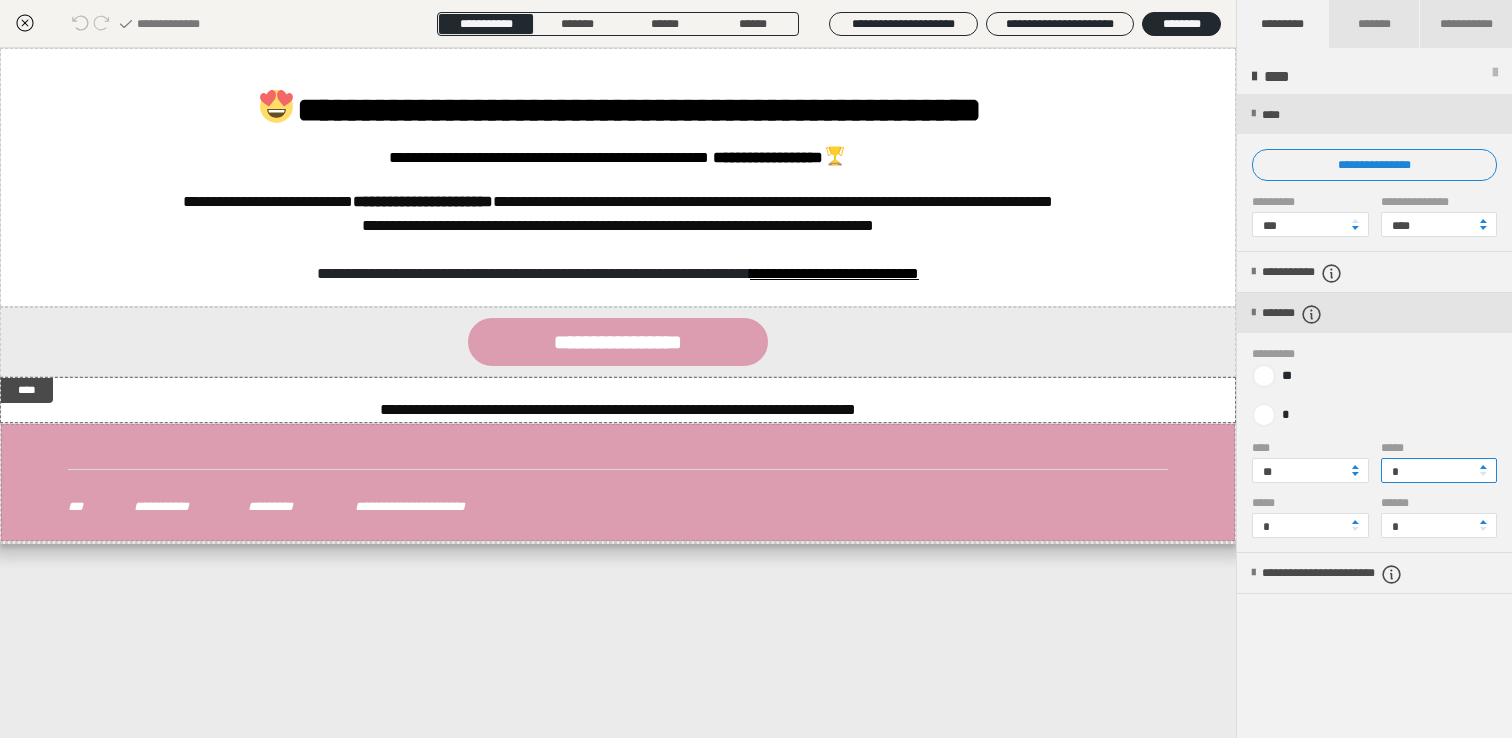 click on "*" at bounding box center [1439, 470] 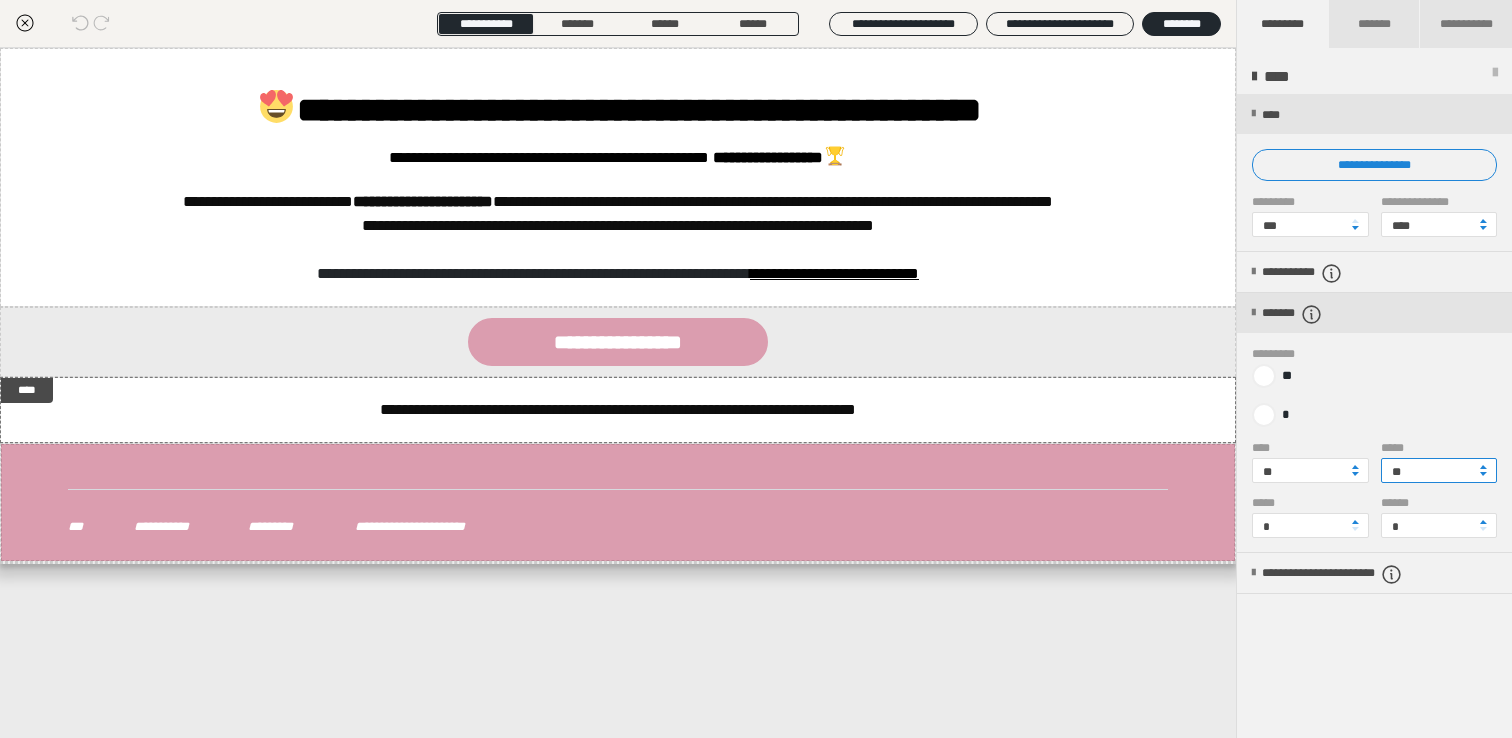 type on "**" 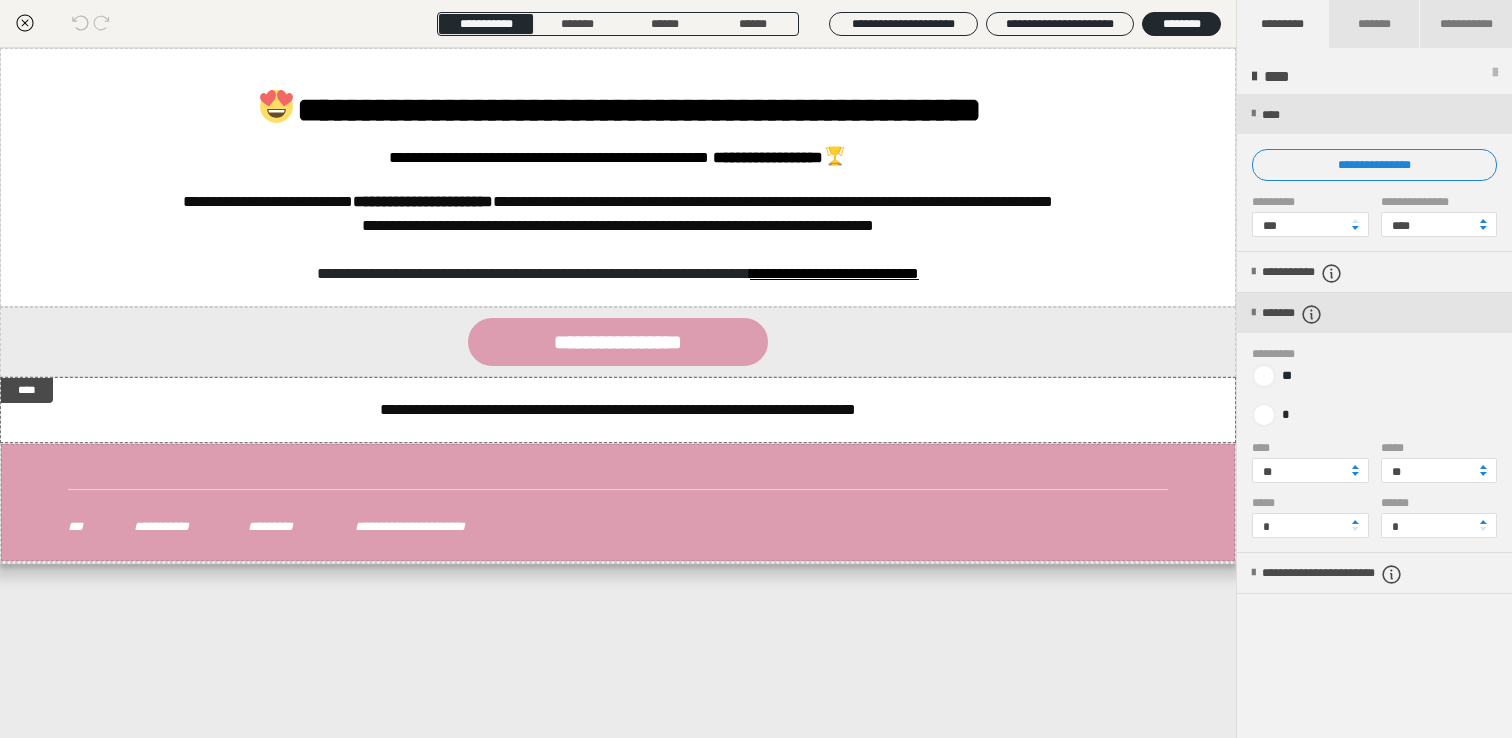 click on "**********" at bounding box center (618, 393) 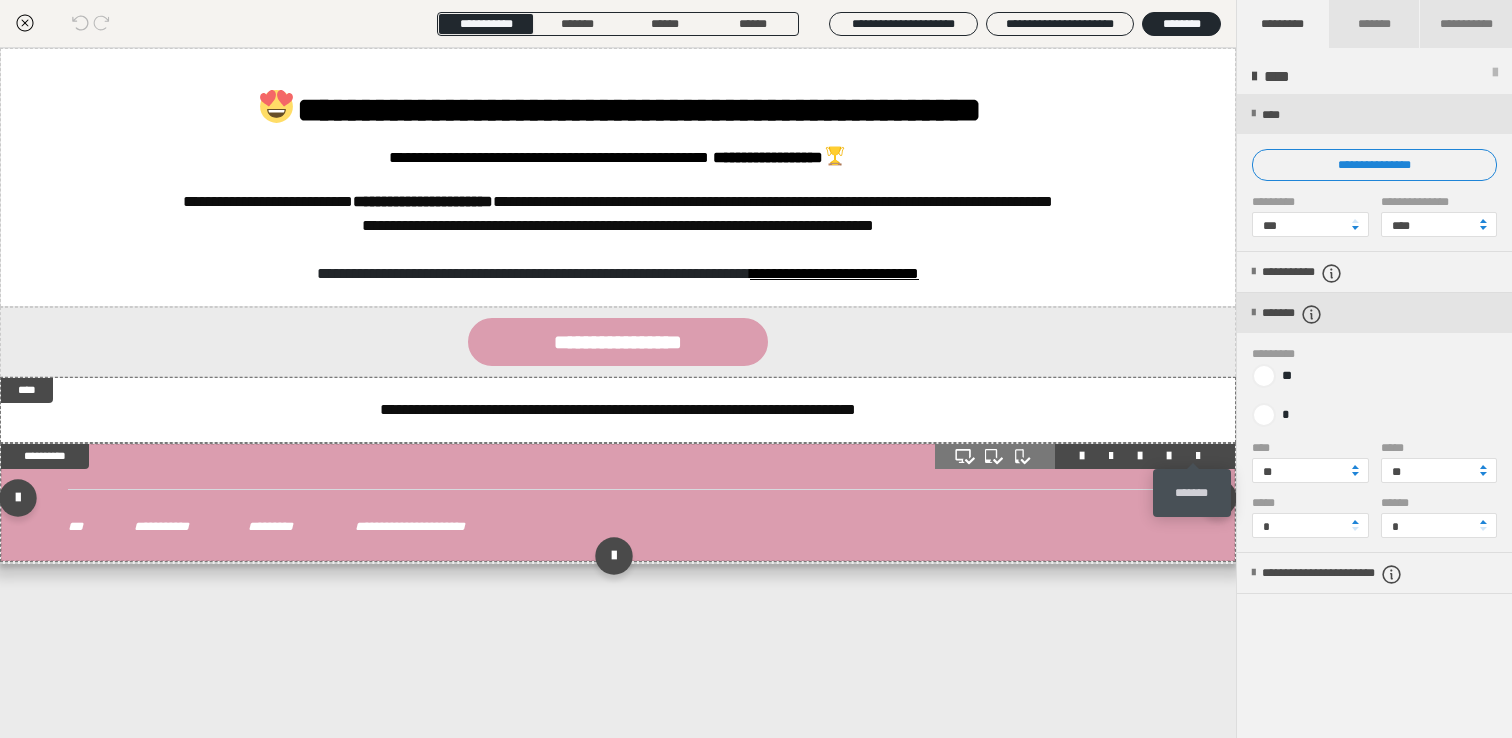 click at bounding box center (1198, 456) 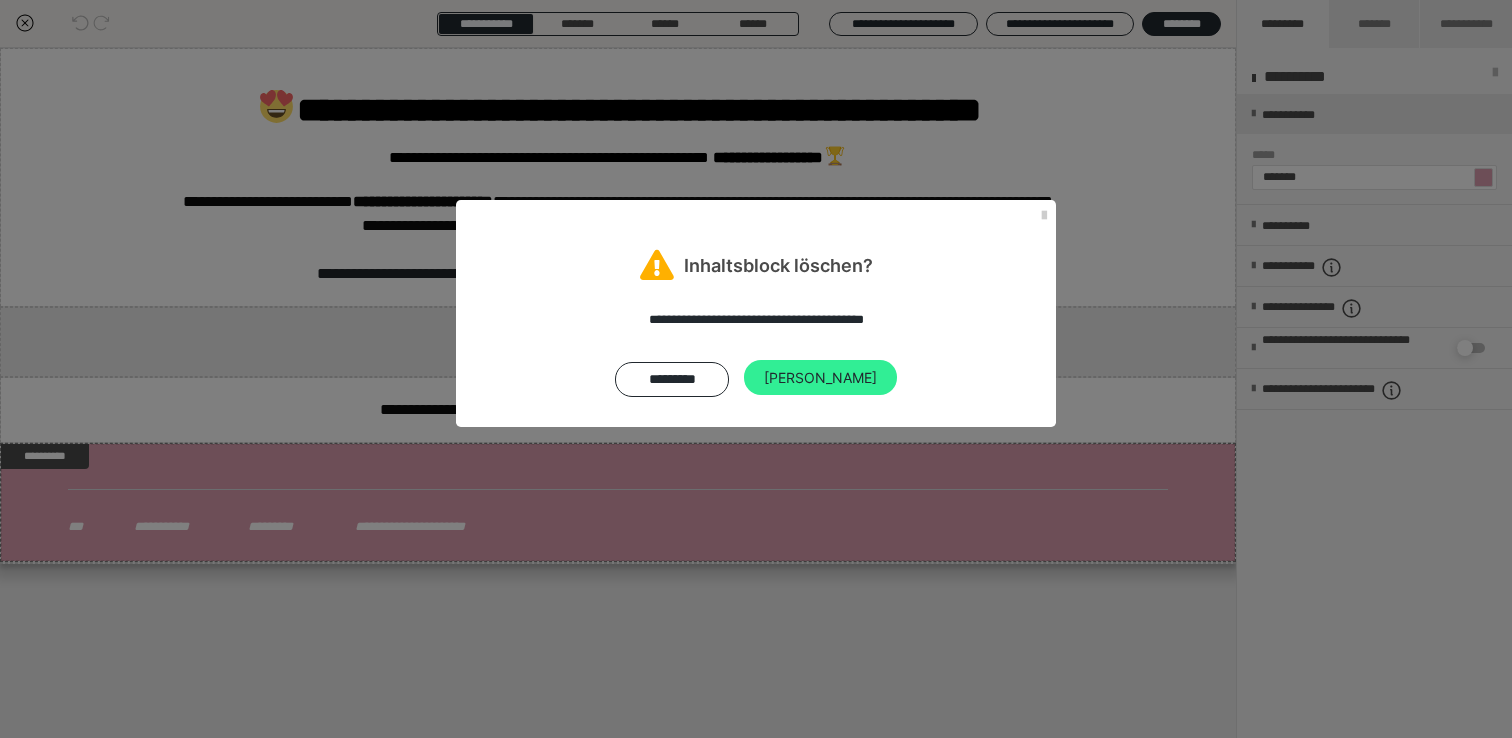 click on "Ja" at bounding box center (820, 378) 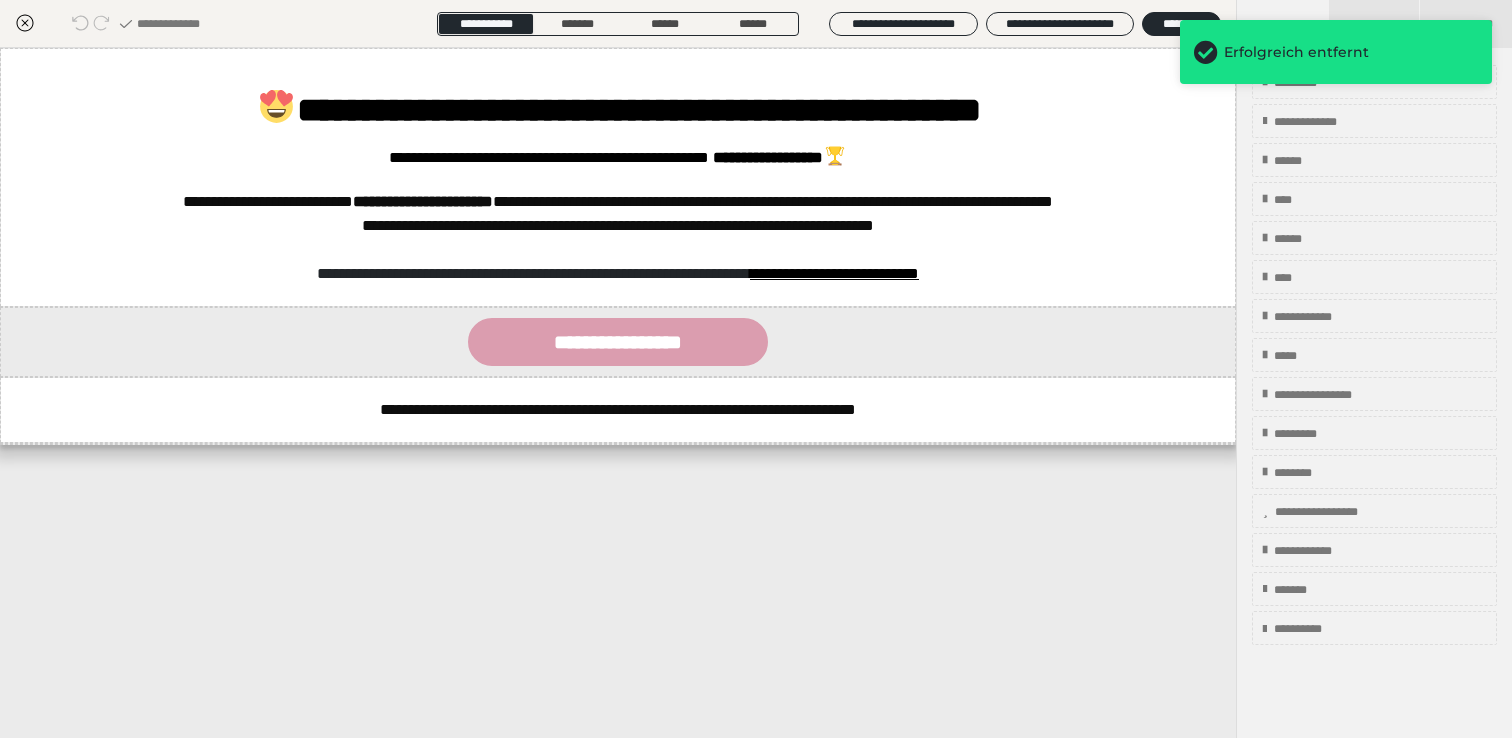 click on "**********" at bounding box center [618, 393] 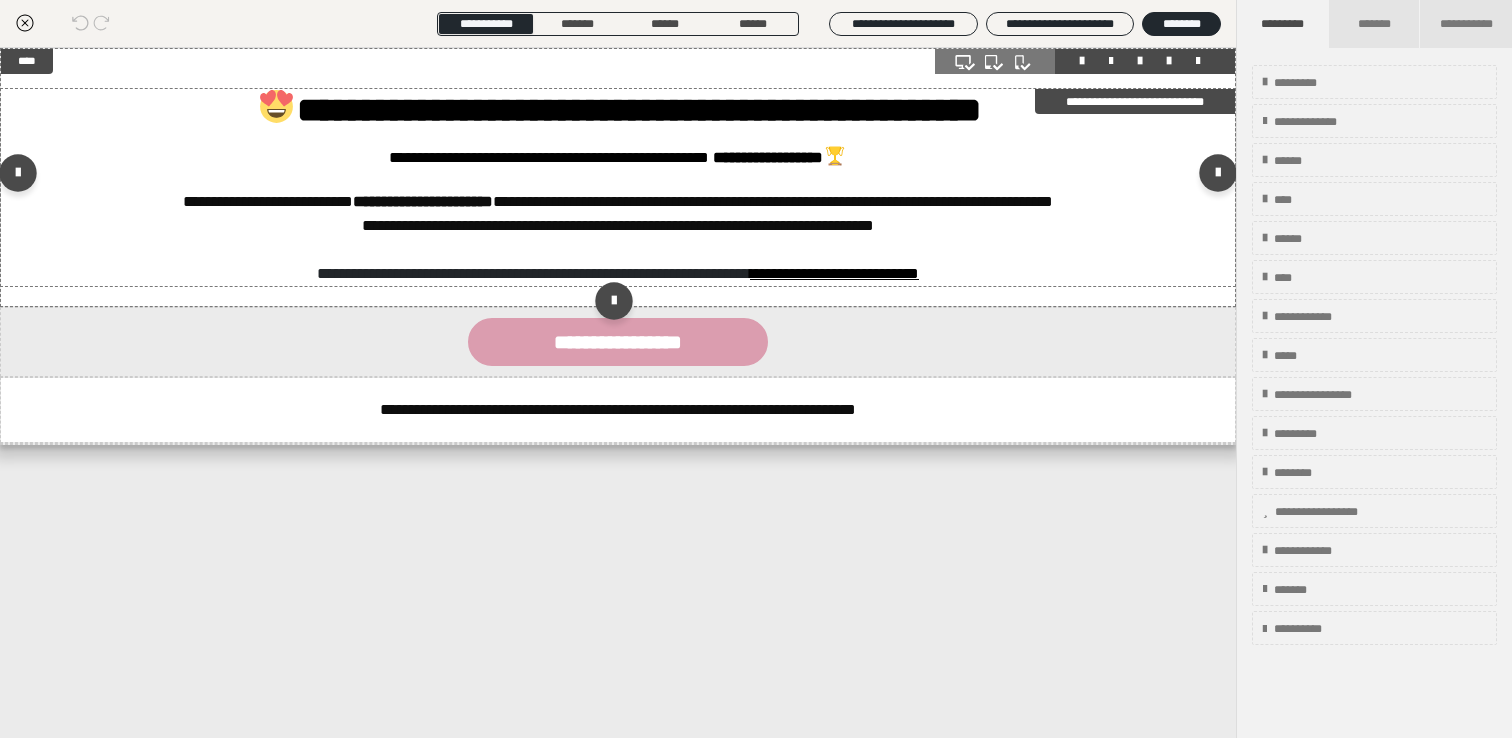 click on "**********" at bounding box center (618, 110) 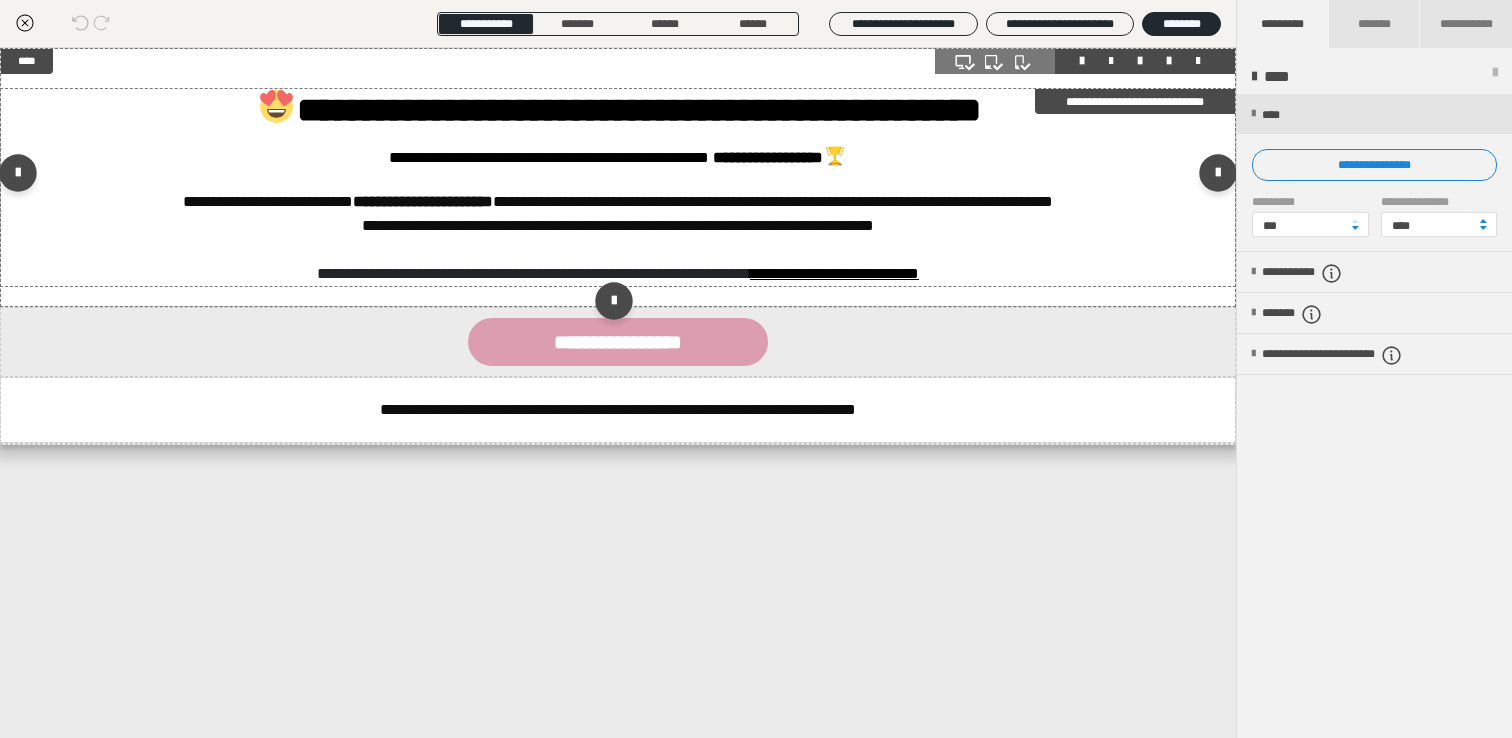 click on "**********" at bounding box center [618, 110] 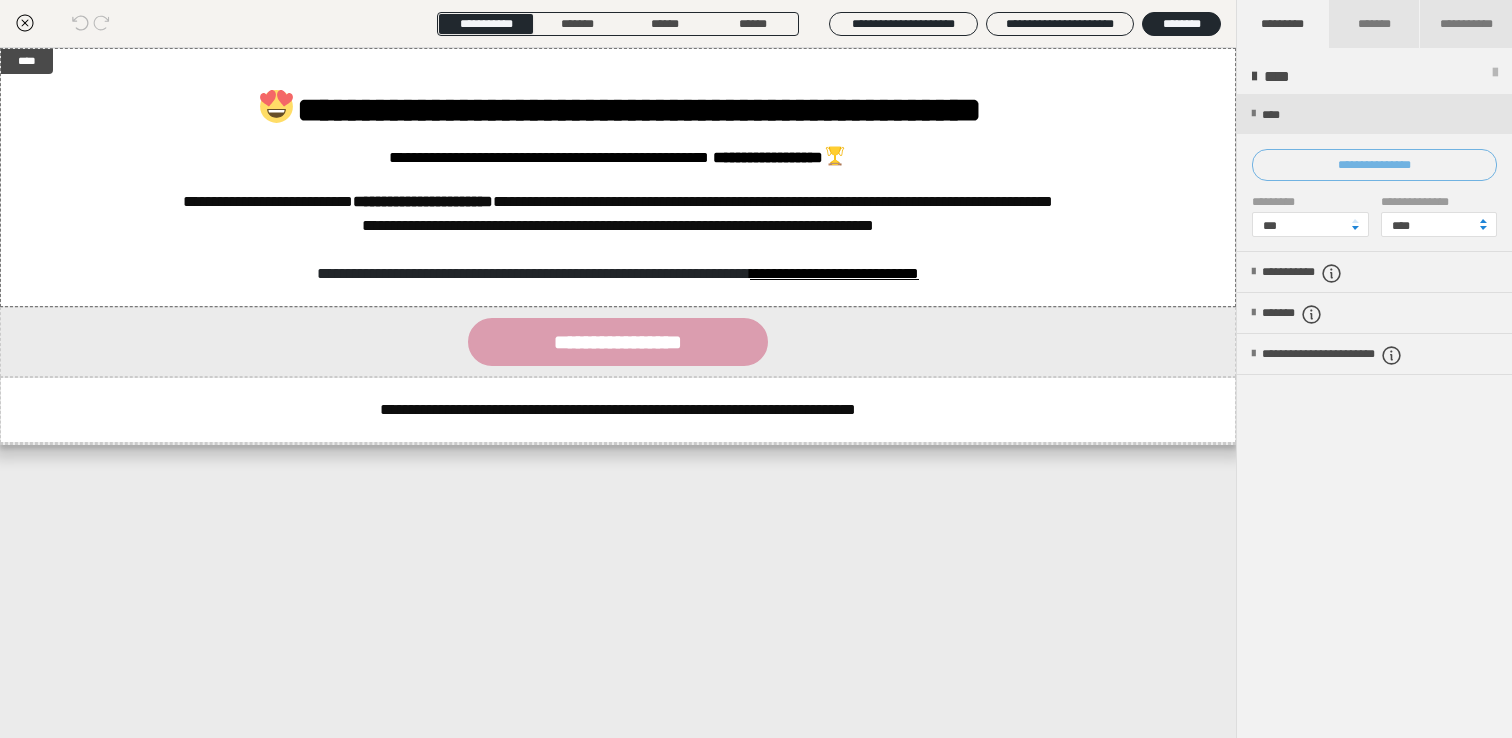 click on "**********" at bounding box center (1374, 165) 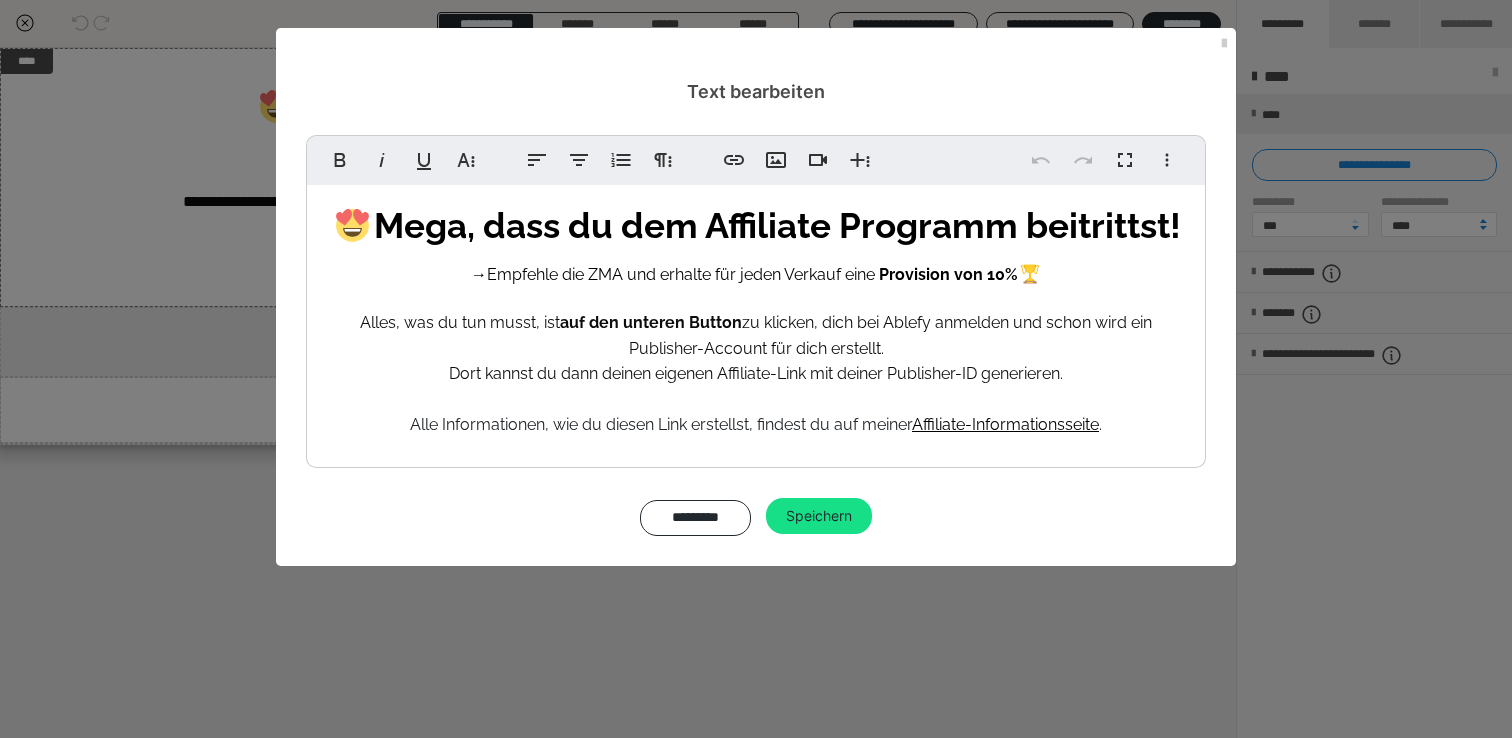 click on "Mega, dass du dem Affiliate Programm beitrittst!" at bounding box center [756, 225] 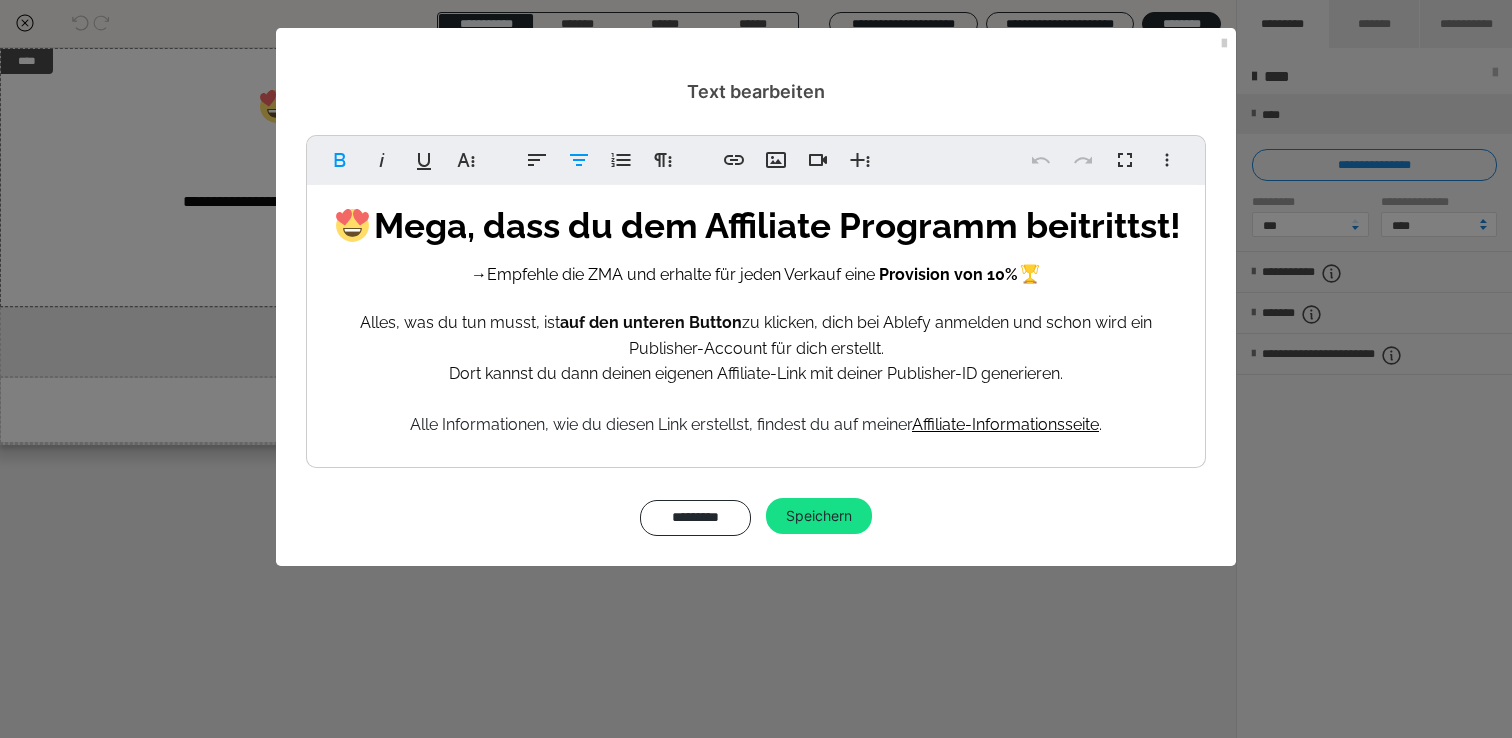 click on "Mega, dass du dem Affiliate Programm beitrittst!" at bounding box center (756, 225) 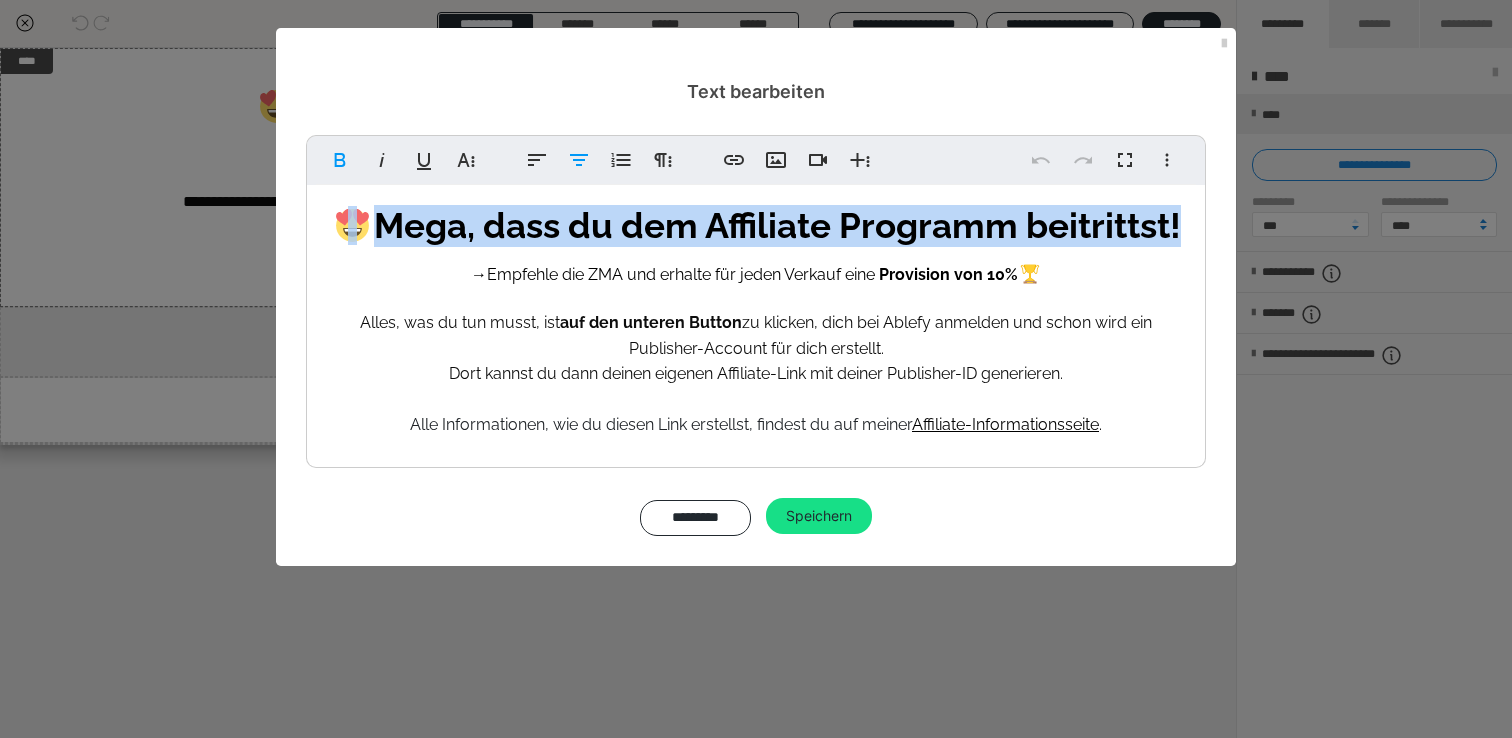 click on "Mega, dass du dem Affiliate Programm beitrittst!" at bounding box center [756, 225] 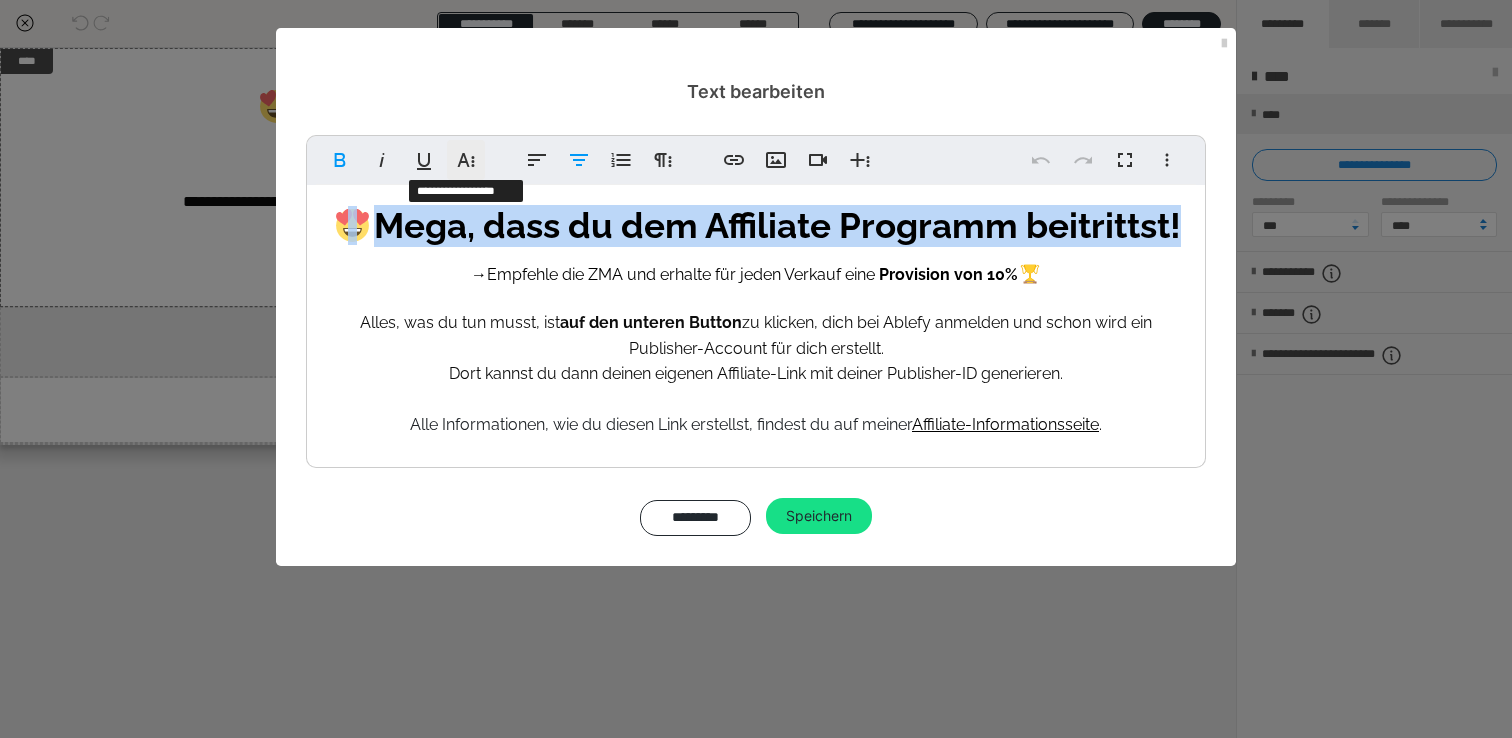 click 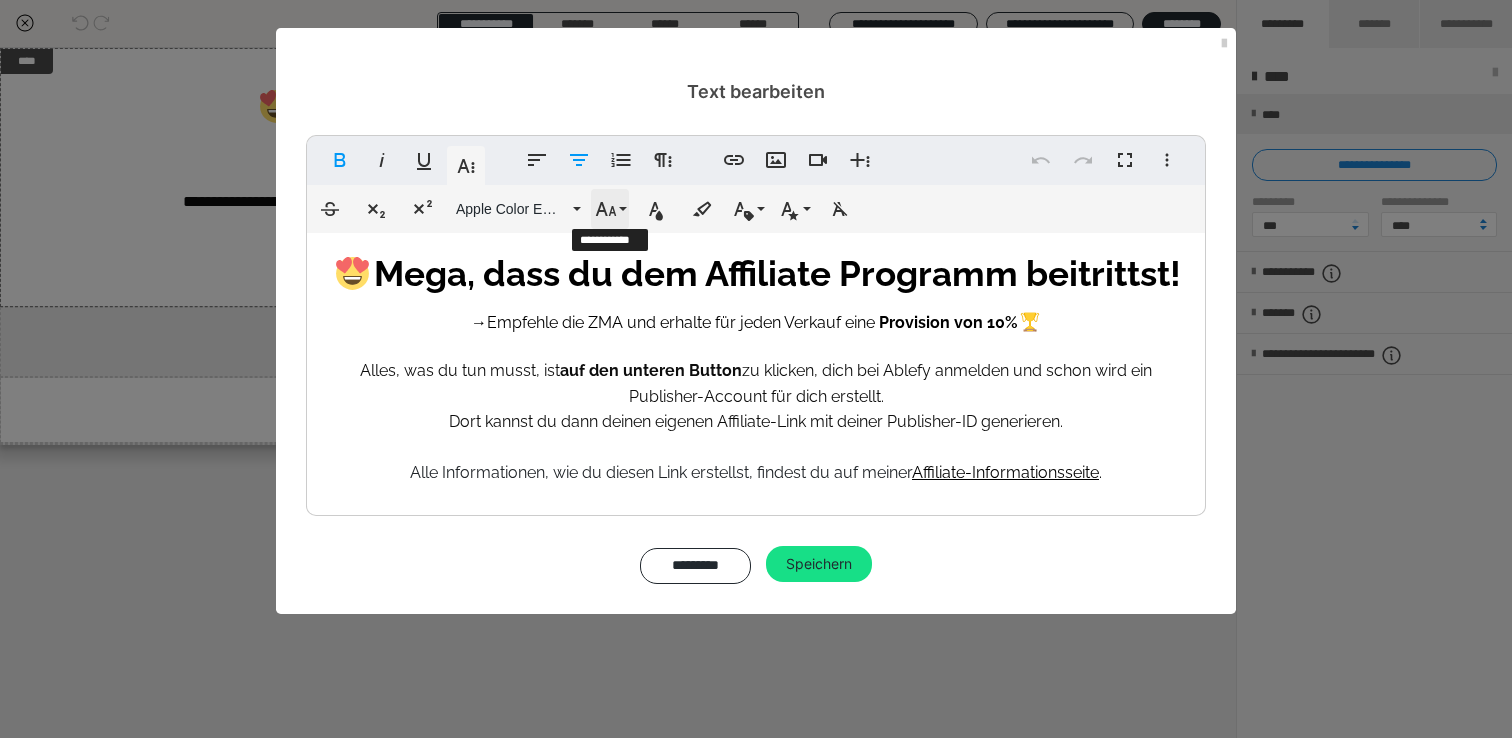 click on "Schriftgröße" at bounding box center [610, 209] 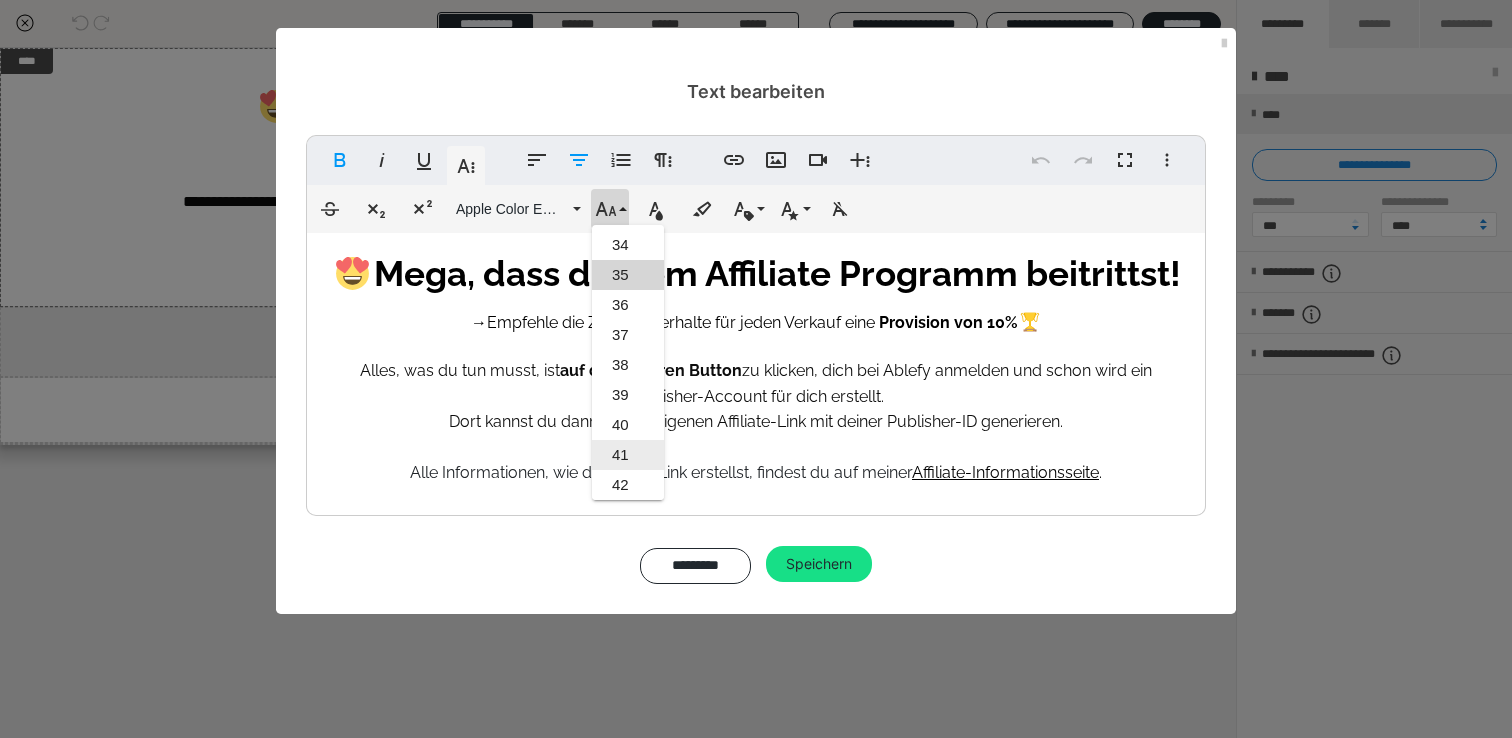 scroll, scrollTop: 986, scrollLeft: 0, axis: vertical 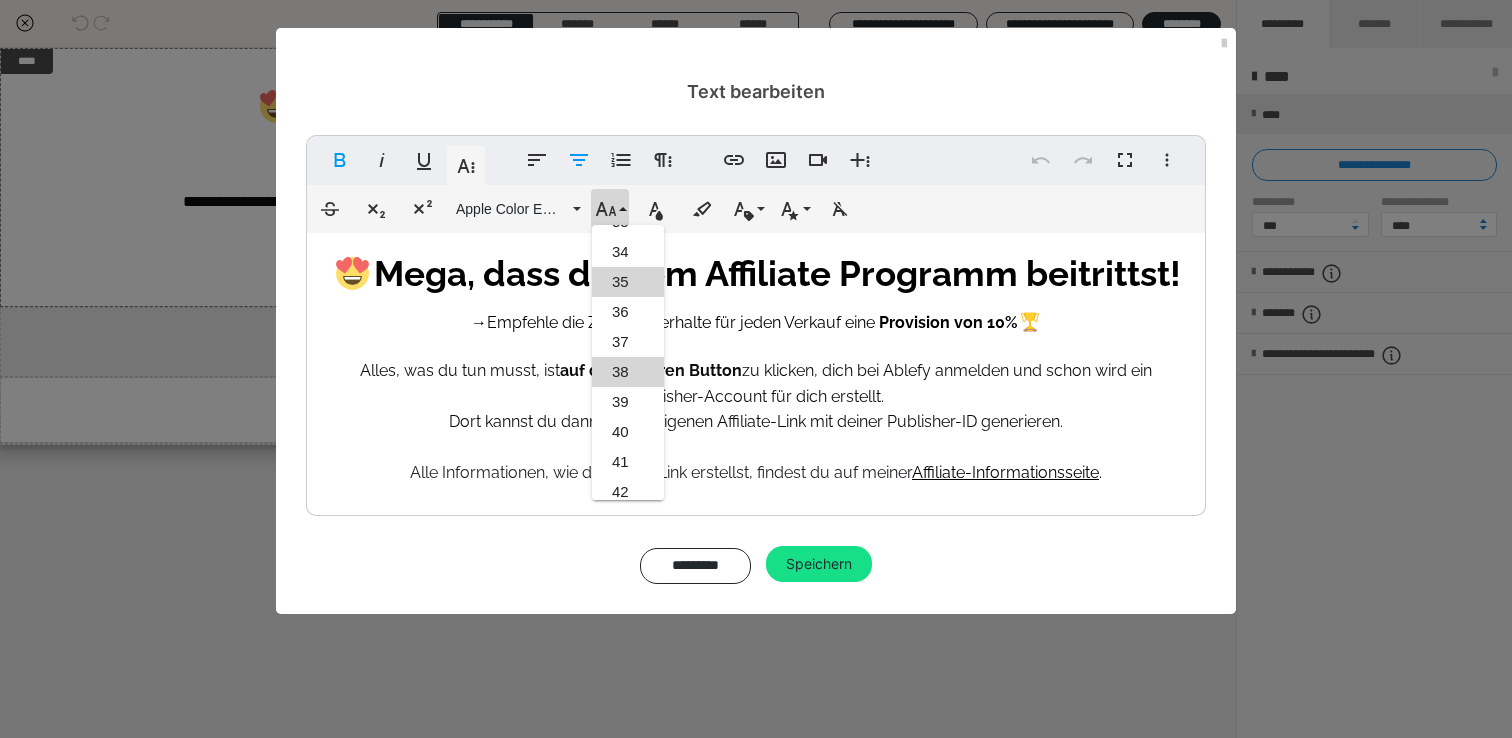 click on "38" at bounding box center (628, 372) 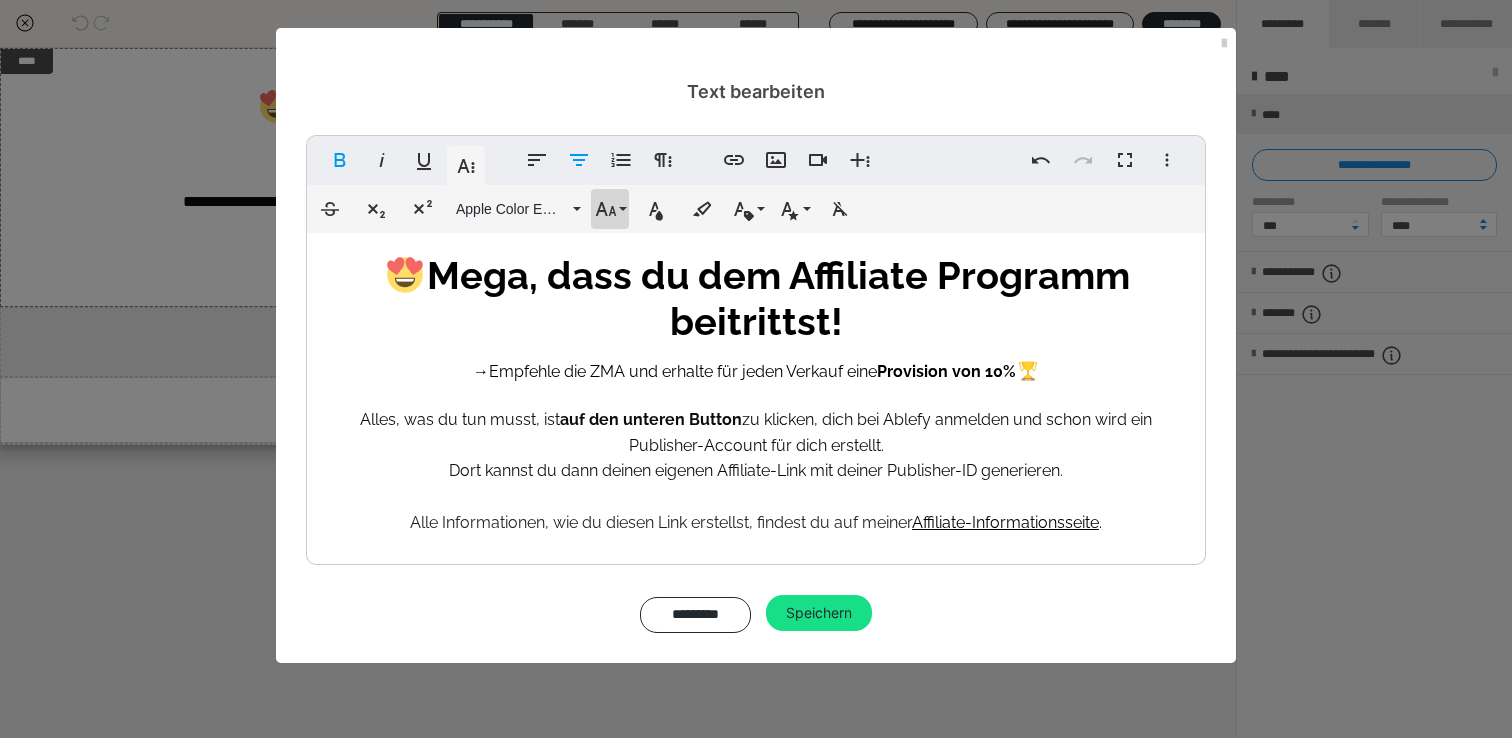 click 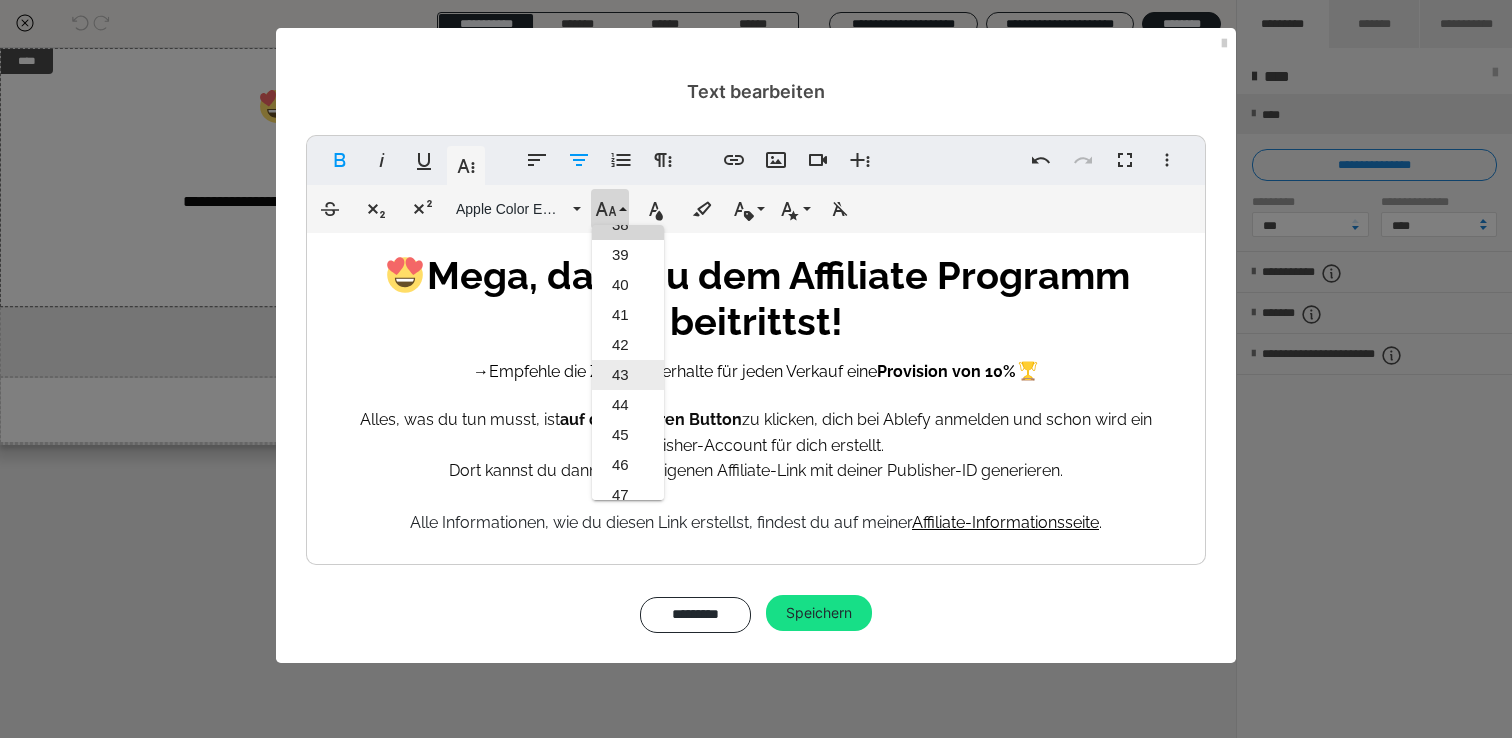 click on "43" at bounding box center [628, 375] 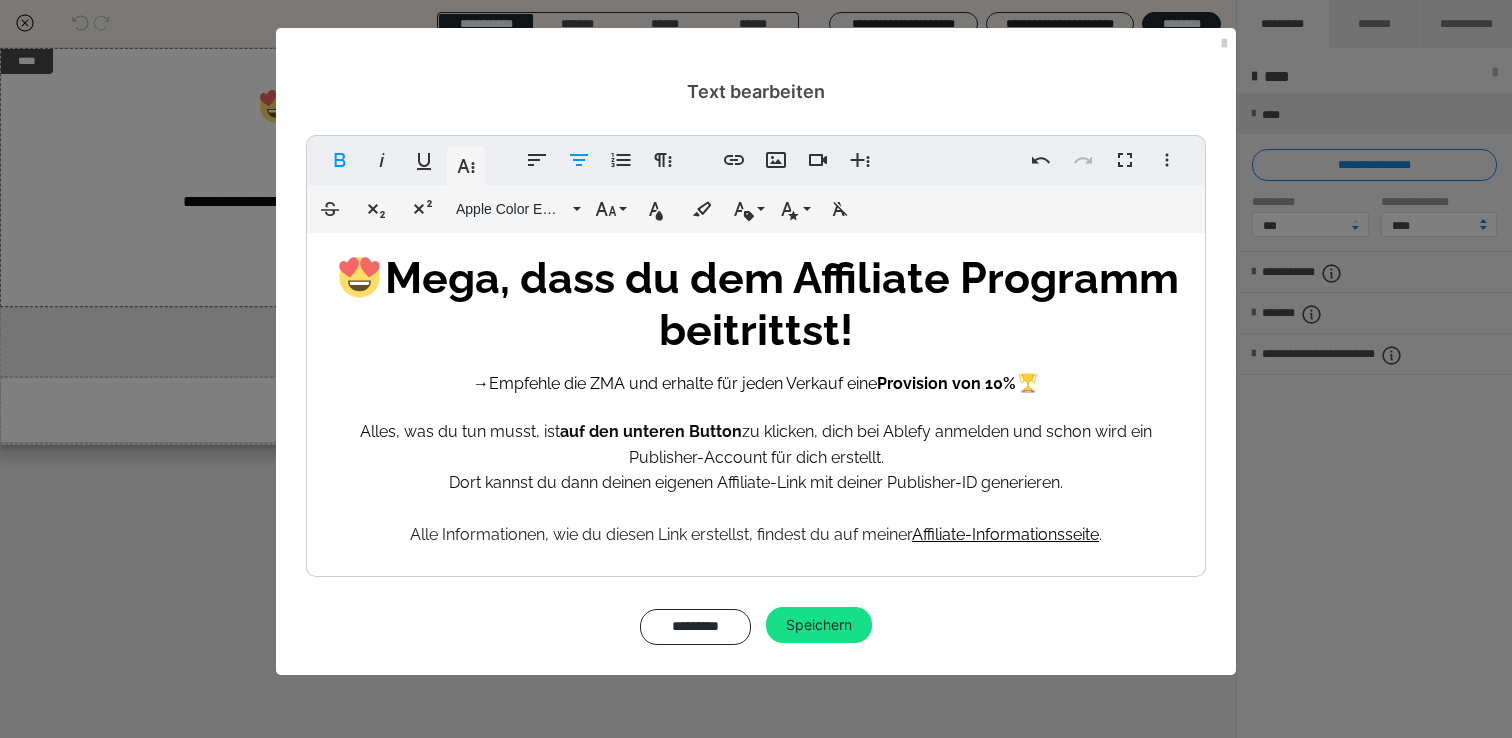 click on "Empfehle die ZMA und erhalte für jeden Verkauf eine" at bounding box center [683, 383] 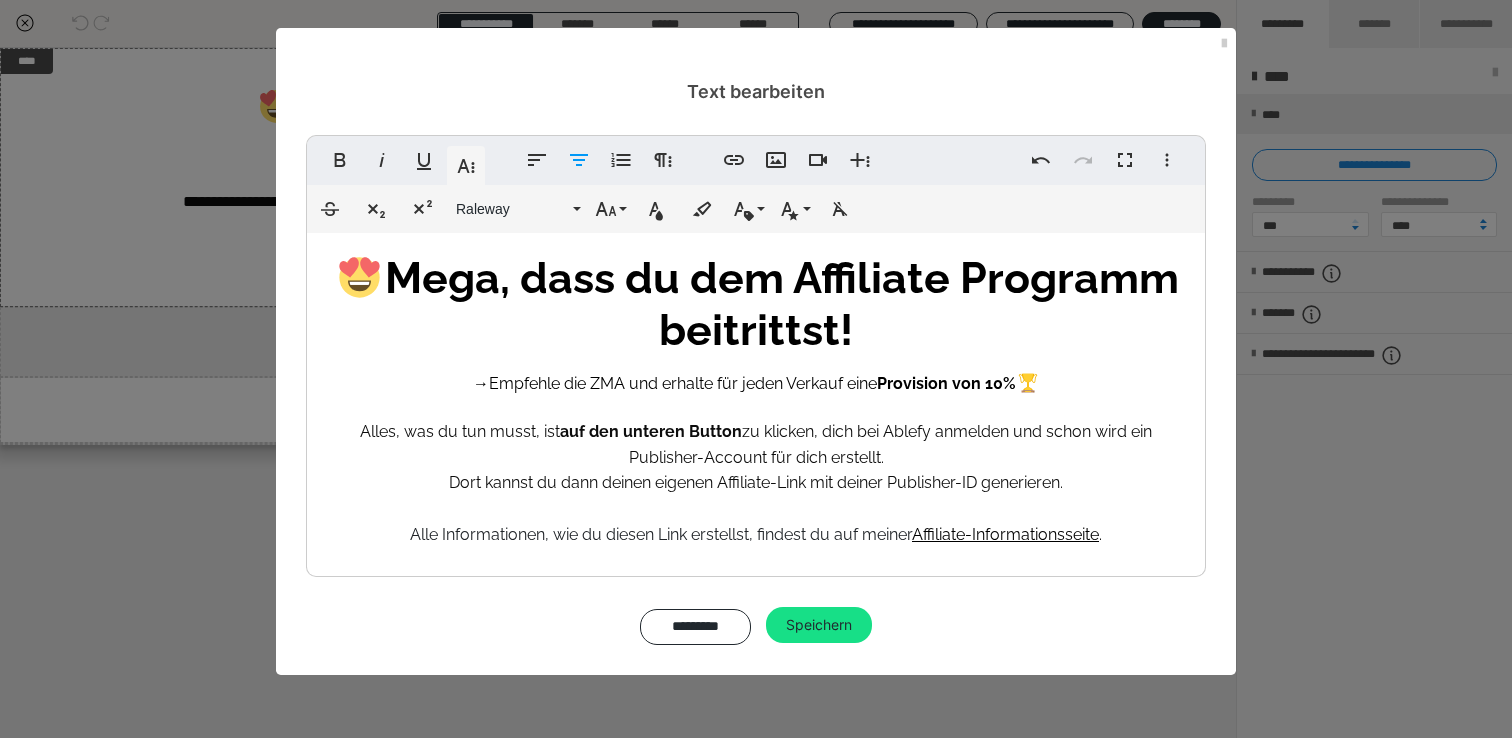 click on "Empfehle die ZMA und erhalte für jeden Verkauf eine" at bounding box center (683, 383) 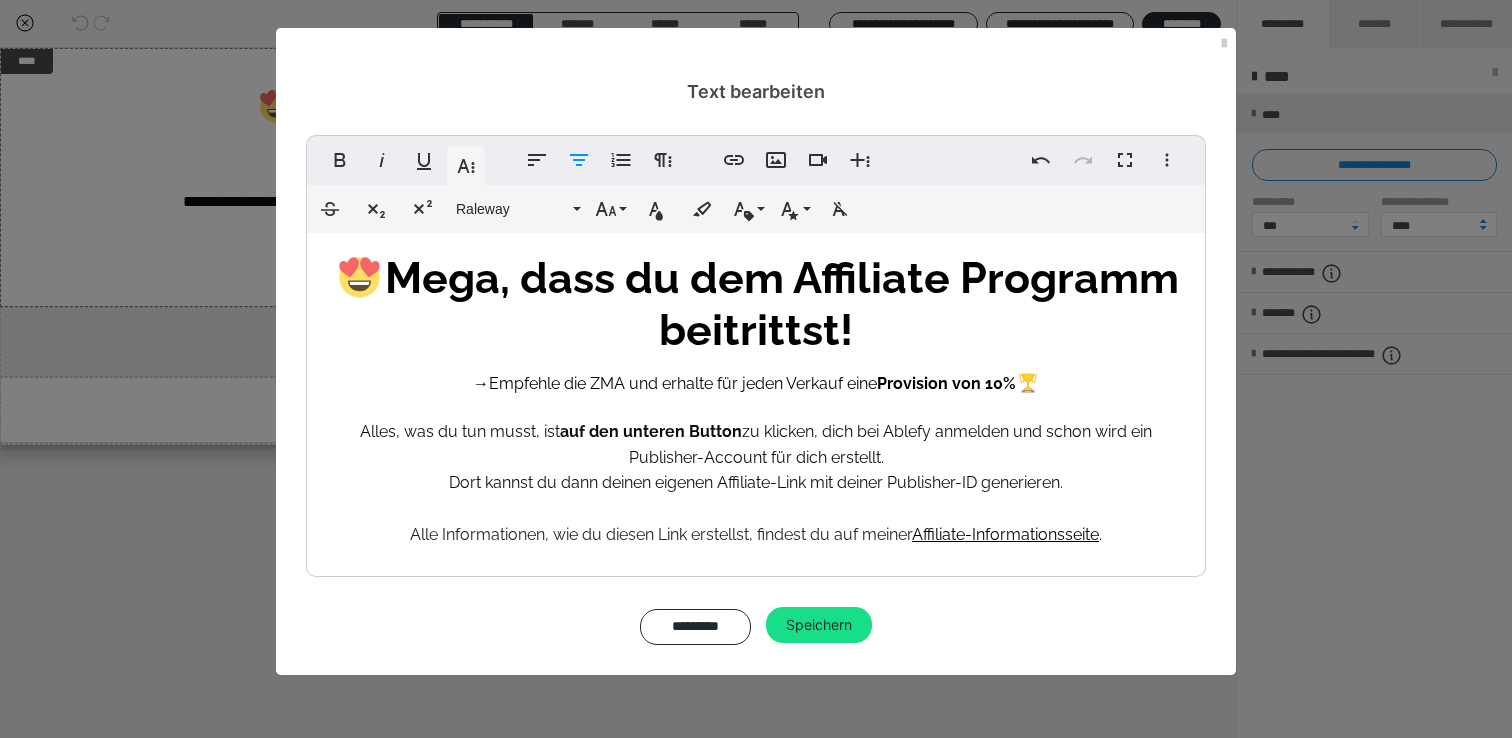 click on "Empfehle die ZMA und erhalte für jeden Verkauf eine" at bounding box center (683, 383) 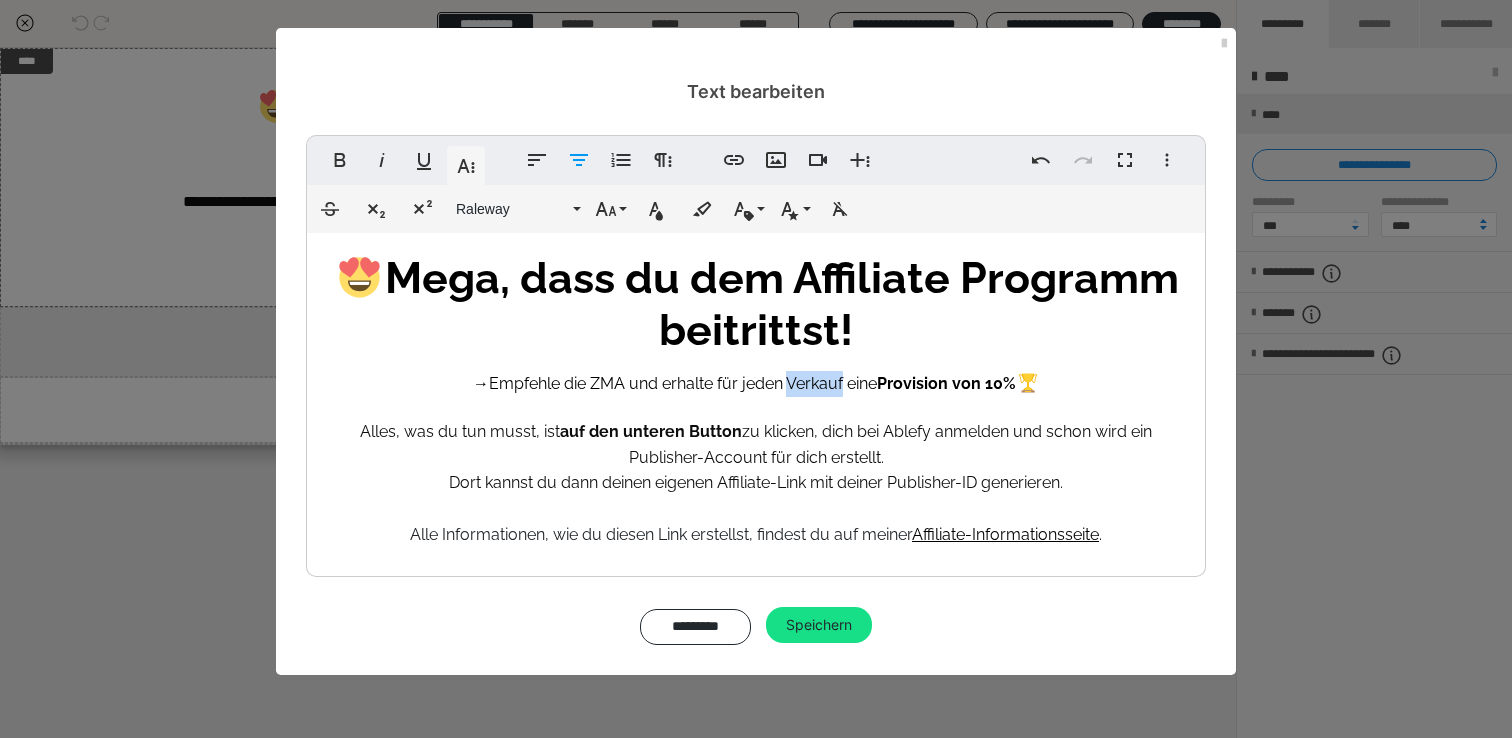 click on "Empfehle die ZMA und erhalte für jeden Verkauf eine" at bounding box center (683, 383) 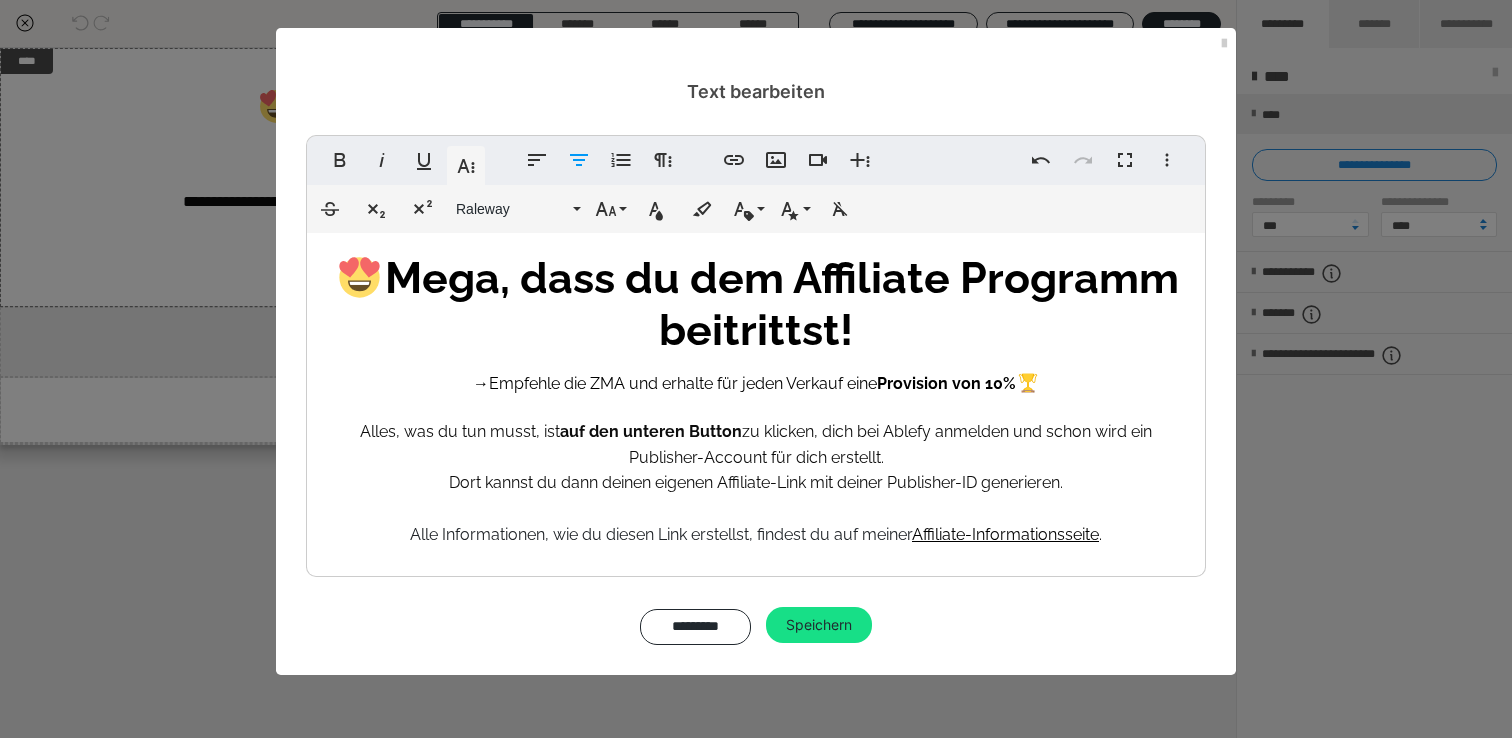click on "Alles, was du tun musst, ist  auf den unteren Button  zu klicken, dich bei Ablefy anmelden und schon wird ein Publisher-Account für dich erstellt. Dort kannst du dann deinen eigenen Affiliate-Link mit deiner Publisher-ID generieren. Alle Informationen, wie du diesen Link erstellst, findest du auf meiner  Affiliate-Informationsseite ." at bounding box center [756, 483] 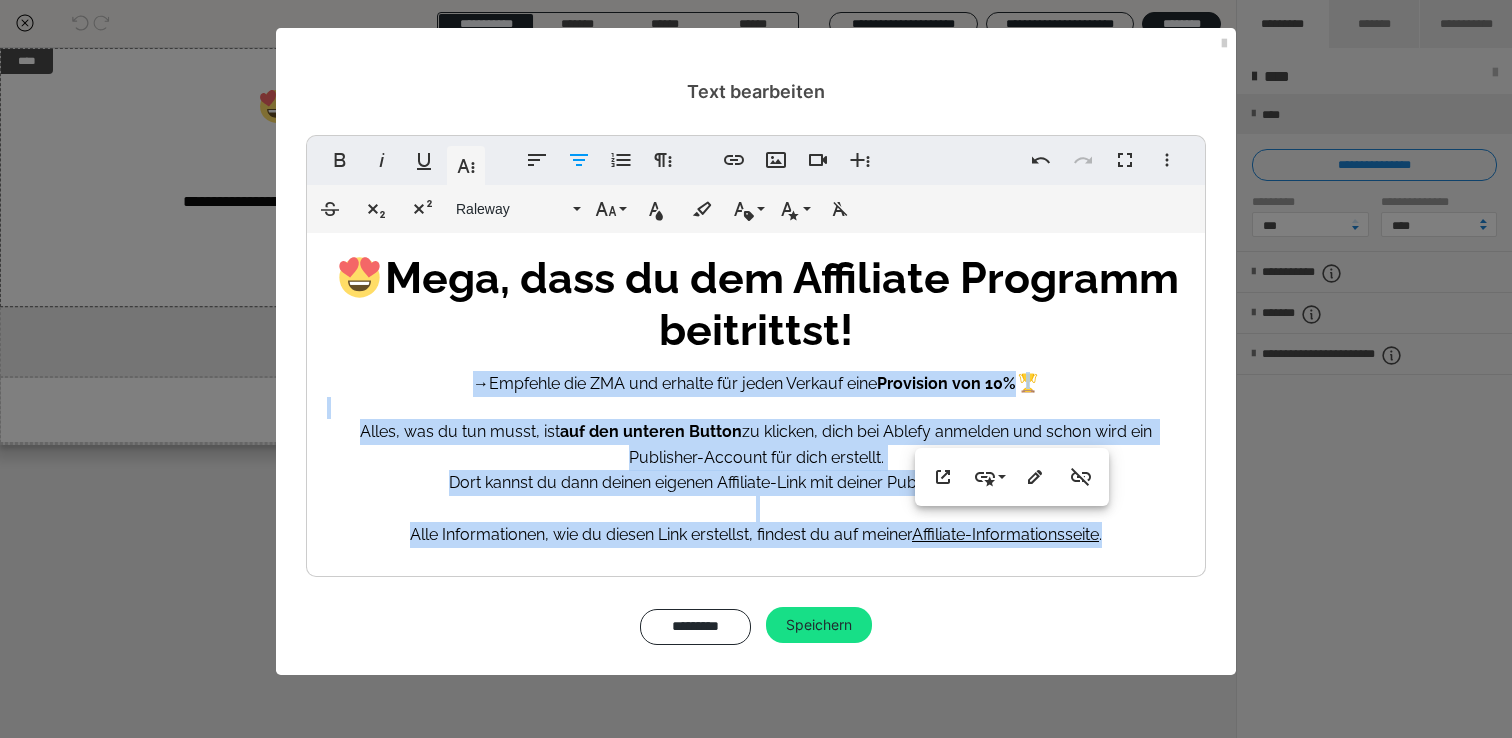 drag, startPoint x: 1111, startPoint y: 535, endPoint x: 442, endPoint y: 384, distance: 685.8294 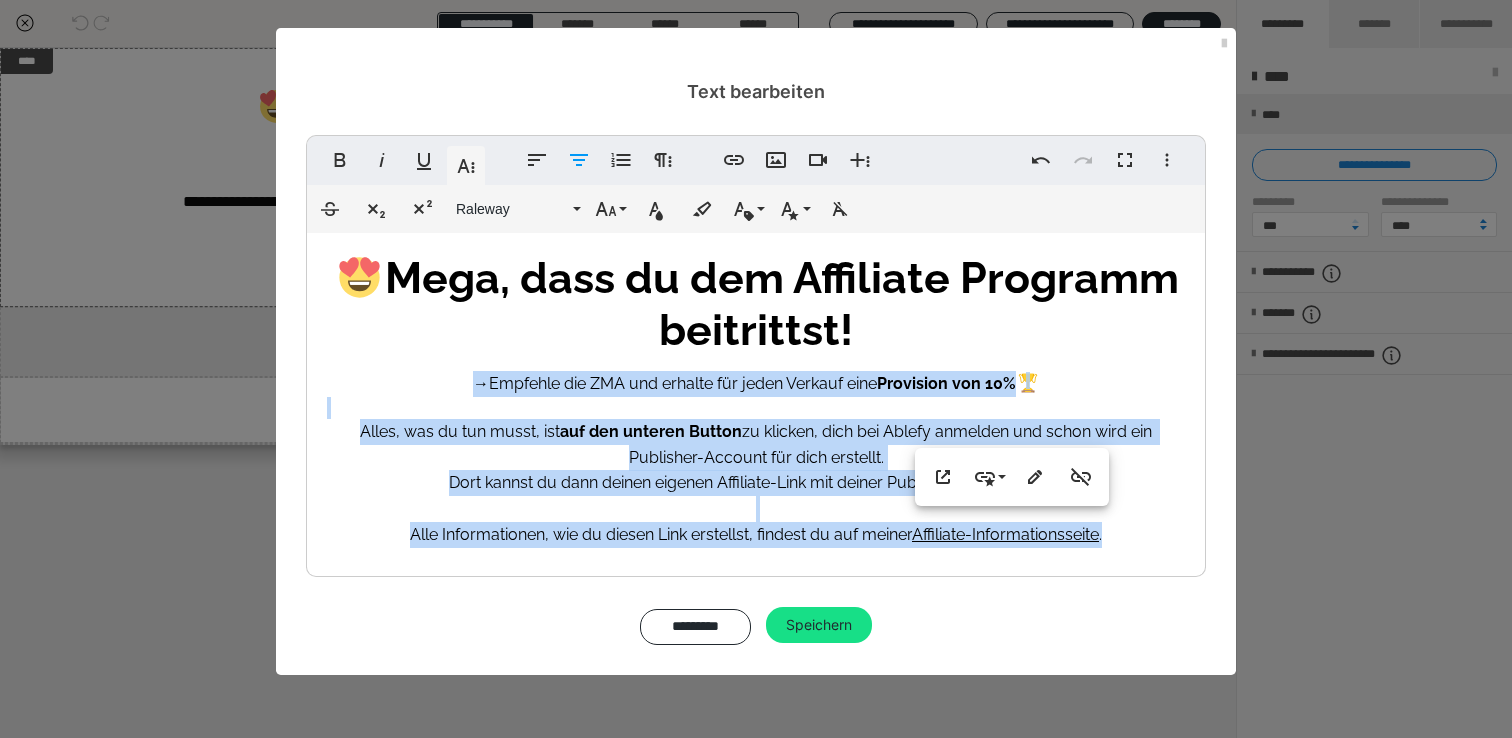 click on "Mega, dass du dem Affiliate Programm beitrittst! →  Empfehle die ZMA und erhalte für jeden Verkauf eine  Provision von 10%    Alles, was du tun musst, ist  auf den unteren Button  zu klicken, dich bei Ablefy anmelden und schon wird ein Publisher-Account für dich erstellt. Dort kannst du dann deinen eigenen Affiliate-Link mit deiner Publisher-ID generieren. Alle Informationen, wie du diesen Link erstellst, findest du auf meiner  Affiliate-Informationsseite ." at bounding box center (756, 400) 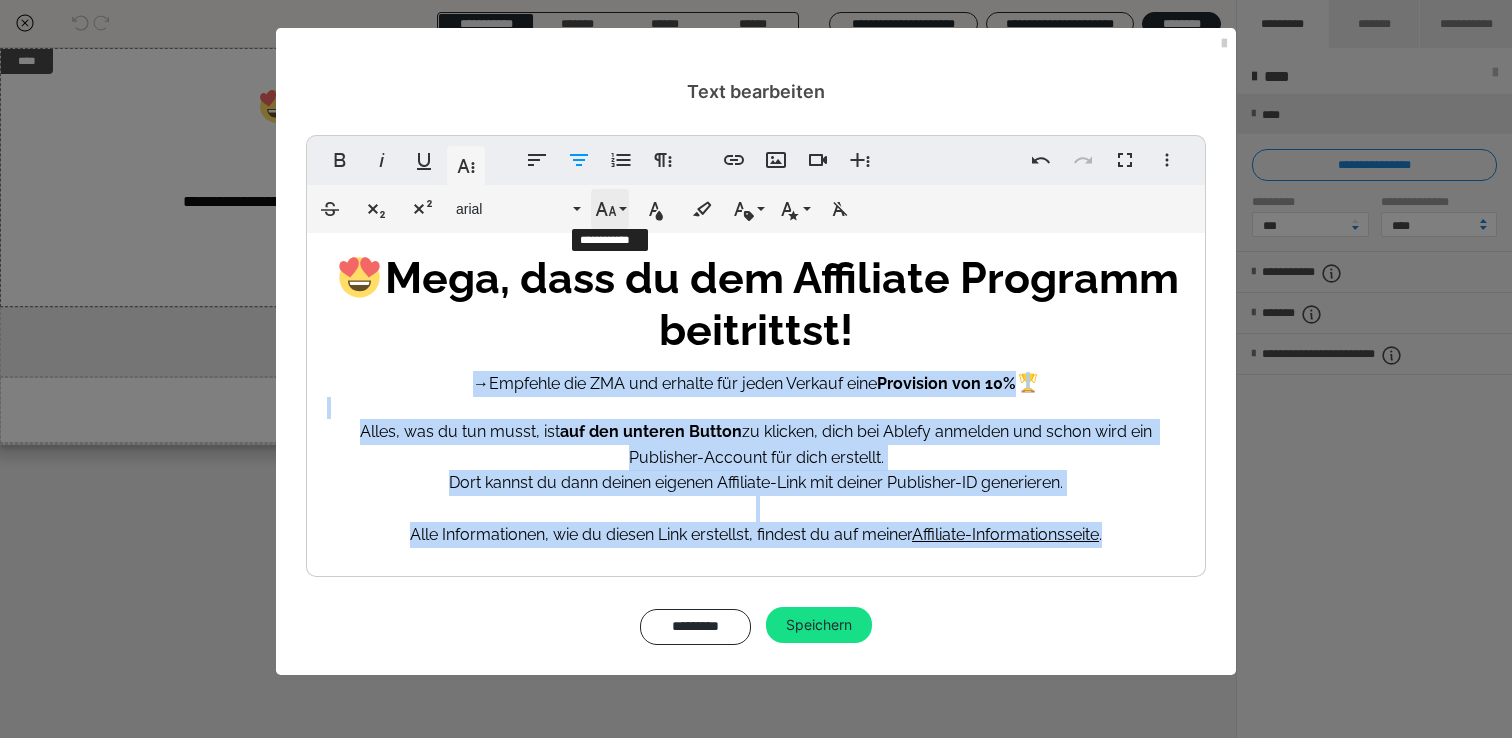 click 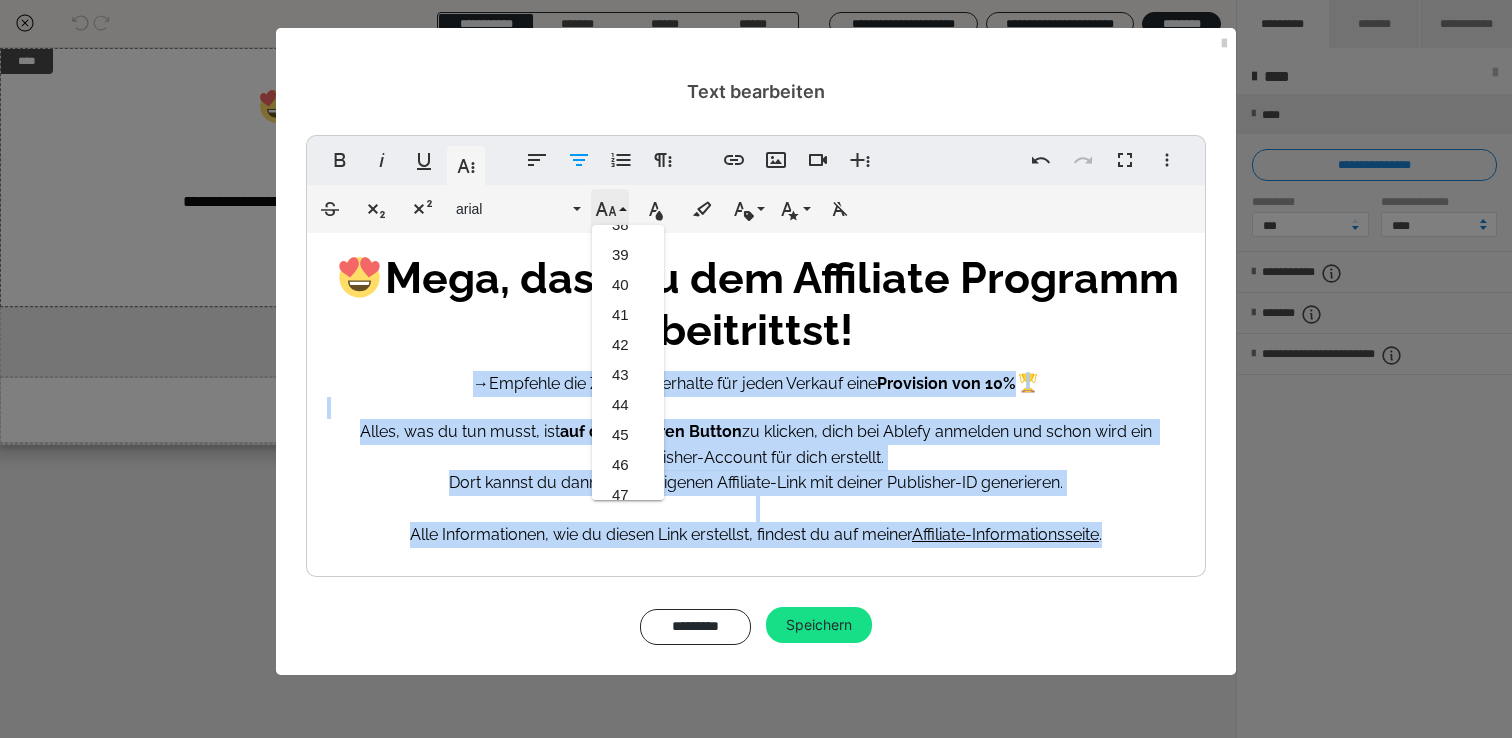 scroll, scrollTop: 473, scrollLeft: 0, axis: vertical 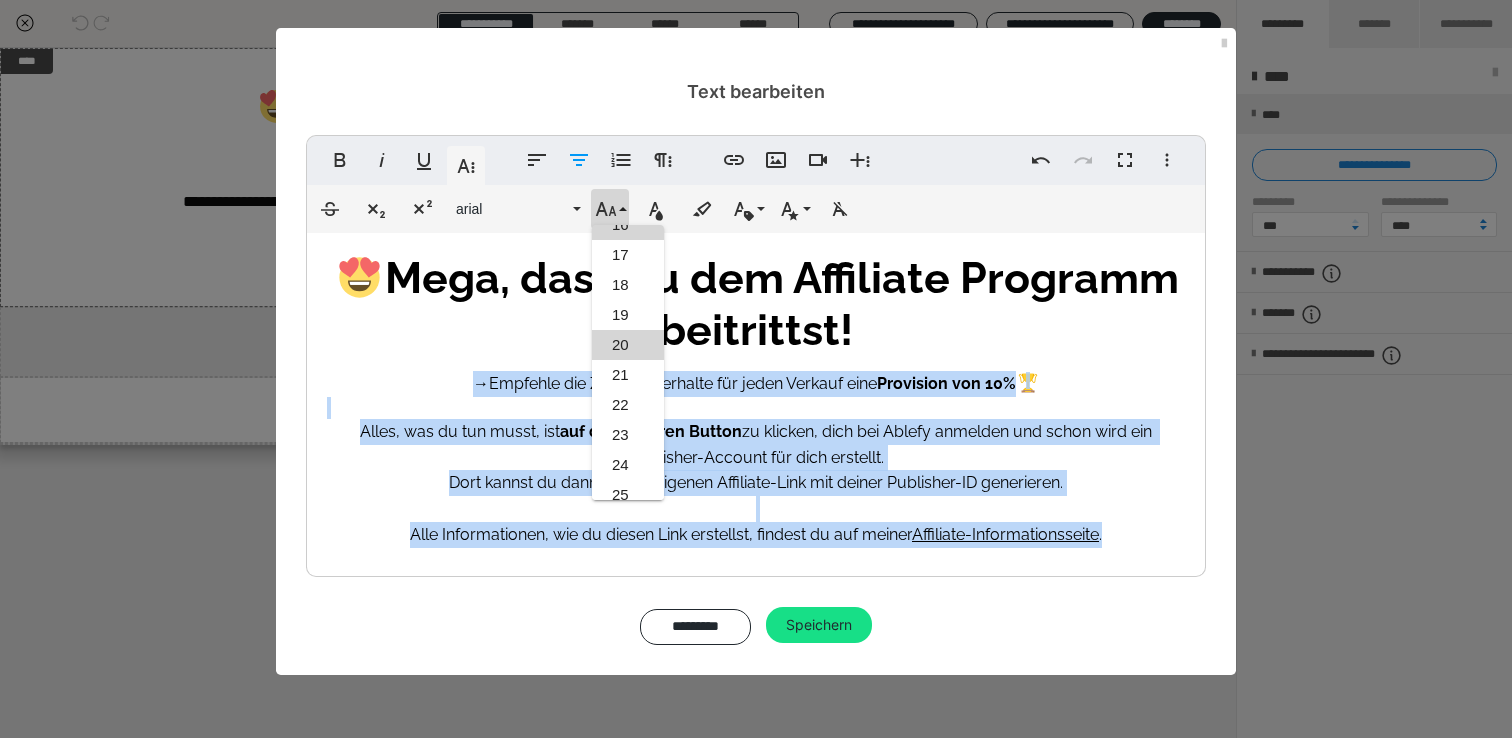 click on "20" at bounding box center [628, 345] 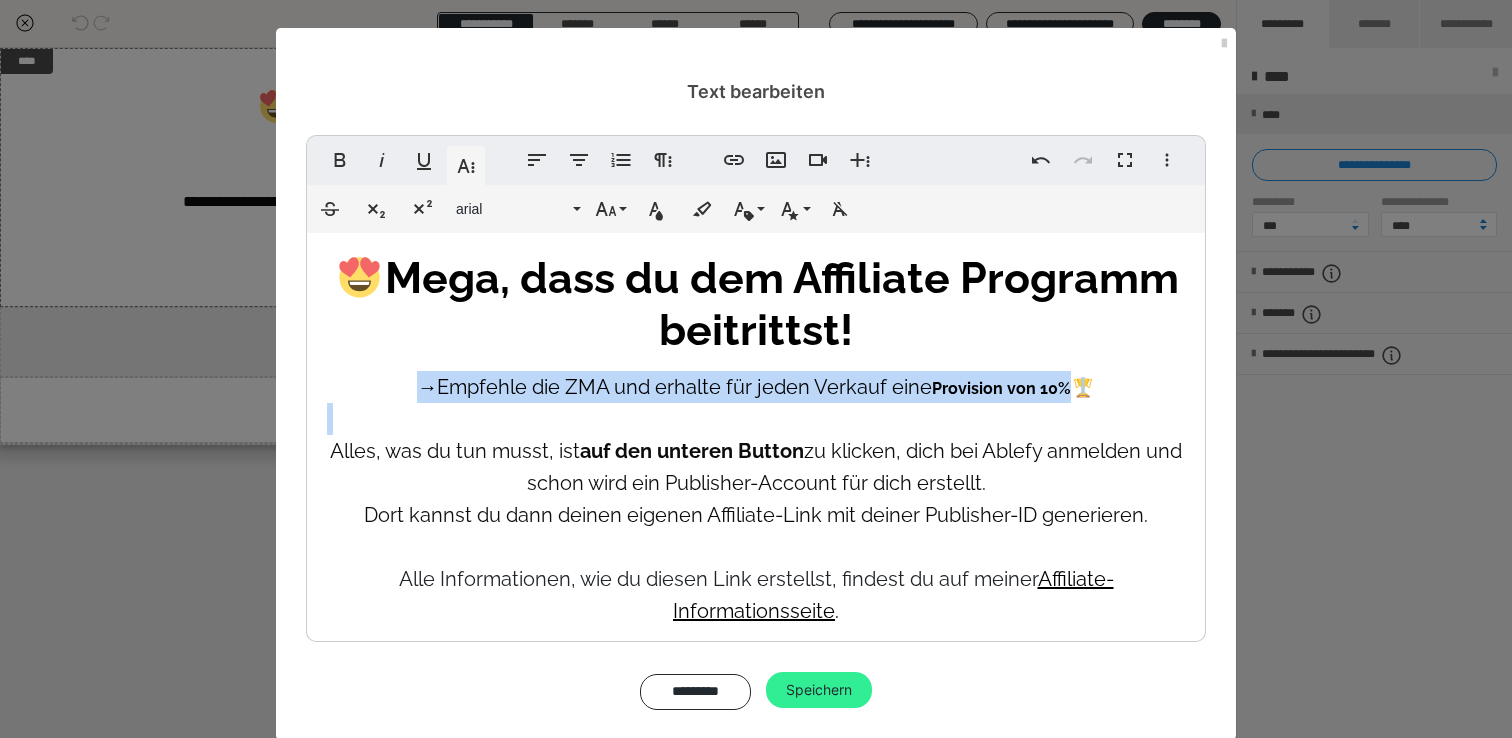 click on "Speichern" at bounding box center (819, 690) 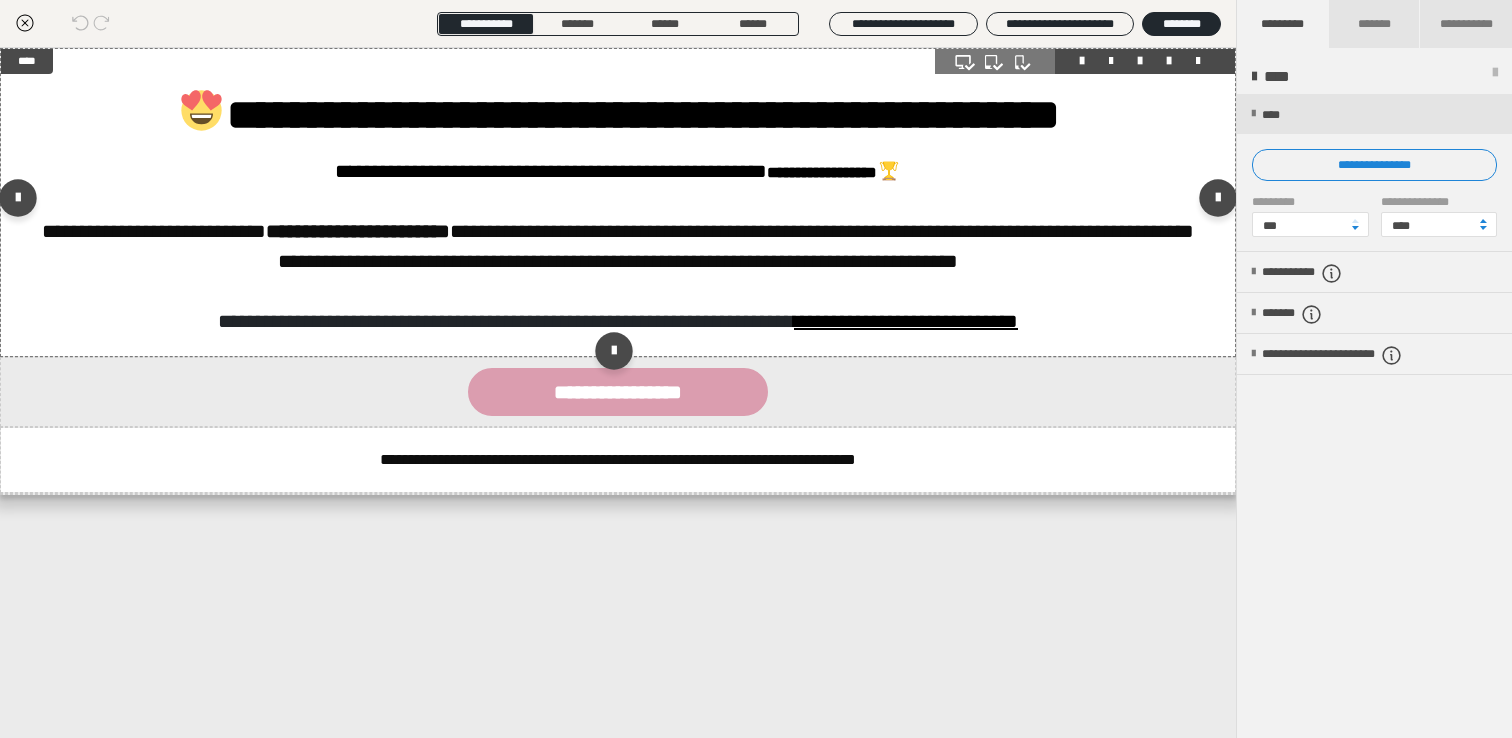 click on "**********" at bounding box center [618, 202] 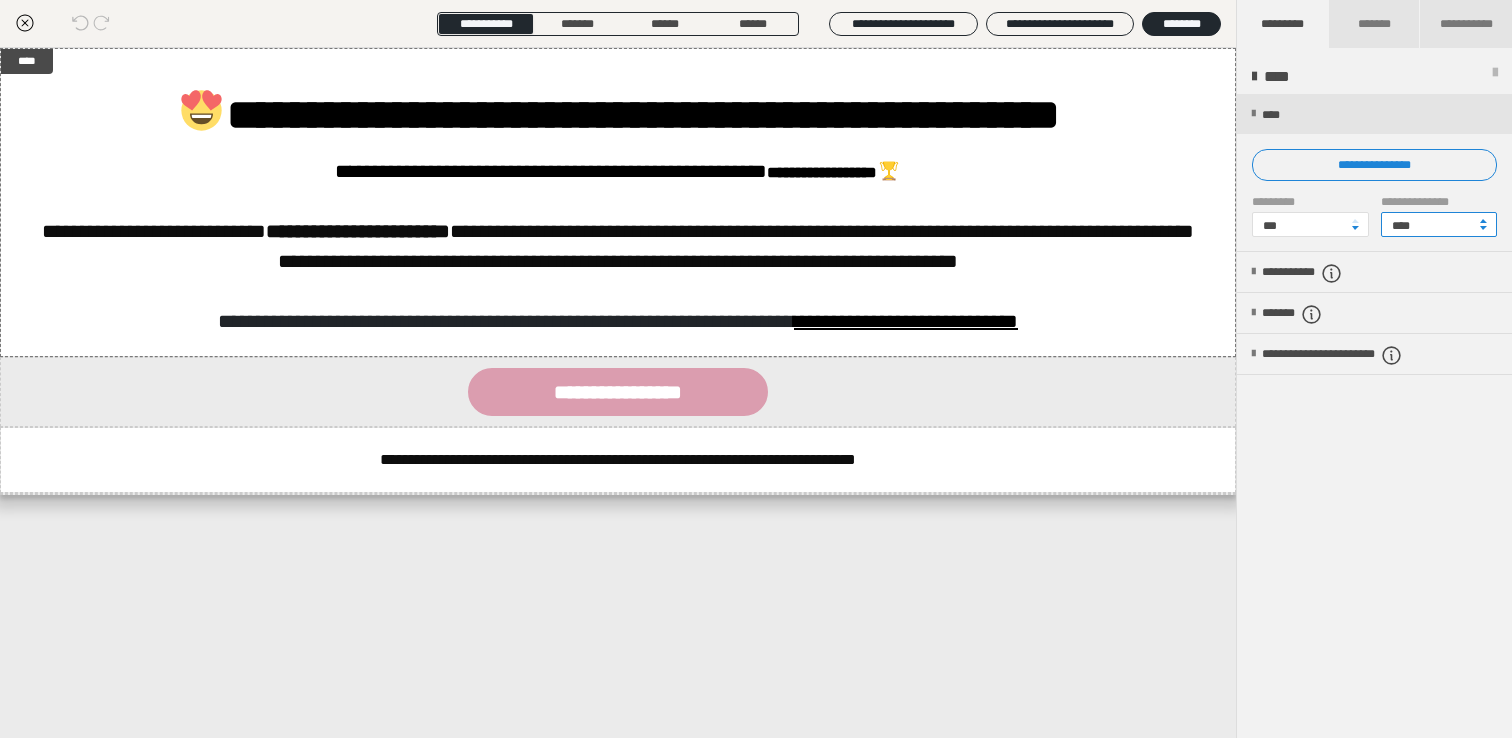 click on "****" at bounding box center [1439, 224] 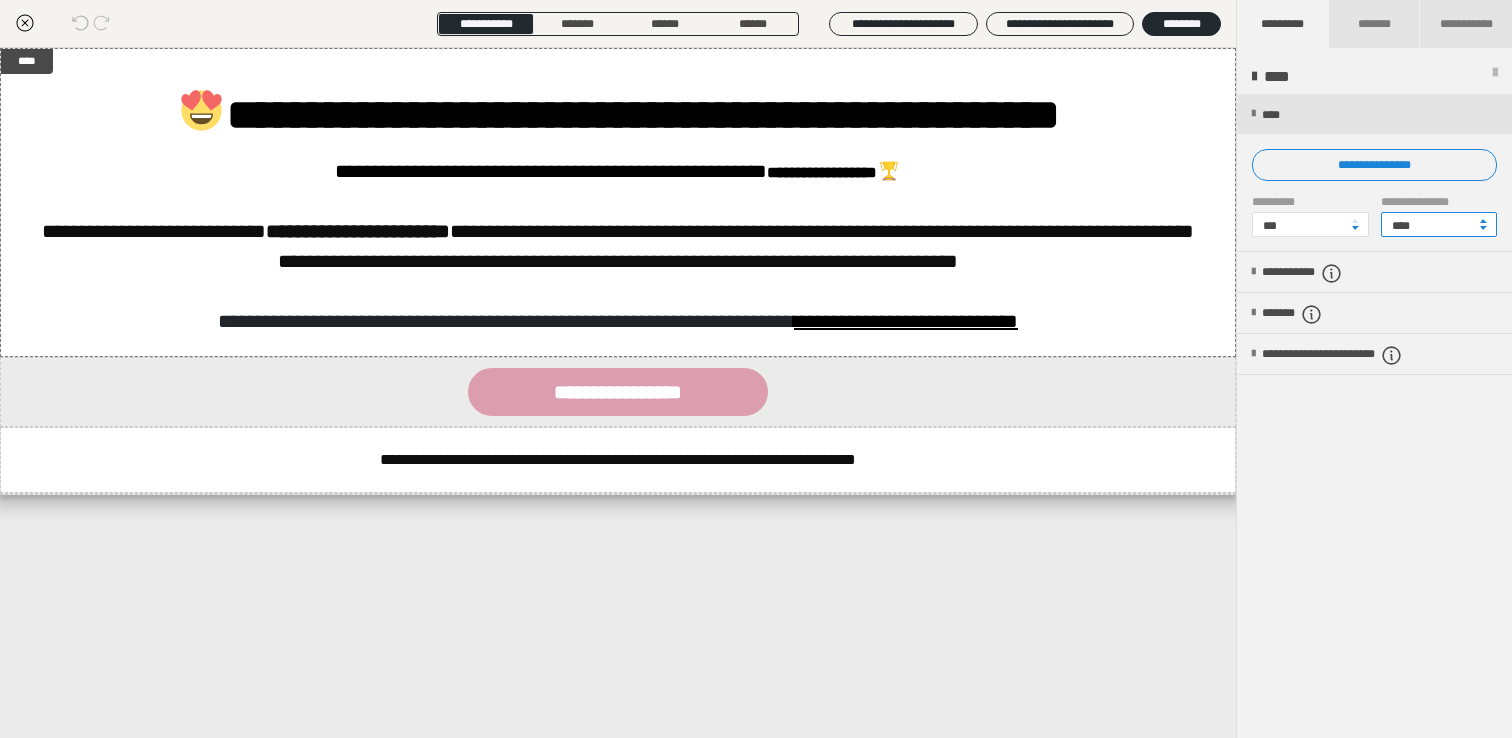 click on "****" at bounding box center [1439, 224] 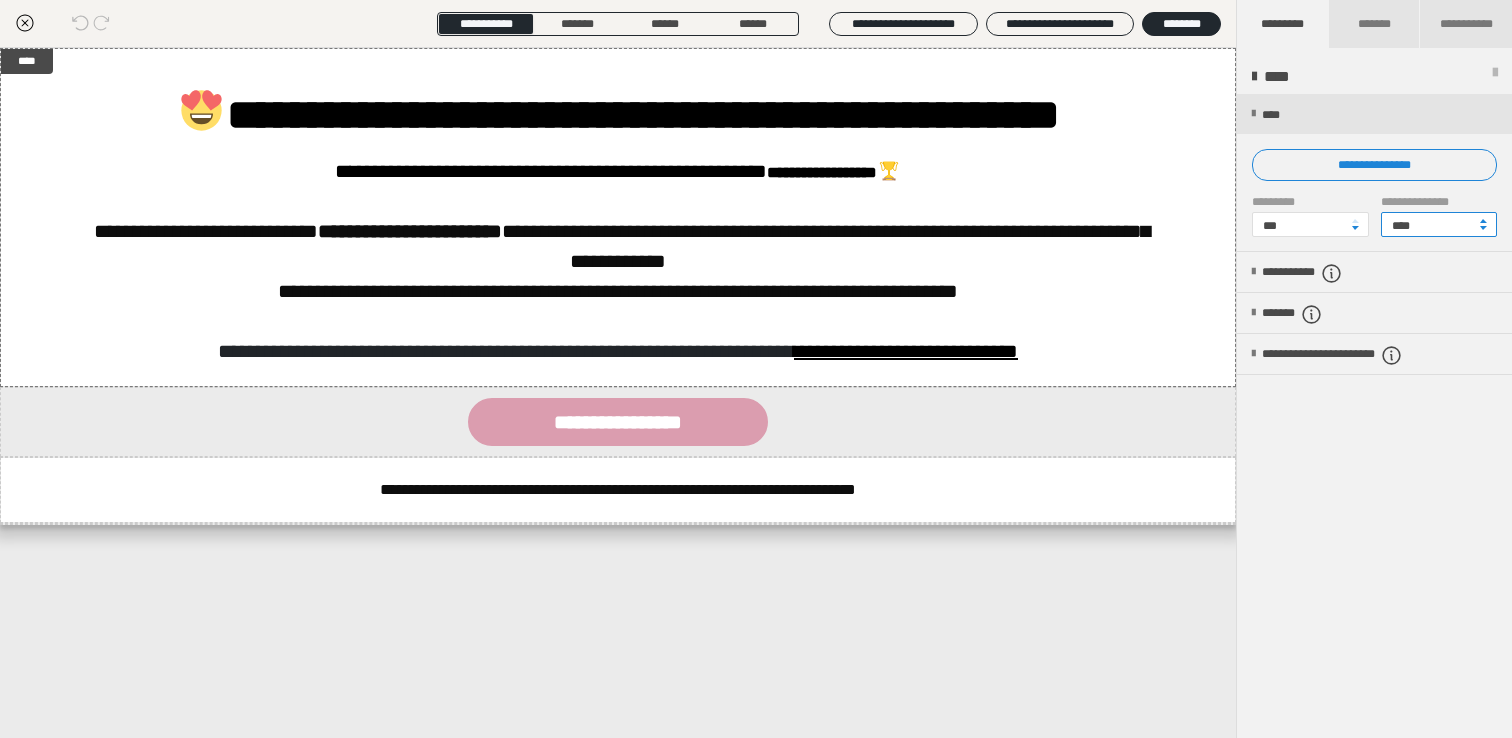 type on "****" 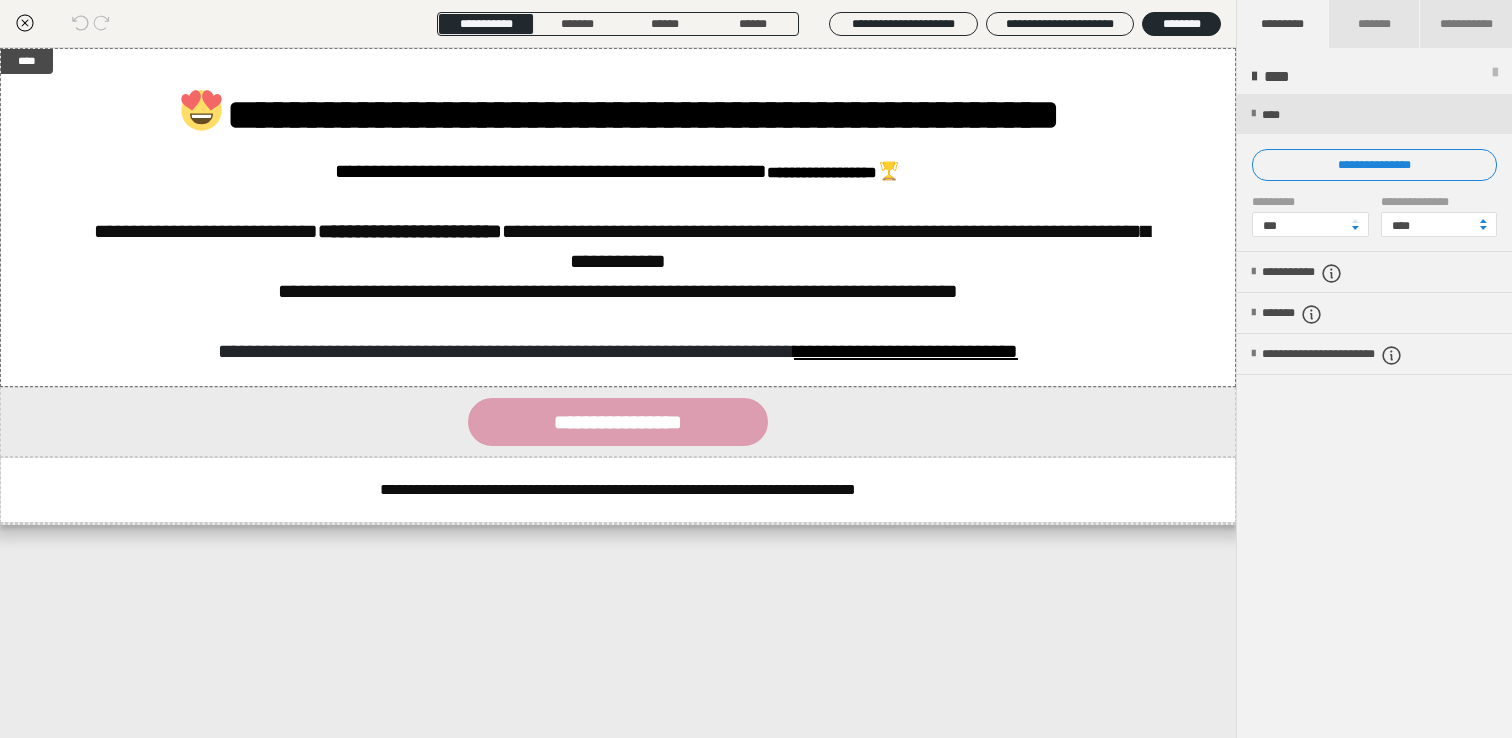 click on "**********" at bounding box center (618, 393) 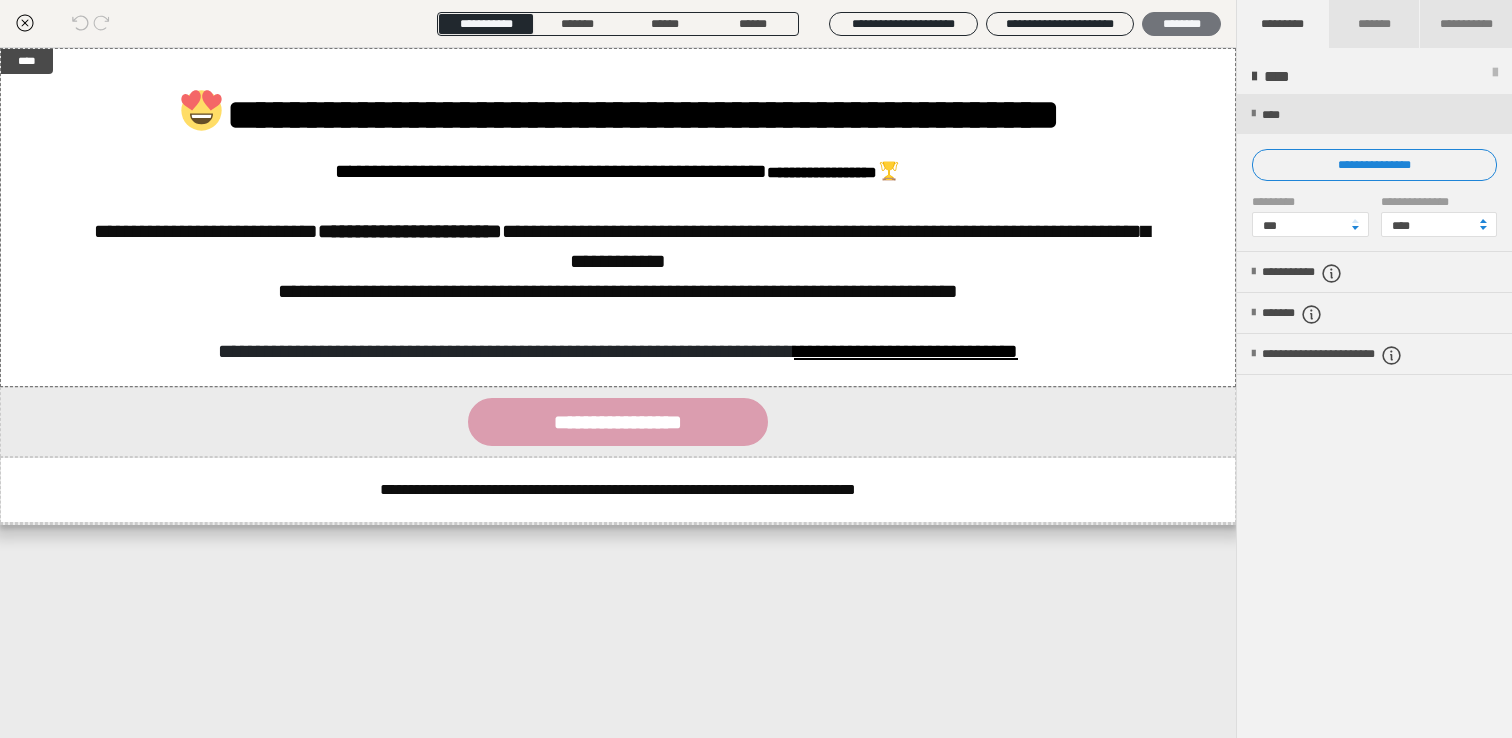 click on "********" at bounding box center [1181, 24] 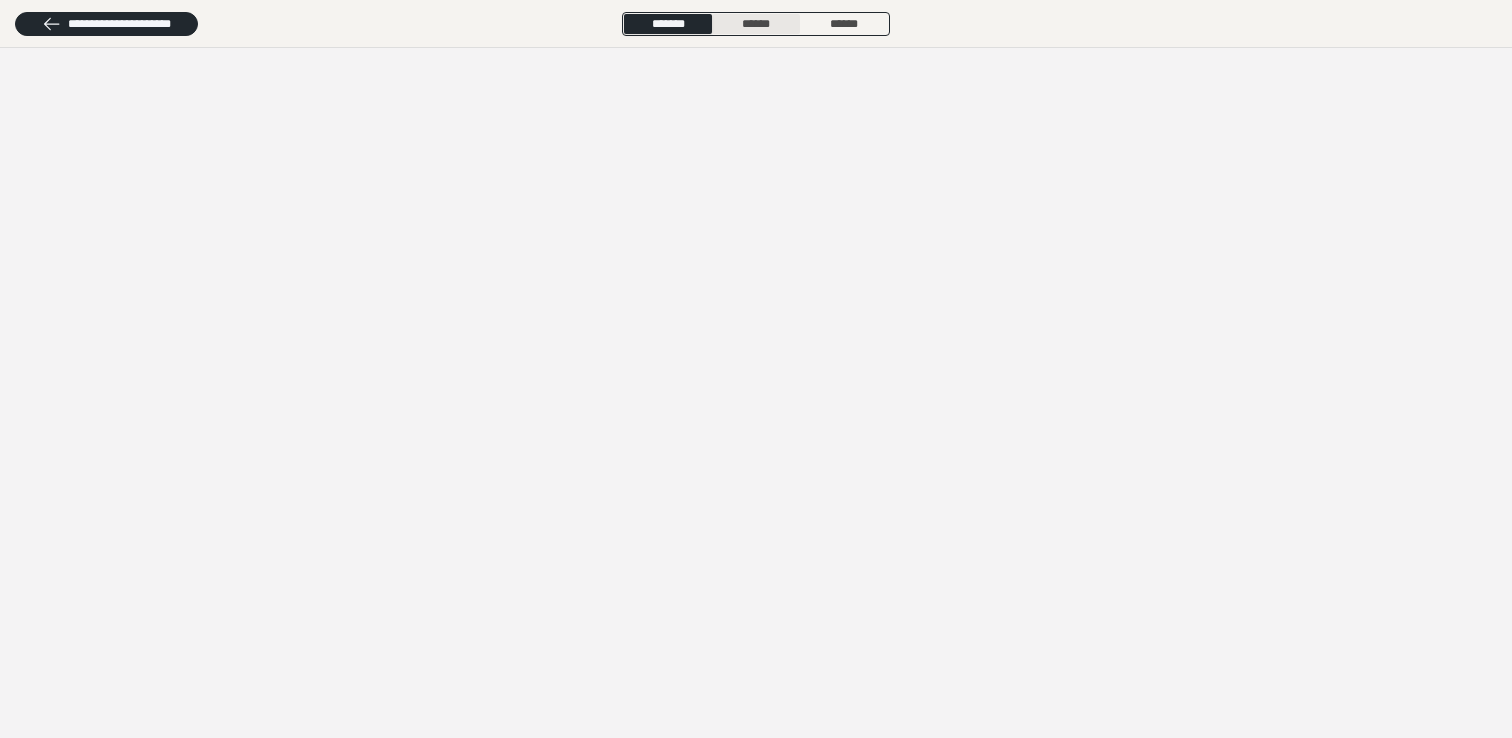 click on "******" at bounding box center (756, 24) 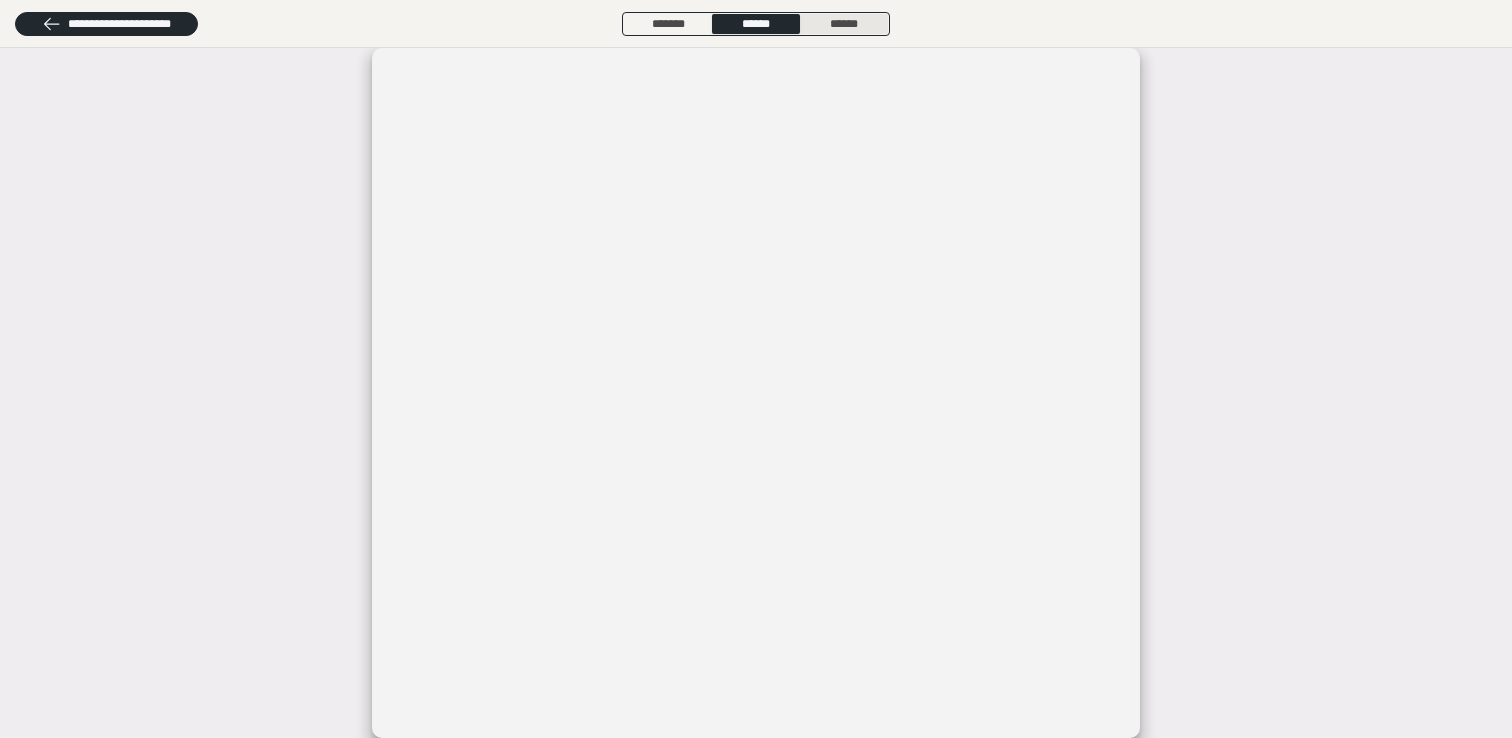 click on "******" at bounding box center [844, 24] 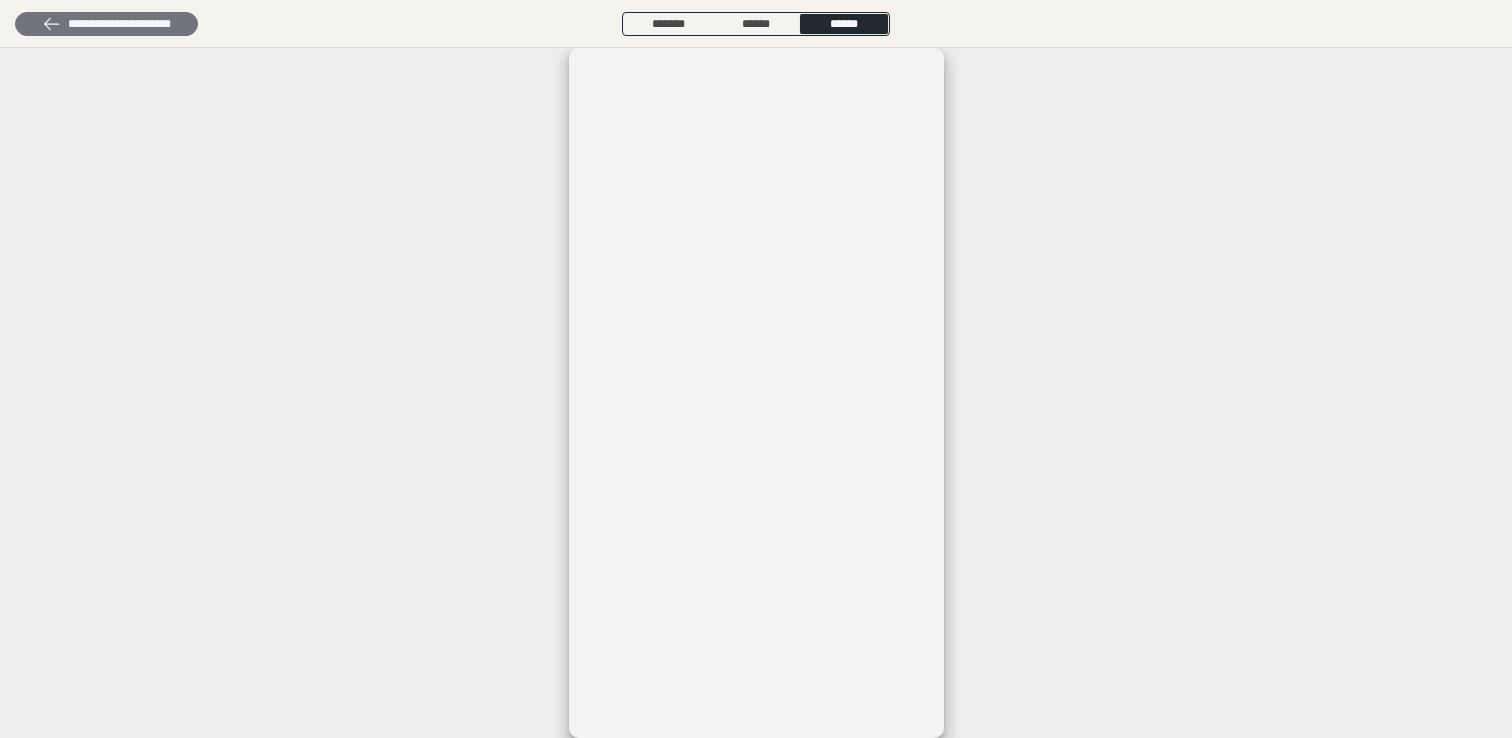 click on "**********" at bounding box center [106, 24] 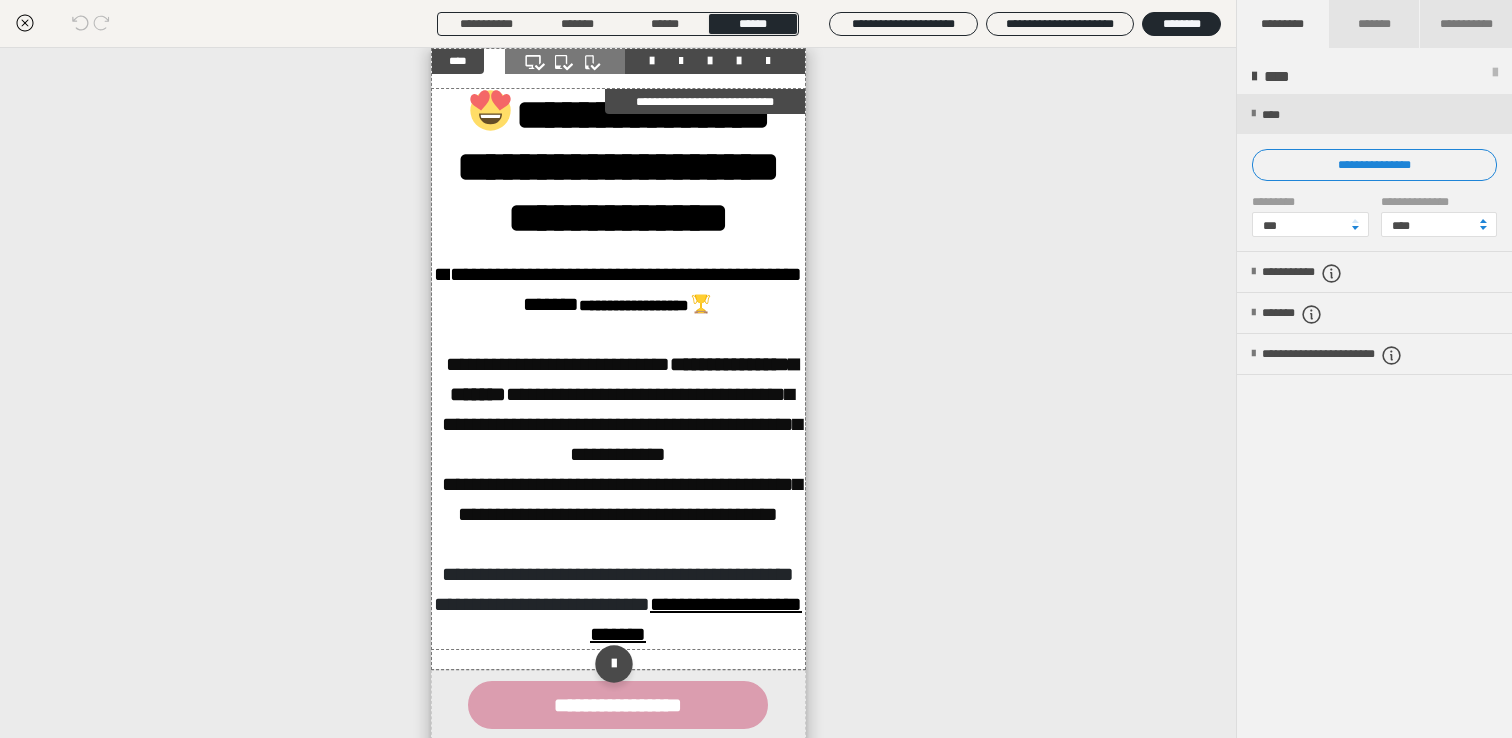click on "**********" at bounding box center [618, 166] 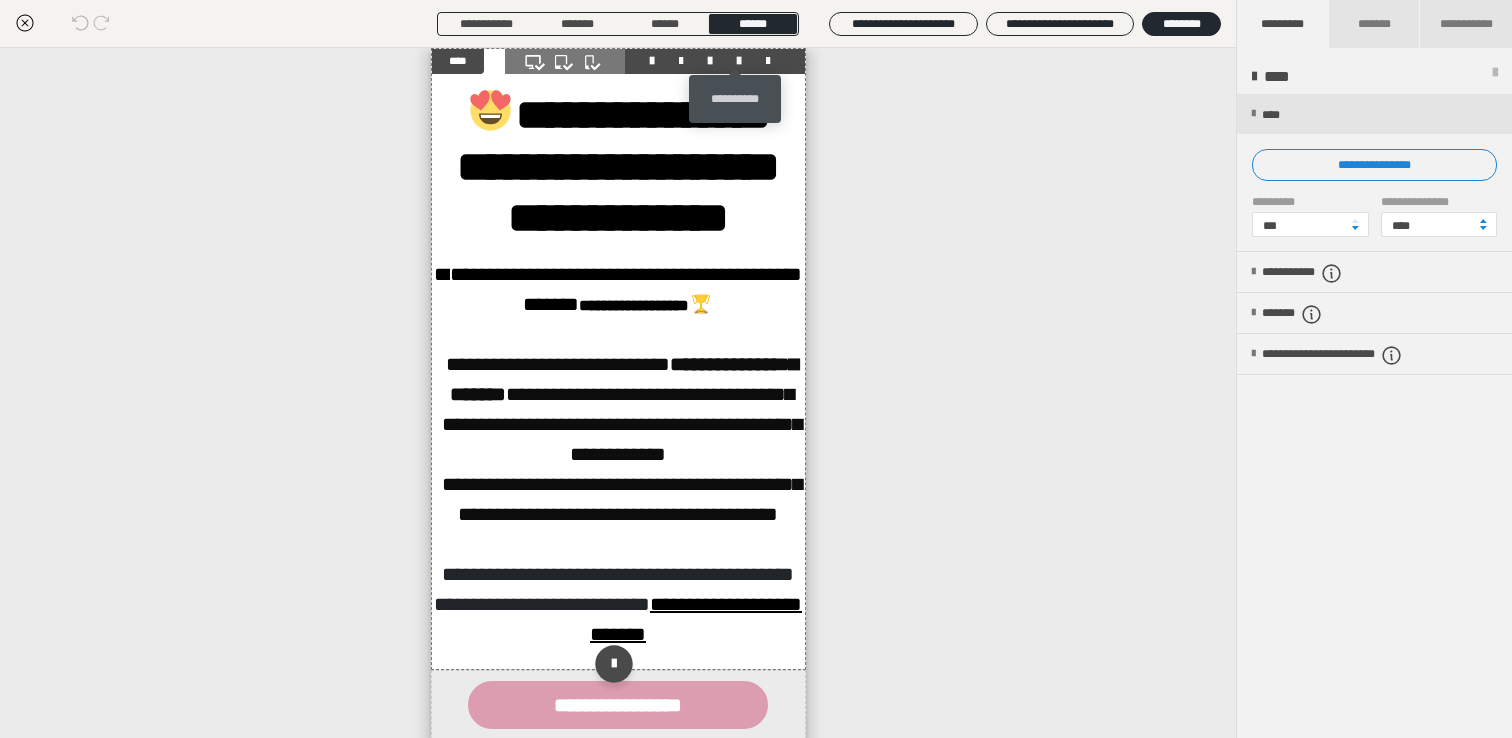 click at bounding box center (739, 61) 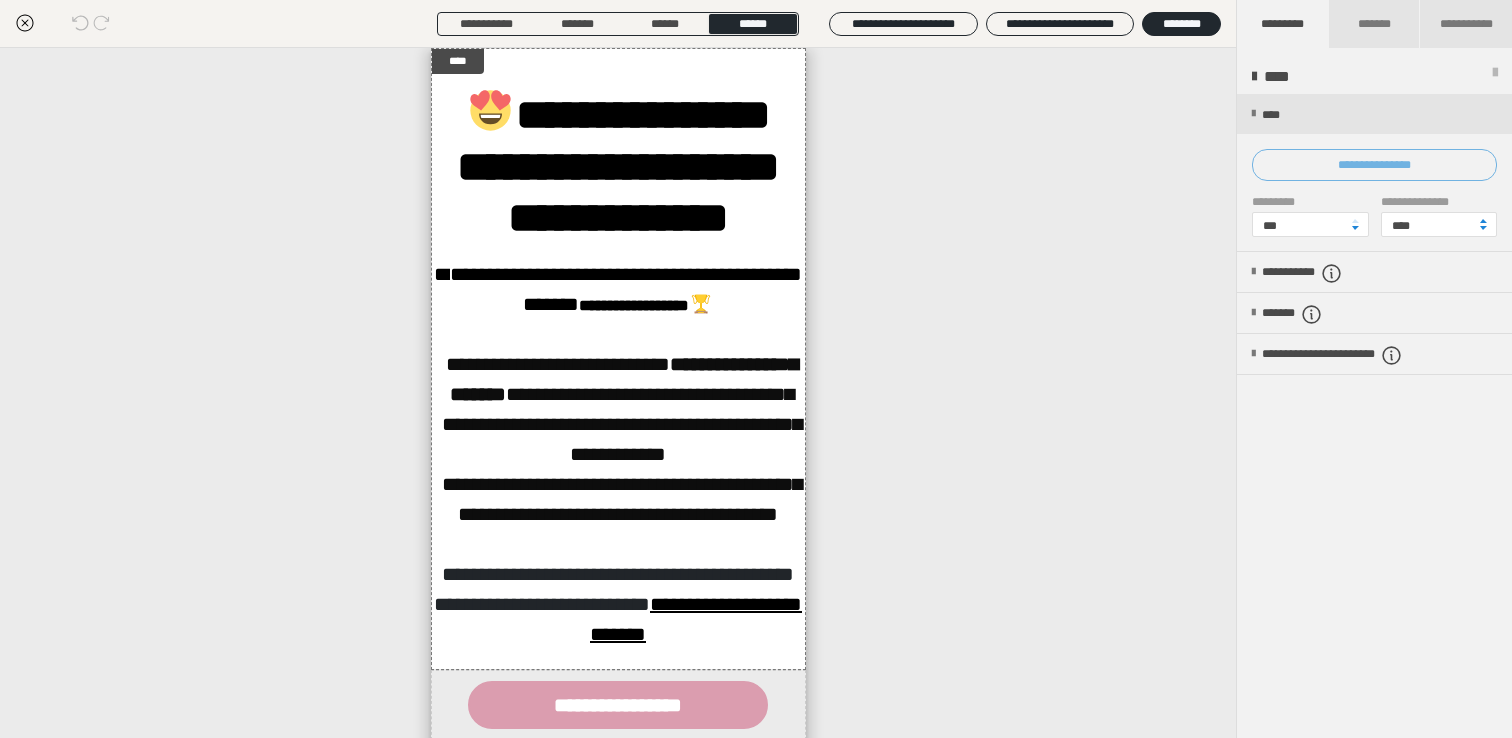 click on "**********" at bounding box center [1374, 165] 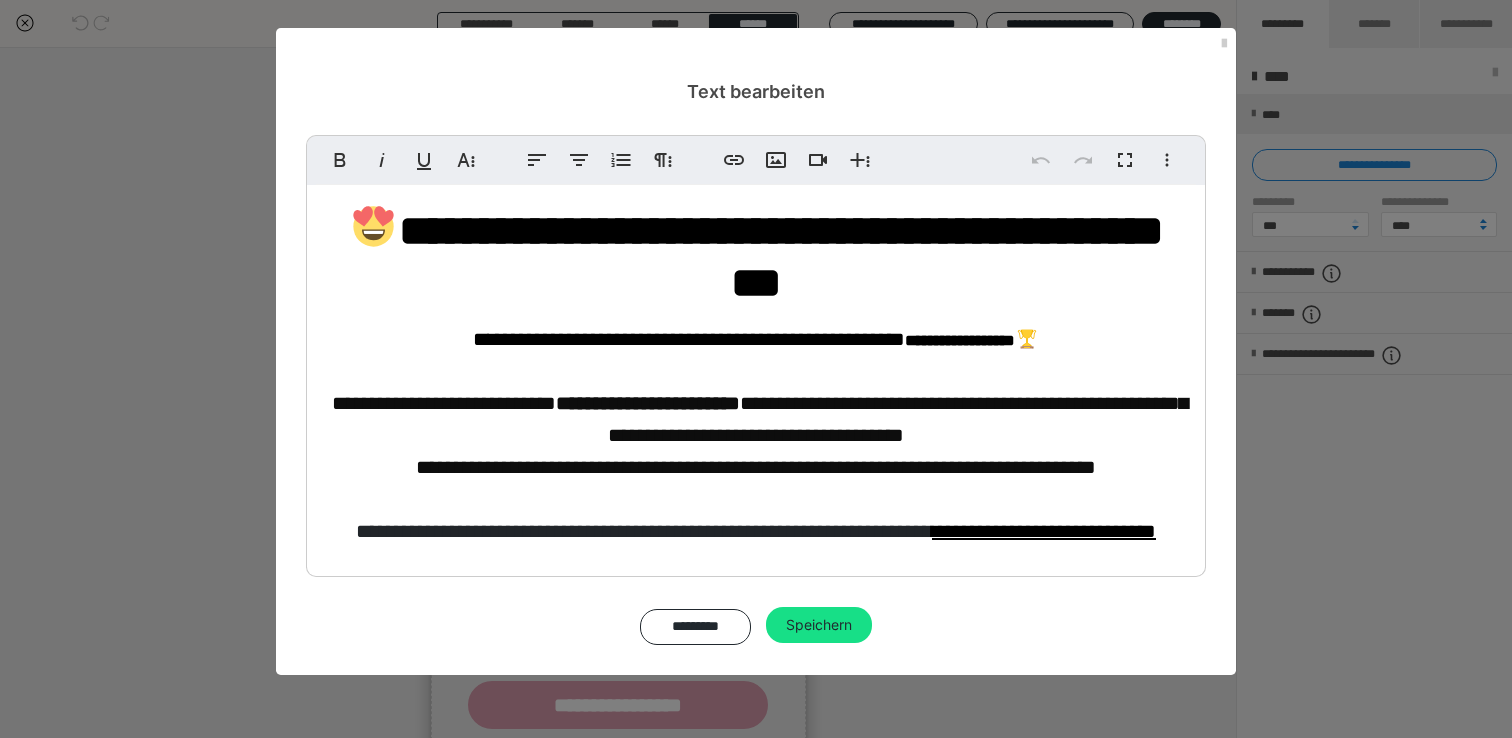 click on "**********" at bounding box center [756, 256] 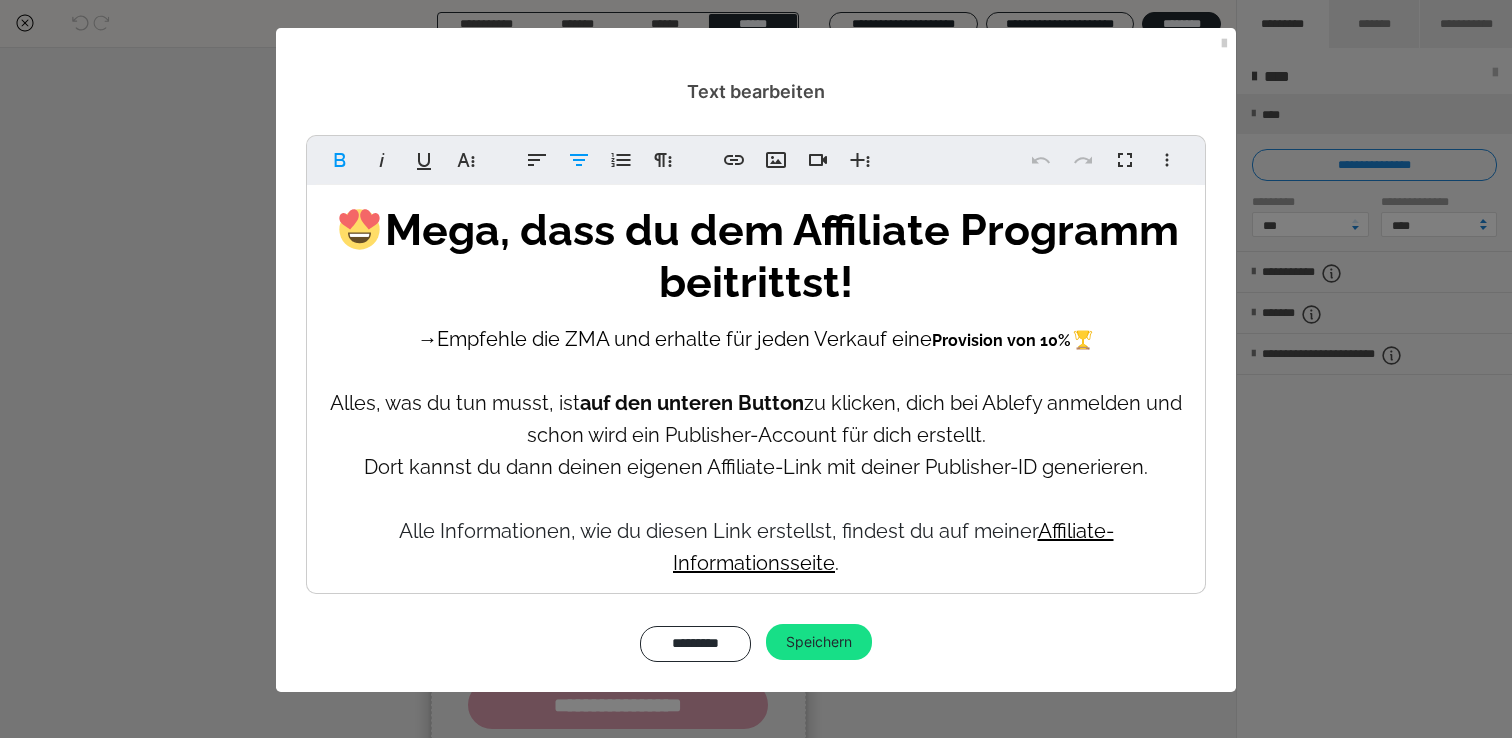 drag, startPoint x: 866, startPoint y: 282, endPoint x: 292, endPoint y: 227, distance: 576.62897 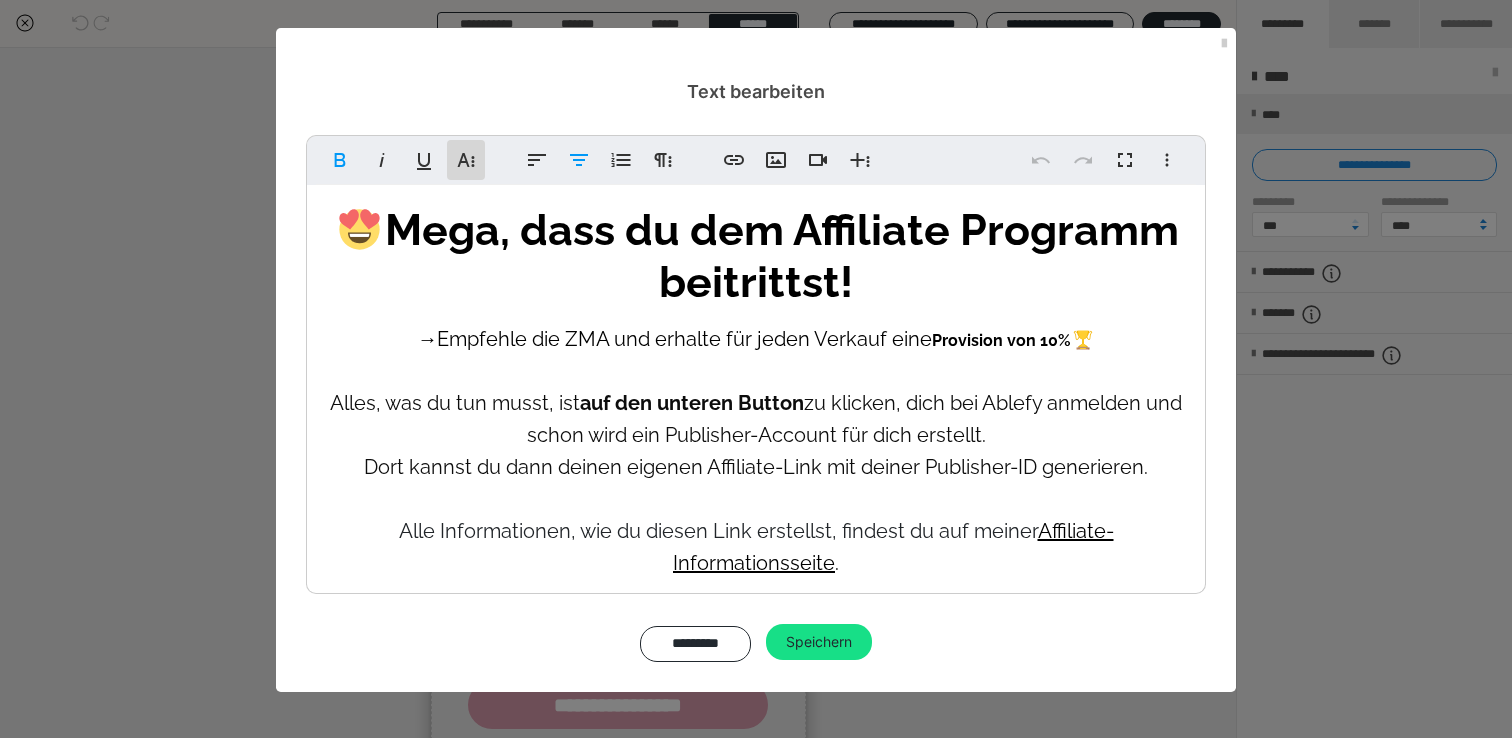 click 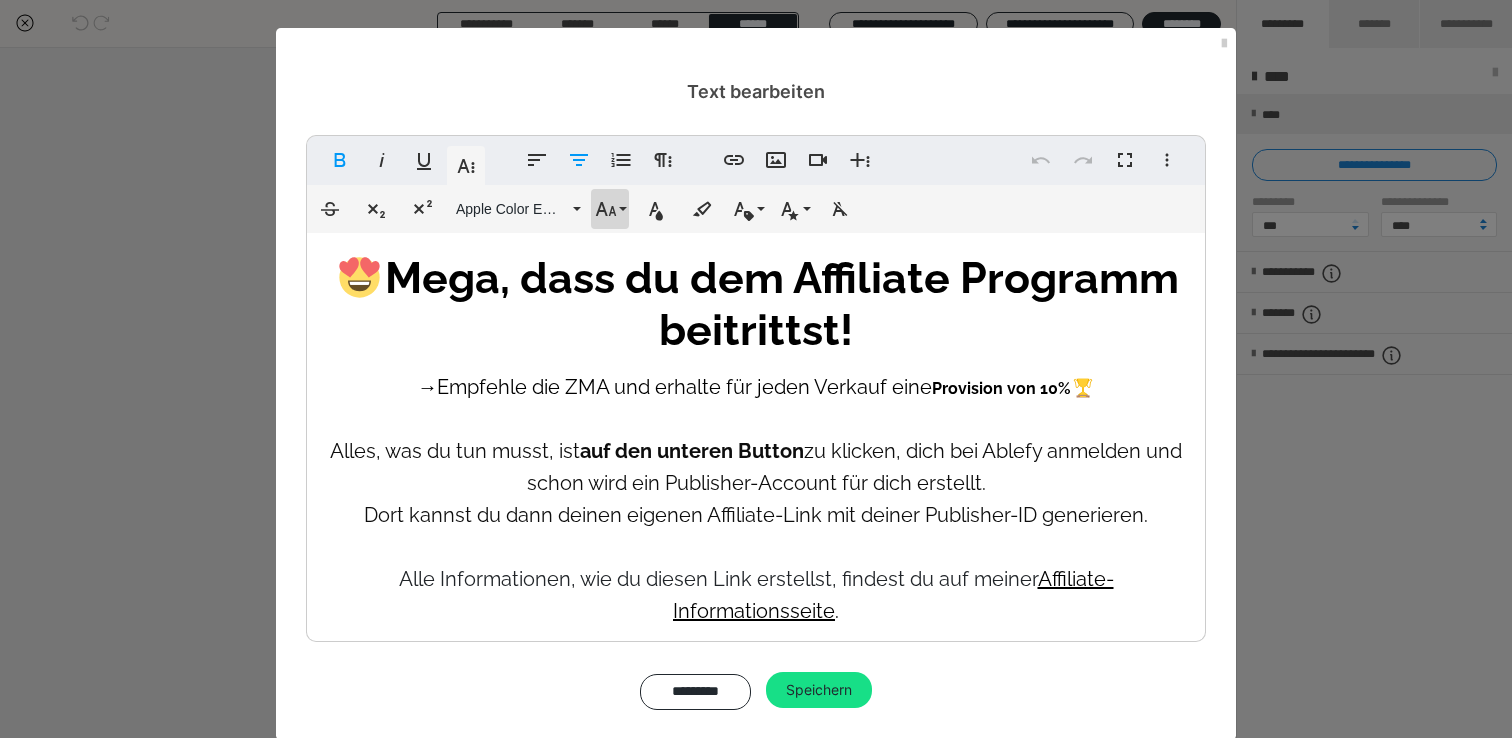 click 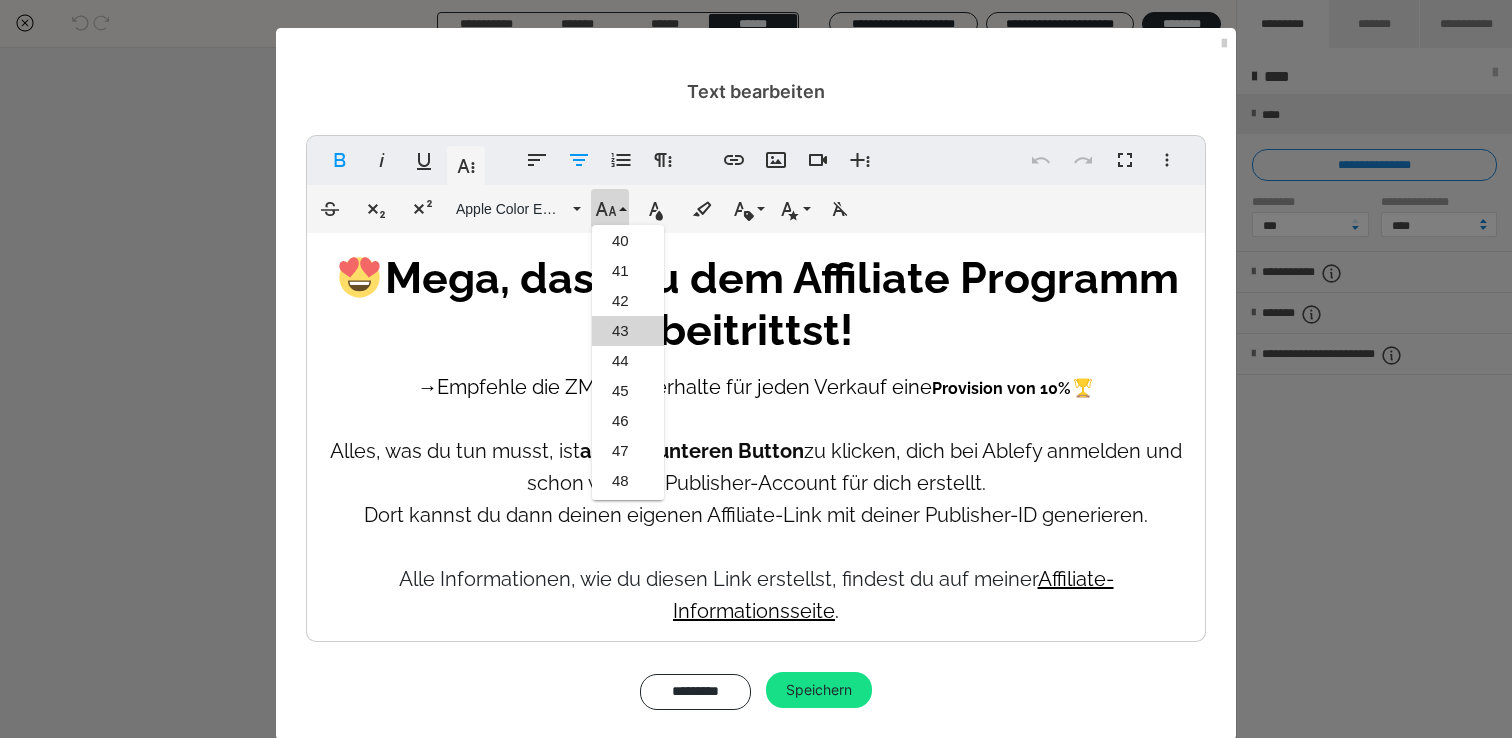 scroll, scrollTop: 1155, scrollLeft: 0, axis: vertical 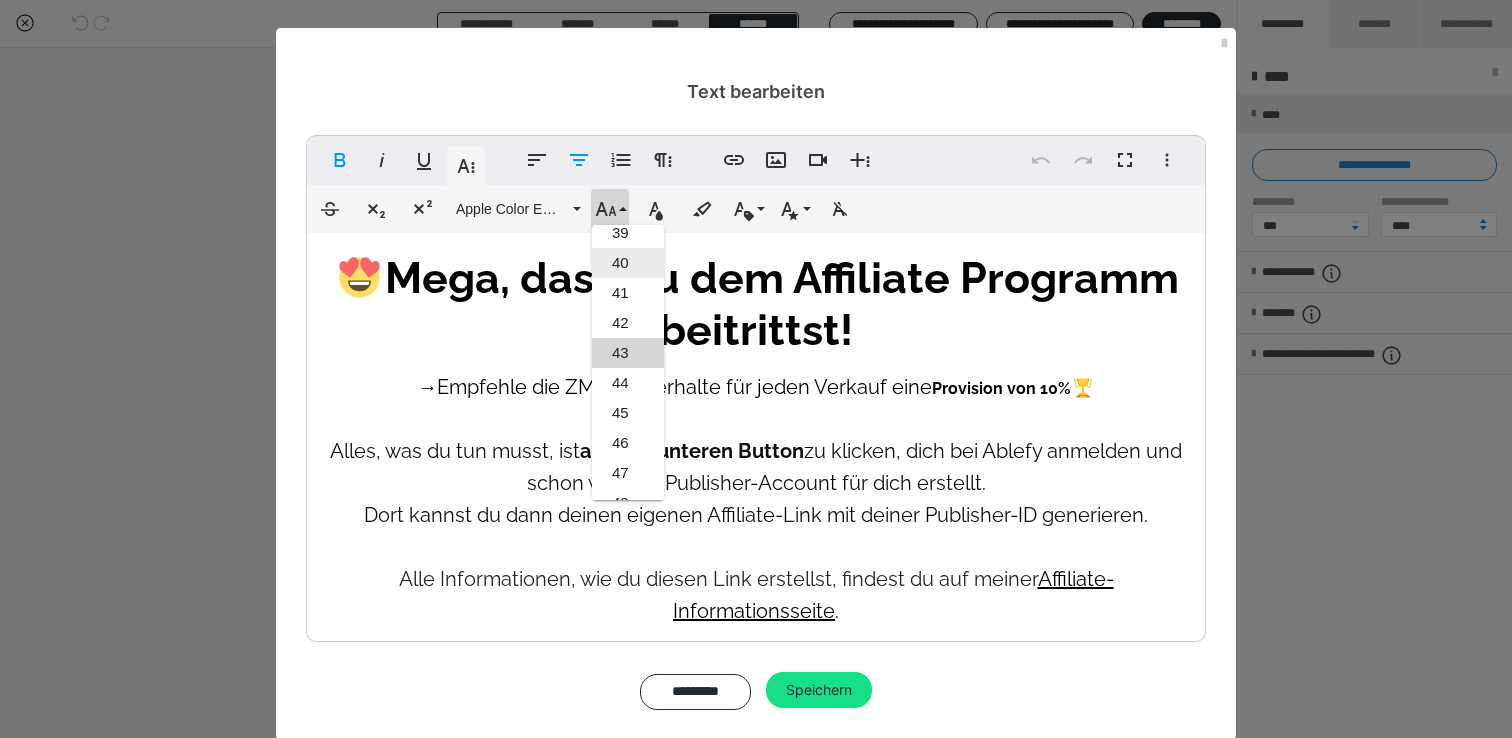click on "40" at bounding box center [628, 263] 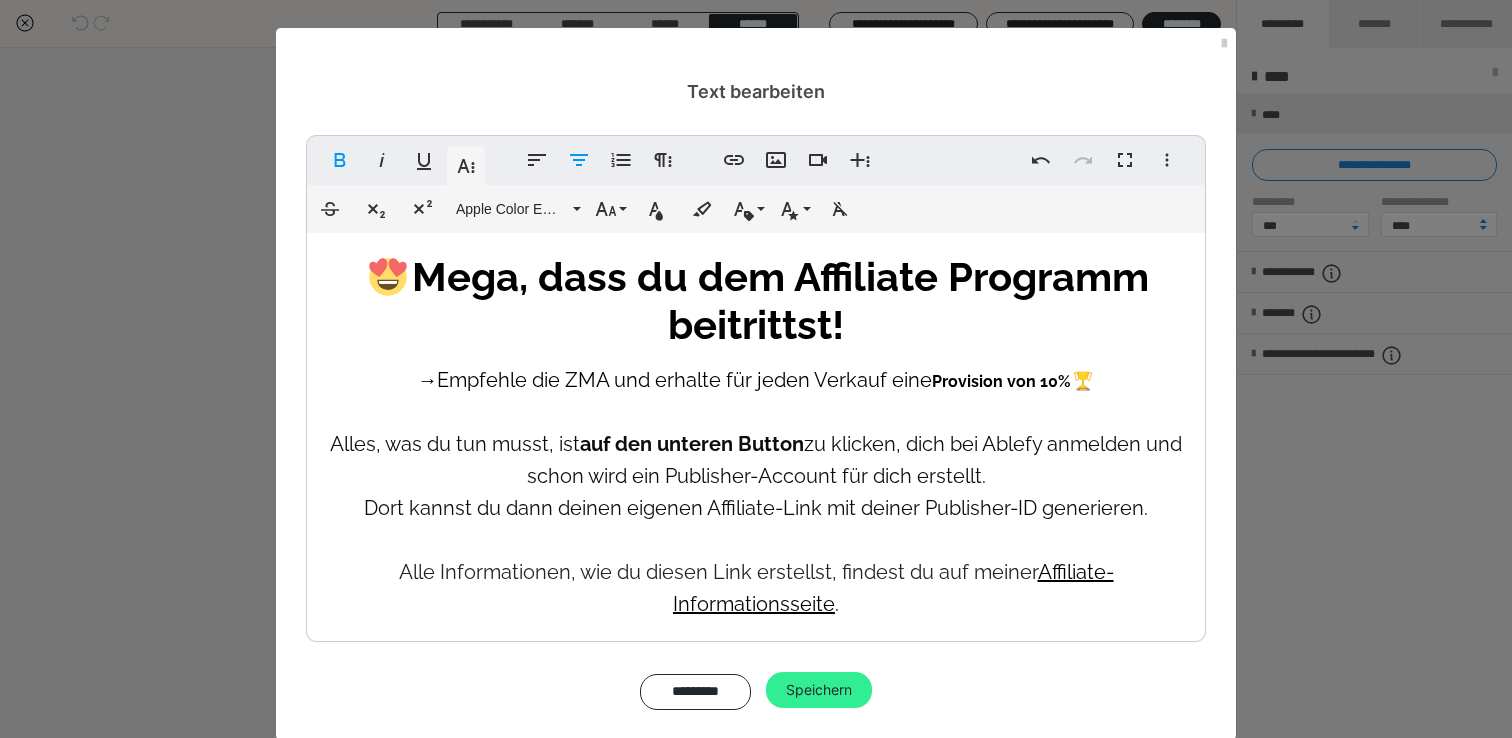 click on "Speichern" at bounding box center (819, 690) 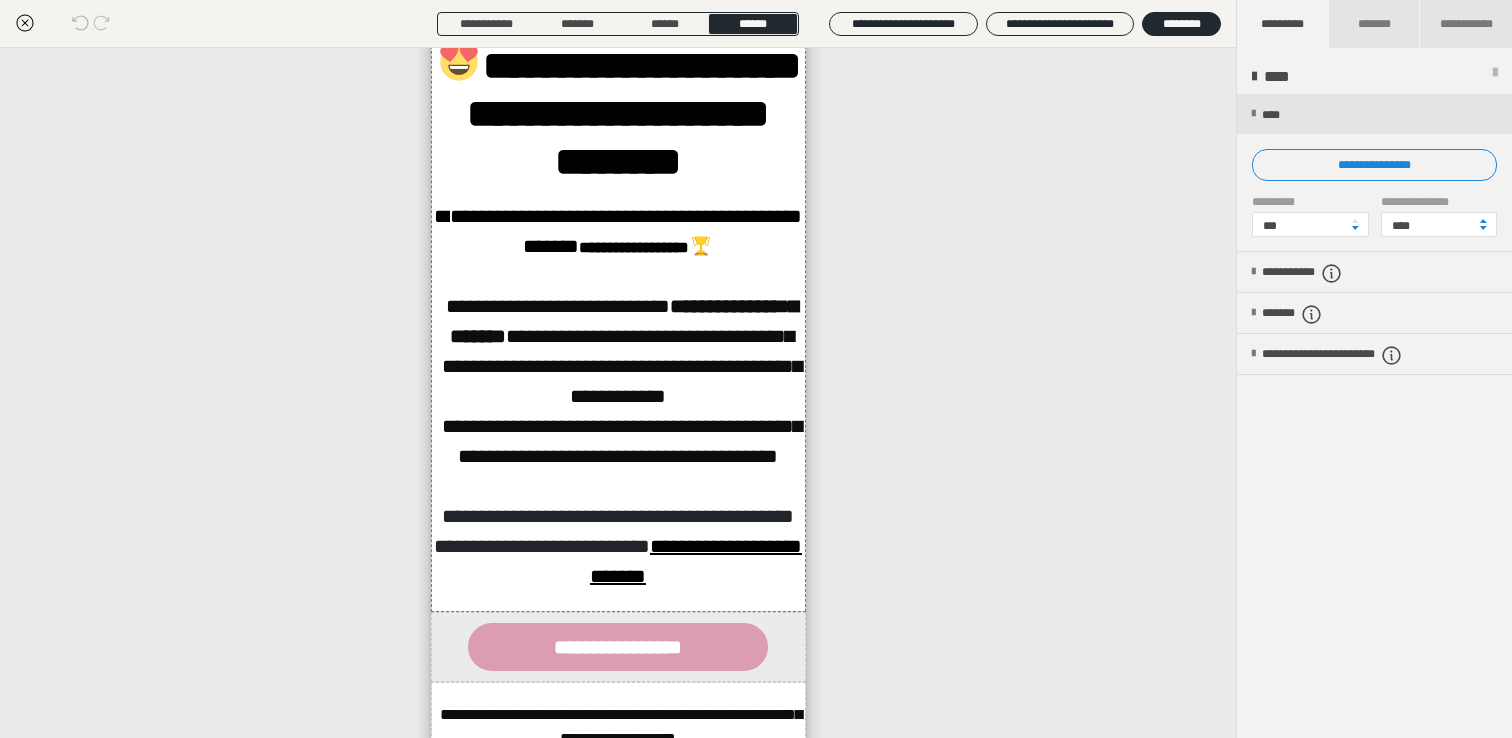 scroll, scrollTop: 0, scrollLeft: 0, axis: both 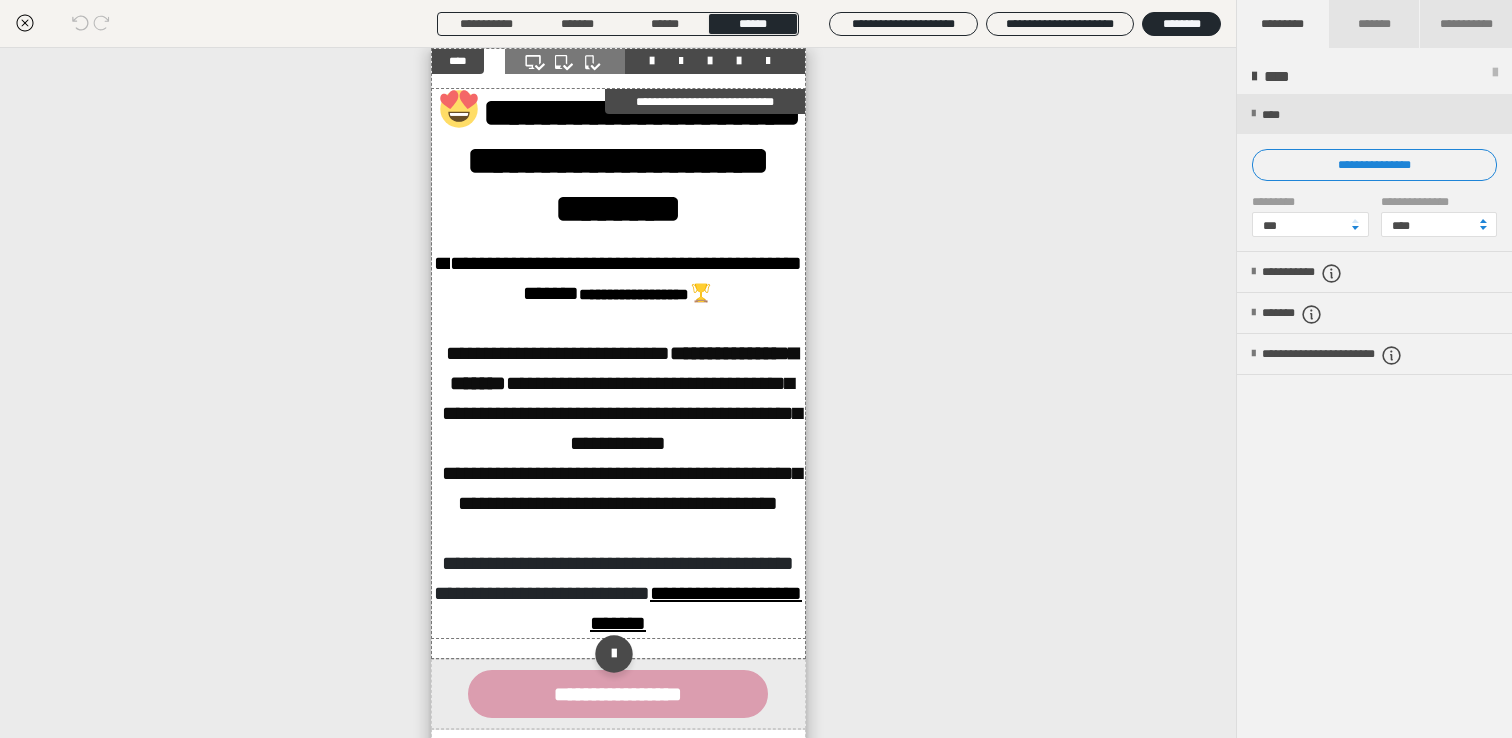 click on "**********" at bounding box center [618, 160] 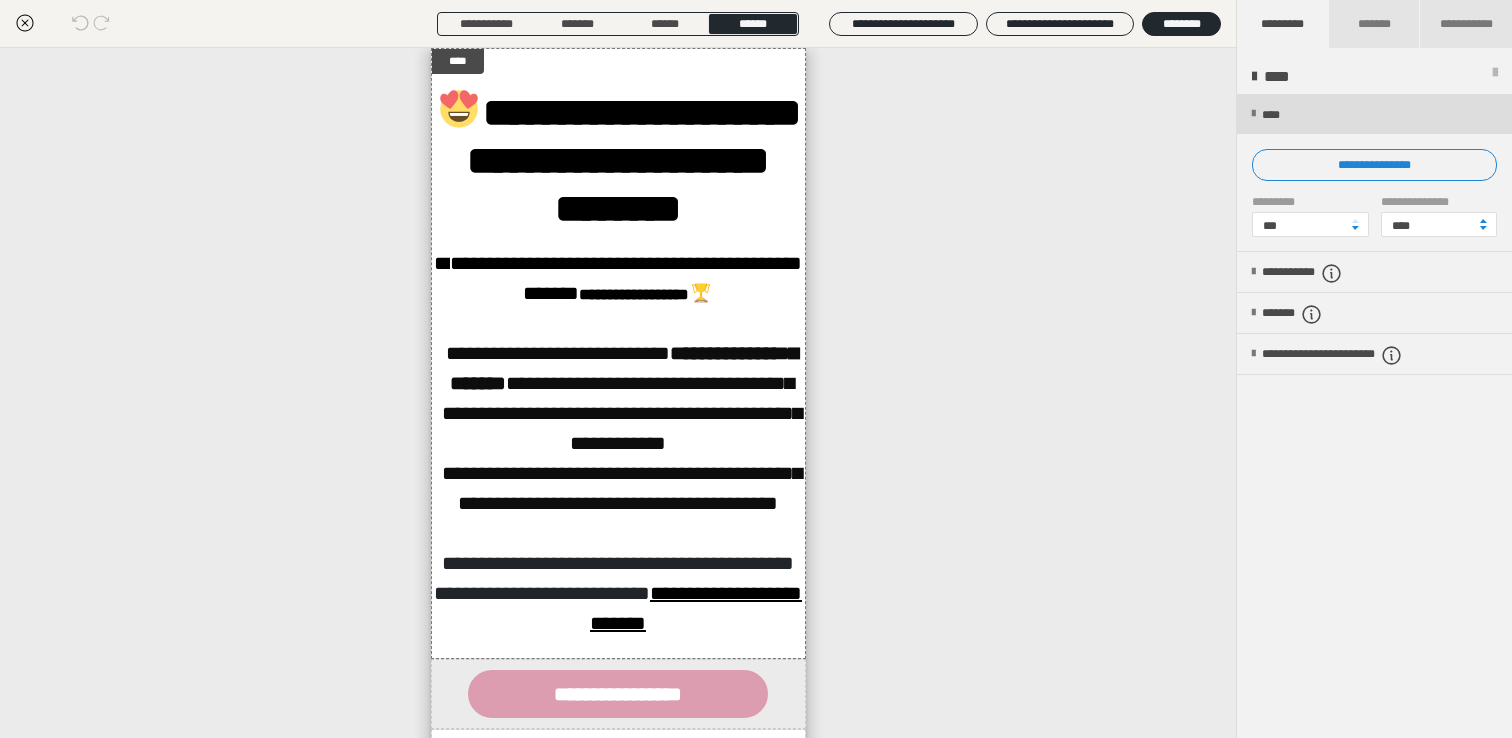 click on "****" at bounding box center [1277, 115] 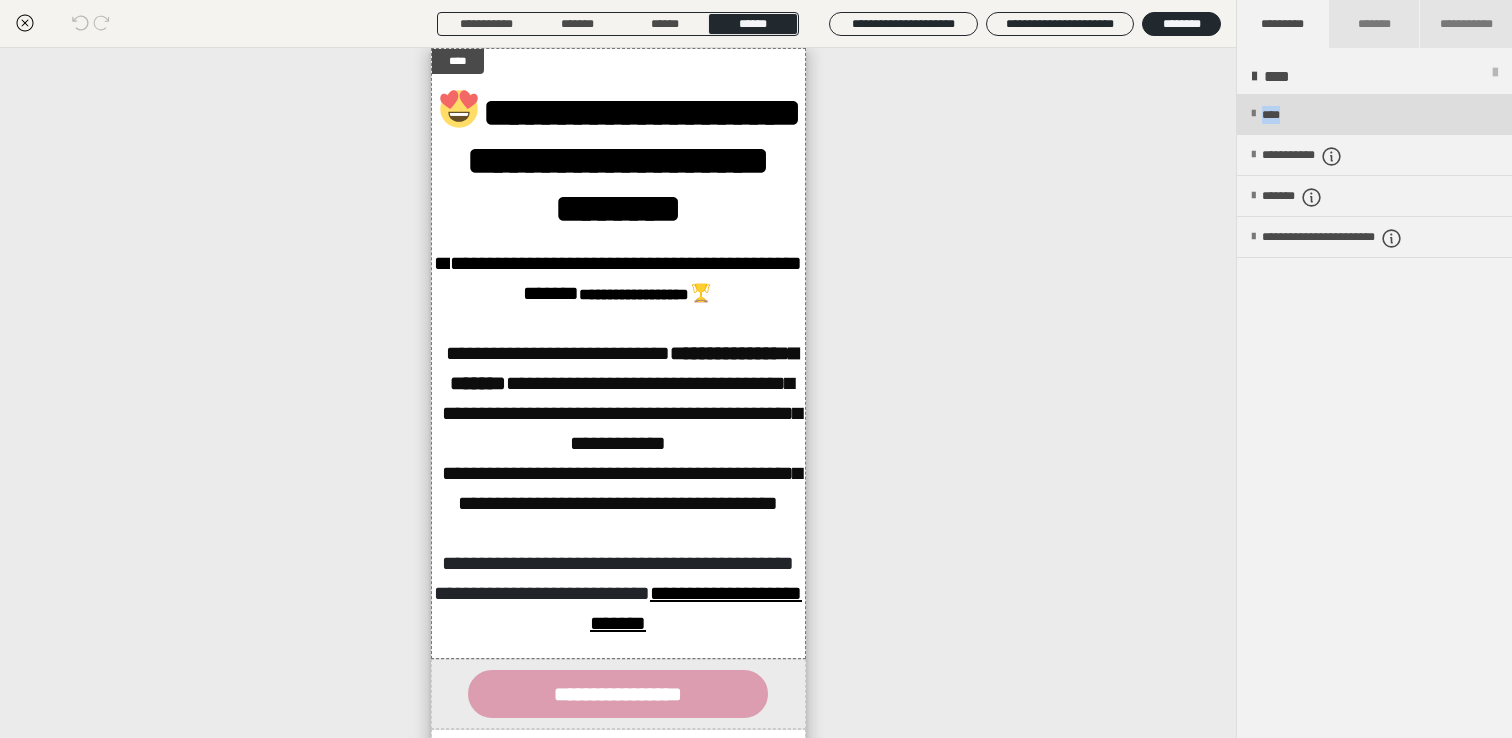 click on "****" at bounding box center [1277, 115] 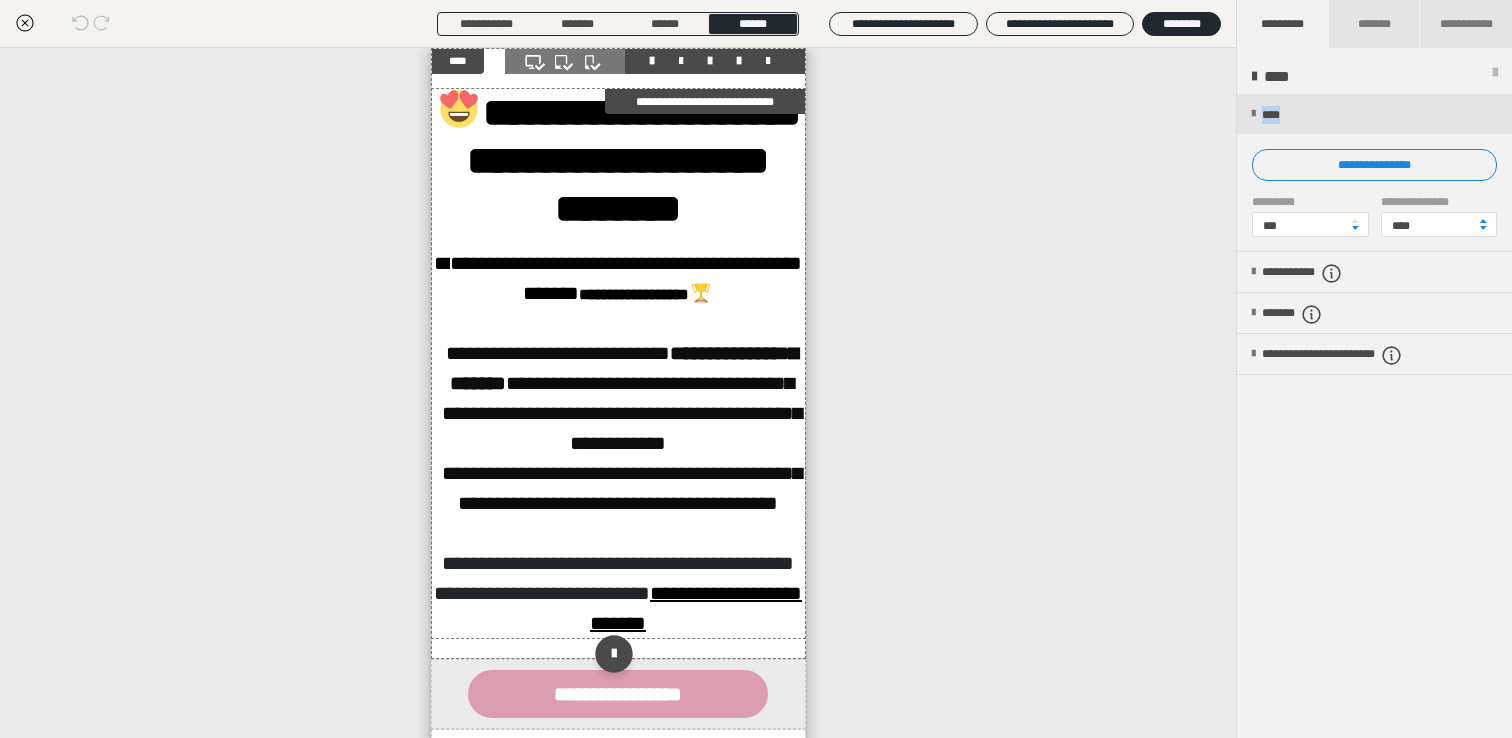 click on "**********" at bounding box center (618, 160) 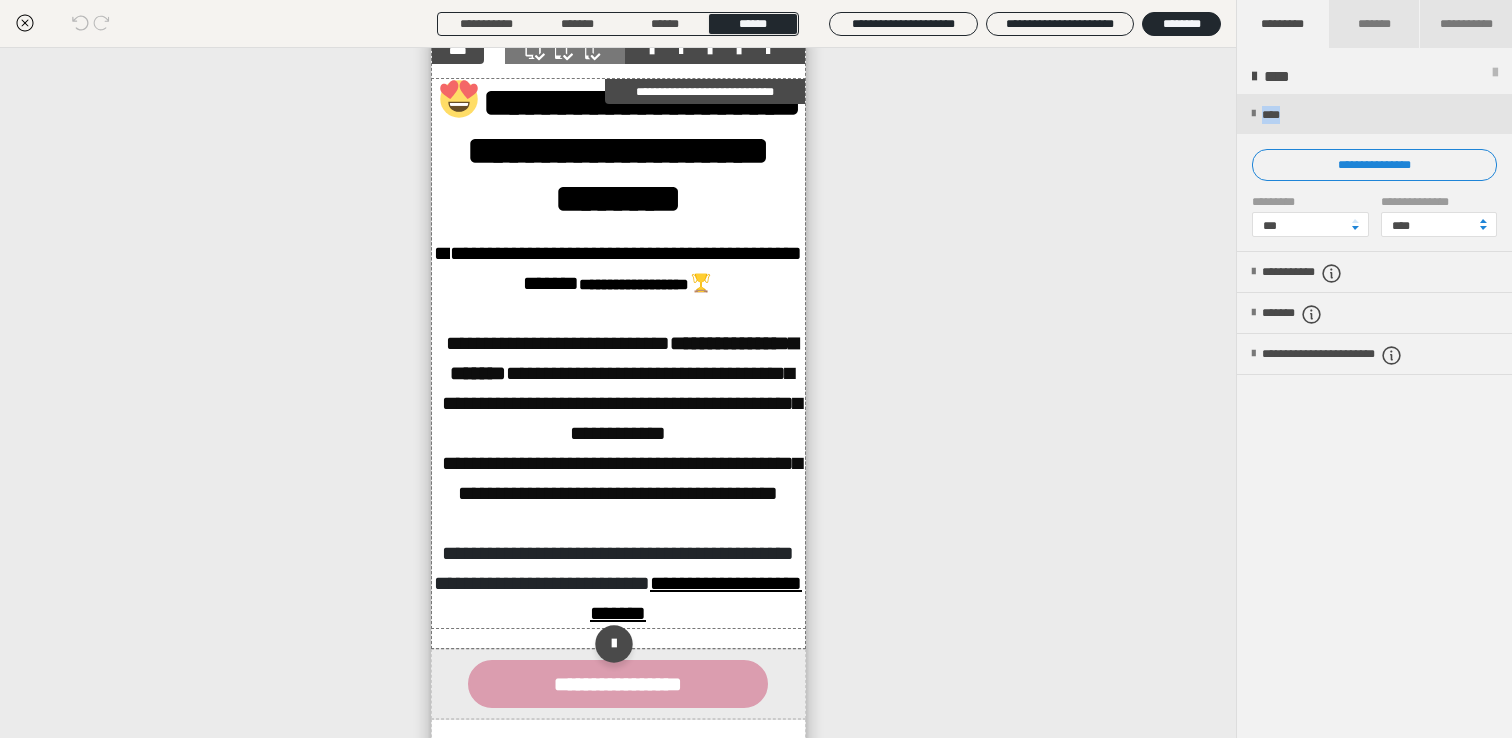 scroll, scrollTop: 0, scrollLeft: 0, axis: both 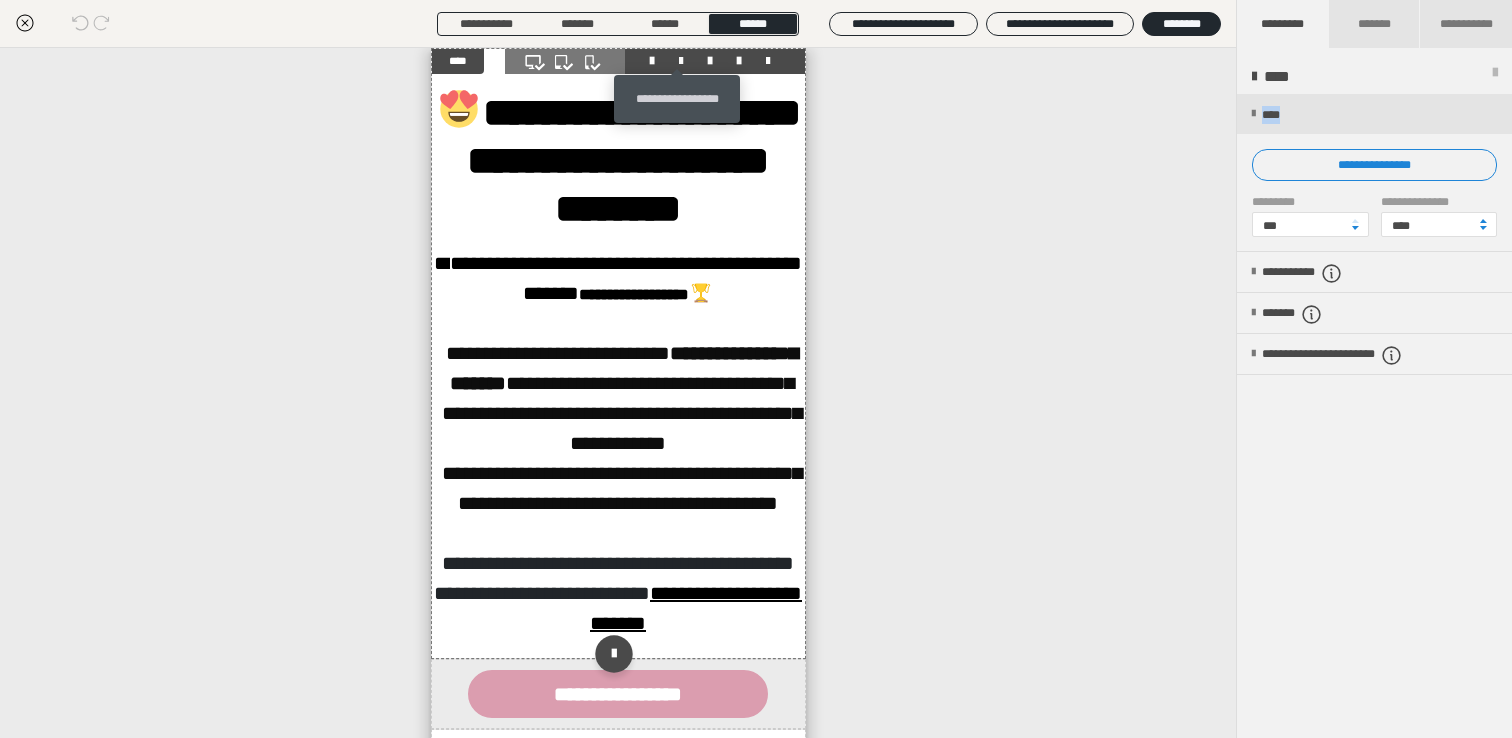 click at bounding box center (681, 61) 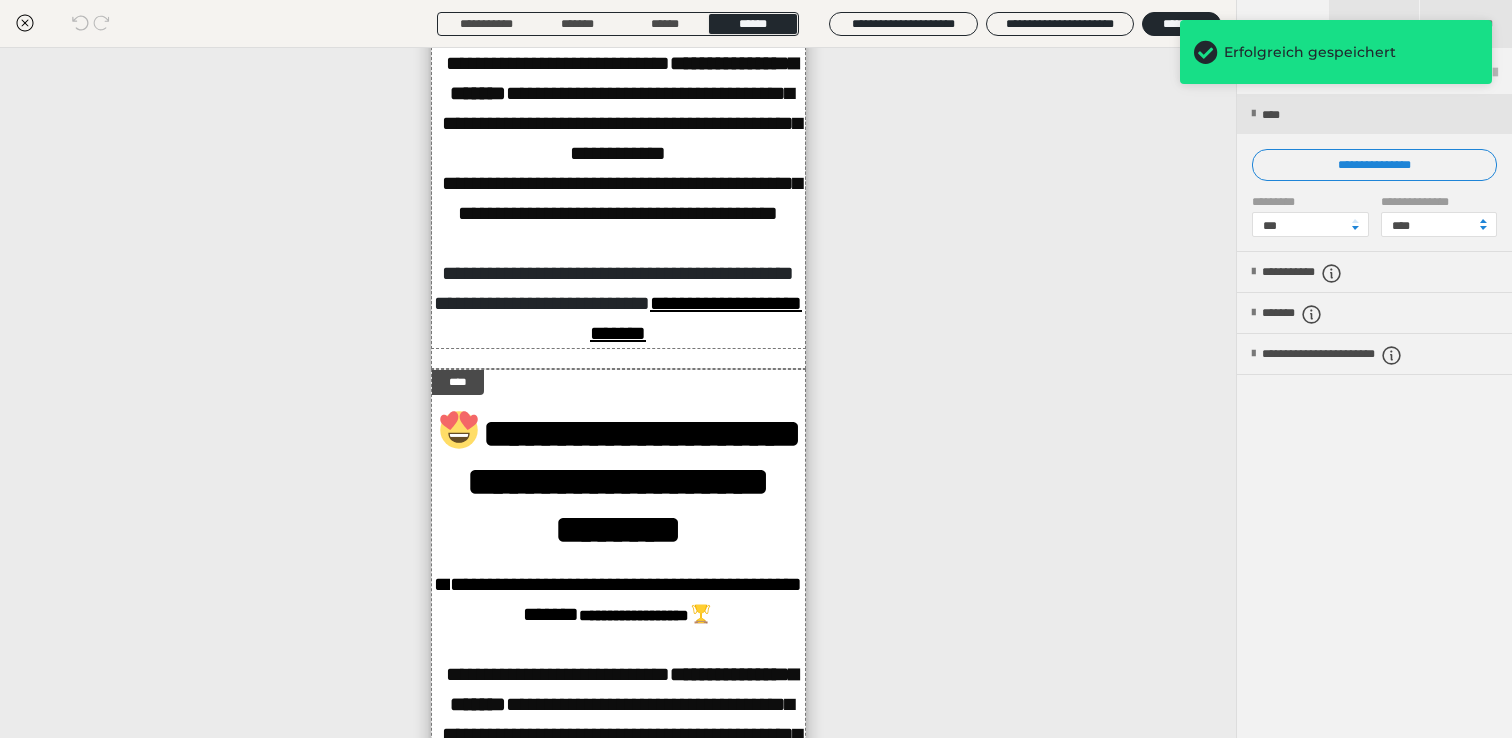 scroll, scrollTop: 0, scrollLeft: 0, axis: both 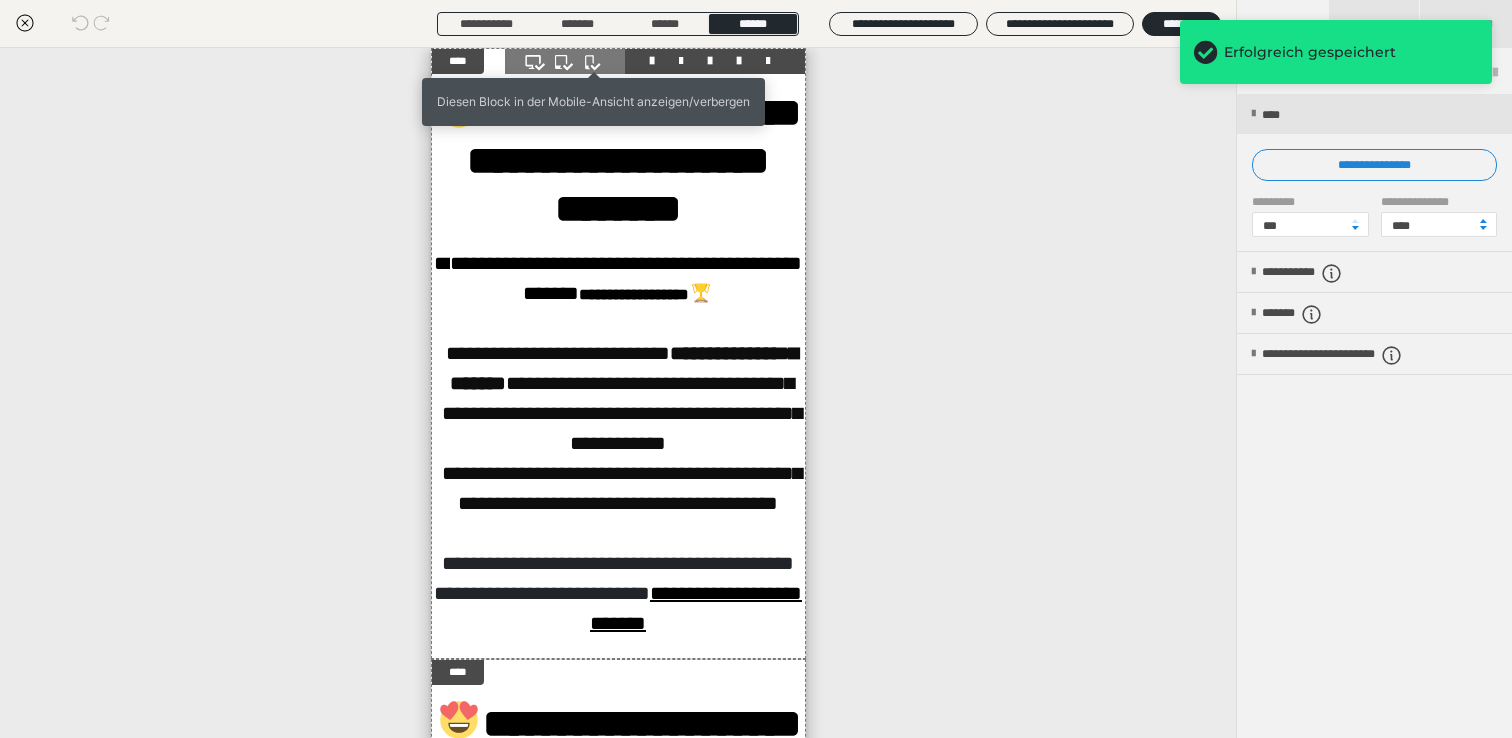 click 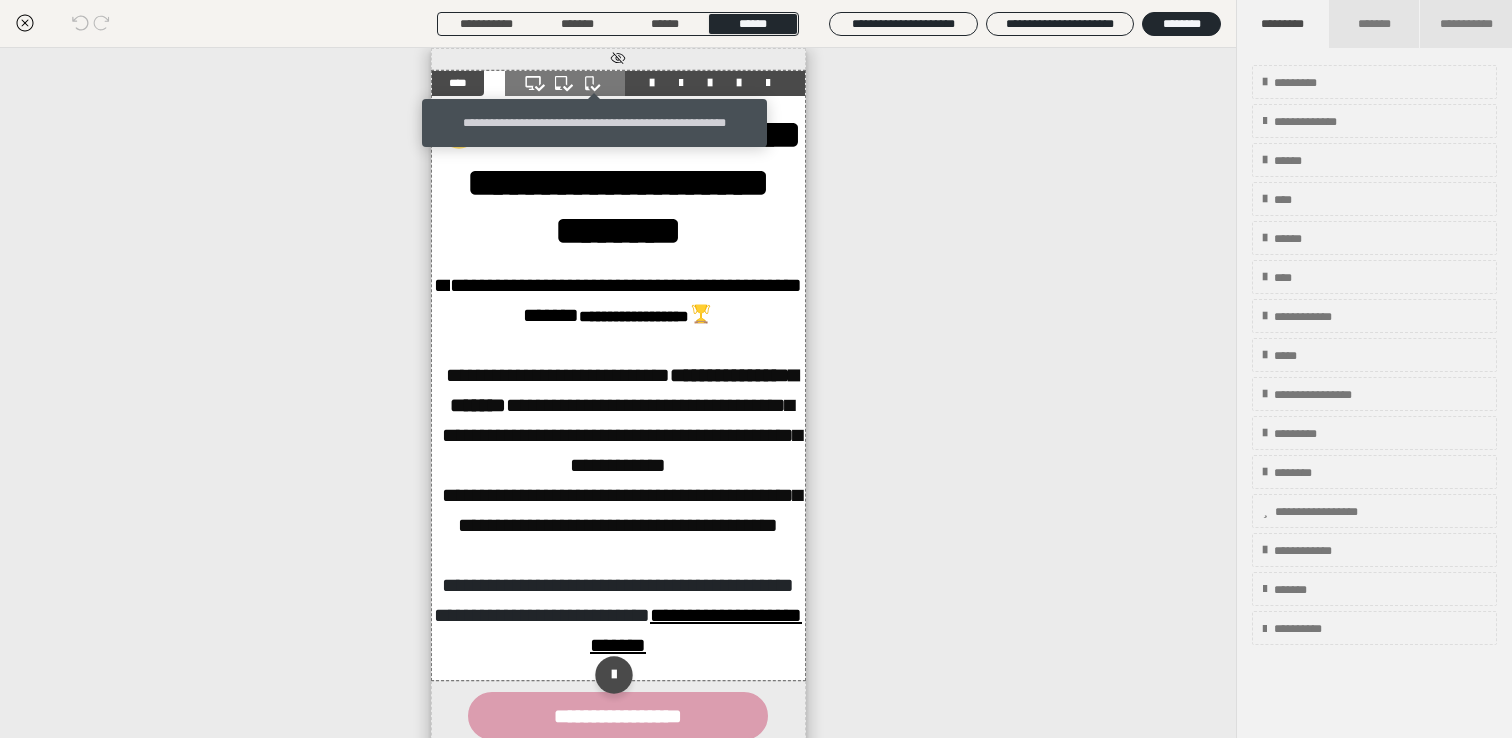 click 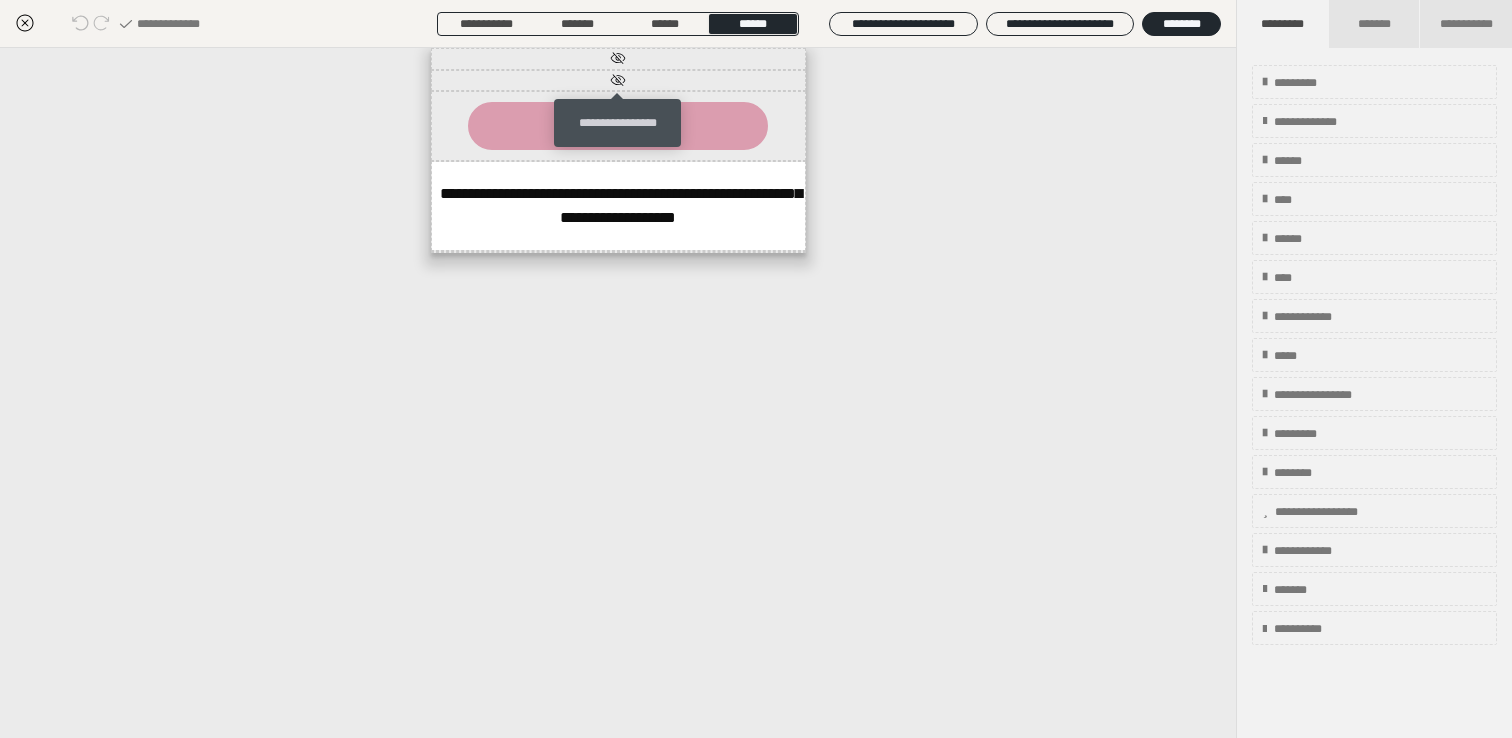 click 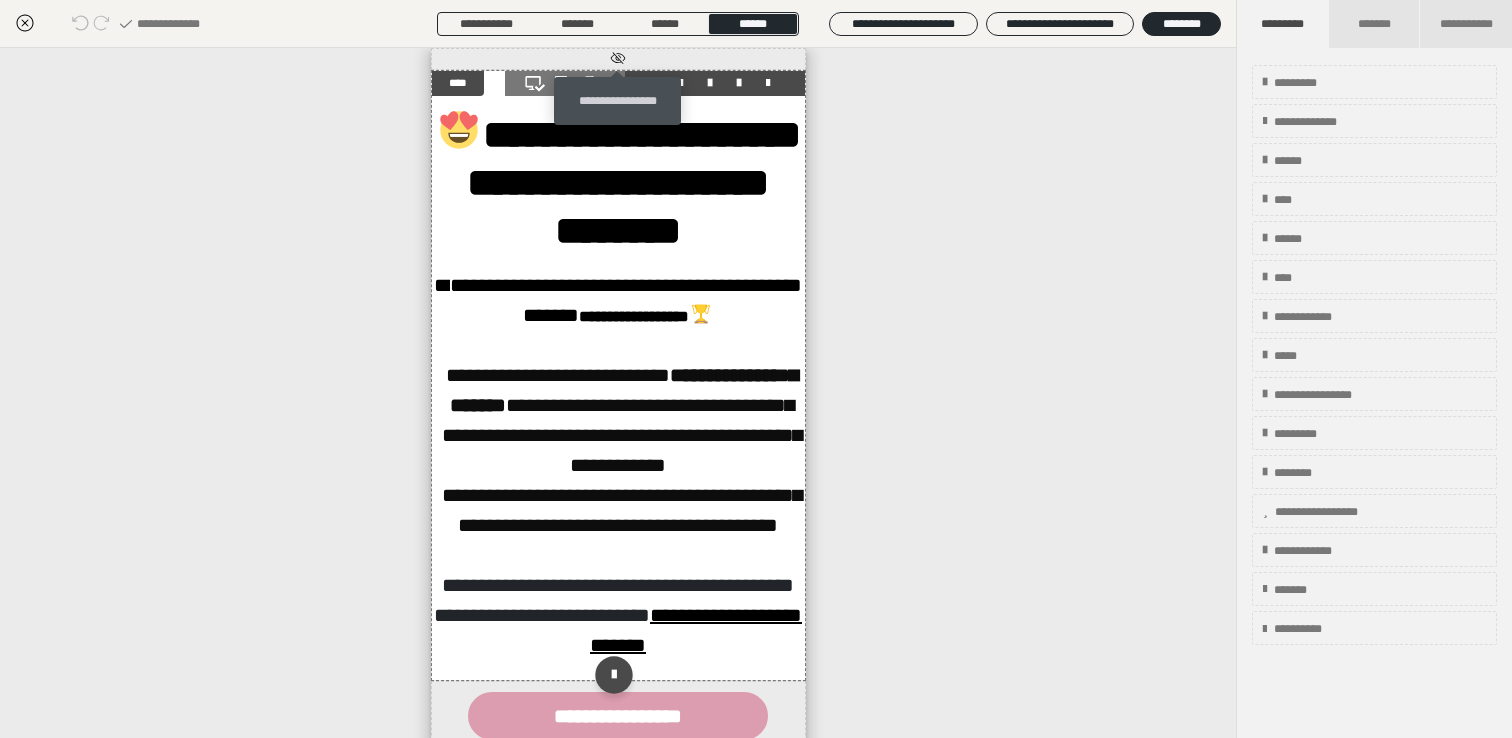 click 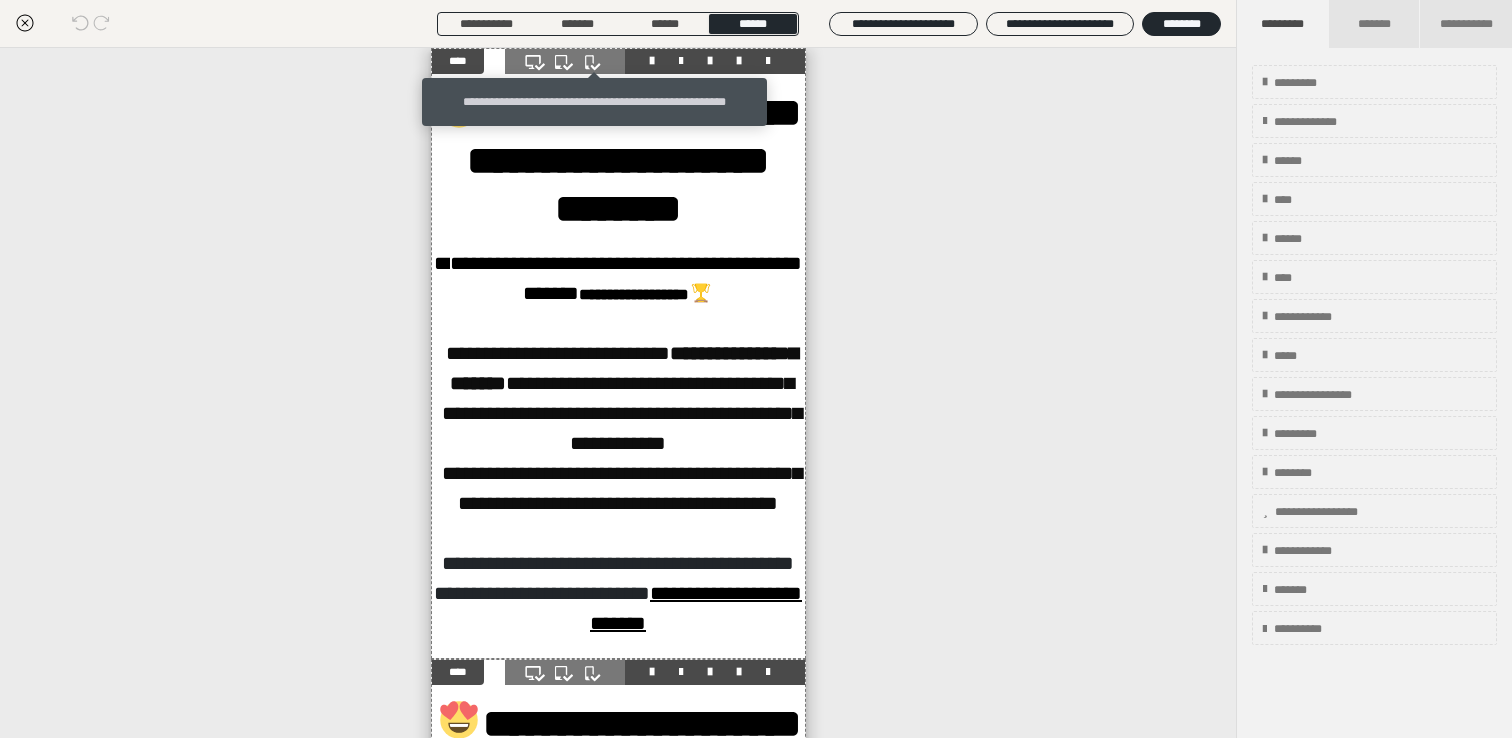 click 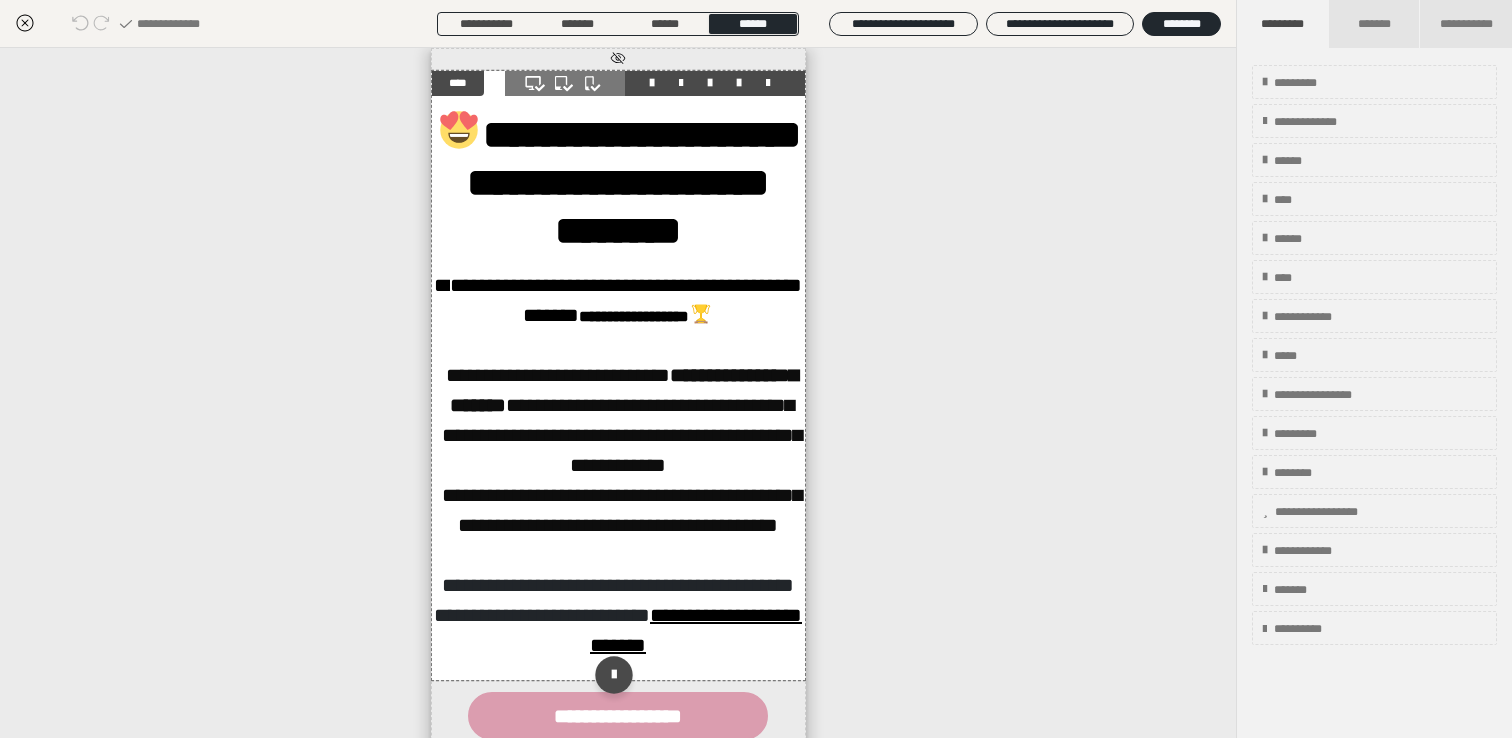 click on "**********" at bounding box center (618, 59) 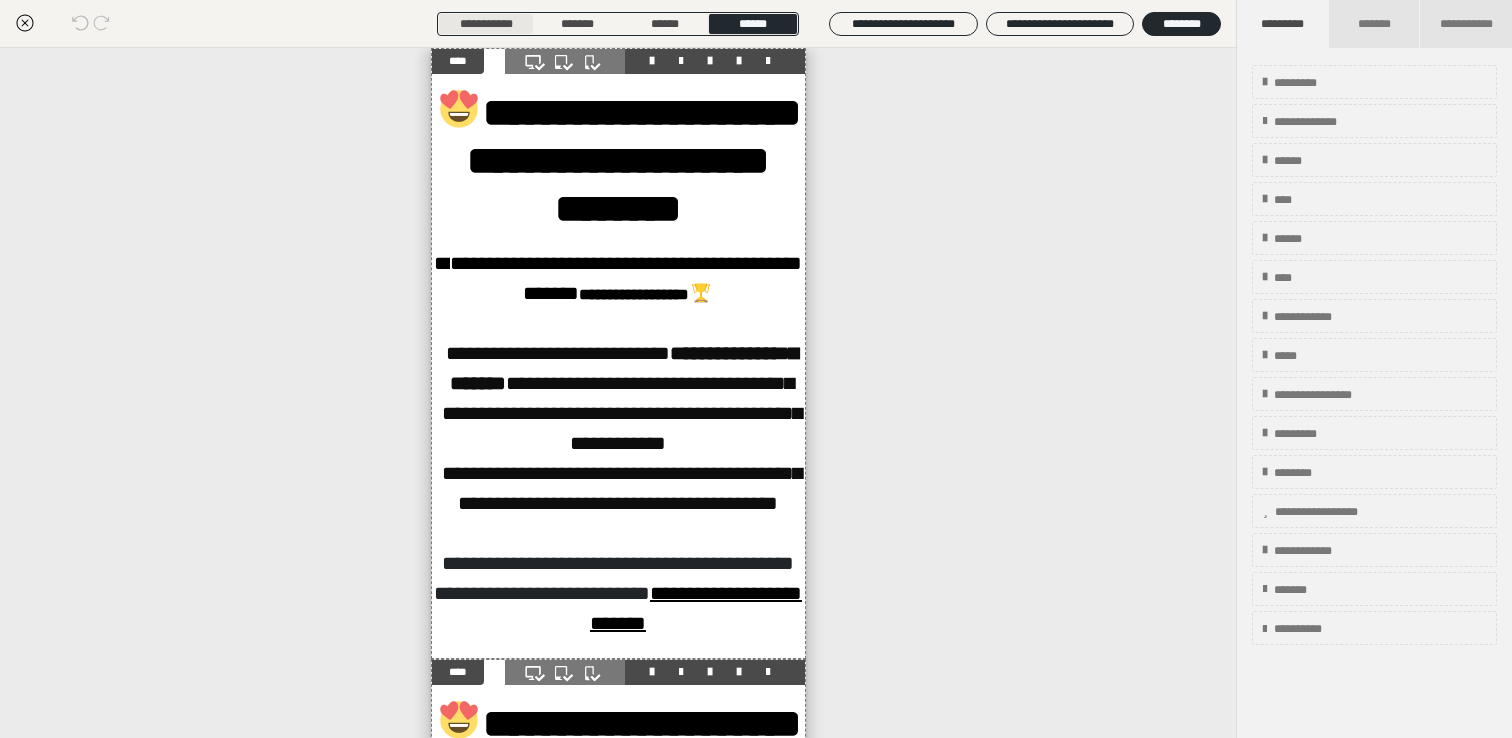 click on "**********" at bounding box center [486, 24] 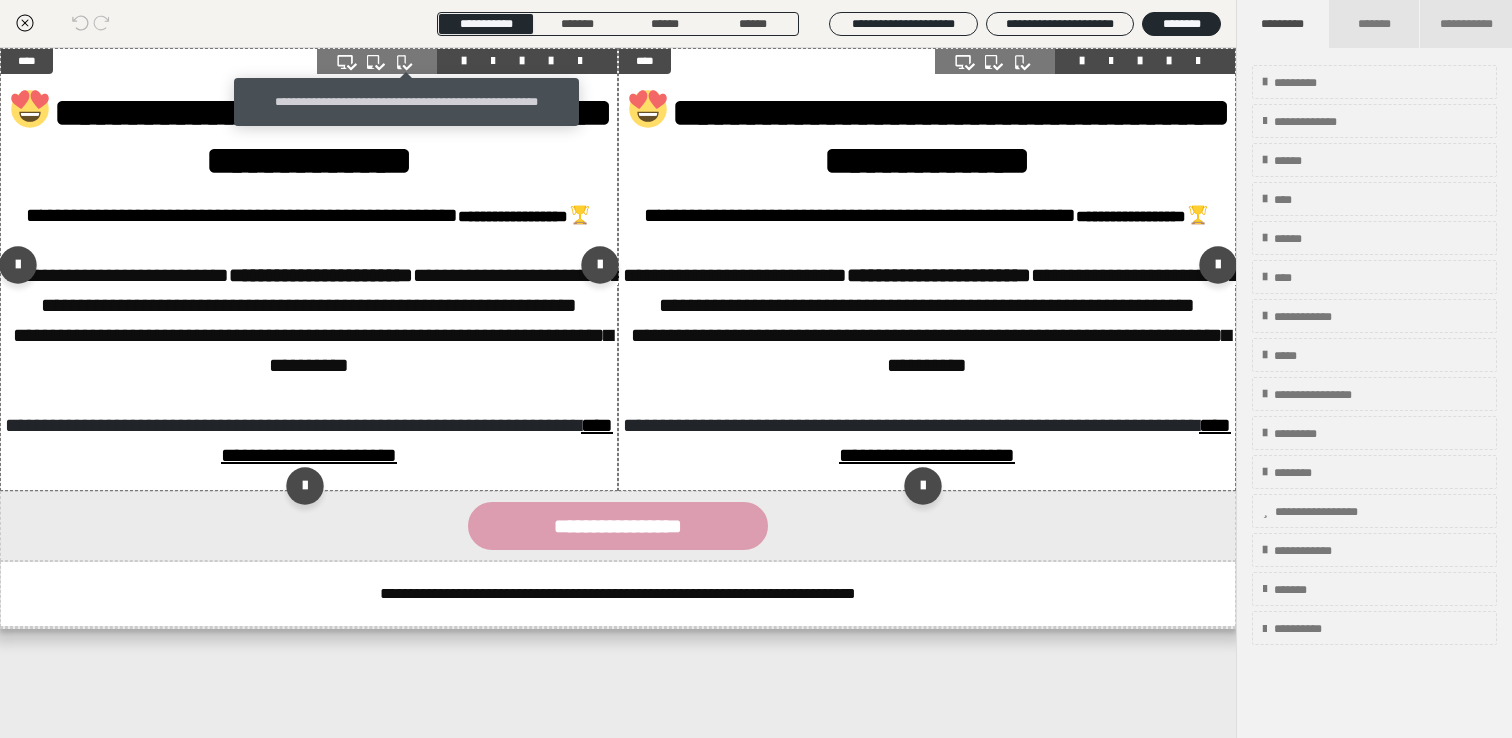 click 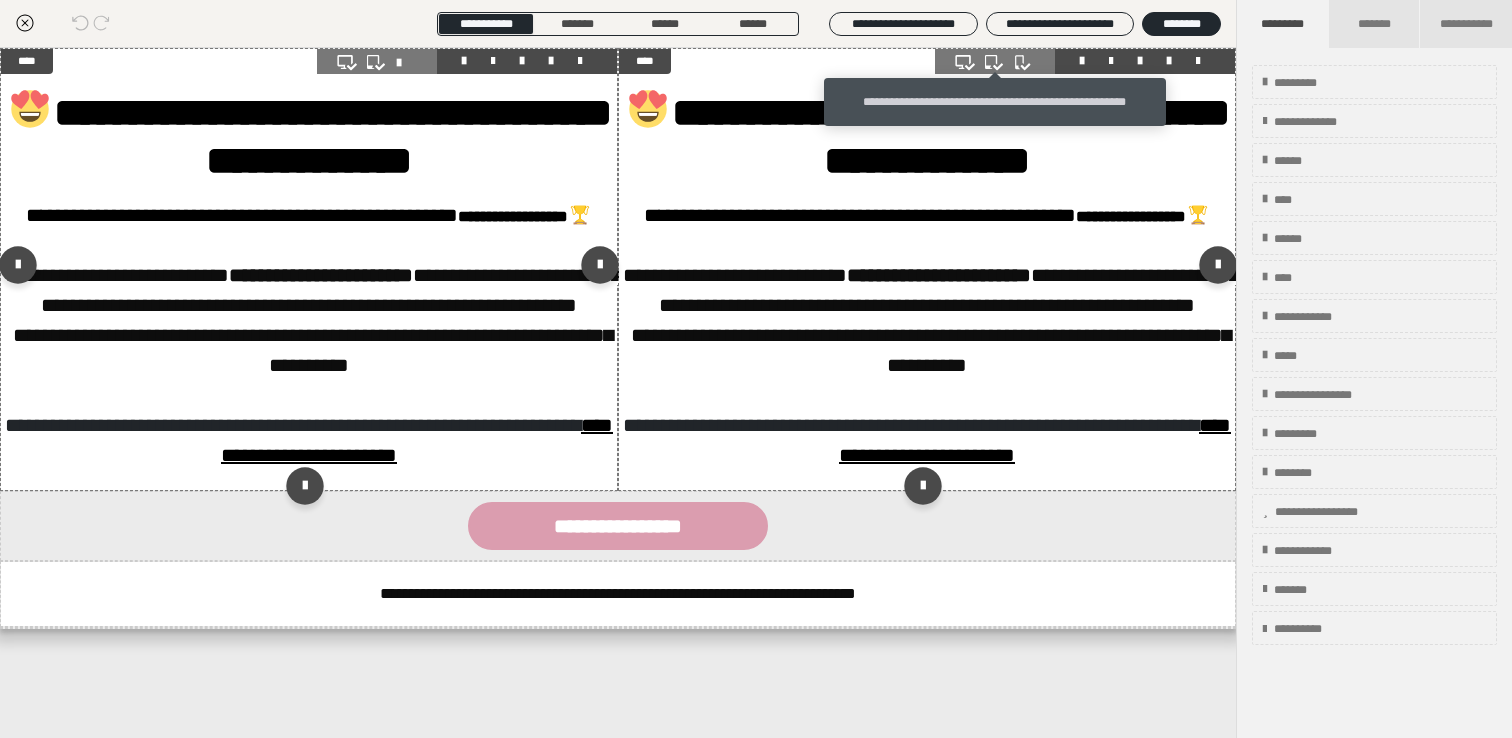 click 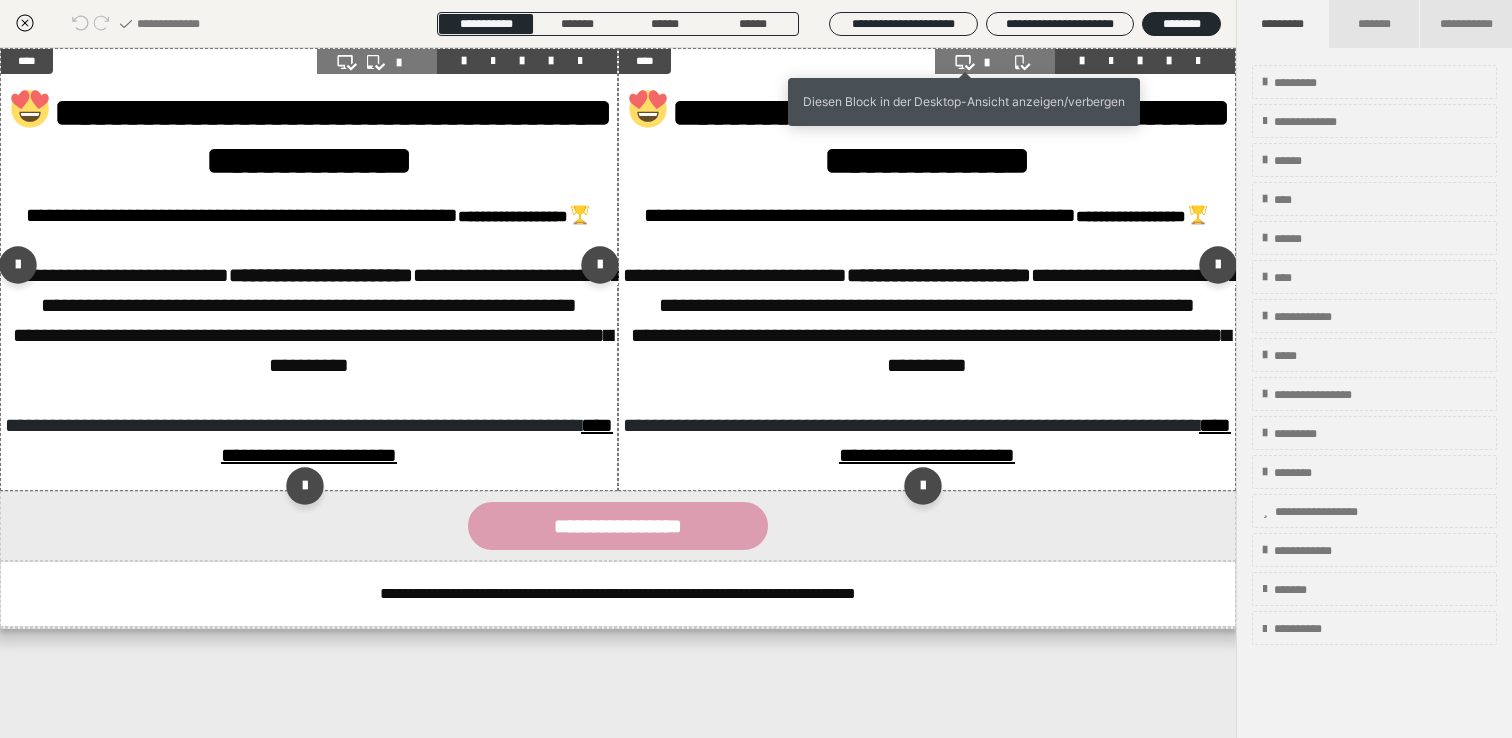 click 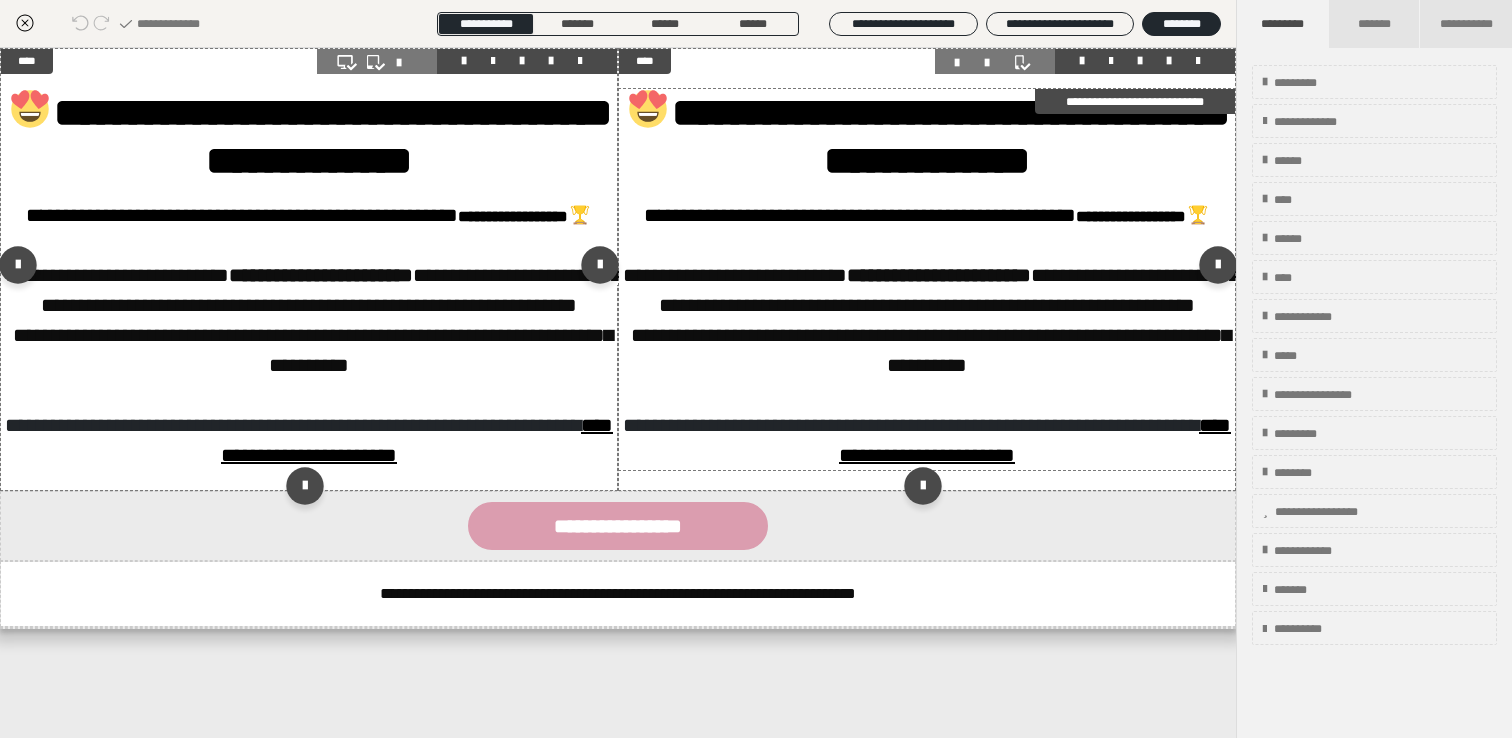 click on "**********" at bounding box center [927, 136] 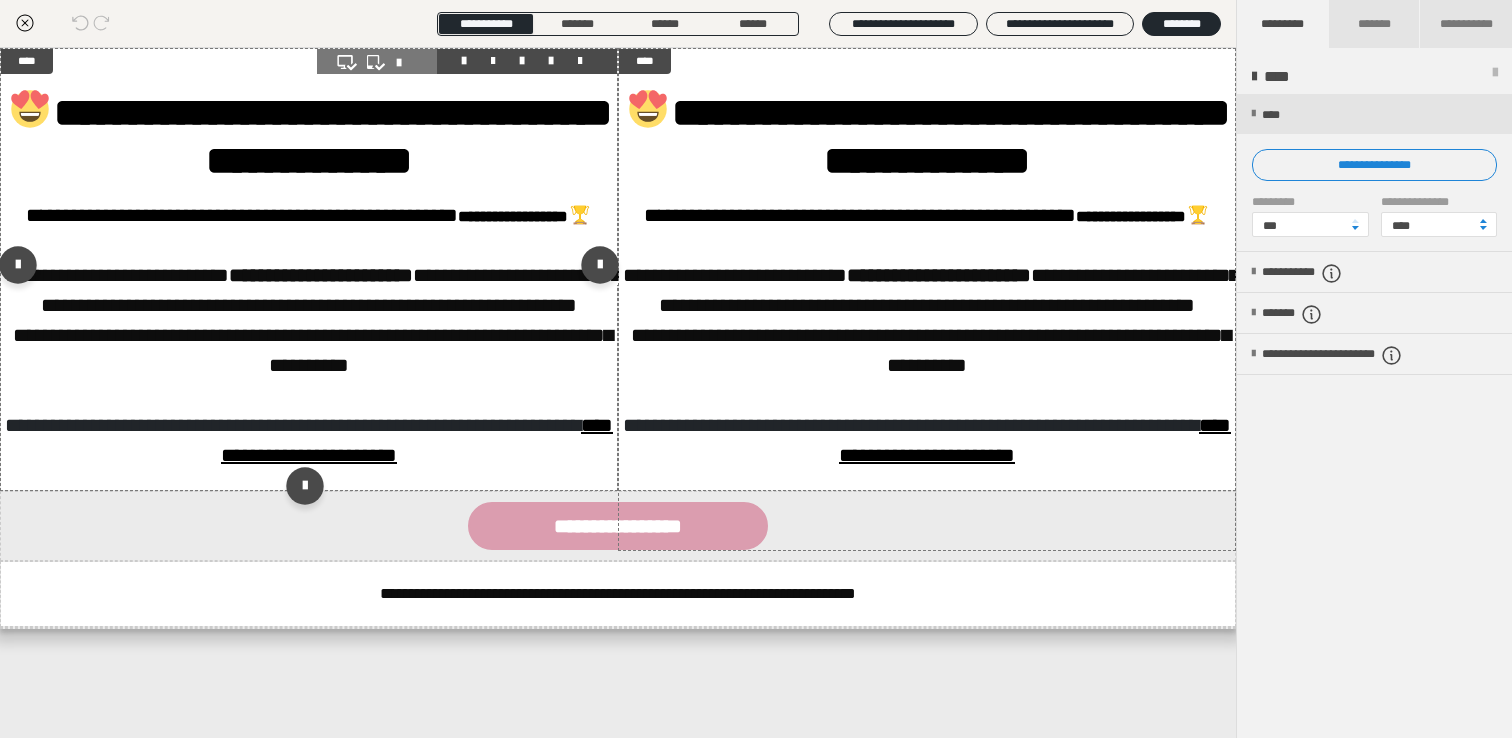 click on "**********" at bounding box center [1374, 165] 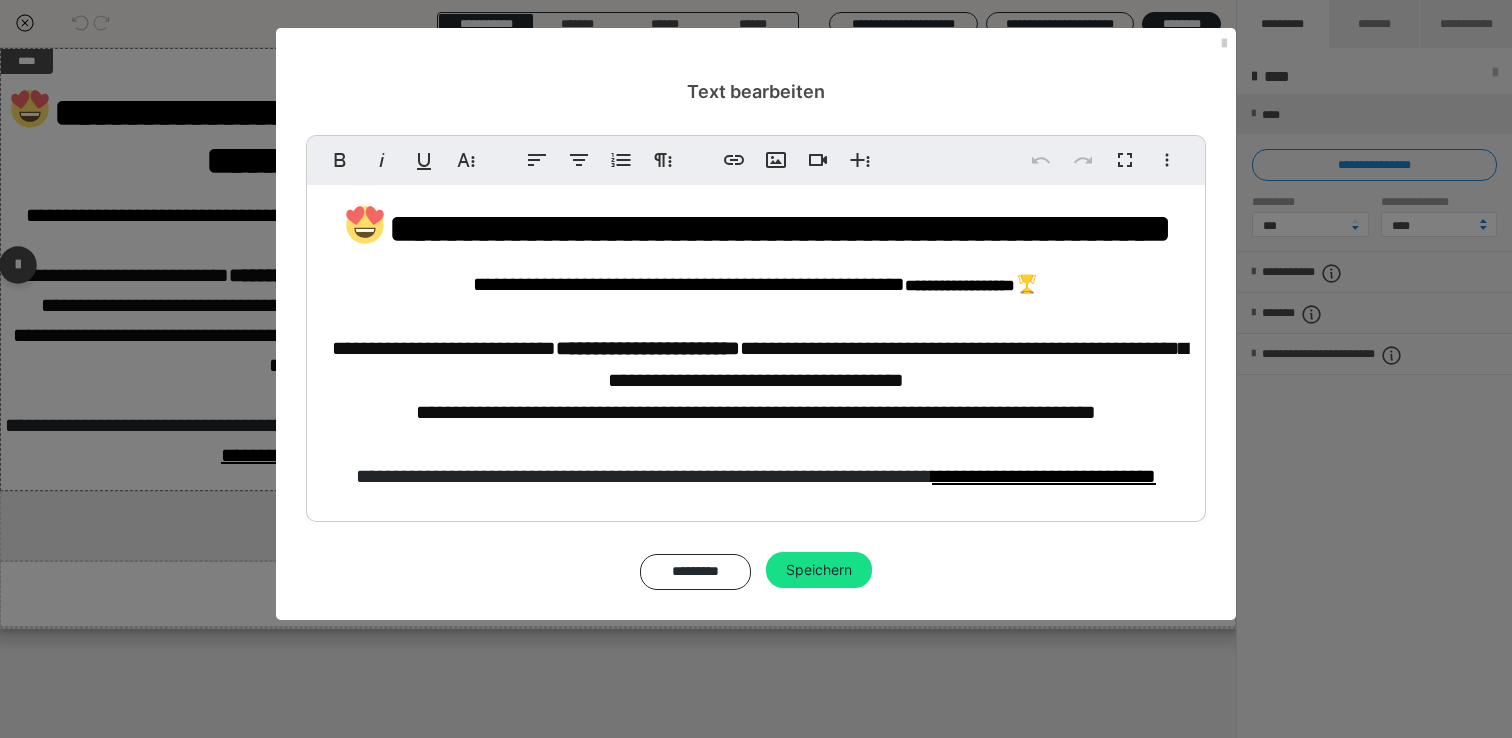 click on "**********" at bounding box center [756, 229] 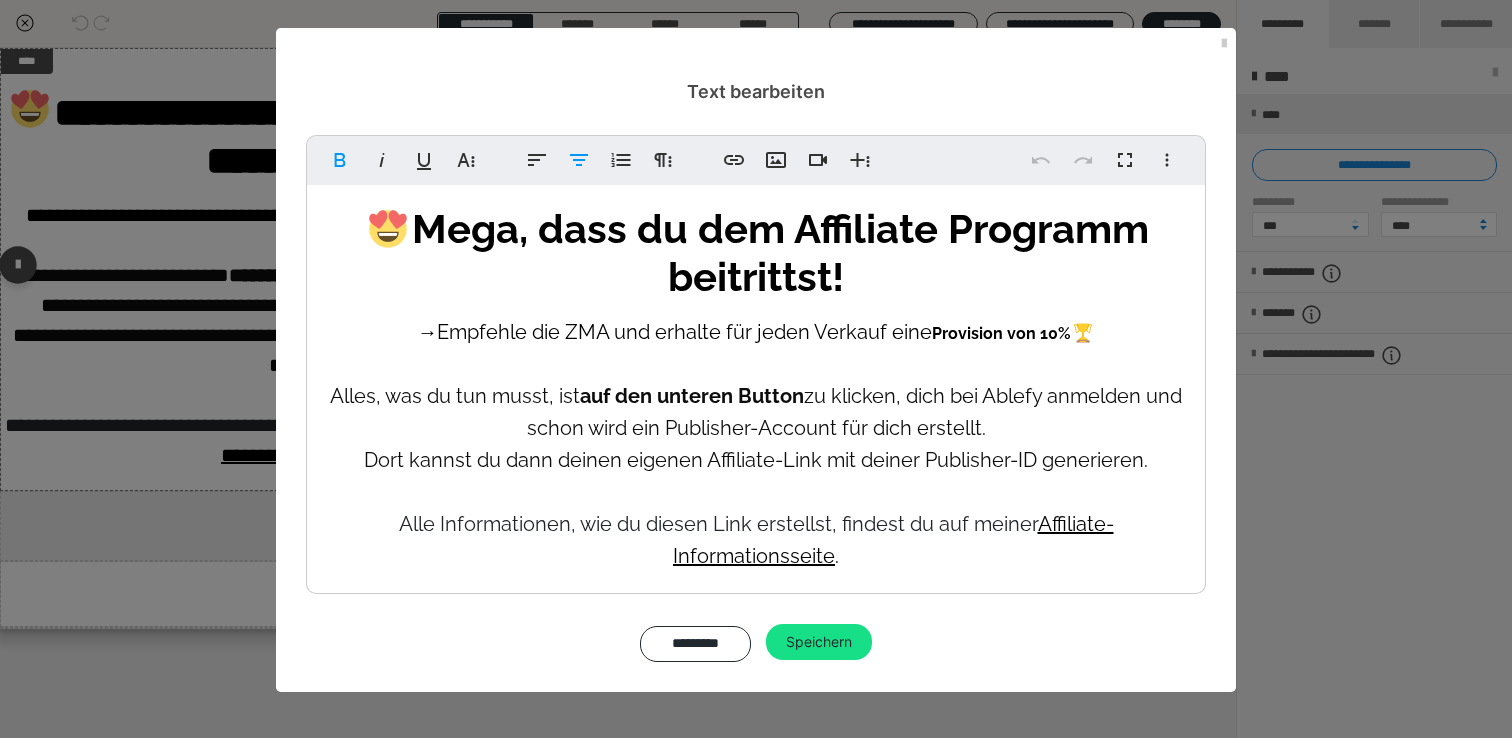 drag, startPoint x: 867, startPoint y: 268, endPoint x: 374, endPoint y: 216, distance: 495.7348 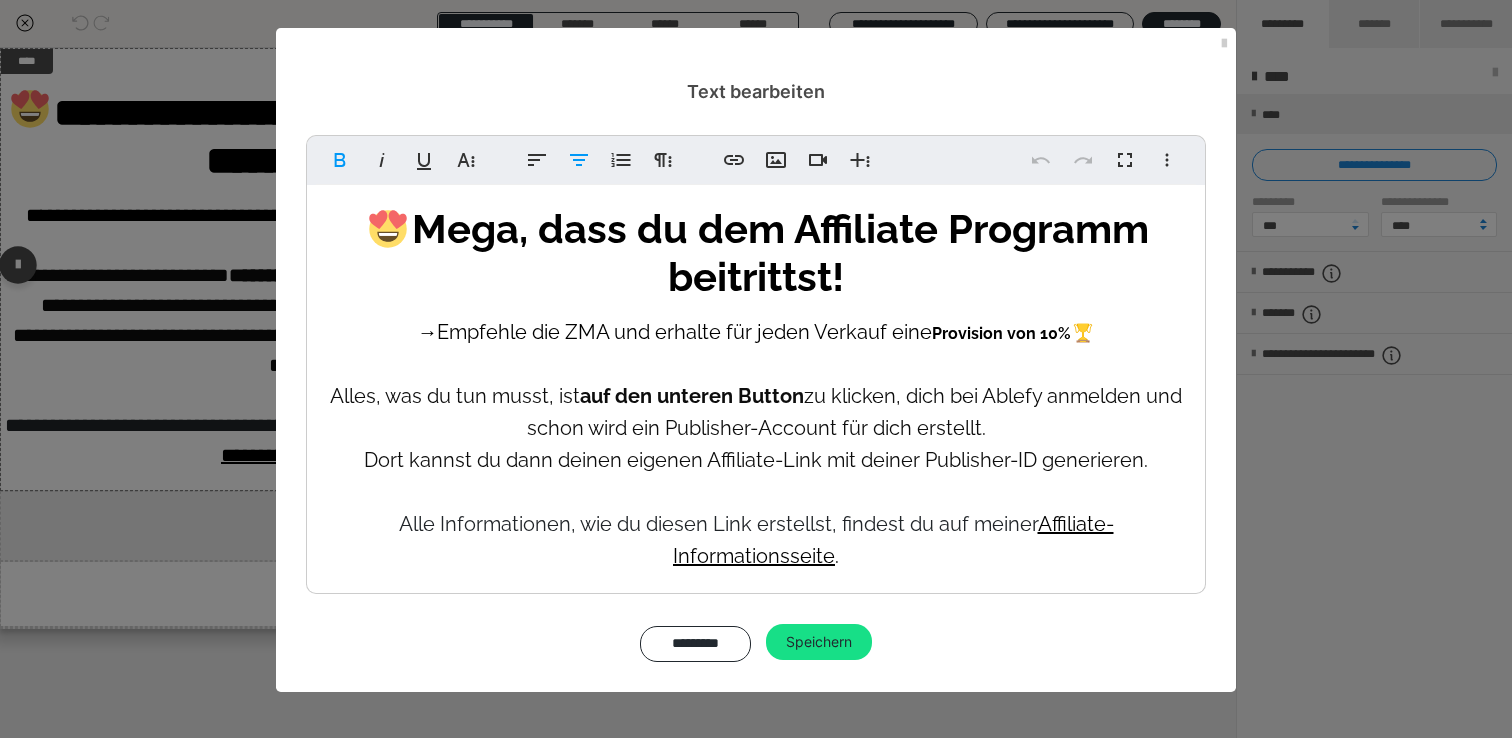 click on "Mega, dass du dem Affiliate Programm beitrittst!" at bounding box center (756, 253) 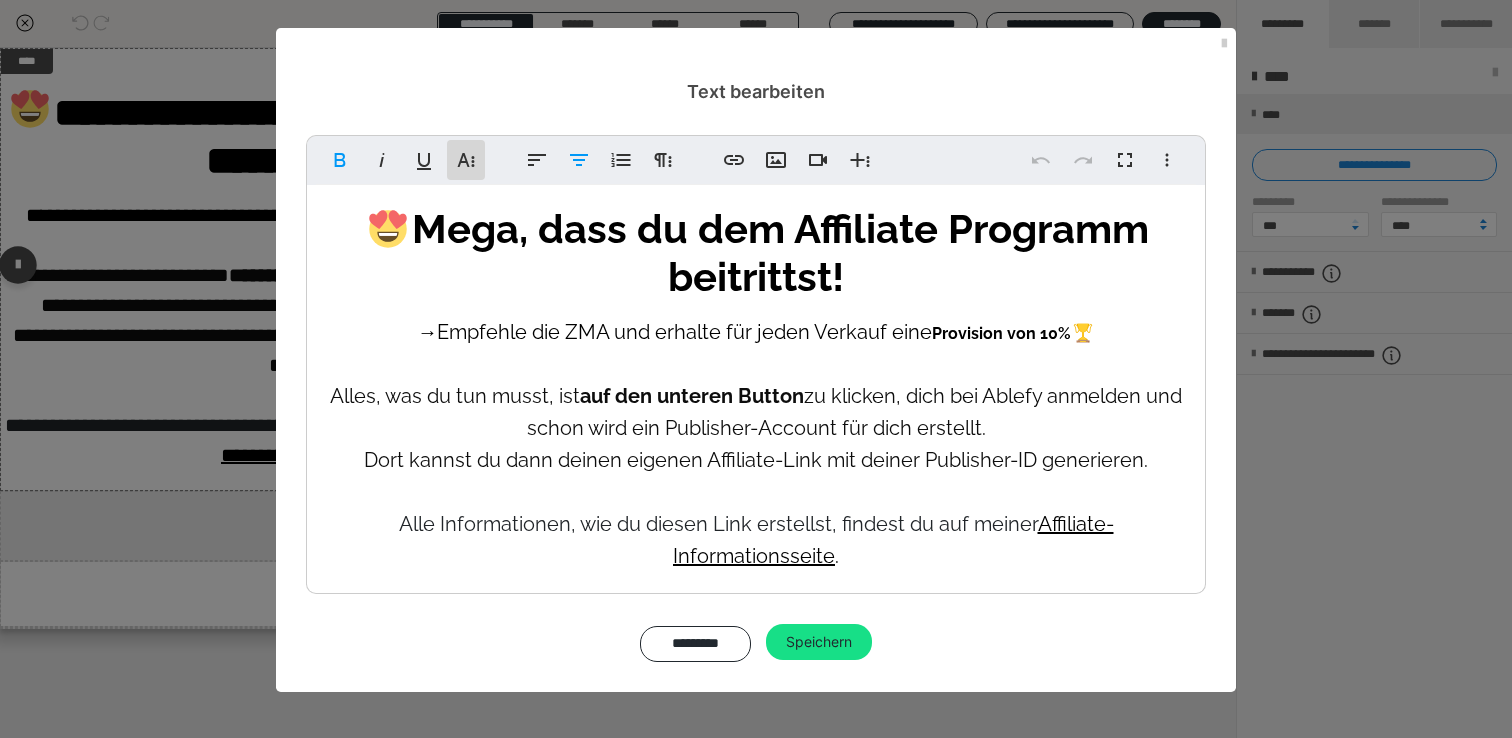 click 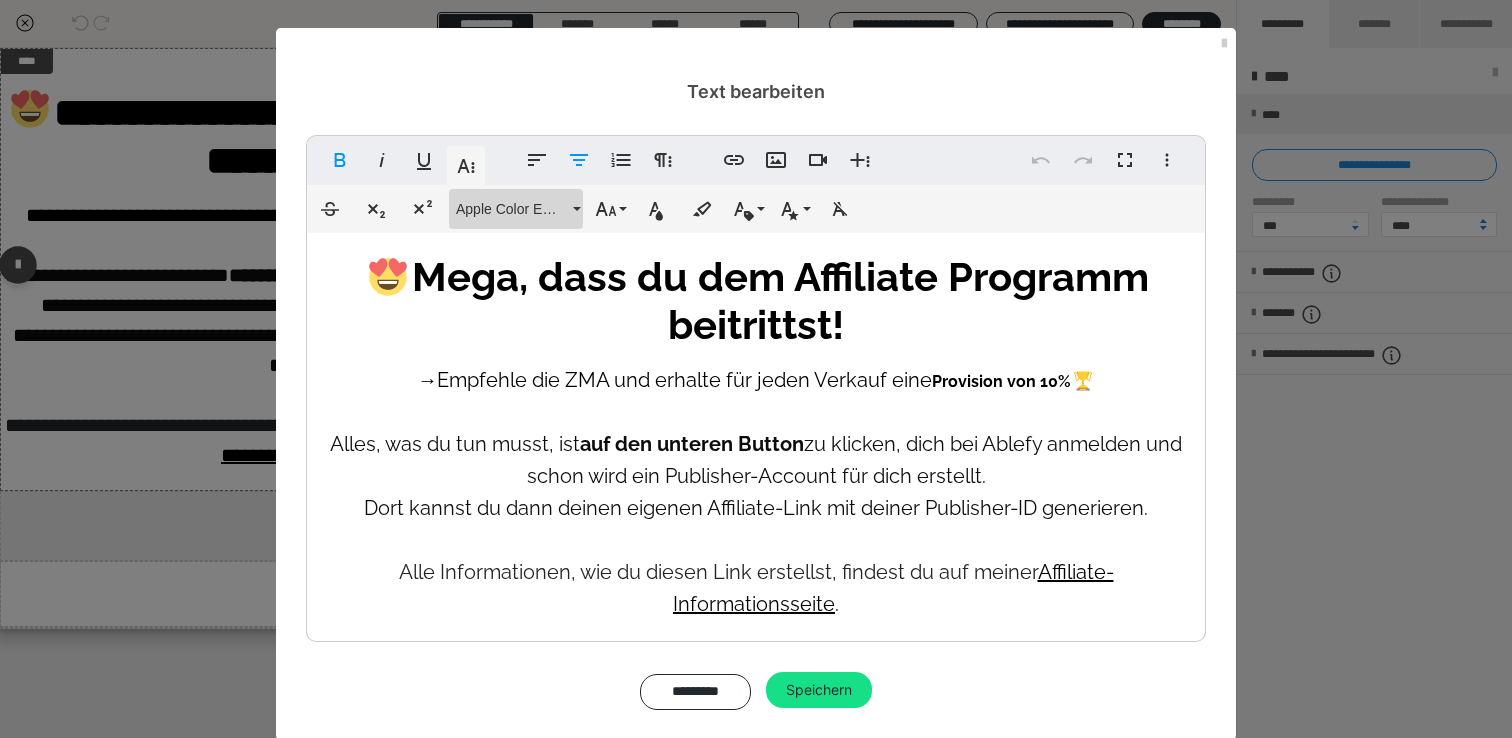 click on "Apple Color Emoji" at bounding box center (512, 209) 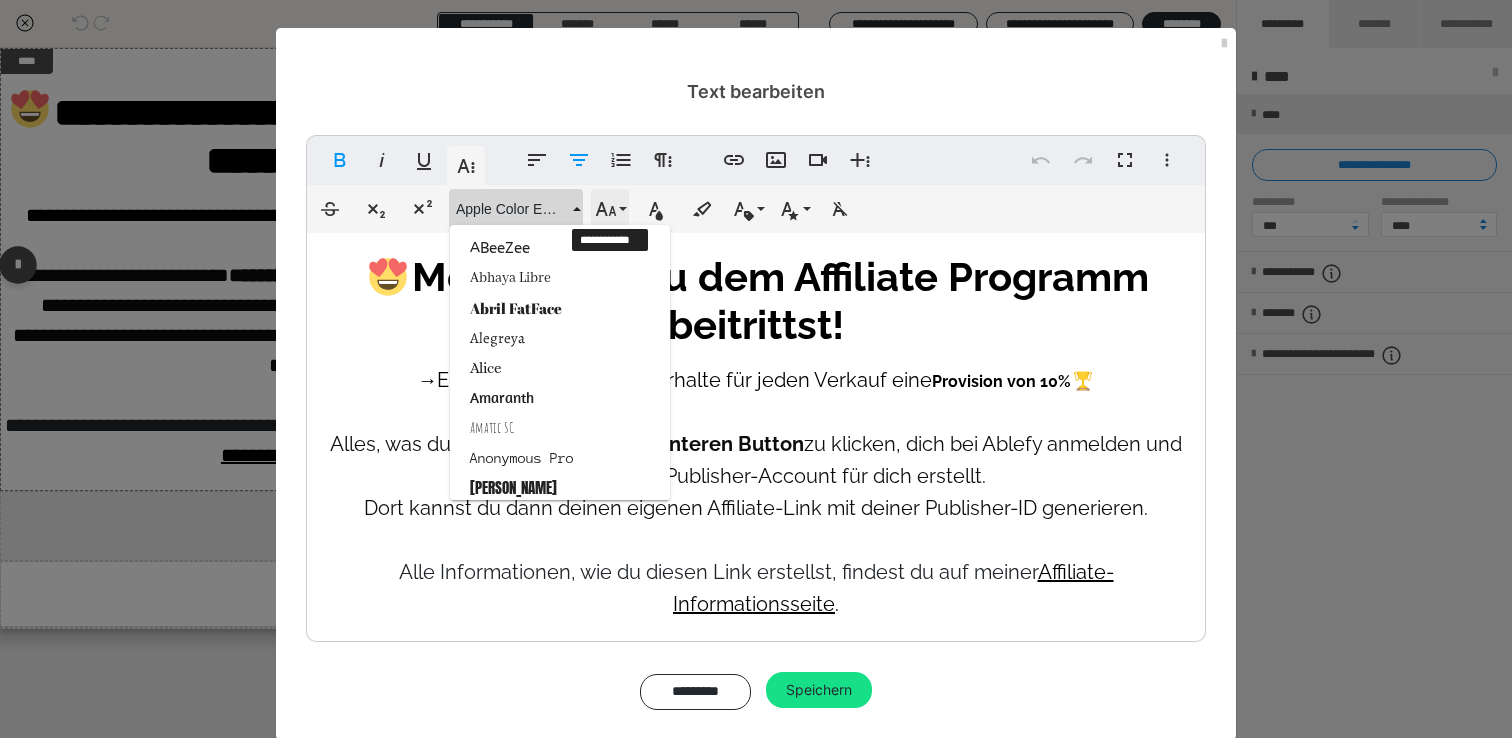click 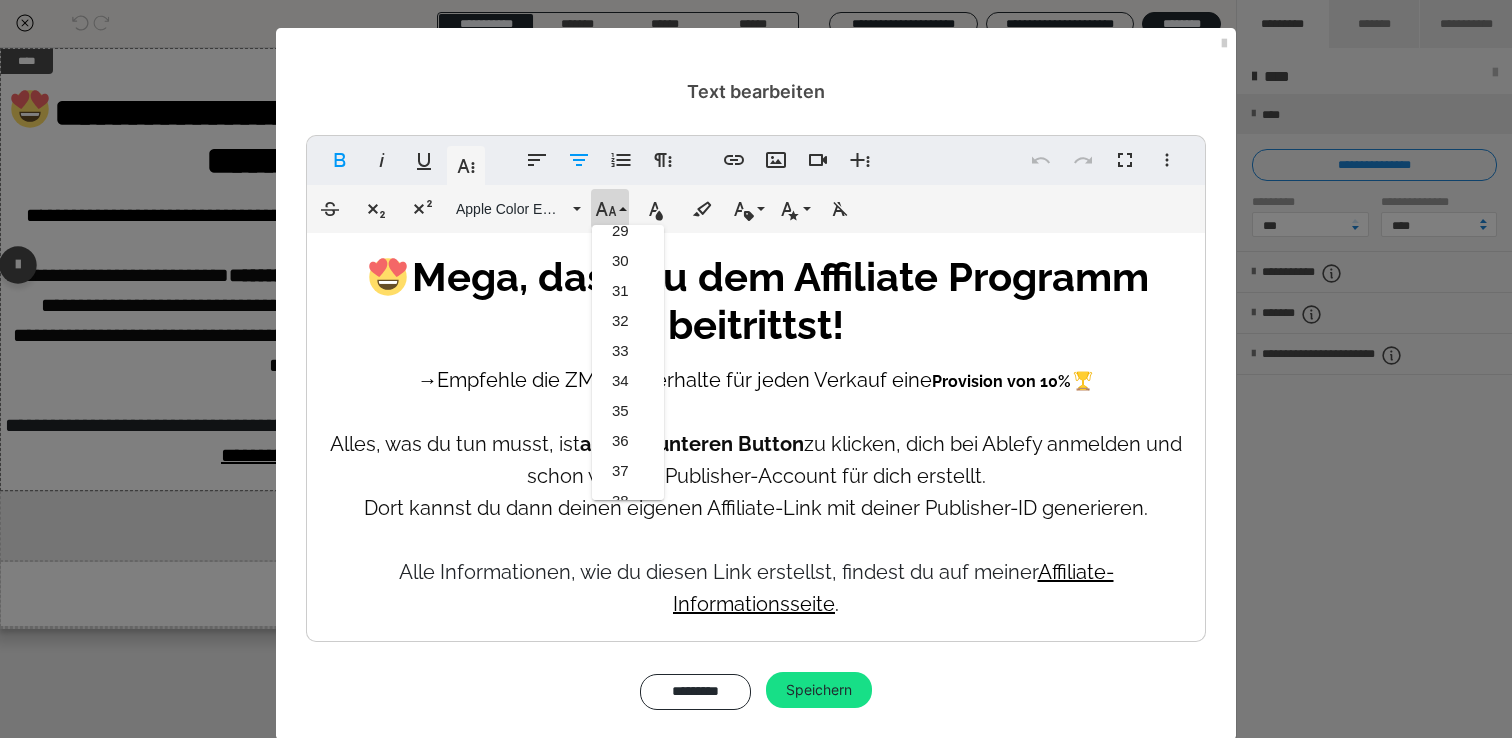 scroll, scrollTop: 851, scrollLeft: 0, axis: vertical 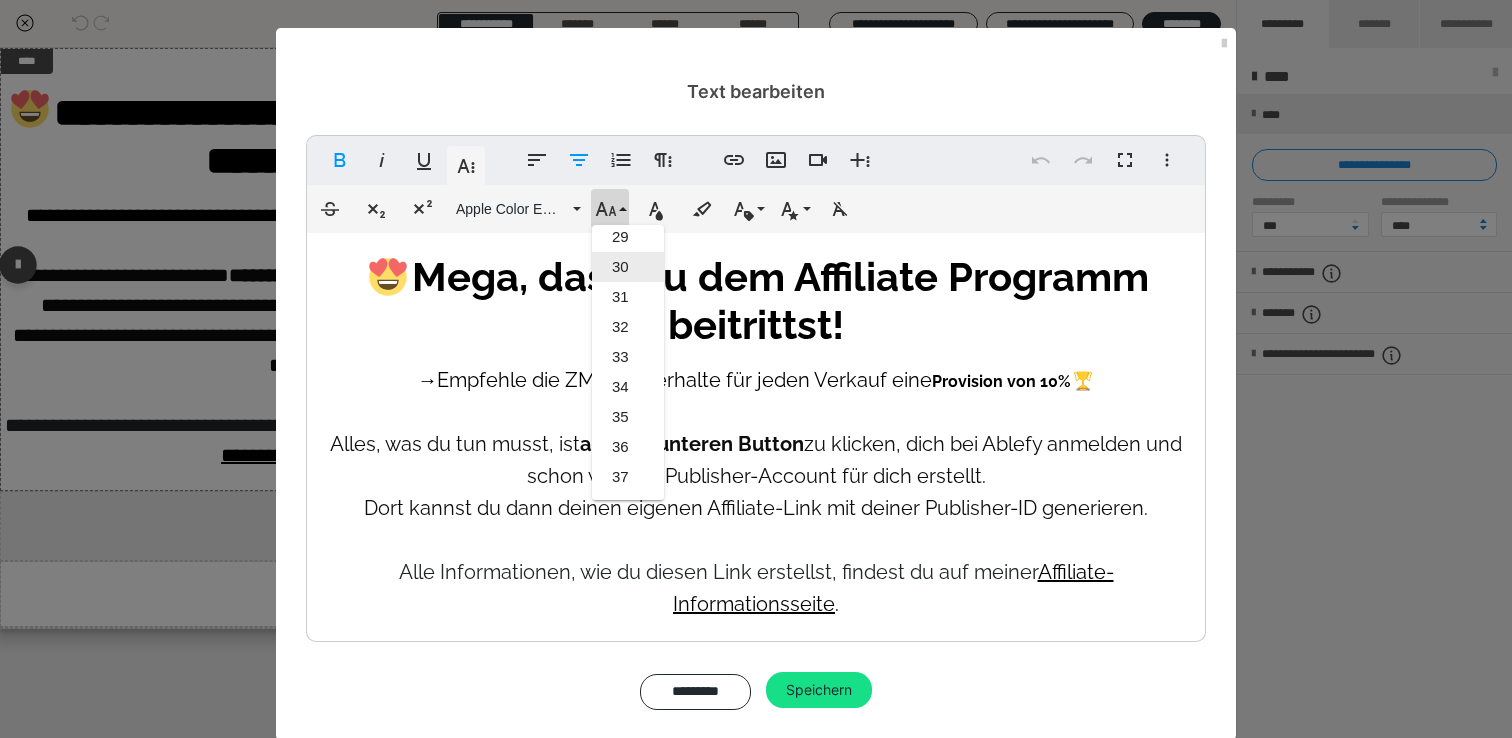 click on "30" at bounding box center (628, 267) 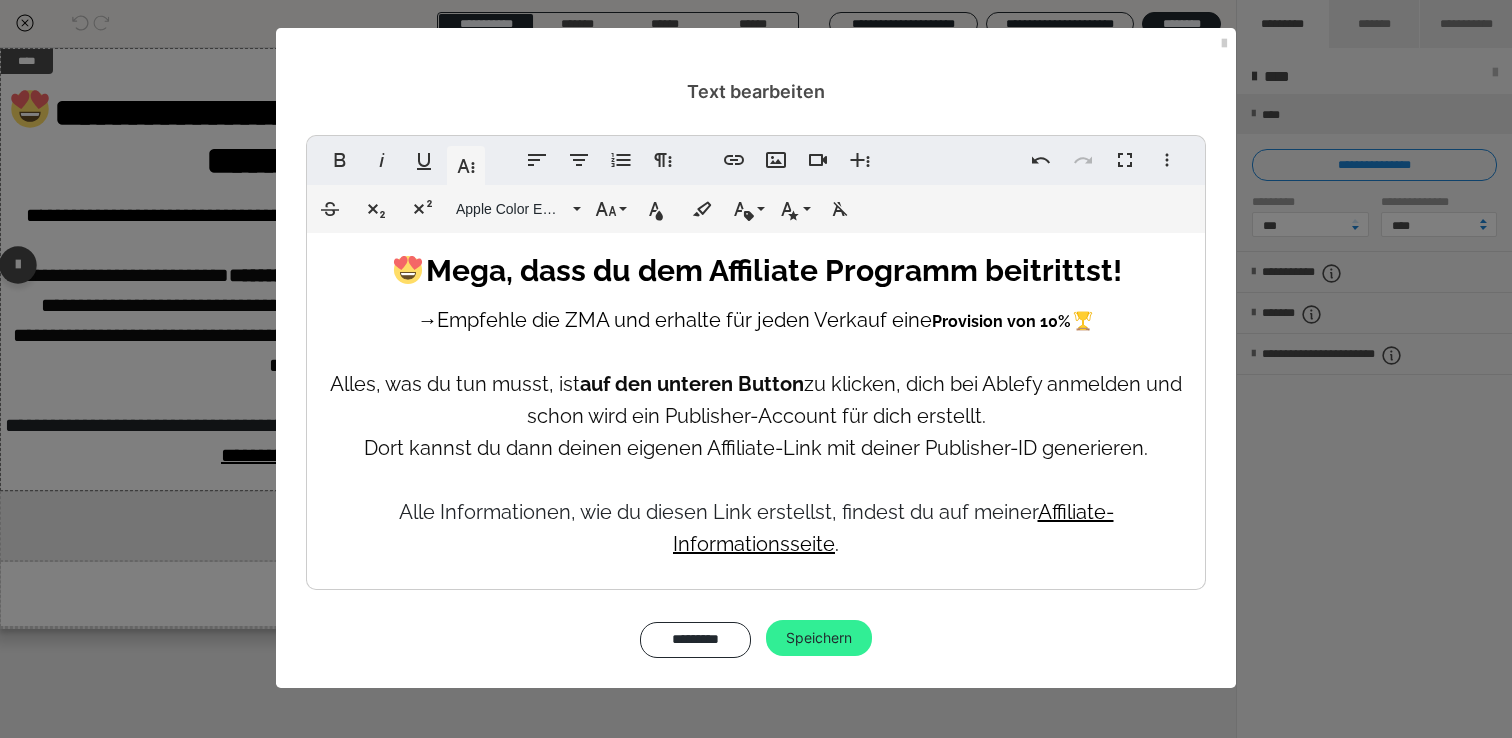 click on "Speichern" at bounding box center (819, 638) 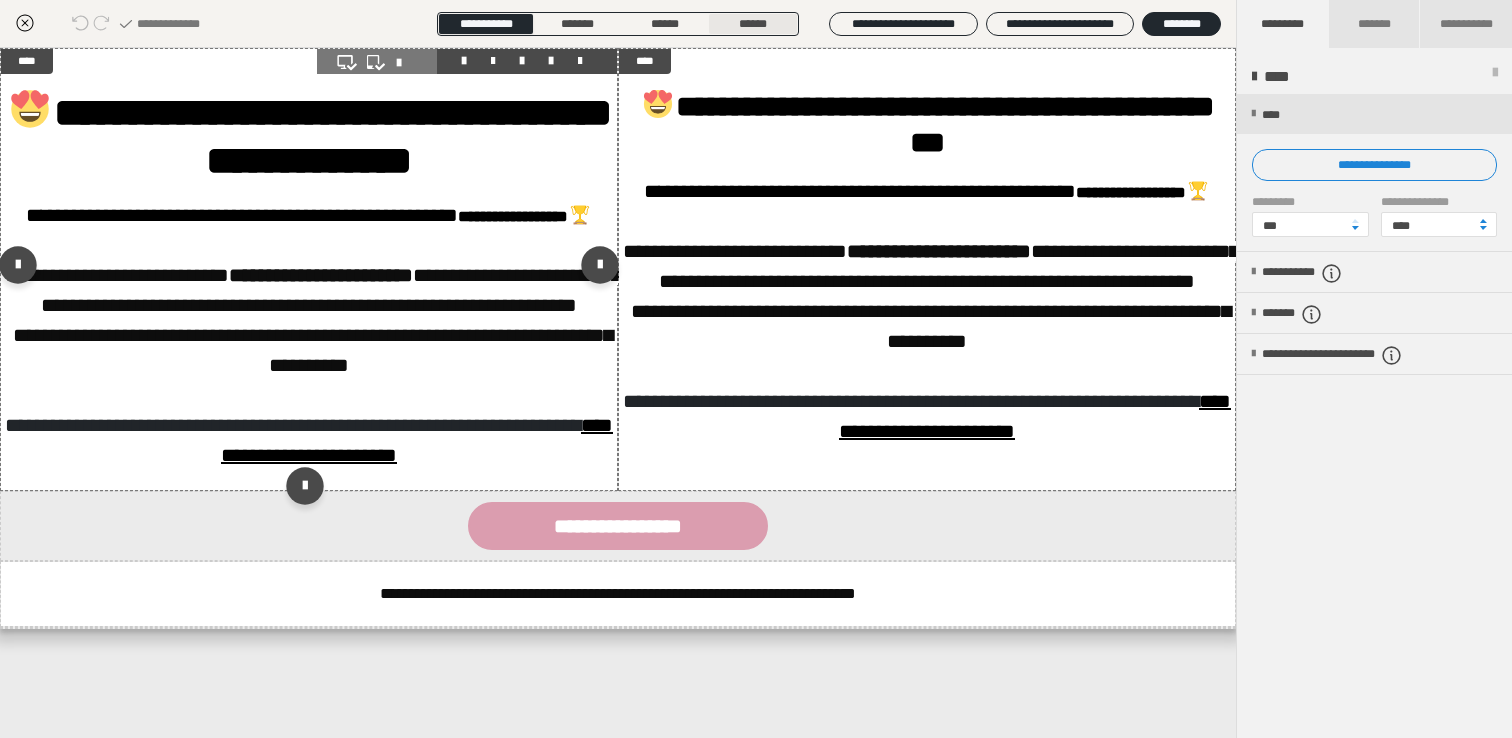 click on "******" at bounding box center (753, 24) 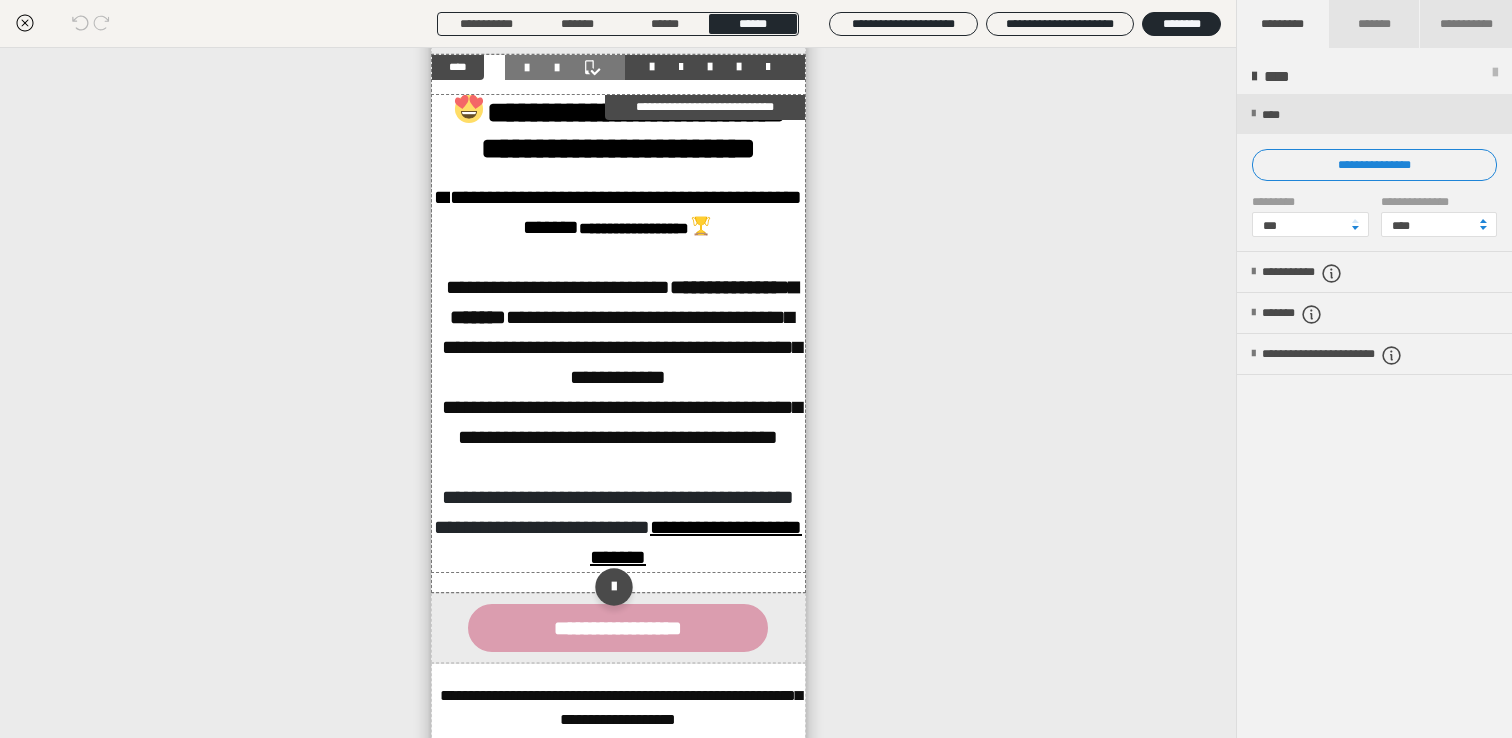 scroll, scrollTop: 0, scrollLeft: 0, axis: both 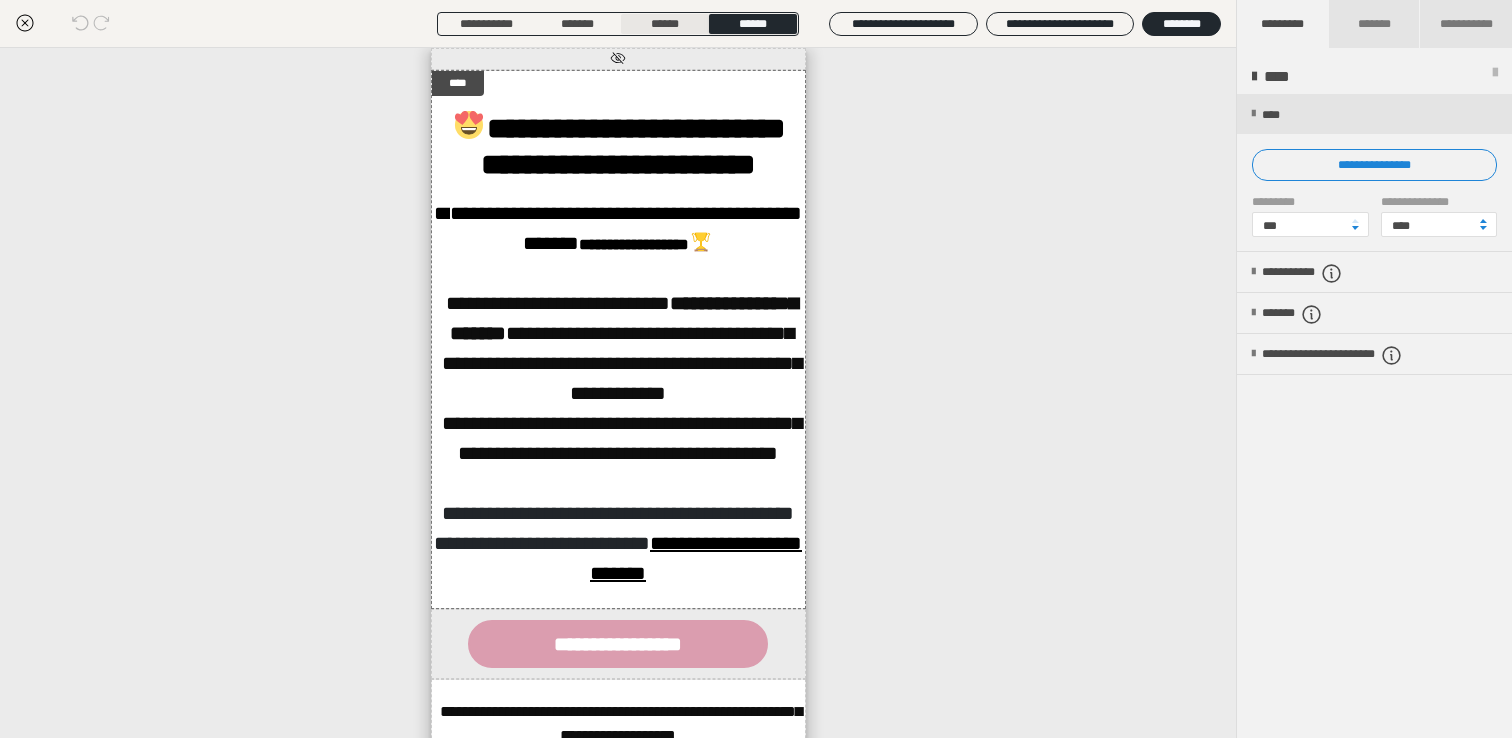 click on "******" at bounding box center (665, 24) 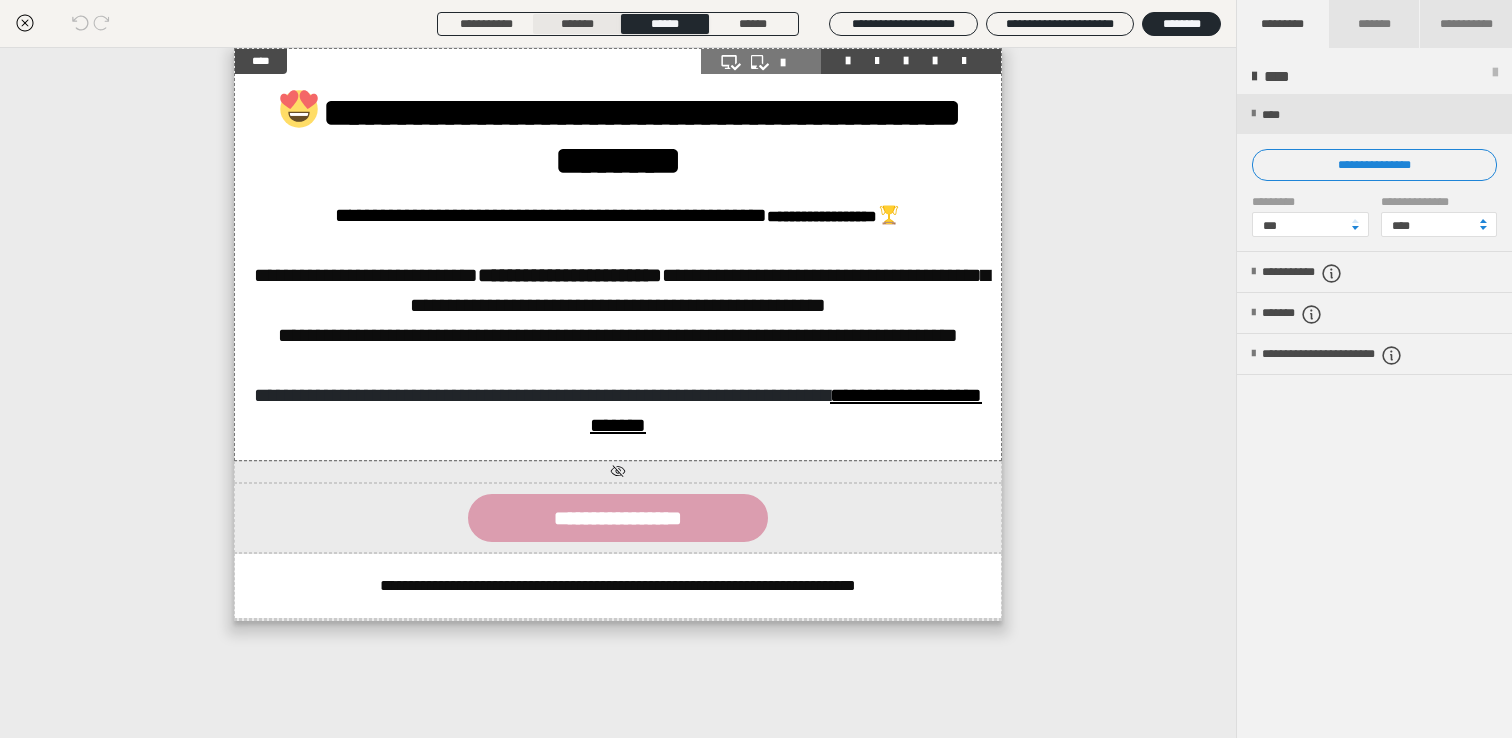 click on "*******" at bounding box center [577, 24] 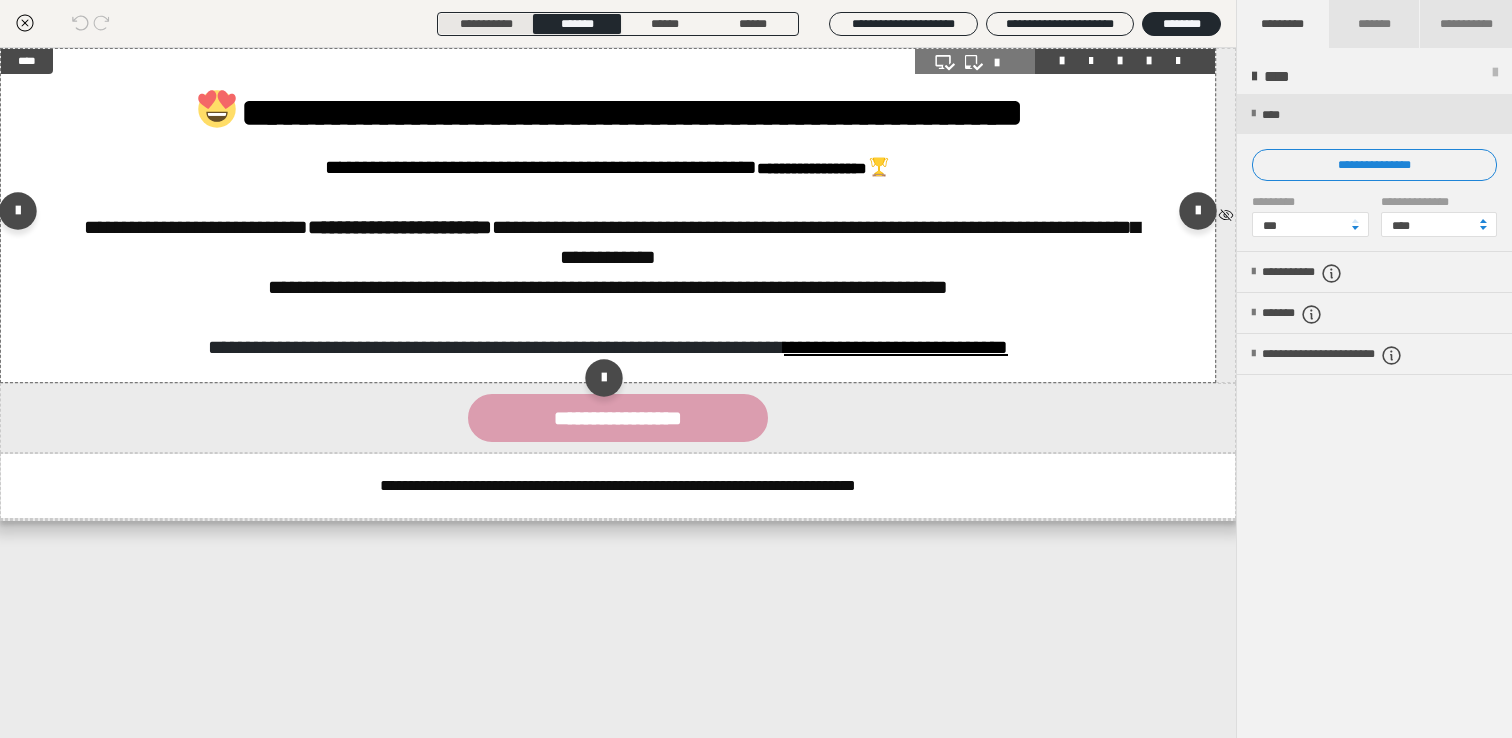 click on "**********" at bounding box center (486, 24) 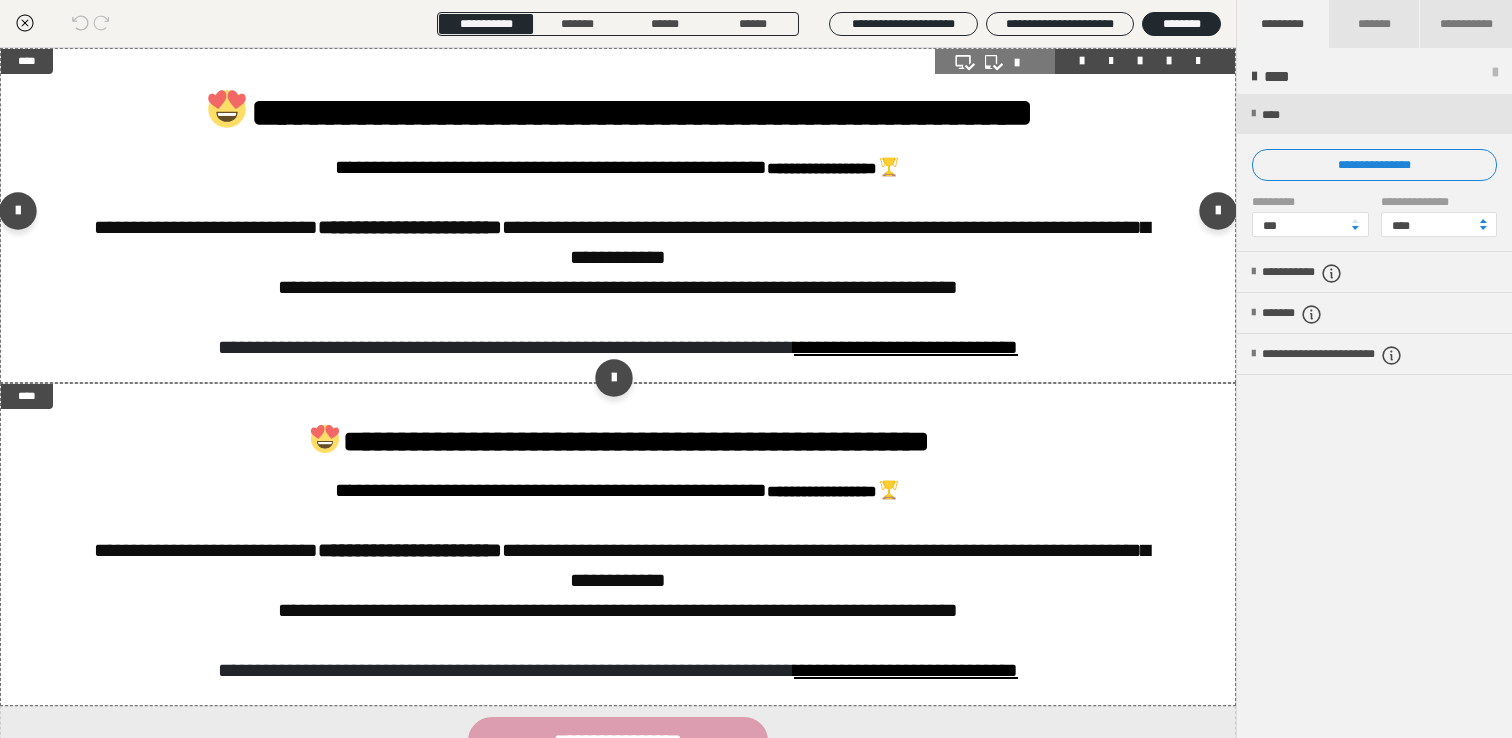 click at bounding box center [1169, 61] 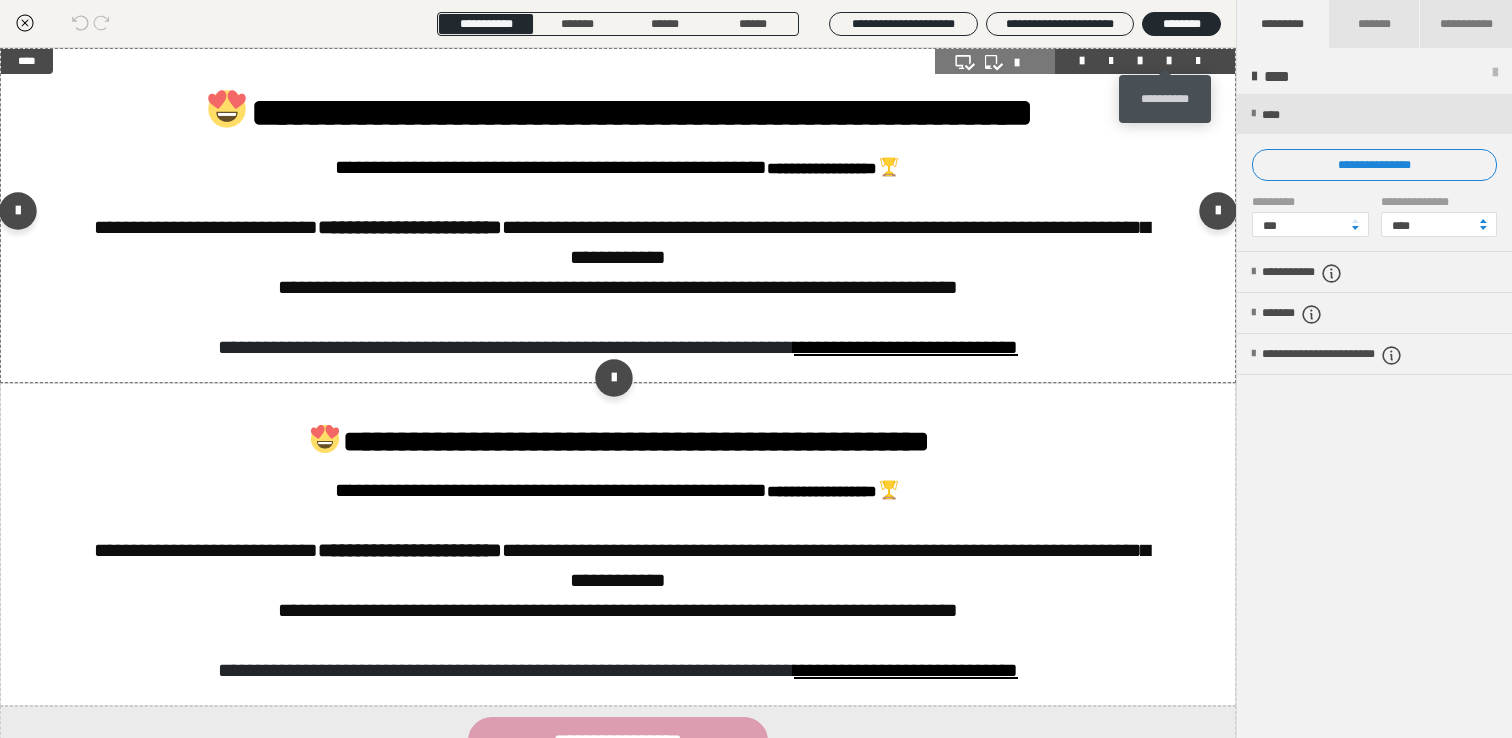 click at bounding box center [1169, 61] 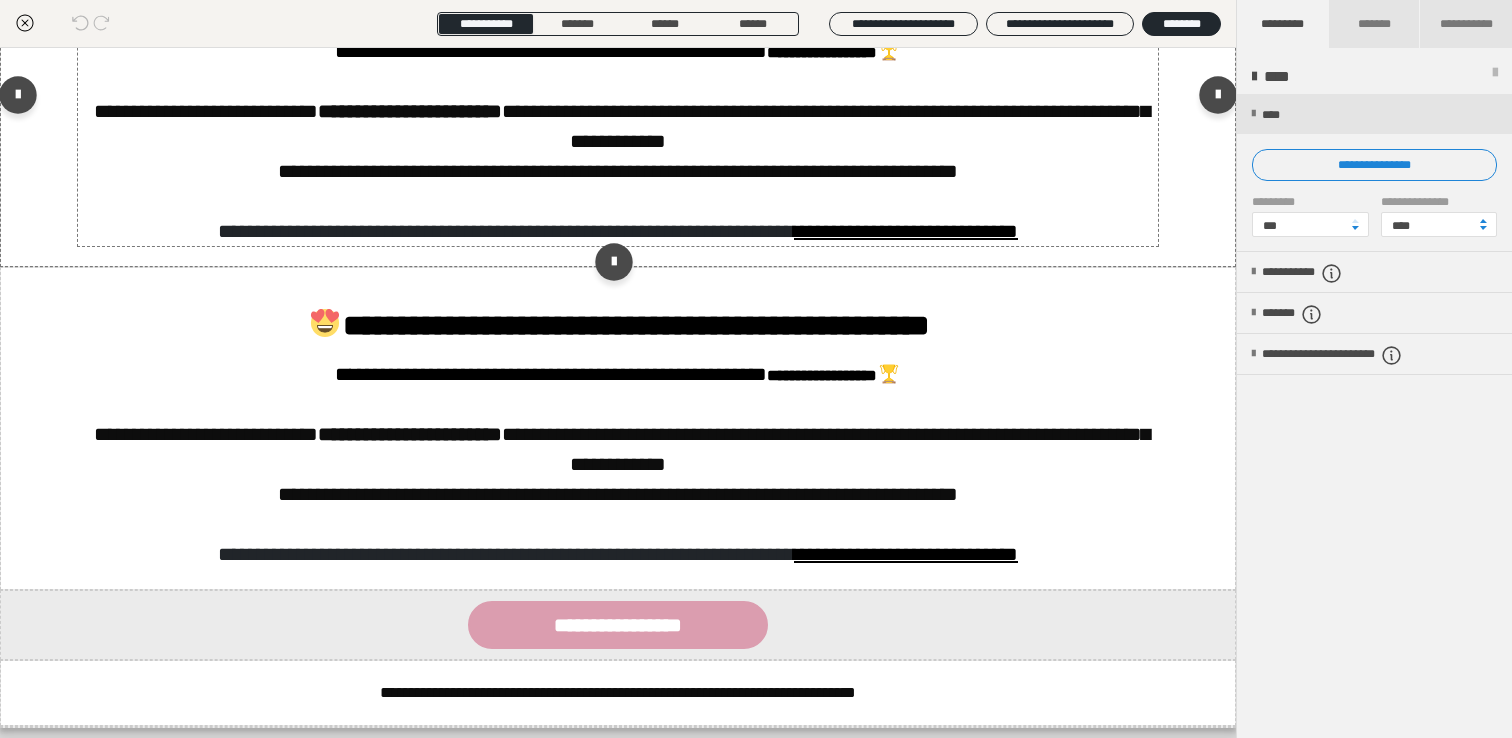 scroll, scrollTop: 0, scrollLeft: 0, axis: both 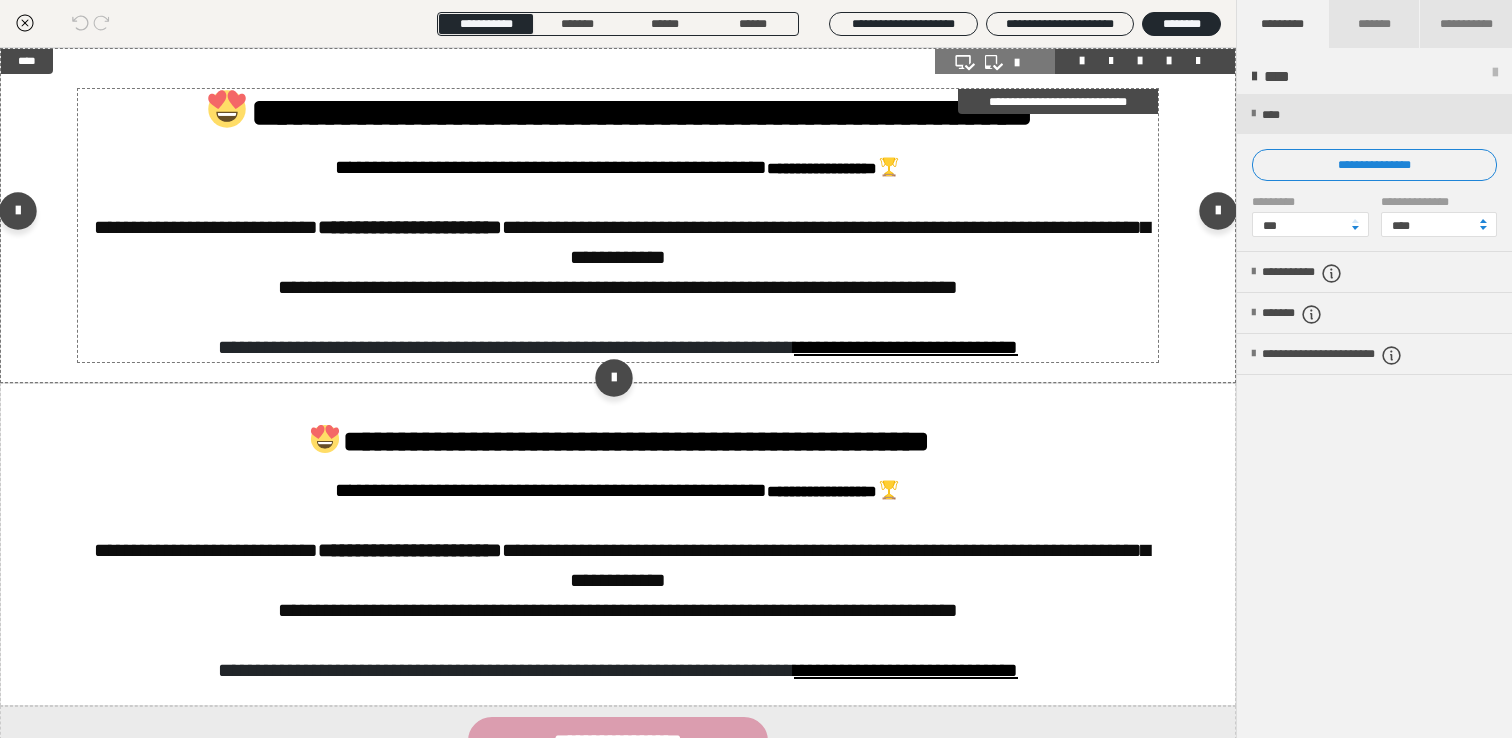 click on "**********" at bounding box center [618, 225] 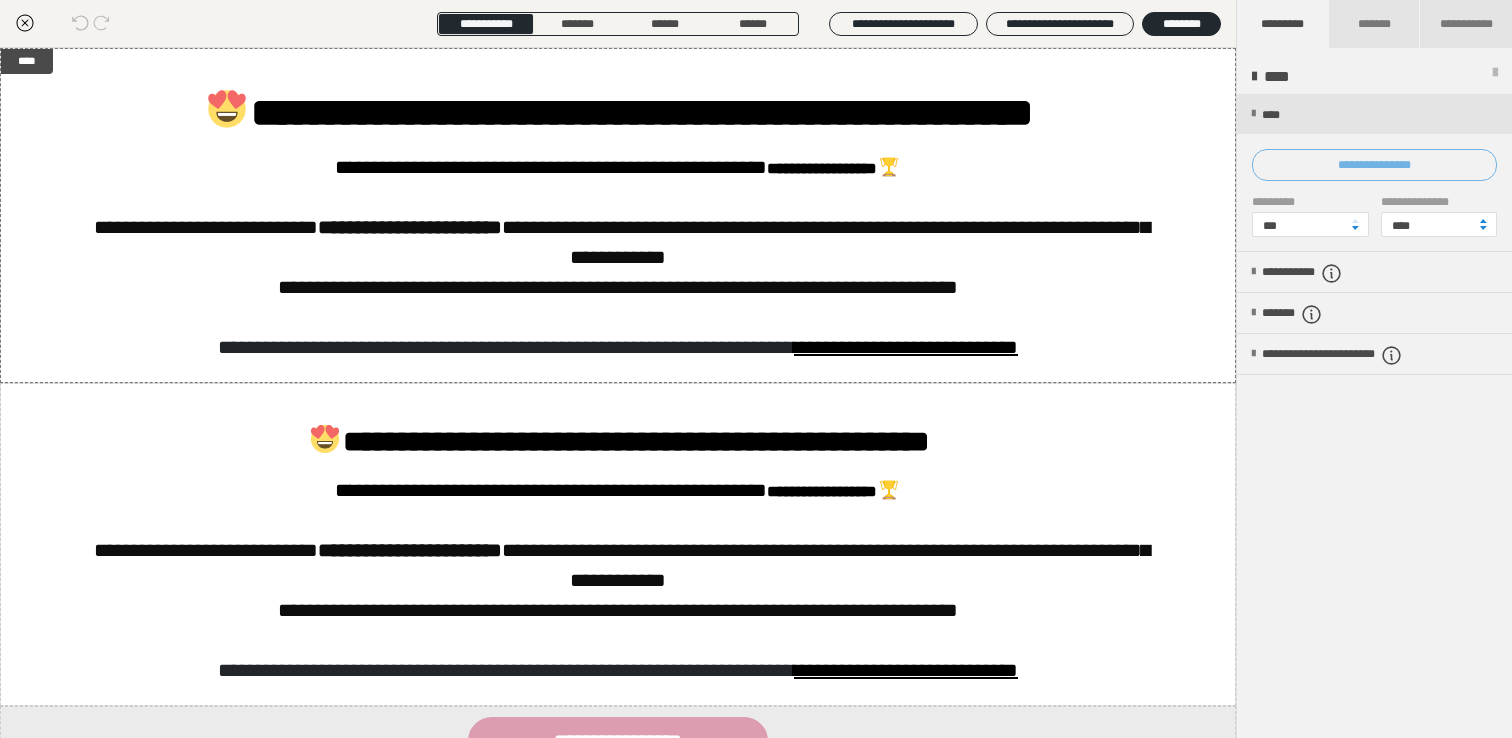 click on "**********" at bounding box center (1374, 165) 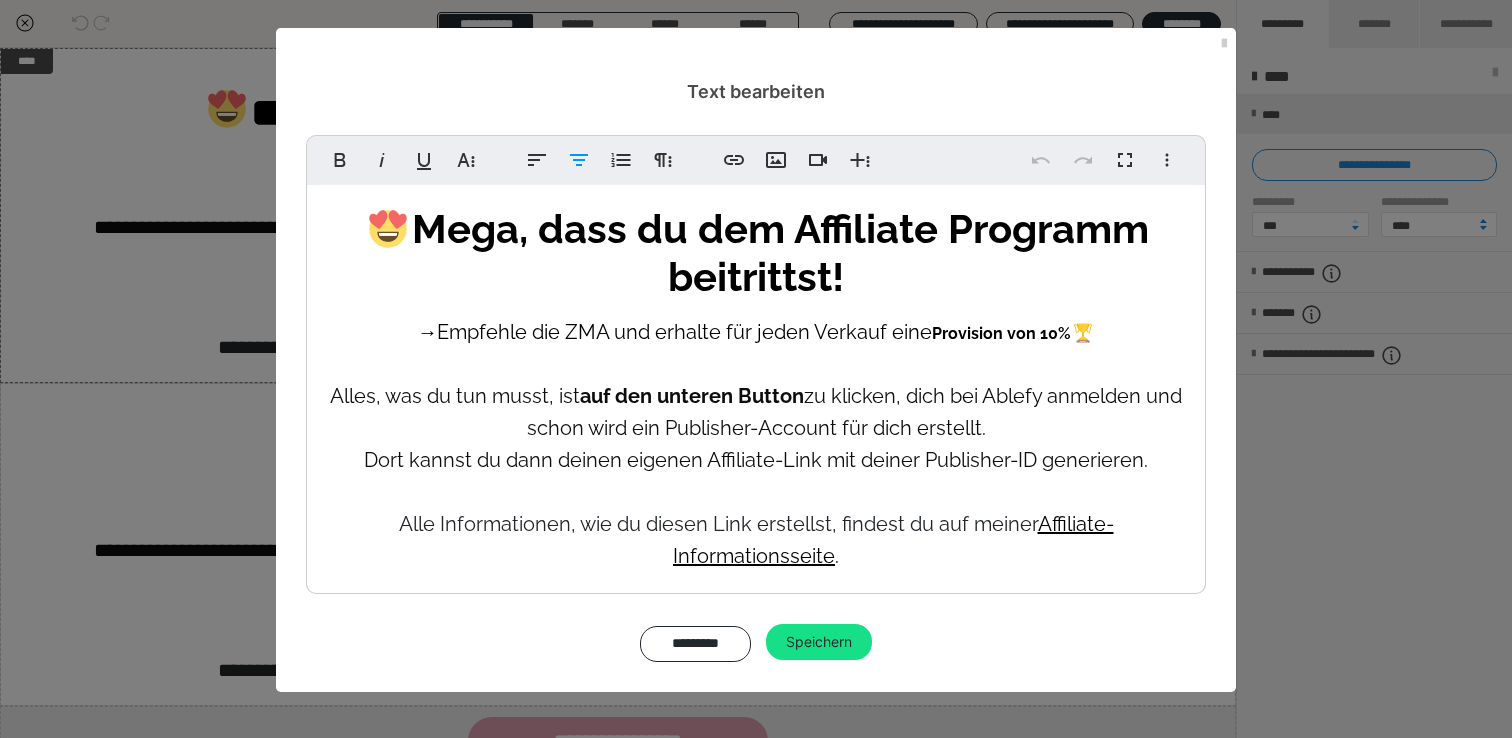 click on "Mega, dass du dem Affiliate Programm beitrittst! →  Empfehle die ZMA und erhalte für jeden Verkauf eine  Provision von 10%    Alles, was du tun musst, ist  auf den unteren Button  zu klicken, dich bei Ablefy anmelden und schon wird ein Publisher-Account für dich erstellt. Dort kannst du dann deinen eigenen Affiliate-Link mit deiner Publisher-ID generieren. Alle Informationen, wie du diesen Link erstellst, findest du auf meiner  Affiliate-Informationsseite ." at bounding box center (756, 388) 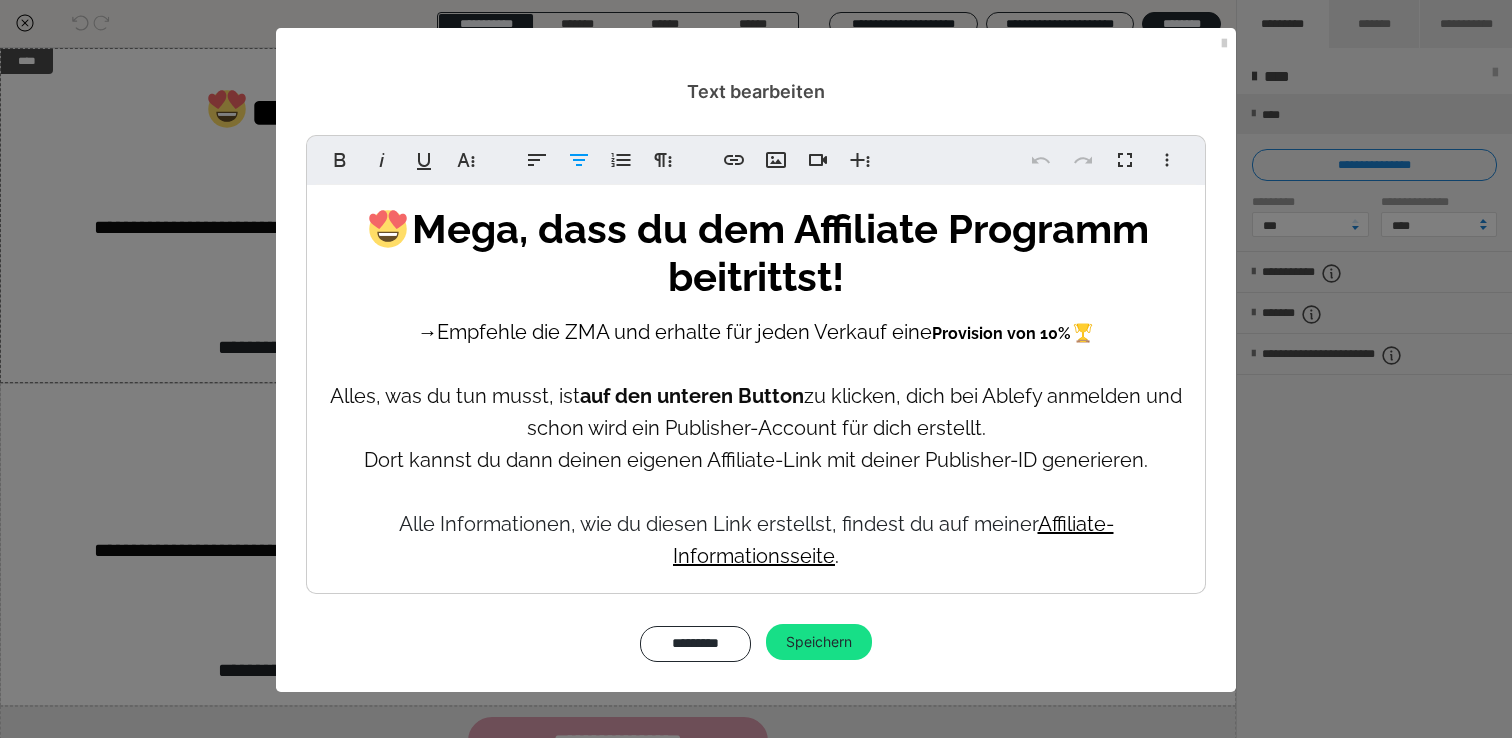 click on "Mega, dass du dem Affiliate Programm beitrittst!" at bounding box center (756, 253) 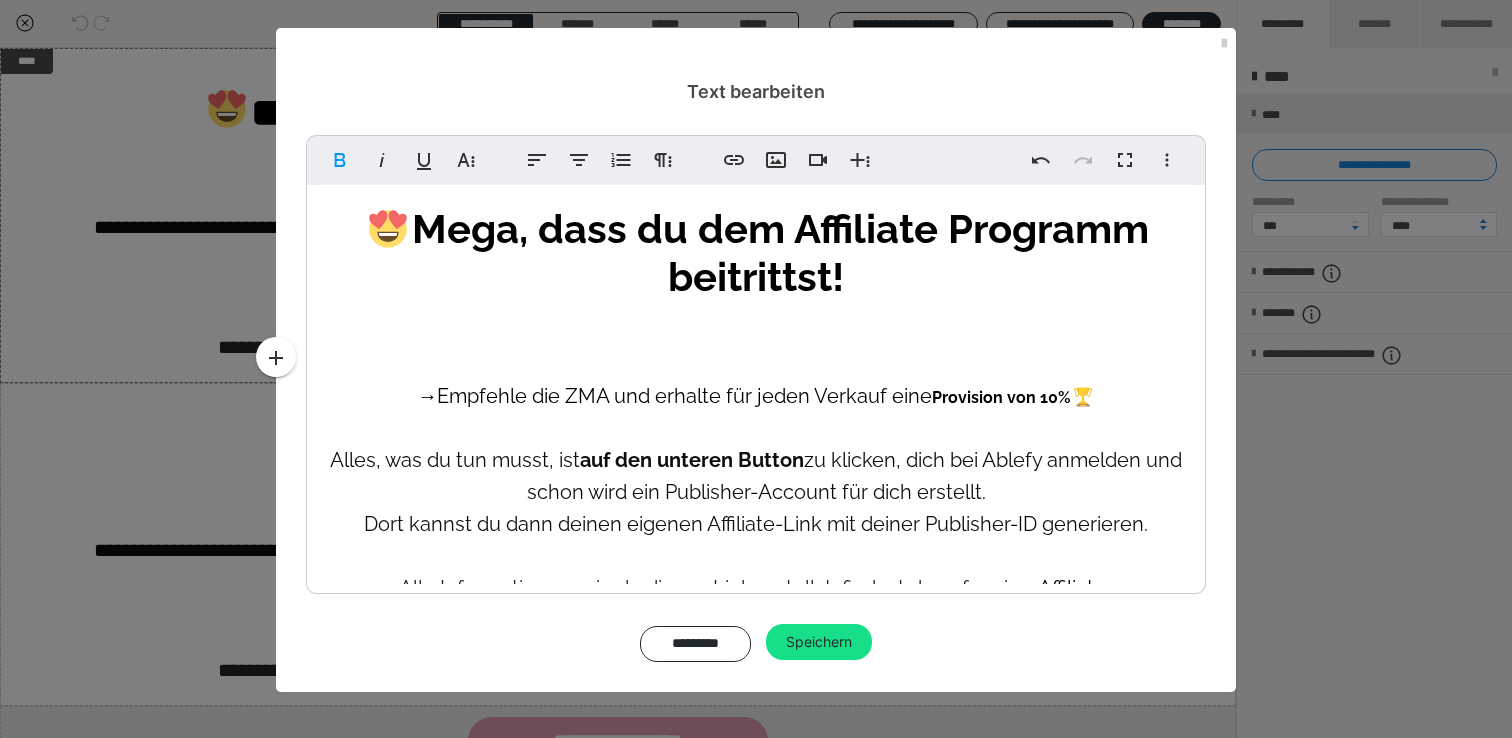 click on "Mega, dass du dem Affiliate Programm beitrittst! ​ →  Empfehle die ZMA und erhalte für jeden Verkauf eine  Provision von 10%    Alles, was du tun musst, ist  auf den unteren Button  zu klicken, dich bei Ablefy anmelden und schon wird ein Publisher-Account für dich erstellt. Dort kannst du dann deinen eigenen Affiliate-Link mit deiner Publisher-ID generieren. Alle Informationen, wie du diesen Link erstellst, findest du auf meiner  Affiliate-Informationsseite ." at bounding box center (756, 420) 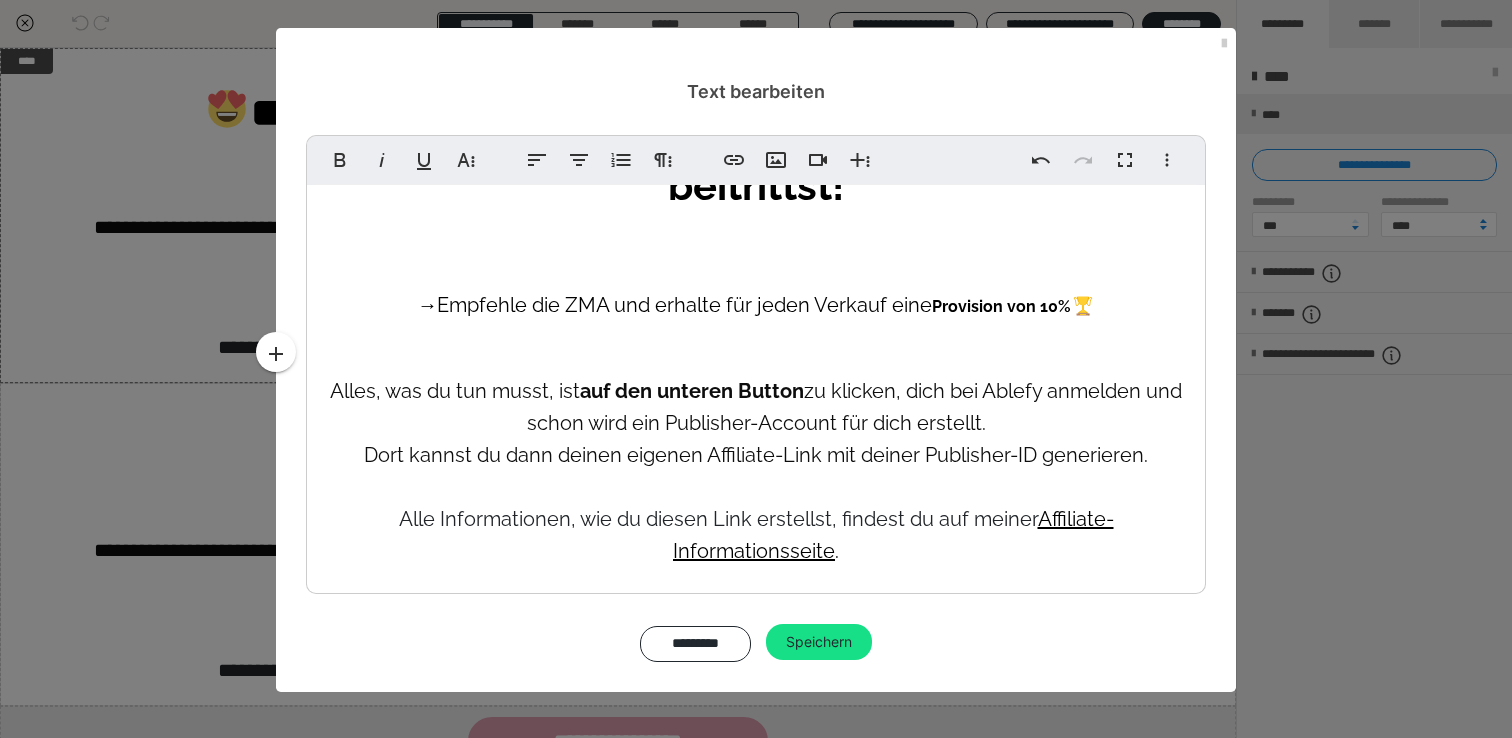 scroll, scrollTop: 94, scrollLeft: 0, axis: vertical 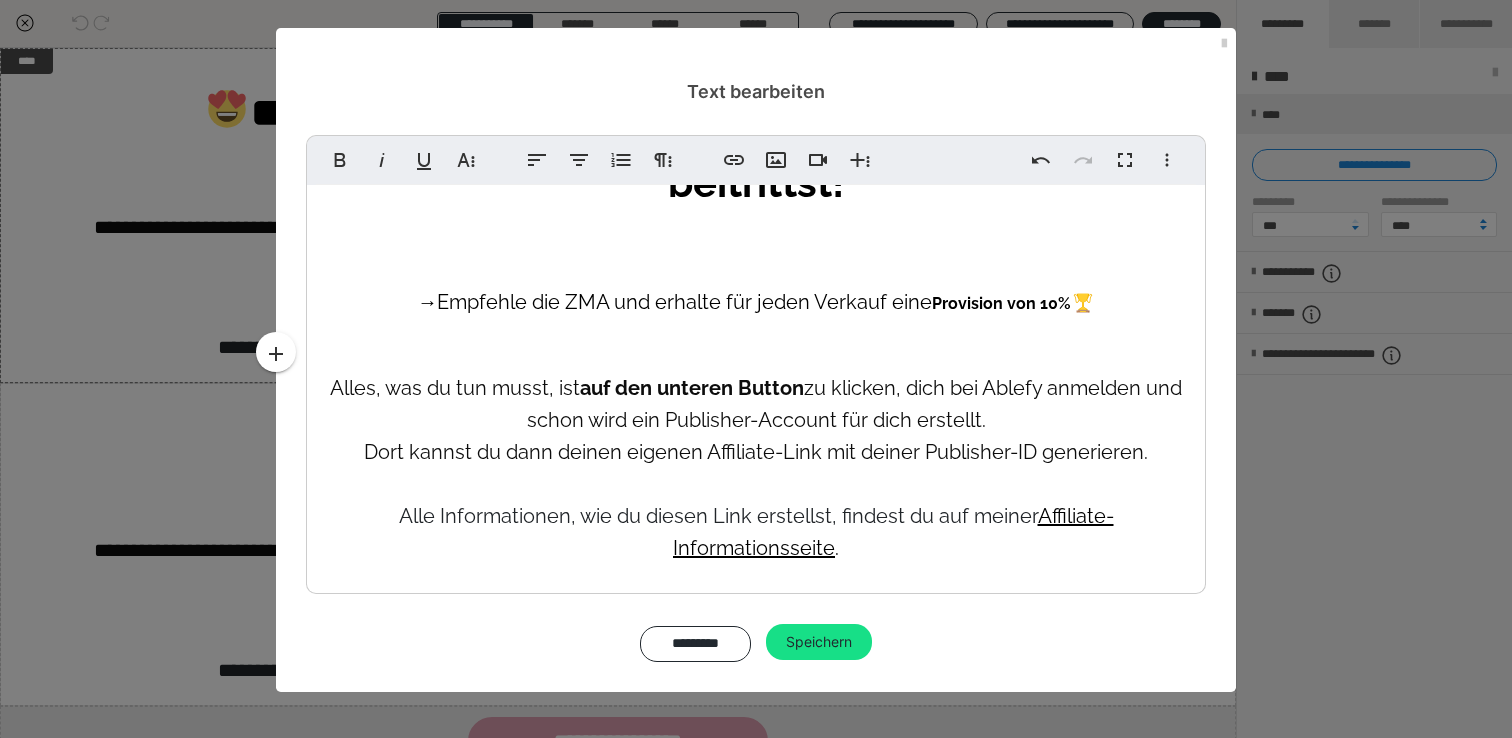 click on "Alles, was du tun musst, ist  auf den unteren Button  zu klicken, dich bei Ablefy anmelden und schon wird ein Publisher-Account für dich erstellt. Dort kannst du dann deinen eigenen Affiliate-Link mit deiner Publisher-ID generieren. Alle Informationen, wie du diesen Link erstellst, findest du auf meiner  Affiliate-Informationsseite ." at bounding box center [756, 468] 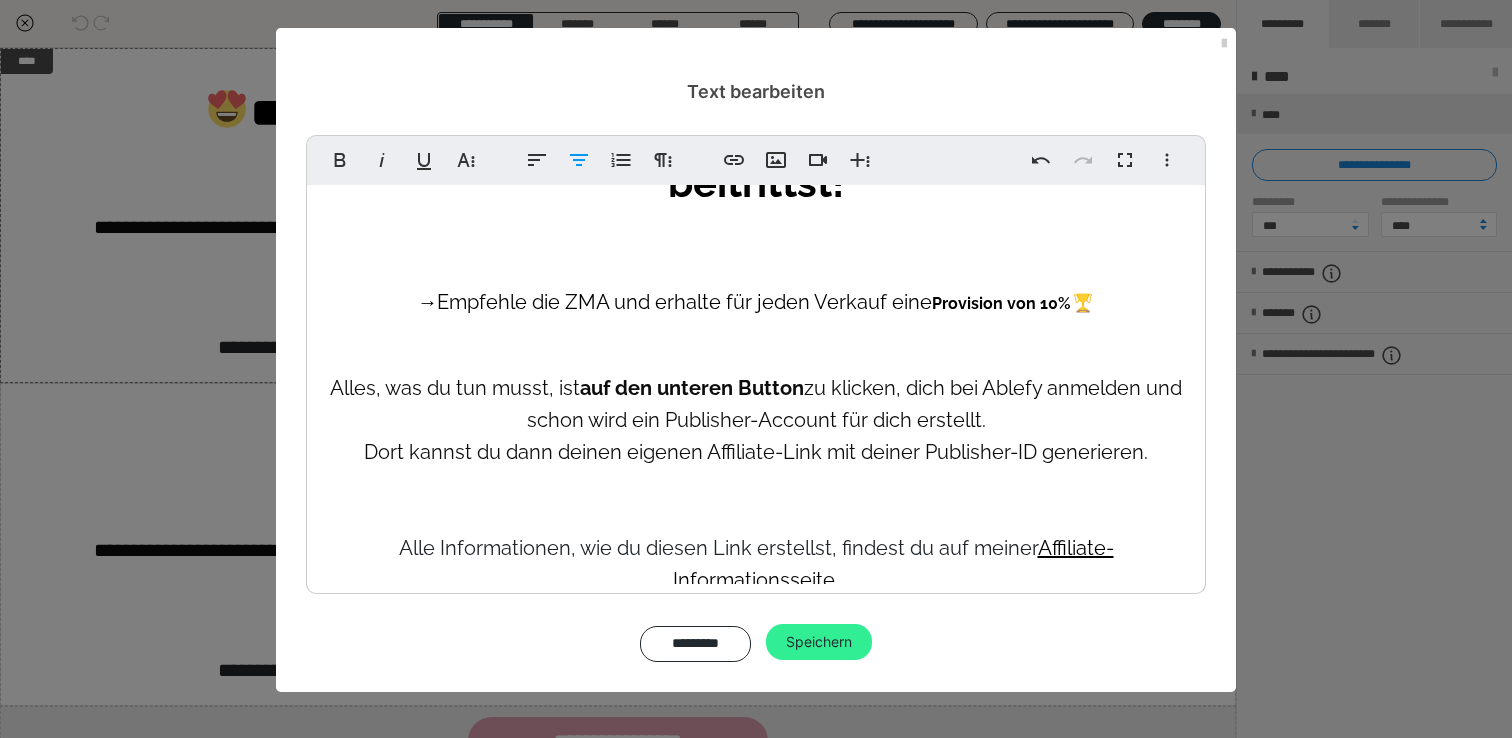 click on "Speichern" at bounding box center [819, 642] 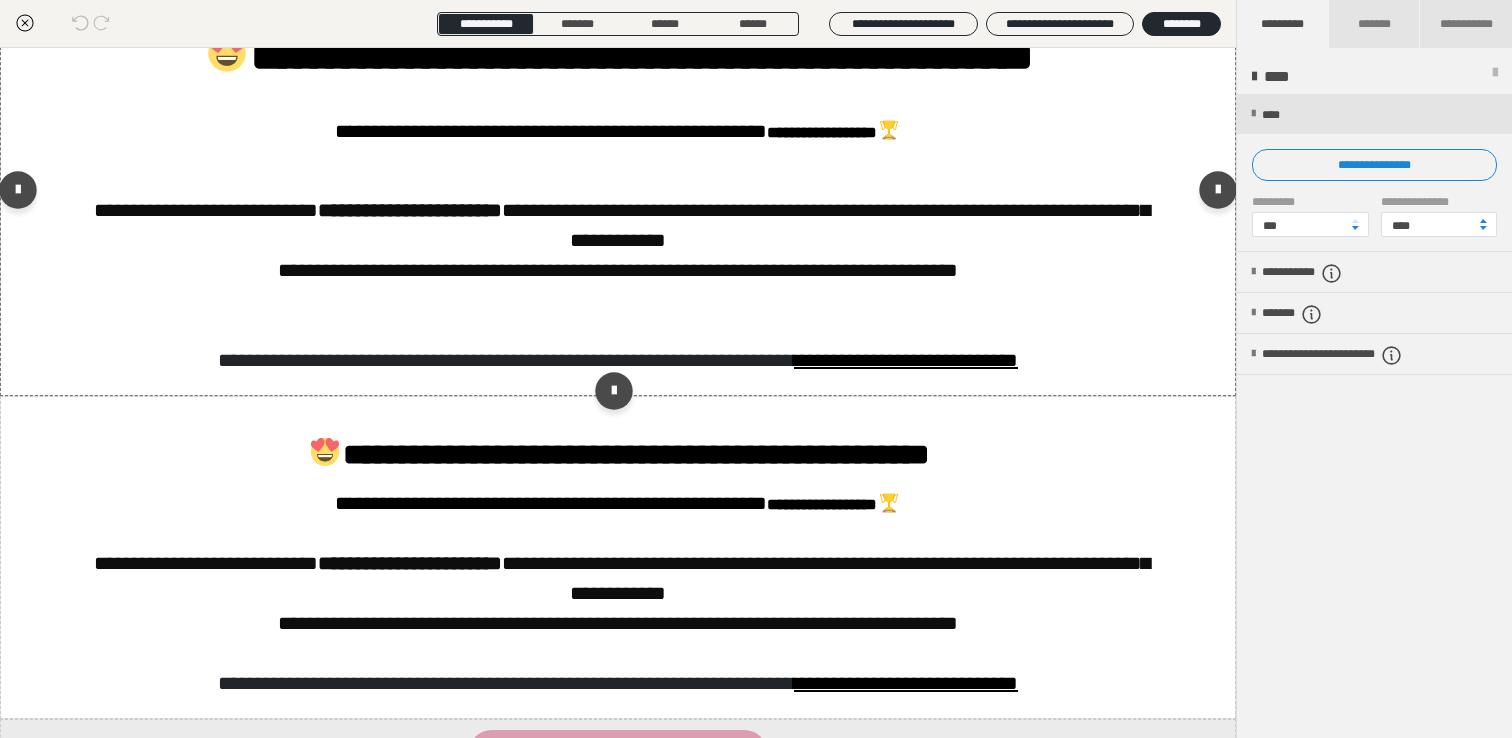 scroll, scrollTop: 0, scrollLeft: 0, axis: both 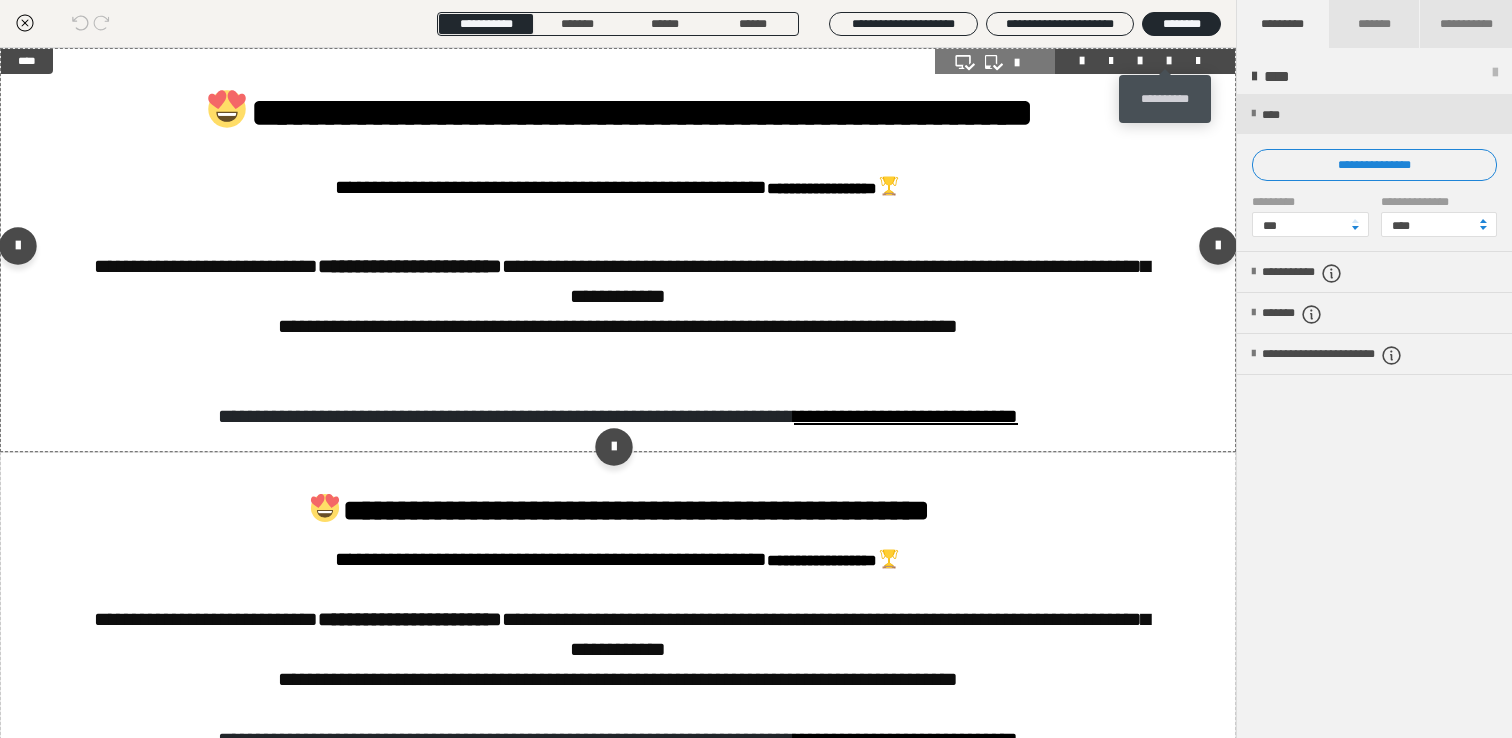 click at bounding box center [1169, 61] 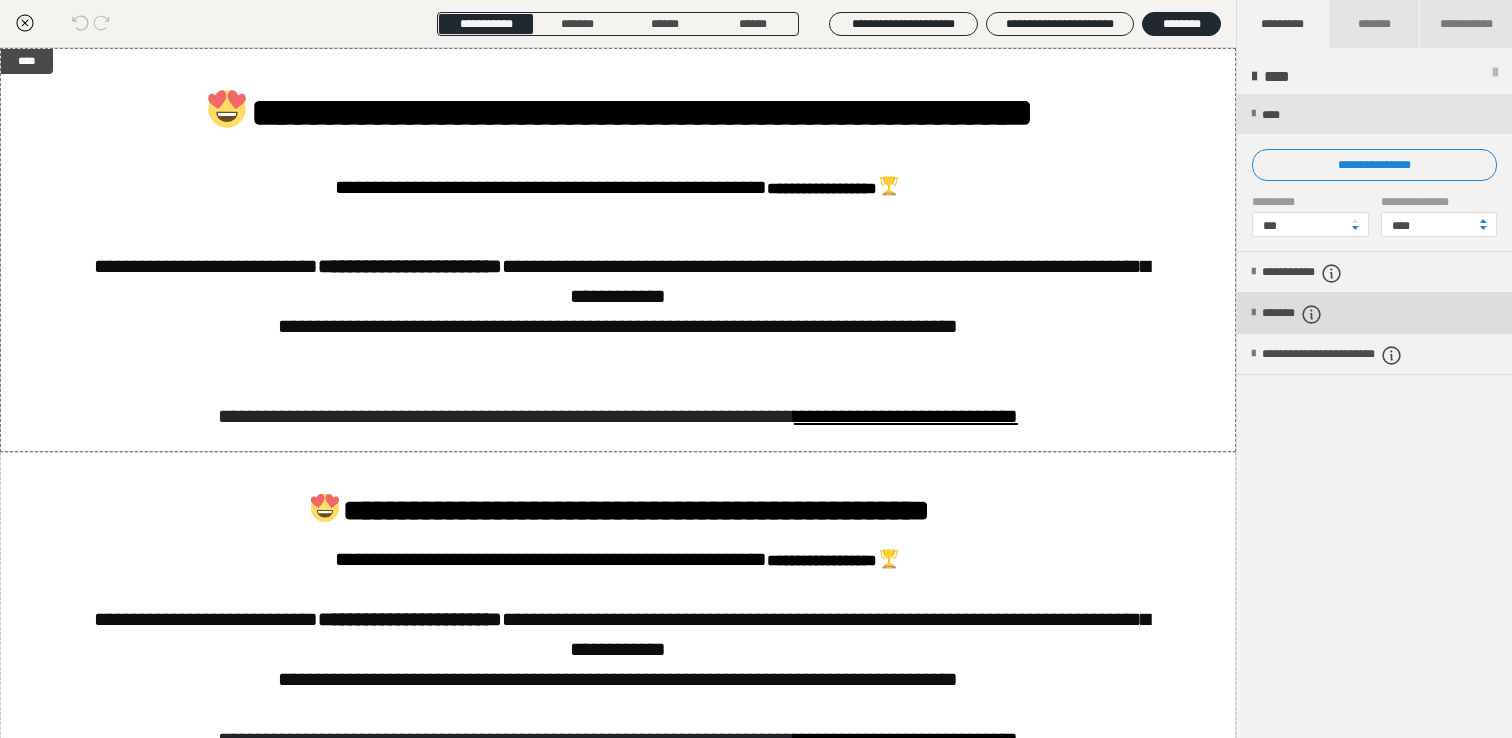 click on "*******" at bounding box center (1309, 314) 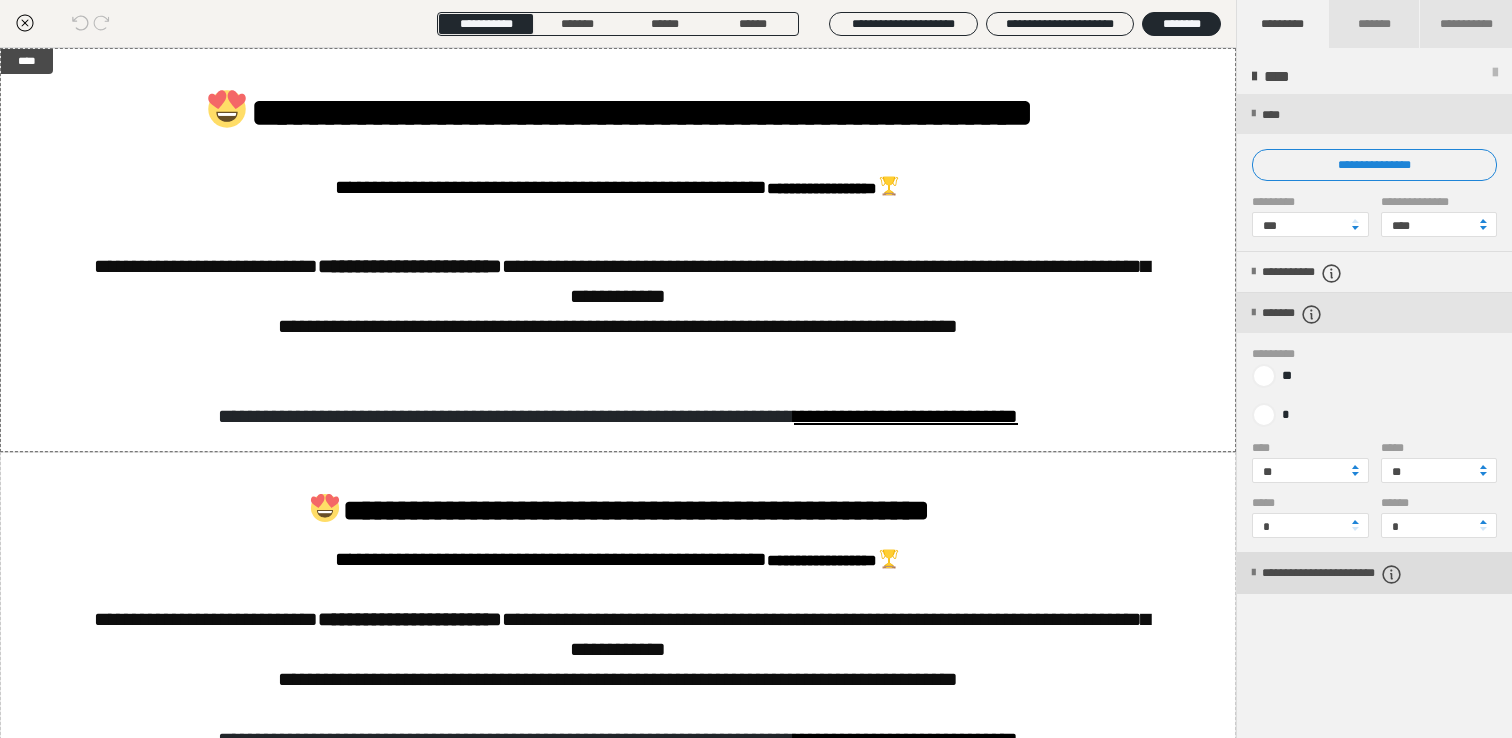 click on "**********" at bounding box center (1367, 574) 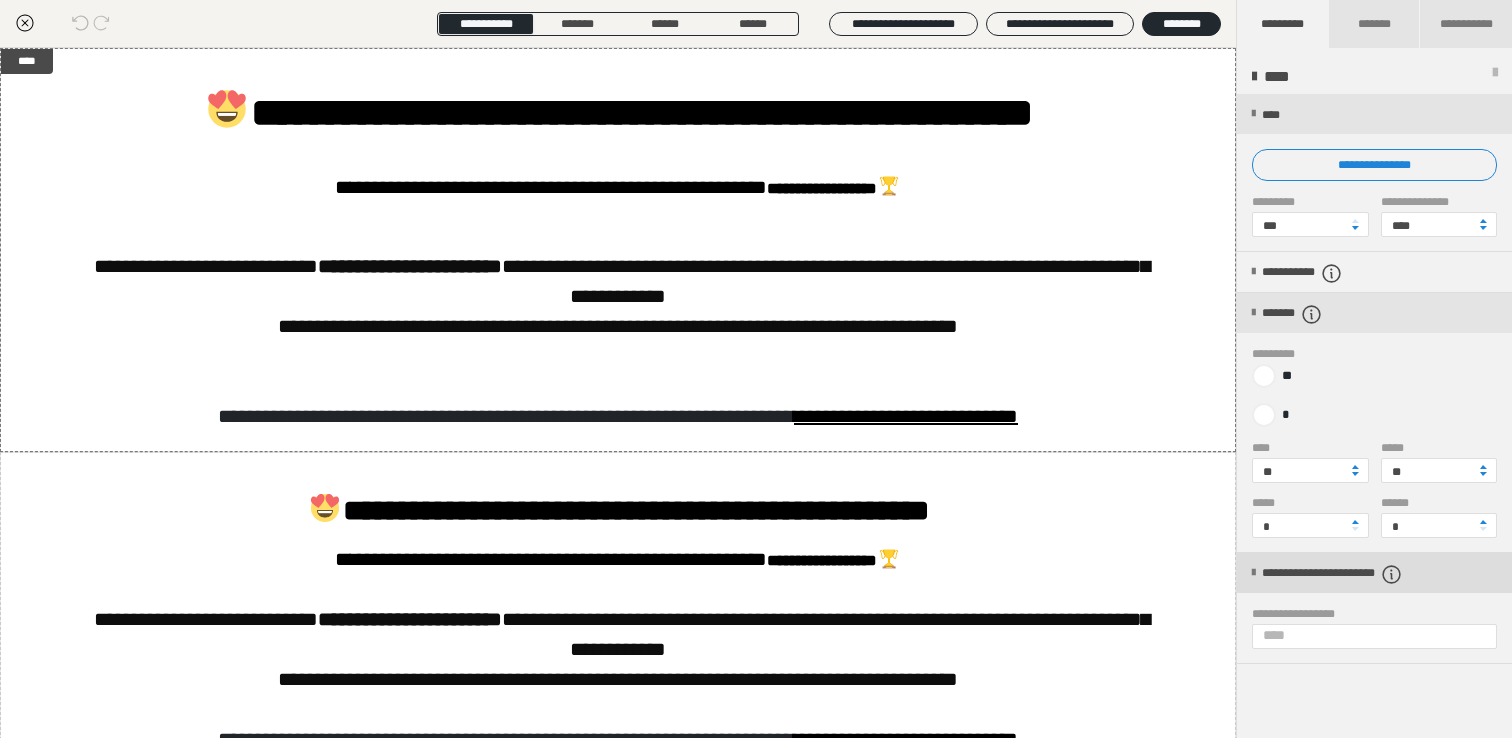 click on "**********" at bounding box center (1367, 574) 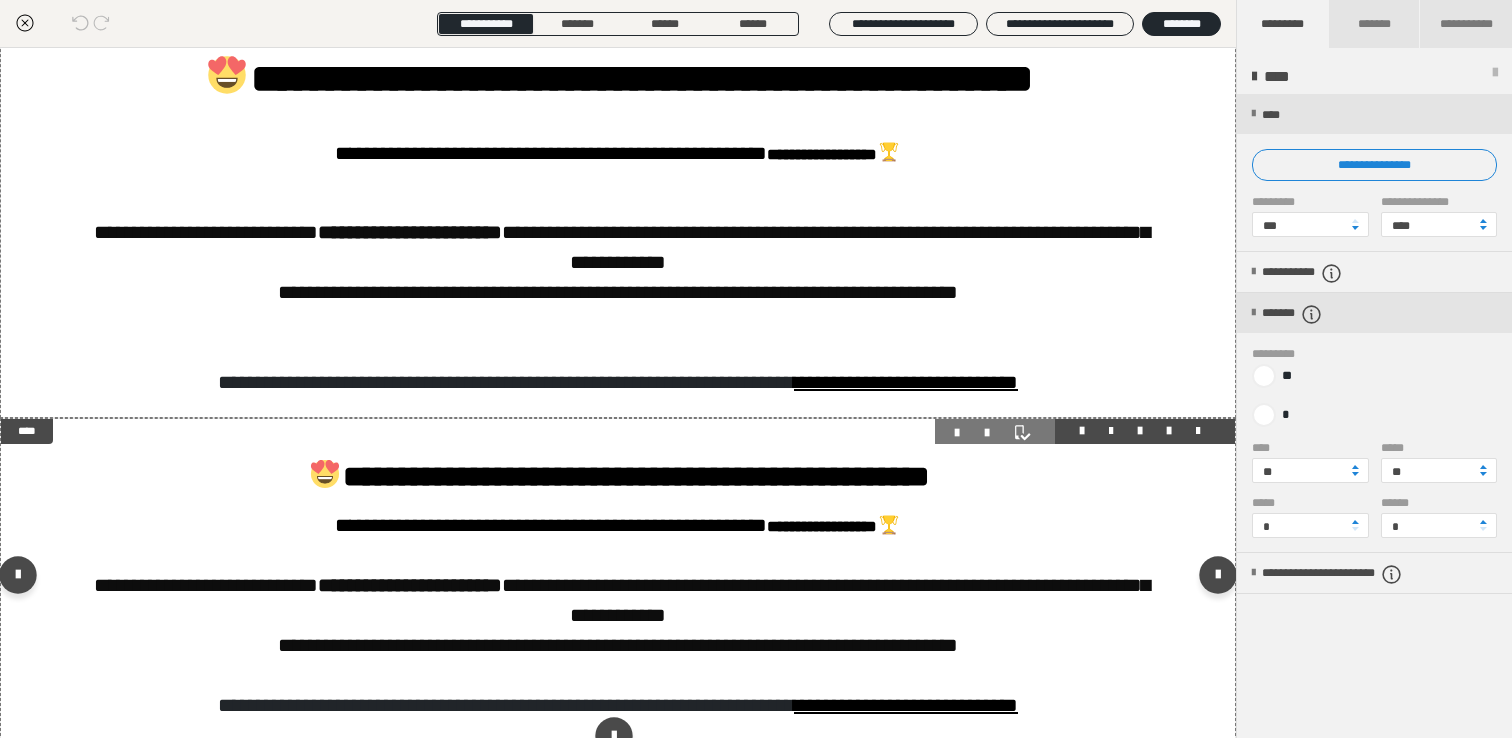 scroll, scrollTop: 31, scrollLeft: 0, axis: vertical 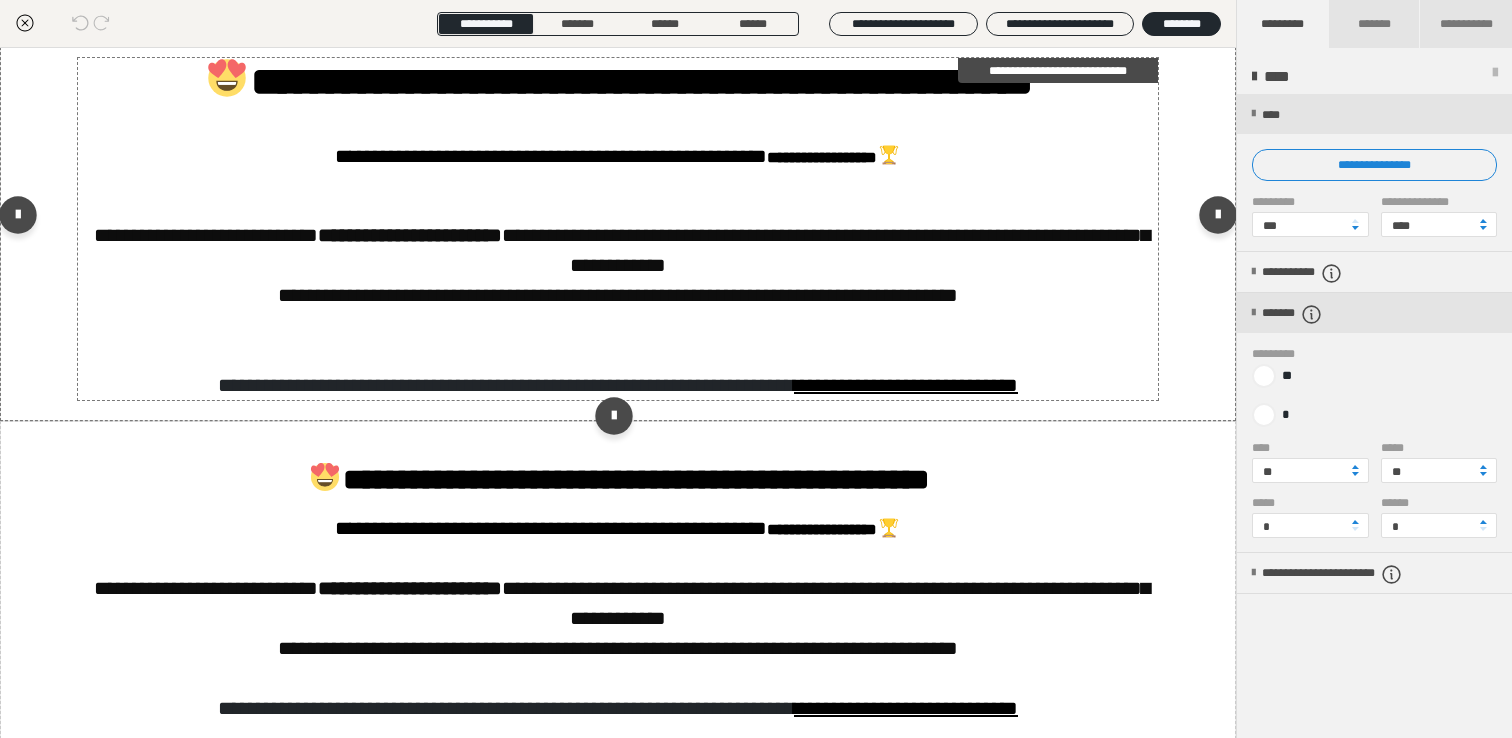 click on "**********" at bounding box center [618, 310] 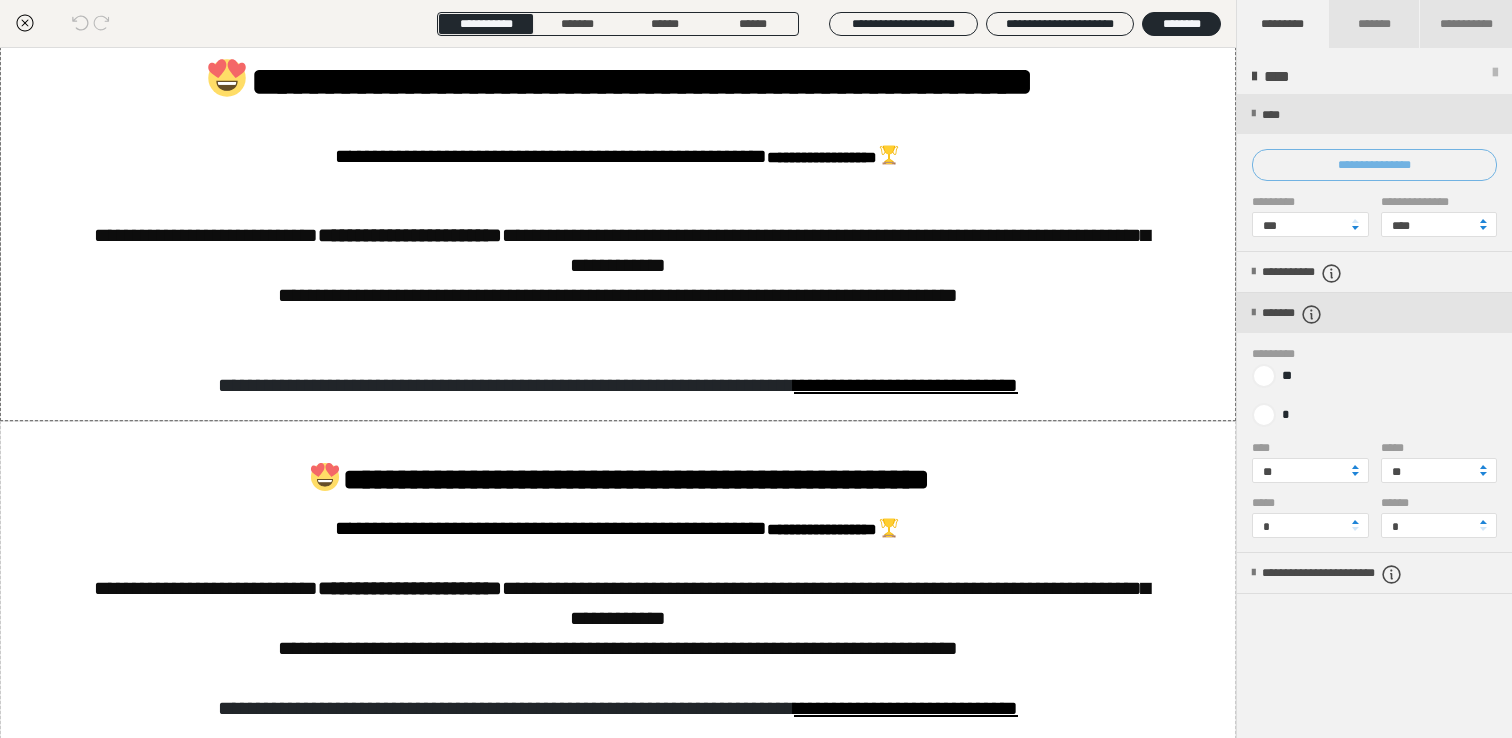click on "**********" at bounding box center (1374, 165) 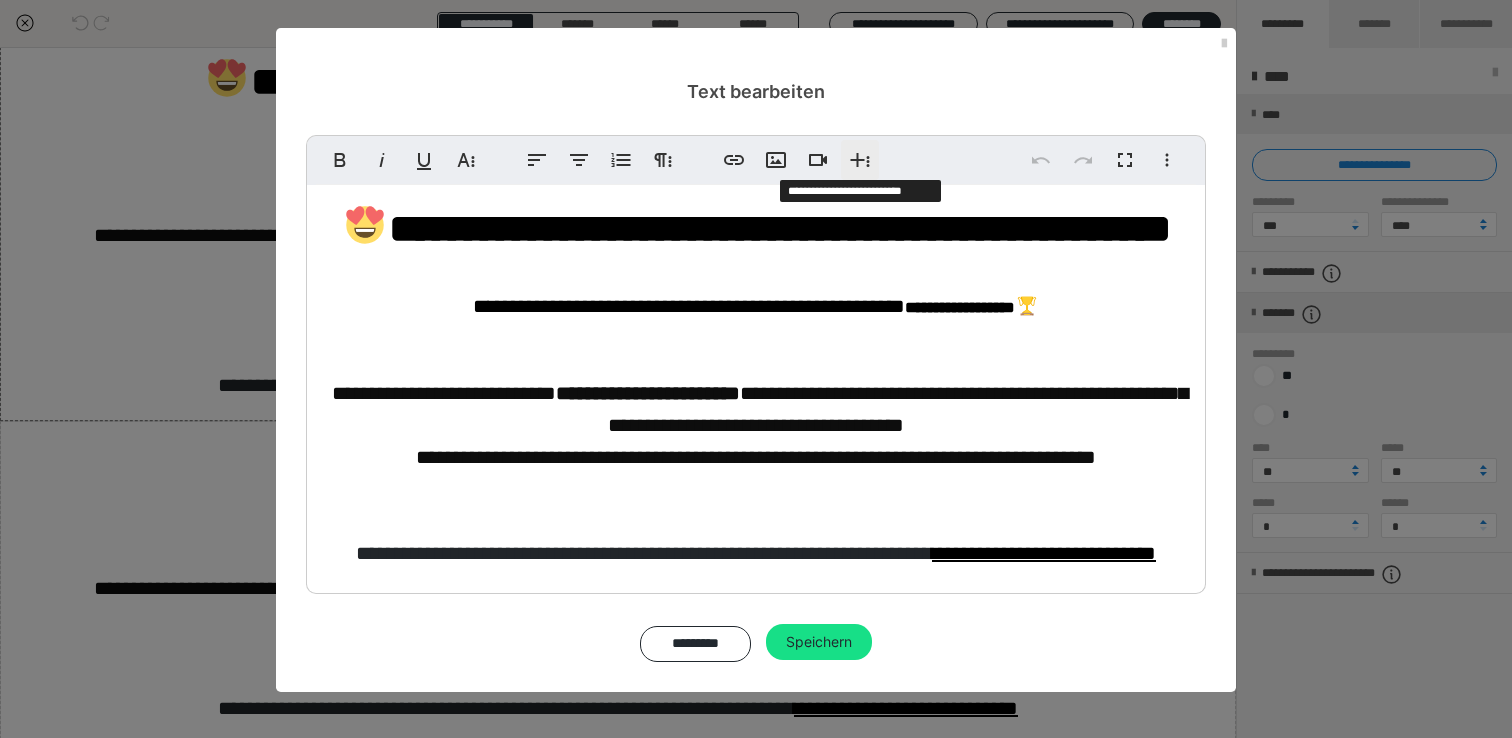 click 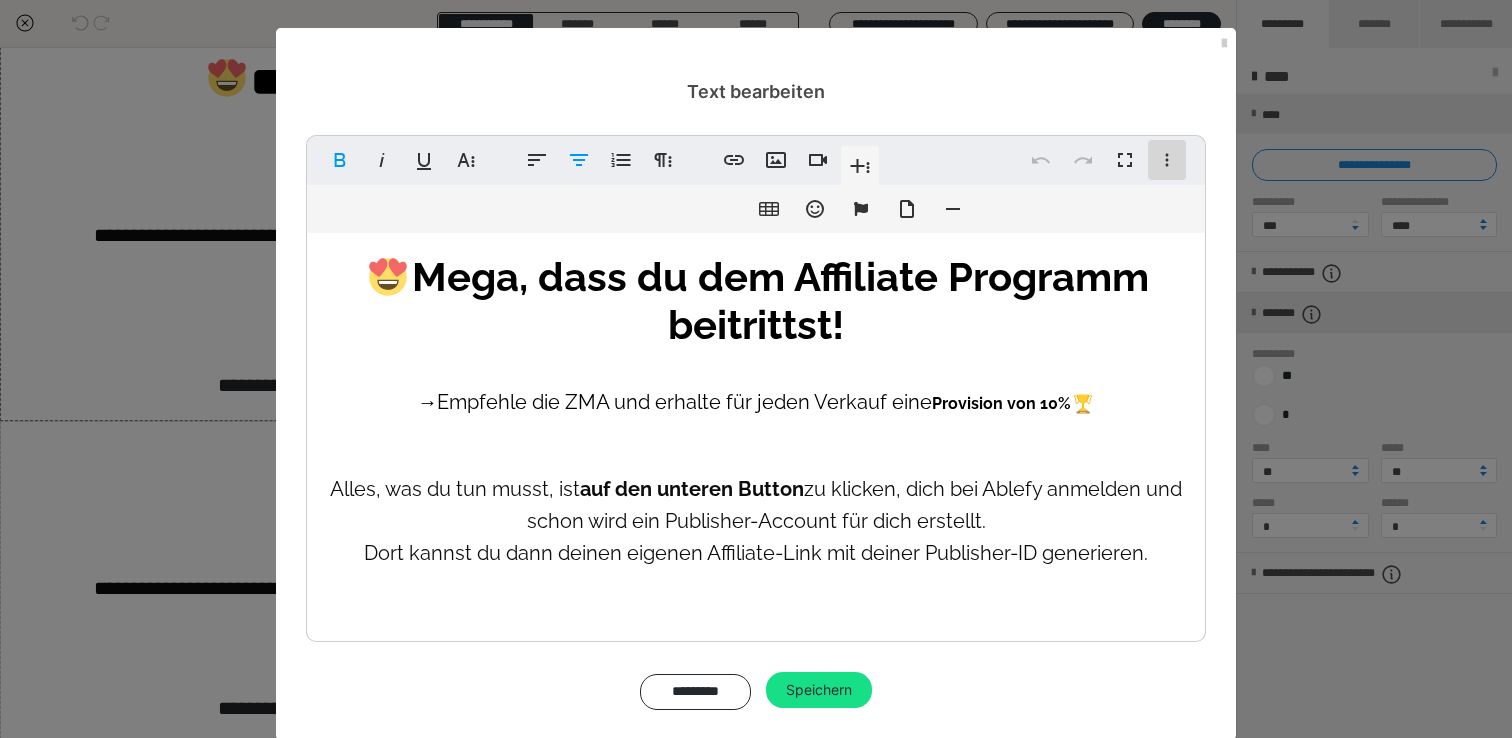 click 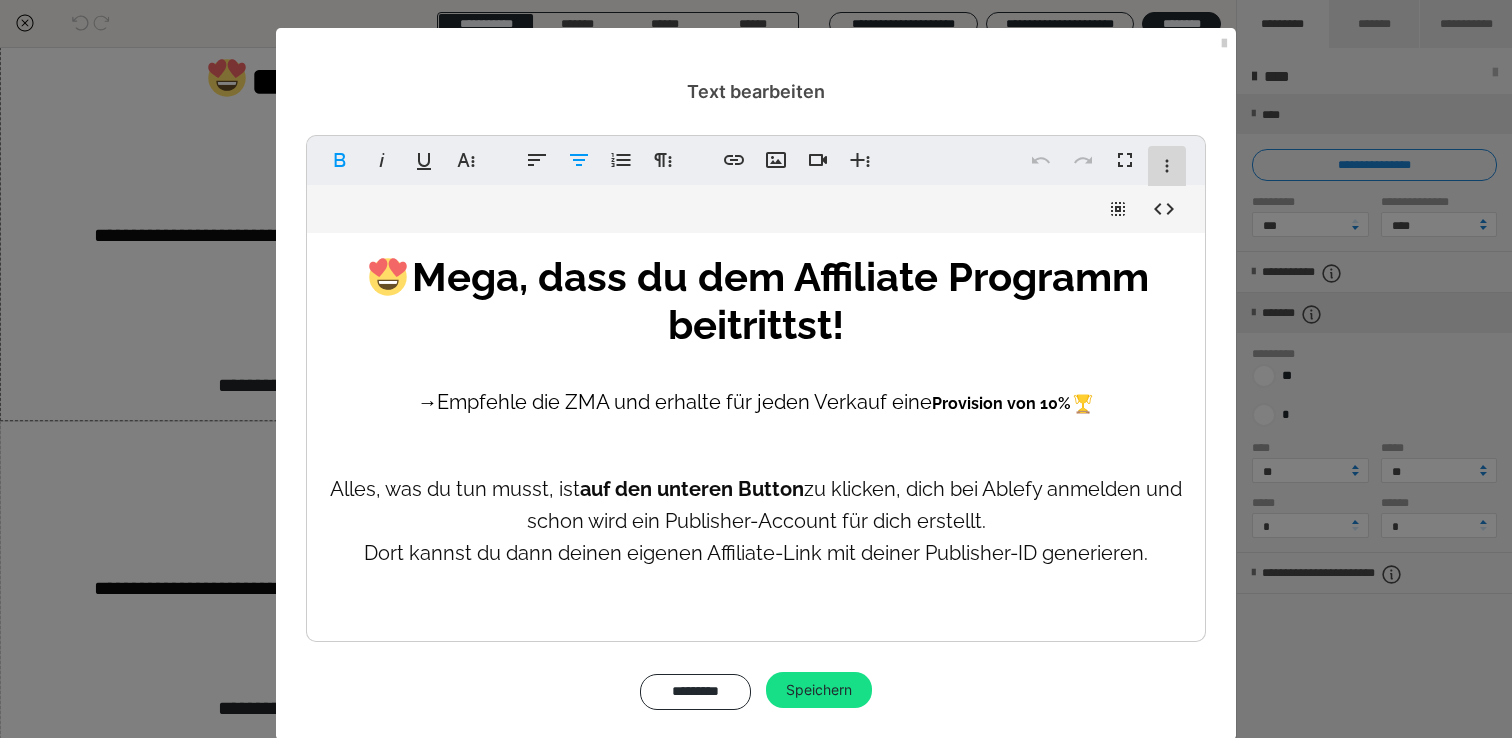 click 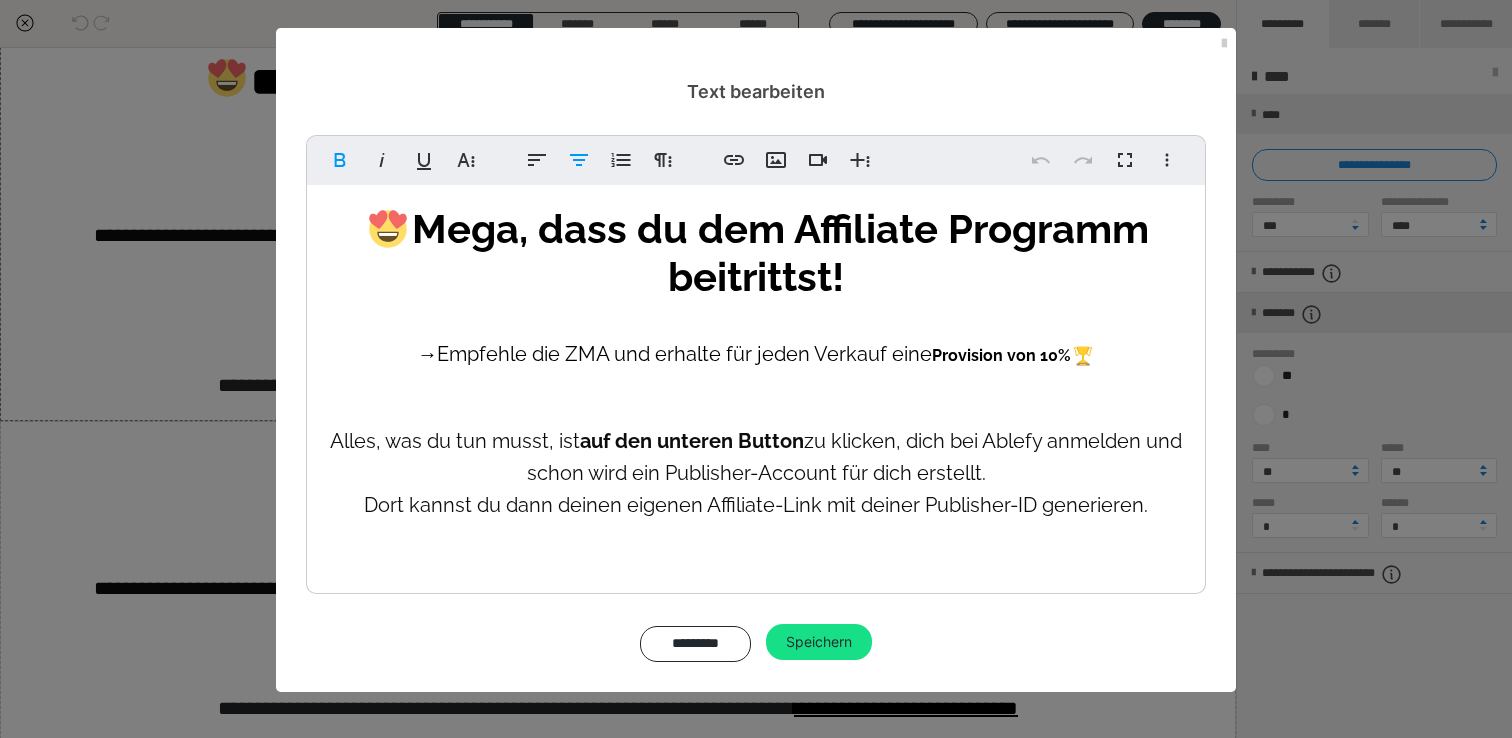 click on "Alles, was du tun musst, ist  auf den unteren Button  zu klicken, dich bei Ablefy anmelden und schon wird ein Publisher-Account für dich erstellt. Dort kannst du dann deinen eigenen Affiliate-Link mit deiner Publisher-ID generieren. Alle Informationen, wie du diesen Link erstellst, findest du auf meiner  Affiliate-Informationsseite ." at bounding box center (756, 537) 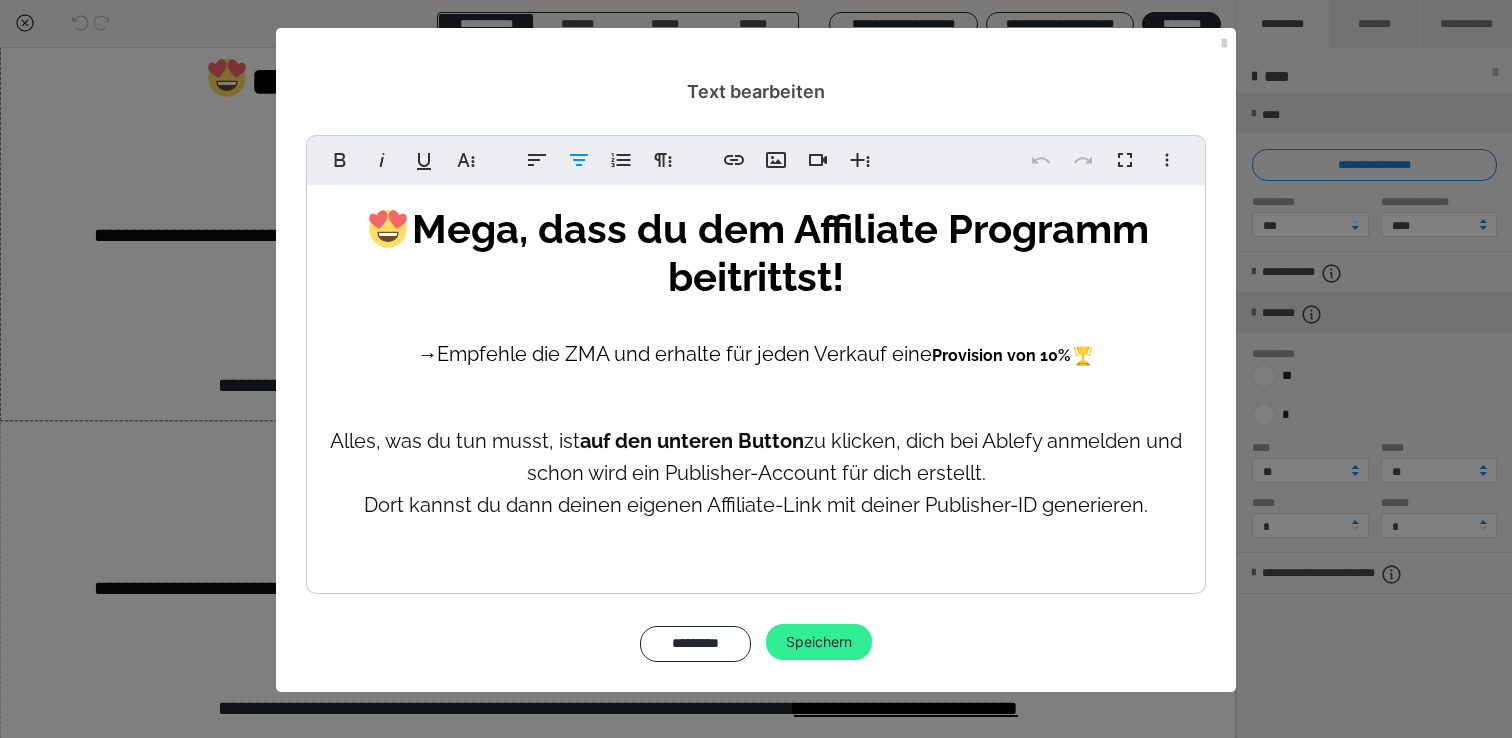 click on "Speichern" at bounding box center [819, 642] 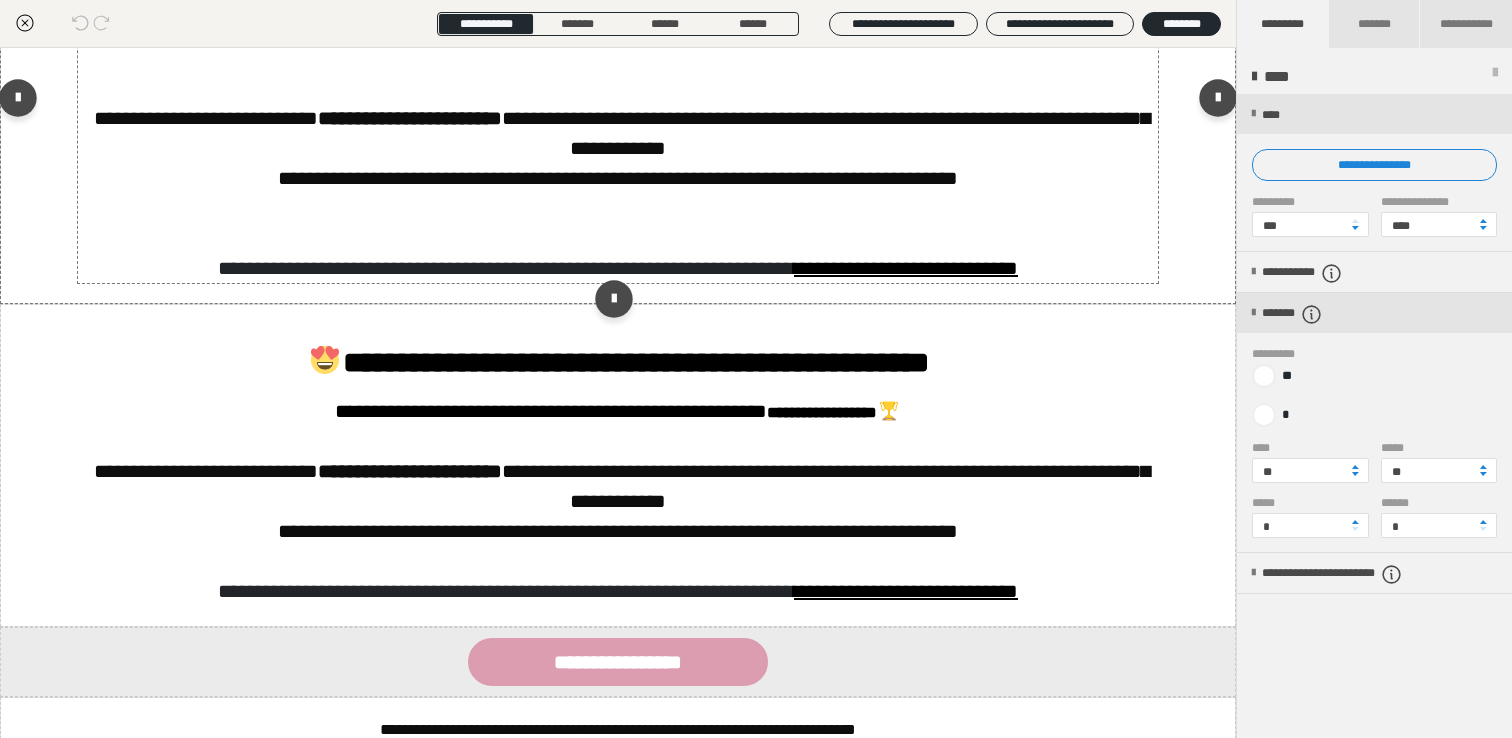 scroll, scrollTop: 0, scrollLeft: 0, axis: both 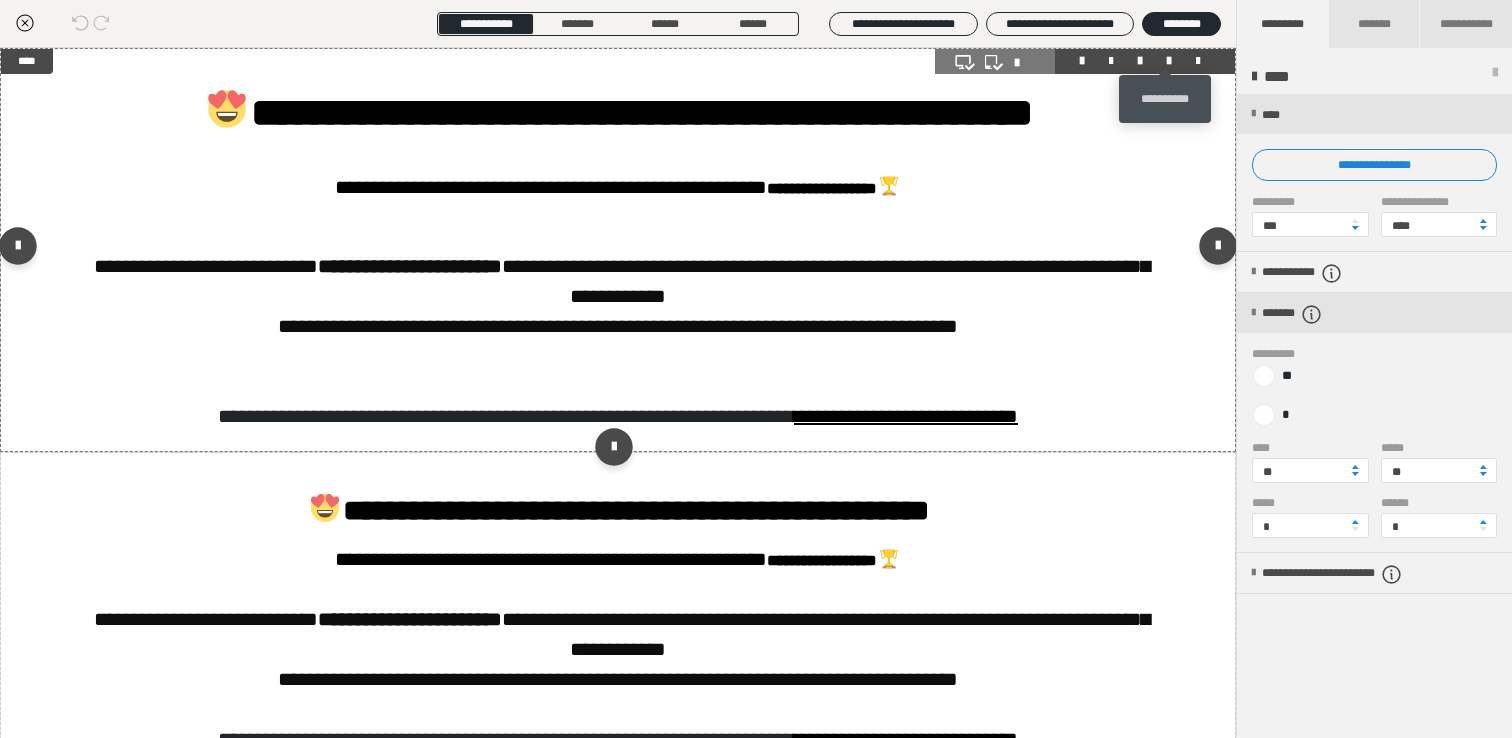 click at bounding box center [1169, 61] 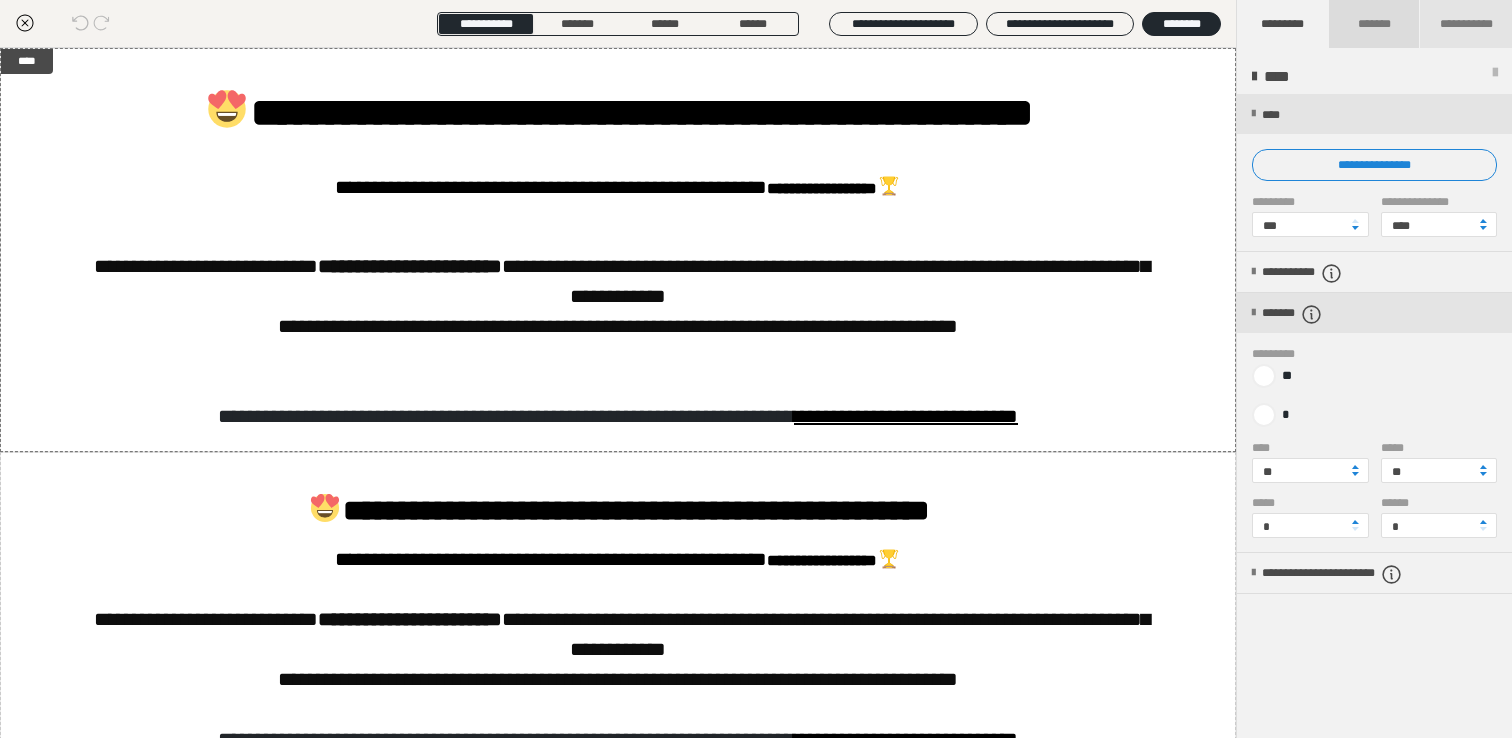 click on "*******" at bounding box center (1373, 24) 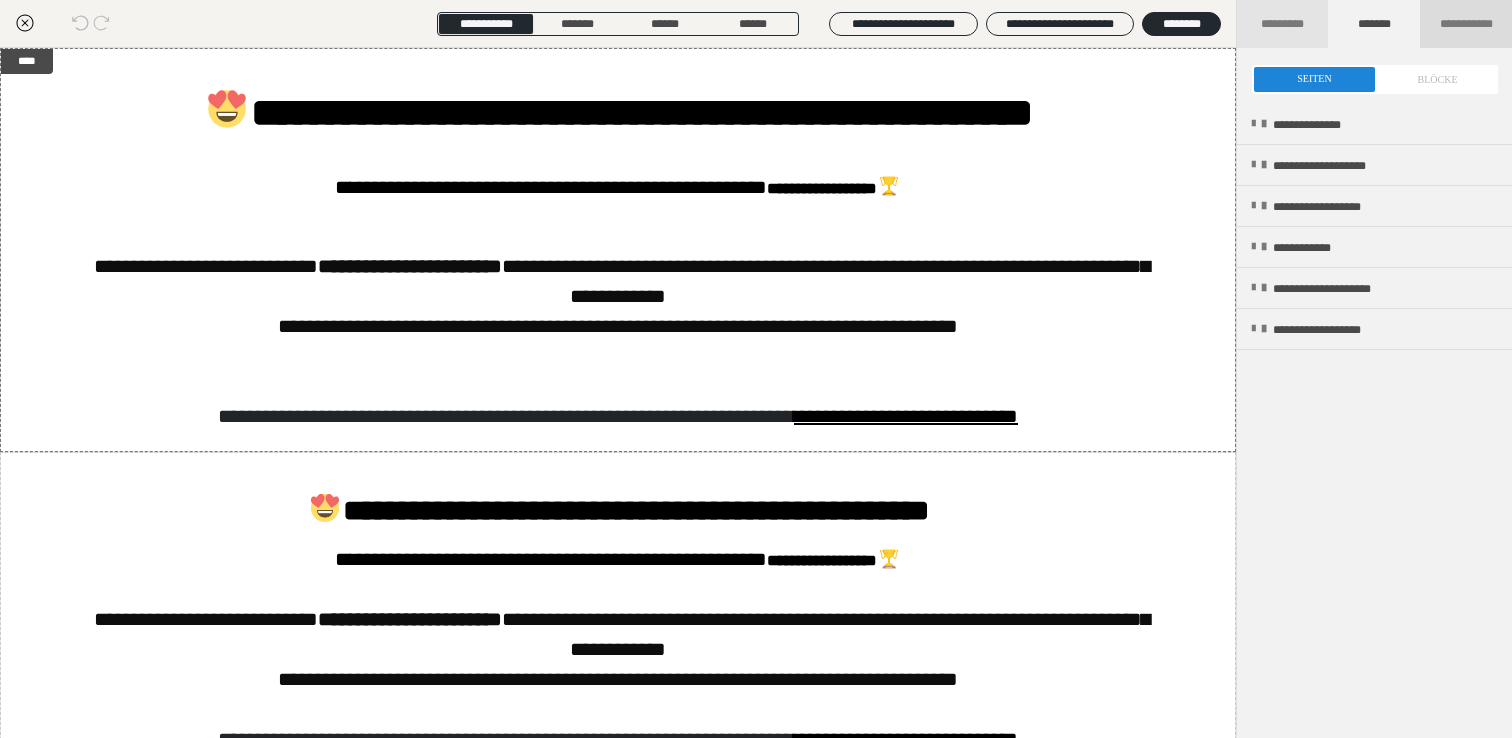 click on "**********" at bounding box center [1466, 24] 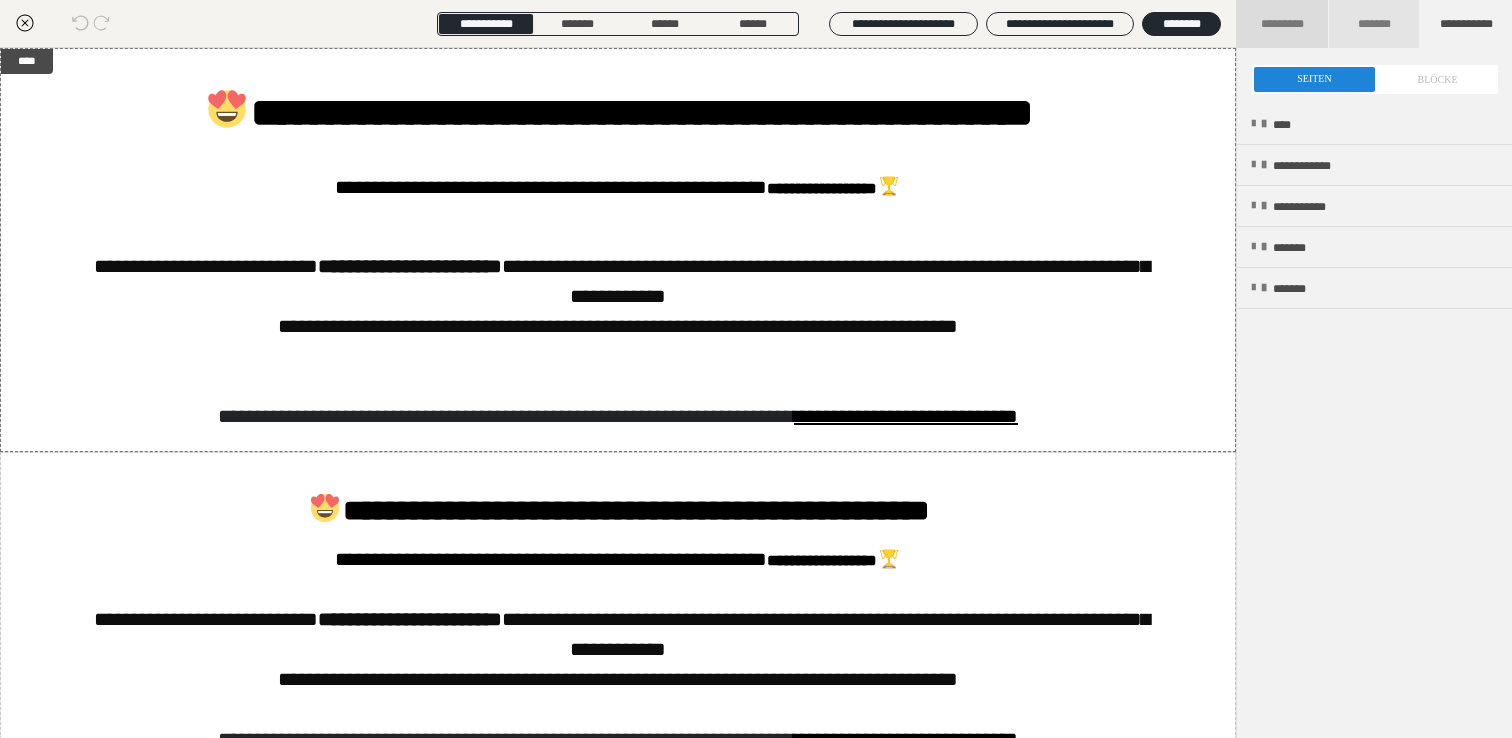 click on "*********" at bounding box center (1283, 24) 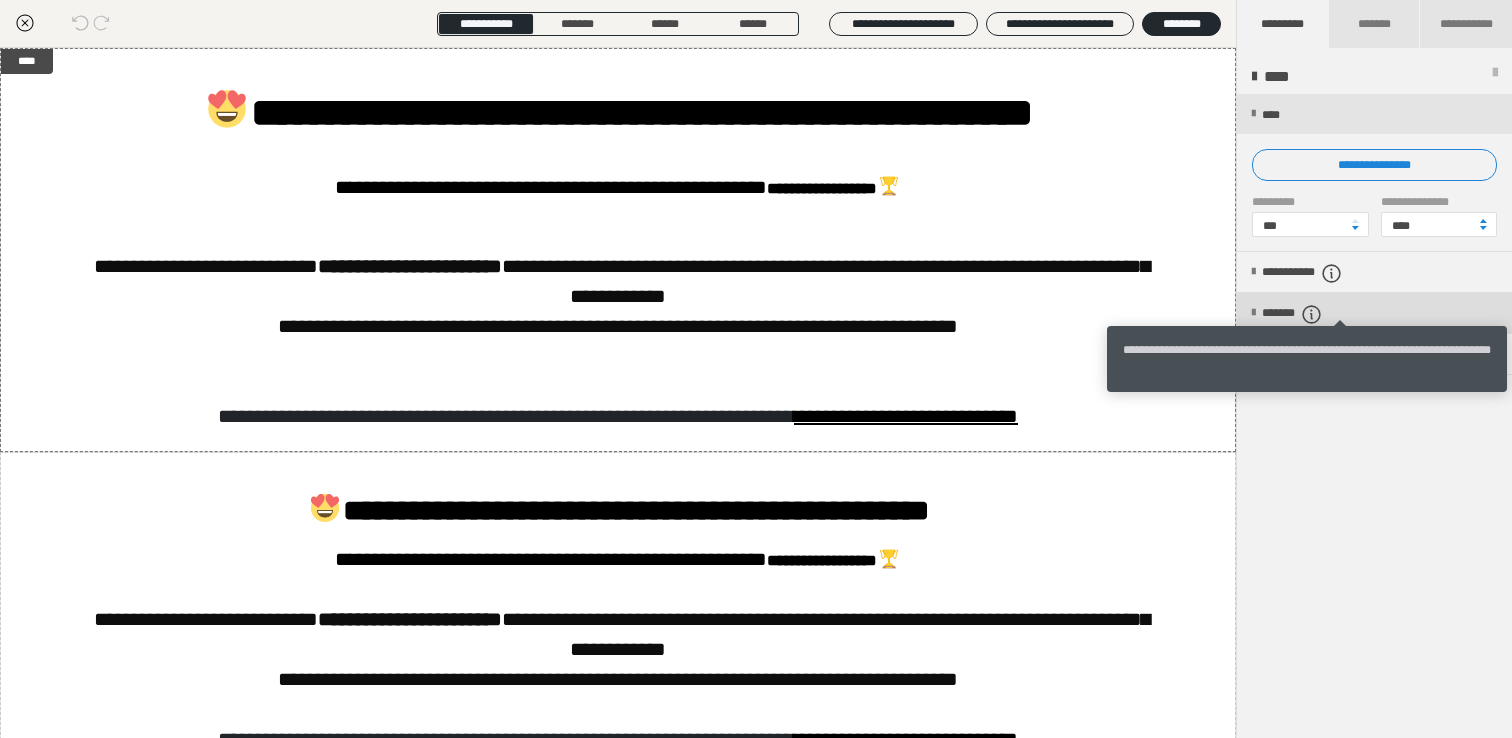 click 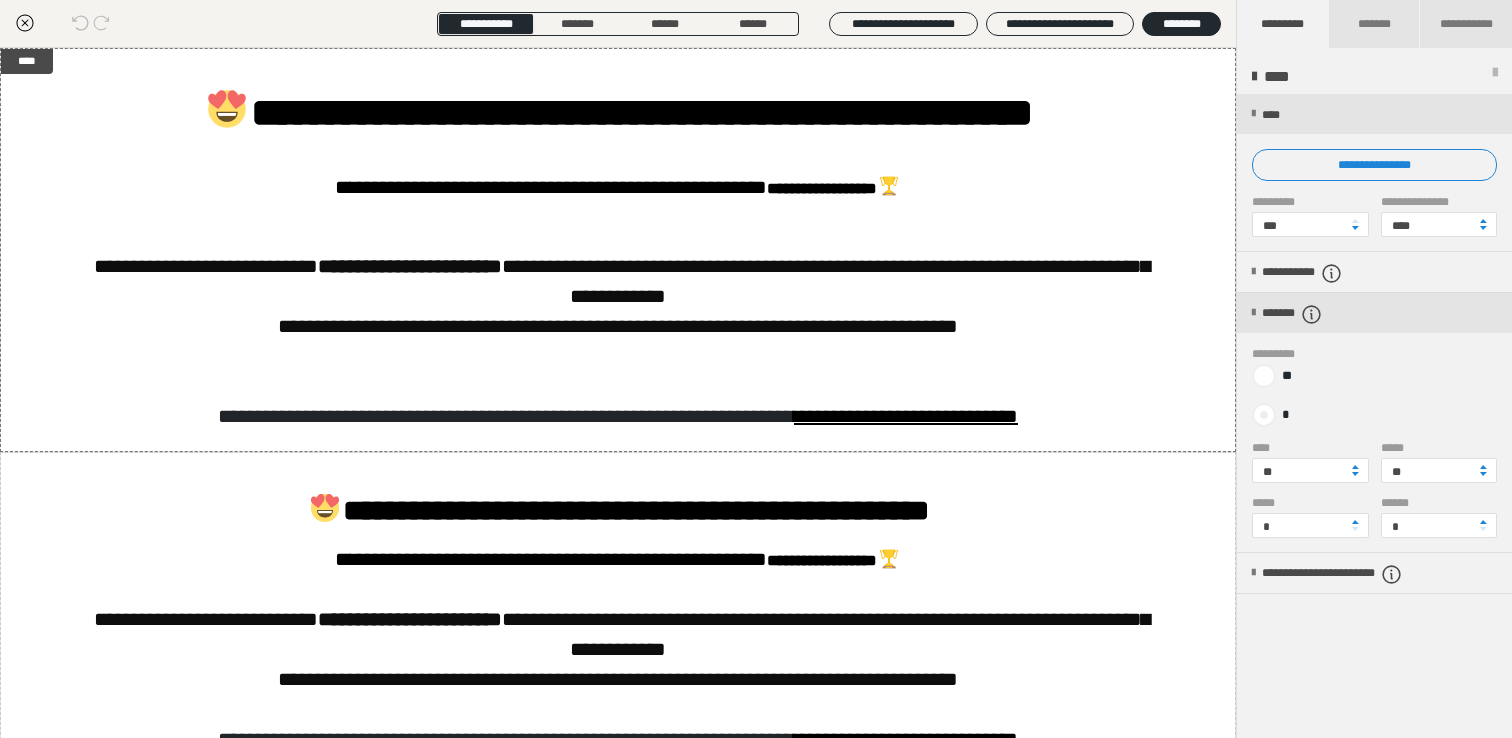 click at bounding box center [1264, 415] 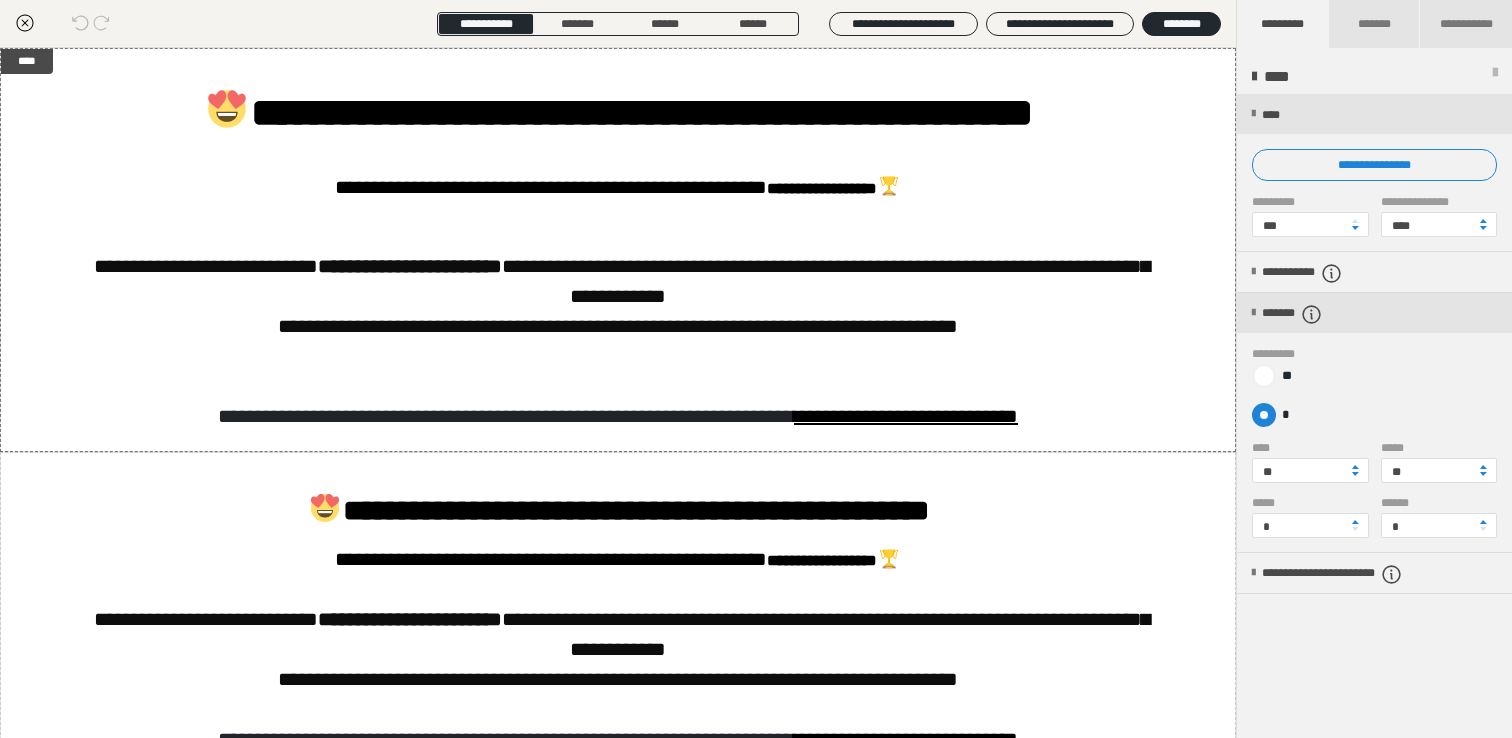 radio on "****" 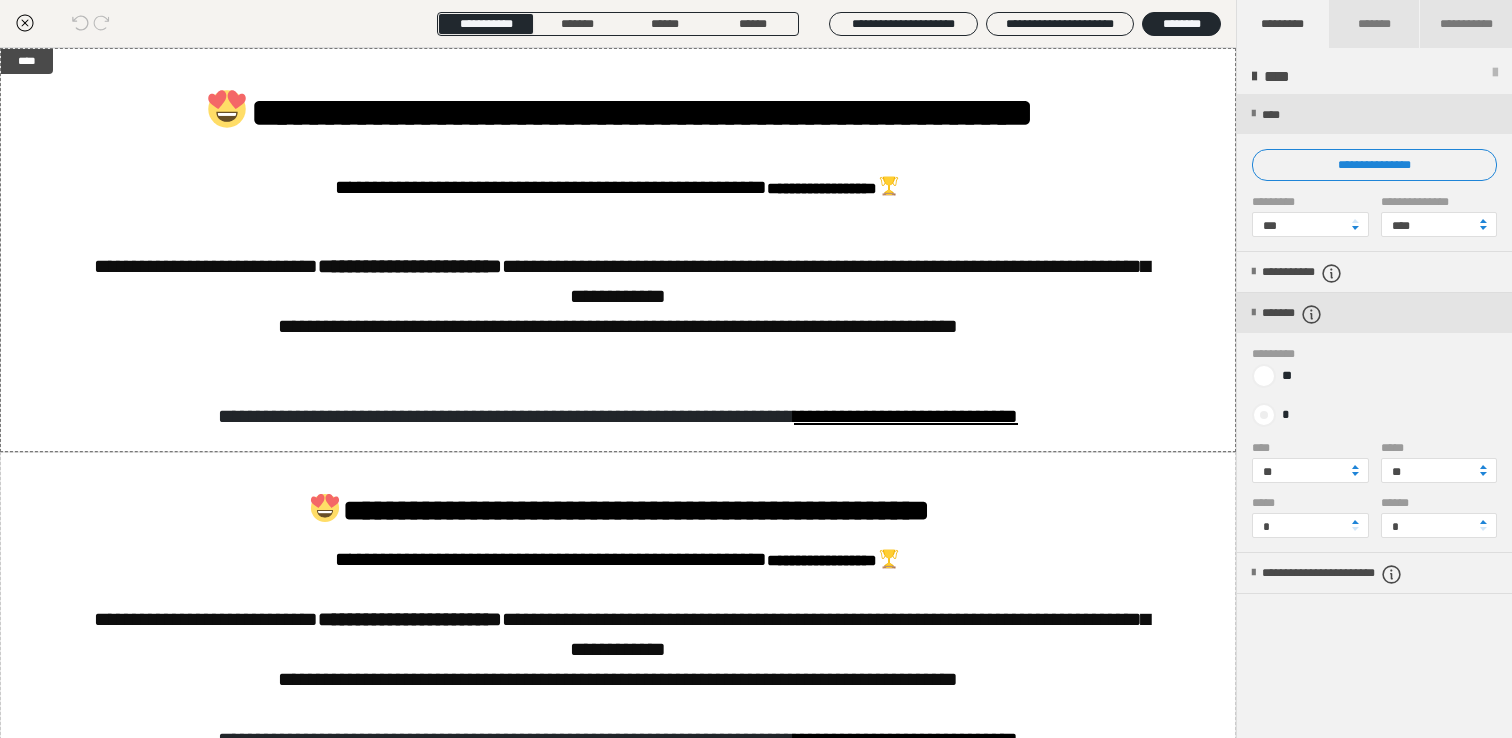 radio on "*****" 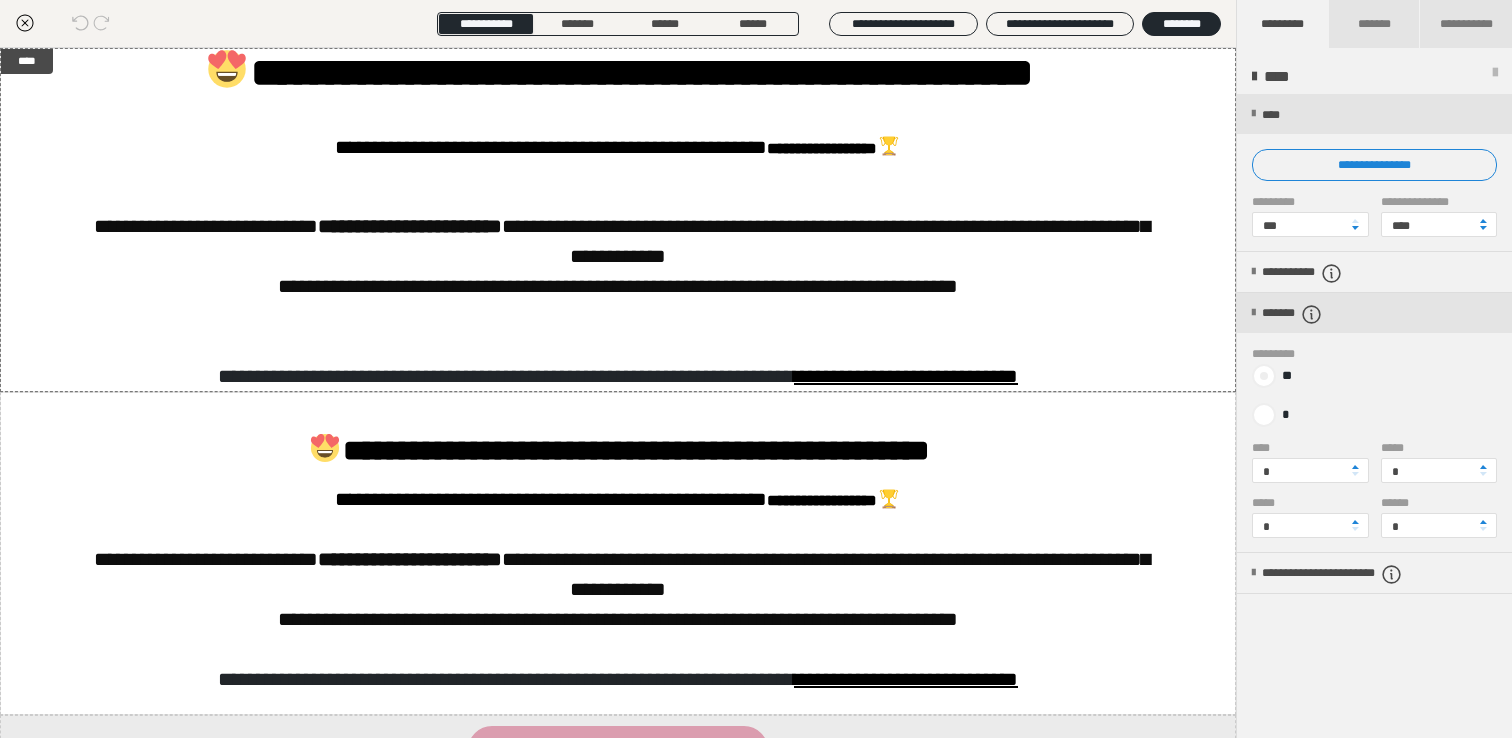 click on "**" at bounding box center (1274, 376) 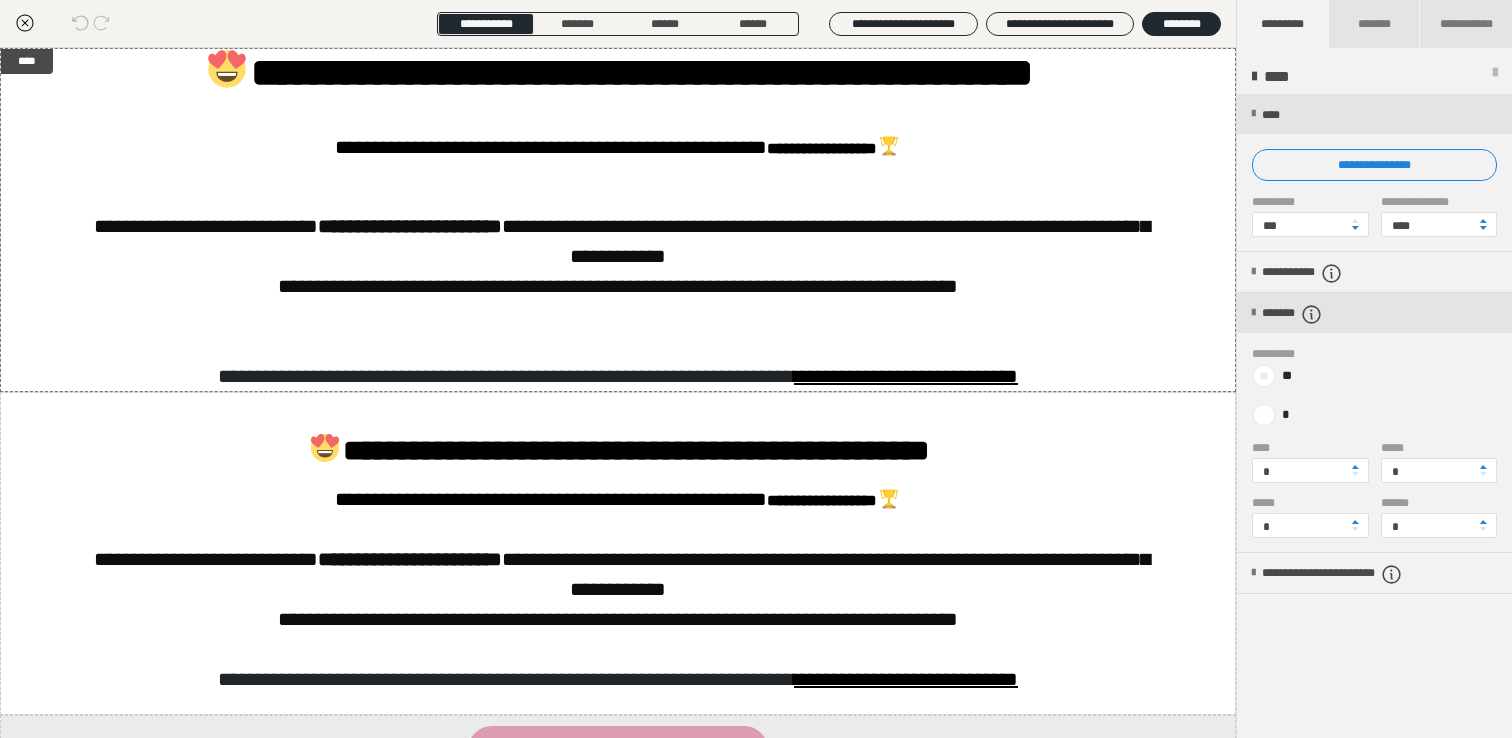 radio on "****" 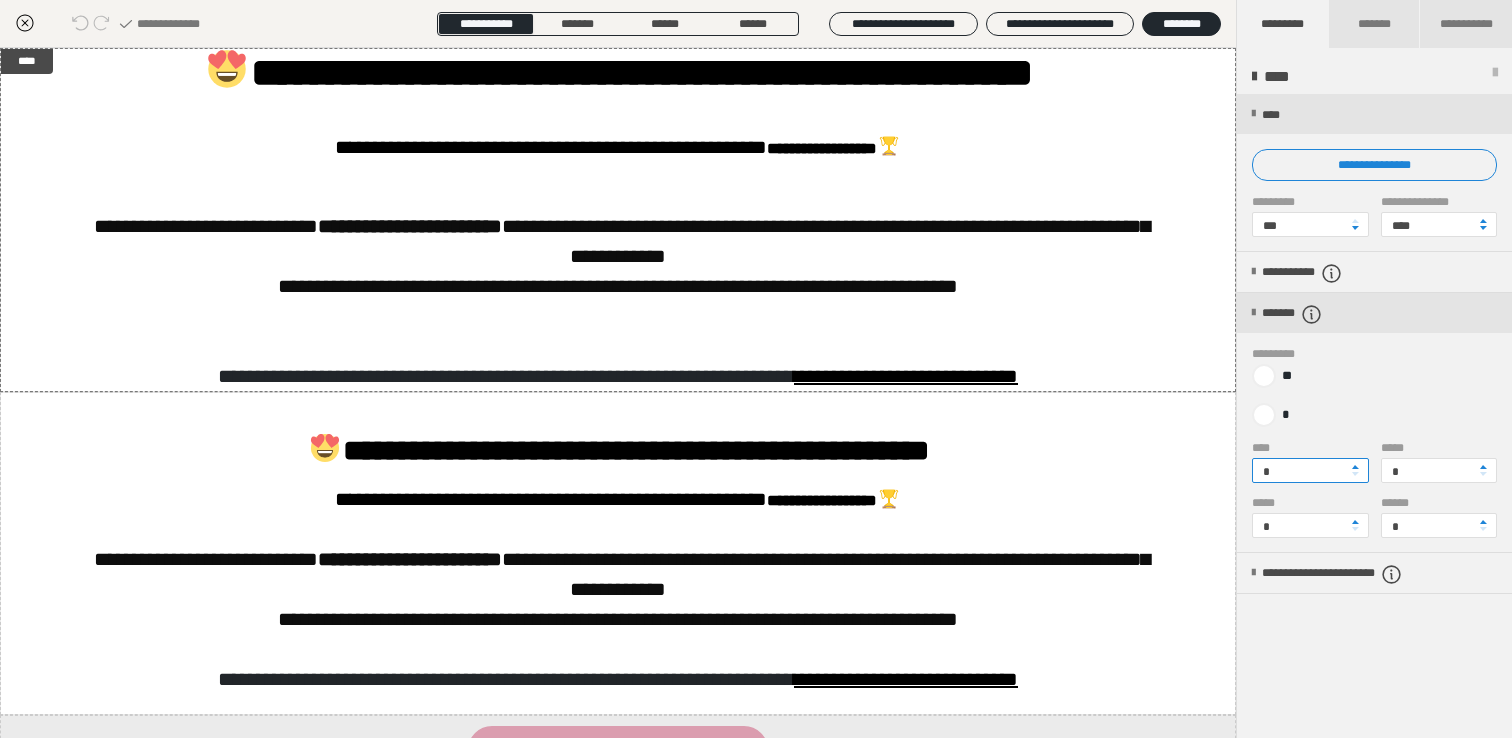 click on "*" at bounding box center (1310, 470) 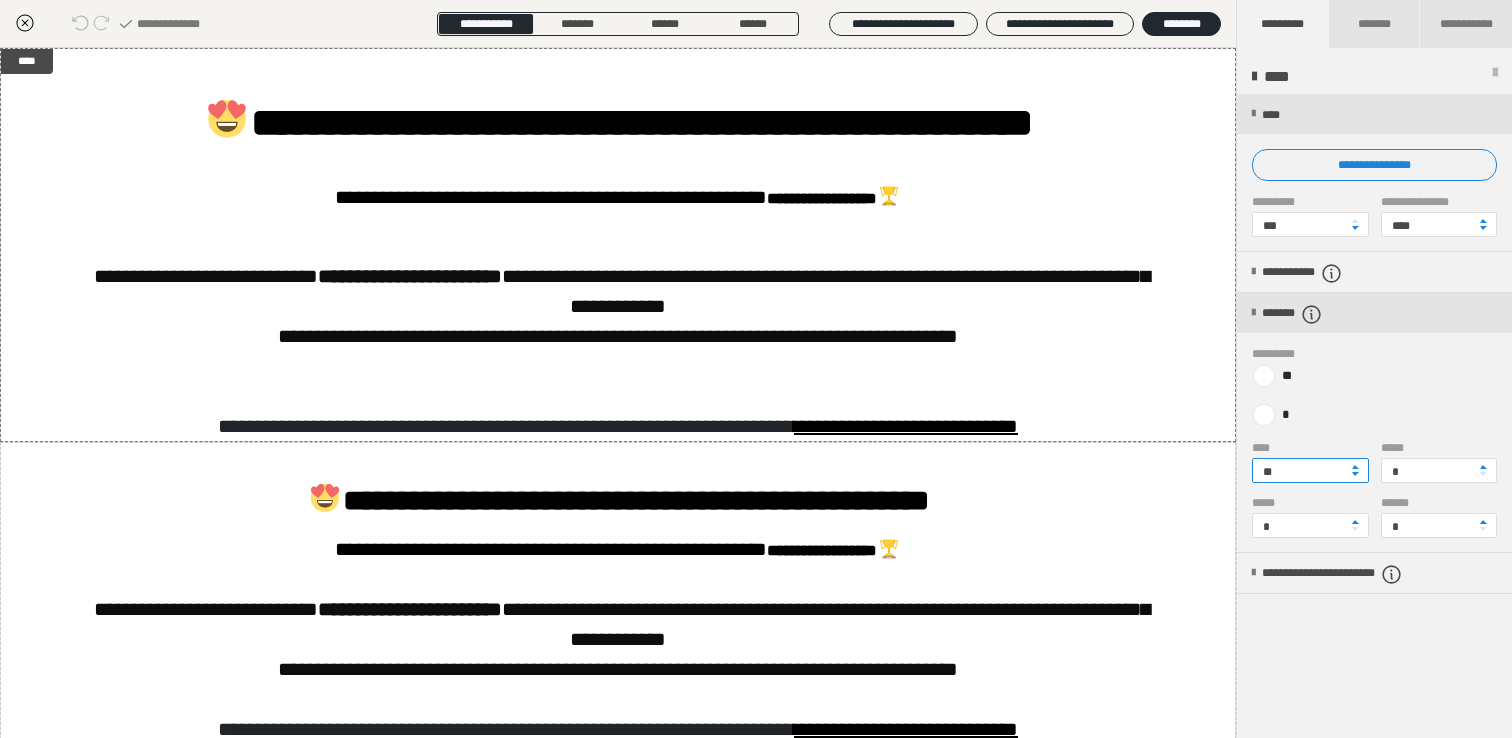 type on "**" 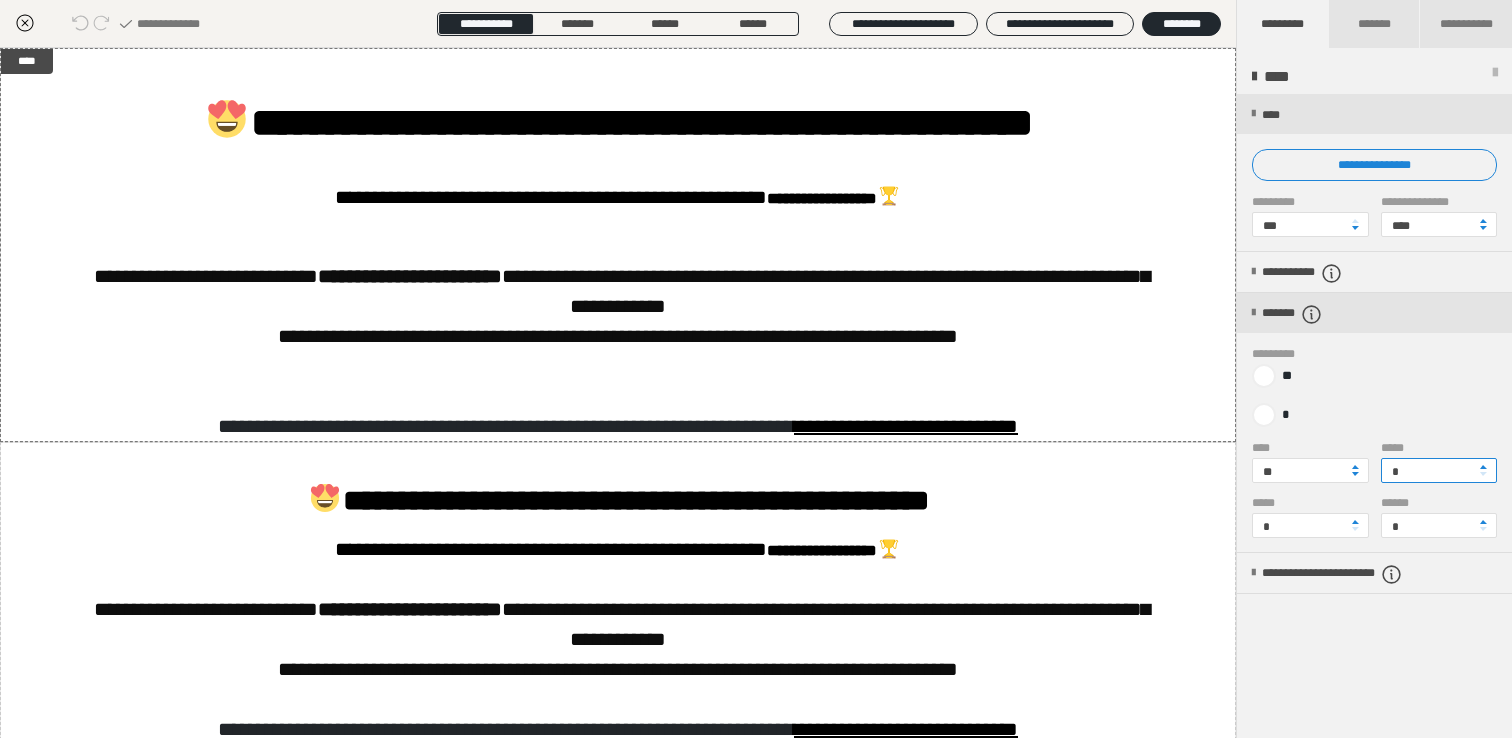 click on "*" at bounding box center (1439, 470) 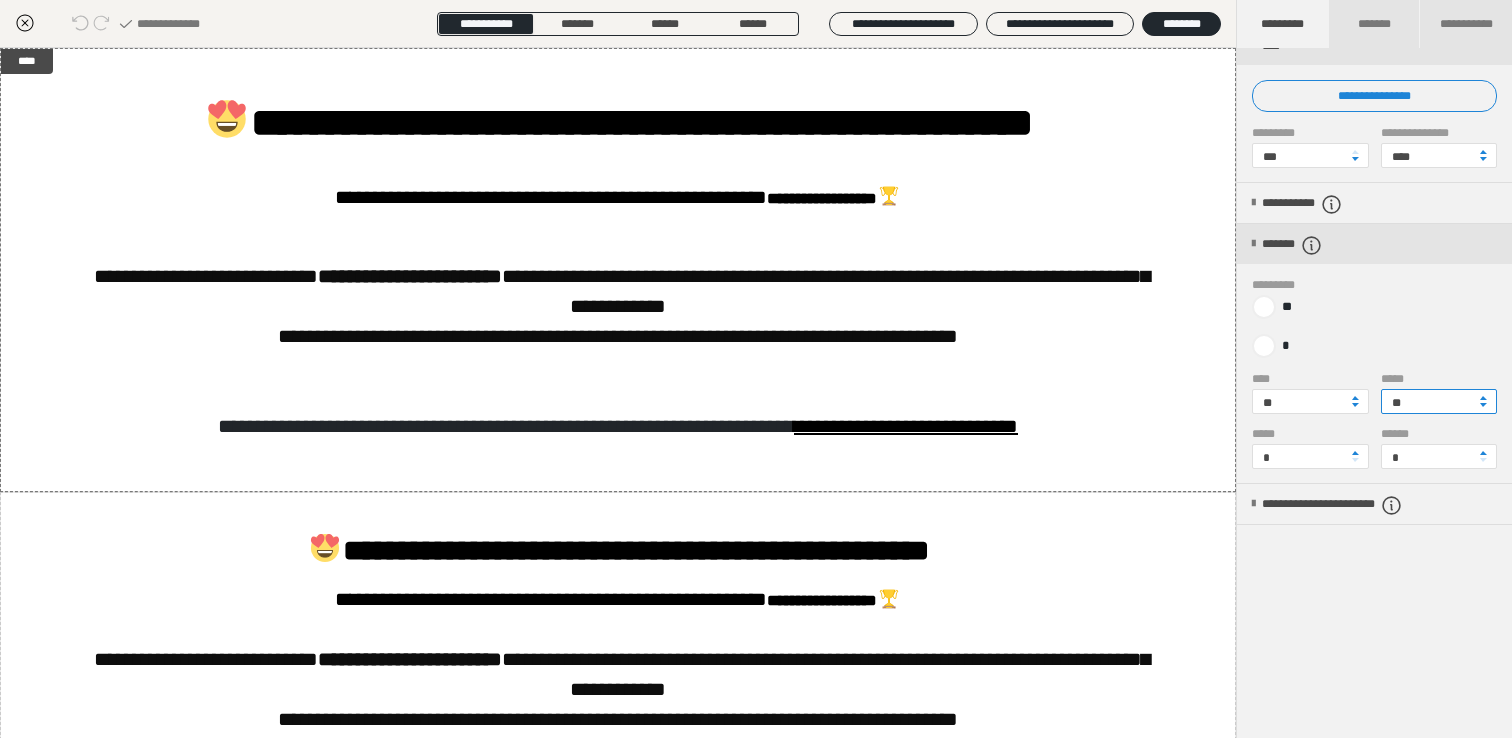 scroll, scrollTop: 108, scrollLeft: 0, axis: vertical 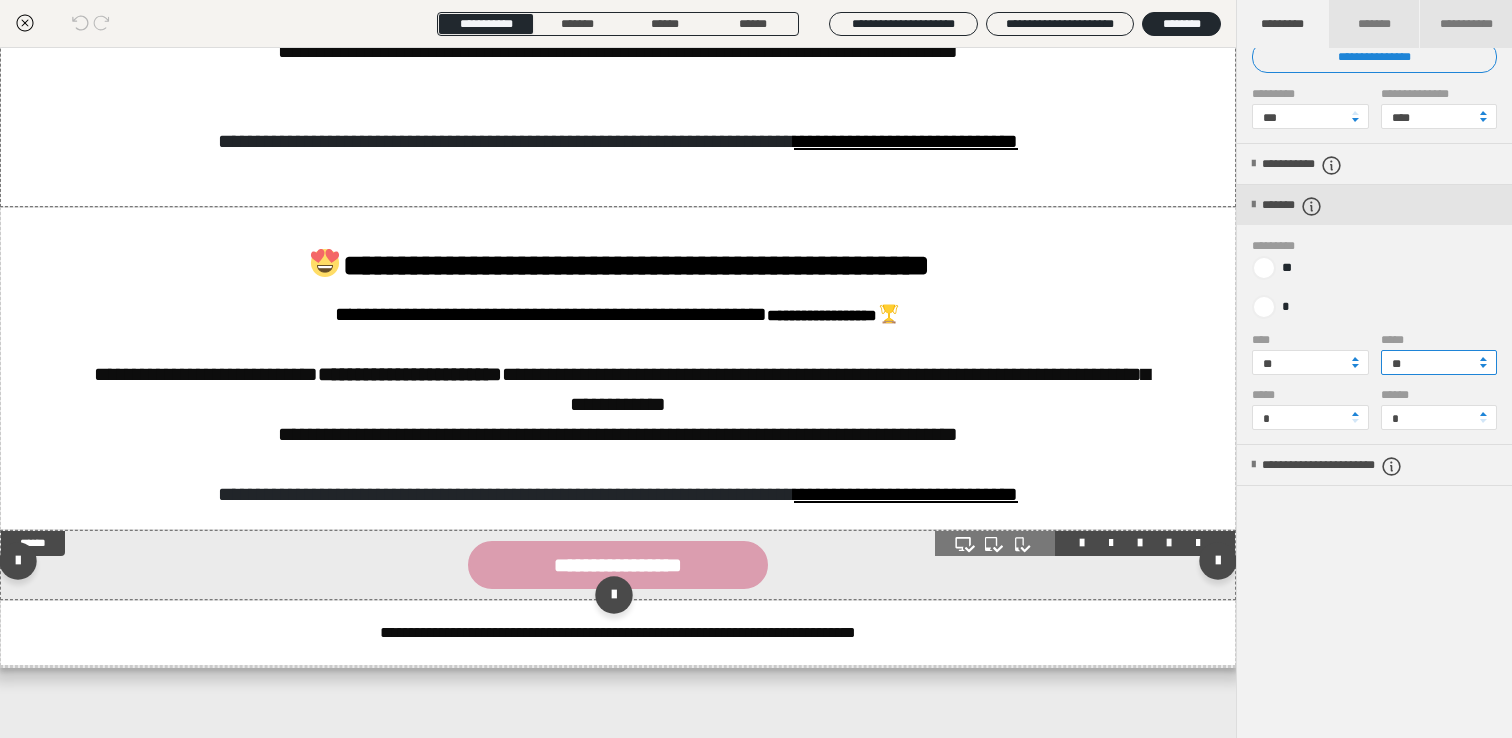 type on "**" 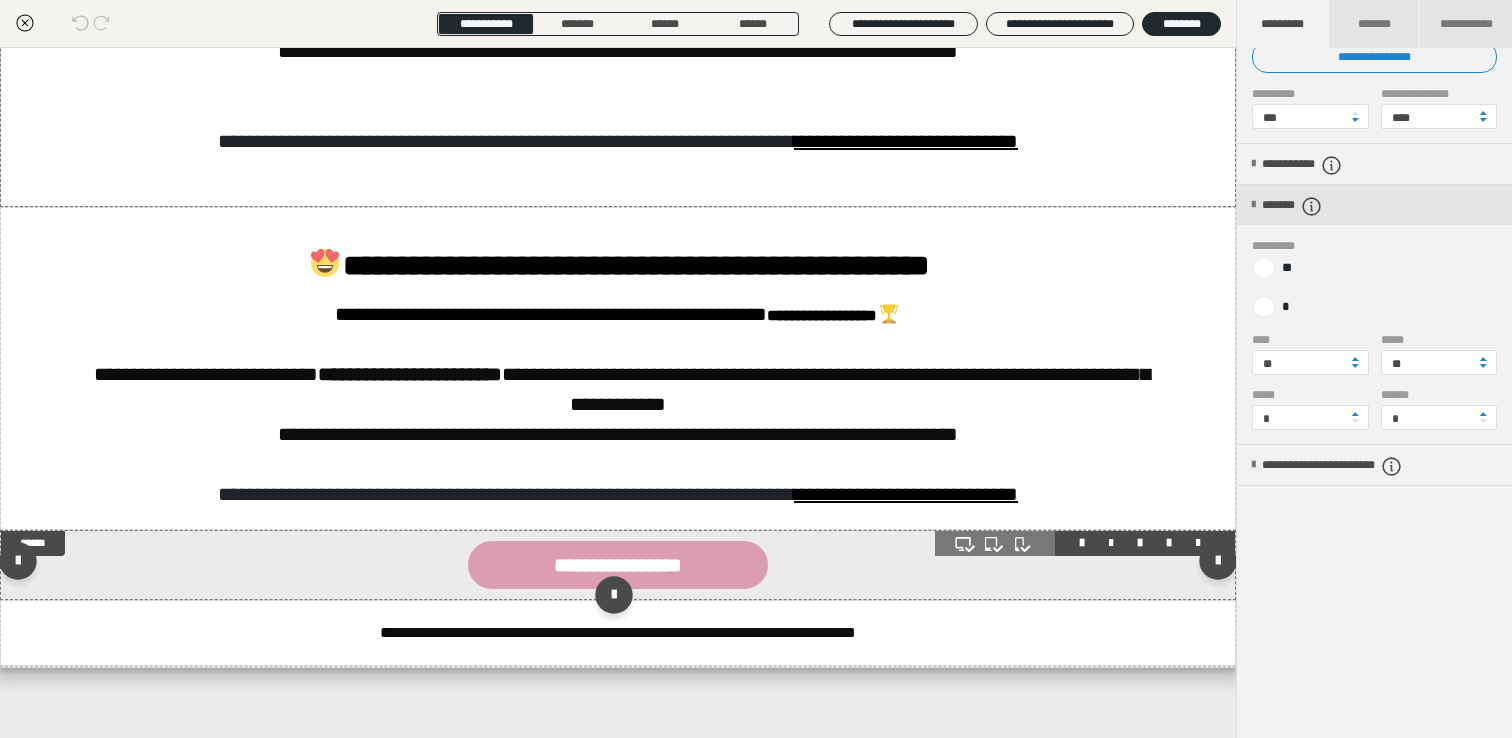 click at bounding box center [1169, 543] 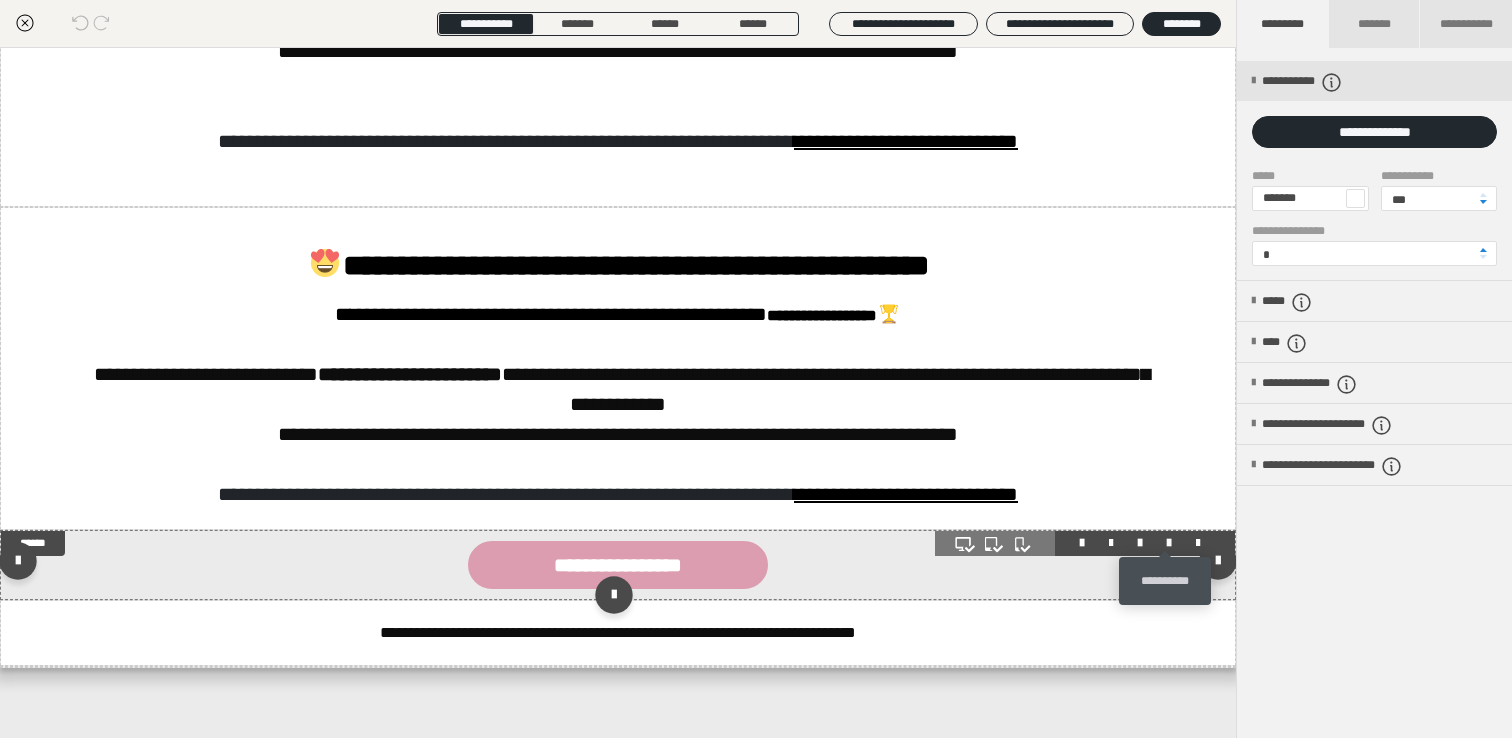 scroll, scrollTop: 0, scrollLeft: 0, axis: both 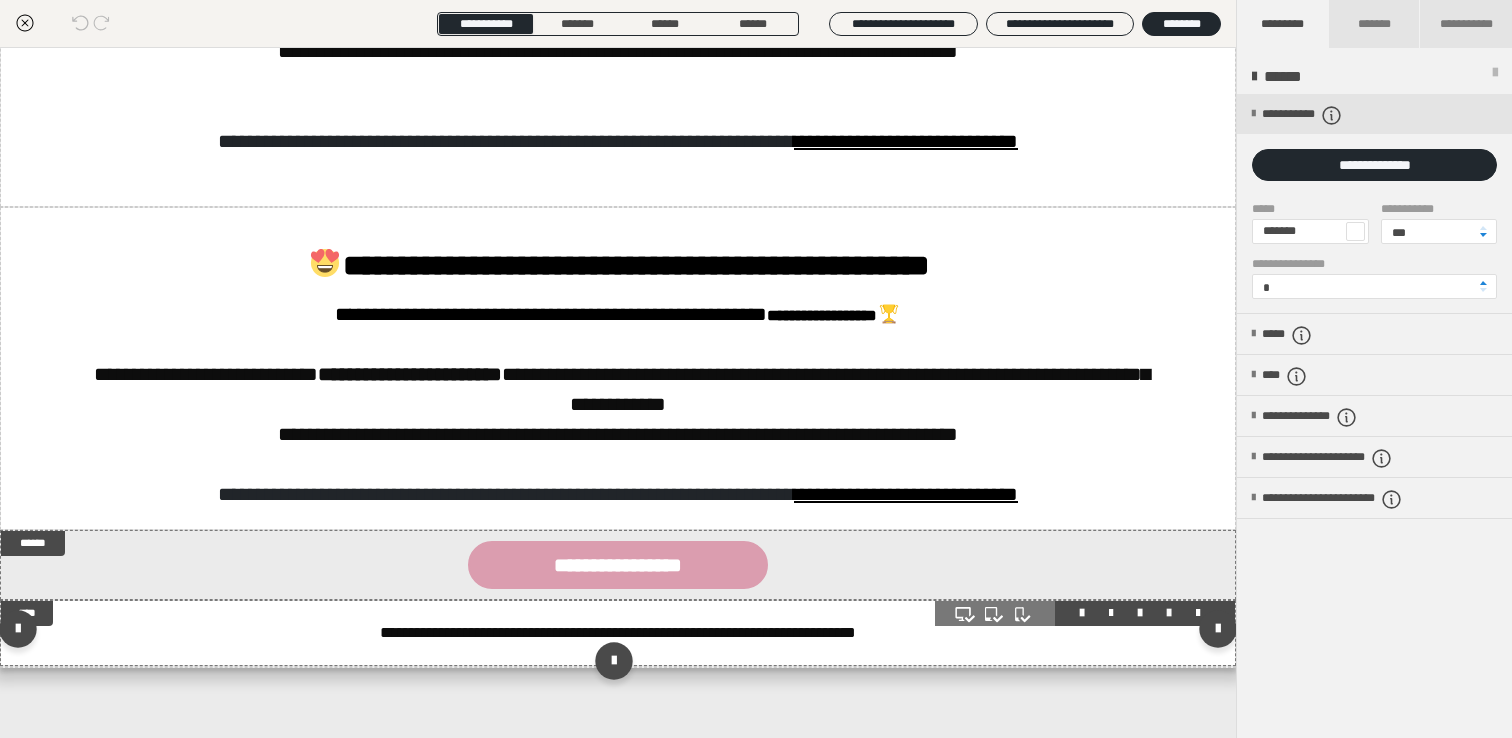 click at bounding box center (1169, 613) 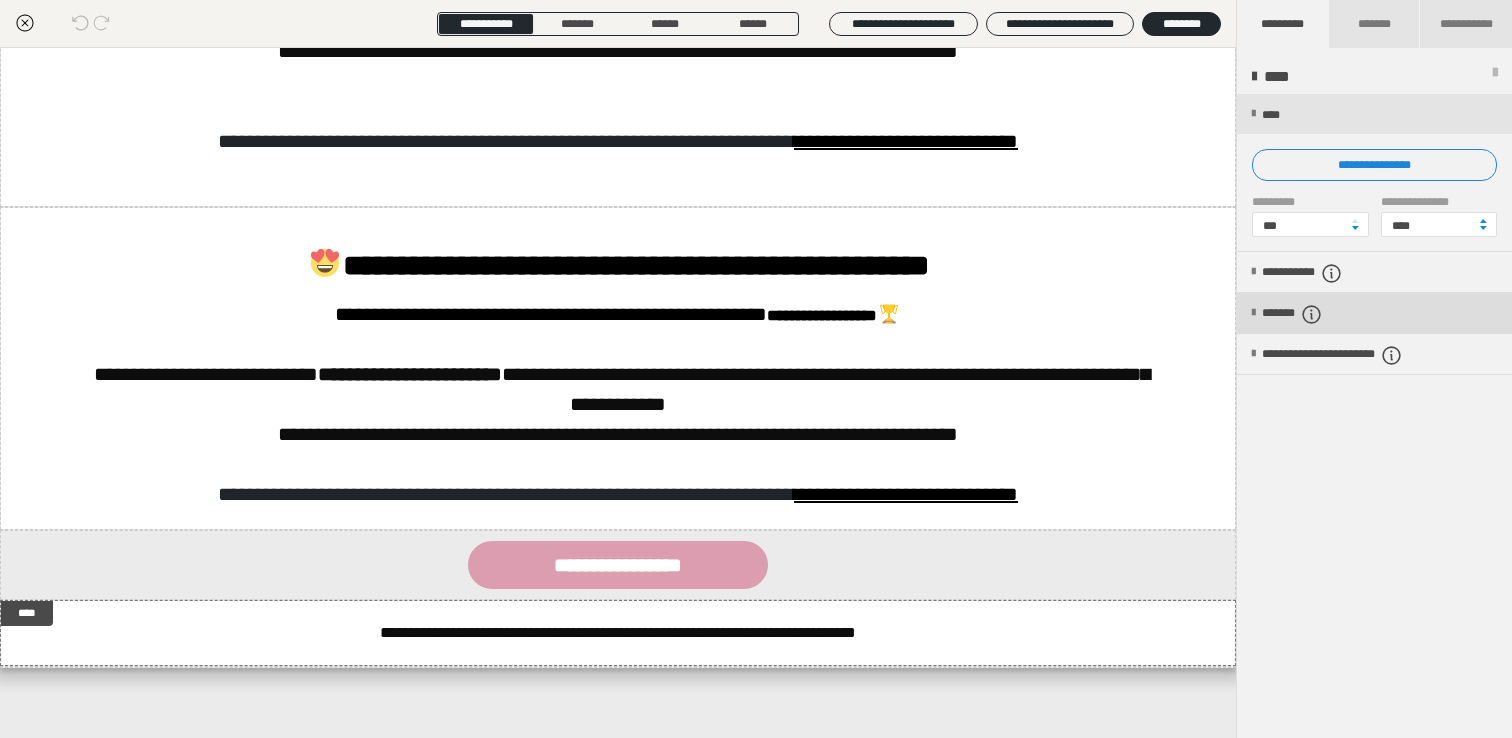 click on "*******" at bounding box center (1309, 314) 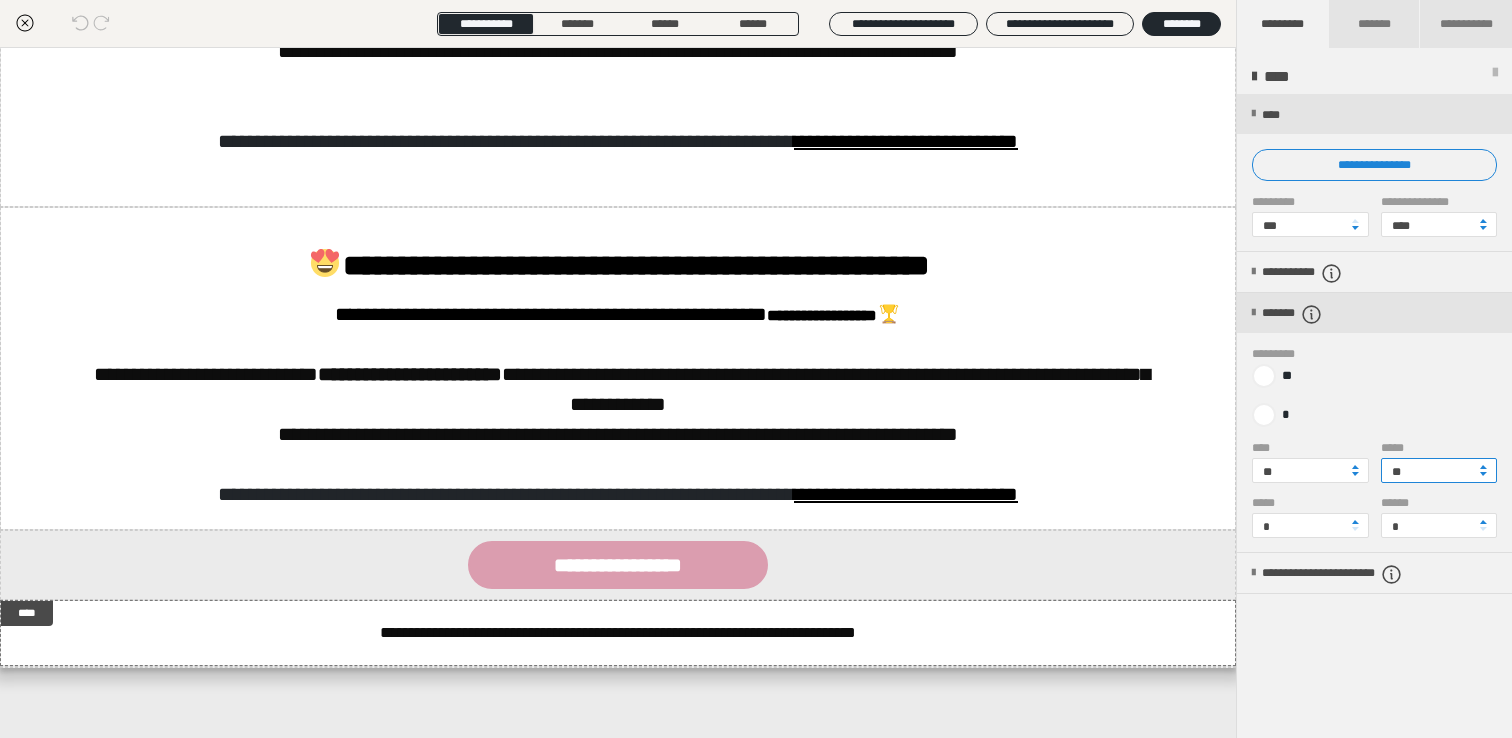 click on "**" at bounding box center (1439, 470) 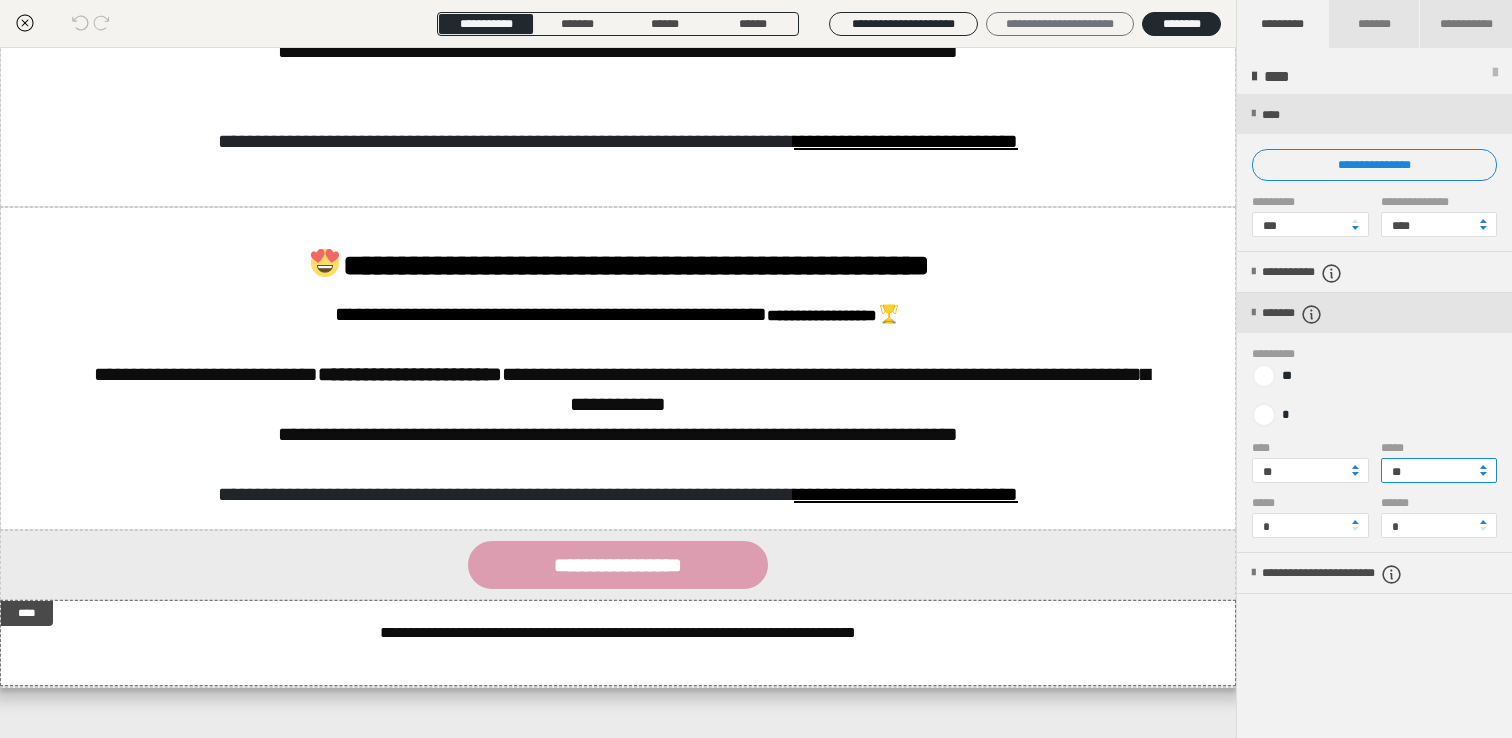 type on "**" 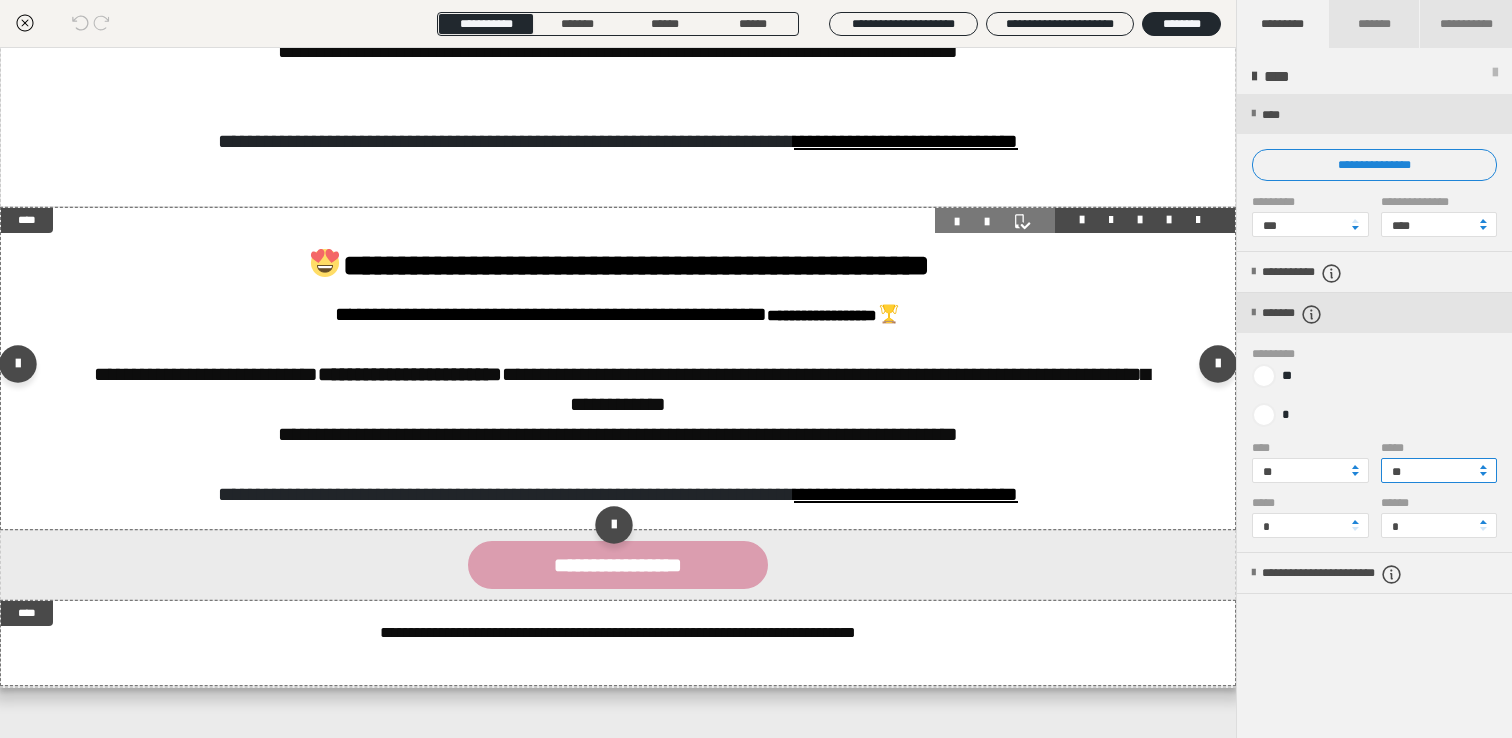 scroll, scrollTop: 0, scrollLeft: 0, axis: both 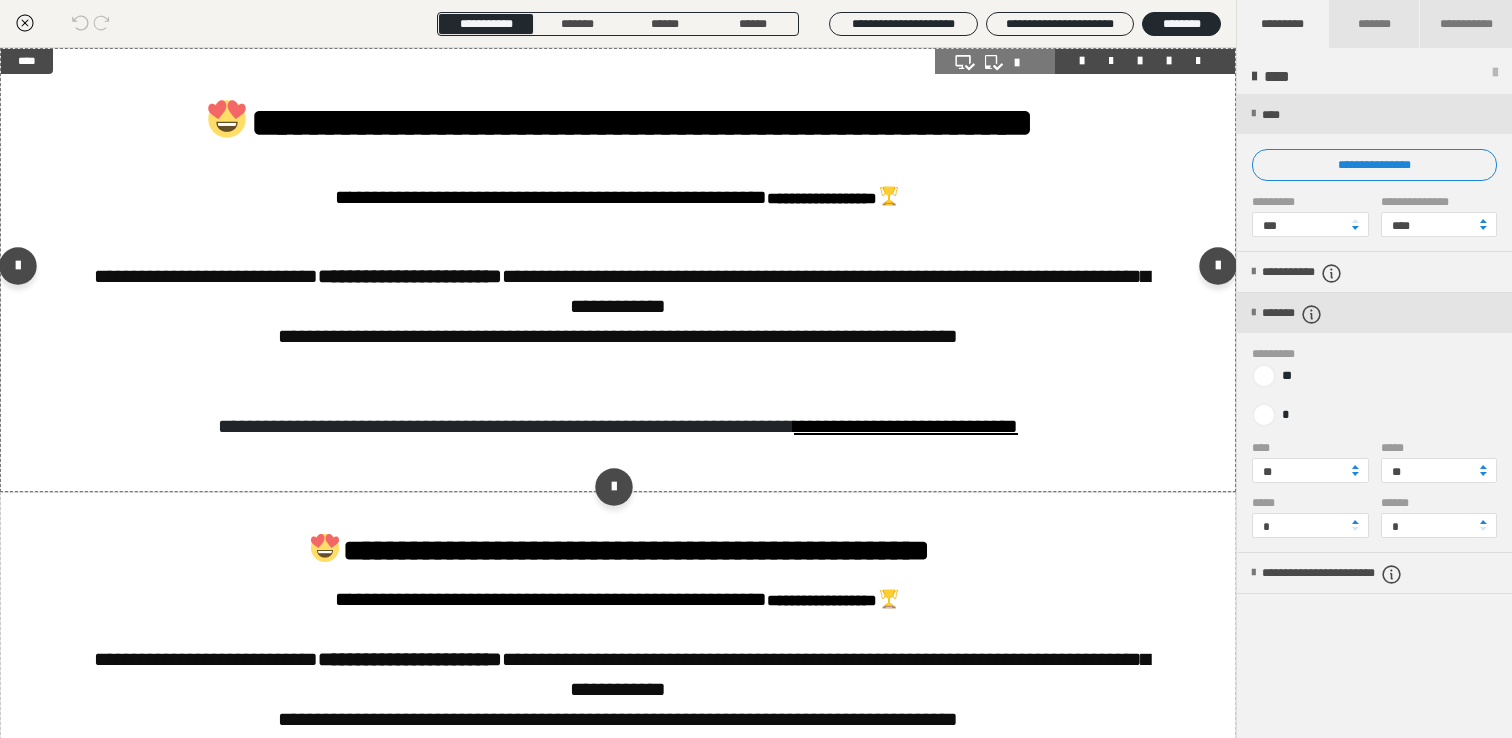 click at bounding box center (618, 270) 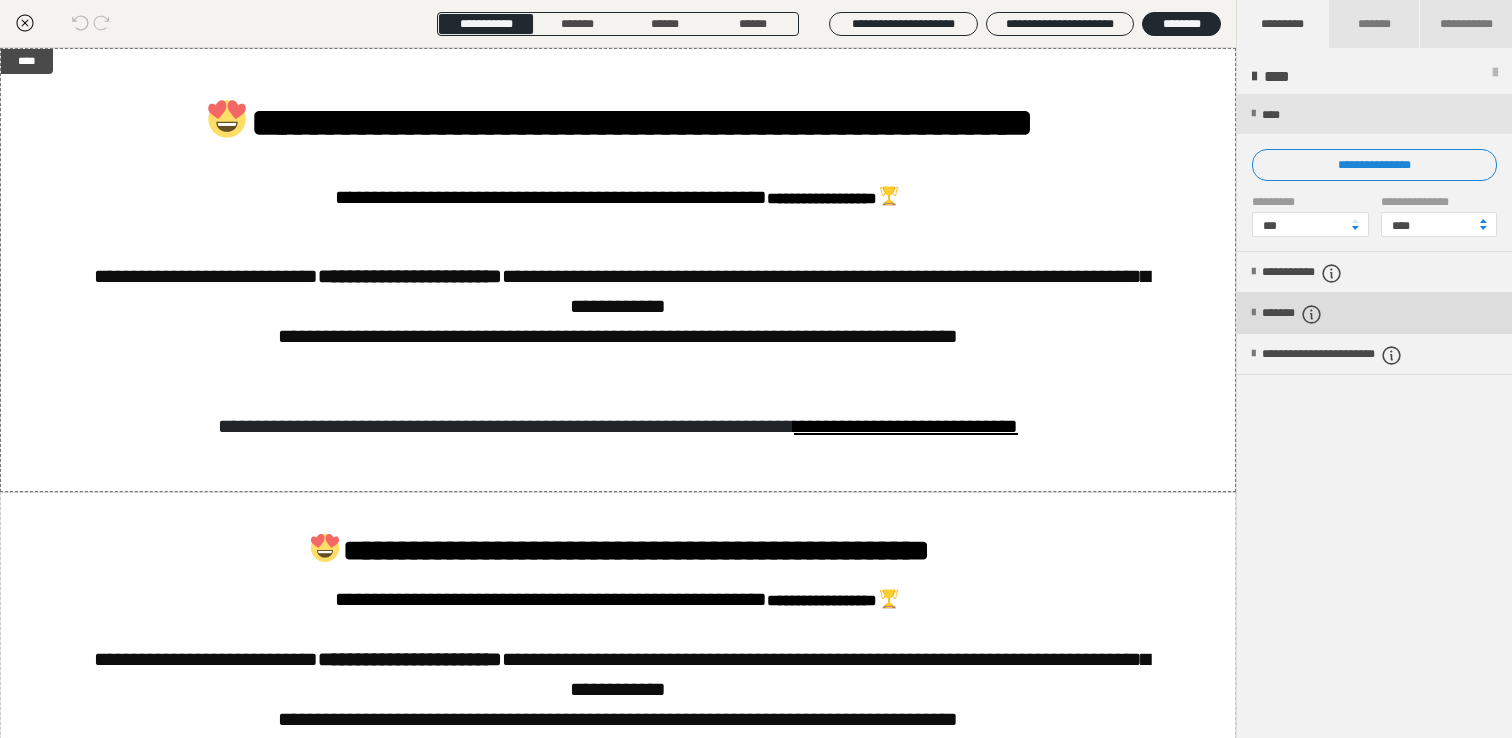 click on "*******" at bounding box center (1309, 314) 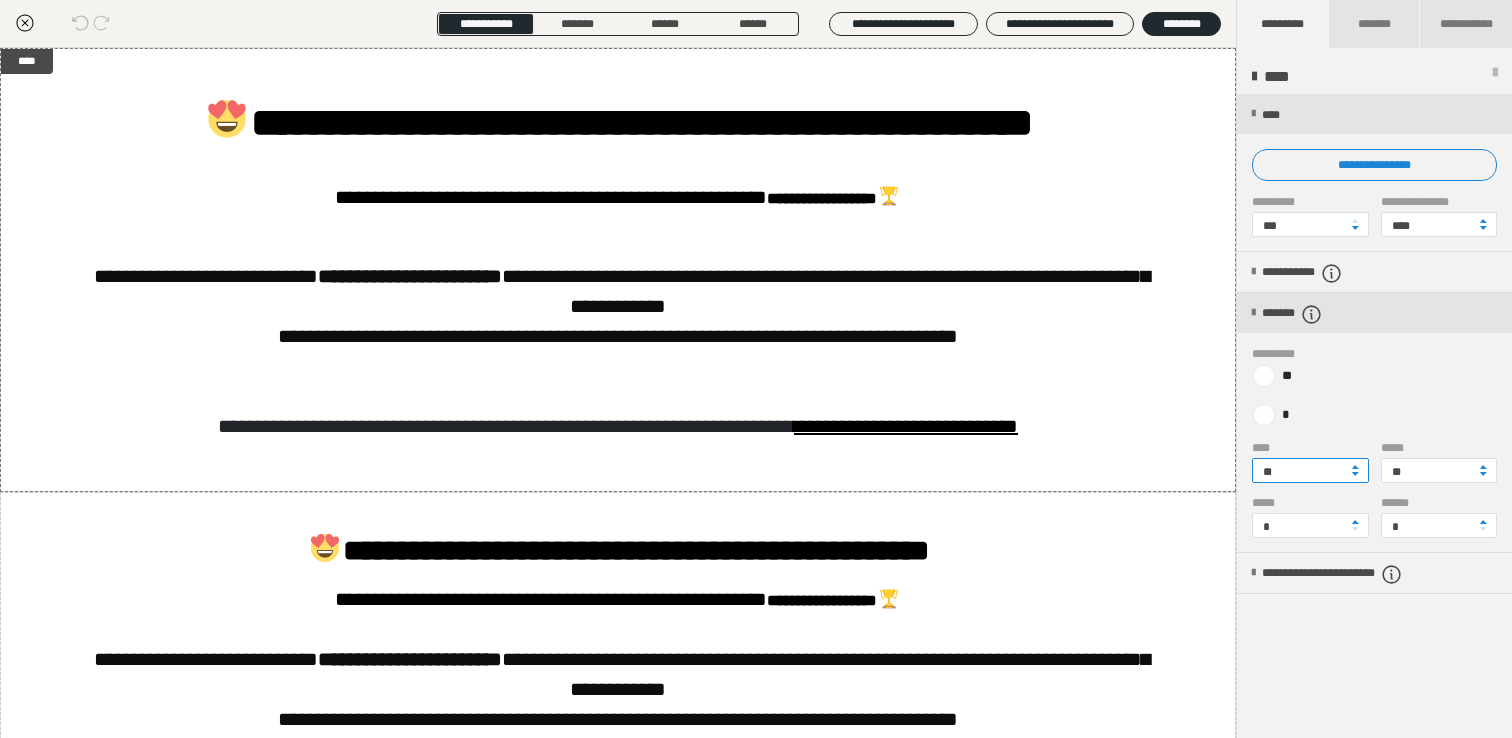 click on "**" at bounding box center (1310, 470) 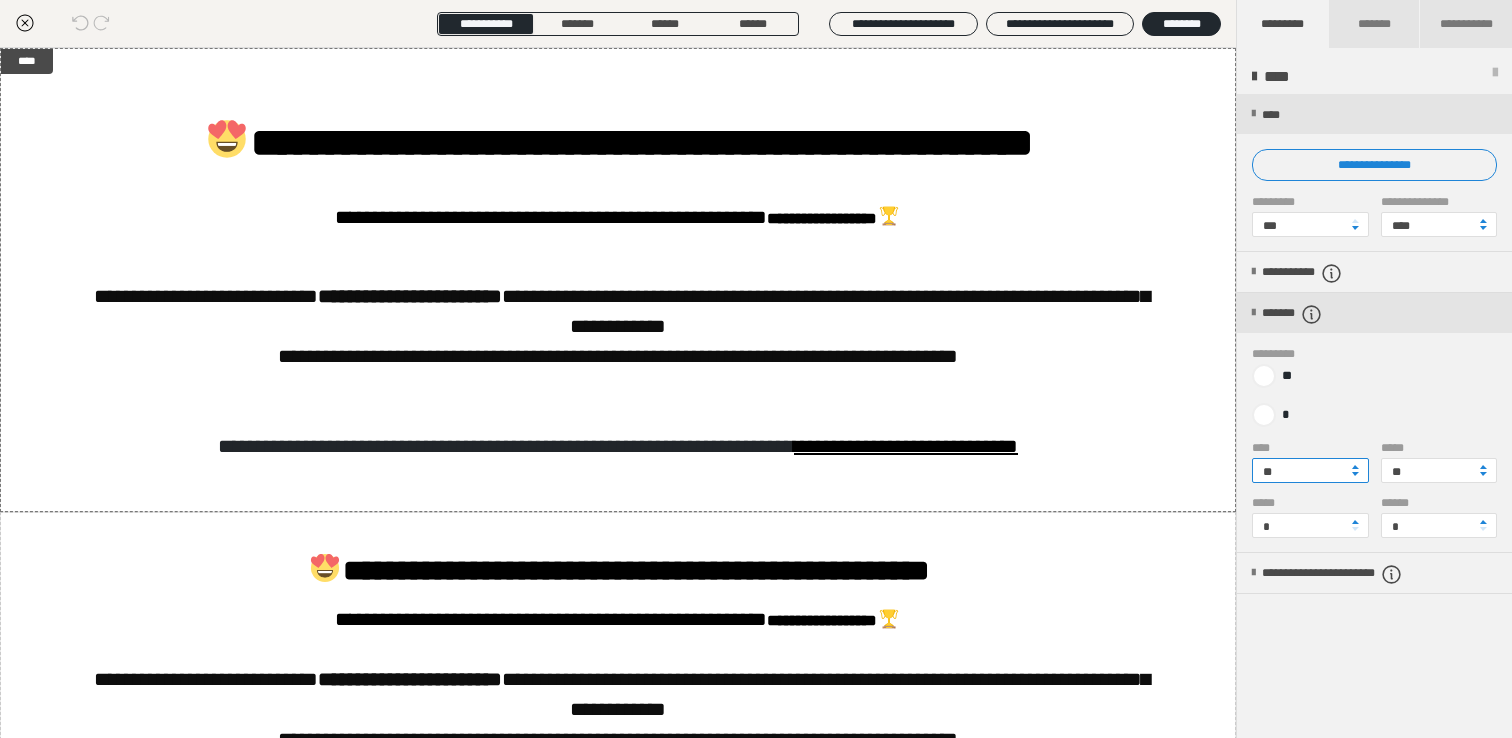 type on "**" 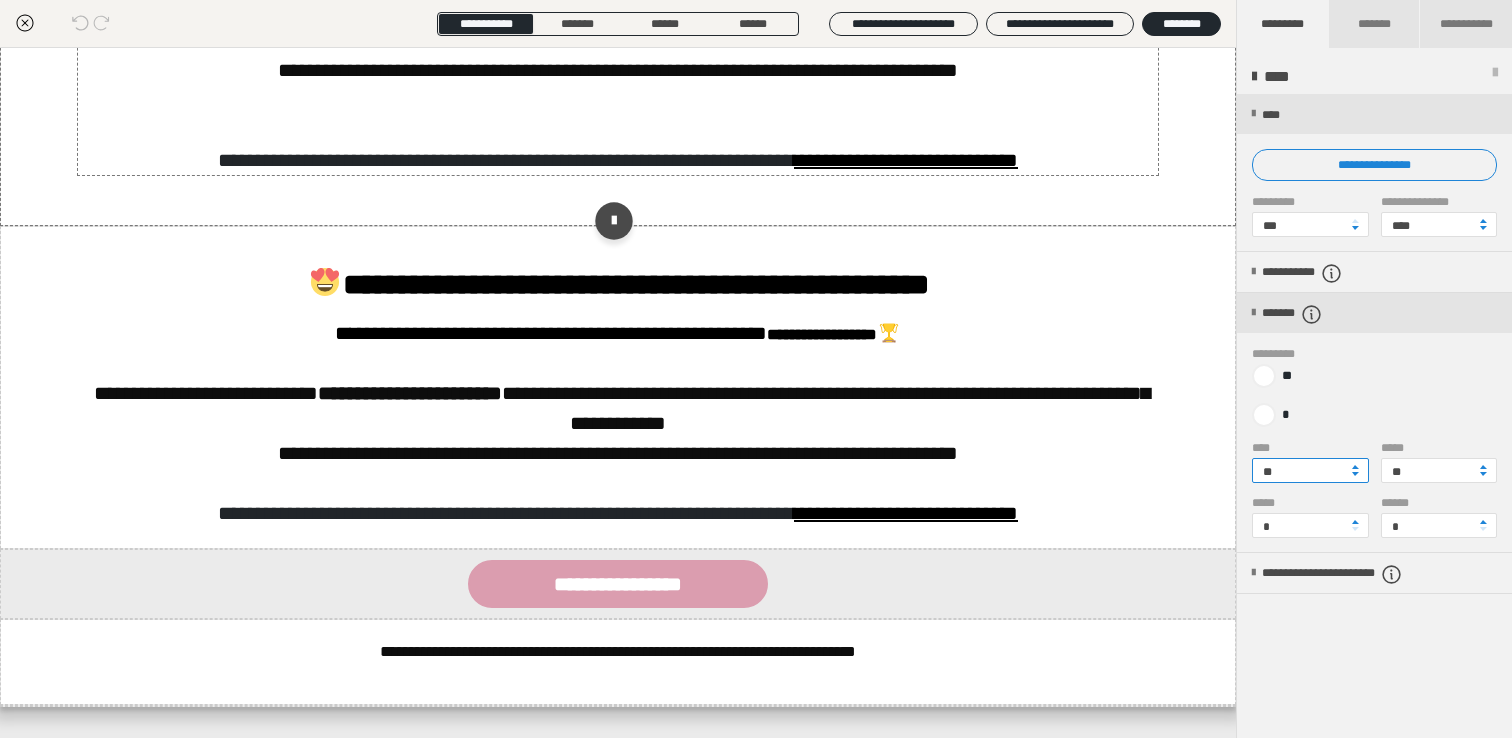 scroll, scrollTop: 325, scrollLeft: 0, axis: vertical 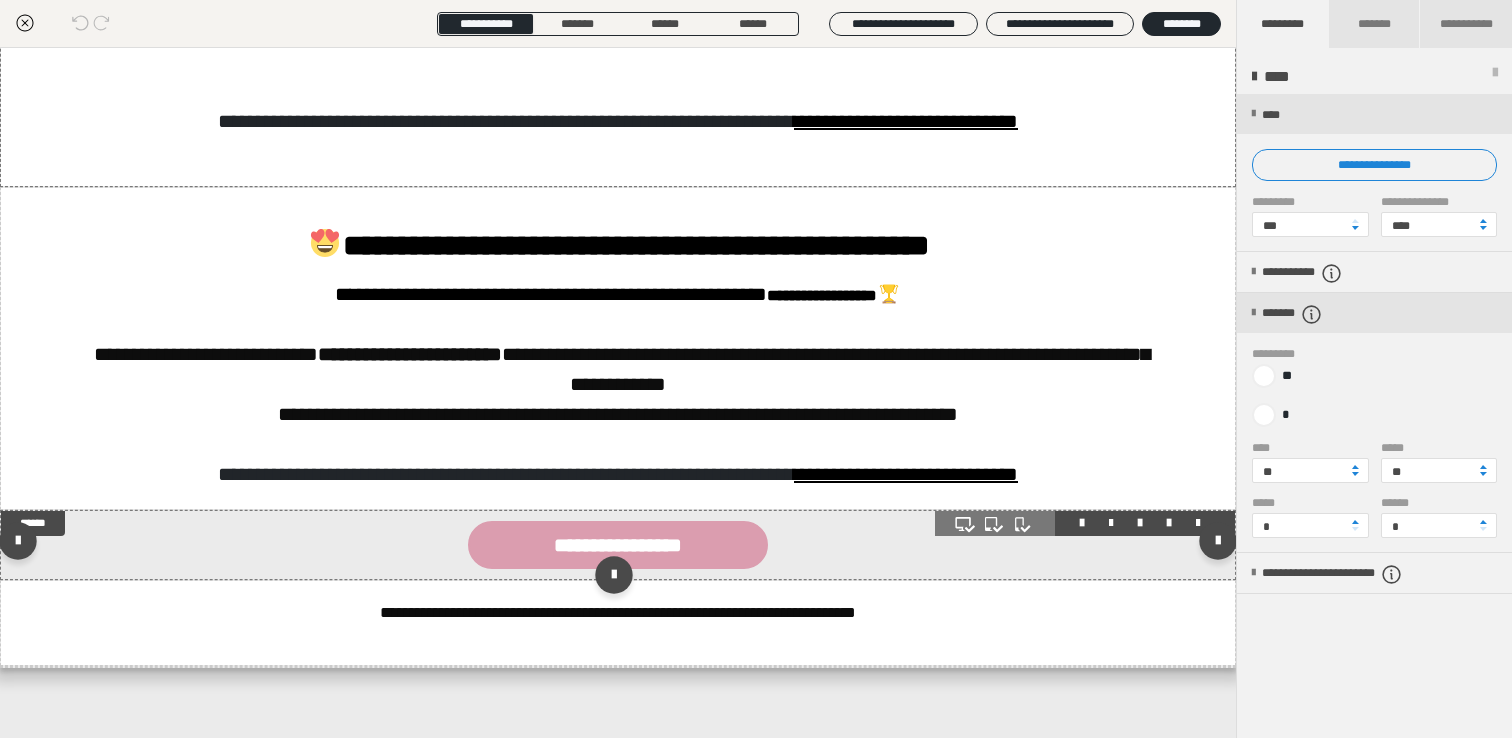 click on "**********" at bounding box center (618, 545) 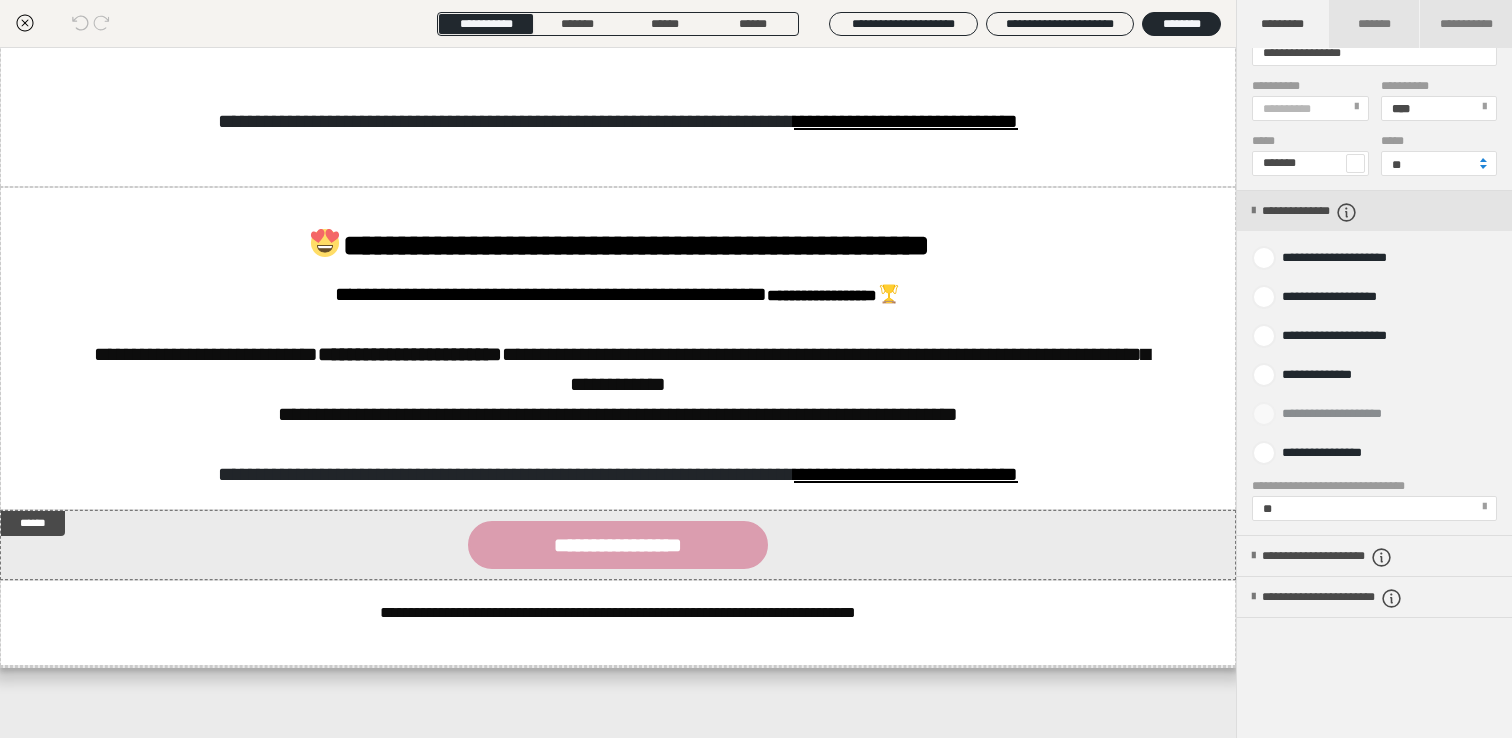 scroll, scrollTop: 747, scrollLeft: 0, axis: vertical 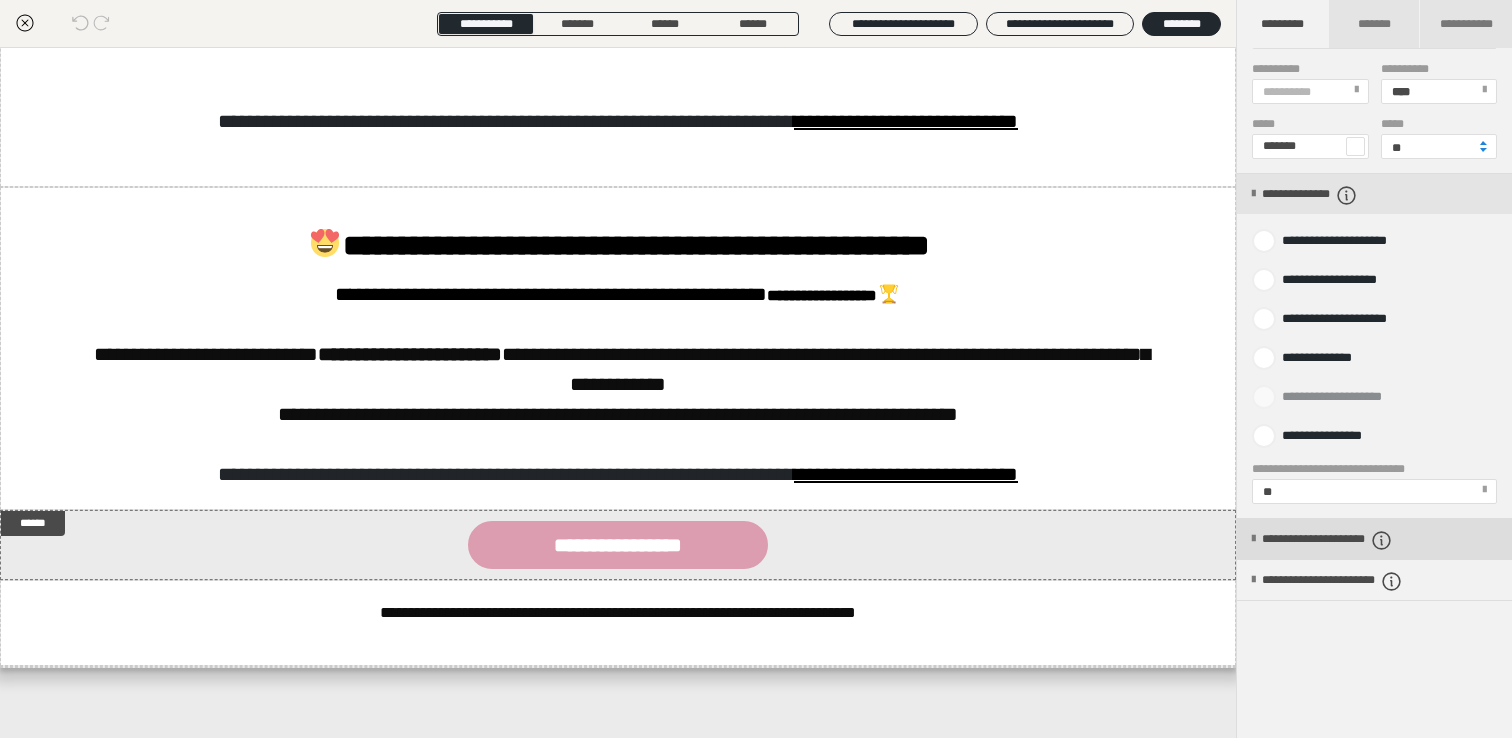 click on "**********" at bounding box center [1374, 539] 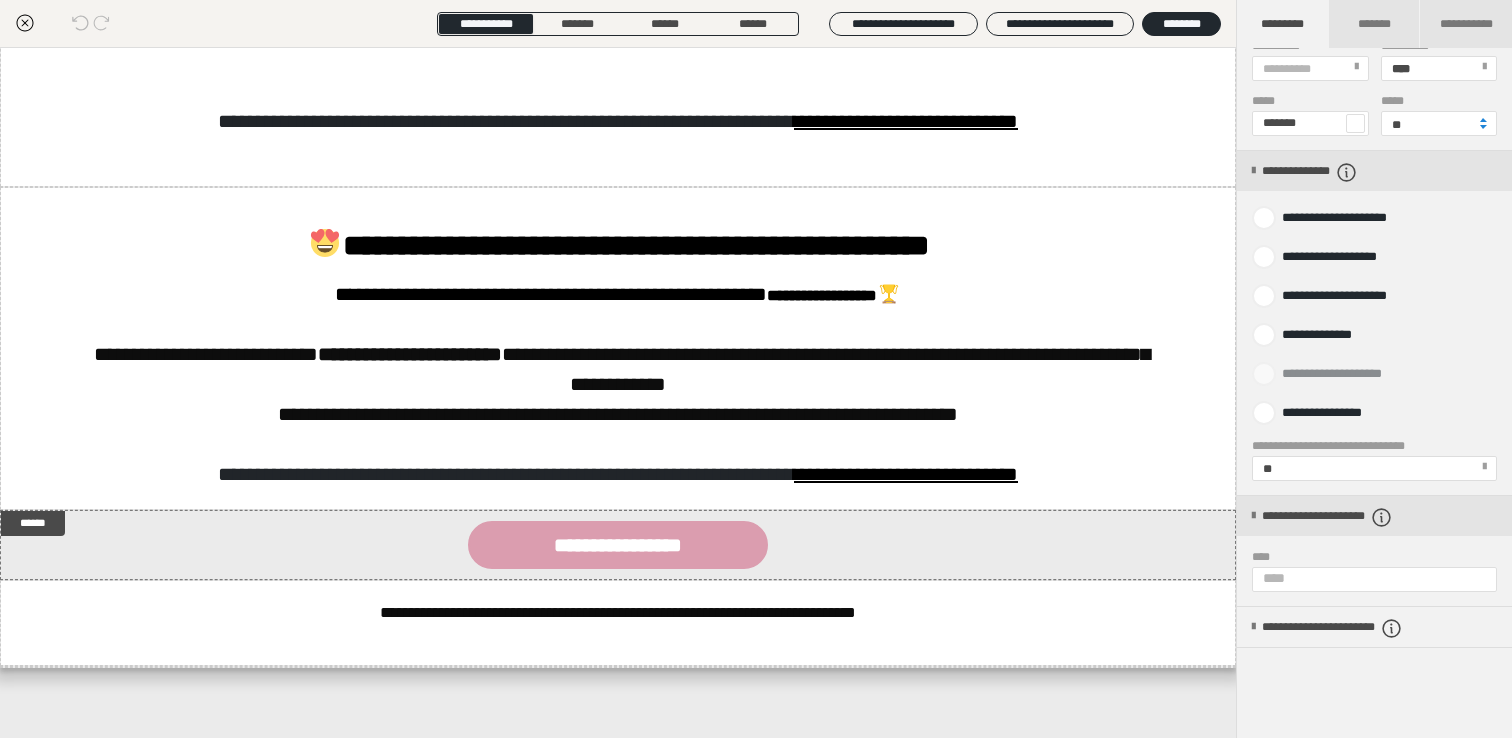 scroll, scrollTop: 766, scrollLeft: 0, axis: vertical 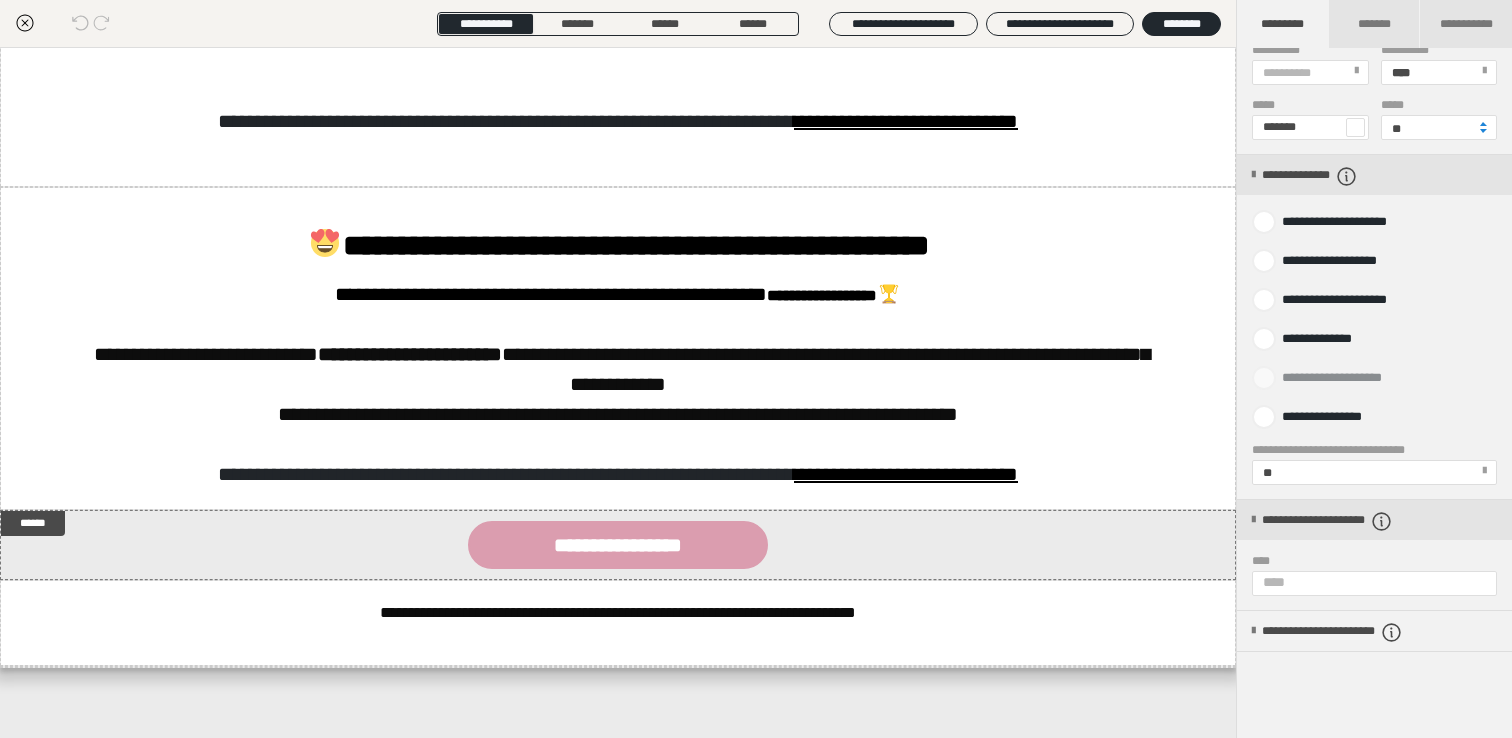 click 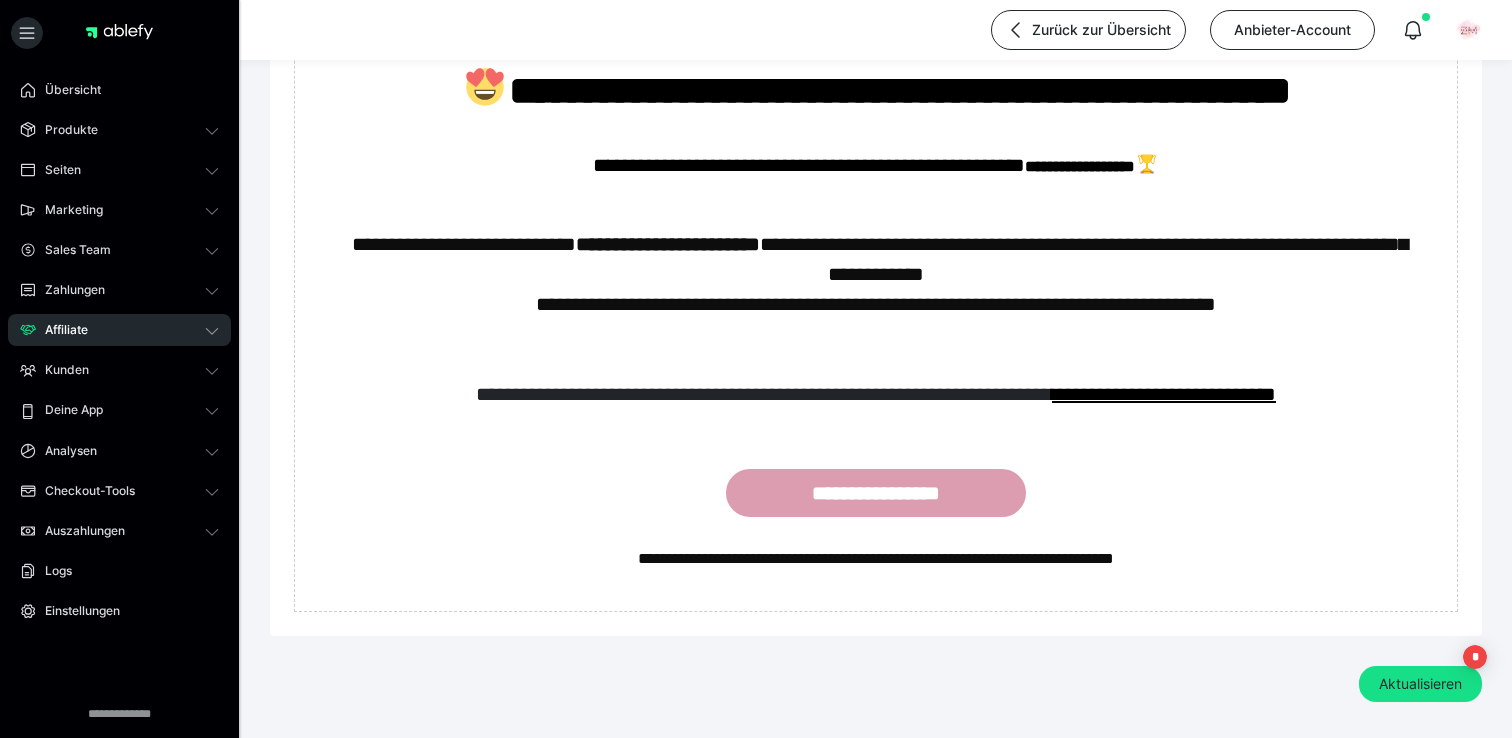 scroll, scrollTop: 435, scrollLeft: 0, axis: vertical 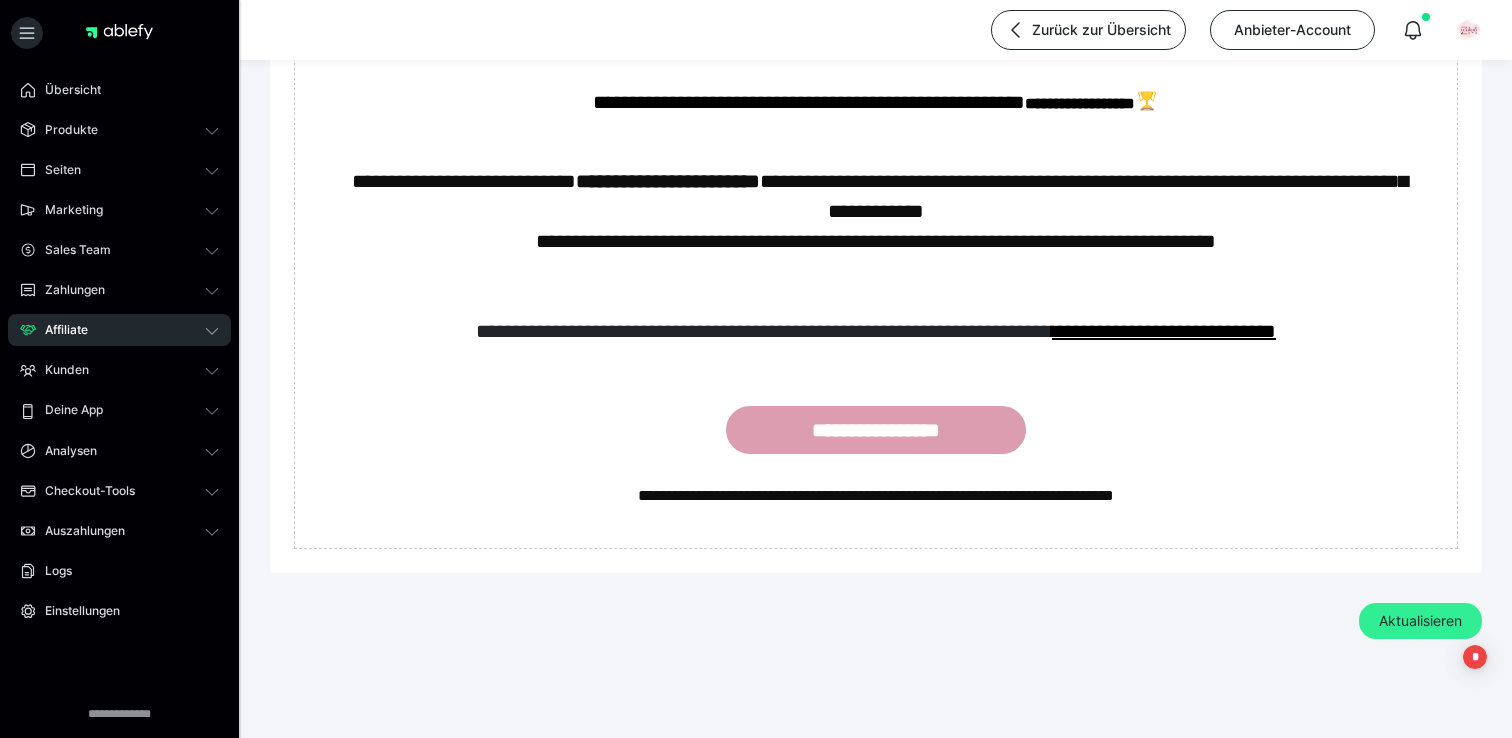click on "Aktualisieren" at bounding box center [1420, 621] 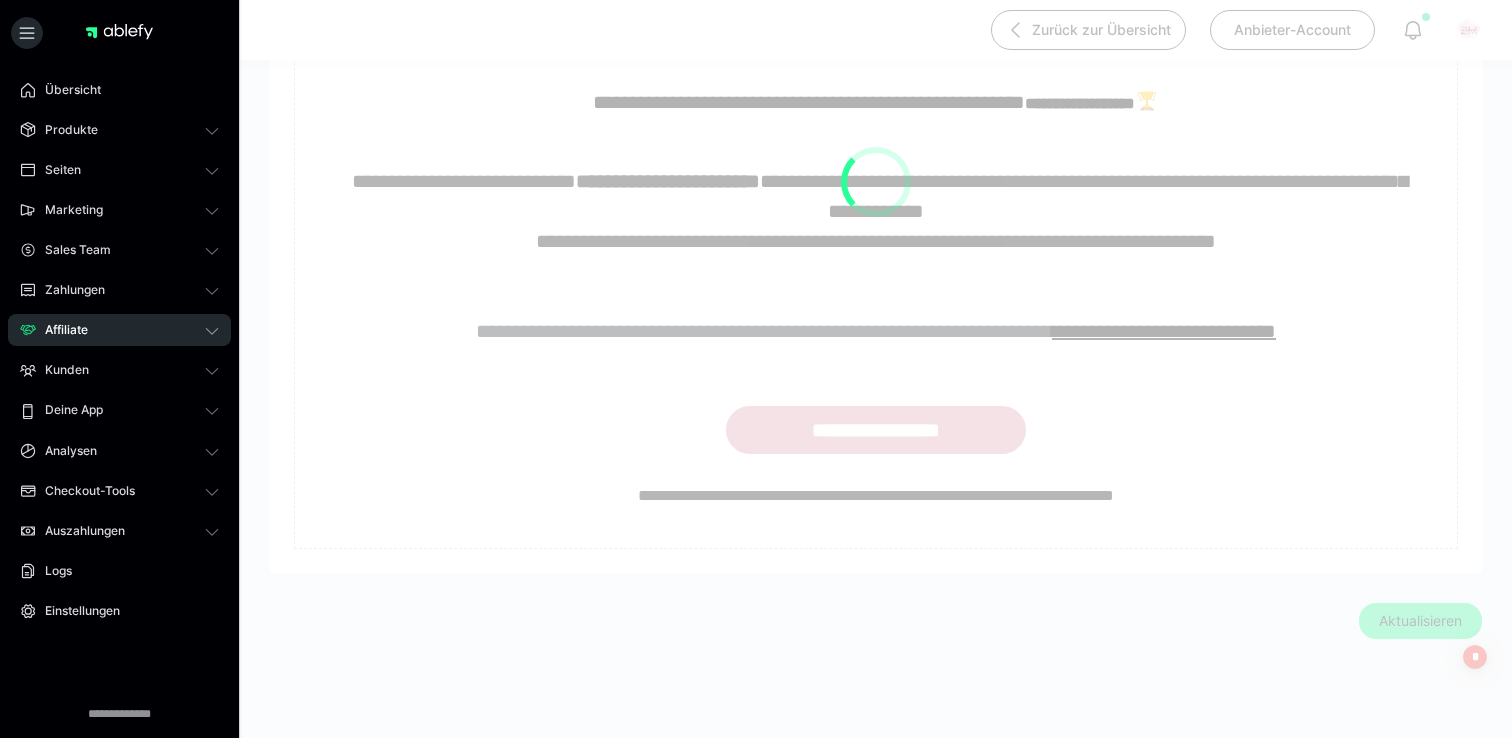 scroll, scrollTop: 0, scrollLeft: 0, axis: both 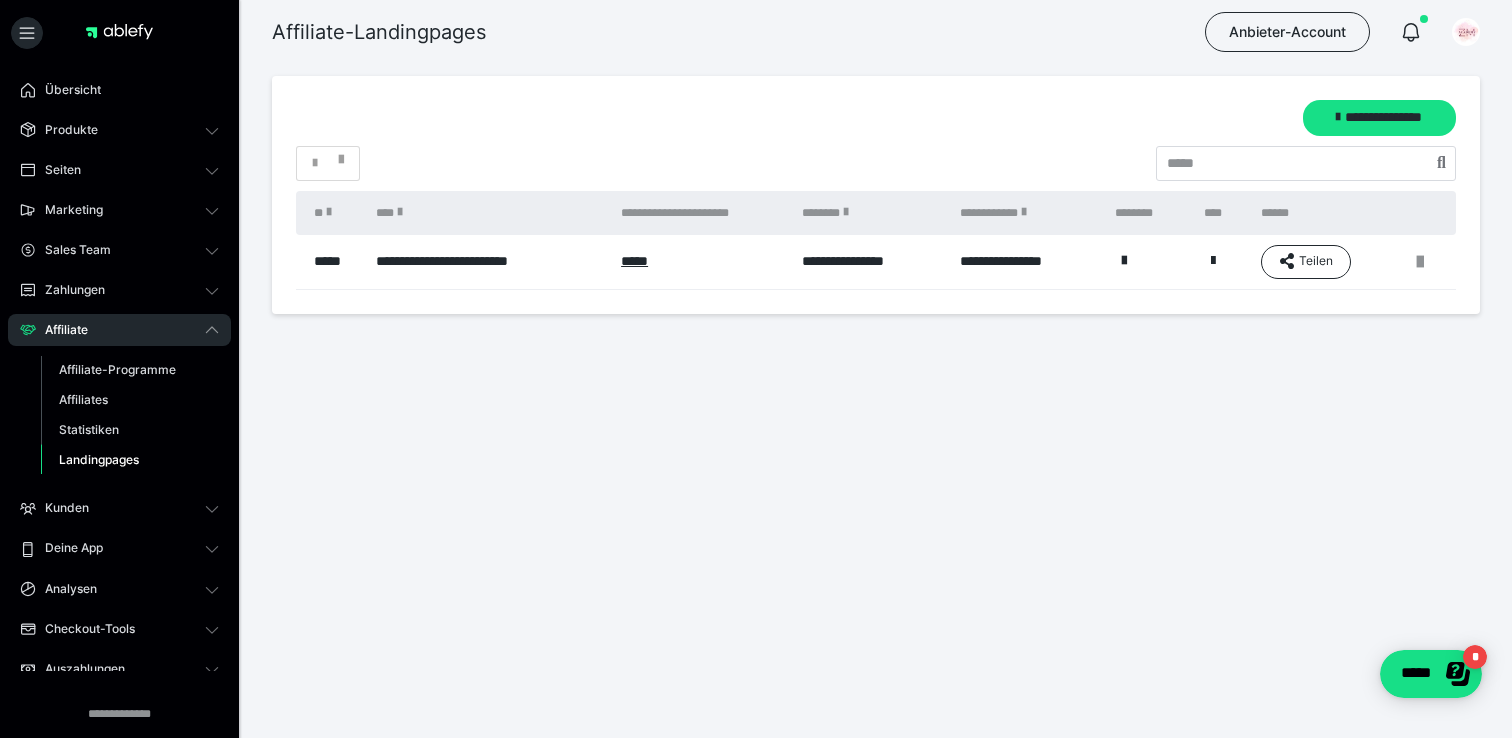 click at bounding box center [1124, 261] 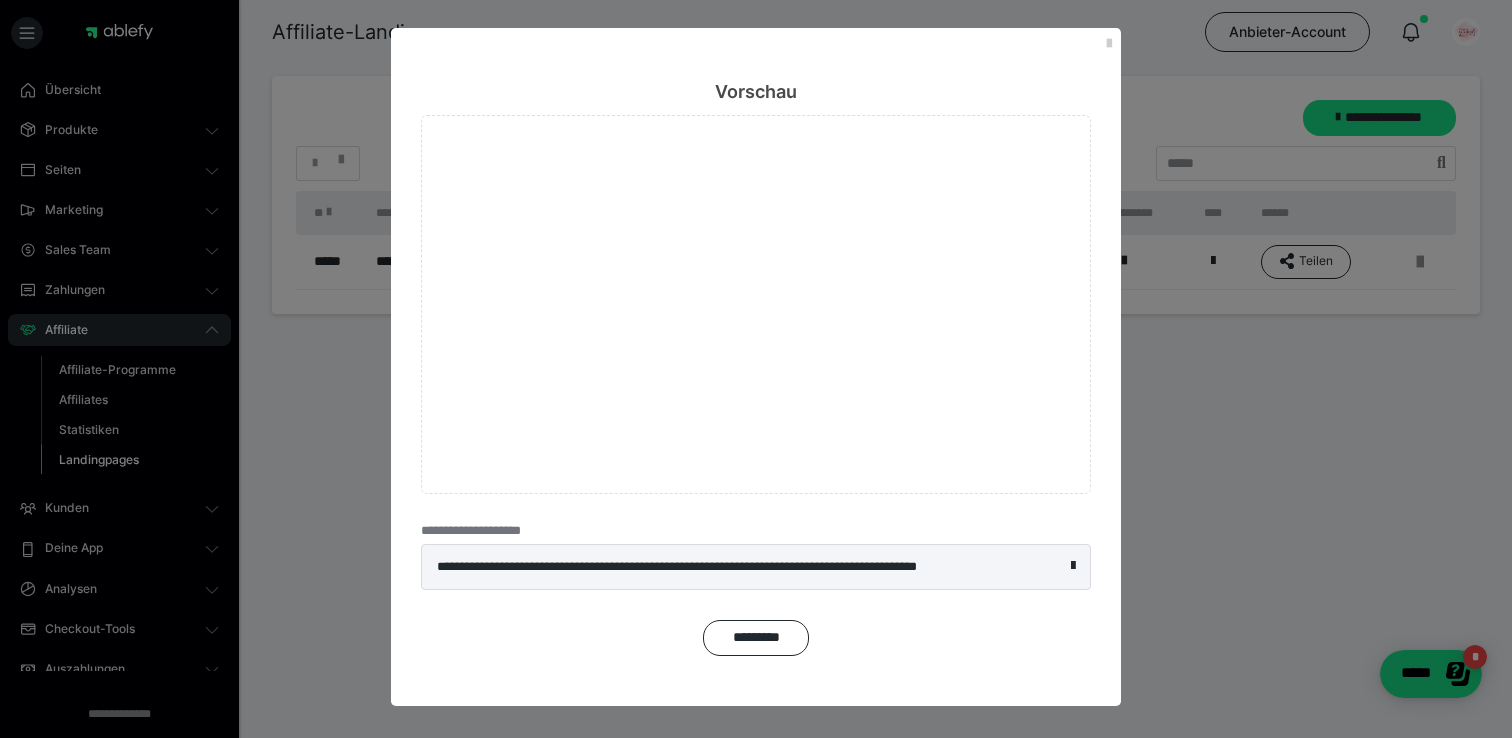 click on "**********" at bounding box center (711, 567) 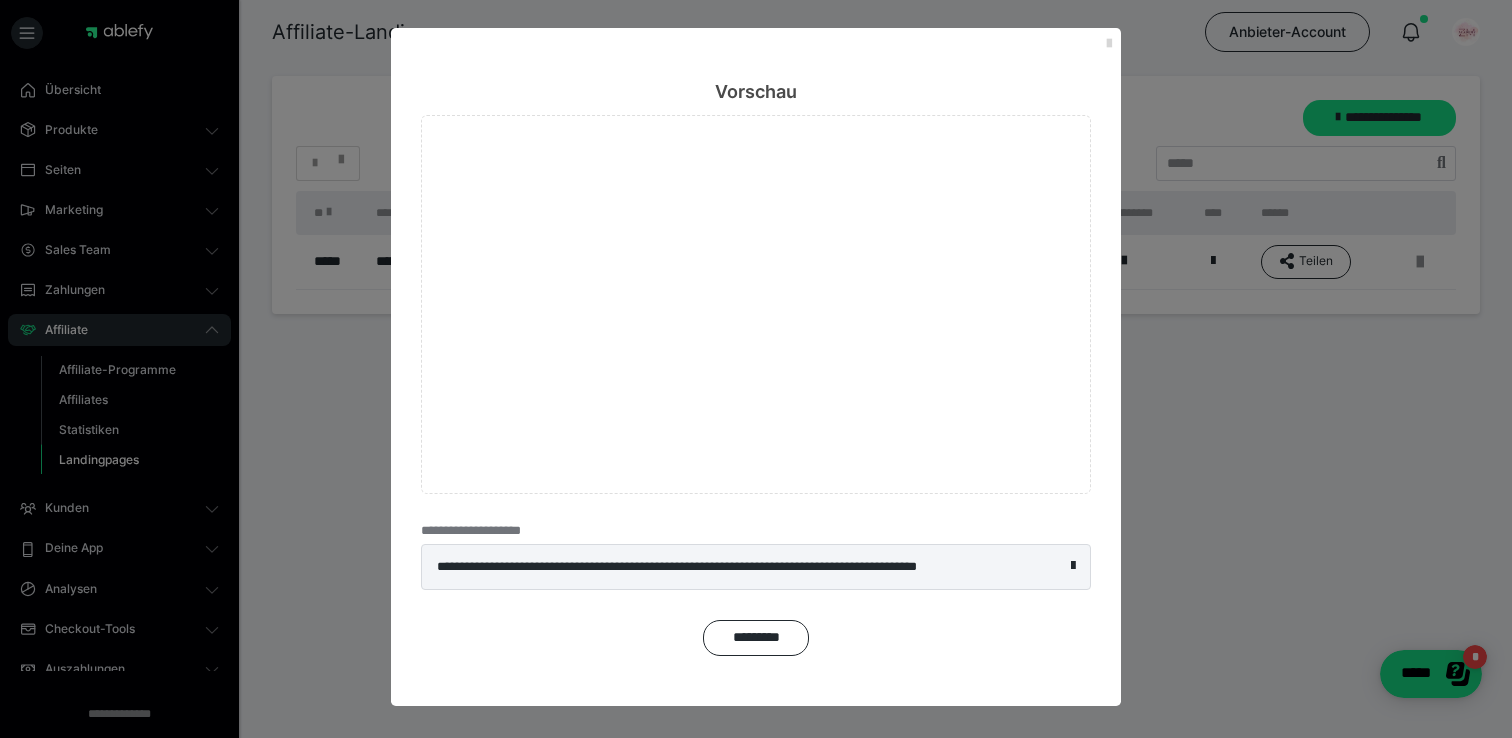 click at bounding box center (1109, 44) 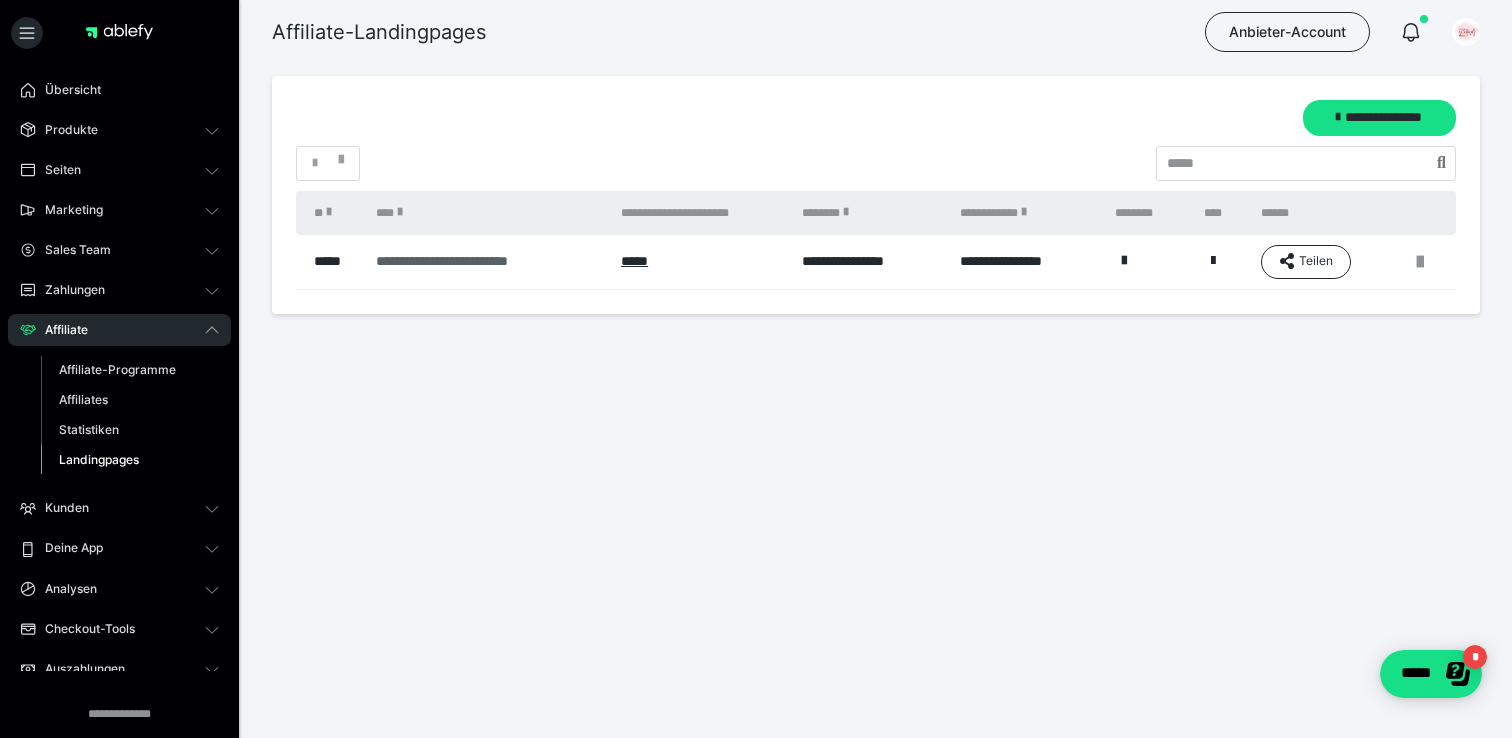 click on "**********" at bounding box center [487, 261] 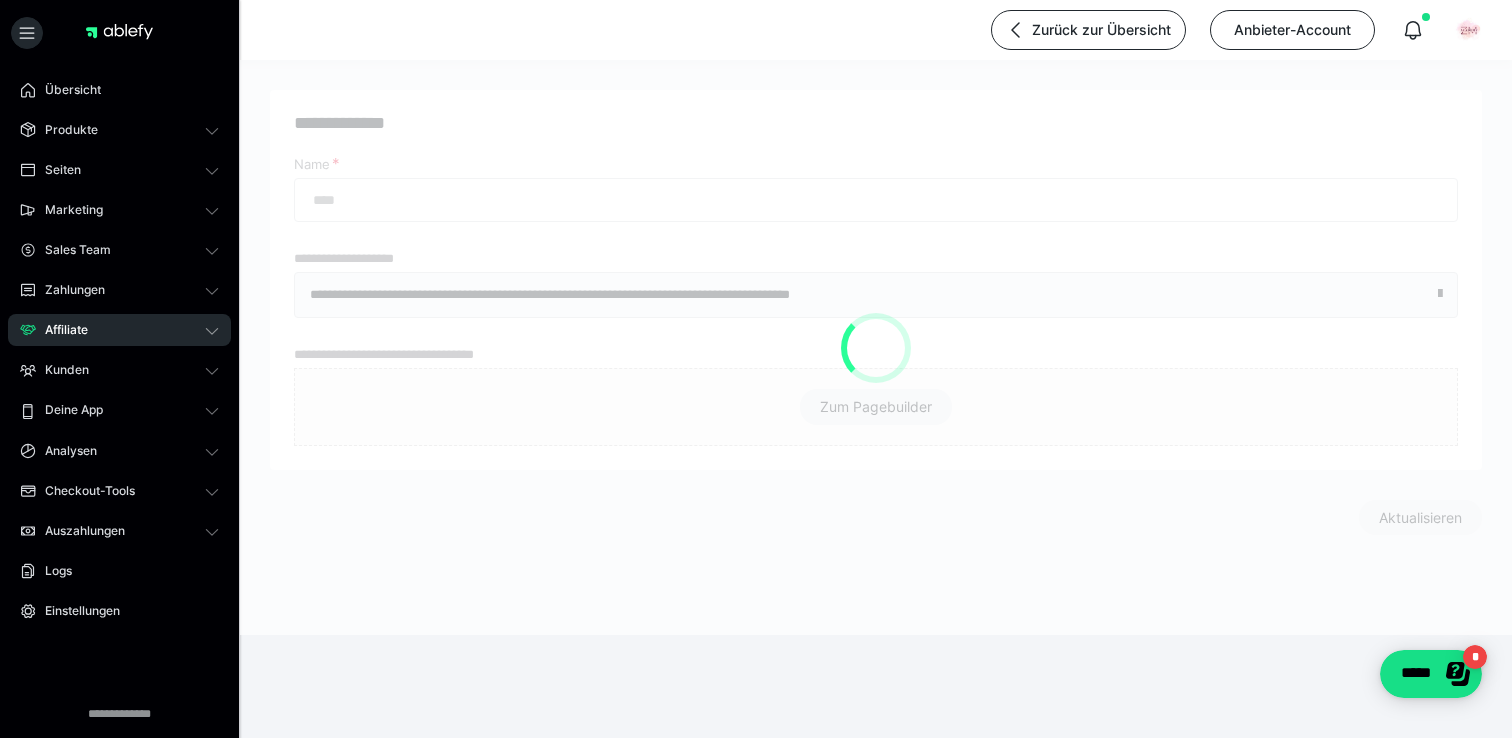 type on "**********" 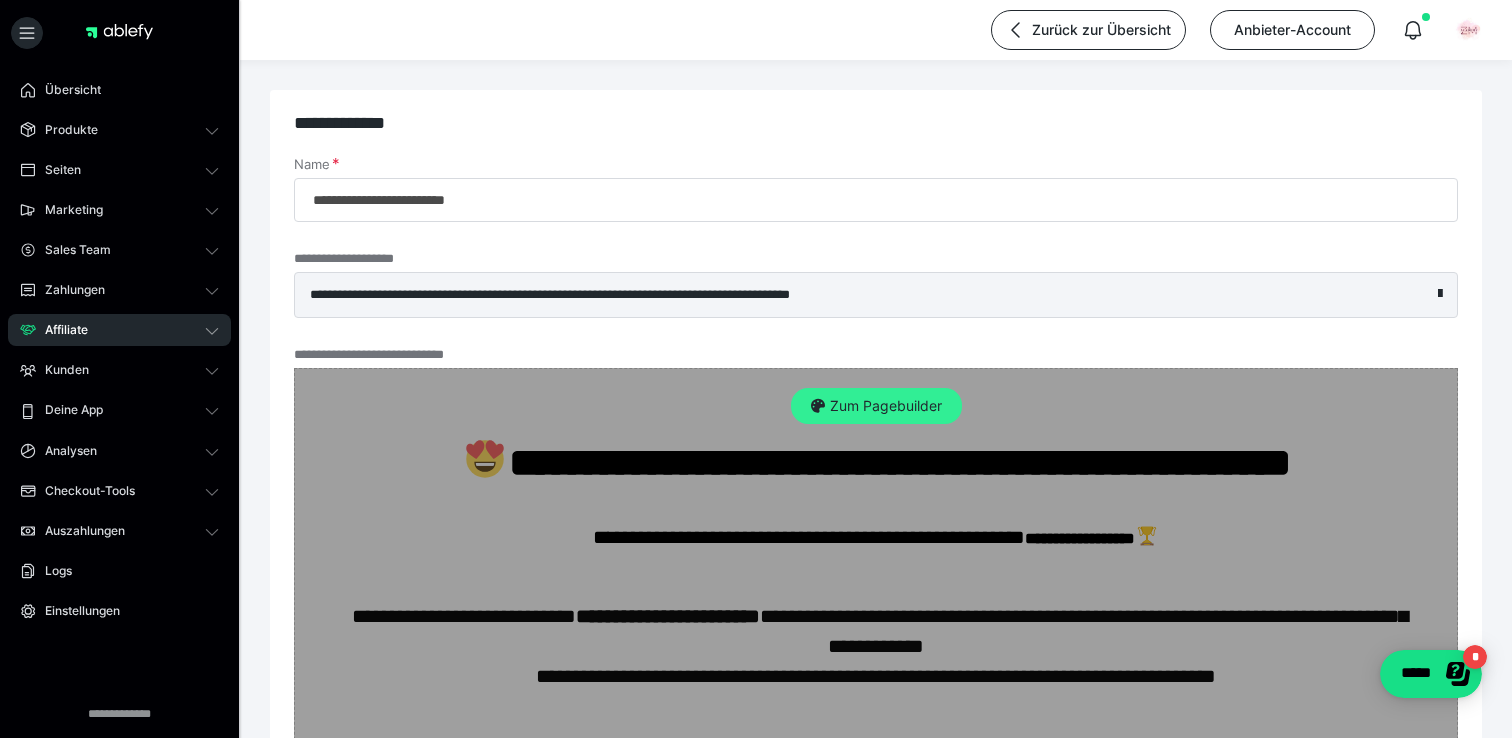 click on "Zum Pagebuilder" at bounding box center (876, 406) 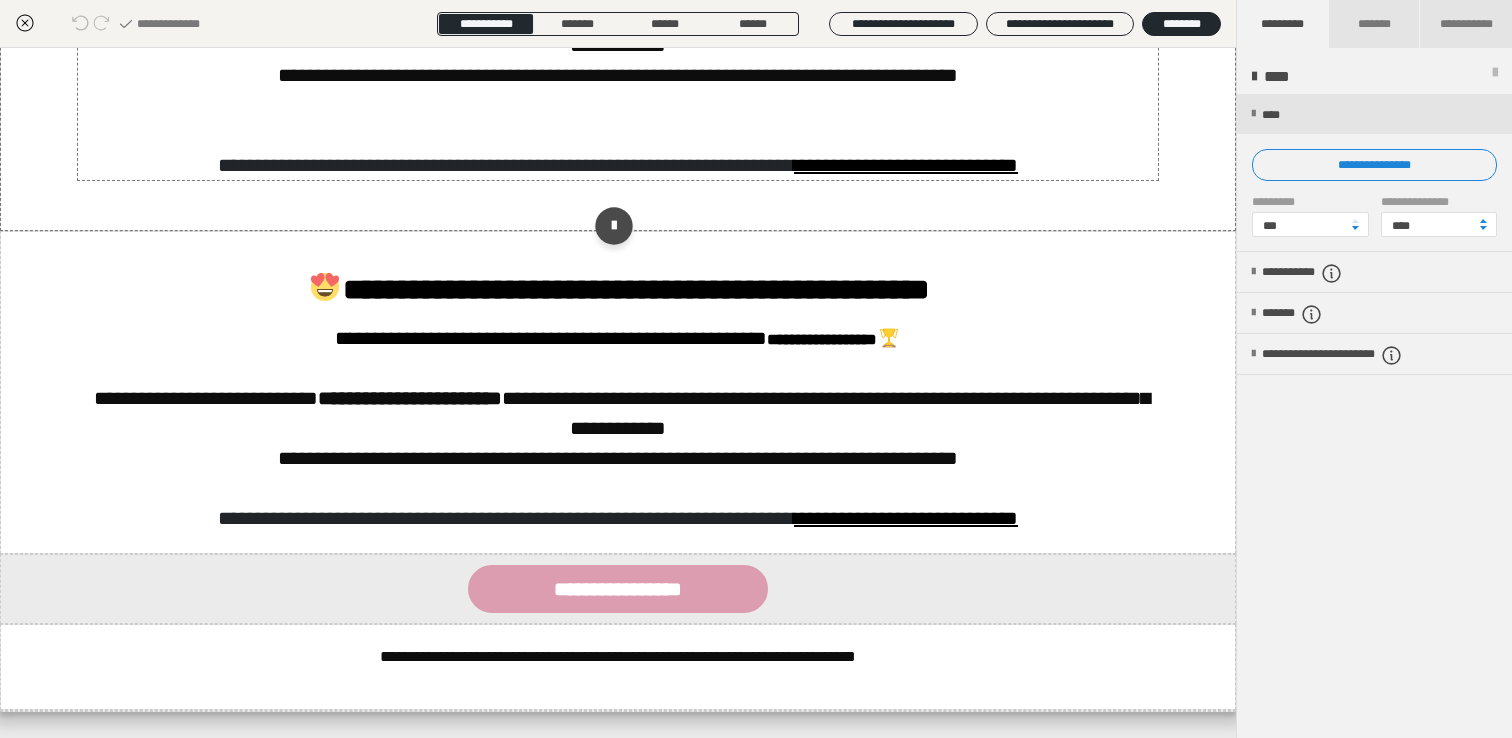 scroll, scrollTop: 325, scrollLeft: 0, axis: vertical 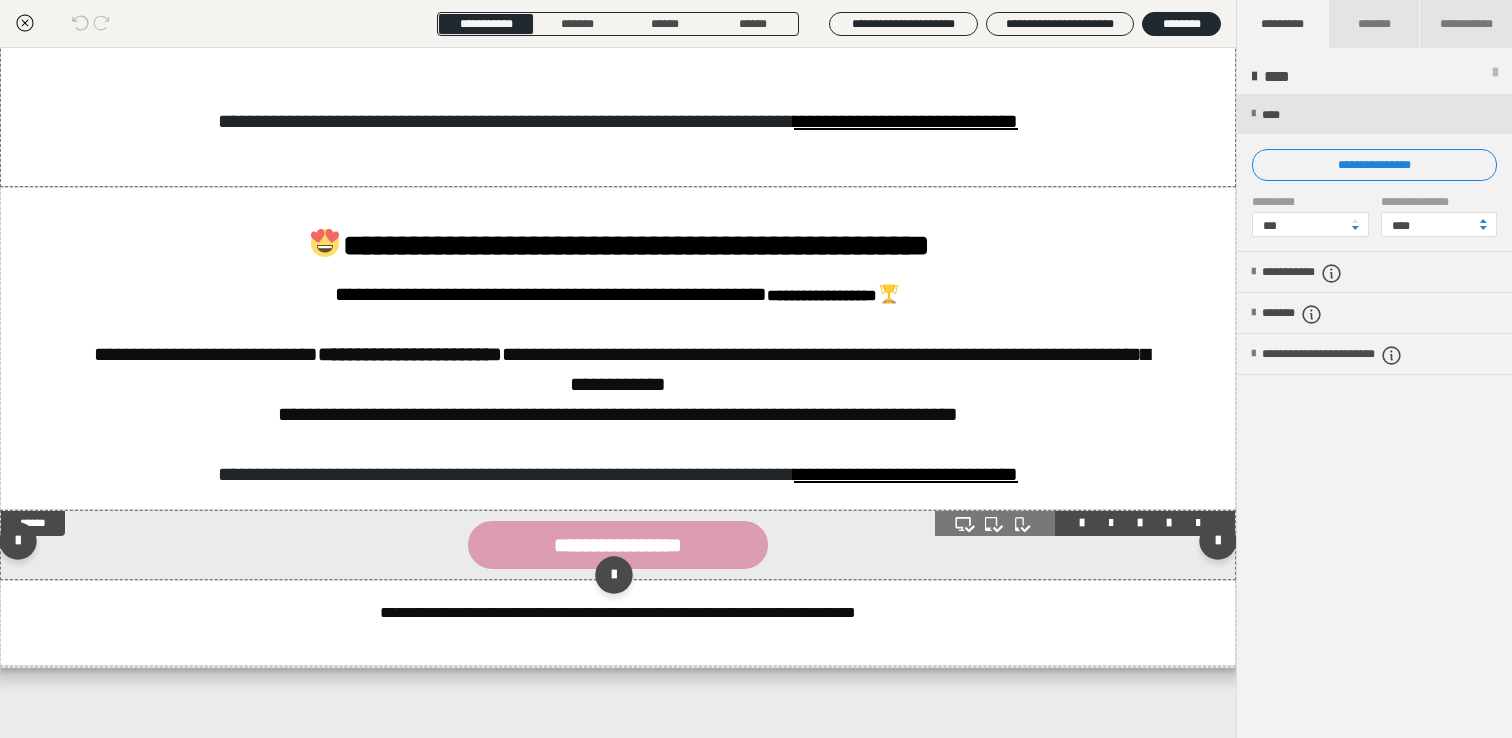 click on "**********" at bounding box center (618, 545) 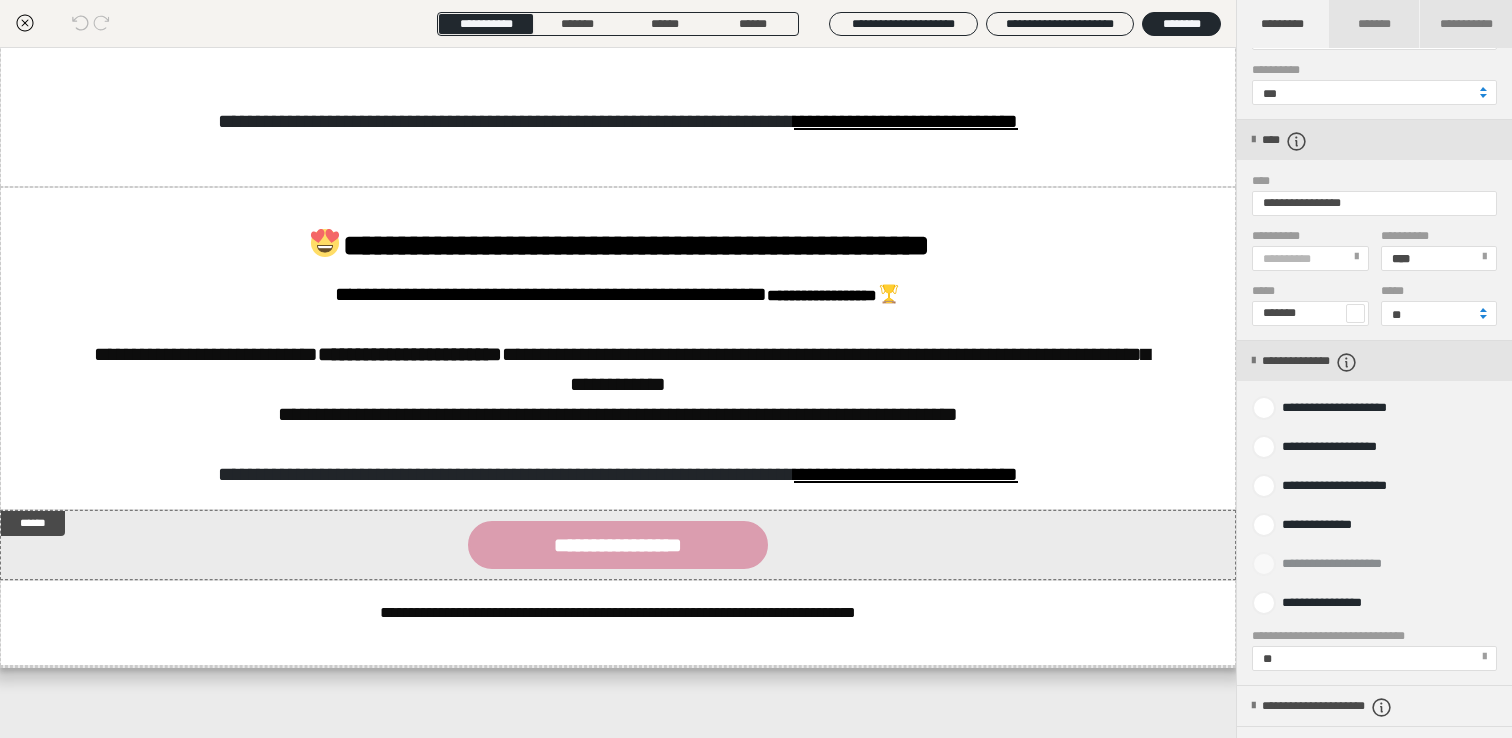 scroll, scrollTop: 592, scrollLeft: 0, axis: vertical 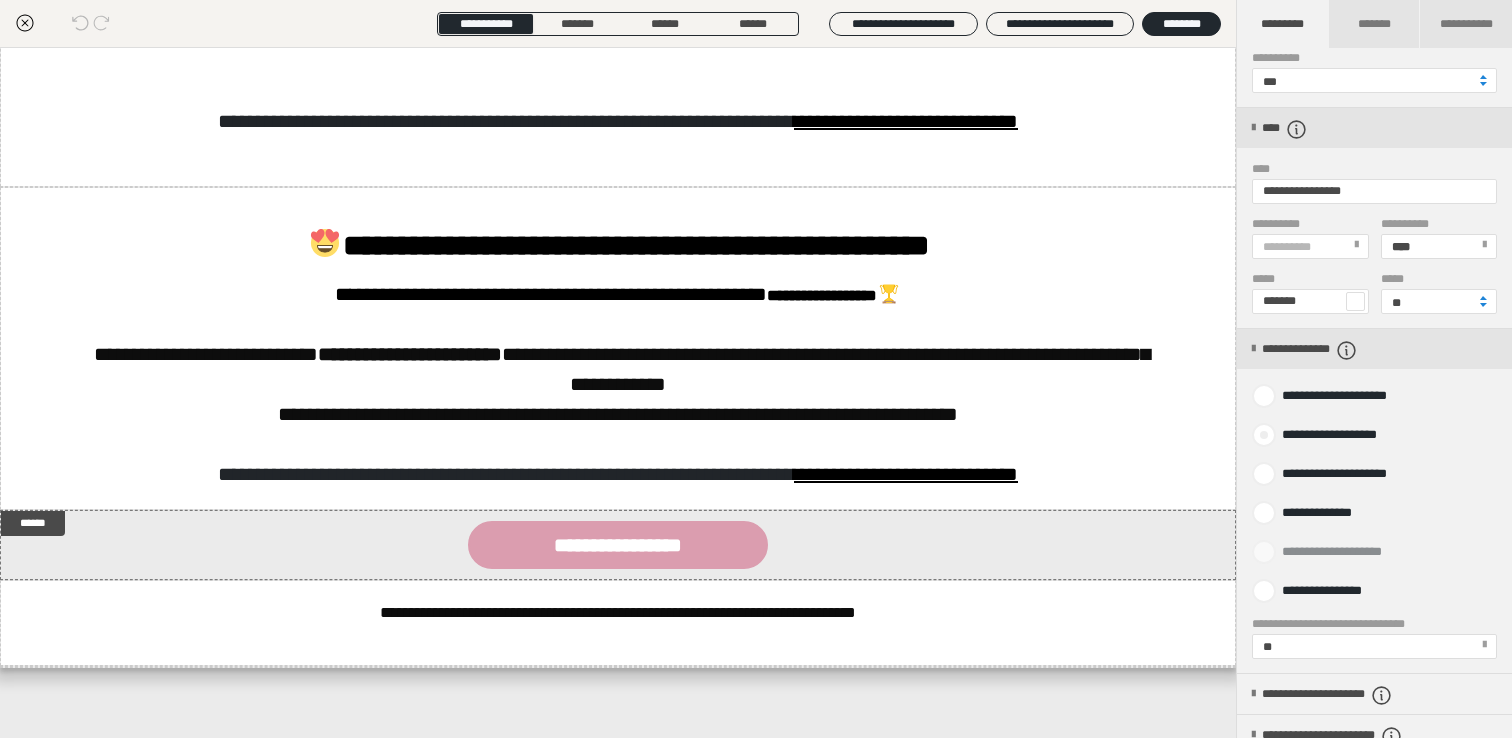click on "**********" at bounding box center [1327, 435] 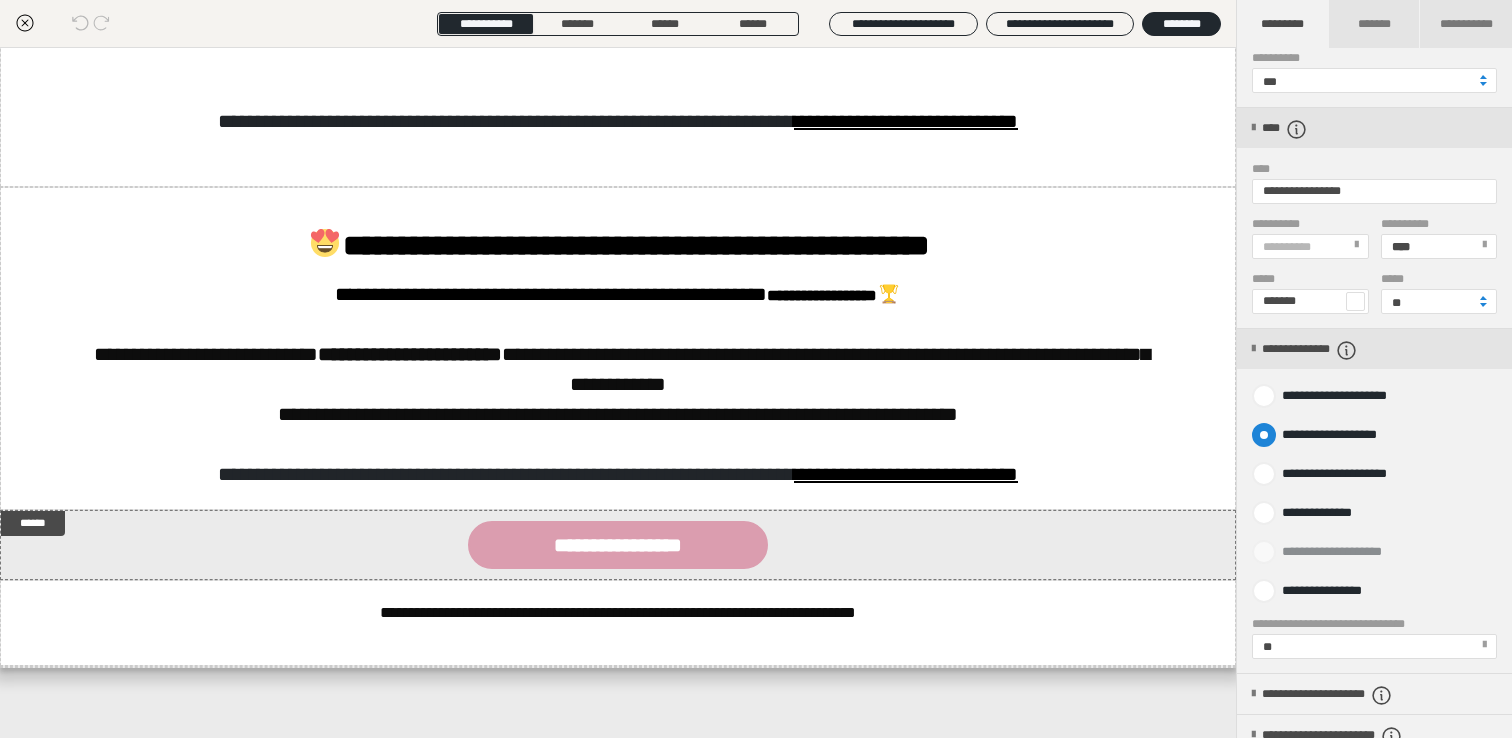 radio on "****" 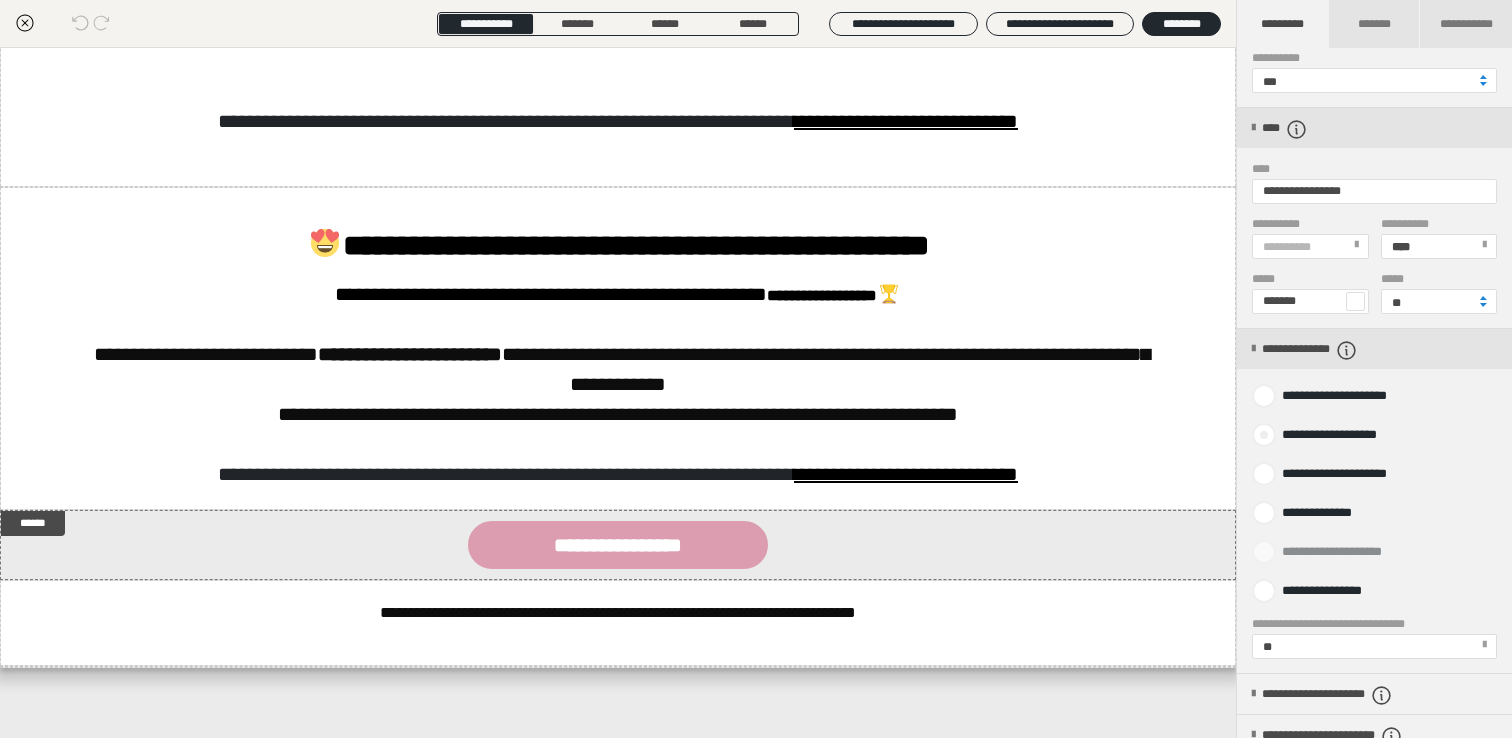 radio on "*****" 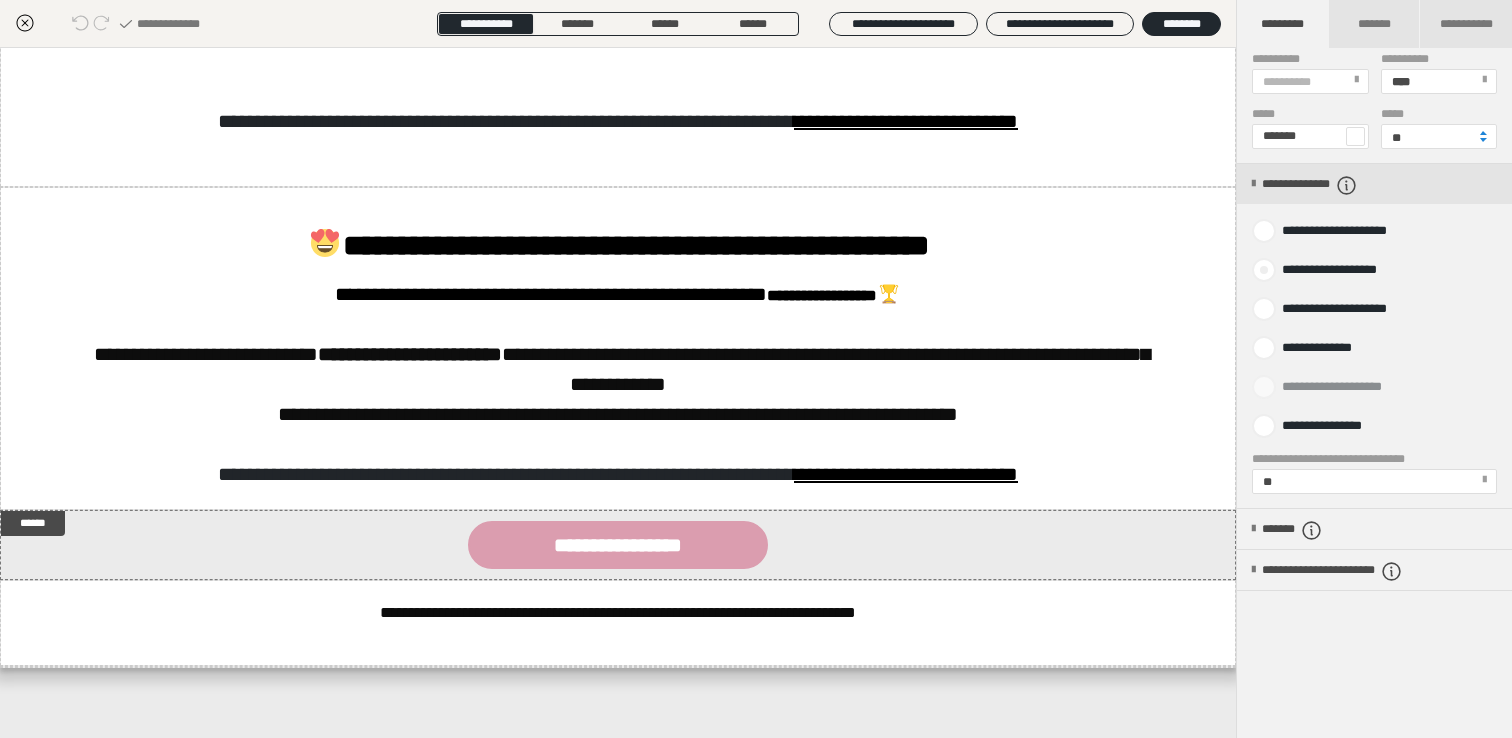 scroll, scrollTop: 761, scrollLeft: 0, axis: vertical 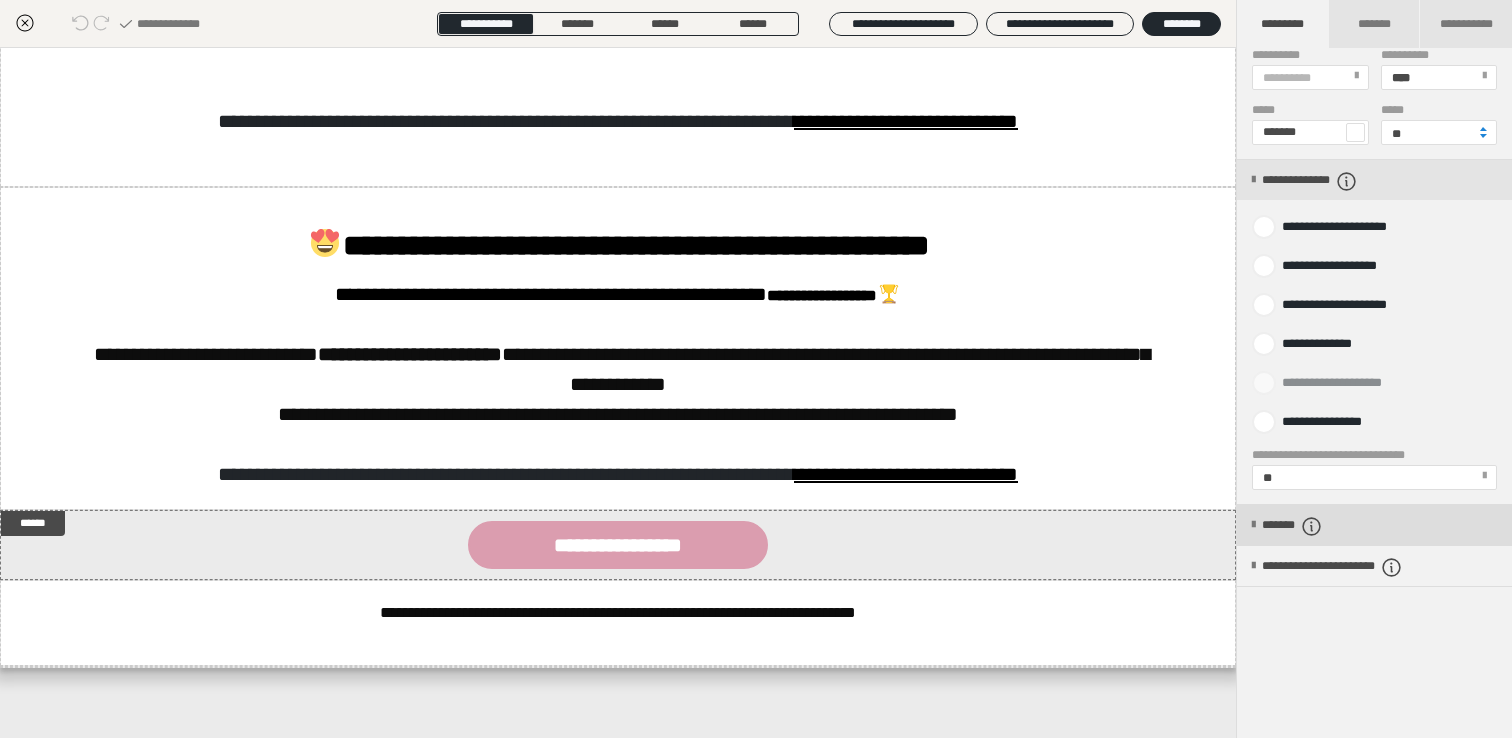 click on "*******" at bounding box center (1310, 526) 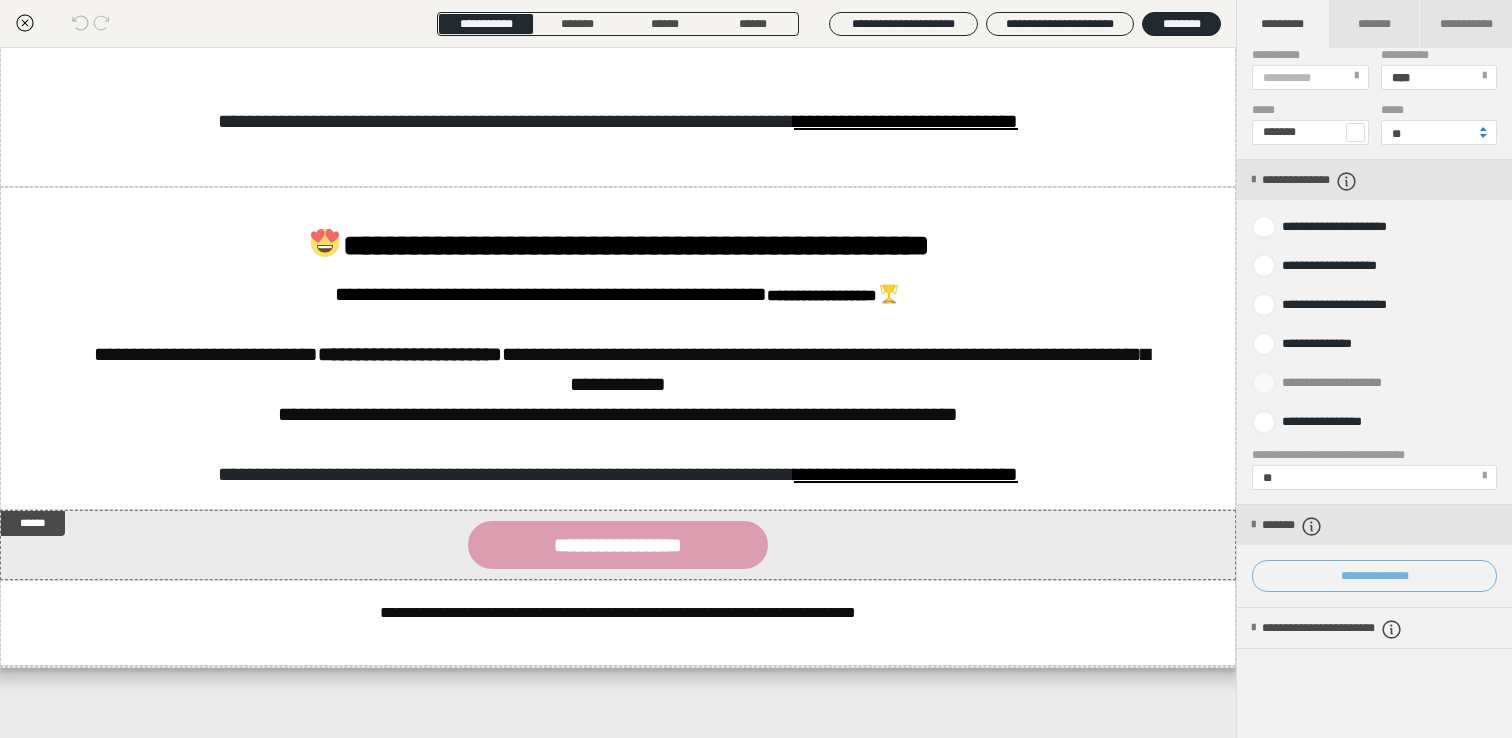 click on "**********" at bounding box center (1374, 576) 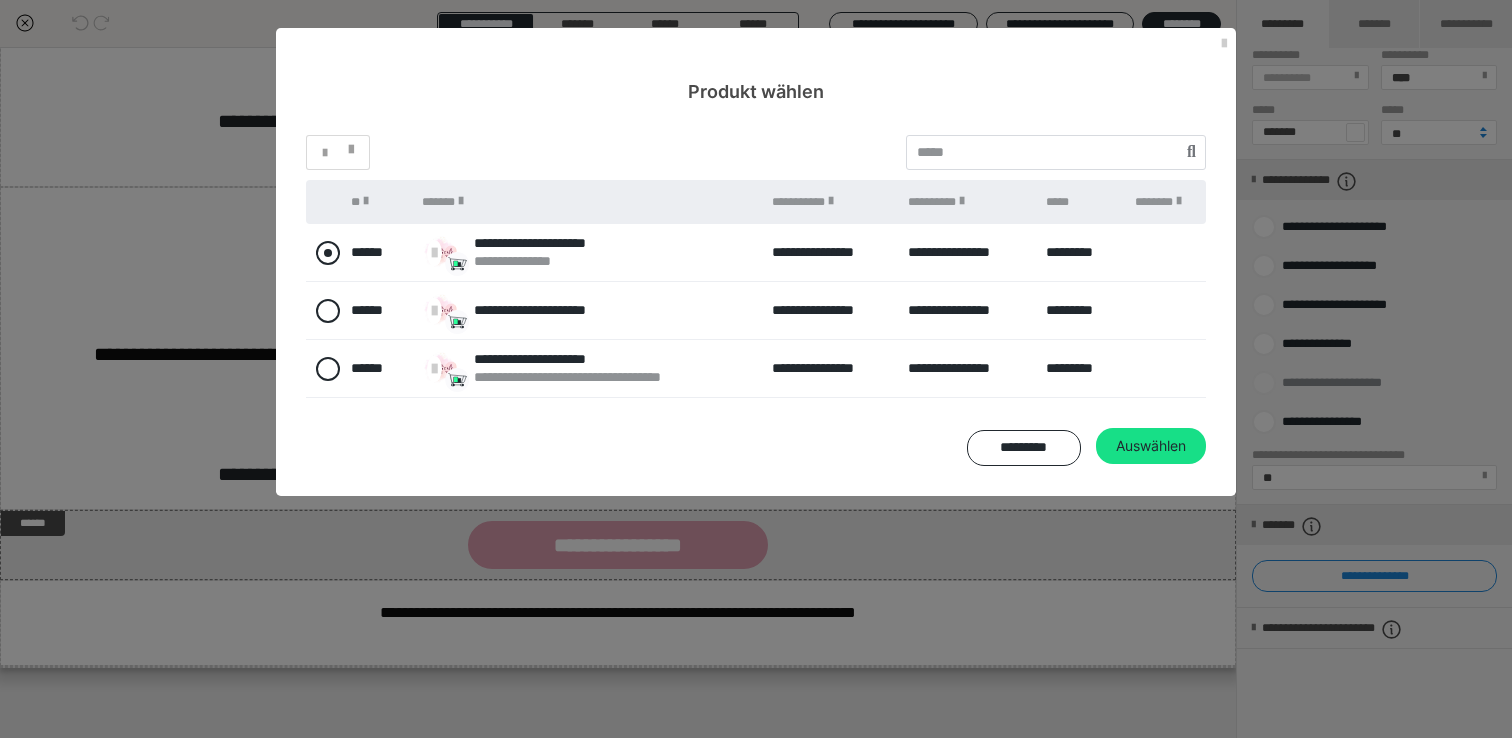 click at bounding box center [328, 253] 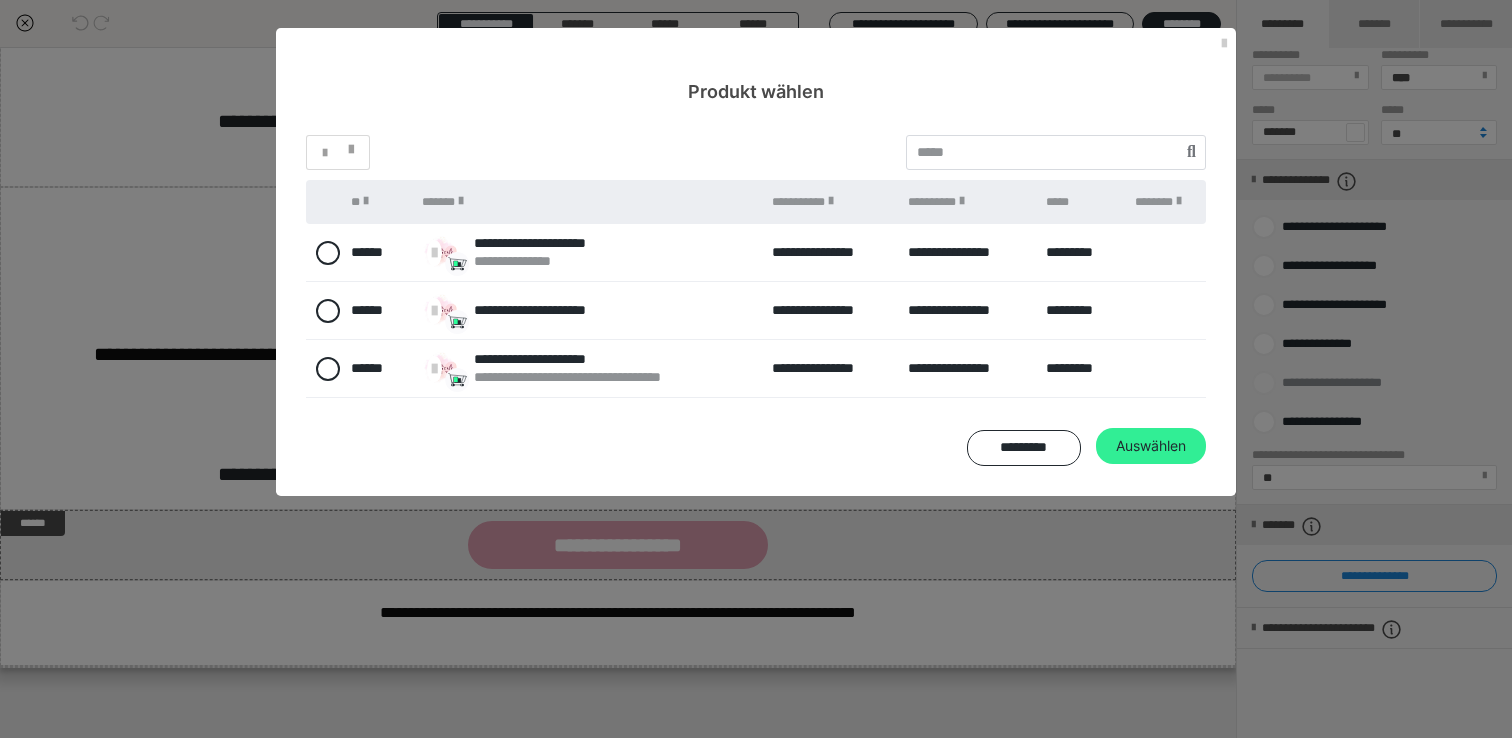 click on "Auswählen" at bounding box center [1151, 446] 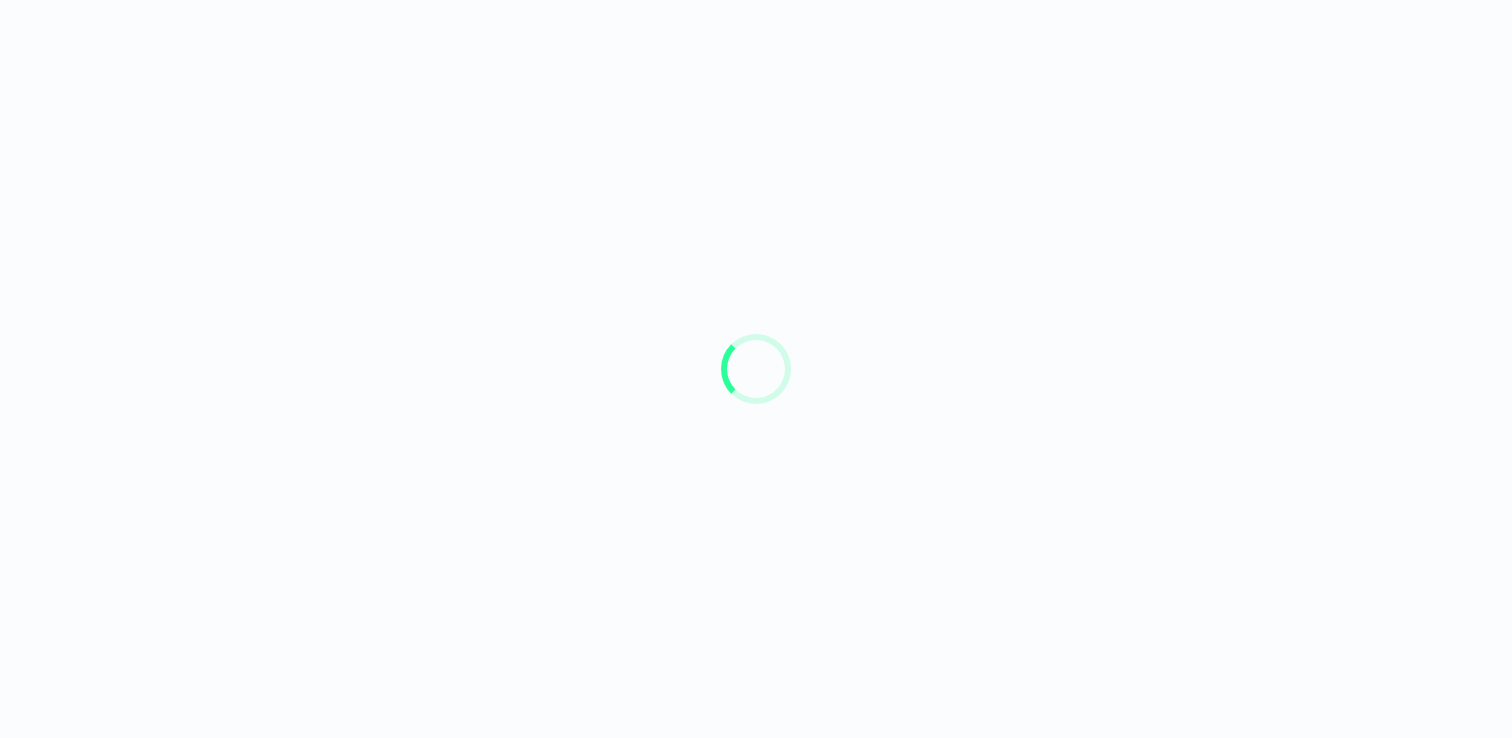 scroll, scrollTop: 0, scrollLeft: 0, axis: both 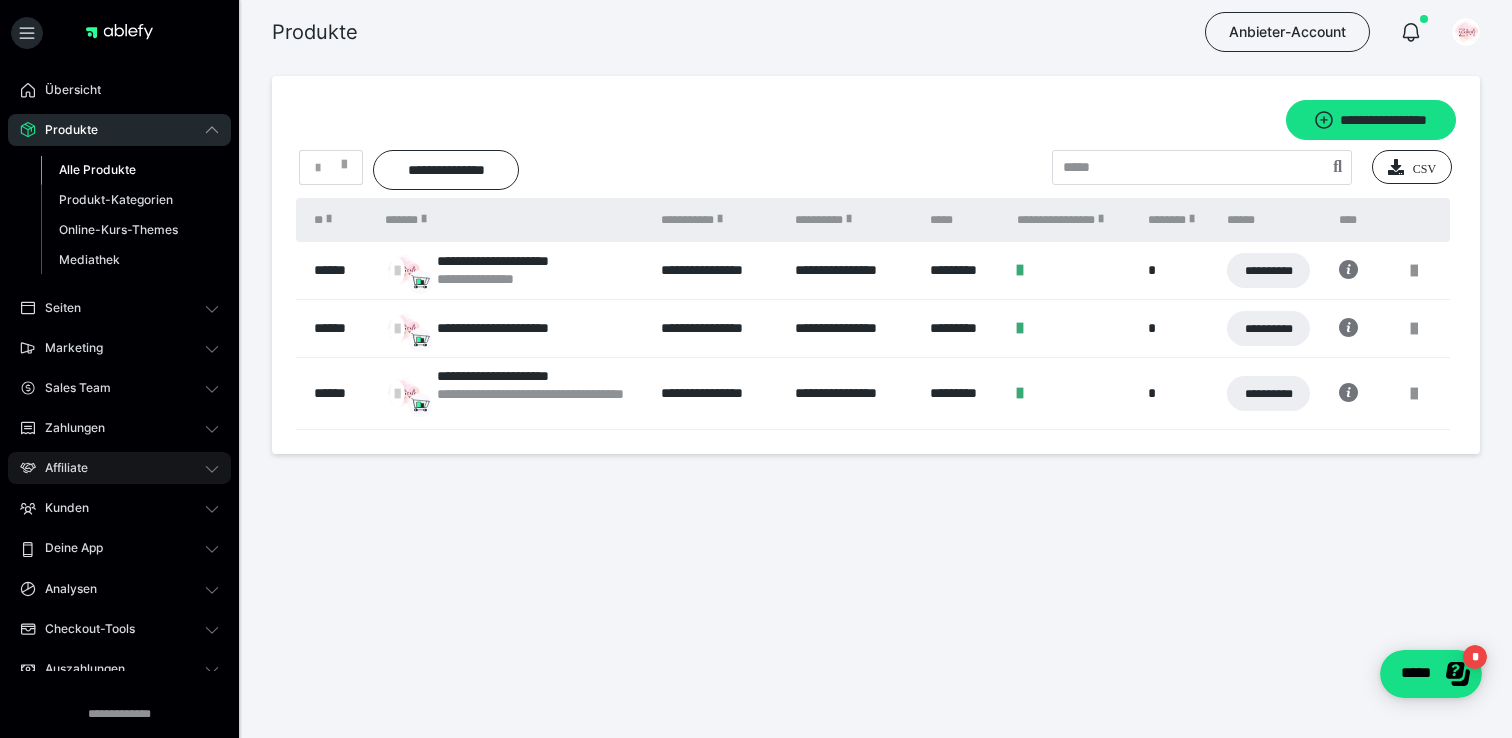 click on "Affiliate" at bounding box center (119, 468) 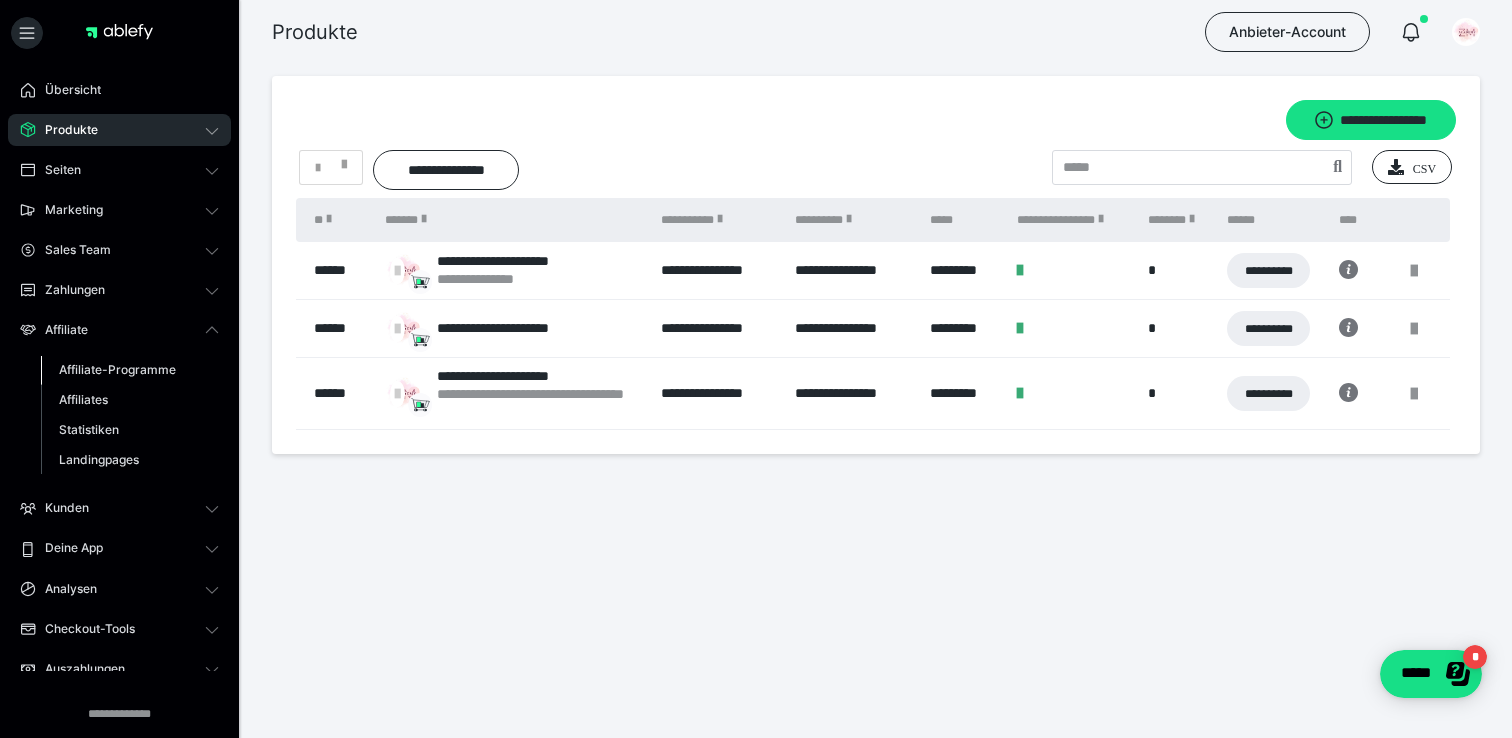 click on "Affiliate-Programme" at bounding box center (117, 369) 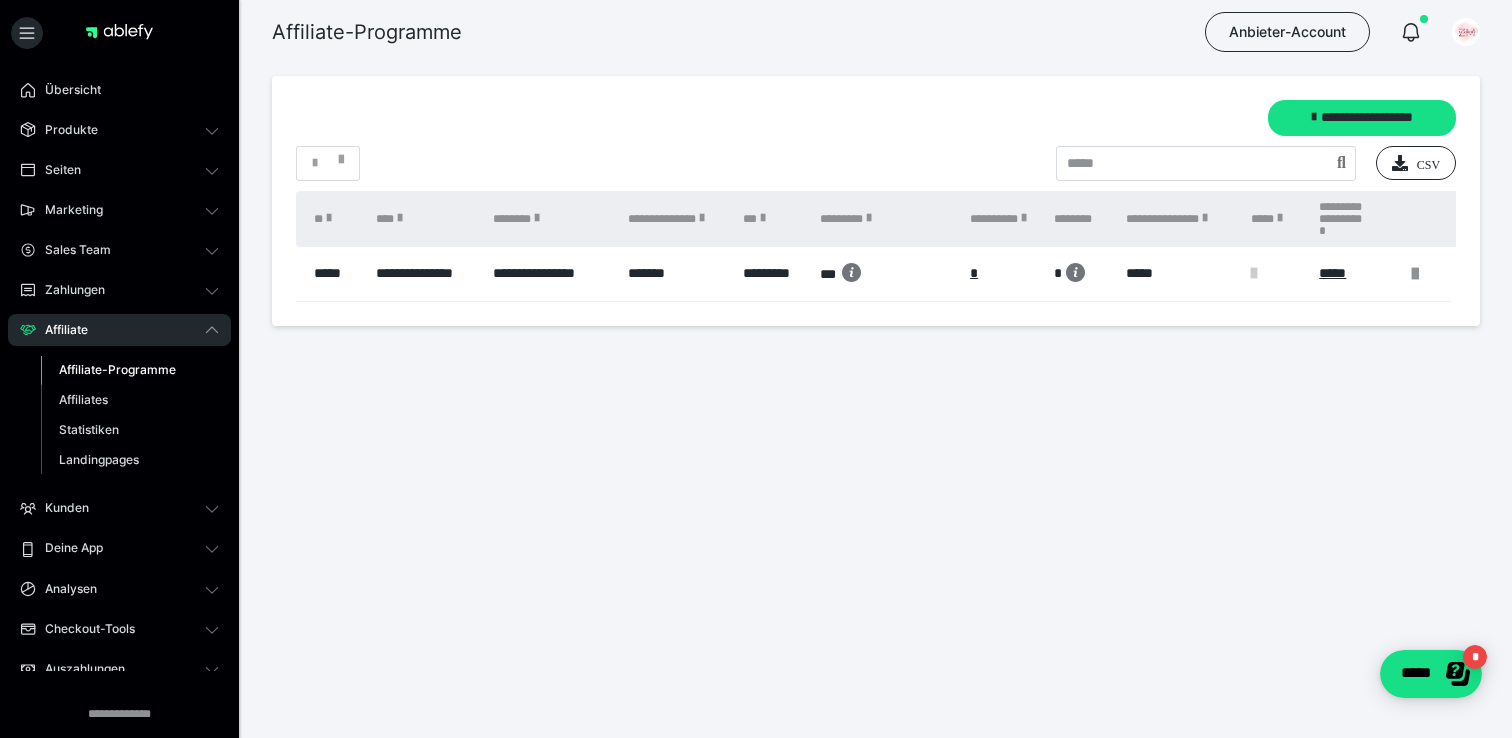 scroll, scrollTop: 0, scrollLeft: 15, axis: horizontal 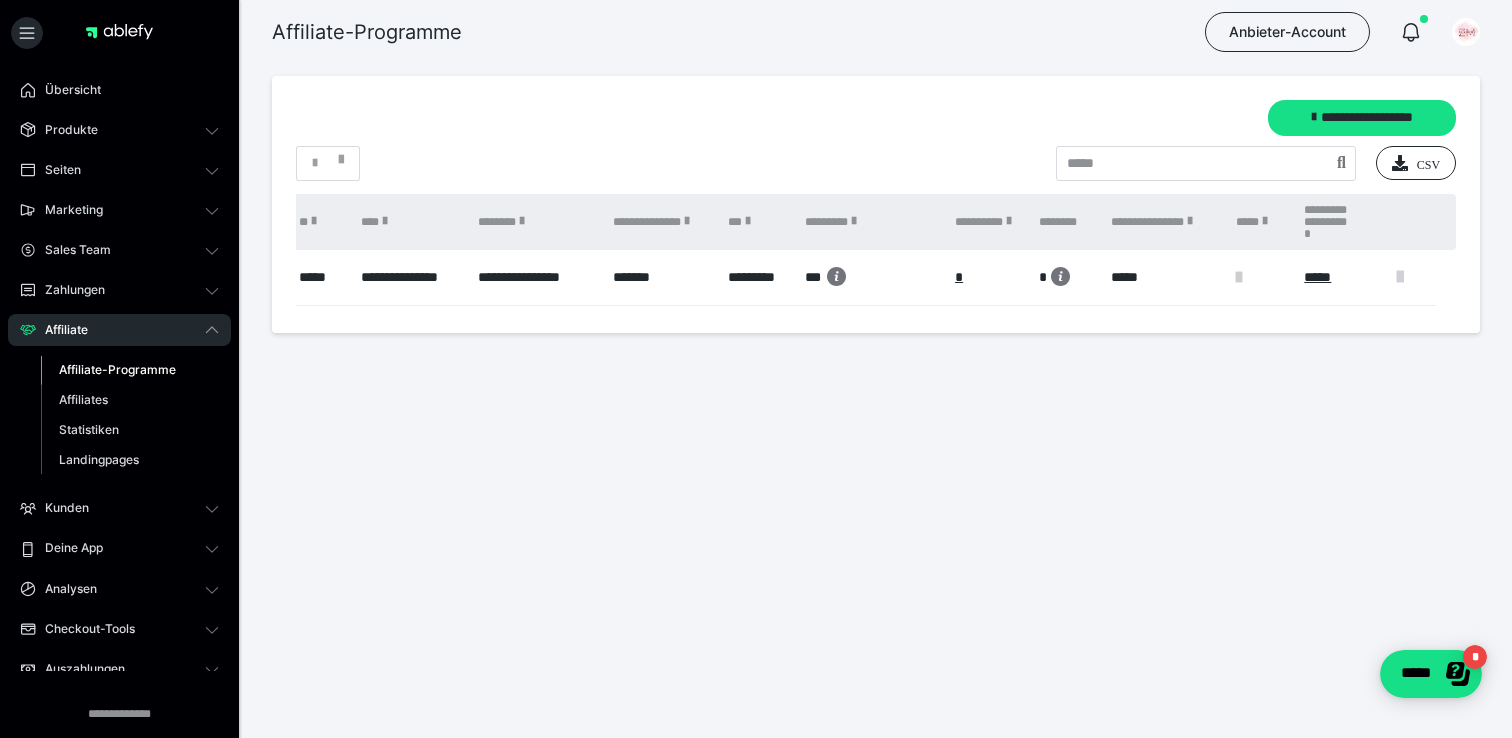 click at bounding box center (1400, 277) 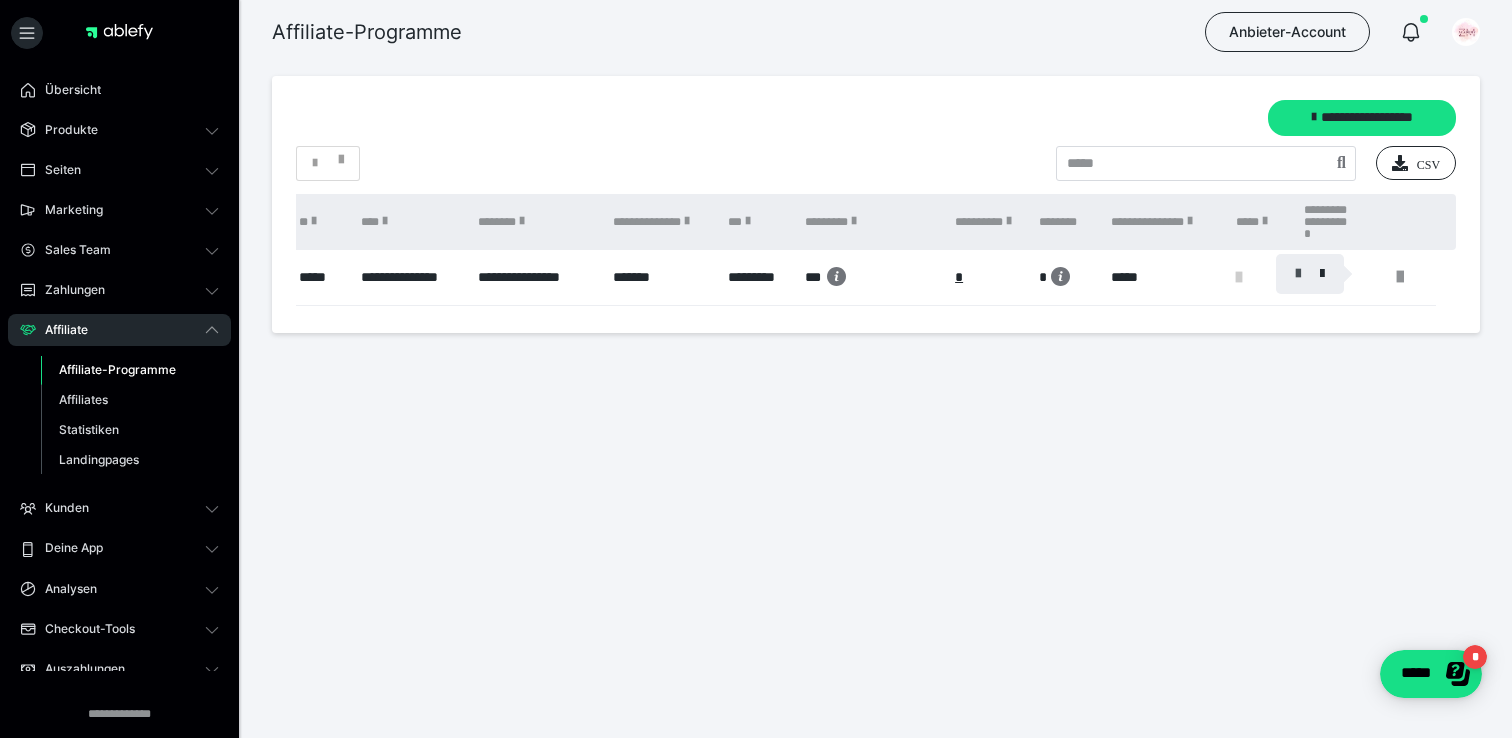click at bounding box center [1298, 274] 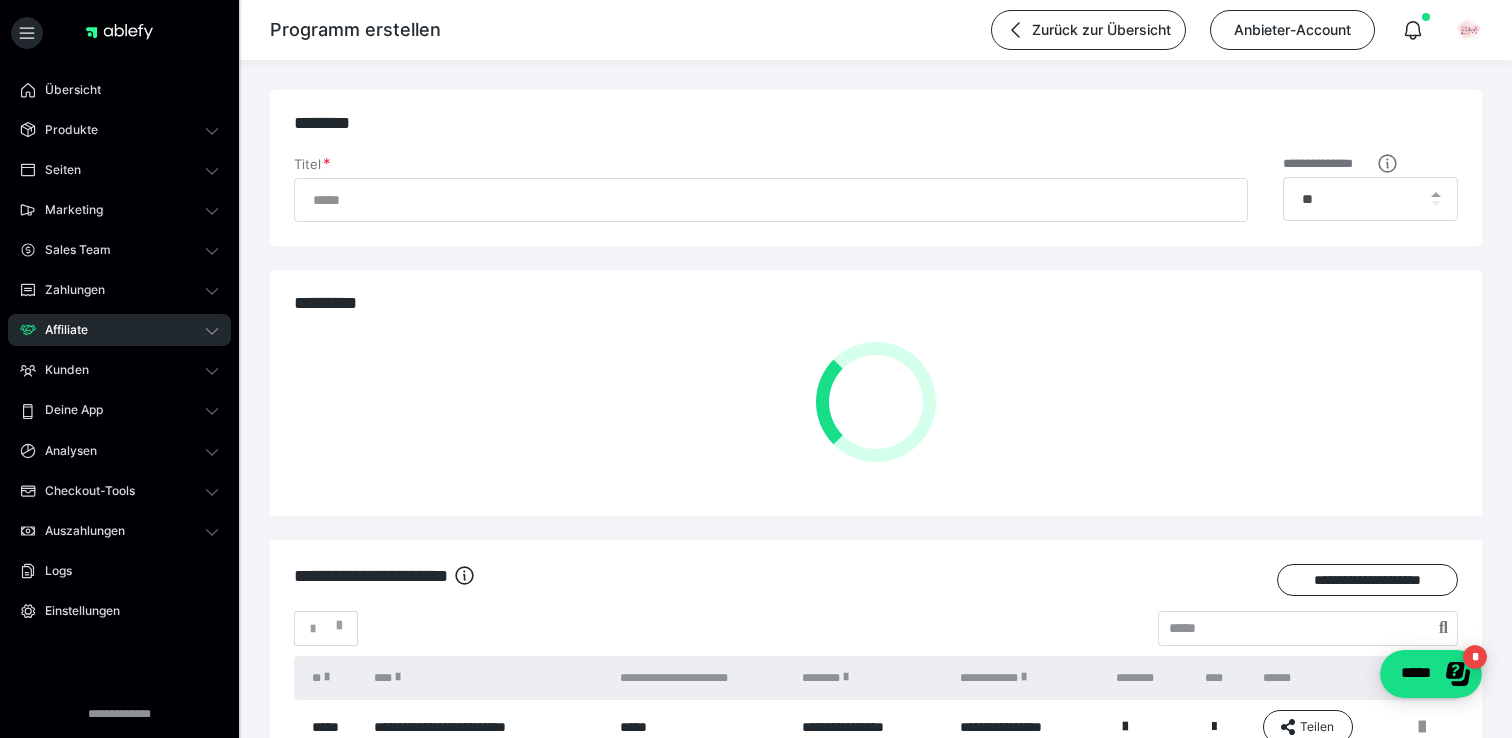 type on "**********" 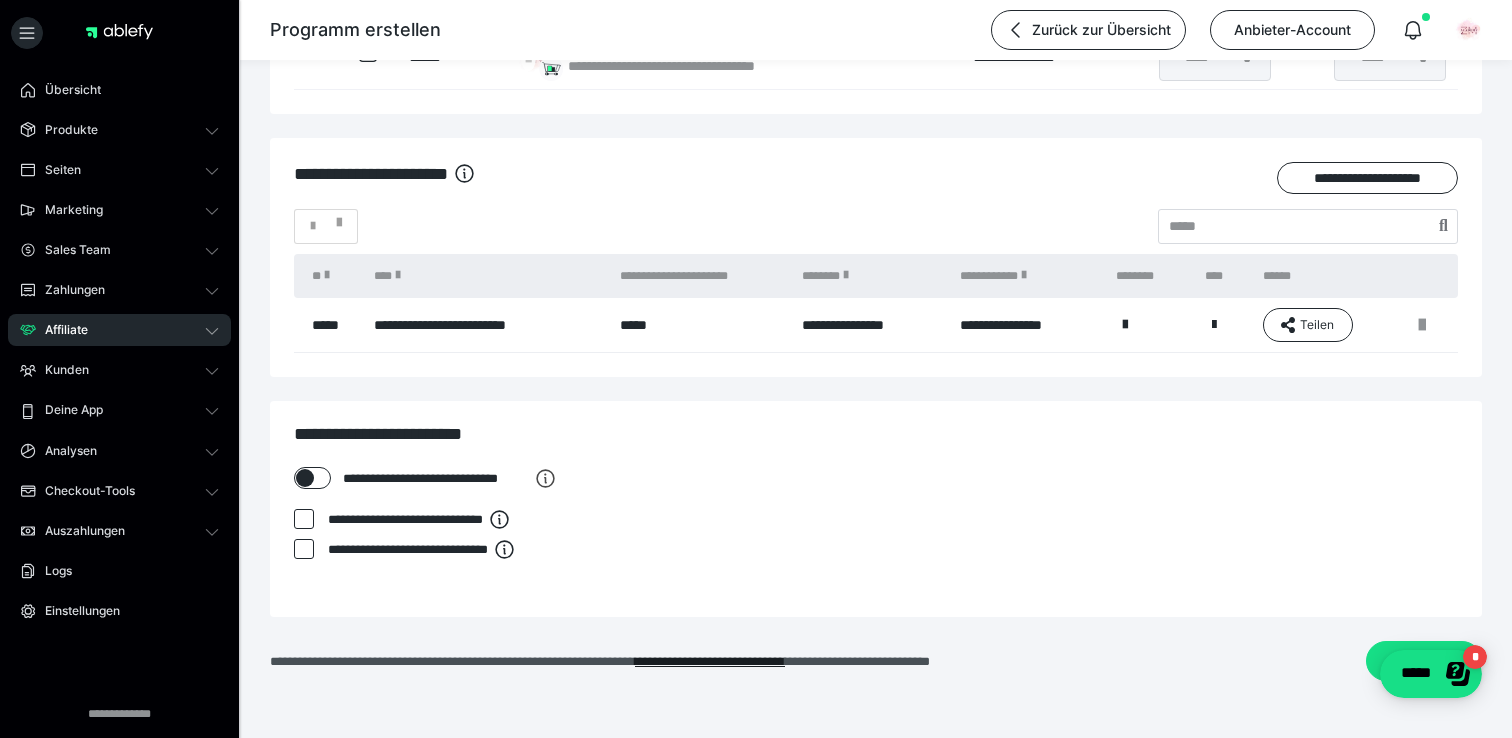 scroll, scrollTop: 757, scrollLeft: 0, axis: vertical 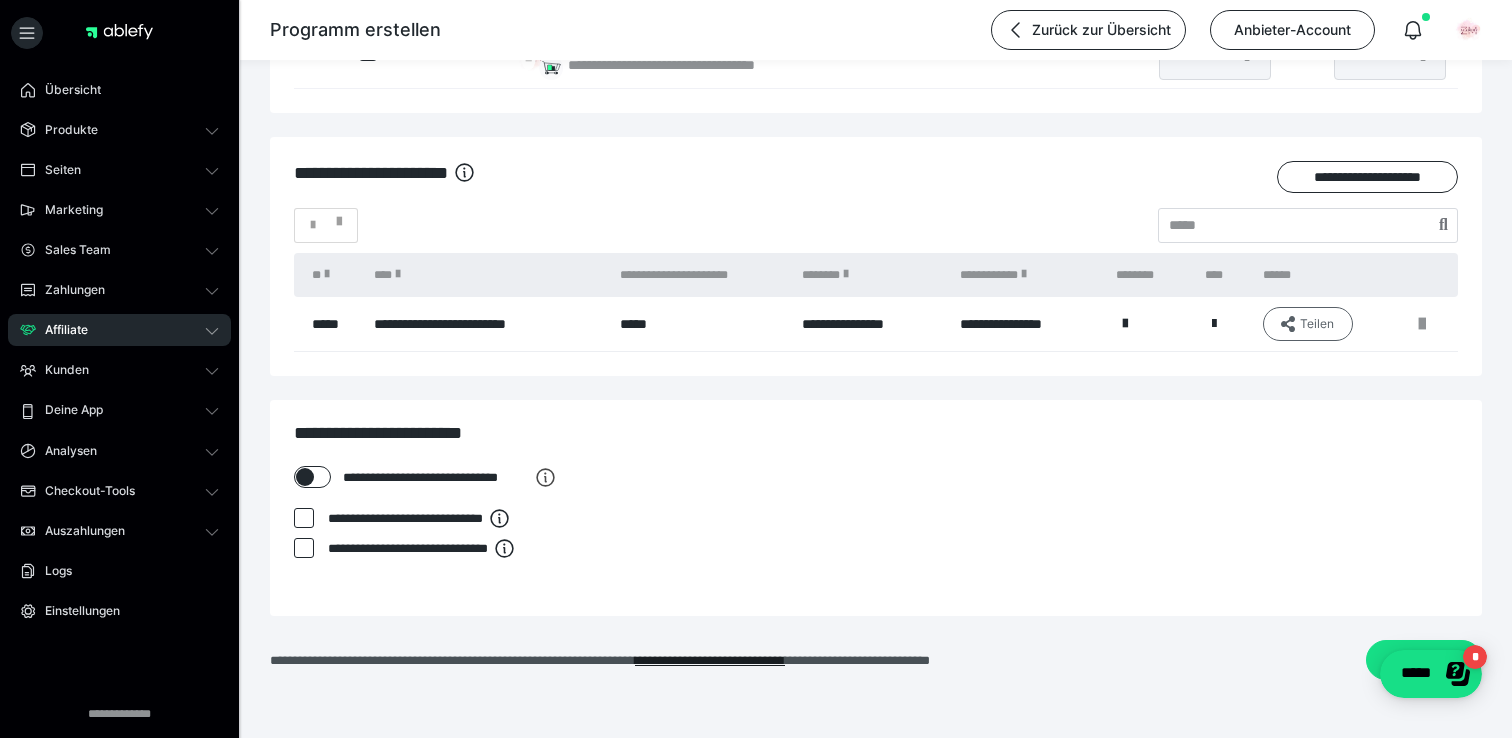 click on "Teilen" at bounding box center [1307, 324] 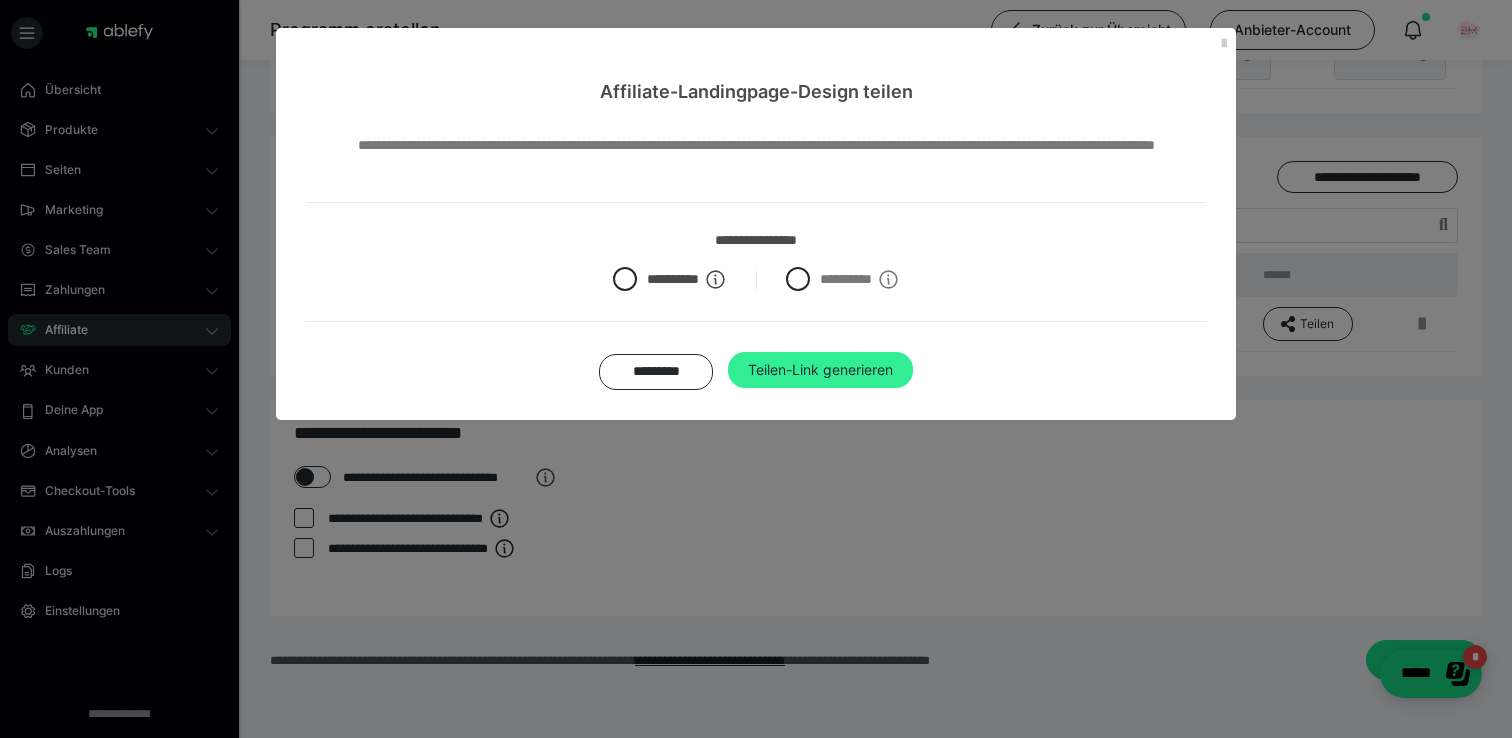 click on "Teilen-Link generieren" at bounding box center (820, 370) 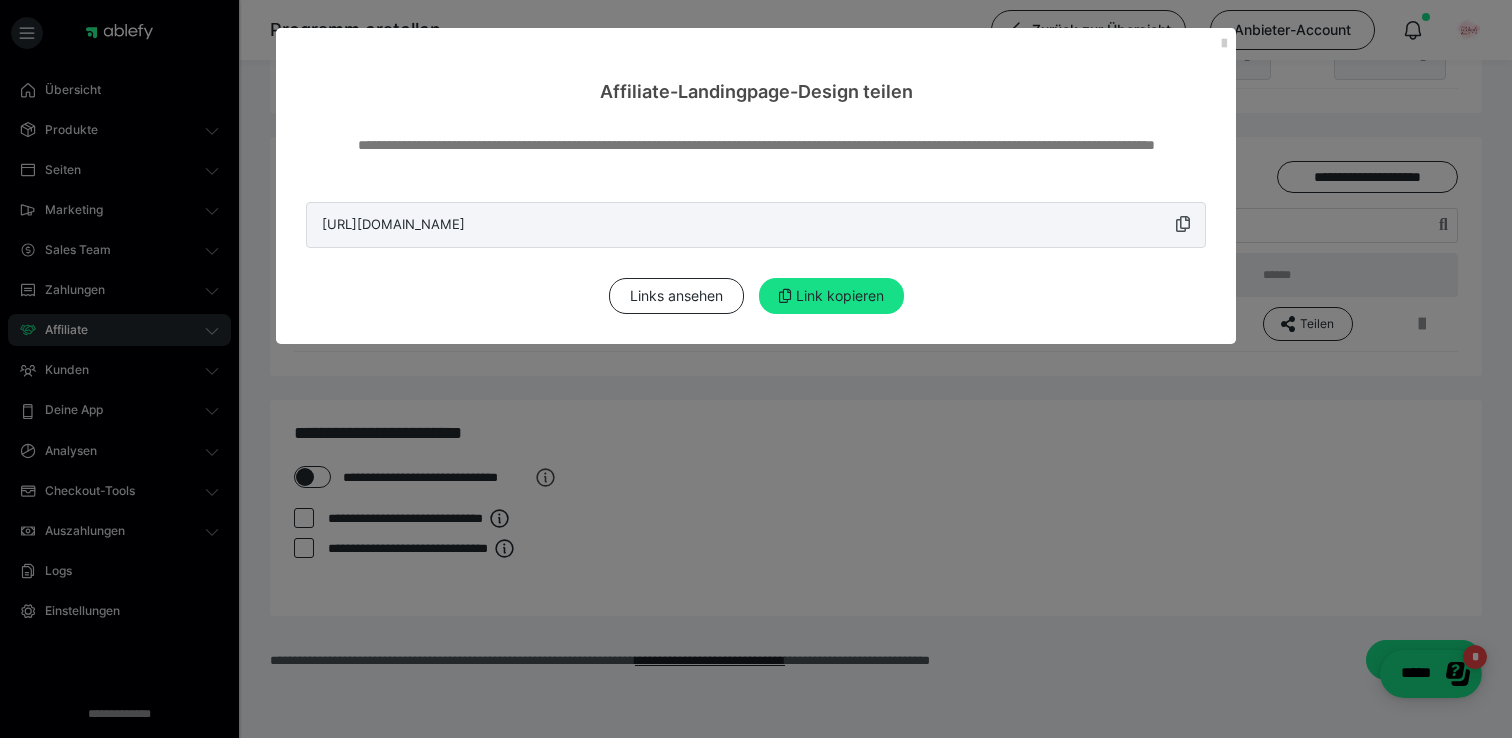 click at bounding box center (1183, 224) 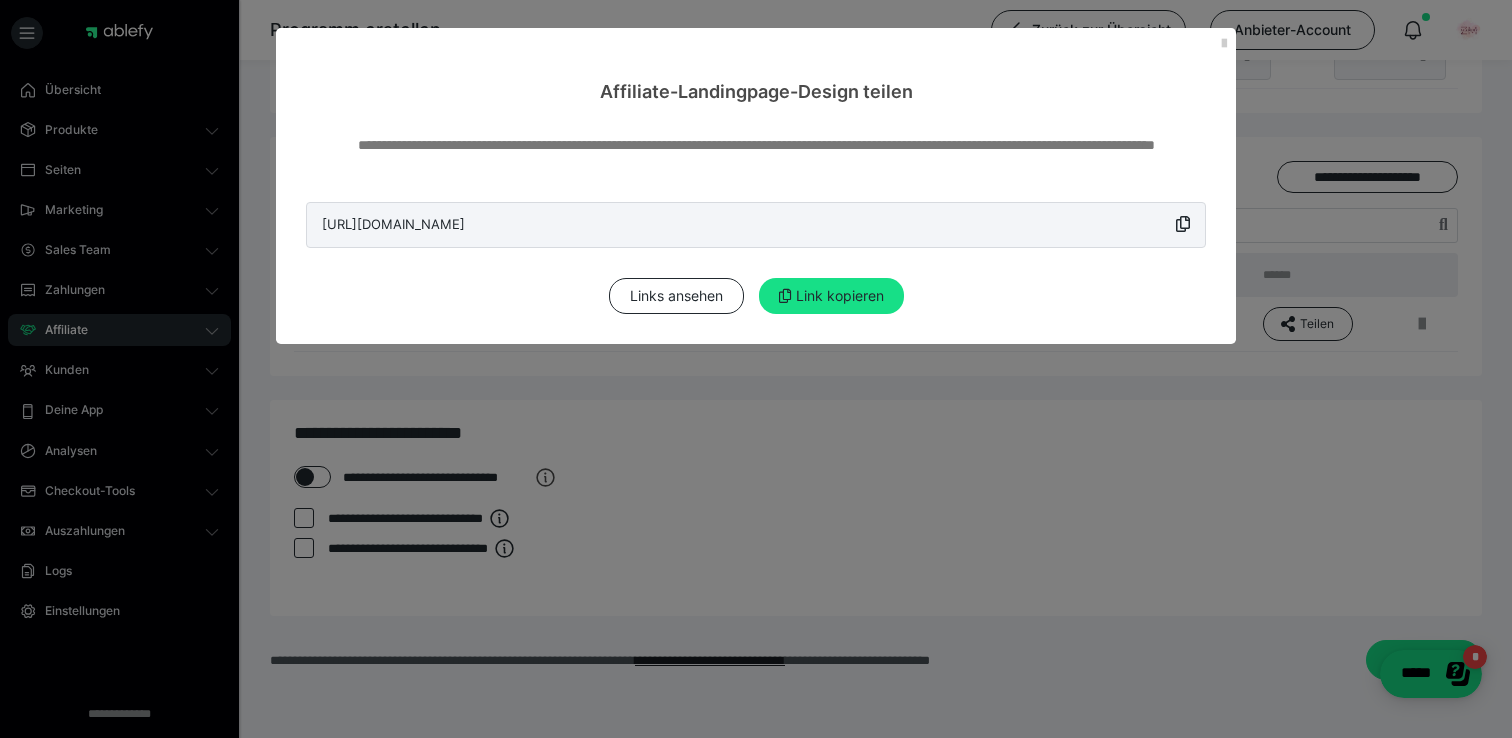 click on "**********" at bounding box center [756, 369] 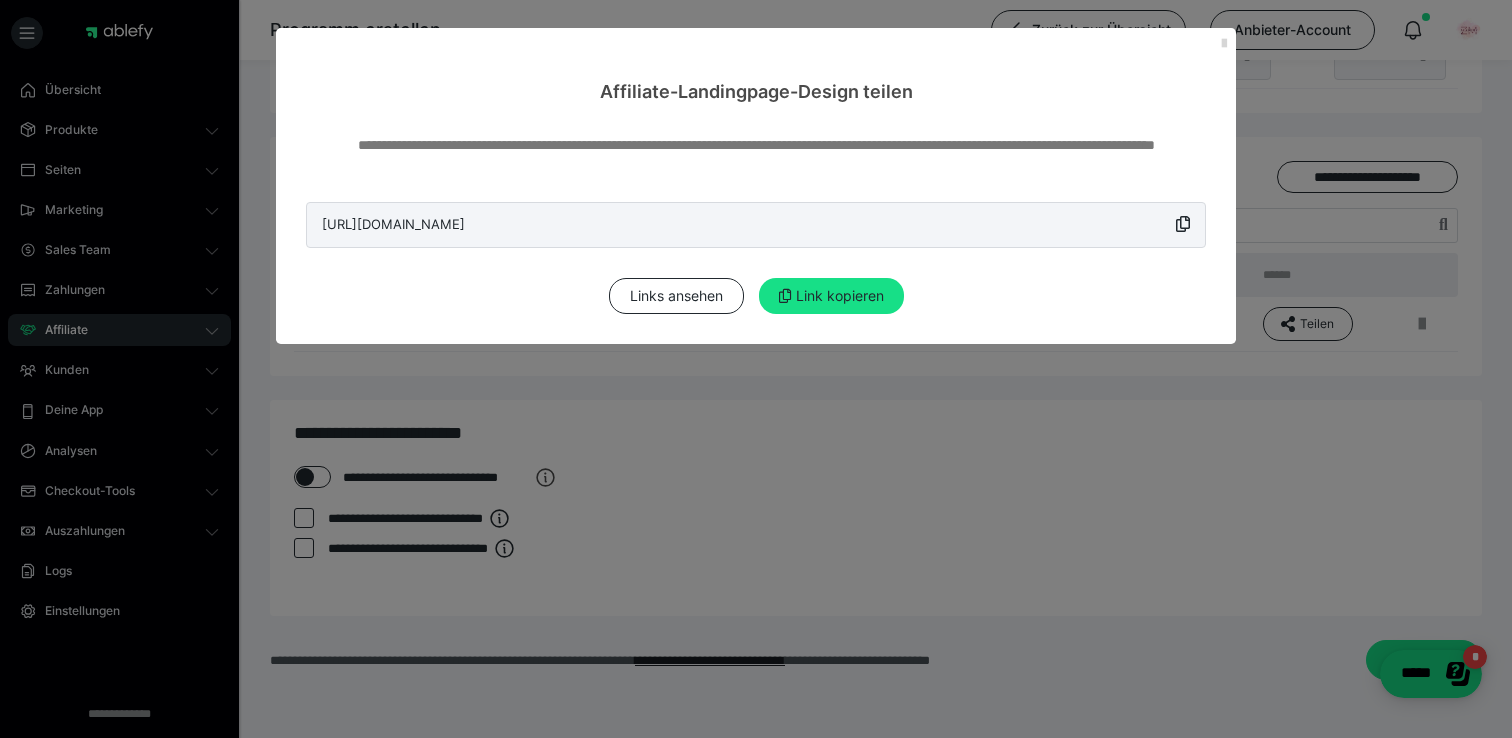 click at bounding box center [1224, 44] 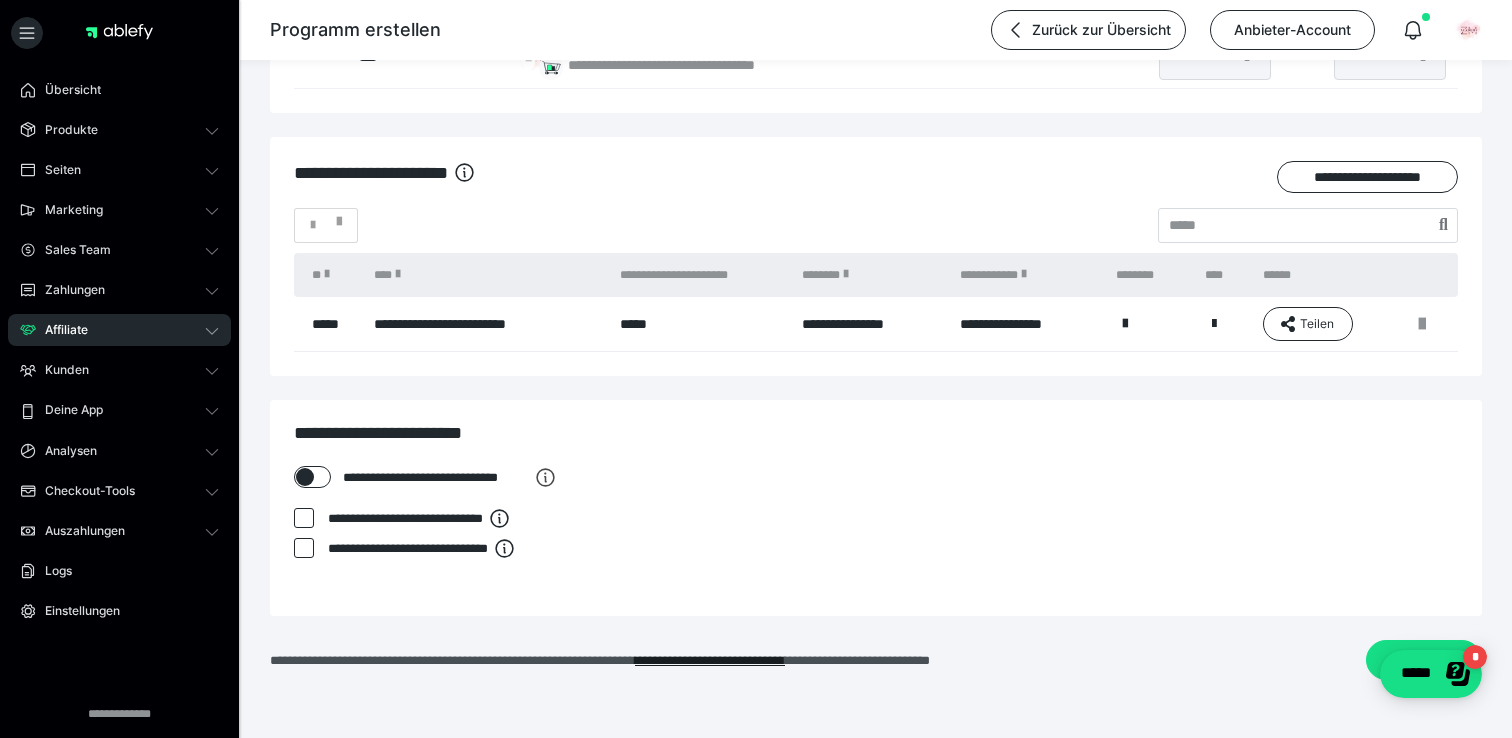 scroll, scrollTop: 0, scrollLeft: 0, axis: both 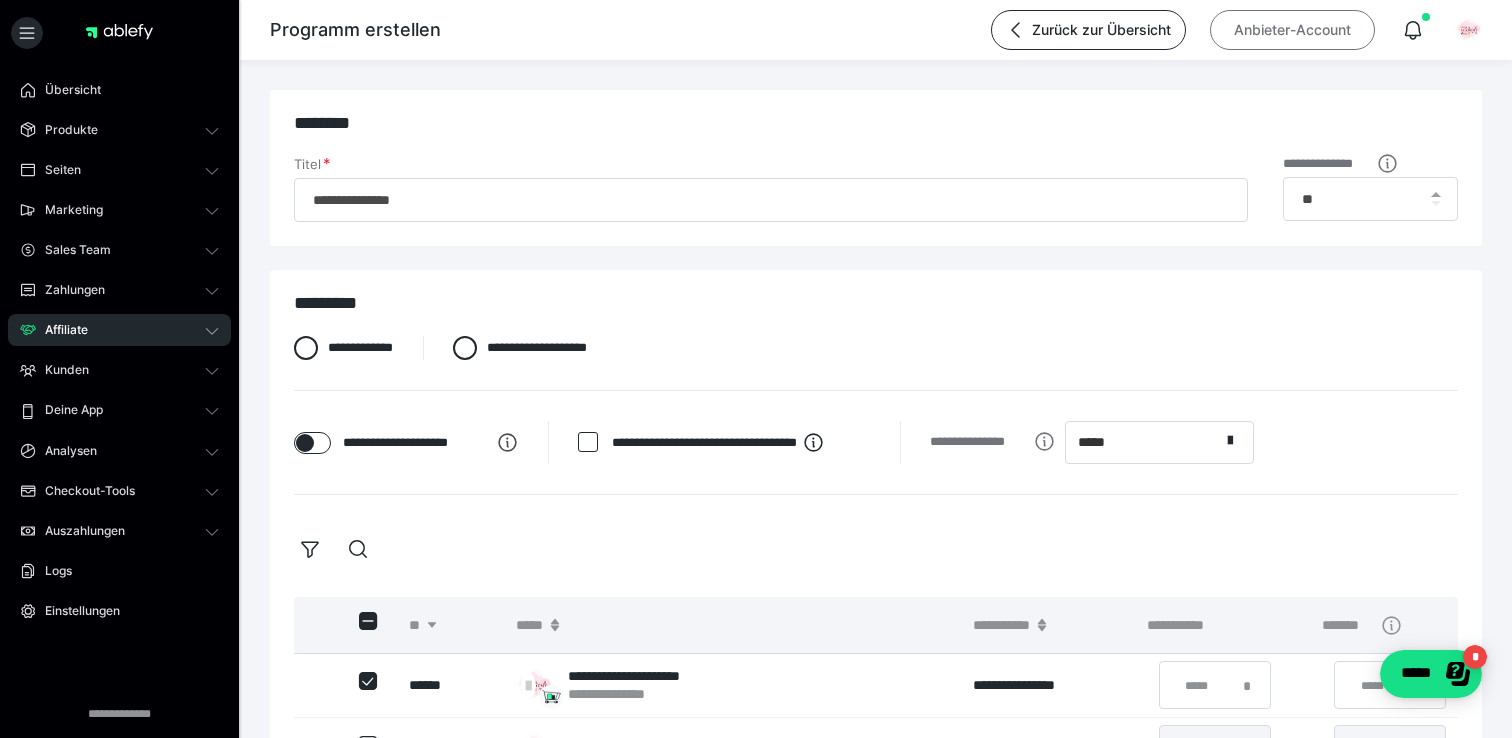 click on "Anbieter-Account" at bounding box center [1292, 30] 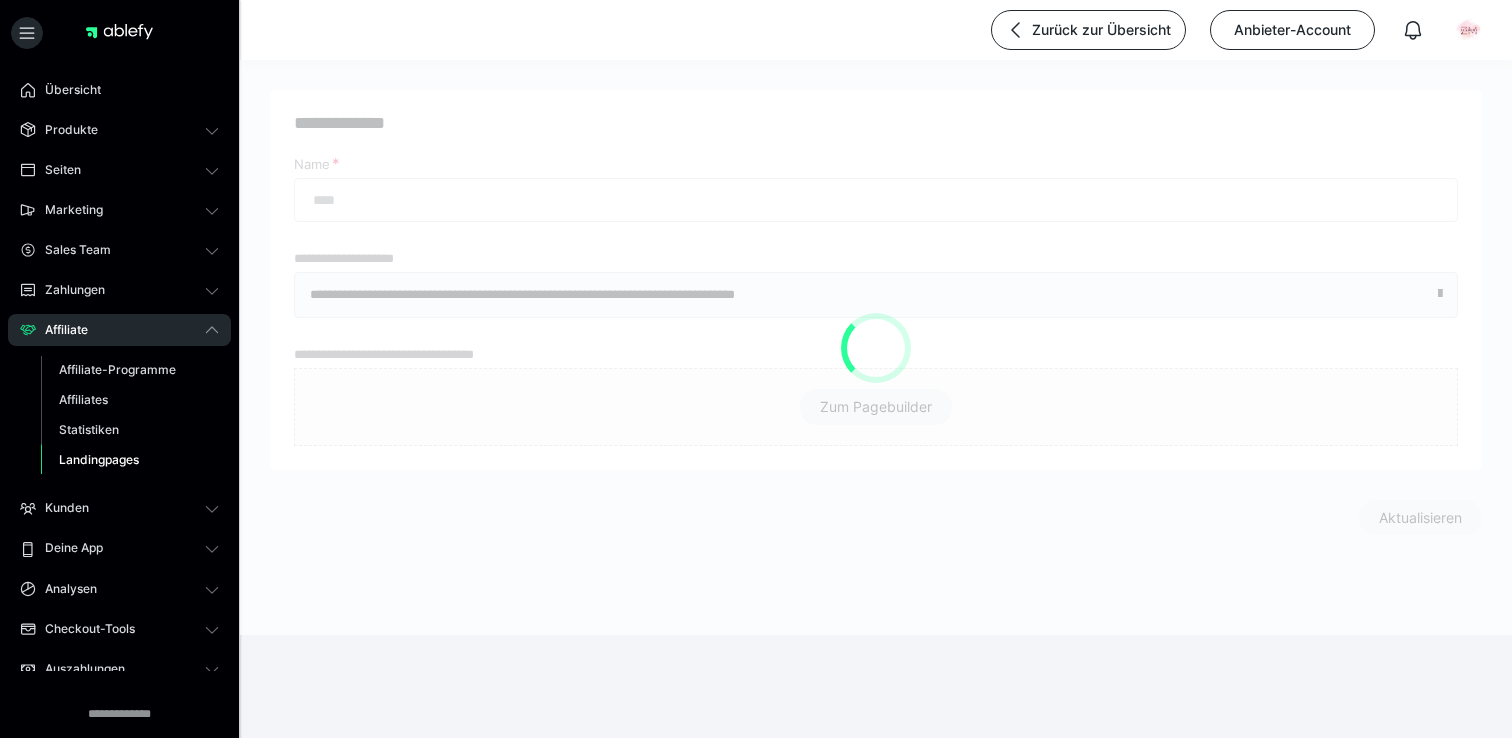 scroll, scrollTop: 0, scrollLeft: 0, axis: both 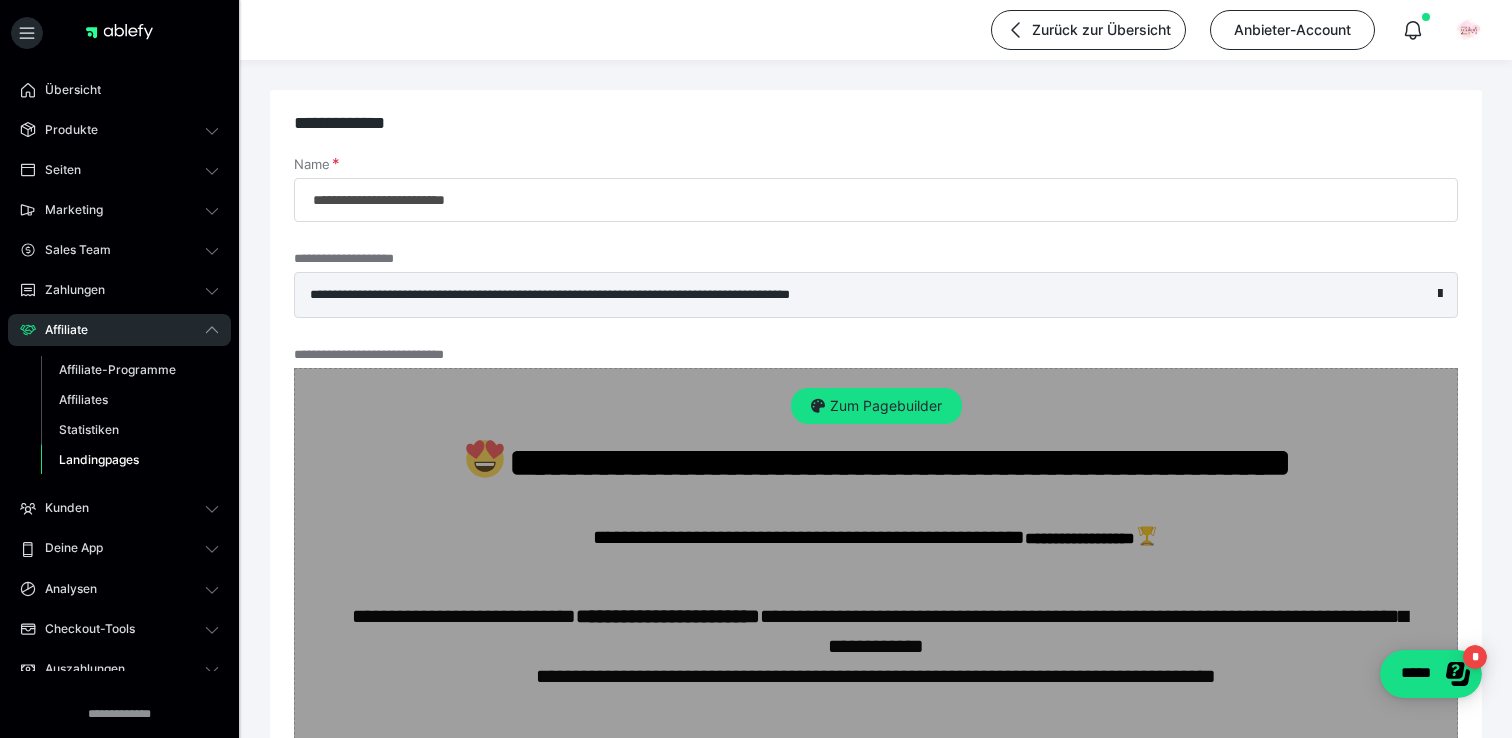 click on "Zum Pagebuilder" at bounding box center [876, 406] 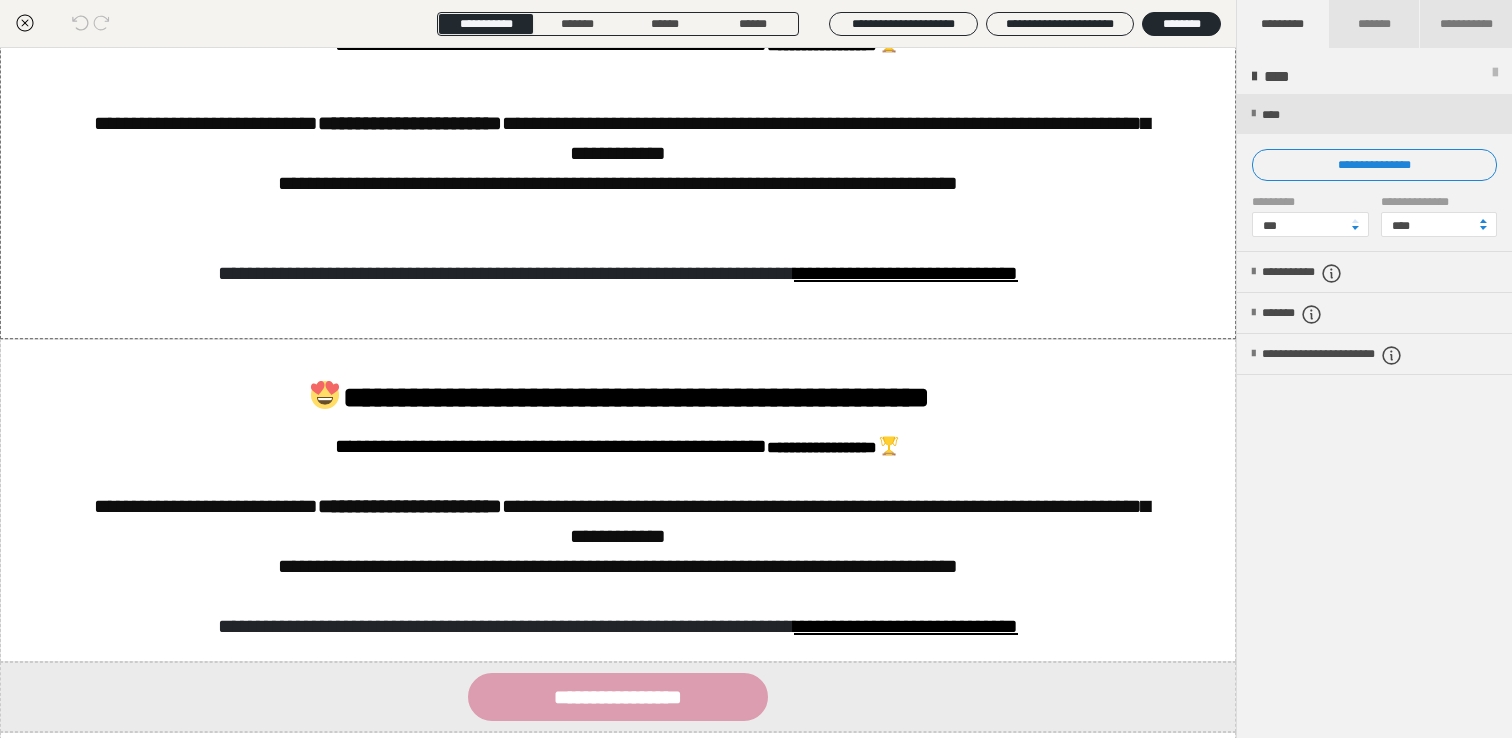 scroll, scrollTop: 325, scrollLeft: 0, axis: vertical 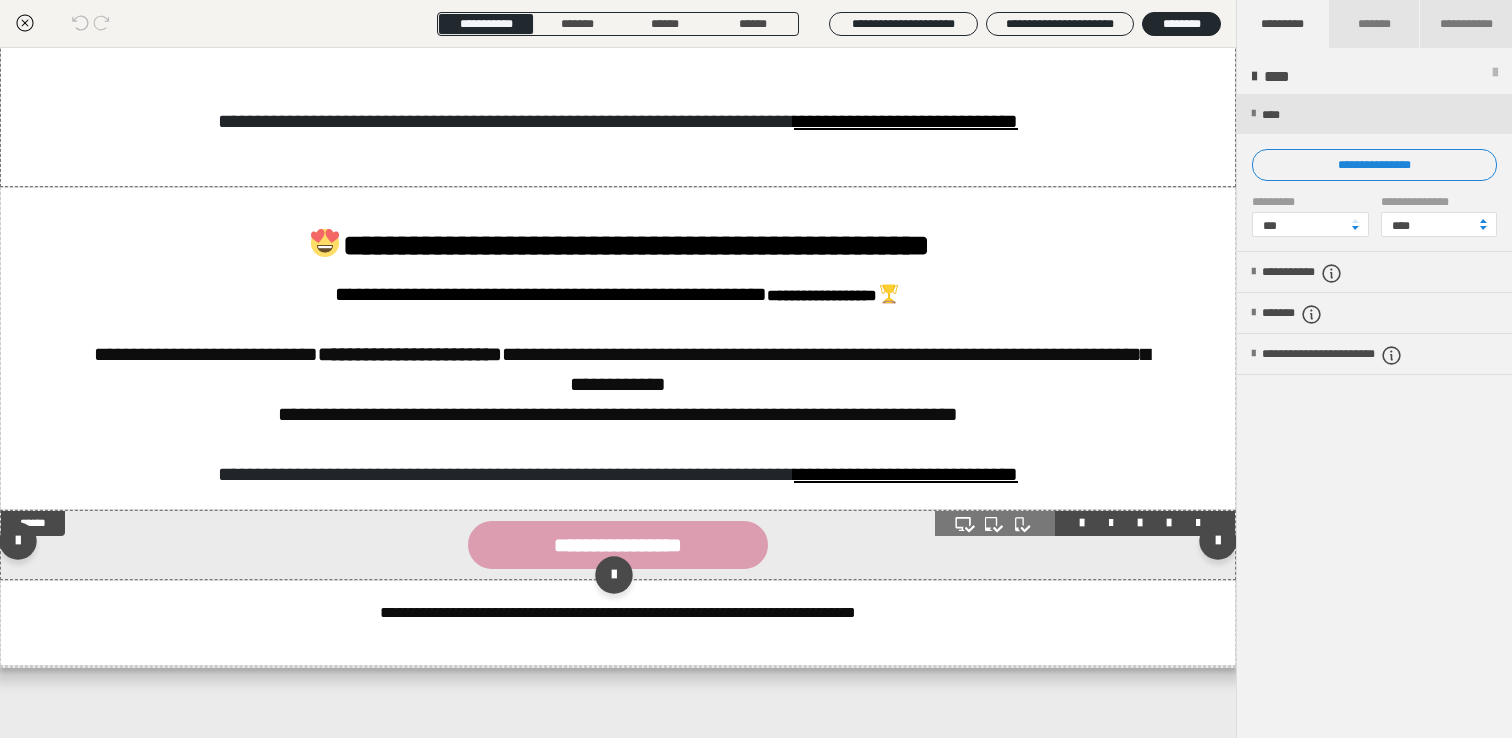 click on "**********" at bounding box center [618, 545] 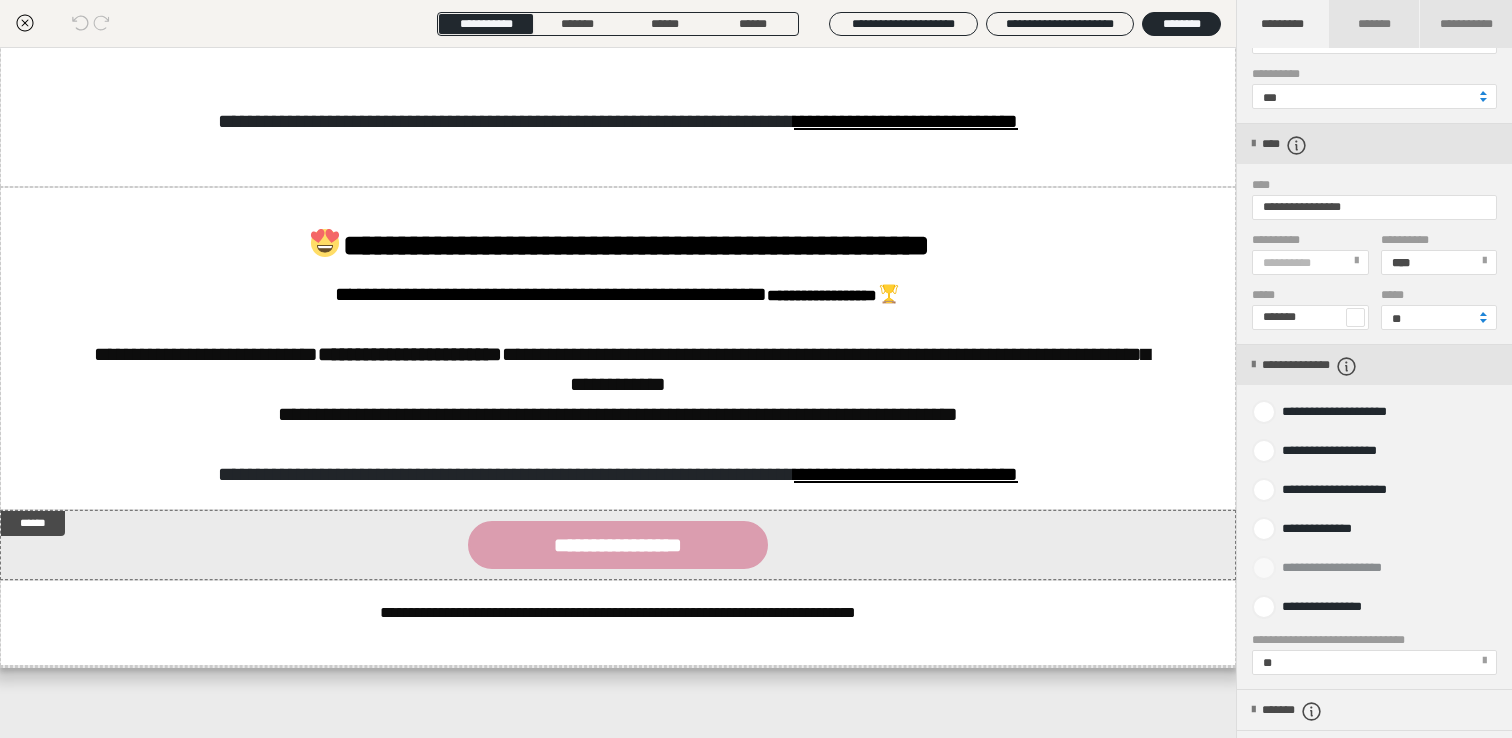 scroll, scrollTop: 581, scrollLeft: 0, axis: vertical 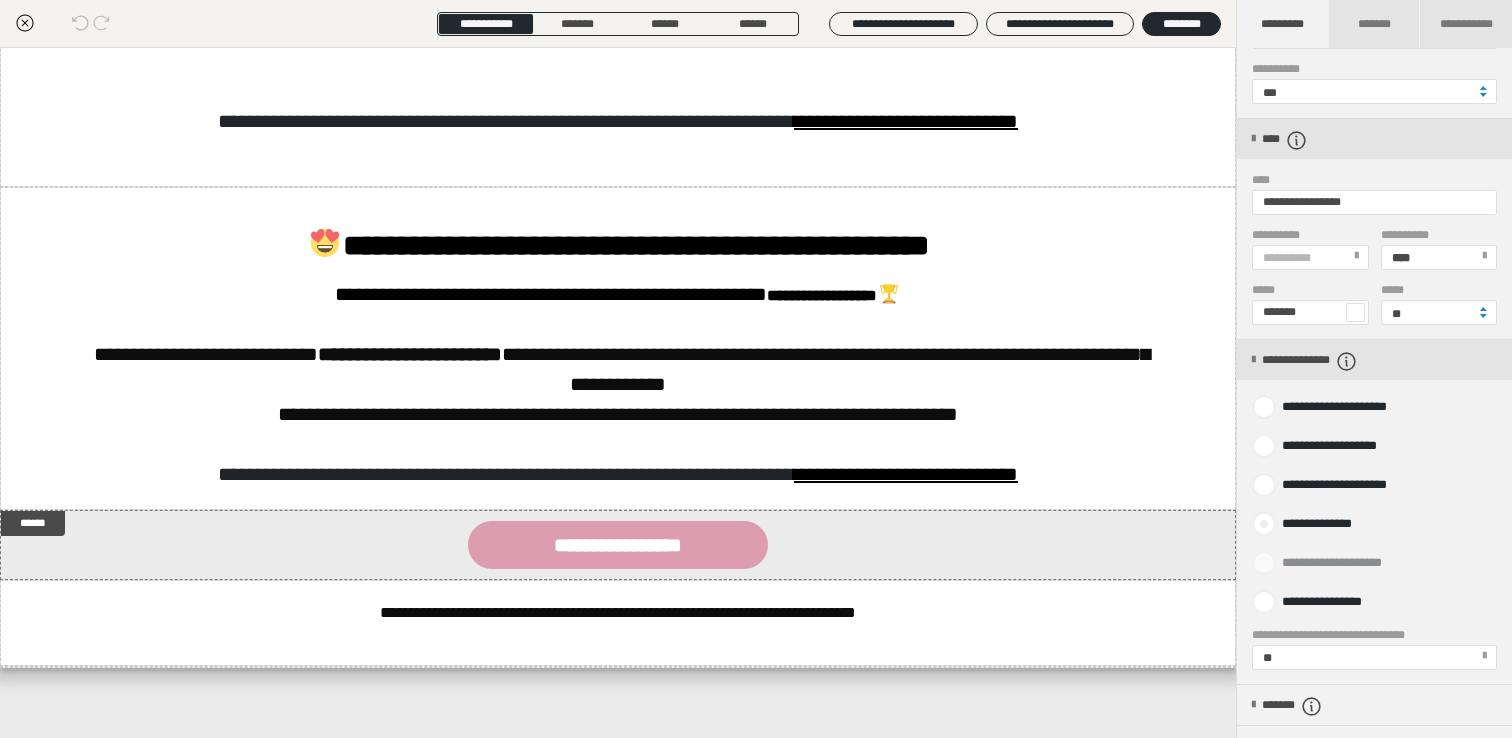 click on "**********" at bounding box center [1314, 524] 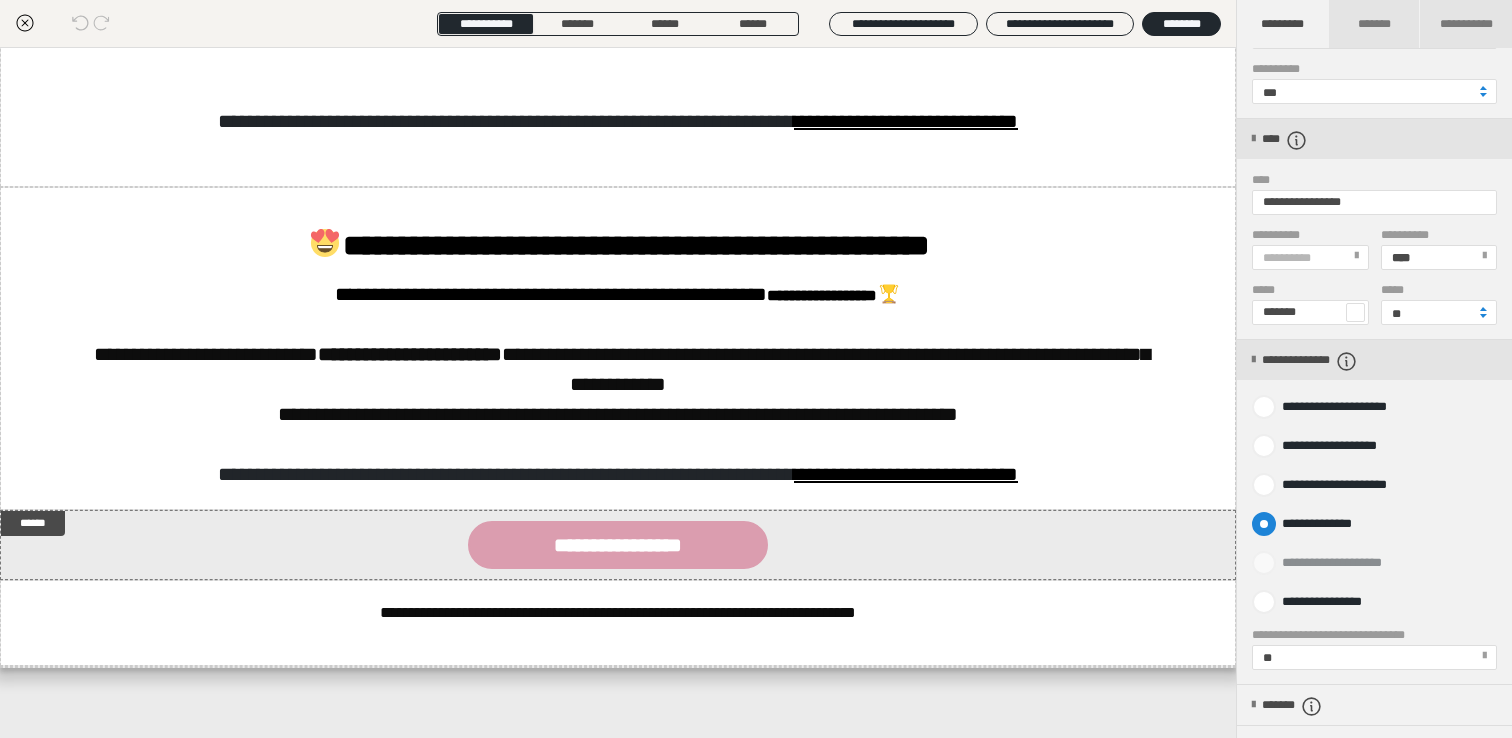 radio on "****" 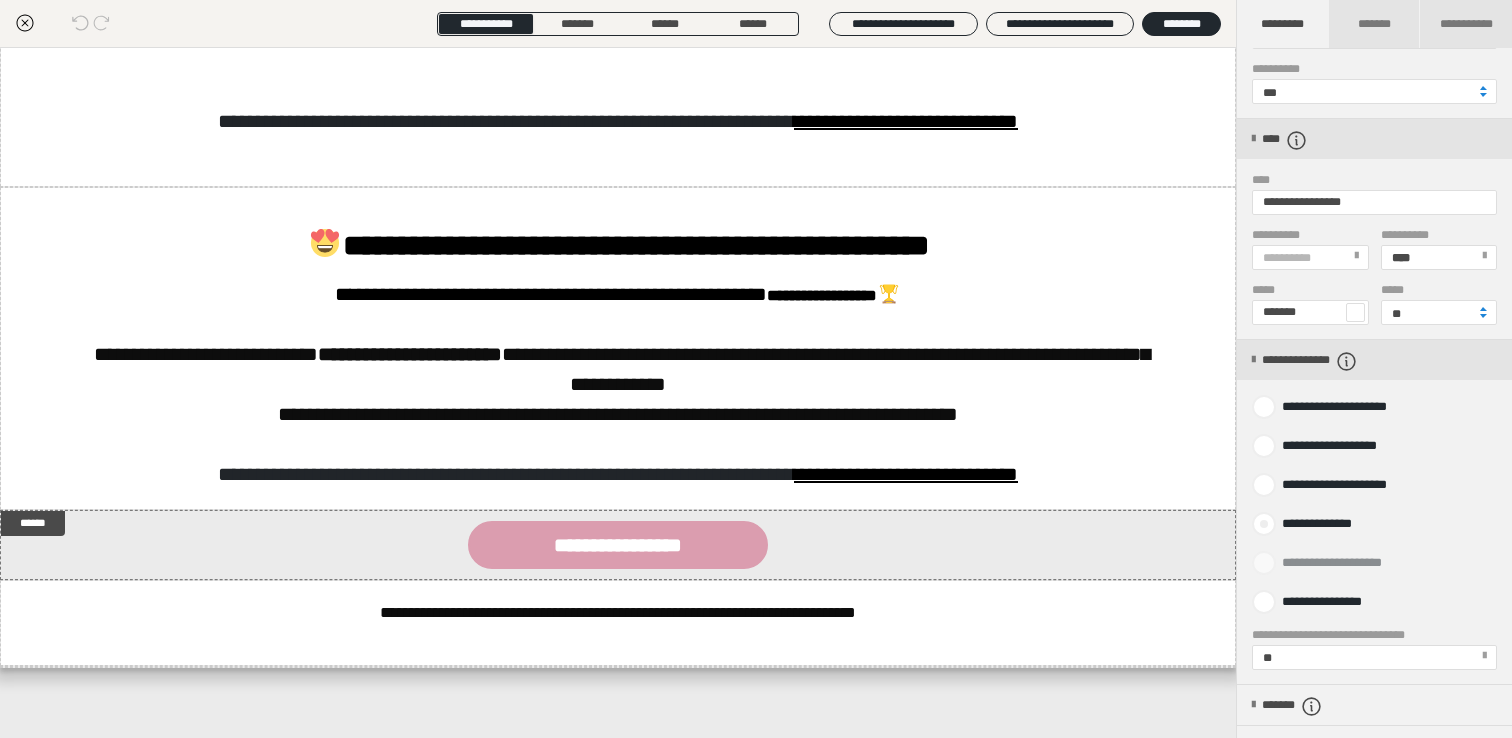 radio on "*****" 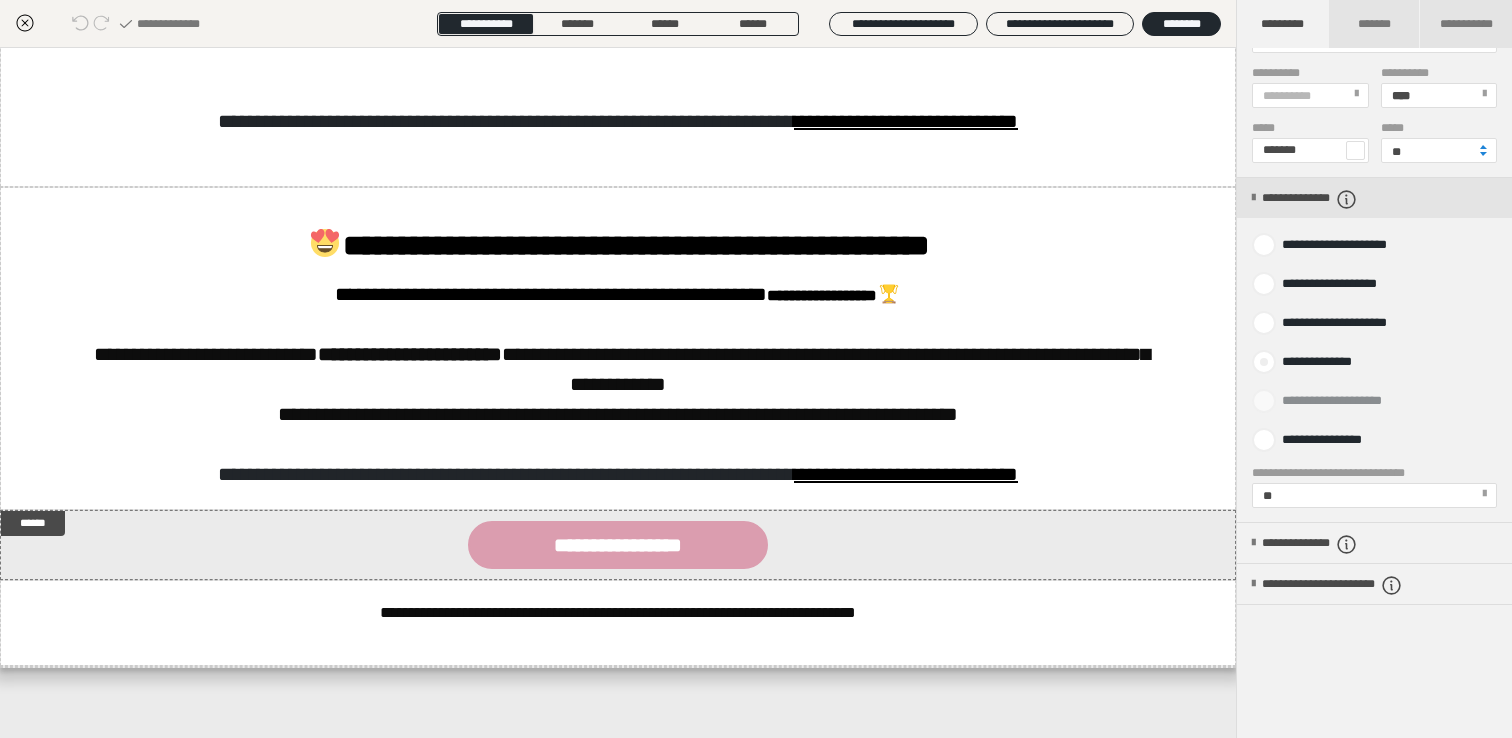 scroll, scrollTop: 754, scrollLeft: 0, axis: vertical 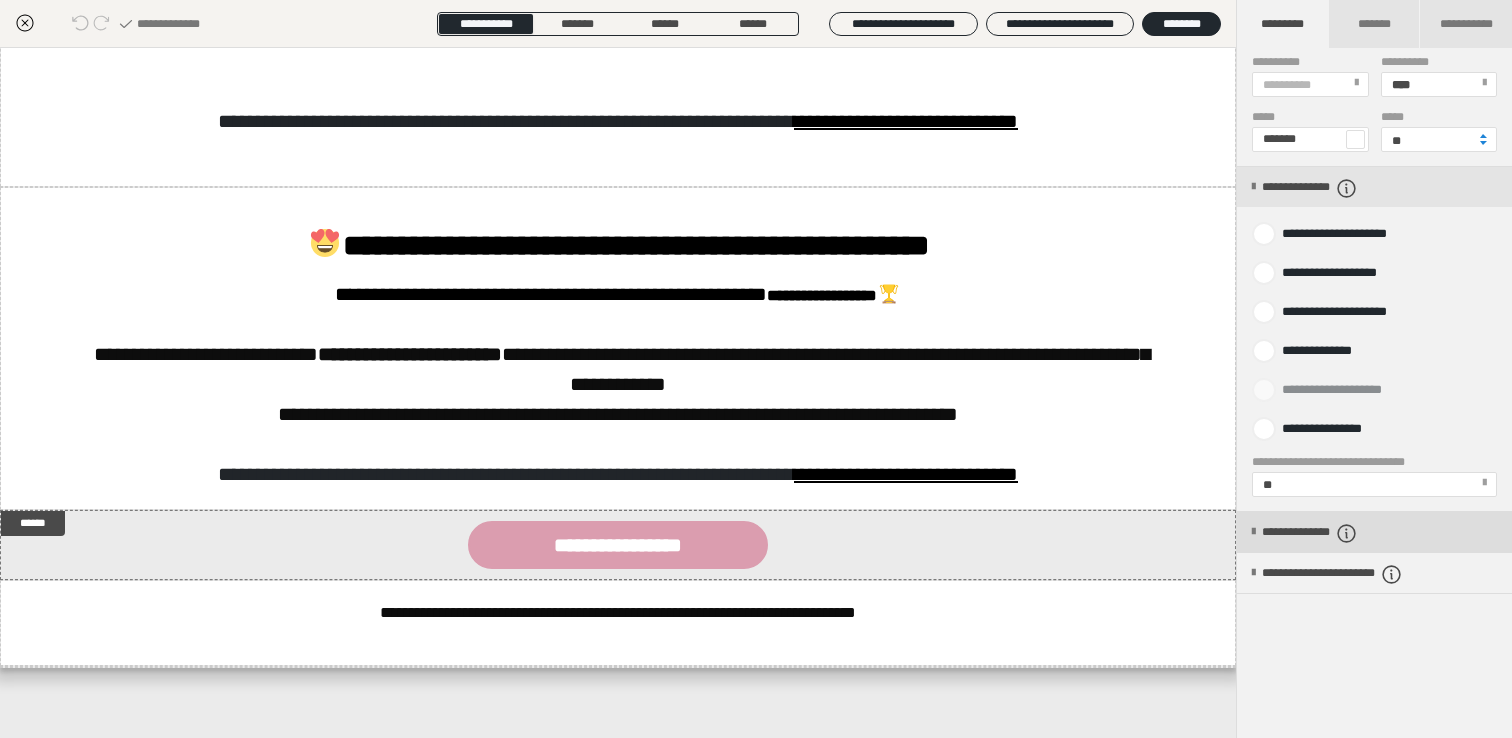click on "**********" at bounding box center (1336, 533) 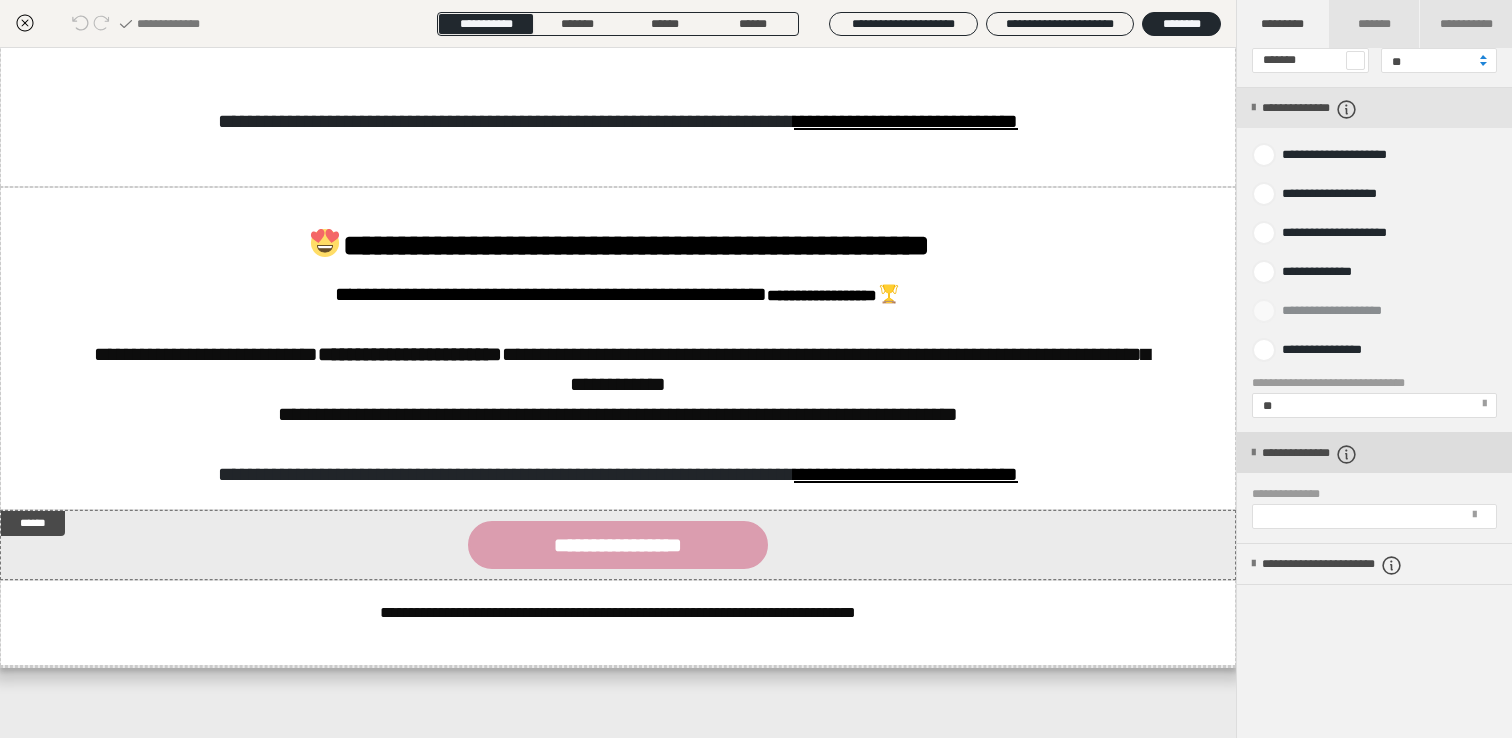 scroll, scrollTop: 840, scrollLeft: 0, axis: vertical 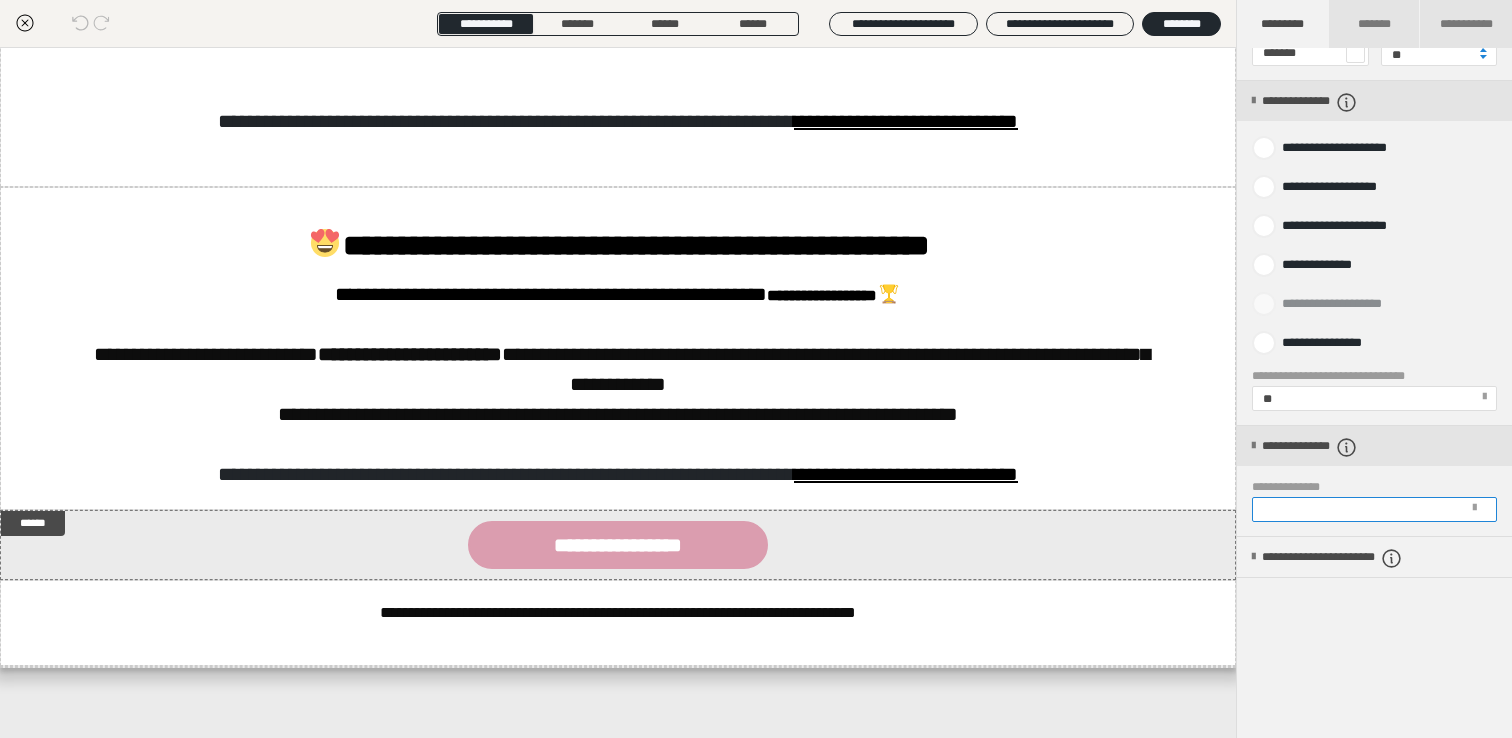 click on "**********" at bounding box center [1374, 509] 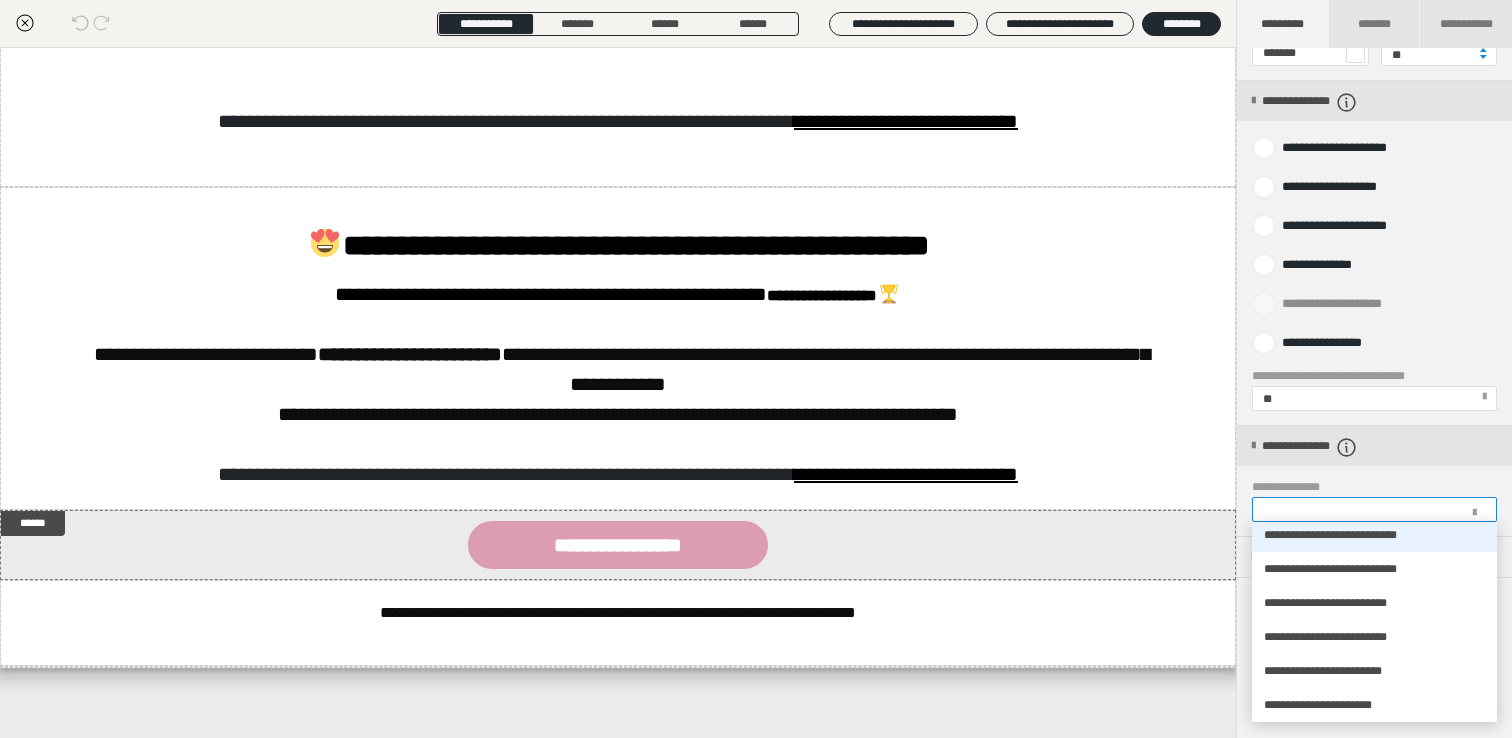 scroll, scrollTop: 0, scrollLeft: 0, axis: both 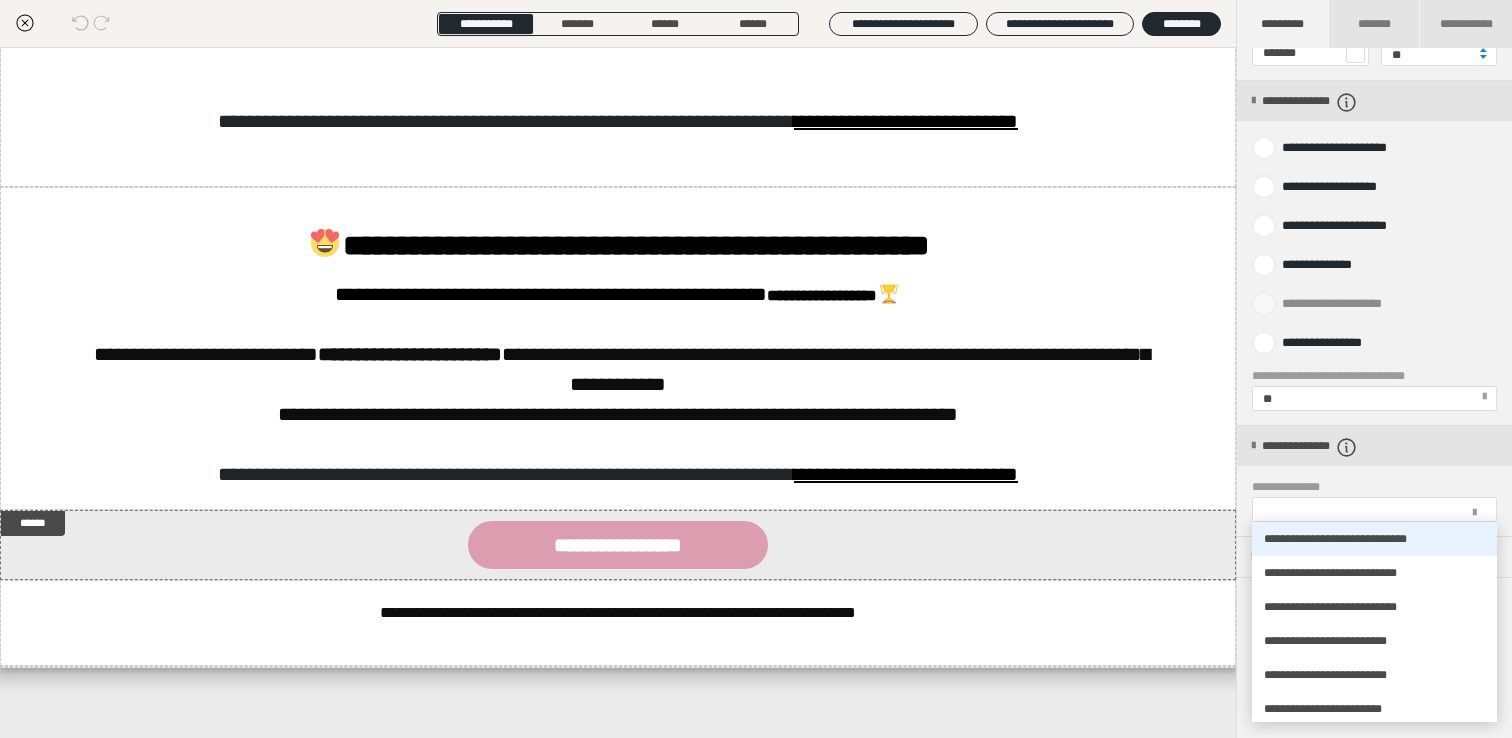 click on "**********" at bounding box center [1374, 539] 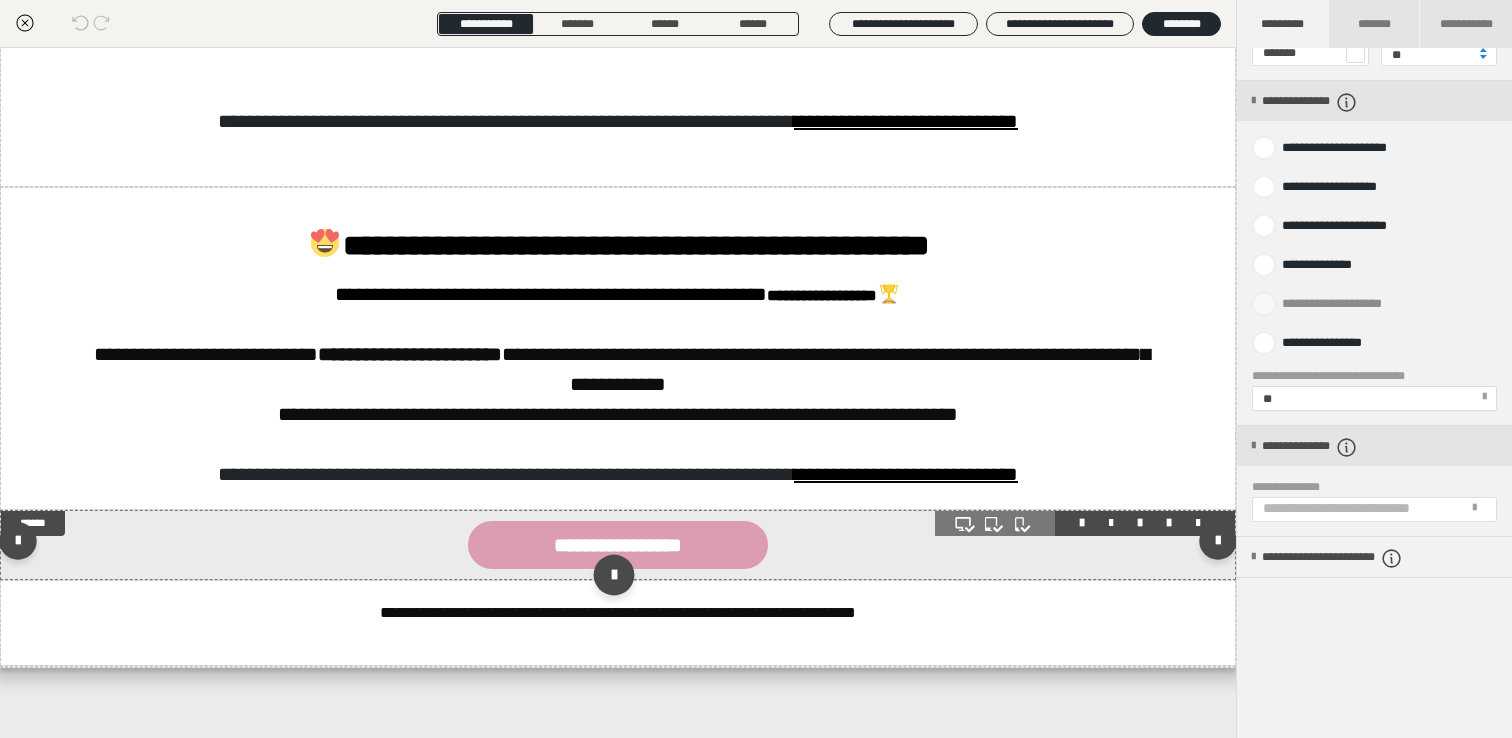 click at bounding box center (613, 574) 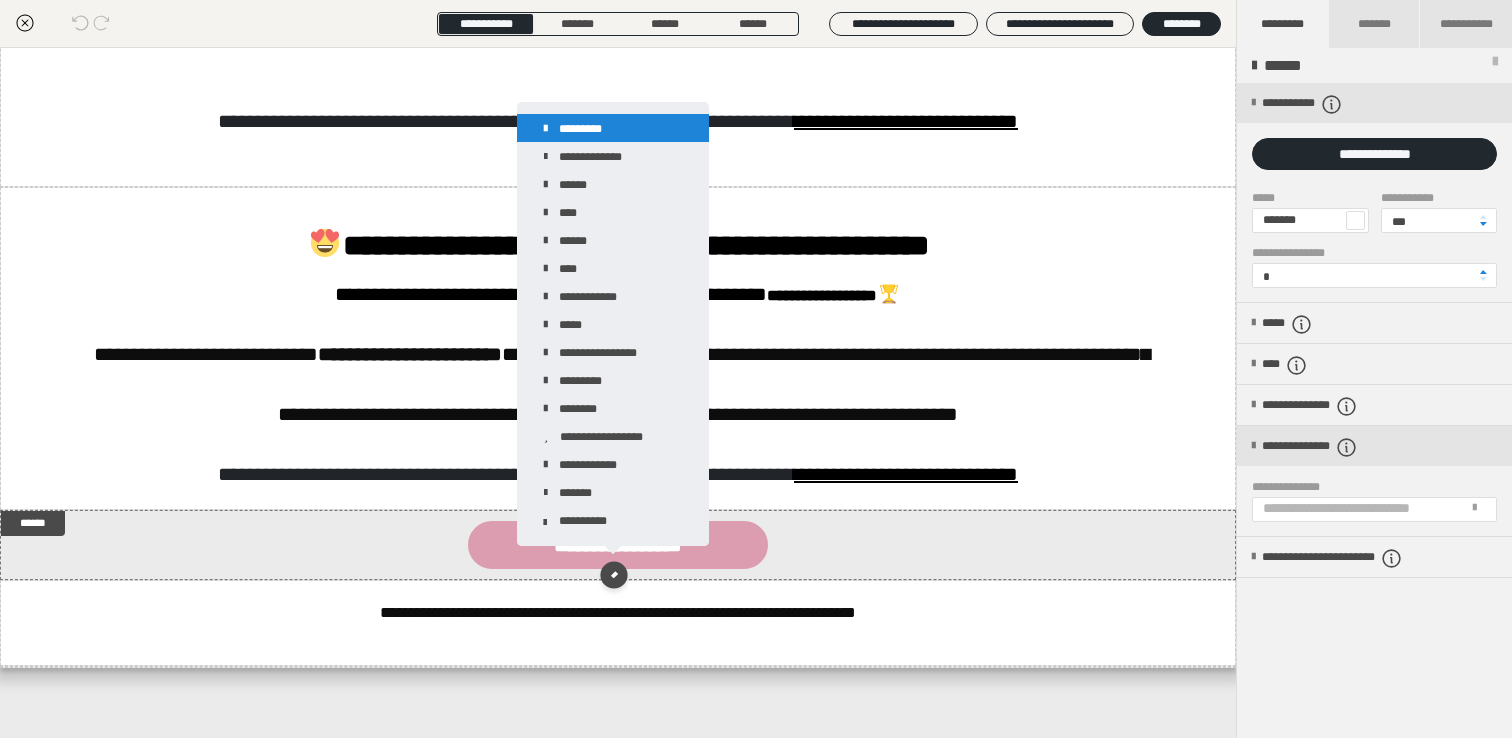click on "*********" at bounding box center (613, 128) 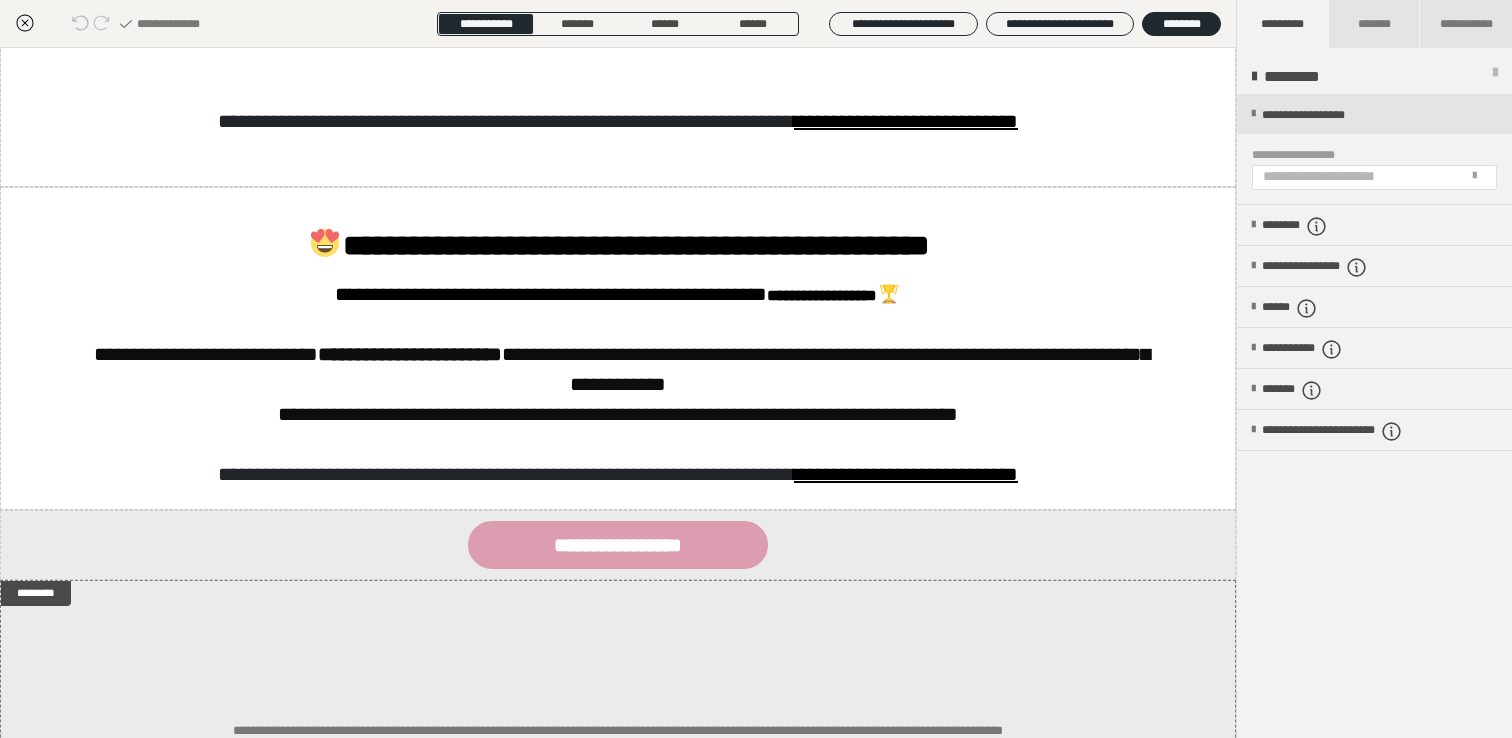 scroll, scrollTop: 0, scrollLeft: 0, axis: both 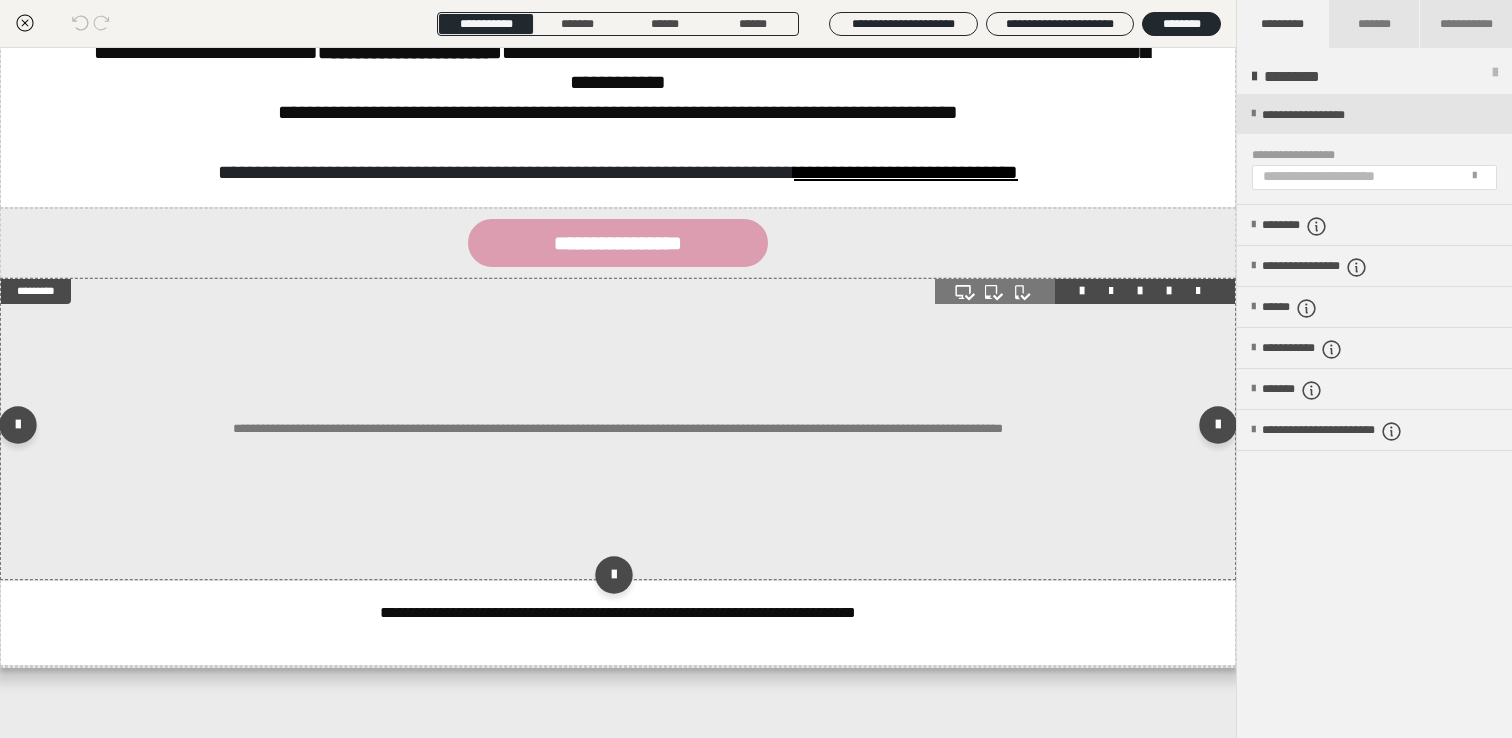 click at bounding box center (618, 429) 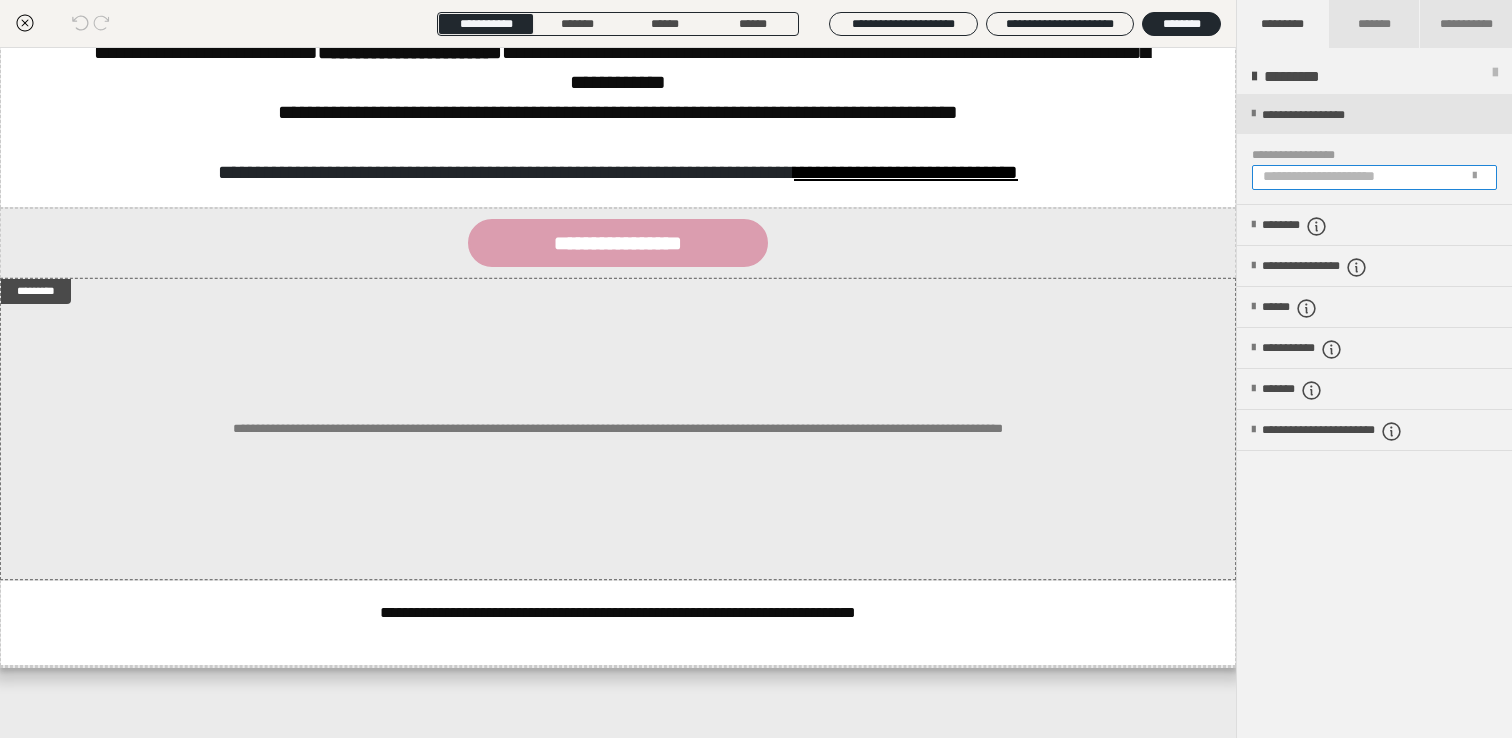 click on "**********" at bounding box center (1374, 177) 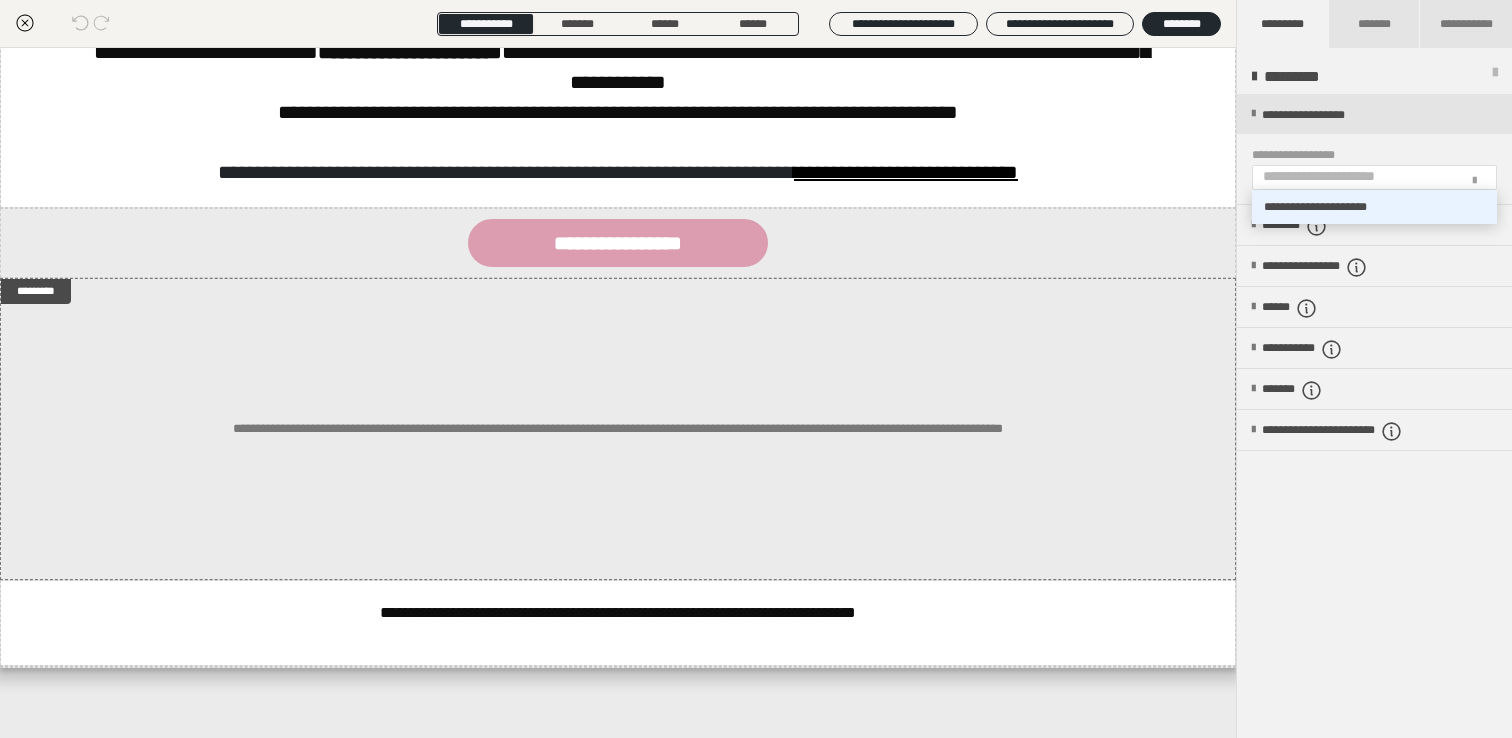 click on "**********" at bounding box center [1374, 207] 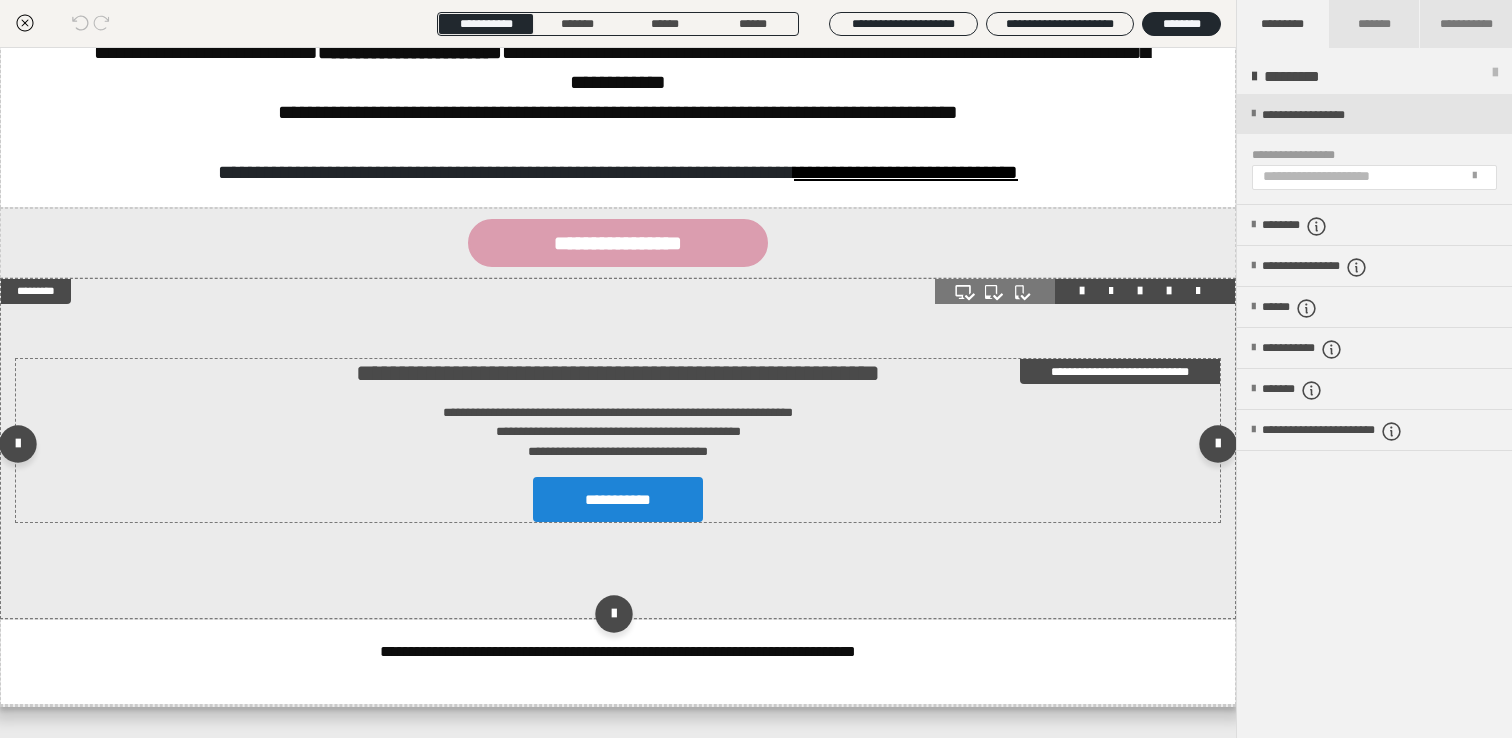 click on "**********" at bounding box center [1120, 371] 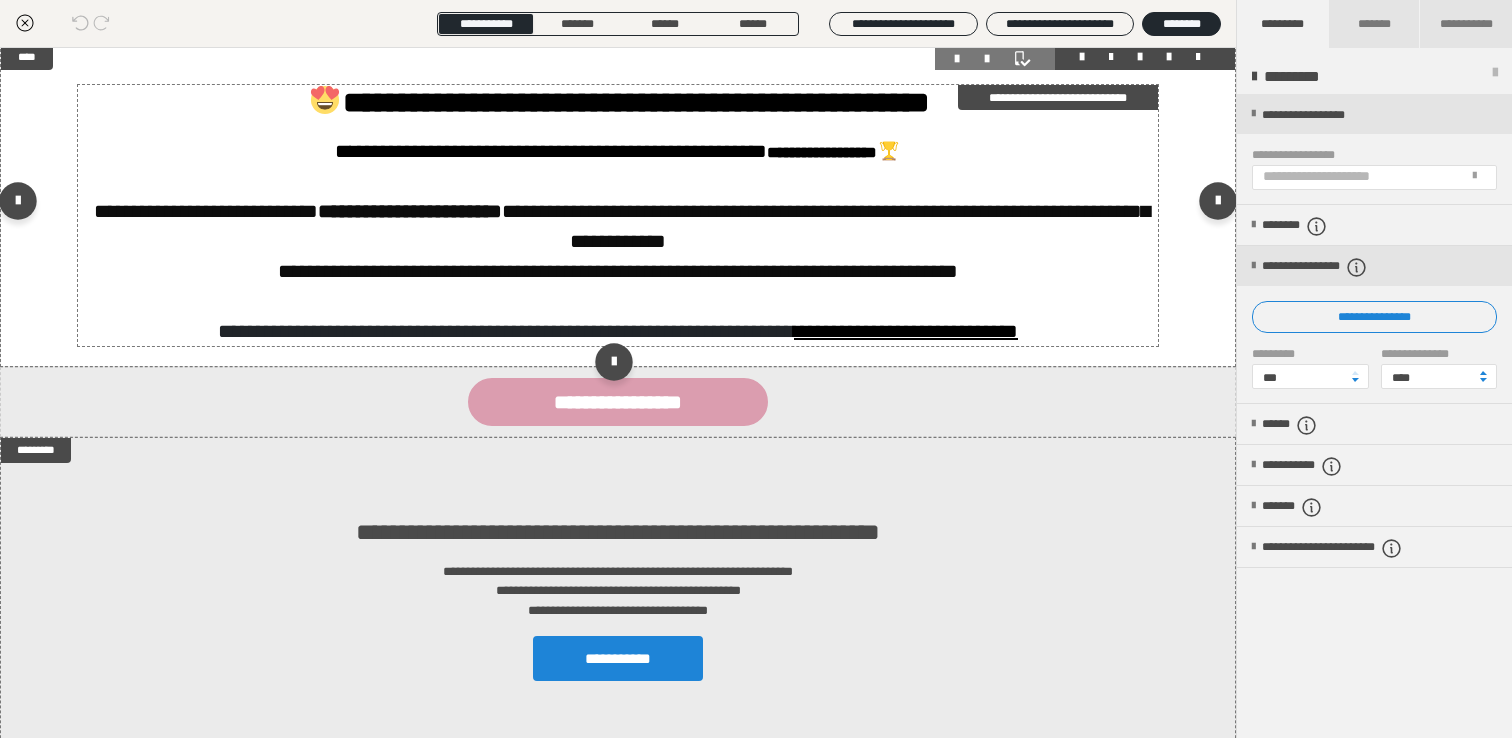 scroll, scrollTop: 451, scrollLeft: 0, axis: vertical 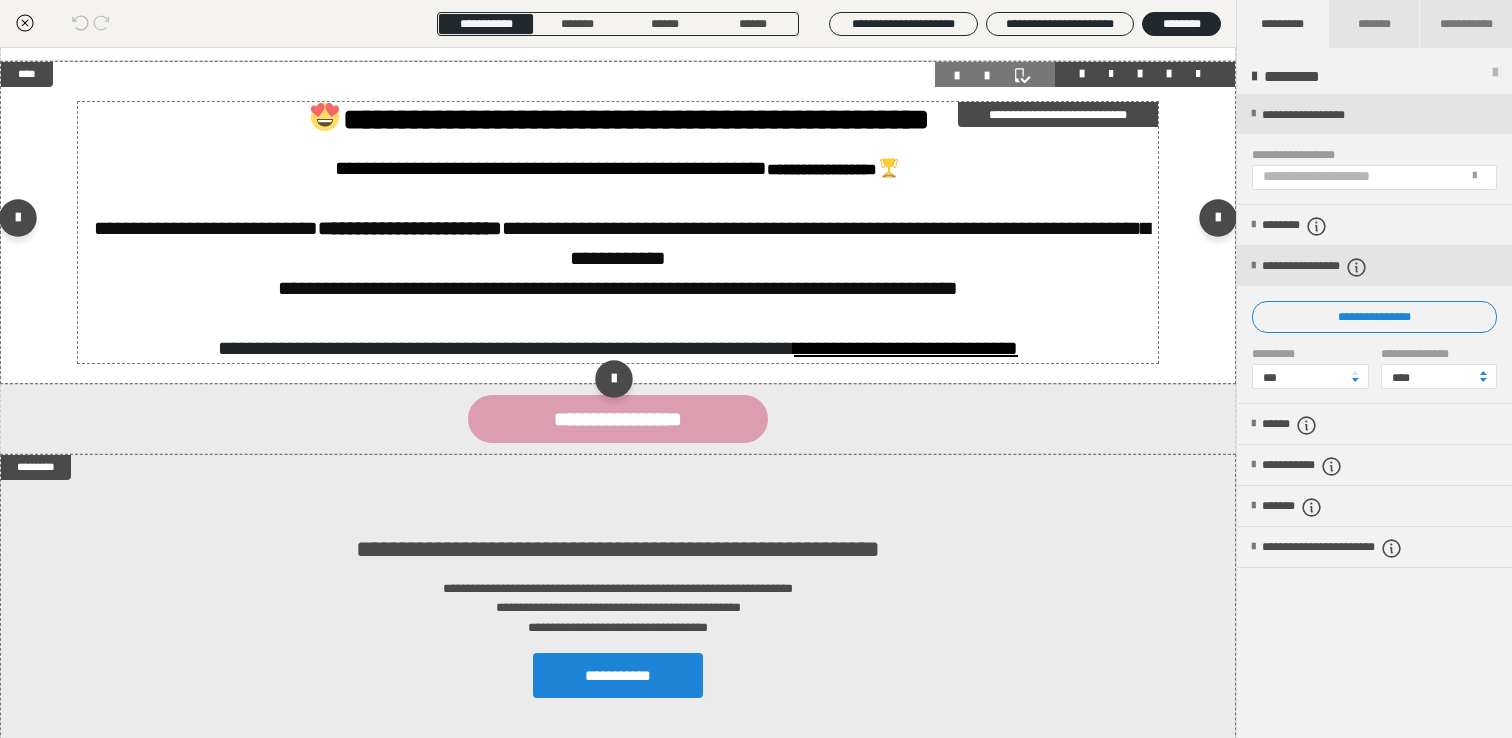 click on "**********" at bounding box center (1058, 114) 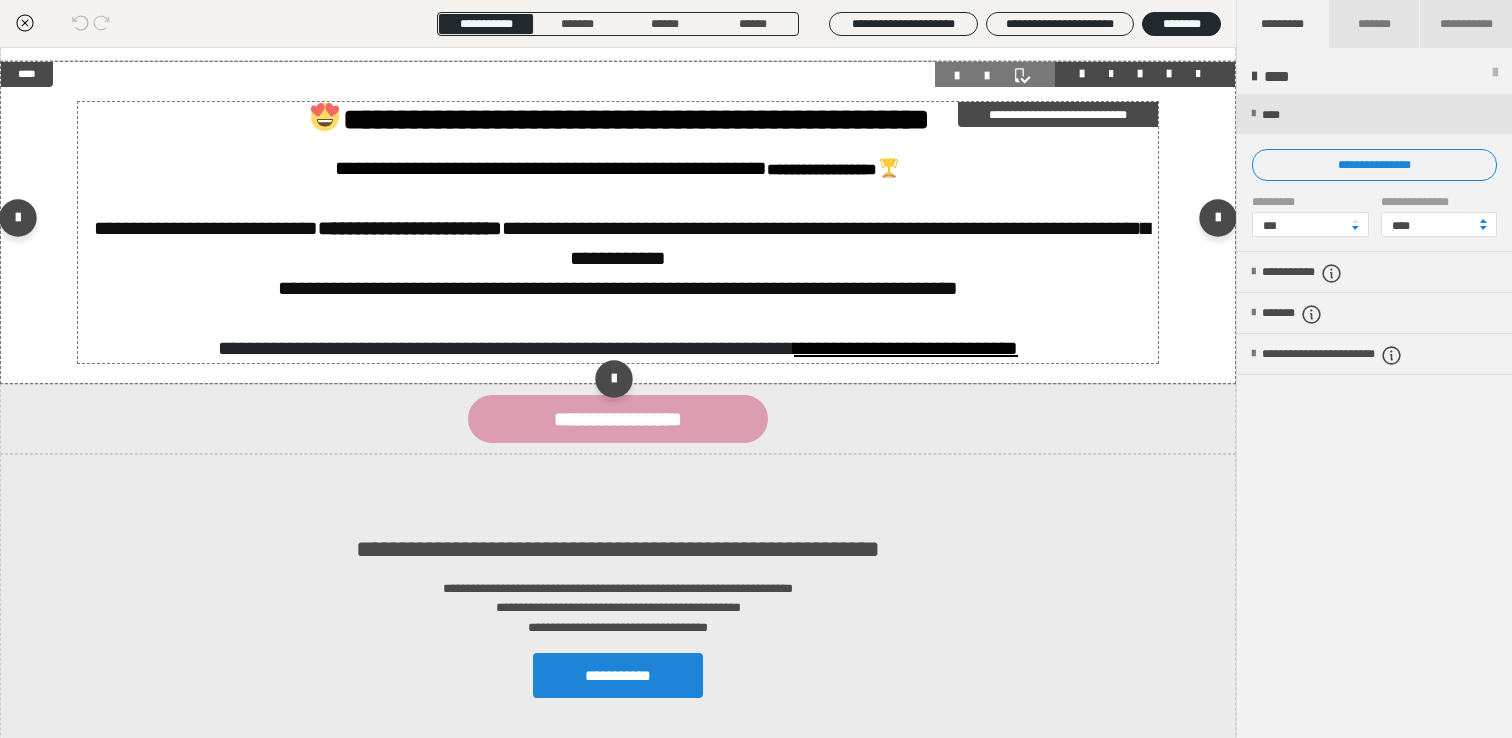 click on "**********" at bounding box center [618, 120] 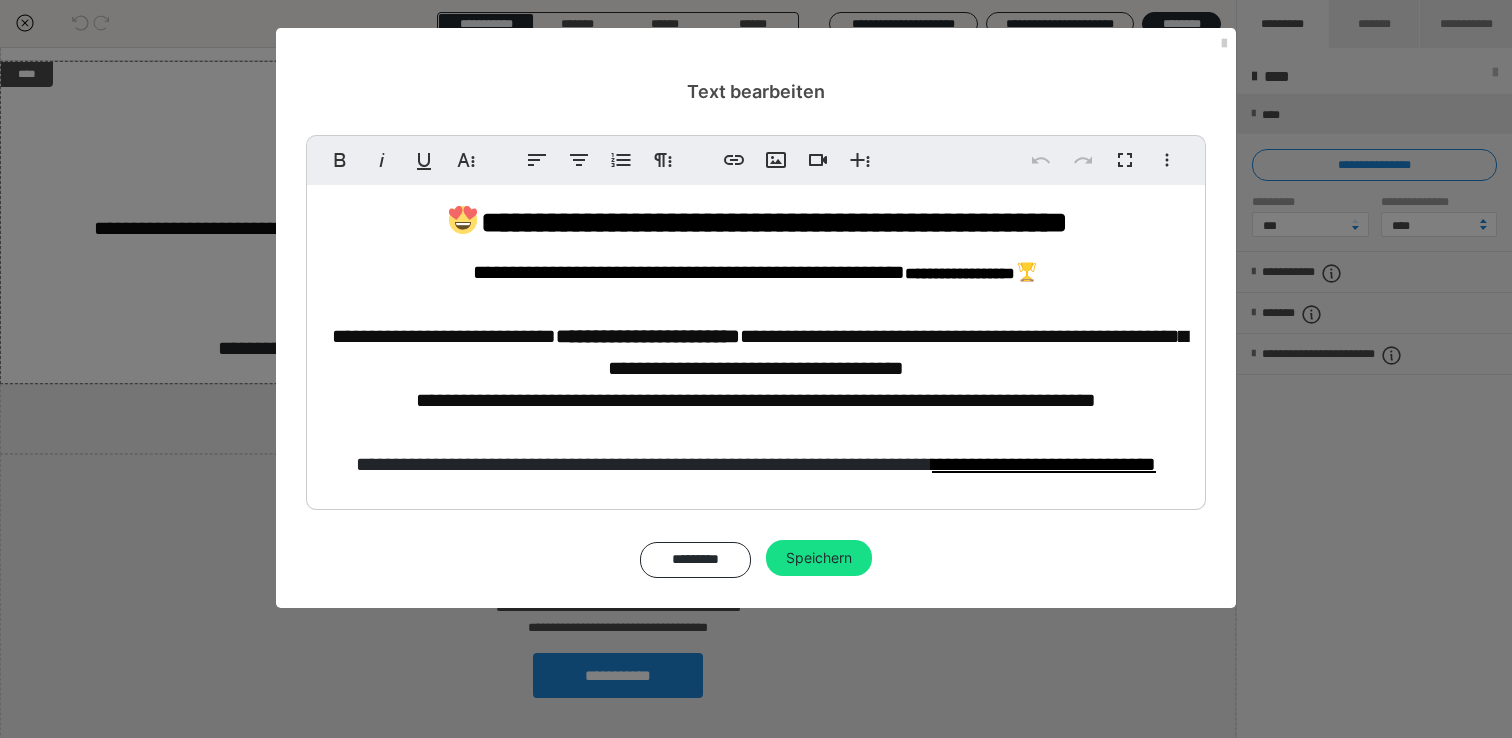 click on "**********" at bounding box center (756, 272) 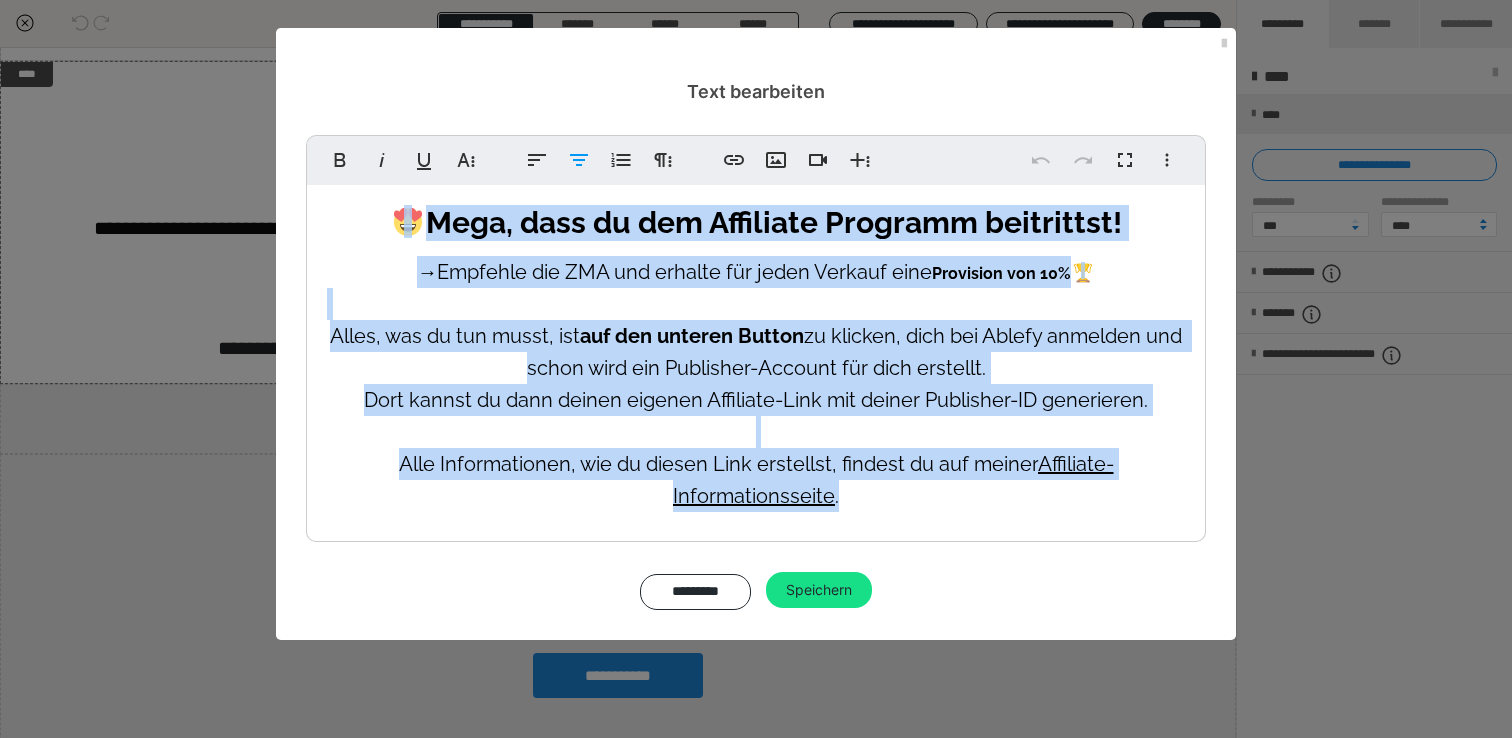 copy on "Mega, dass du dem Affiliate Programm beitrittst! →  Empfehle die ZMA und erhalte für jeden Verkauf eine  Provision von 10%    Alles, was du tun musst, ist  auf den unteren Button  zu klicken, dich bei Ablefy anmelden und schon wird ein Publisher-Account für dich erstellt. Dort kannst du dann deinen eigenen Affiliate-Link mit deiner Publisher-ID generieren. Alle Informationen, wie du diesen Link erstellst, findest du auf meiner  Affiliate-Informationsseite ." 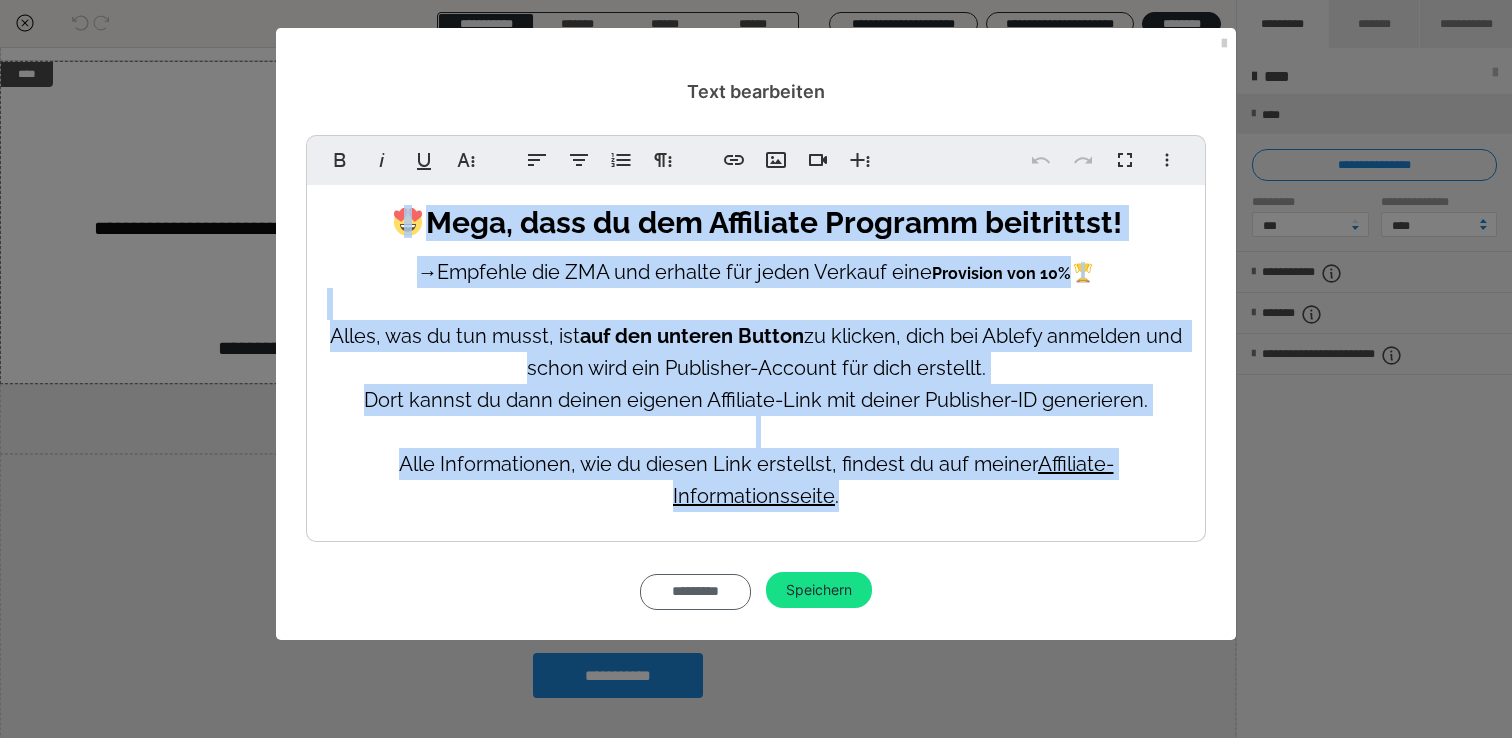 click on "*********" at bounding box center (695, 592) 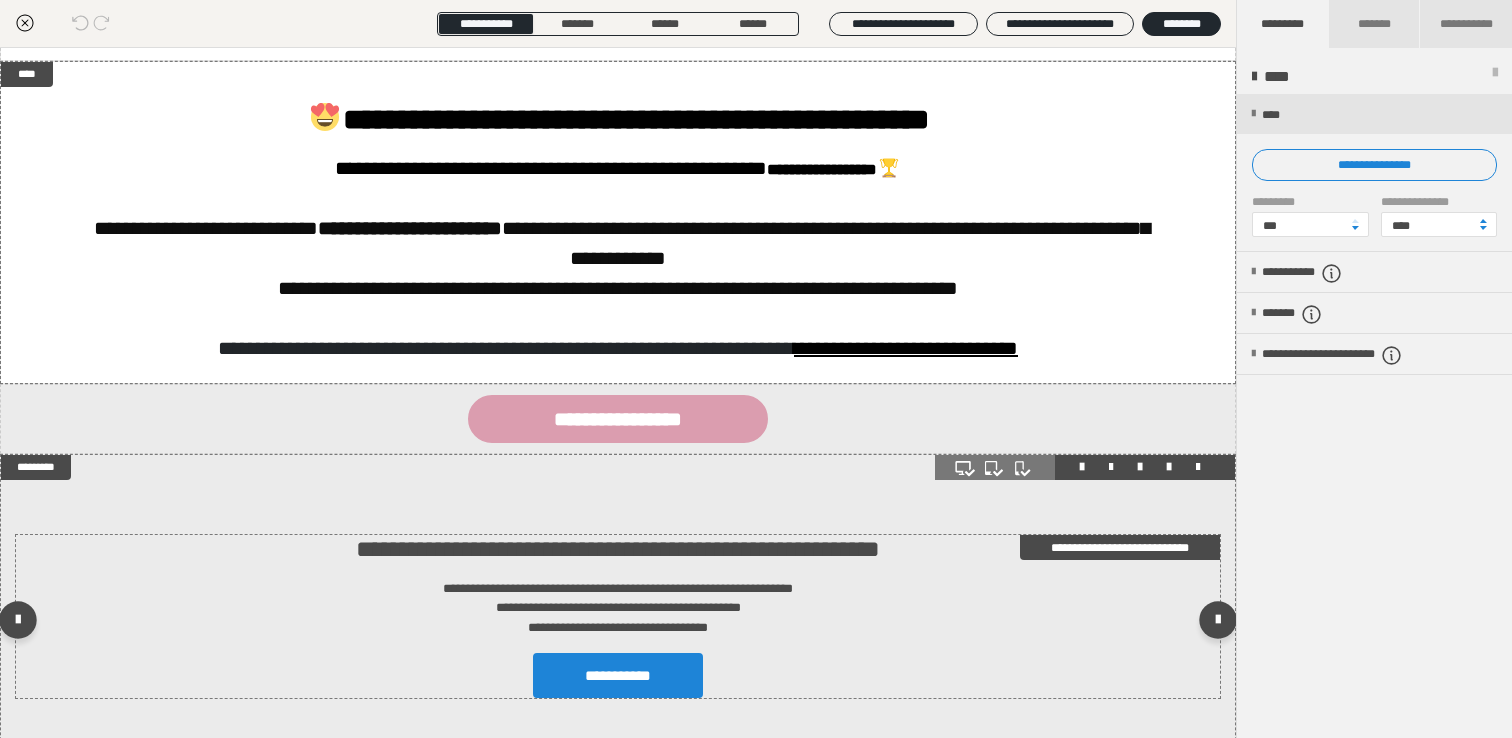 click on "**********" at bounding box center [618, 608] 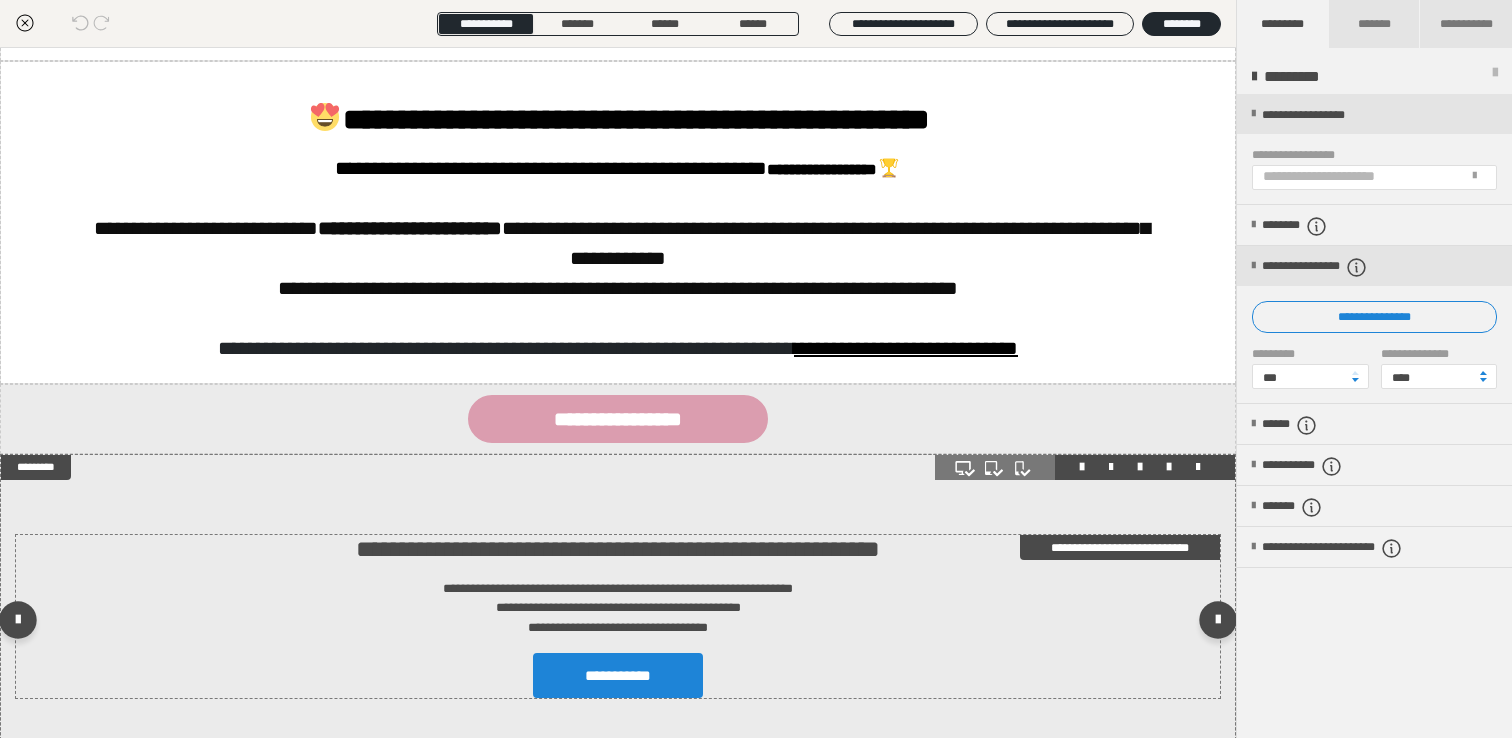 click on "**********" at bounding box center (618, 608) 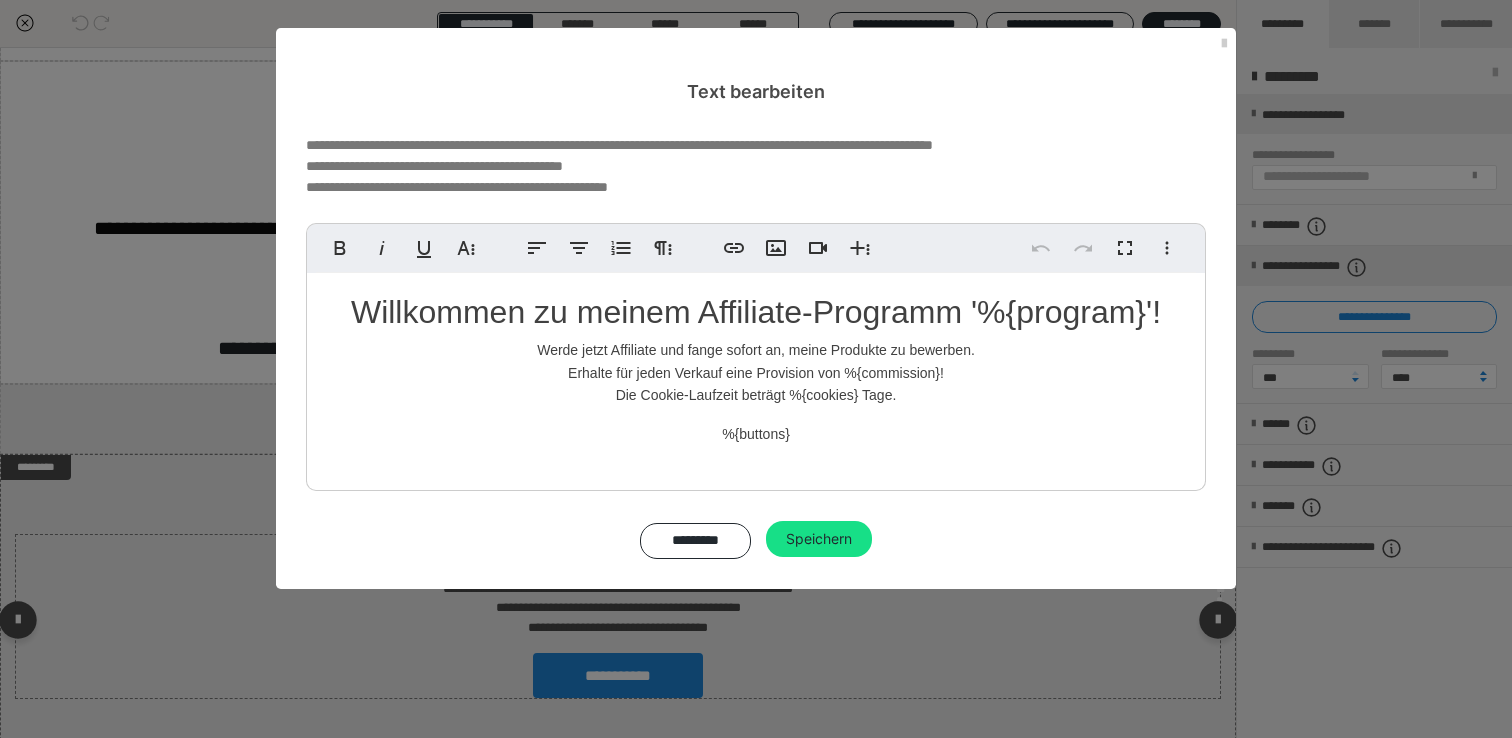 click on "Willkommen zu meinem Affiliate-Programm '%{program}'! Werde jetzt Affiliate und fange sofort an, meine Produkte zu bewerben. Erhalte für jeden Verkauf eine Provision von %{commission}! Die Cookie-Laufzeit beträgt %{cookies} Tage. %{buttons}" at bounding box center (756, 377) 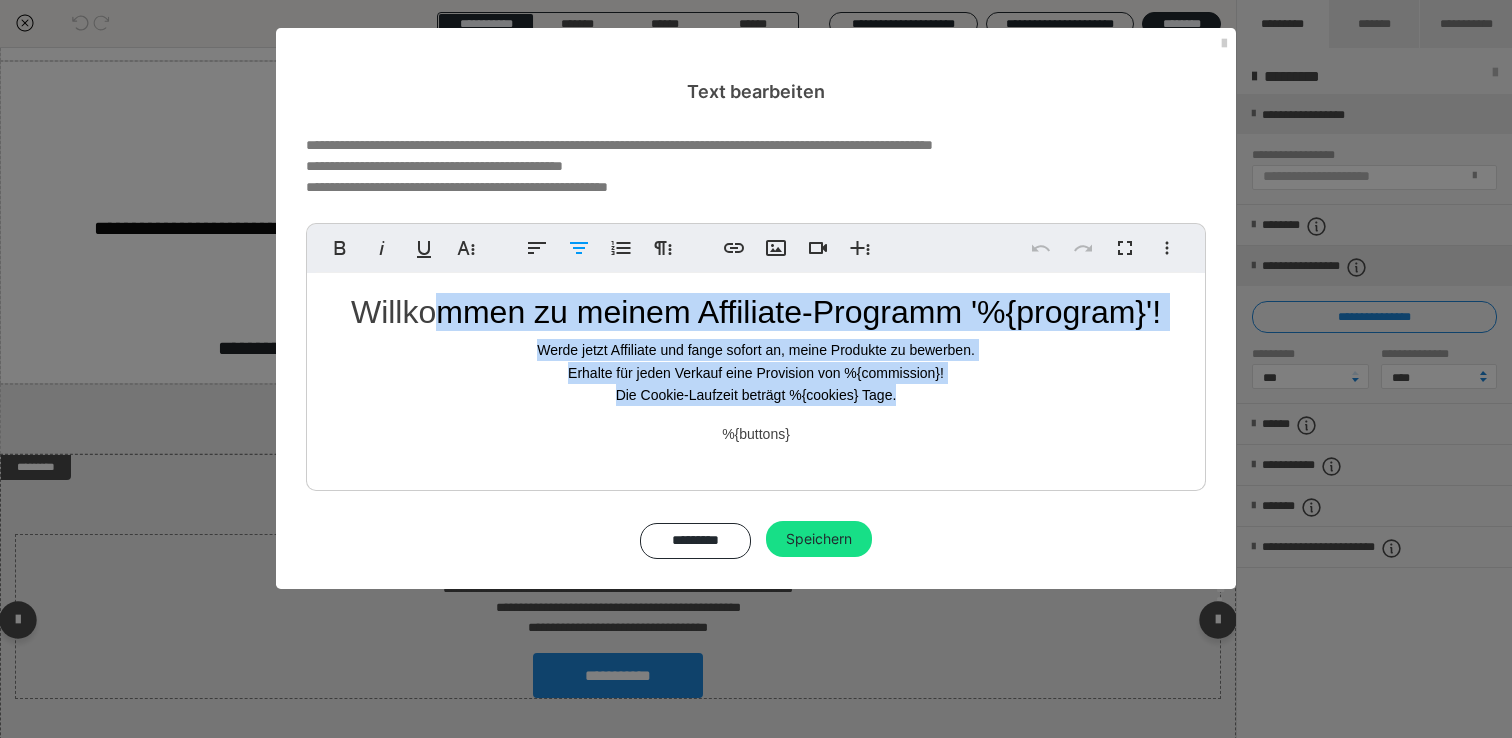 drag, startPoint x: 915, startPoint y: 396, endPoint x: 441, endPoint y: 294, distance: 484.8505 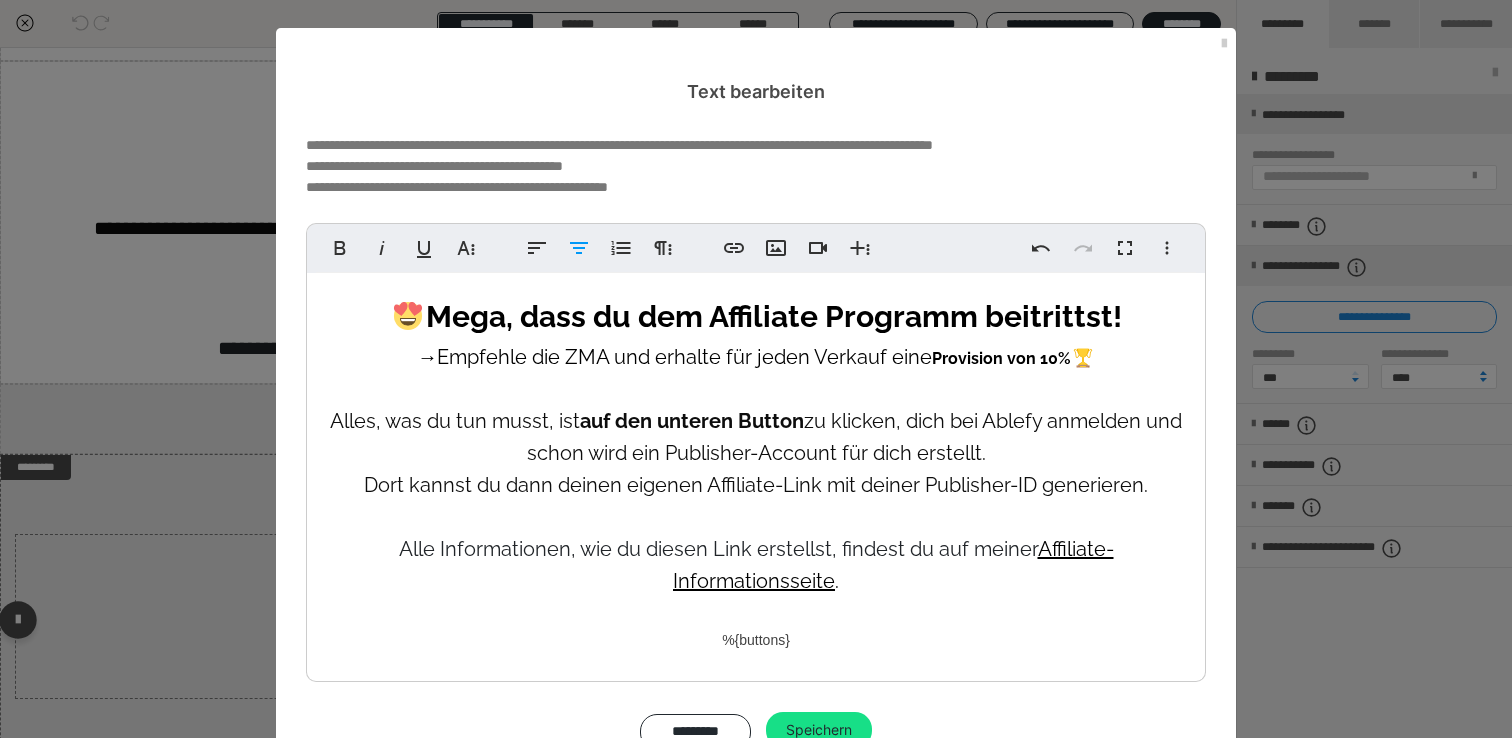 scroll, scrollTop: 15, scrollLeft: 0, axis: vertical 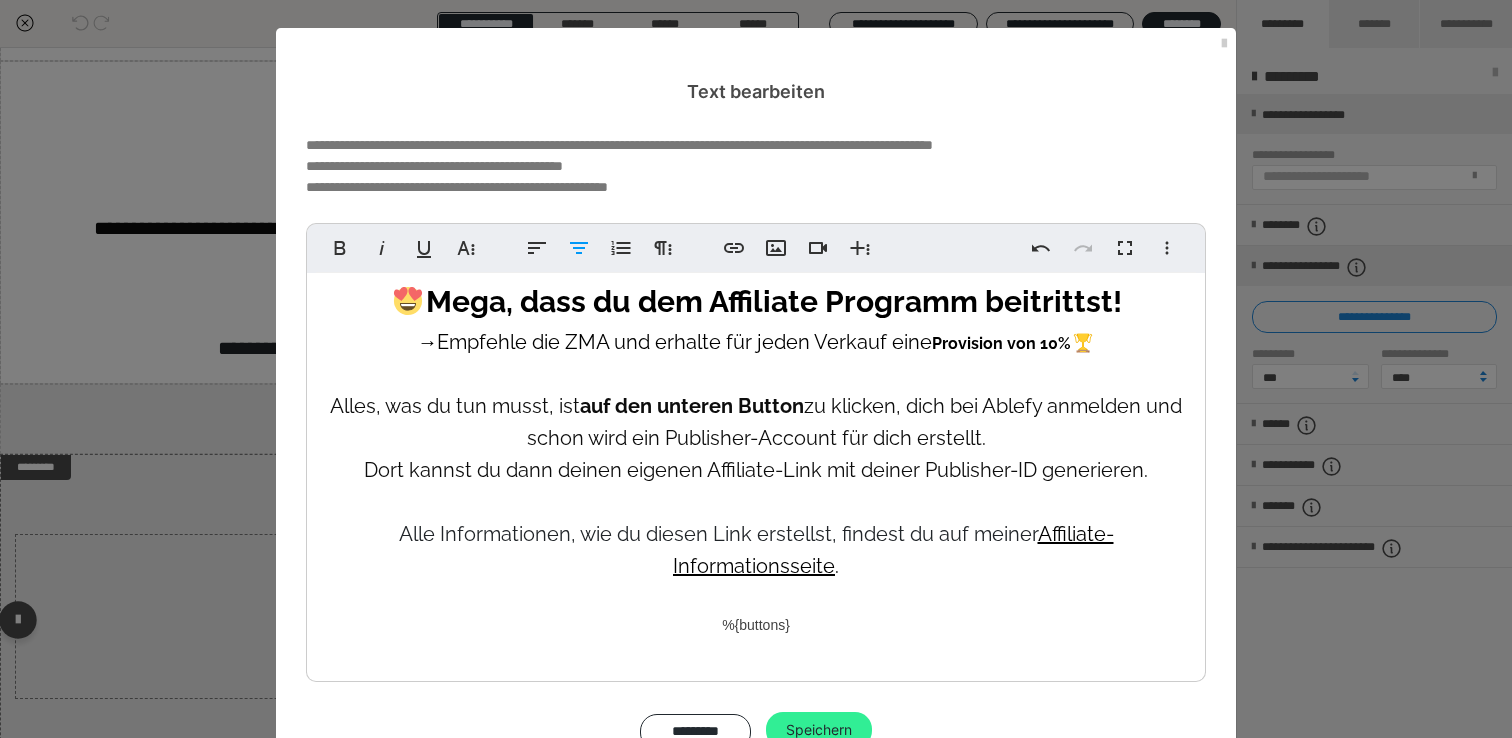 click on "Speichern" at bounding box center [819, 730] 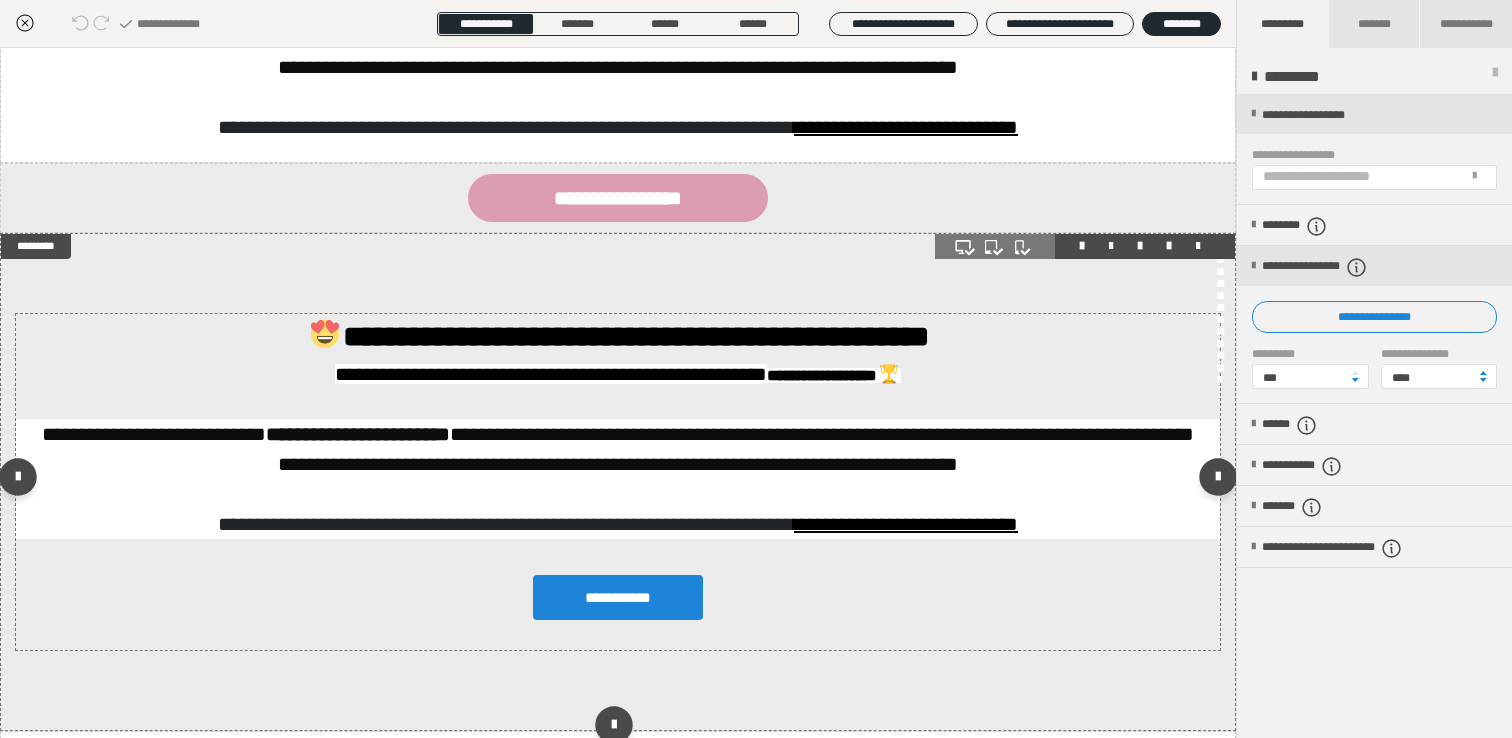 scroll, scrollTop: 679, scrollLeft: 0, axis: vertical 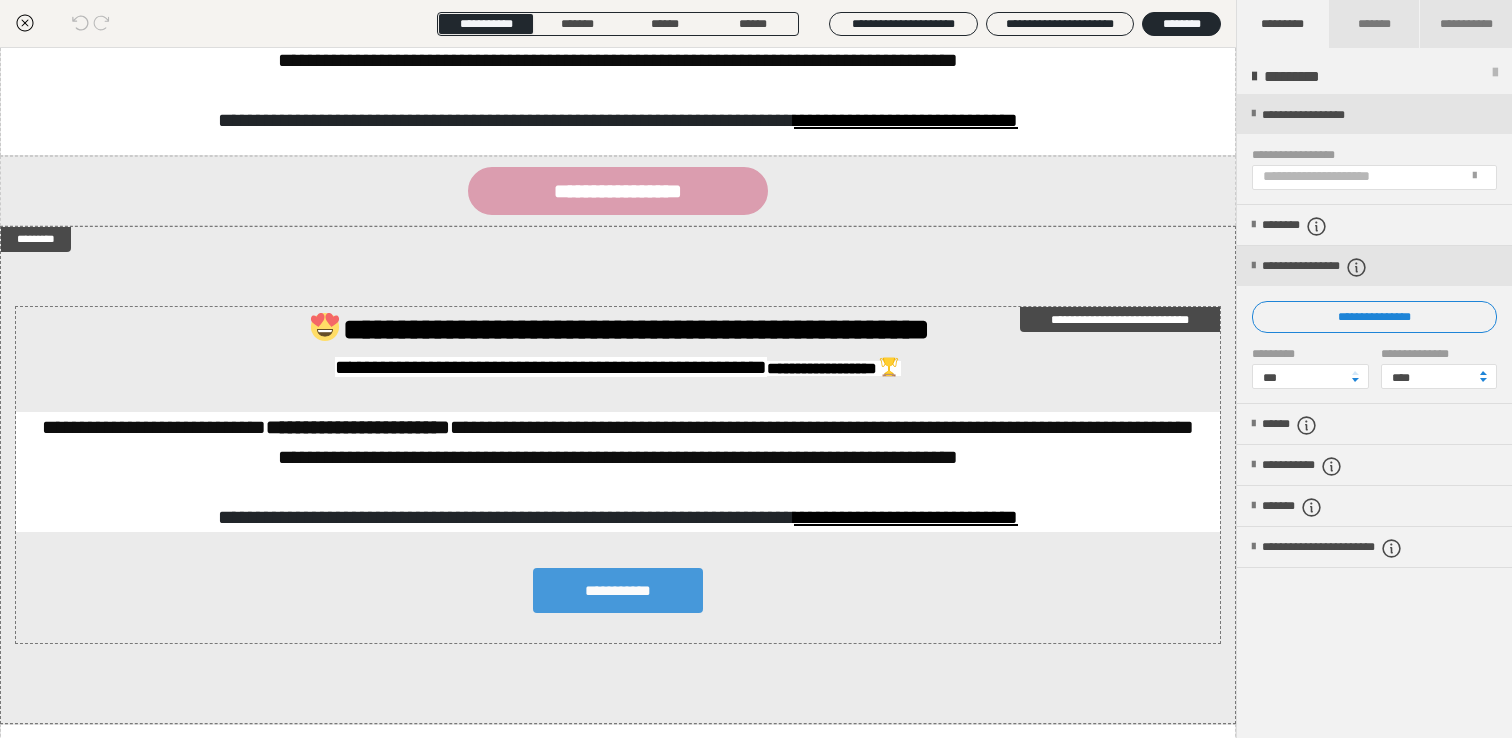click on "**********" at bounding box center (618, 590) 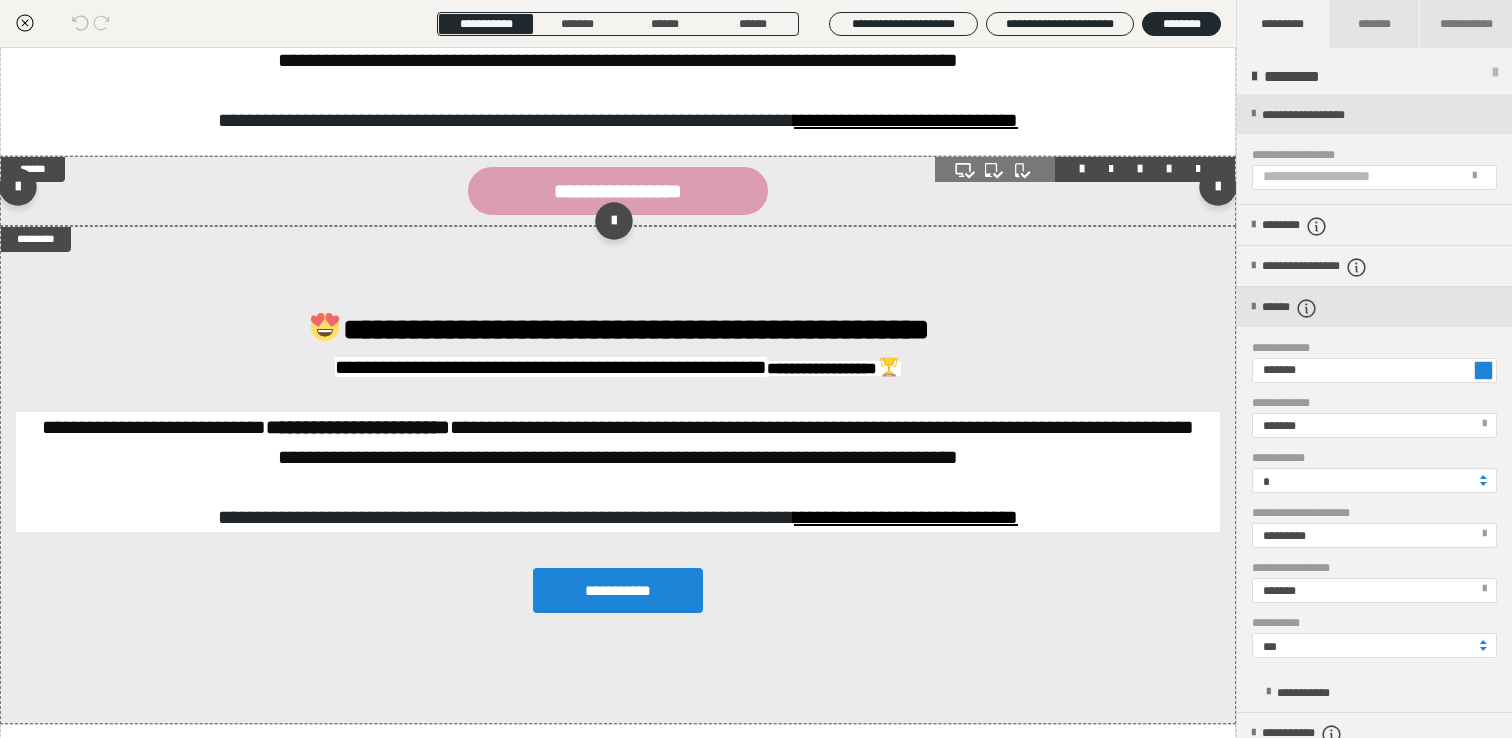 click on "**********" at bounding box center (618, 191) 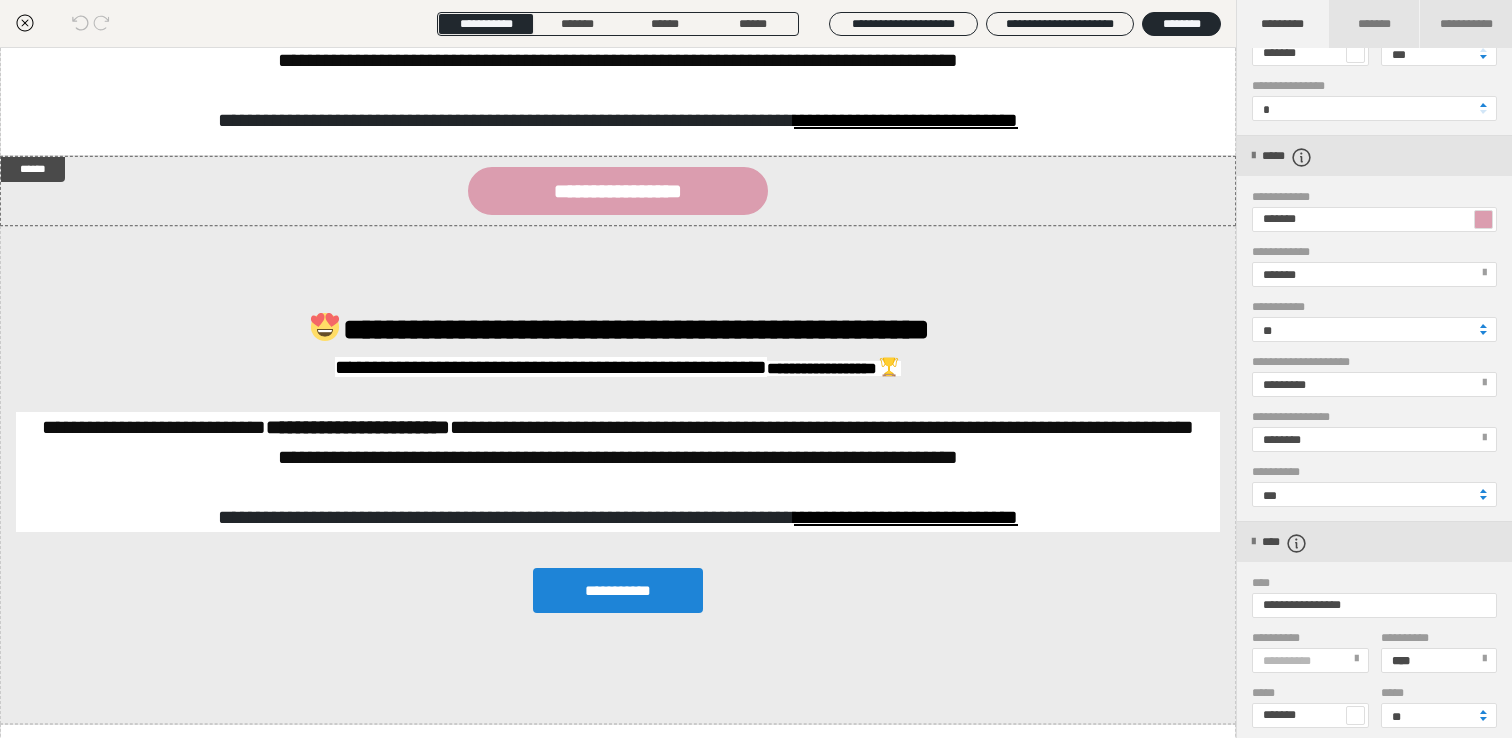 scroll, scrollTop: 256, scrollLeft: 0, axis: vertical 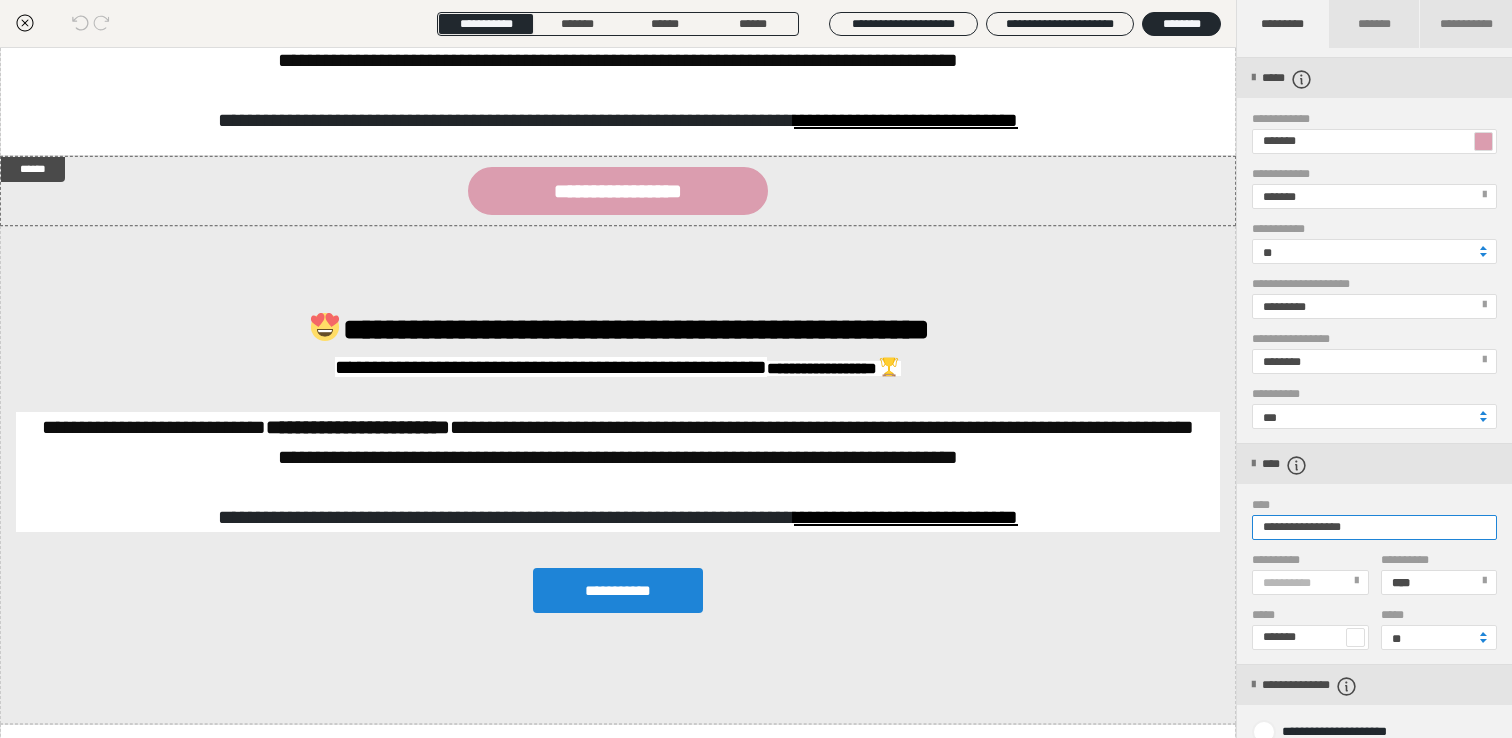 click on "**********" at bounding box center (1374, 527) 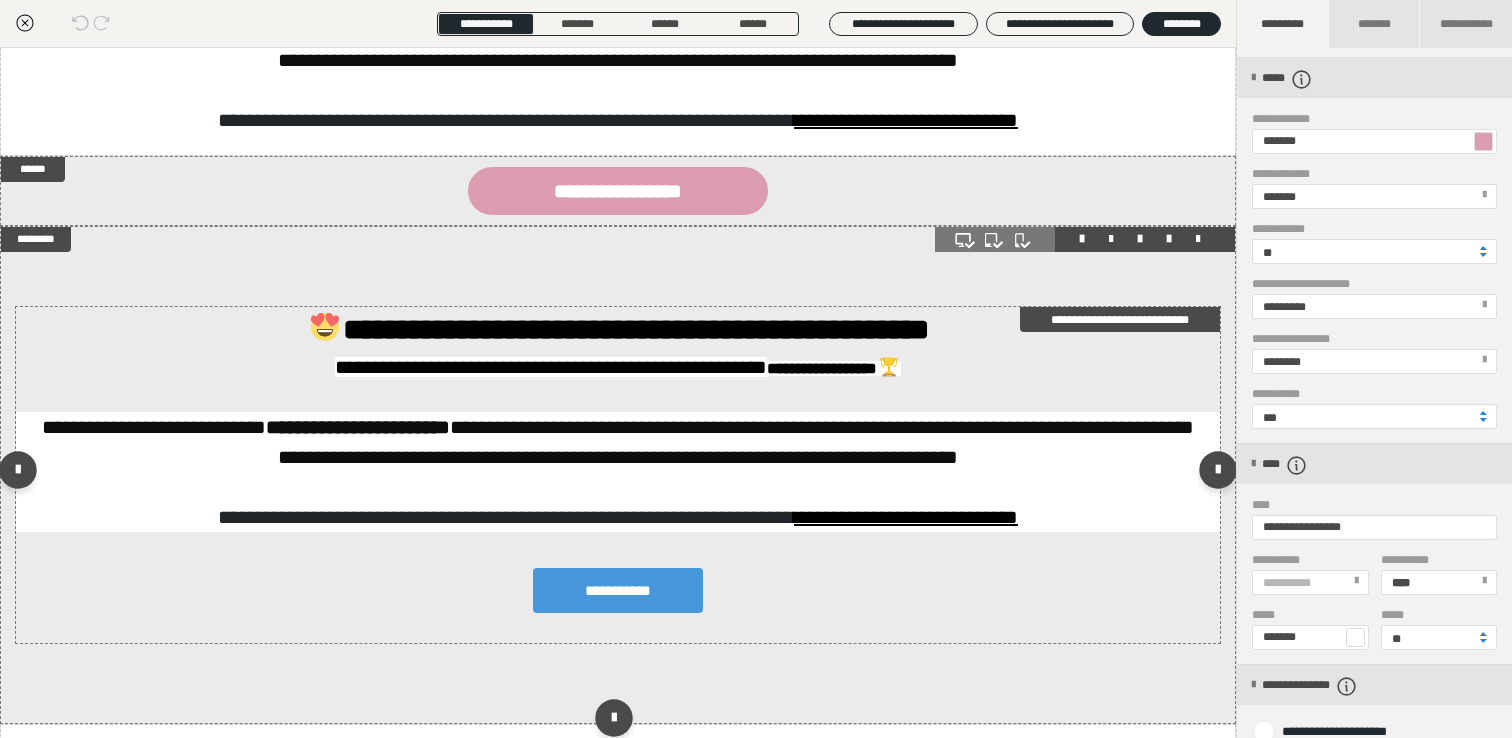 click on "**********" at bounding box center [618, 590] 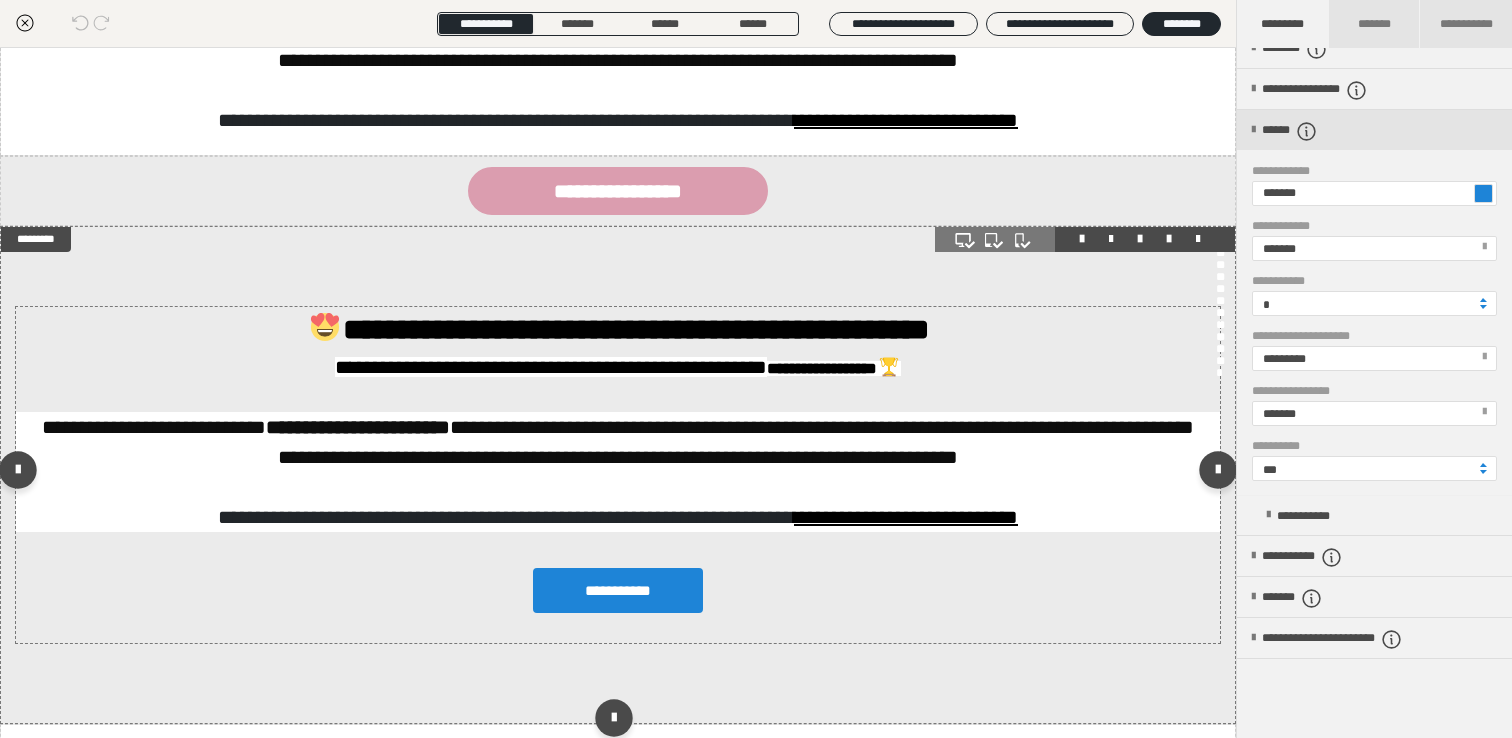 scroll, scrollTop: 241, scrollLeft: 0, axis: vertical 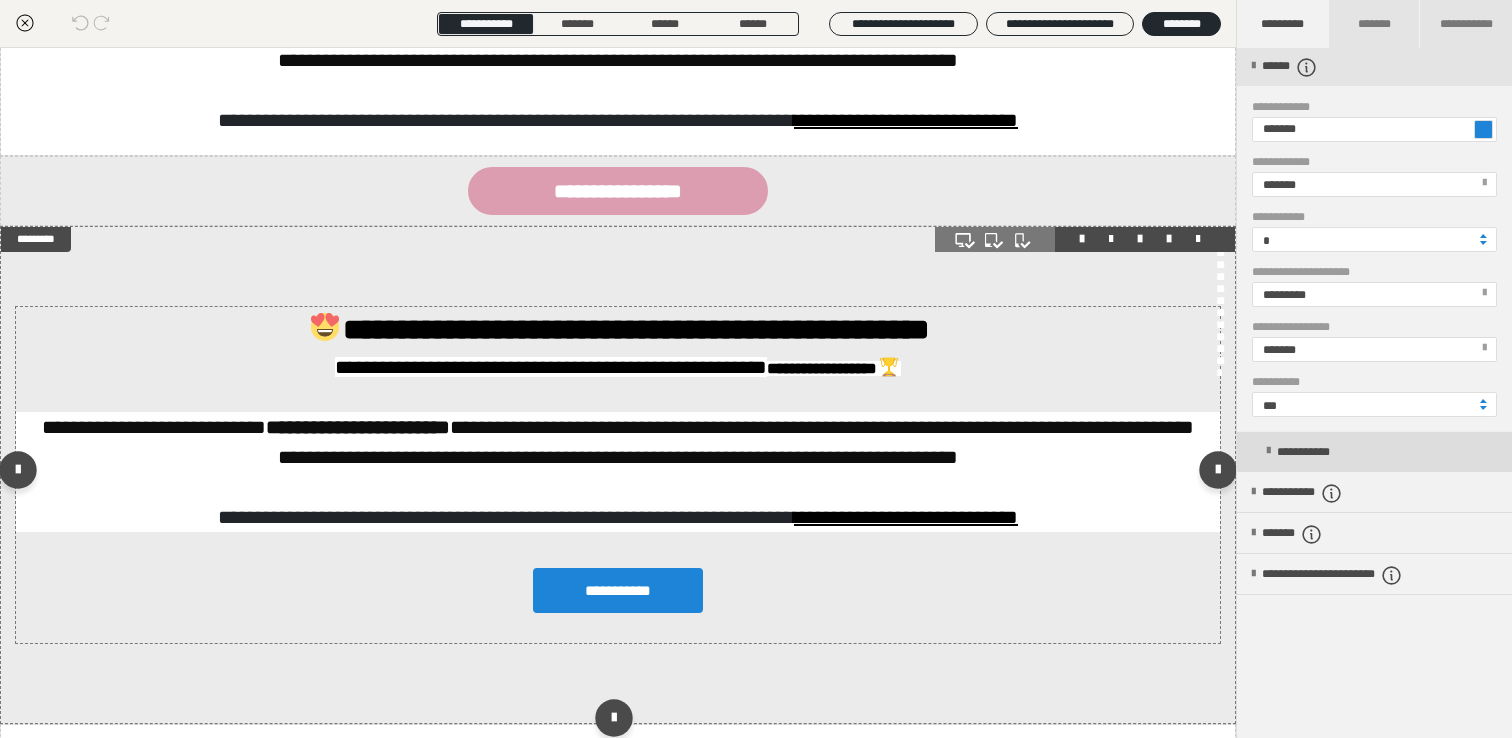 click on "**********" at bounding box center (1313, 452) 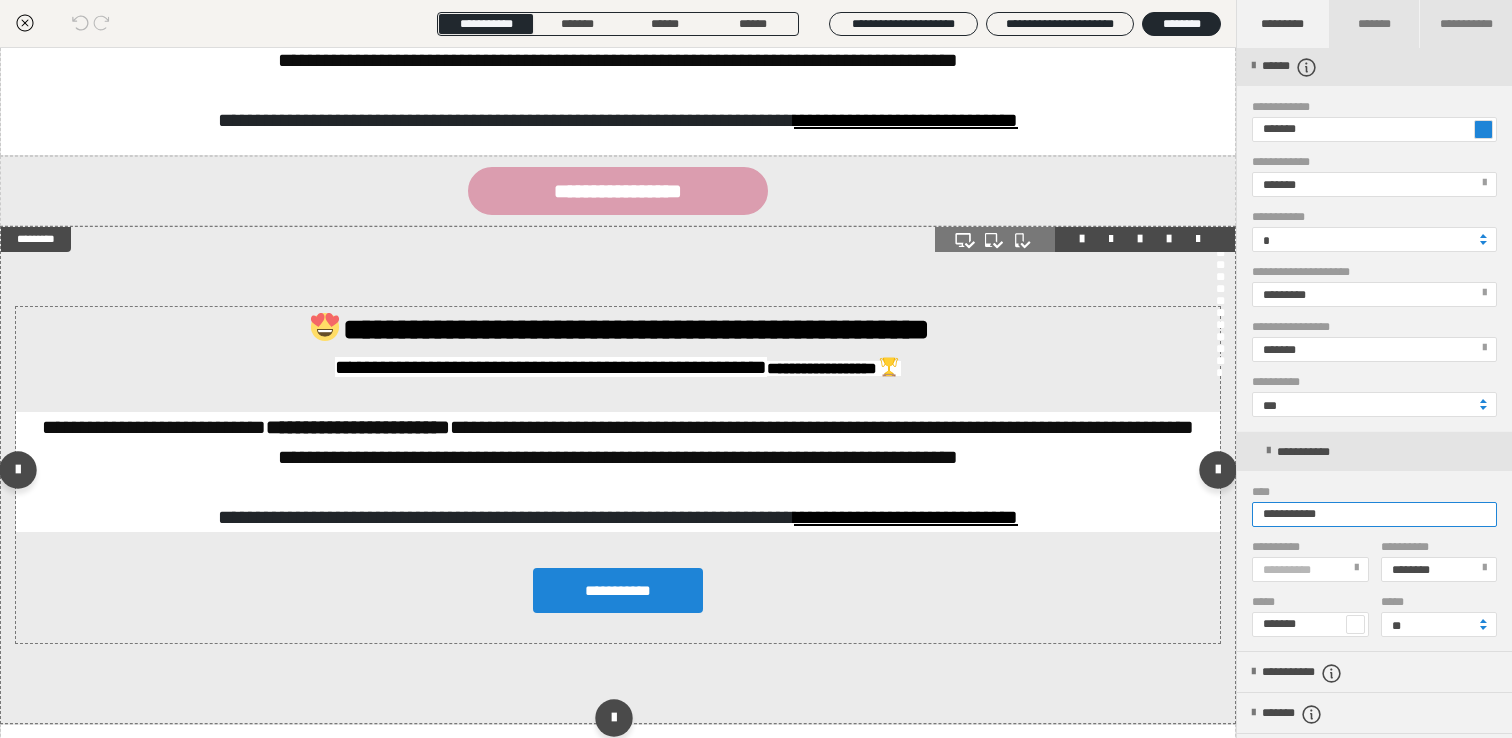 click on "**********" at bounding box center (1374, 514) 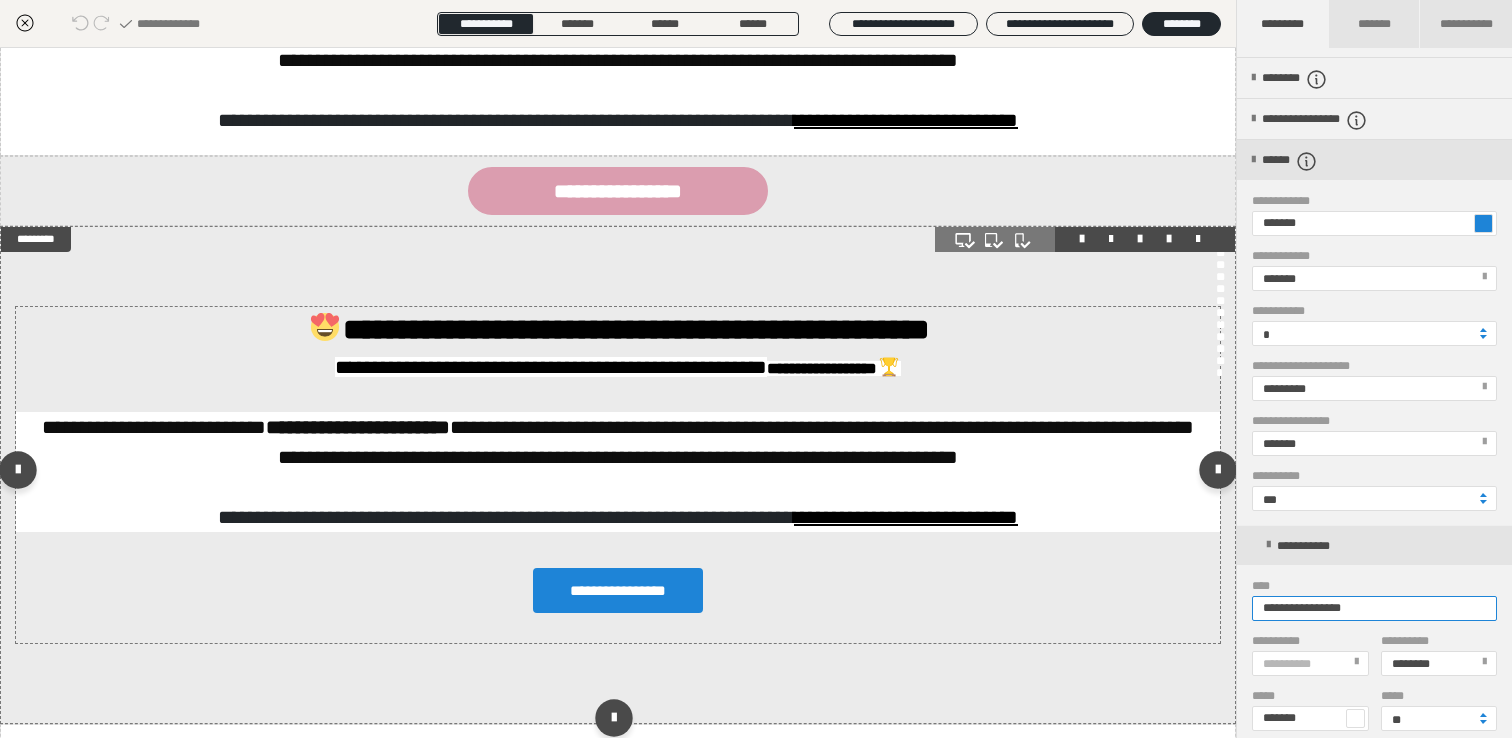 scroll, scrollTop: 105, scrollLeft: 0, axis: vertical 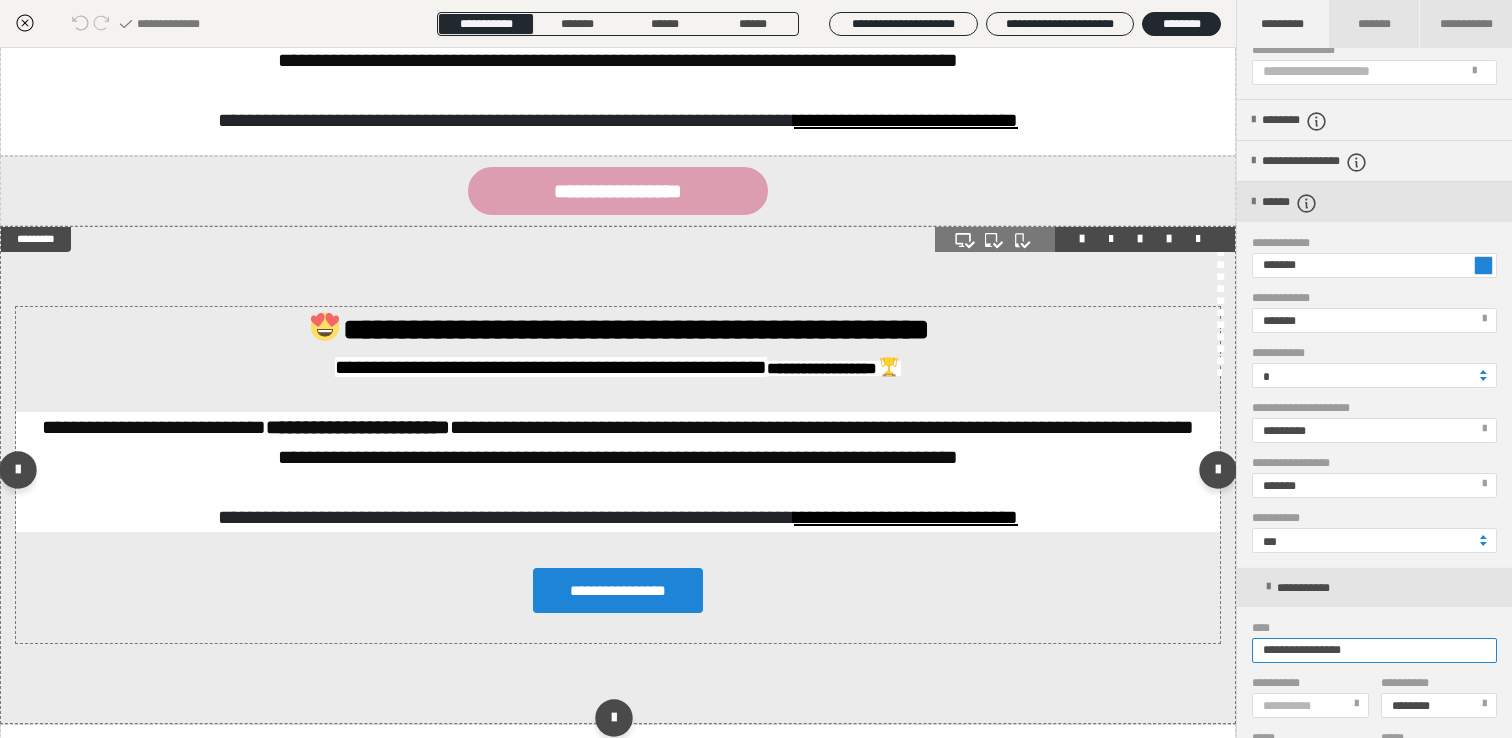 type on "**********" 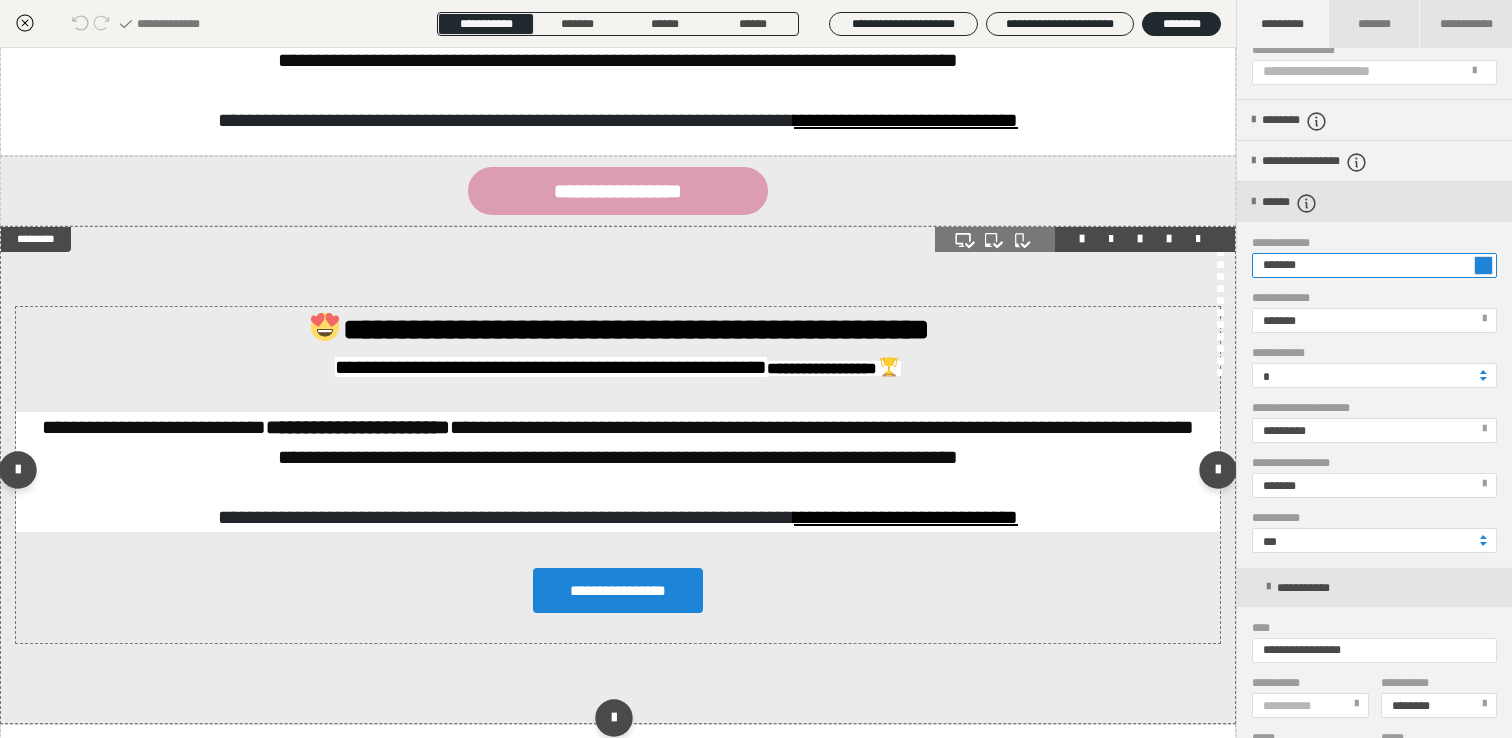 click on "*******" at bounding box center (1374, 265) 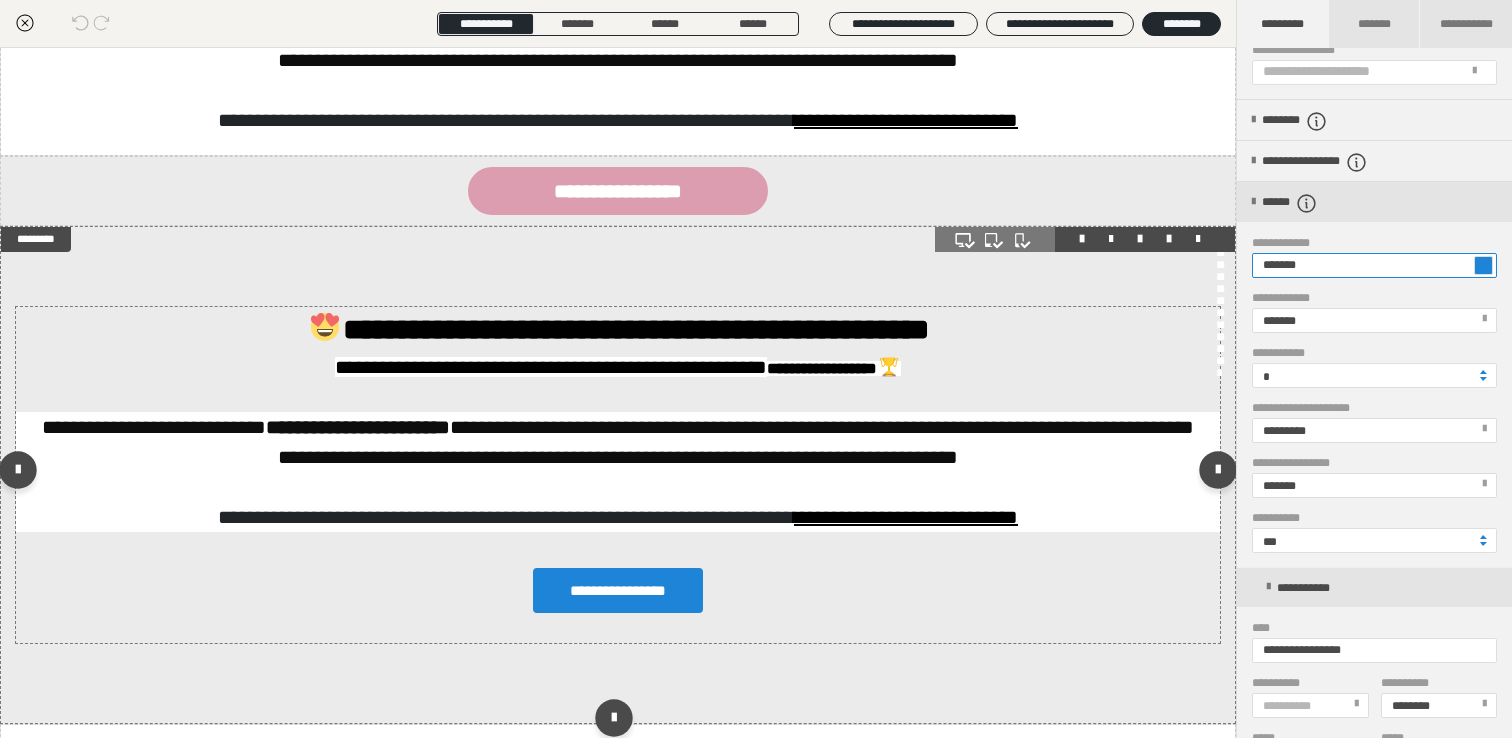 paste 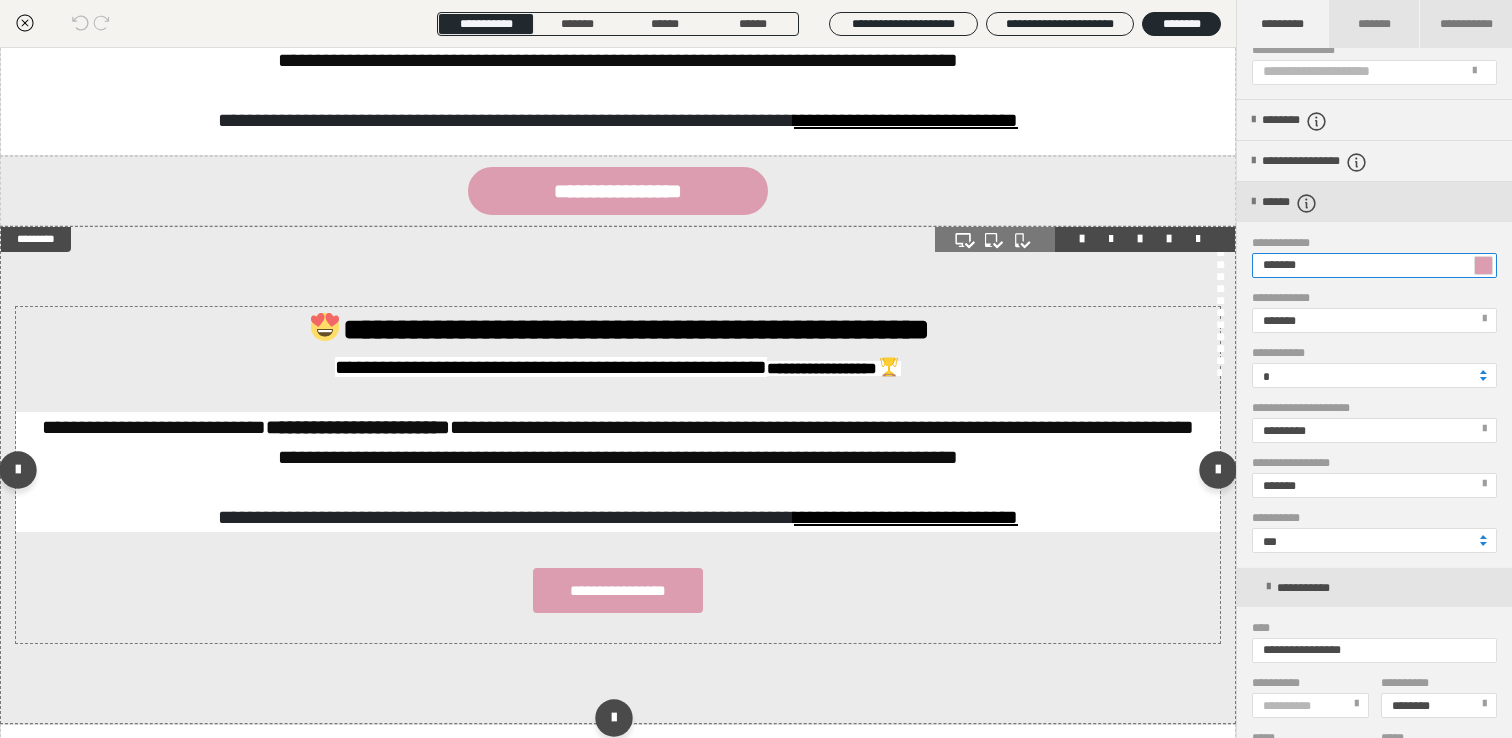 type on "*******" 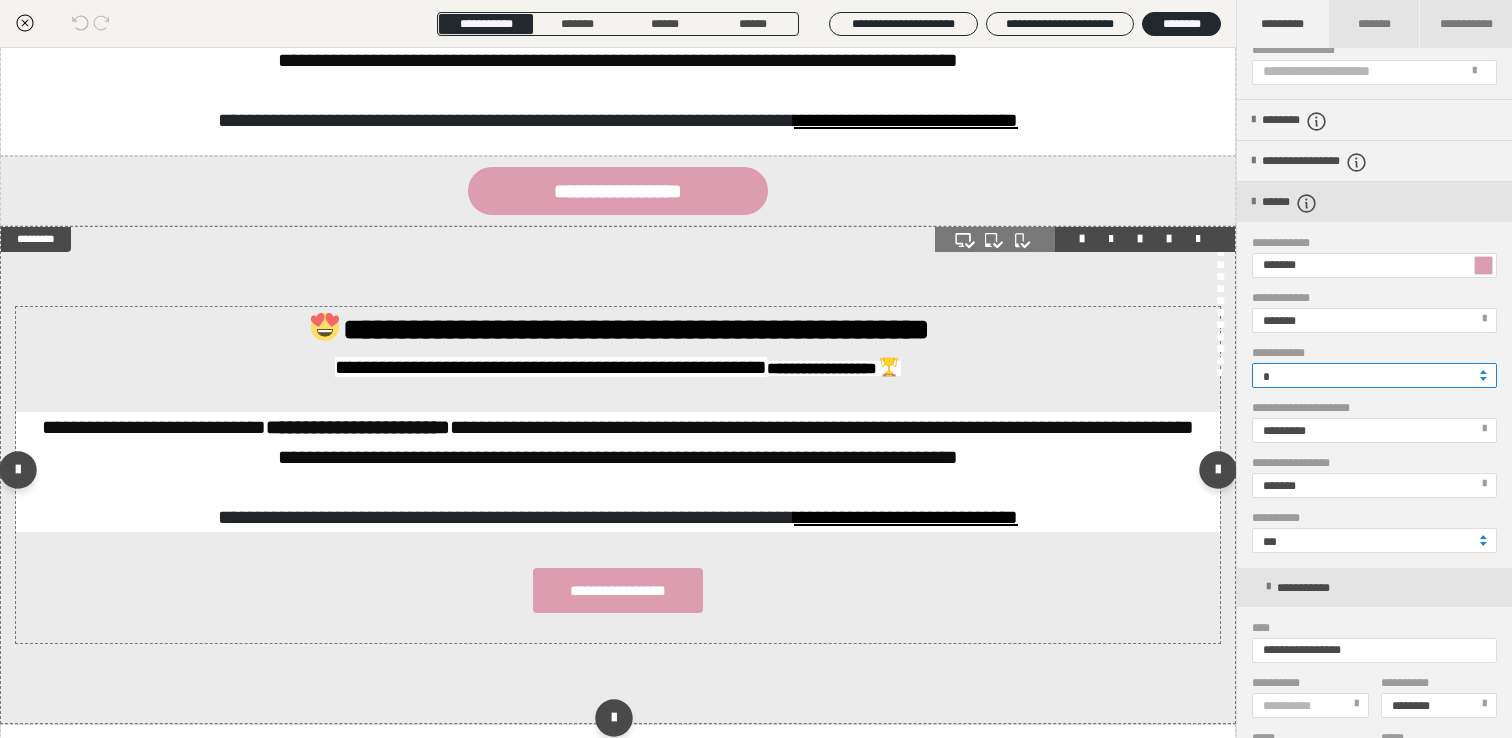 click on "*" at bounding box center [1374, 375] 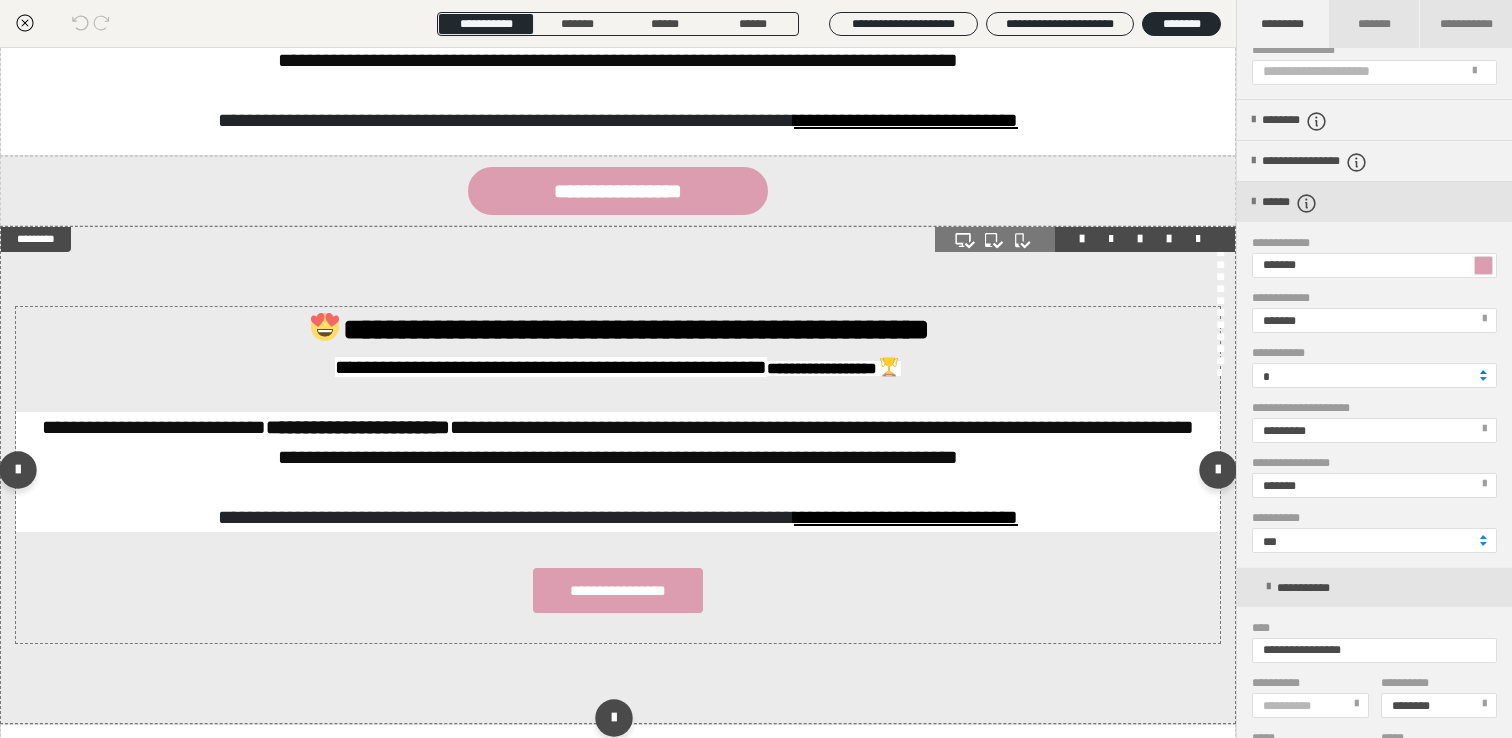 click at bounding box center (1483, 372) 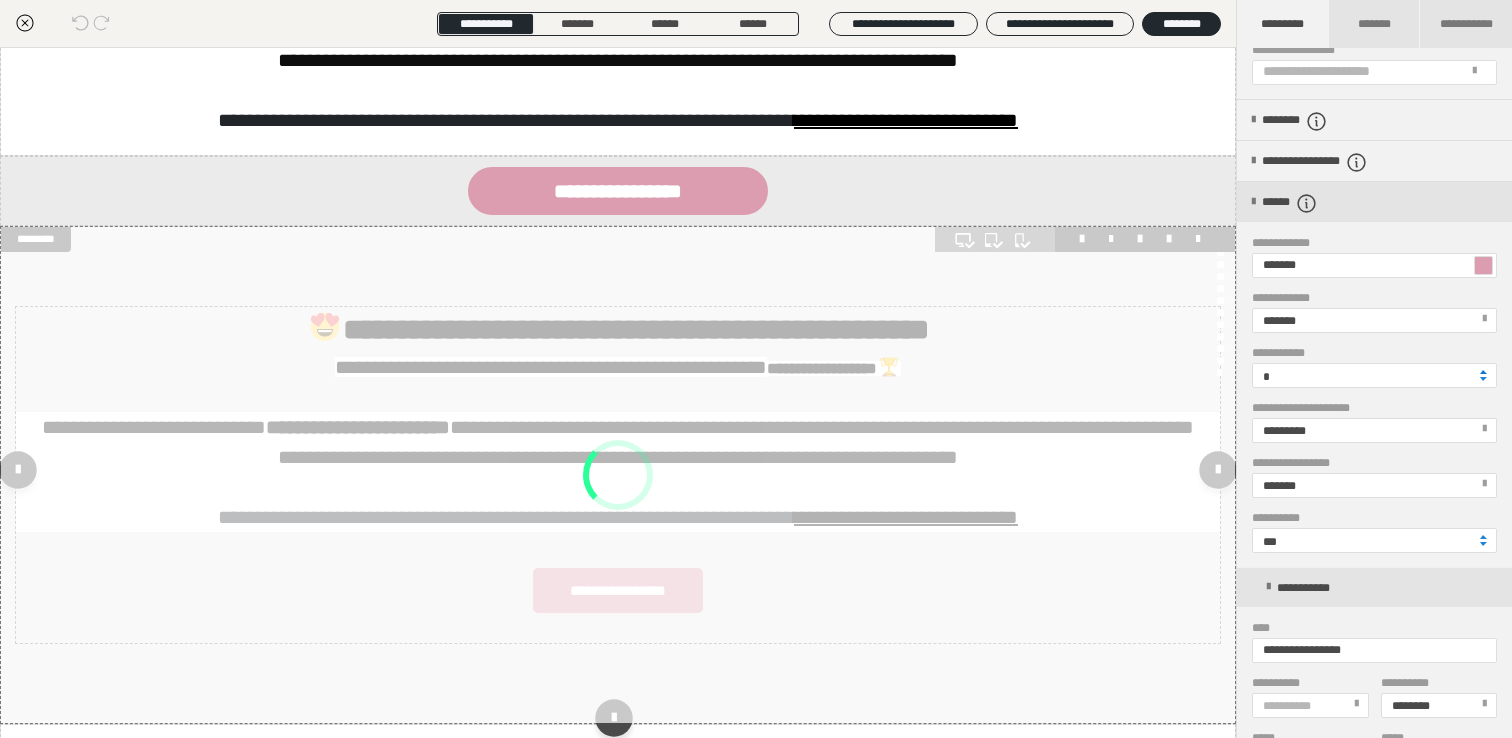 click at bounding box center (1483, 372) 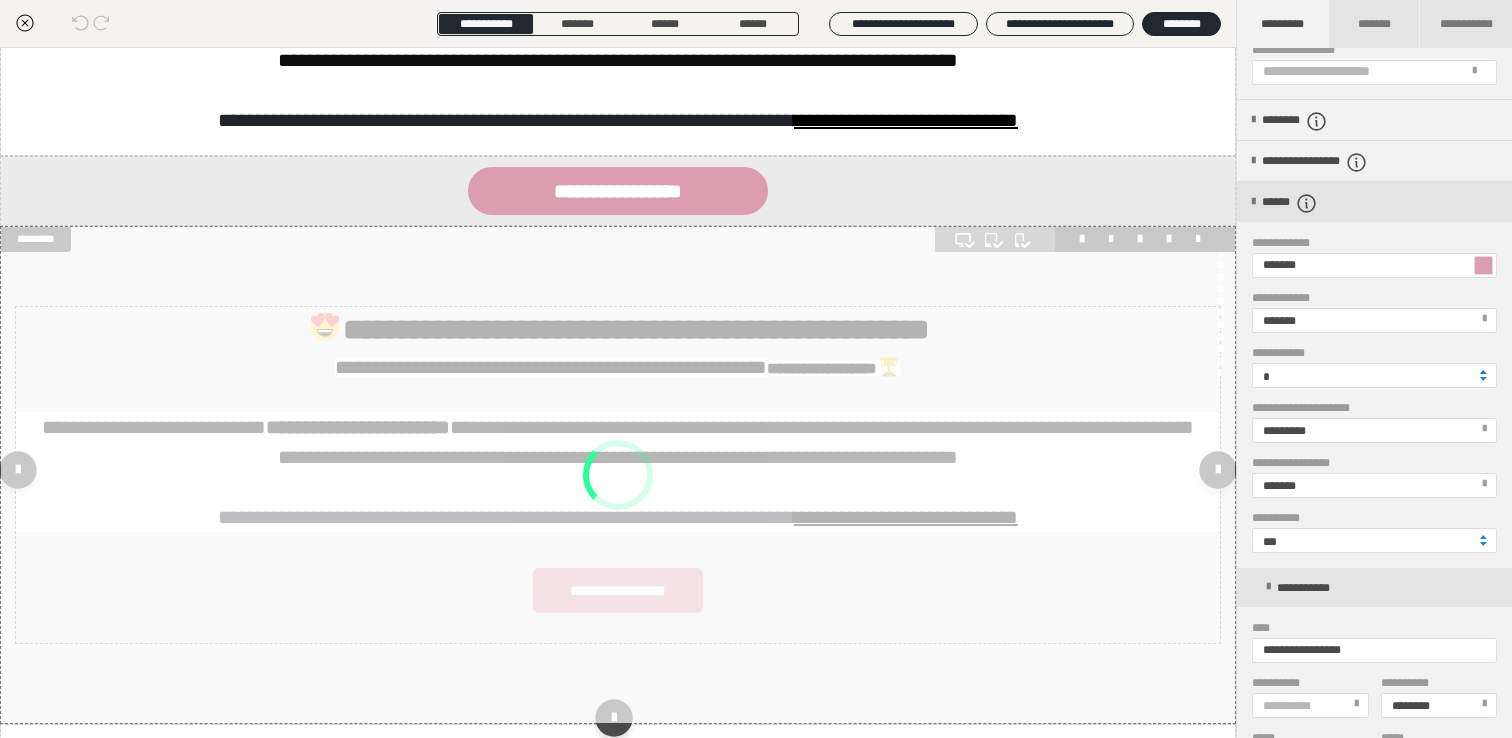 click at bounding box center [1483, 372] 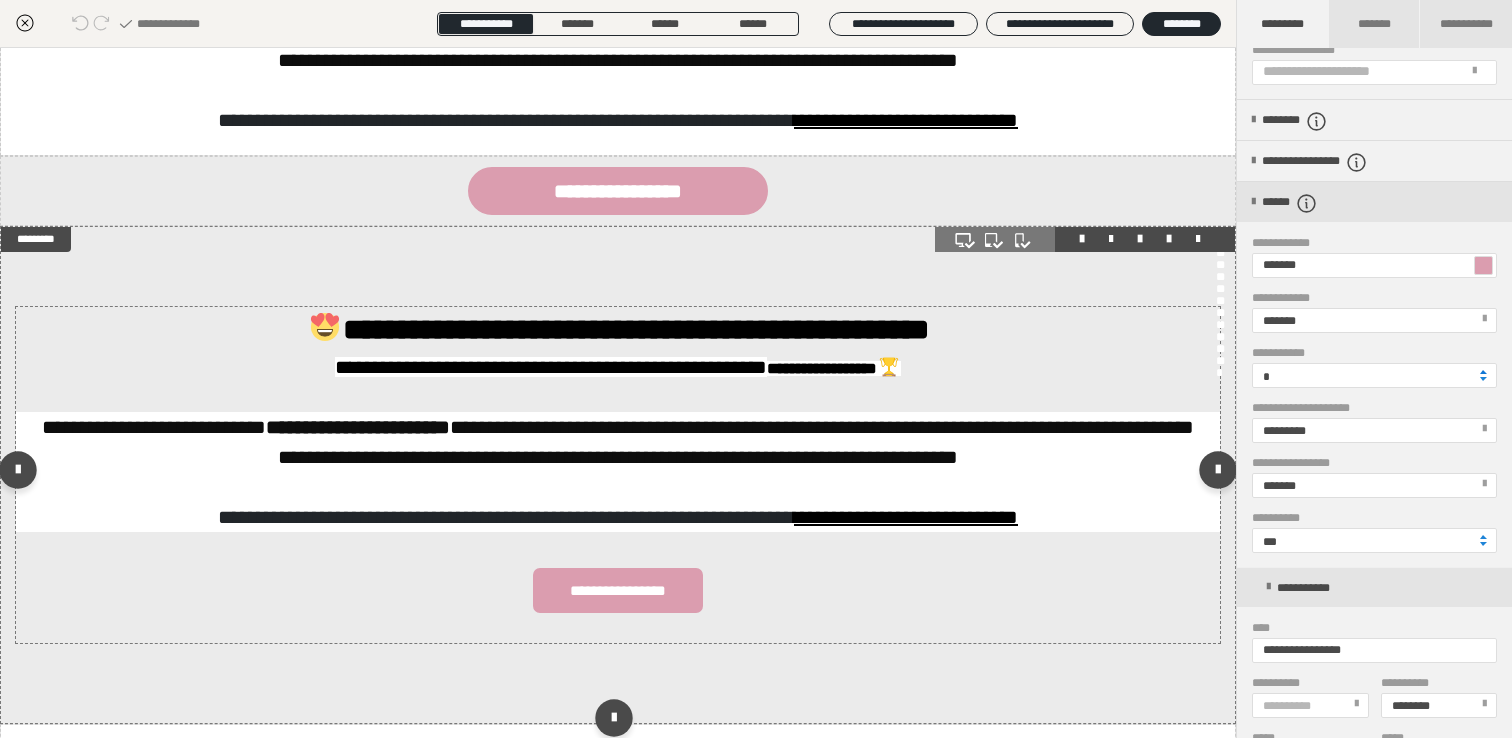 click at bounding box center [1483, 372] 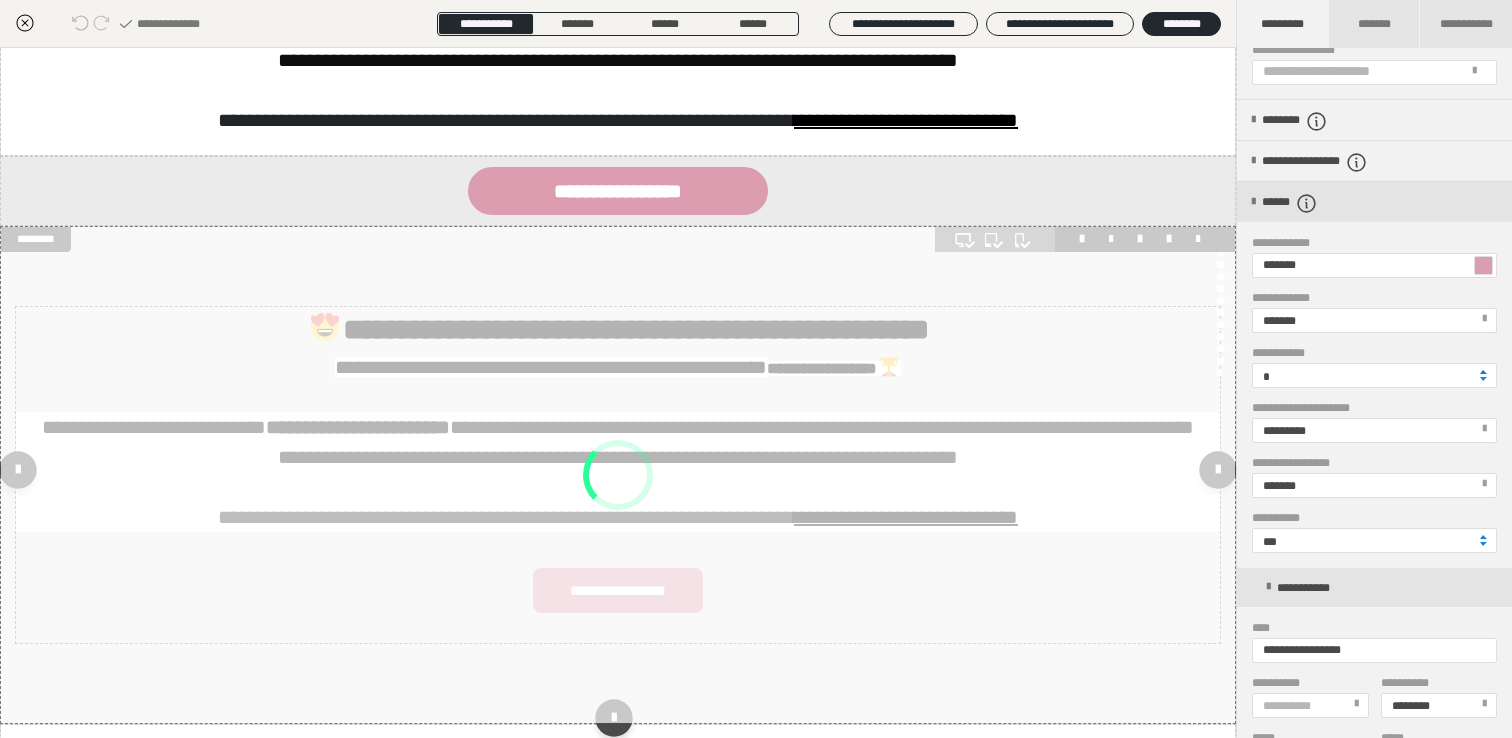 click at bounding box center (1483, 372) 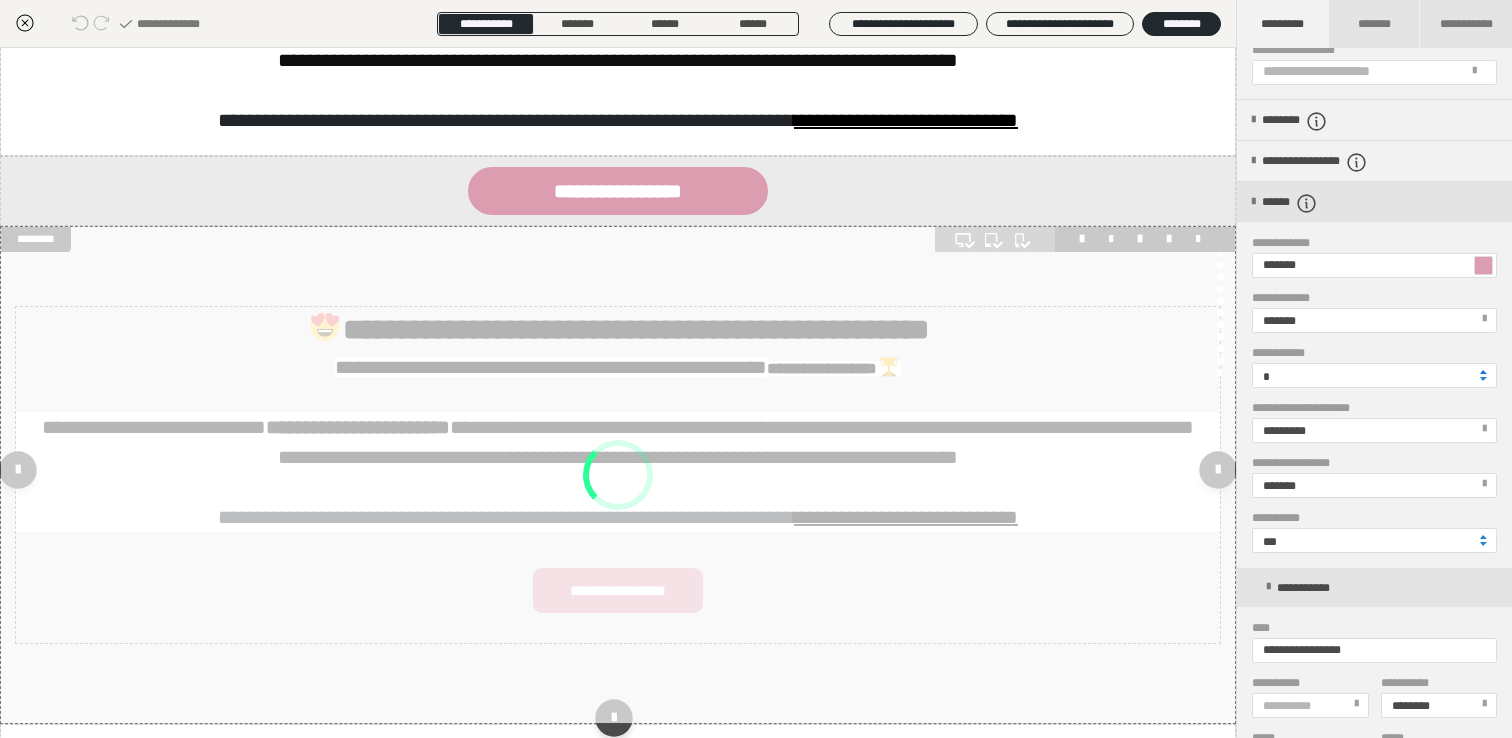 click at bounding box center [1483, 372] 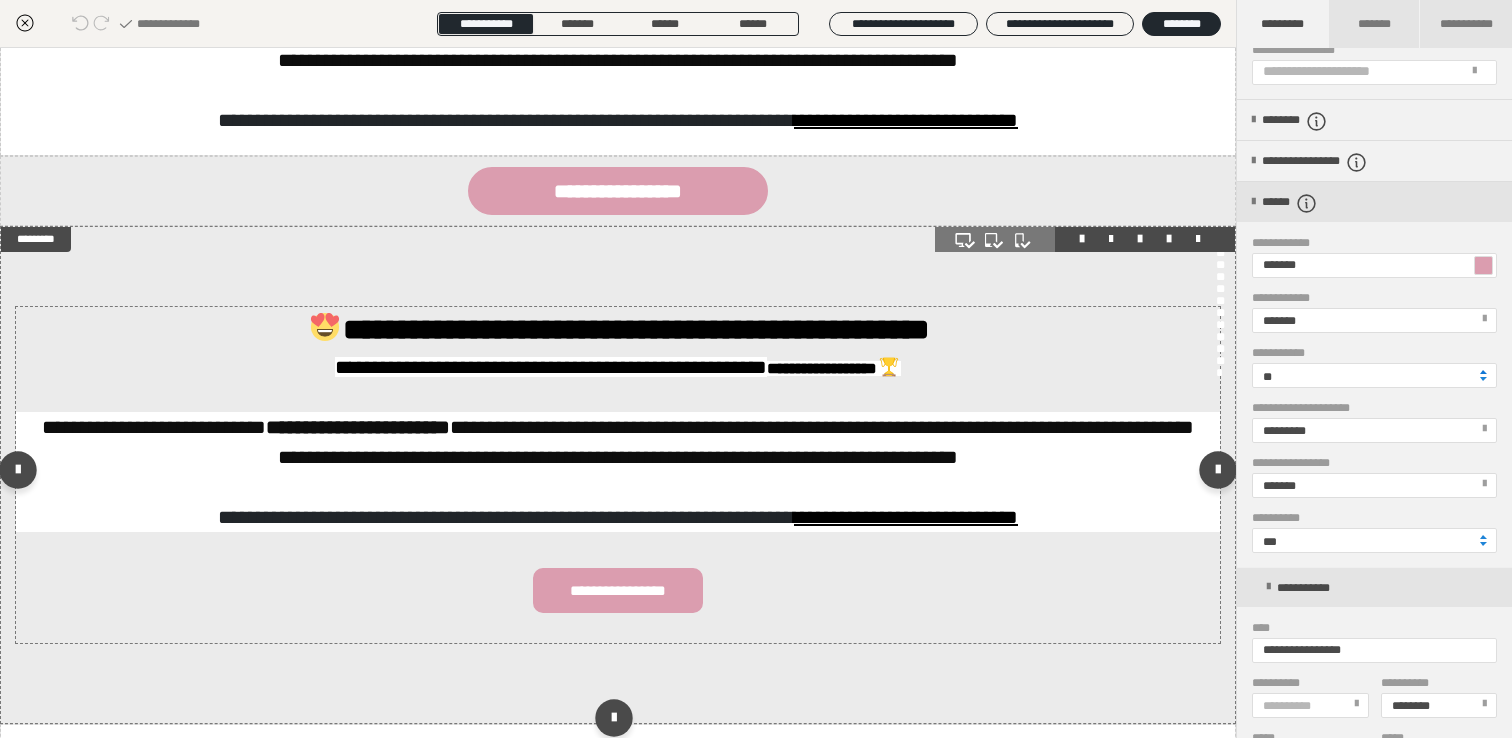 click at bounding box center [1483, 372] 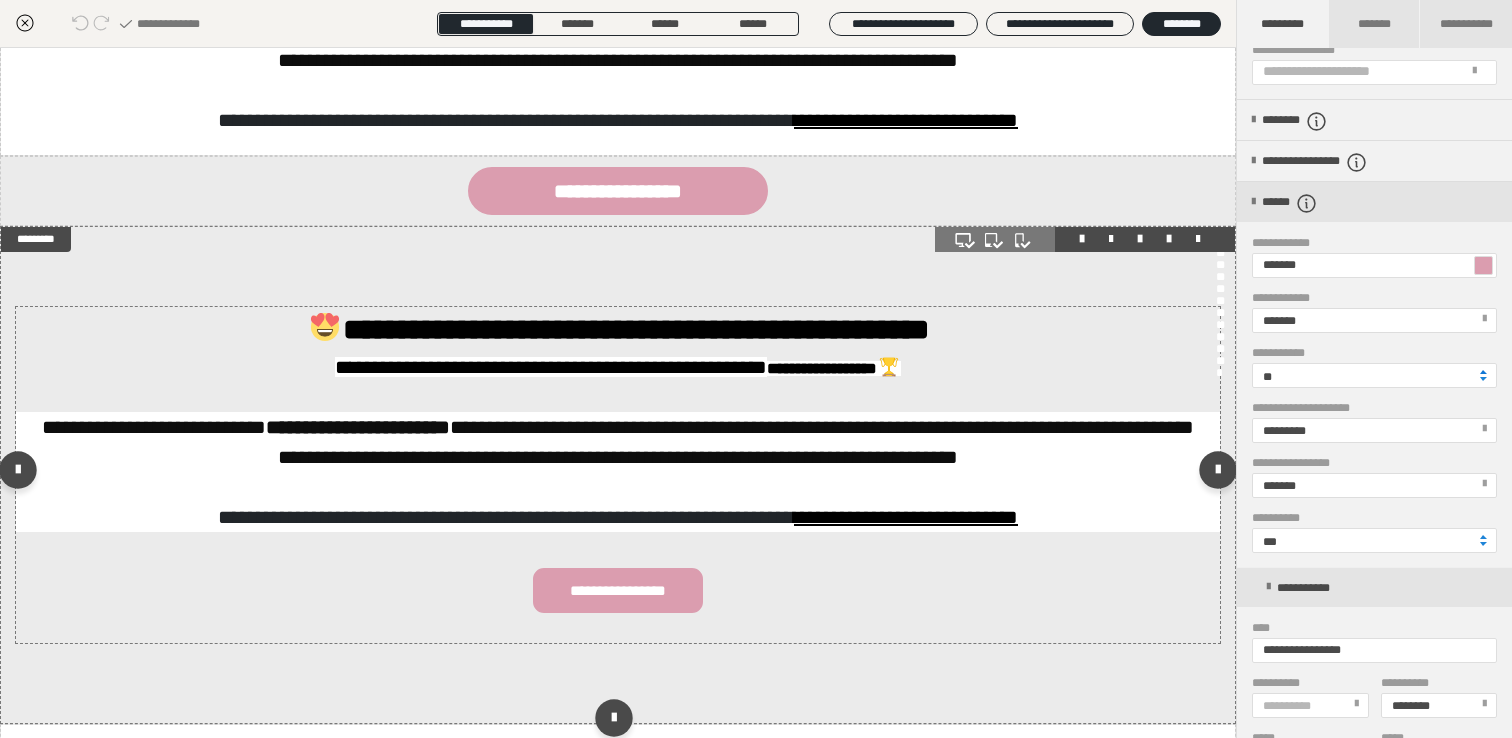 click at bounding box center (1483, 372) 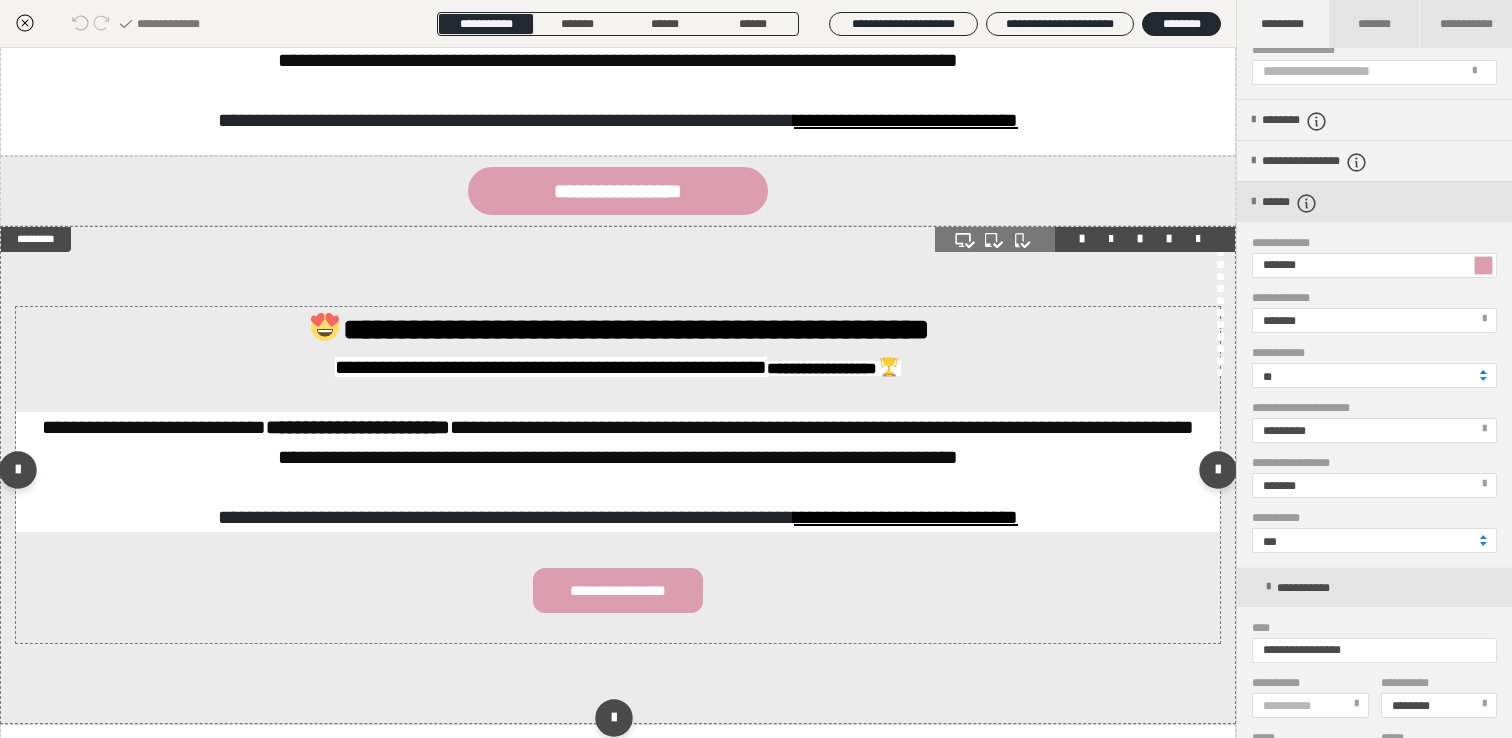 click at bounding box center (1483, 372) 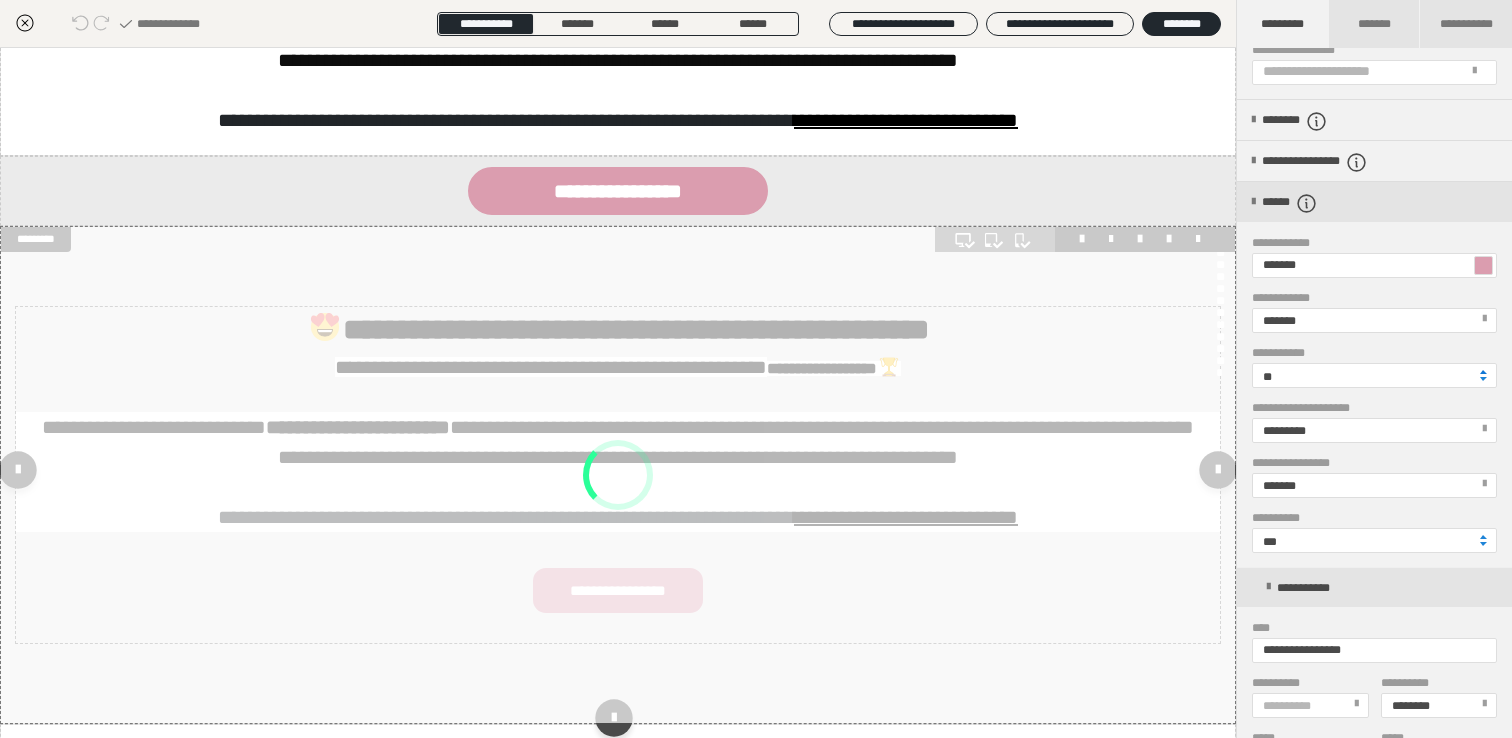 click at bounding box center [1483, 372] 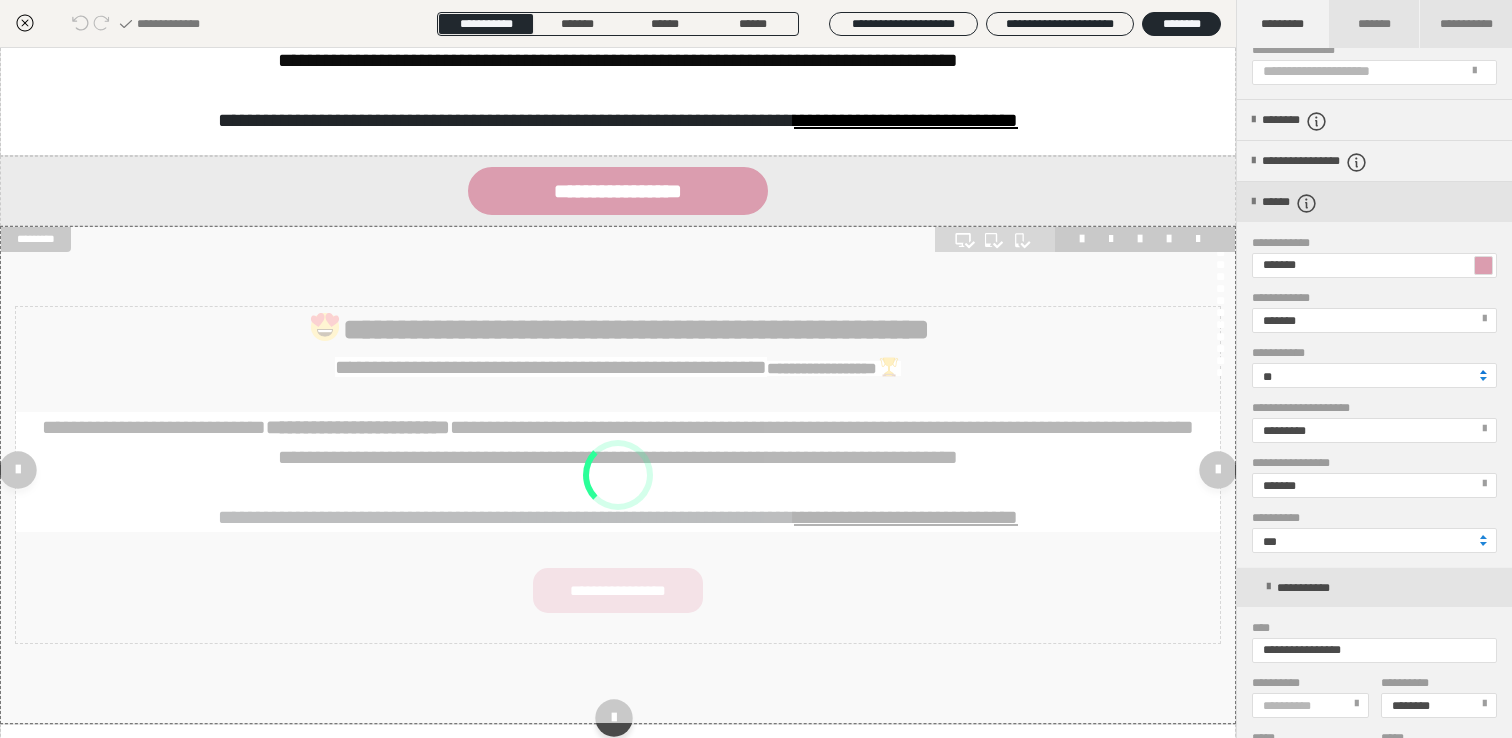 click at bounding box center (1483, 372) 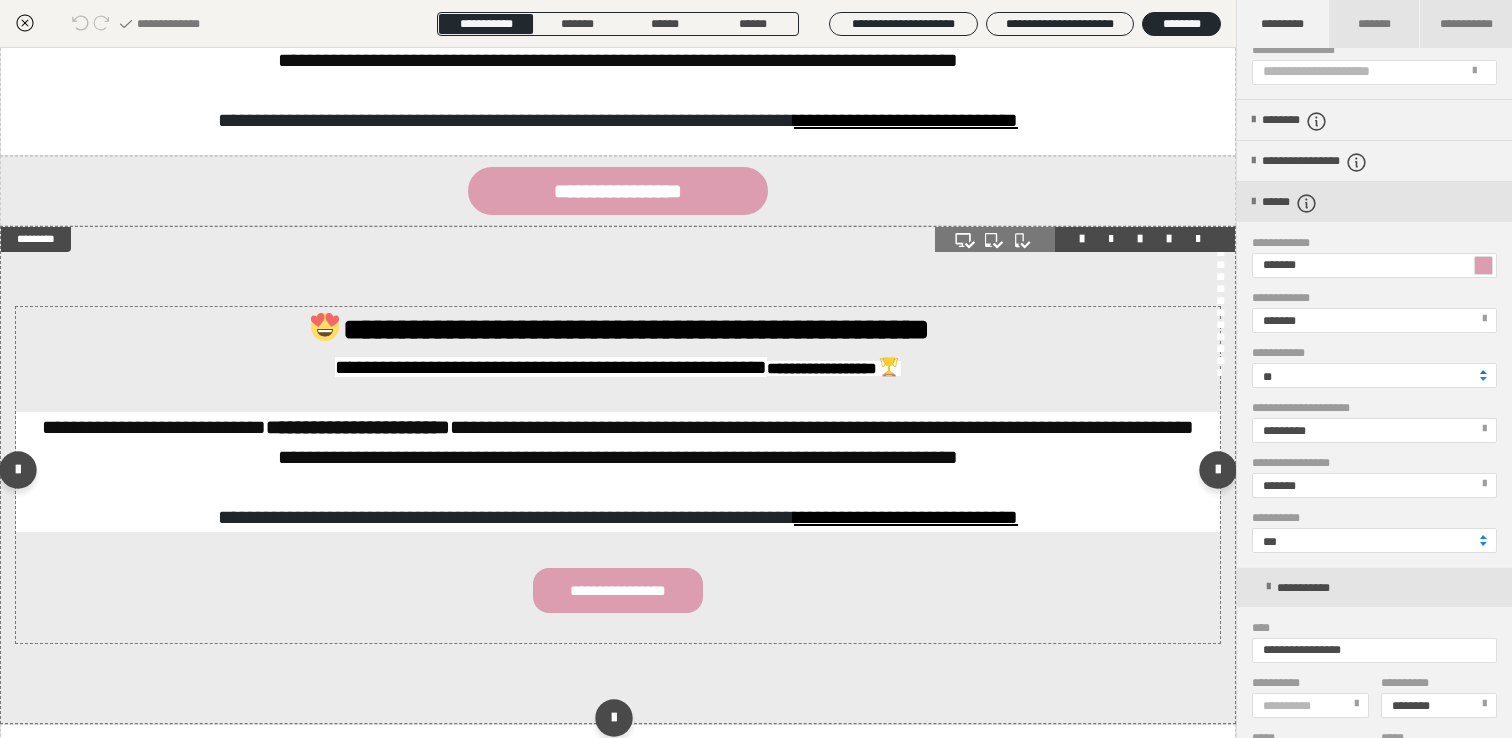 click at bounding box center [1483, 372] 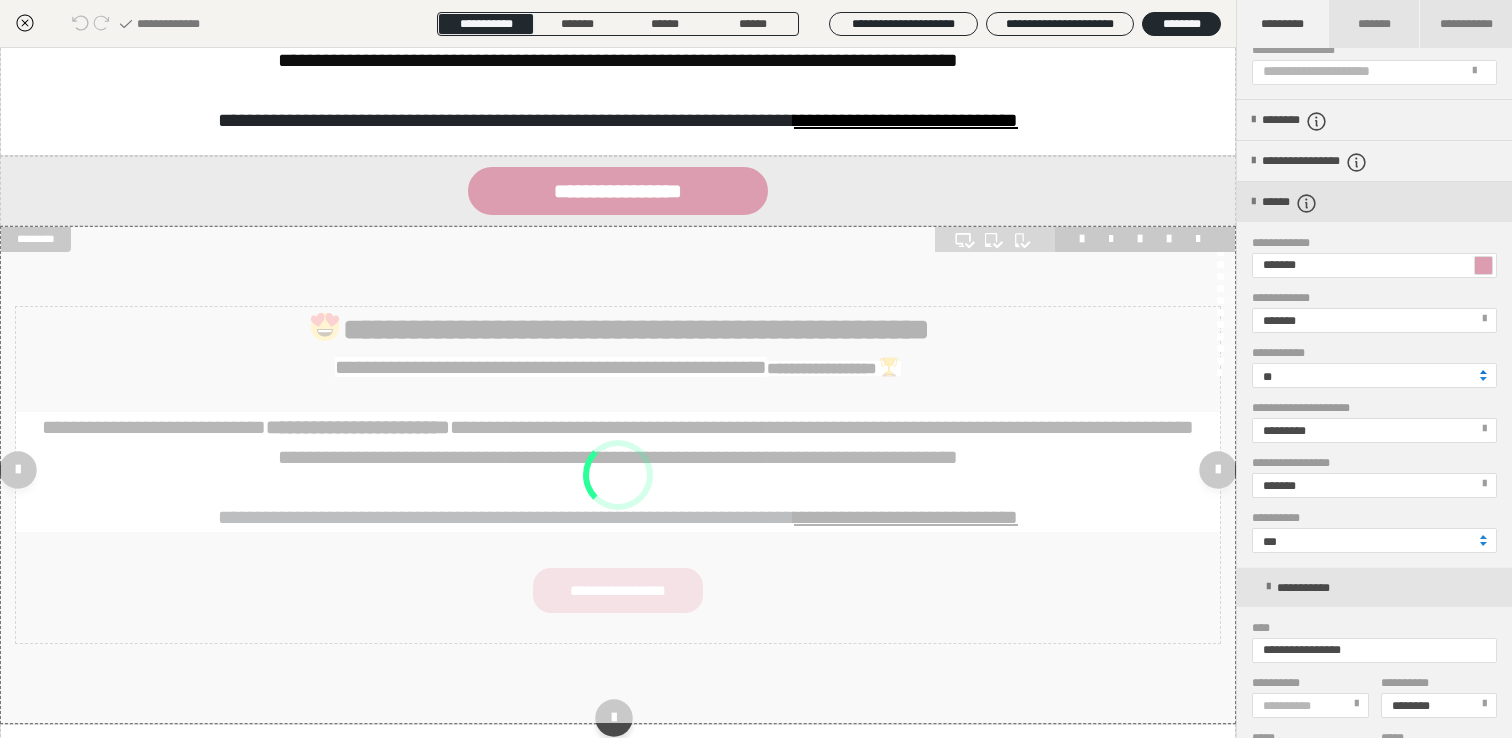 click at bounding box center (1483, 372) 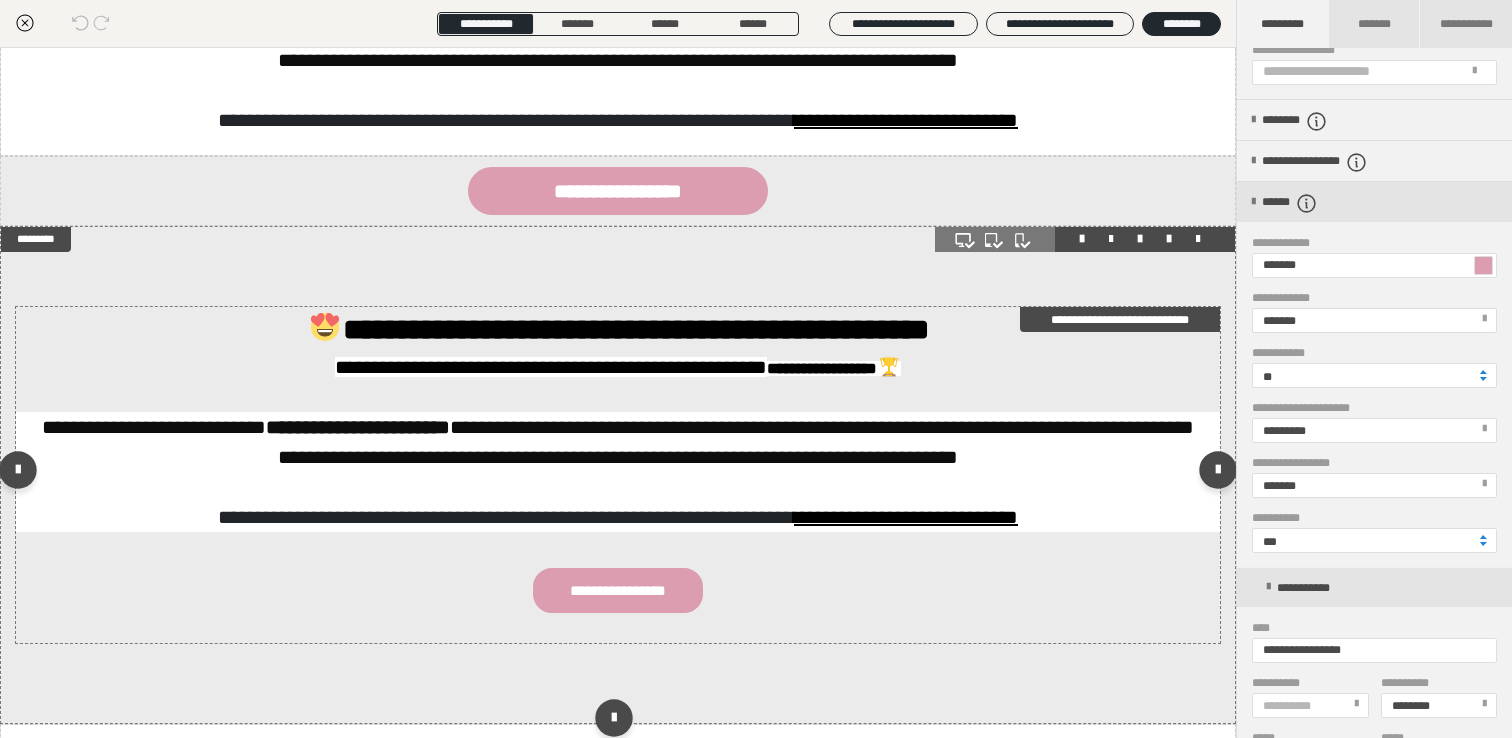 click on "**********" at bounding box center (1120, 319) 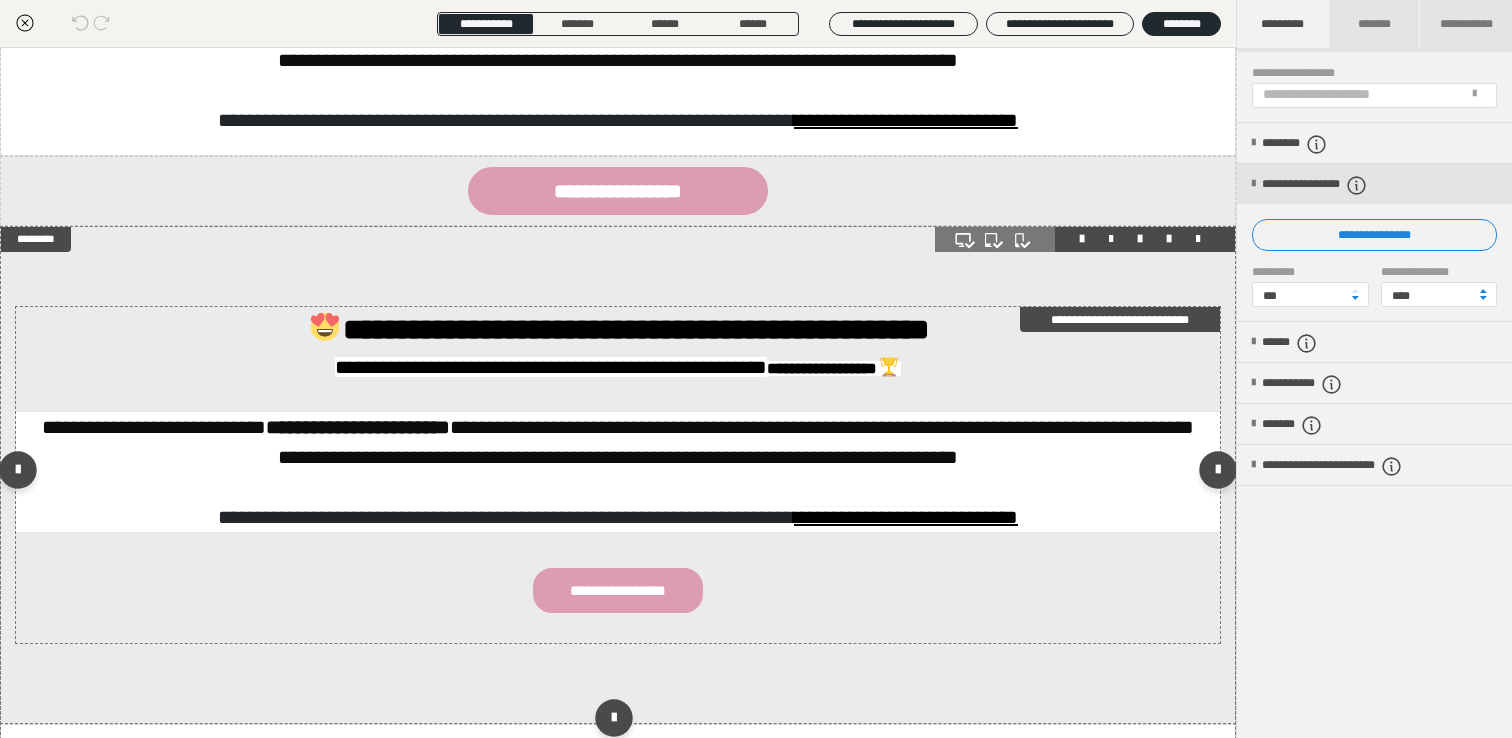 scroll, scrollTop: 0, scrollLeft: 0, axis: both 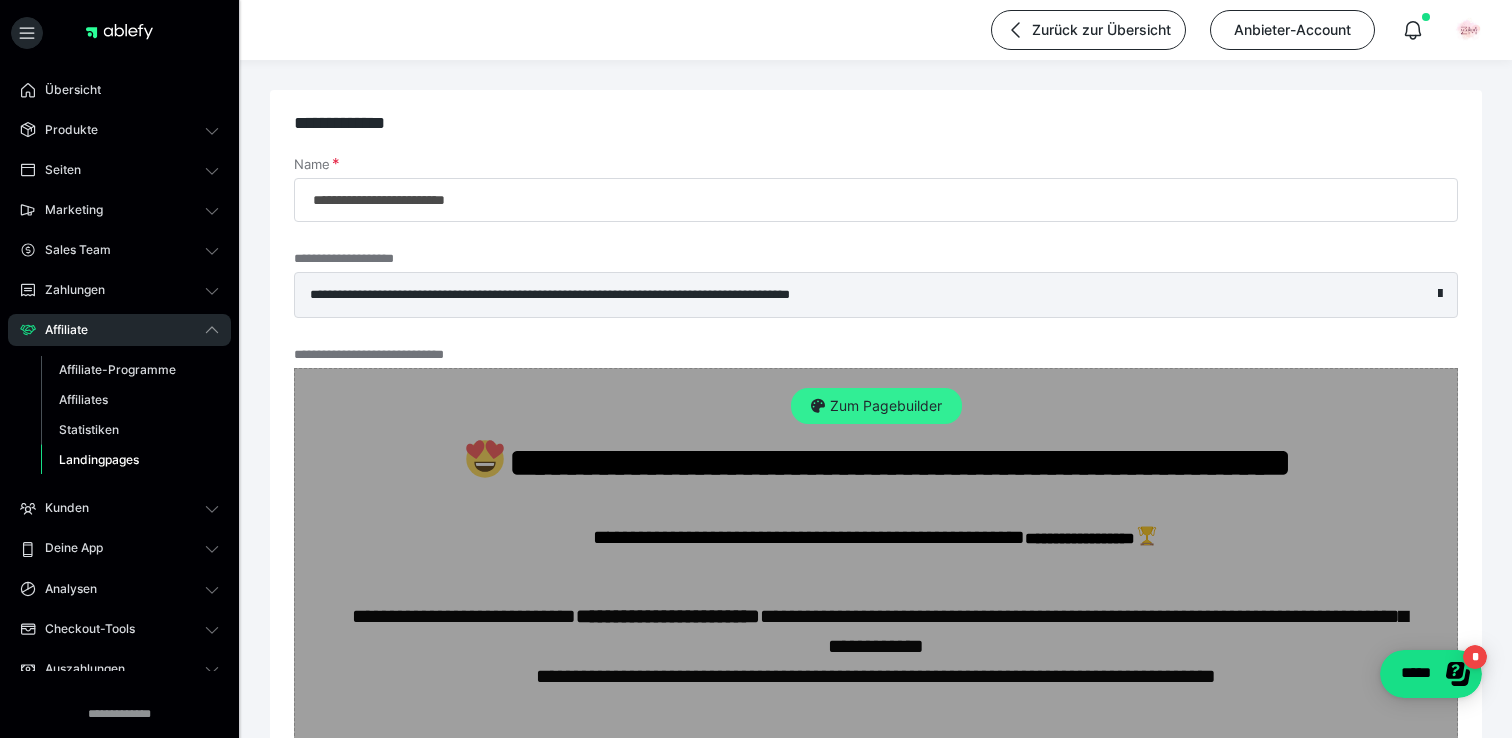 click on "Zum Pagebuilder" at bounding box center [876, 406] 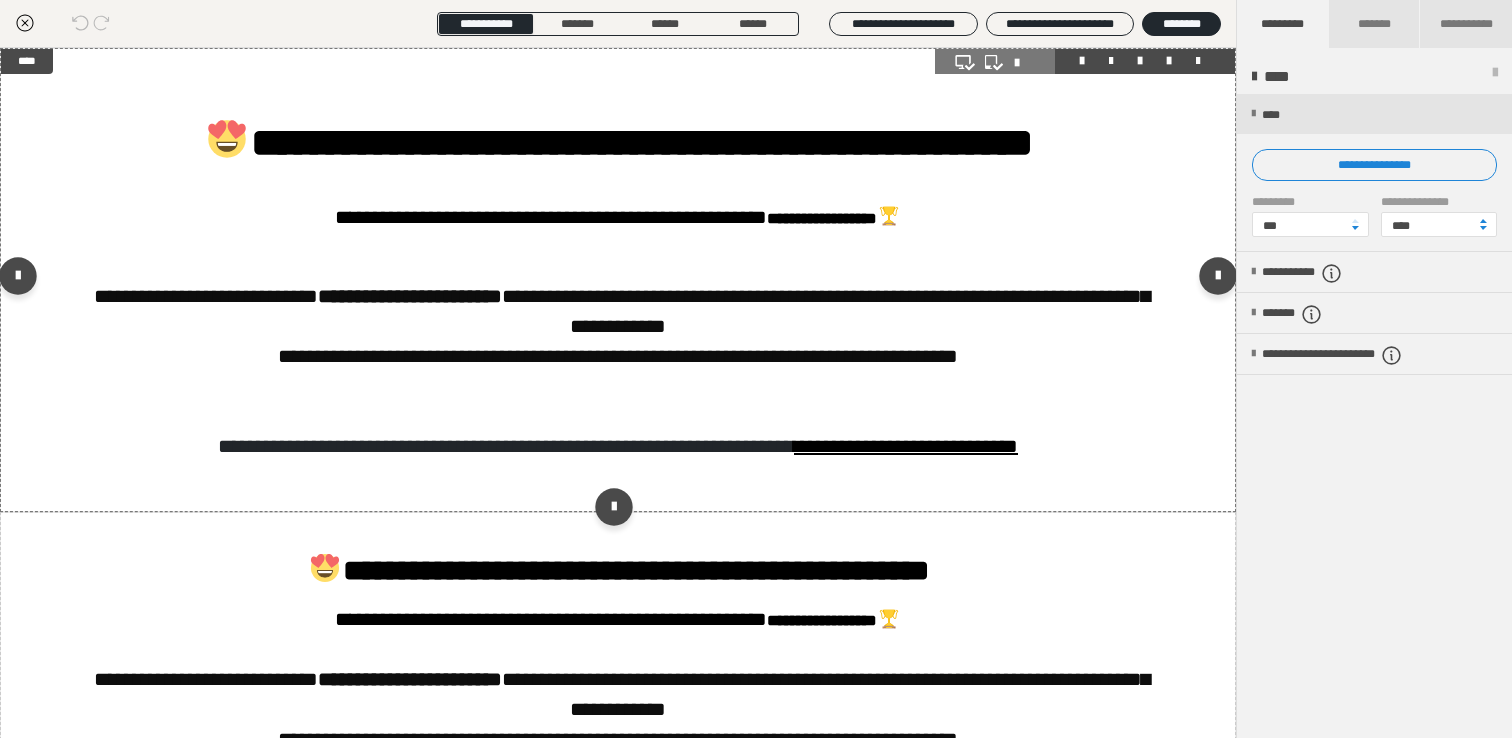 click at bounding box center (1198, 61) 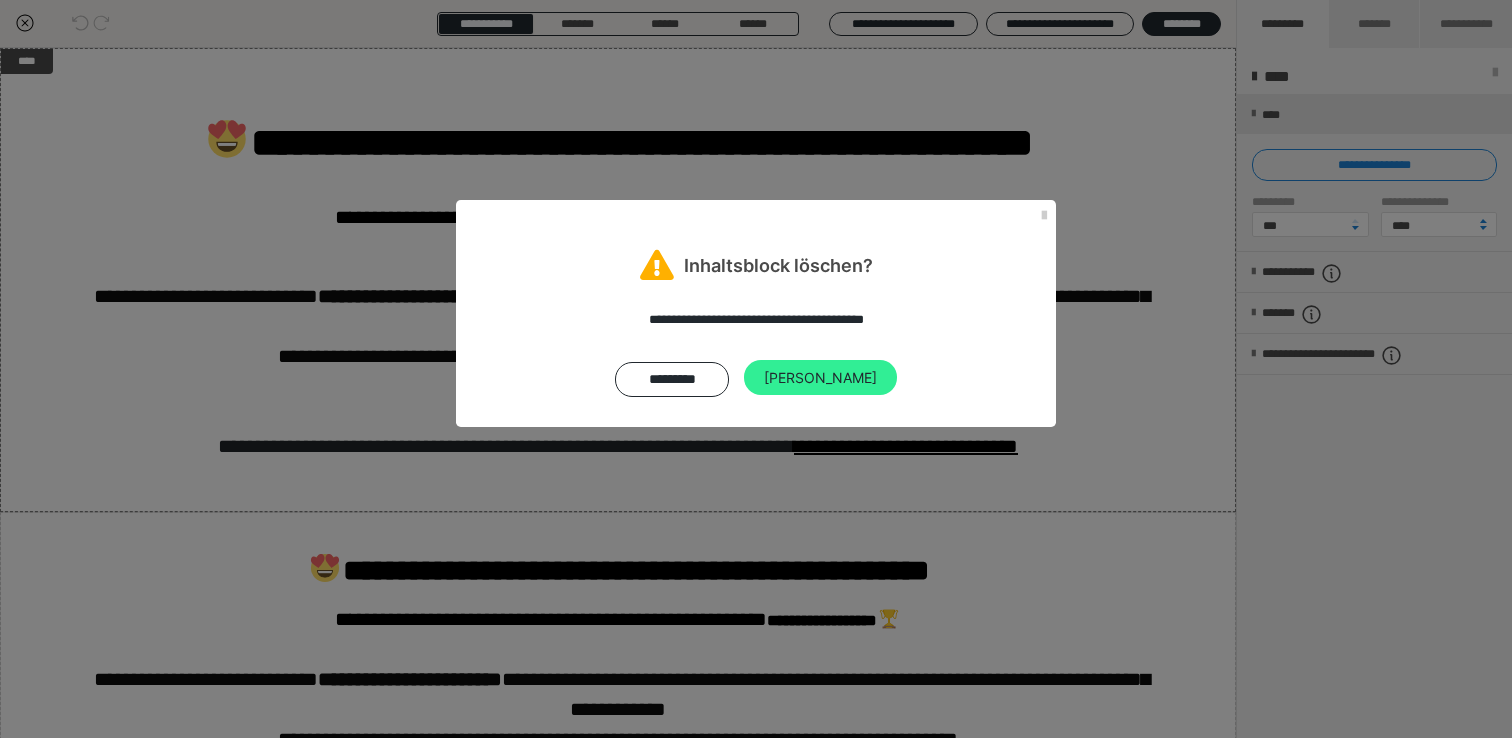 click on "Ja" at bounding box center [820, 378] 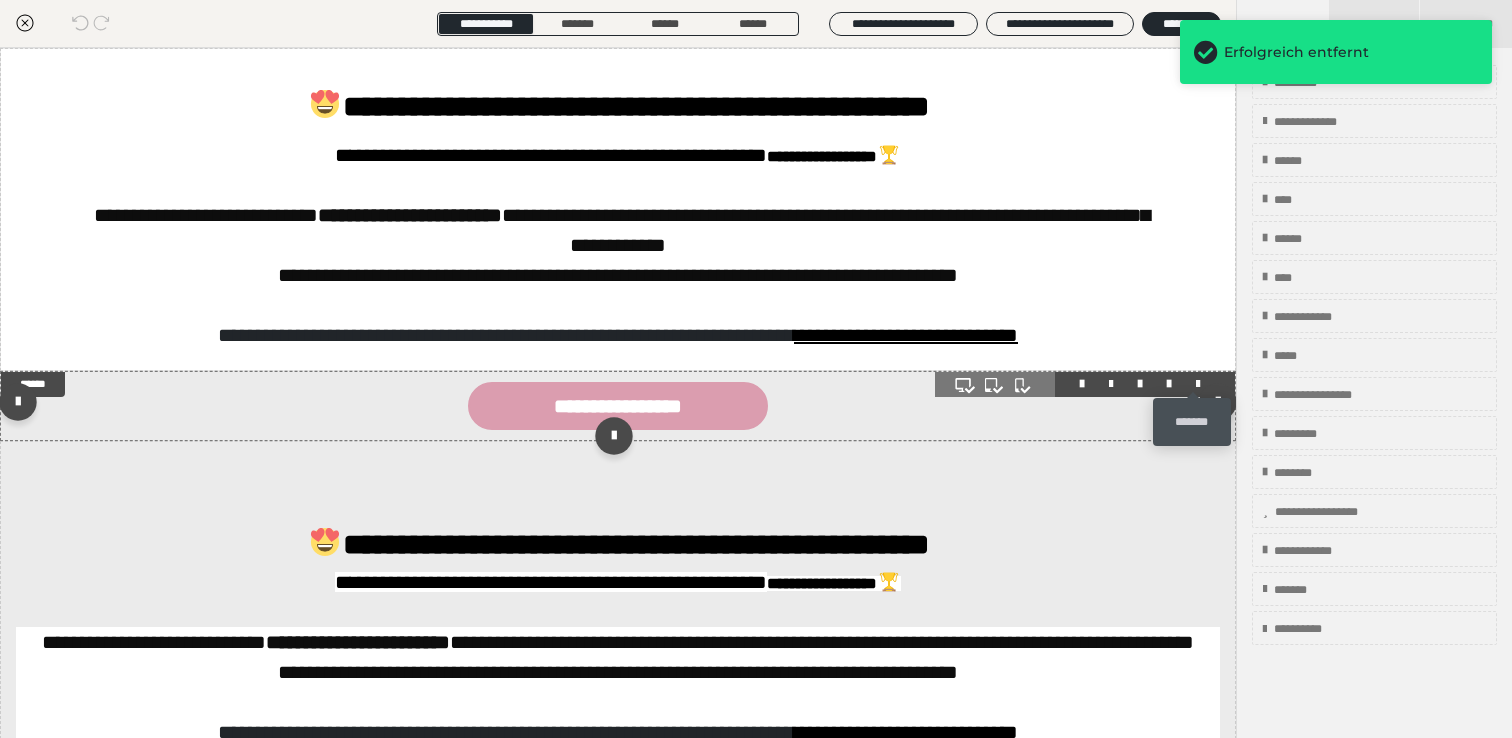click at bounding box center [1198, 384] 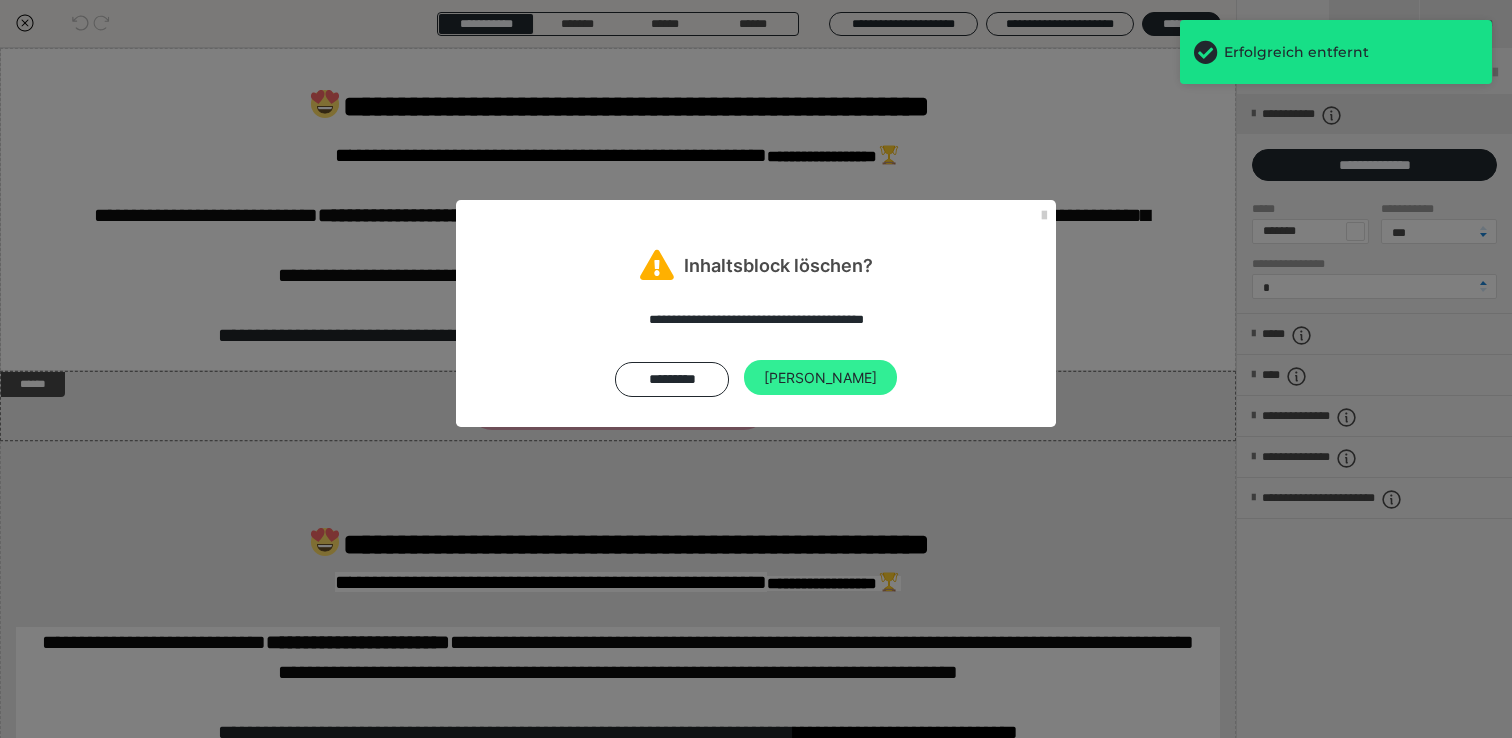 click on "Ja" at bounding box center (820, 378) 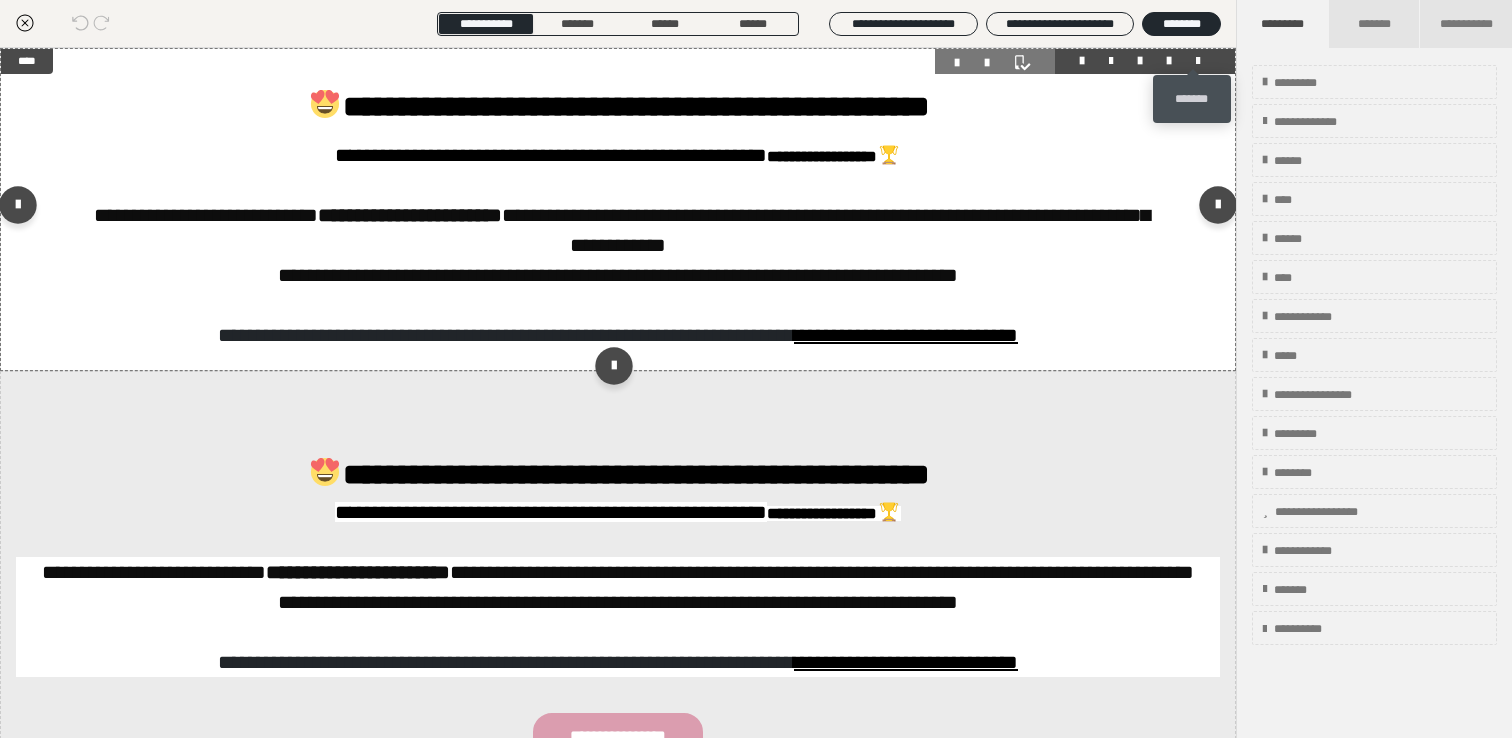 click at bounding box center [1198, 61] 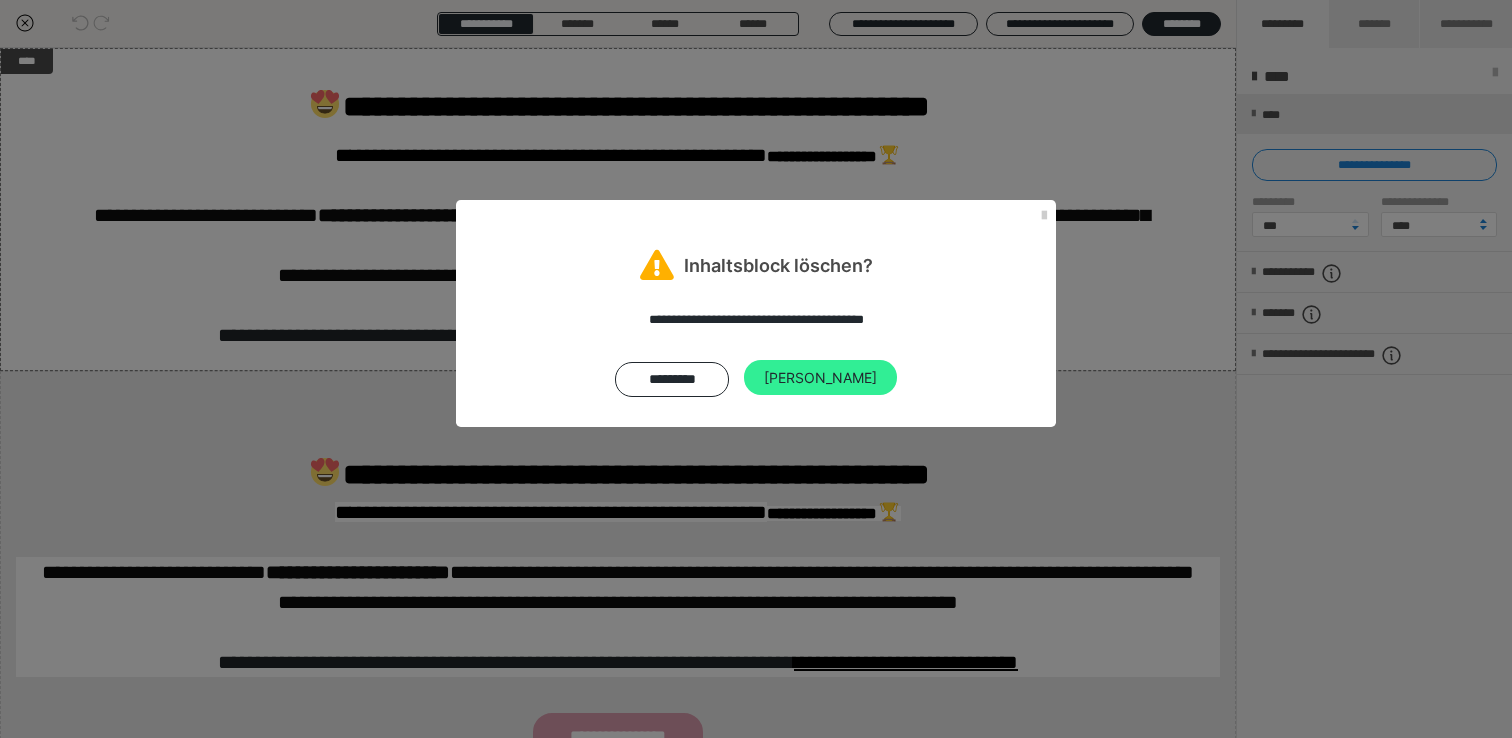 click on "Ja" at bounding box center [820, 378] 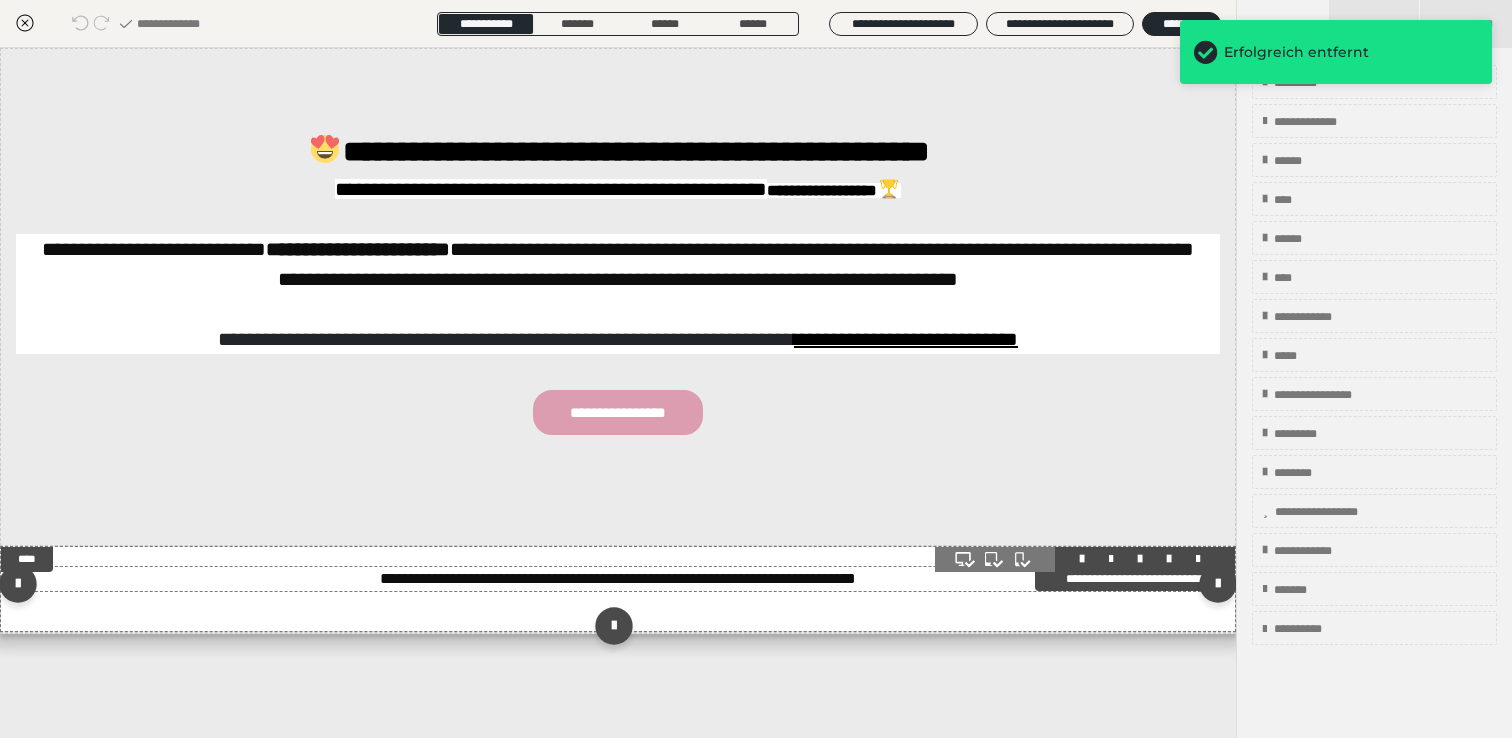 click on "**********" at bounding box center (618, 578) 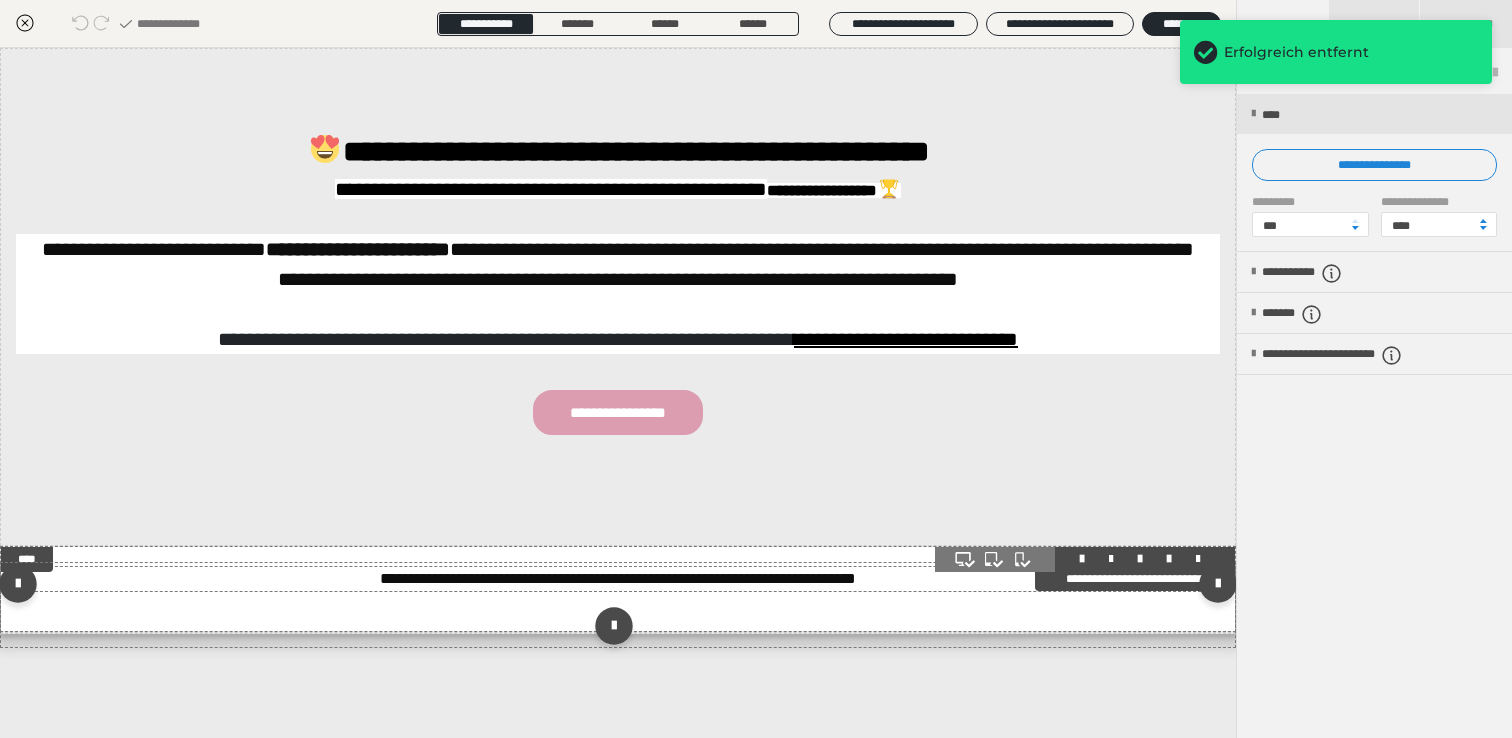 click on "**********" at bounding box center [618, 578] 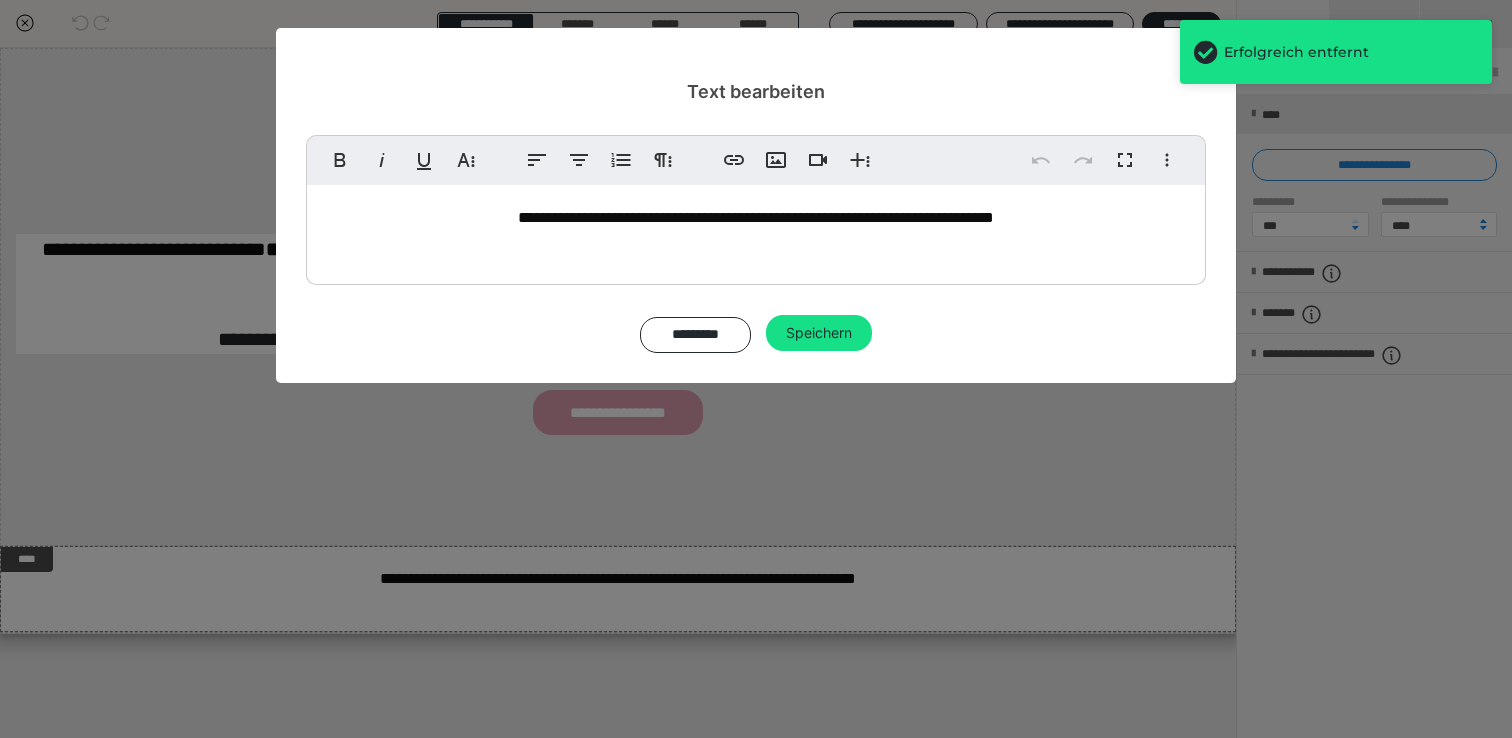 click on "**********" at bounding box center [756, 217] 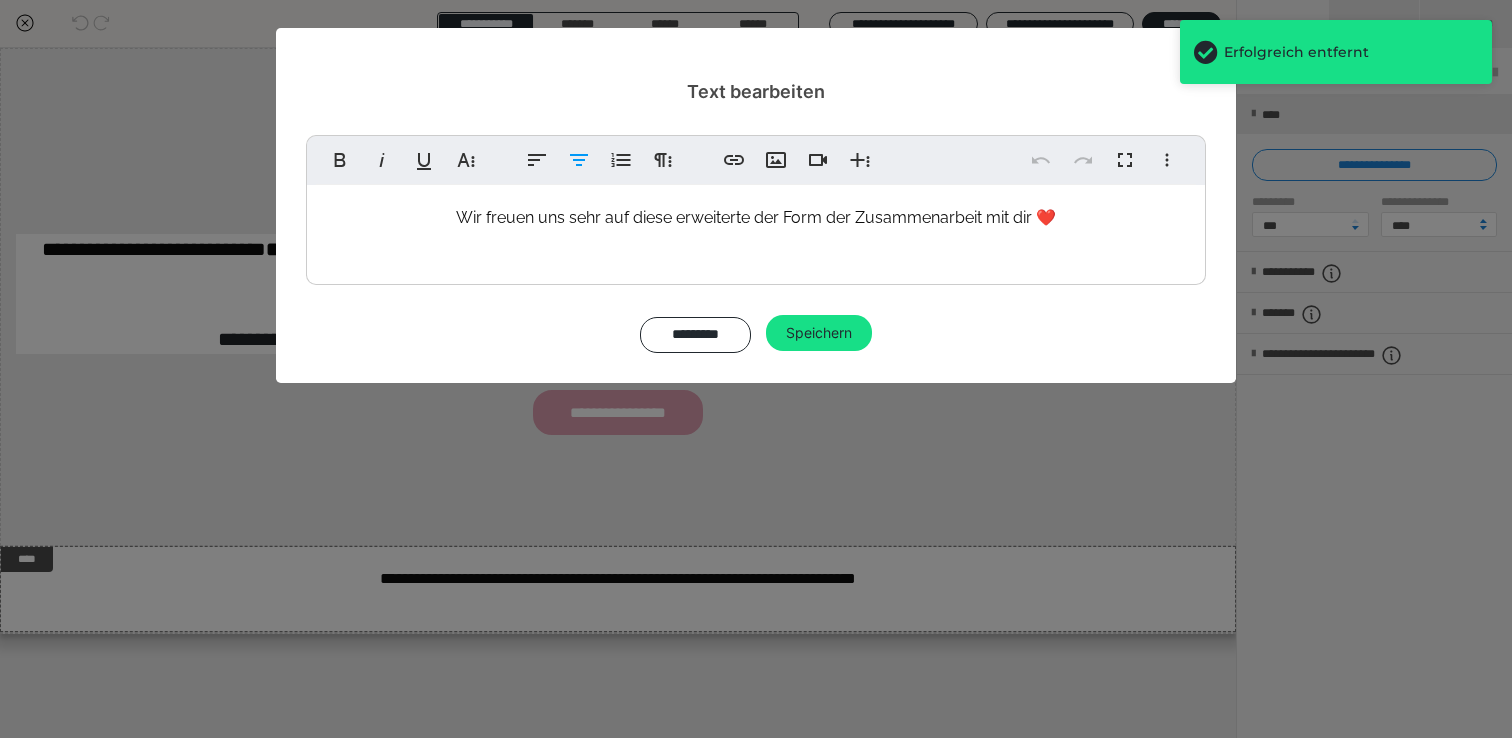 click on "Wir freuen uns sehr auf diese erweiterte der Form der Zusammenarbeit mit dir ❤️" at bounding box center (756, 217) 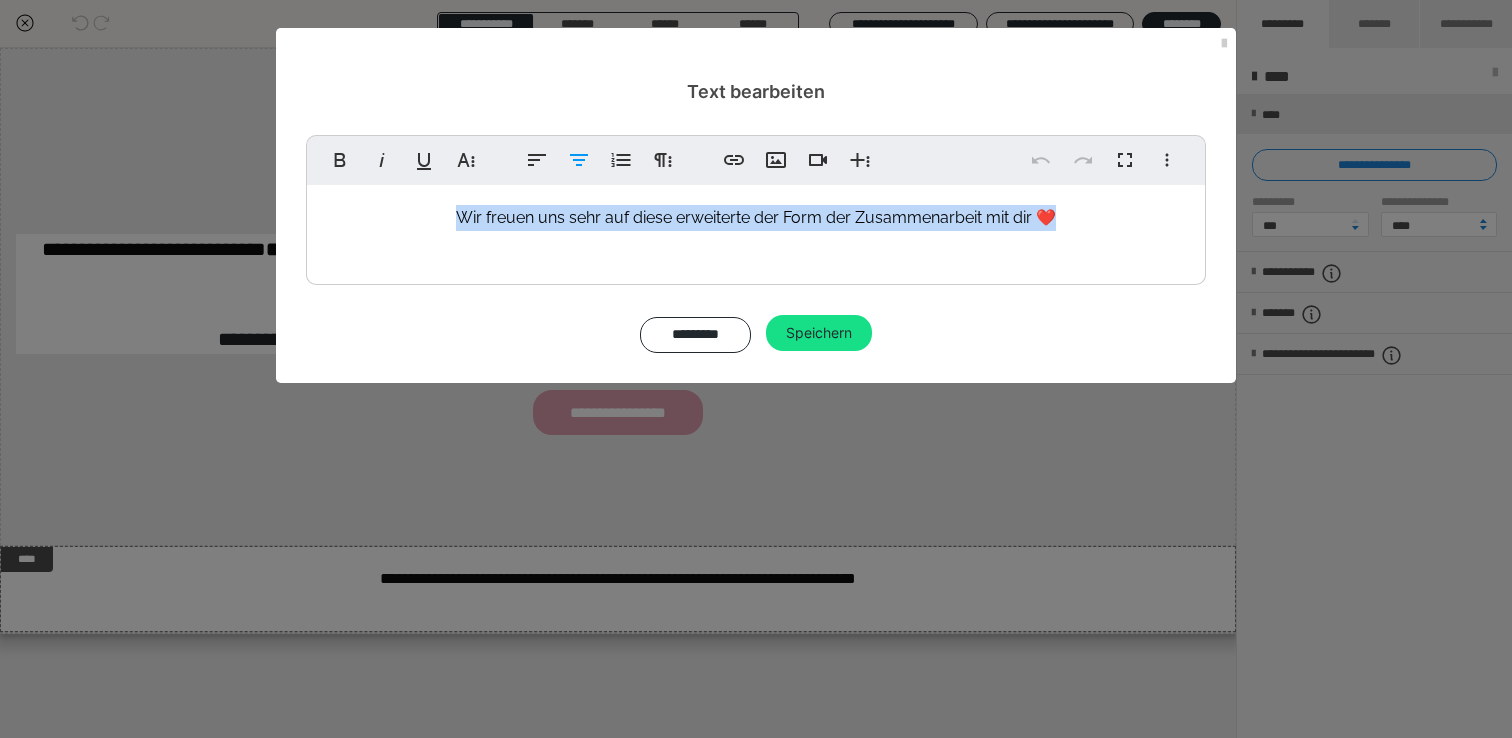 copy on "Wir freuen uns sehr auf diese erweiterte der Form der Zusammenarbeit mit dir ❤️" 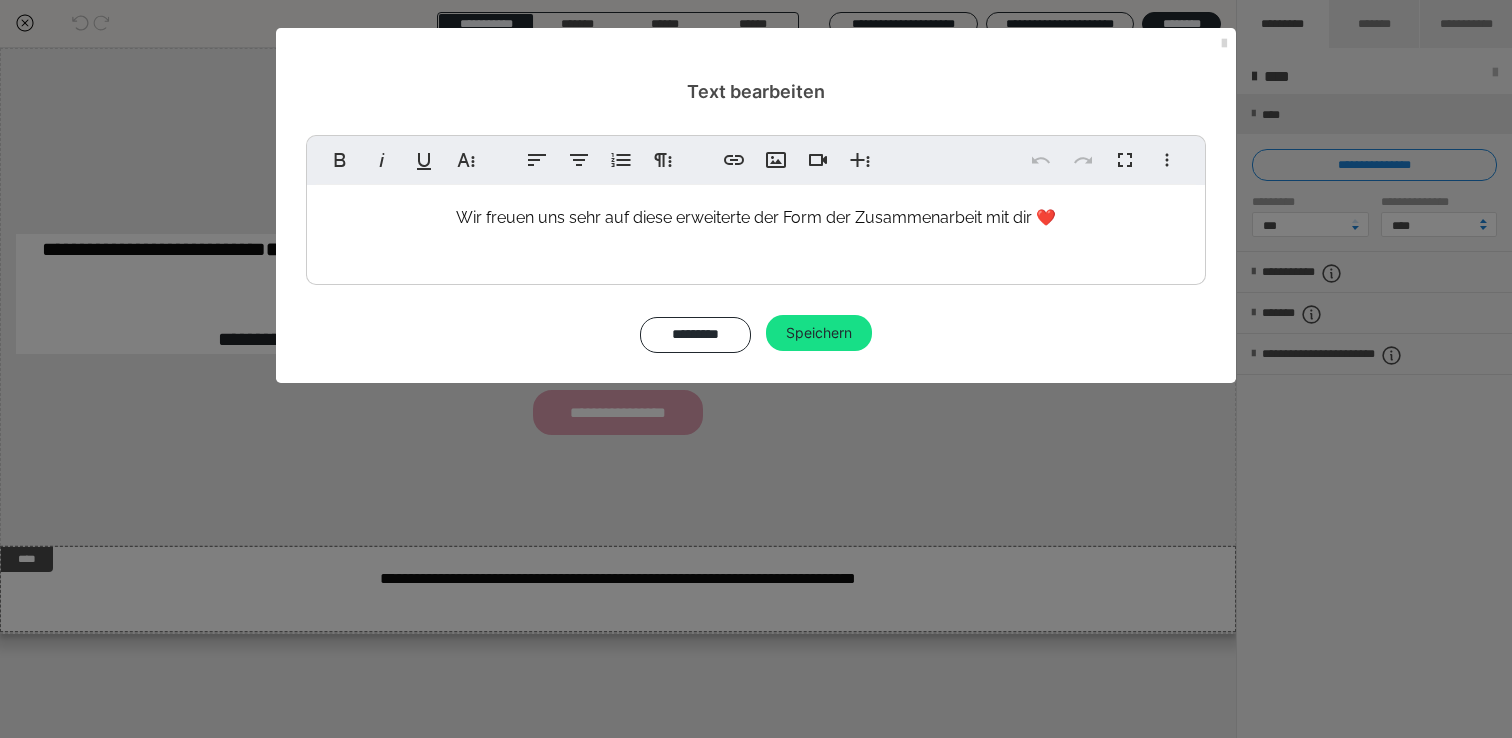 click at bounding box center [1224, 44] 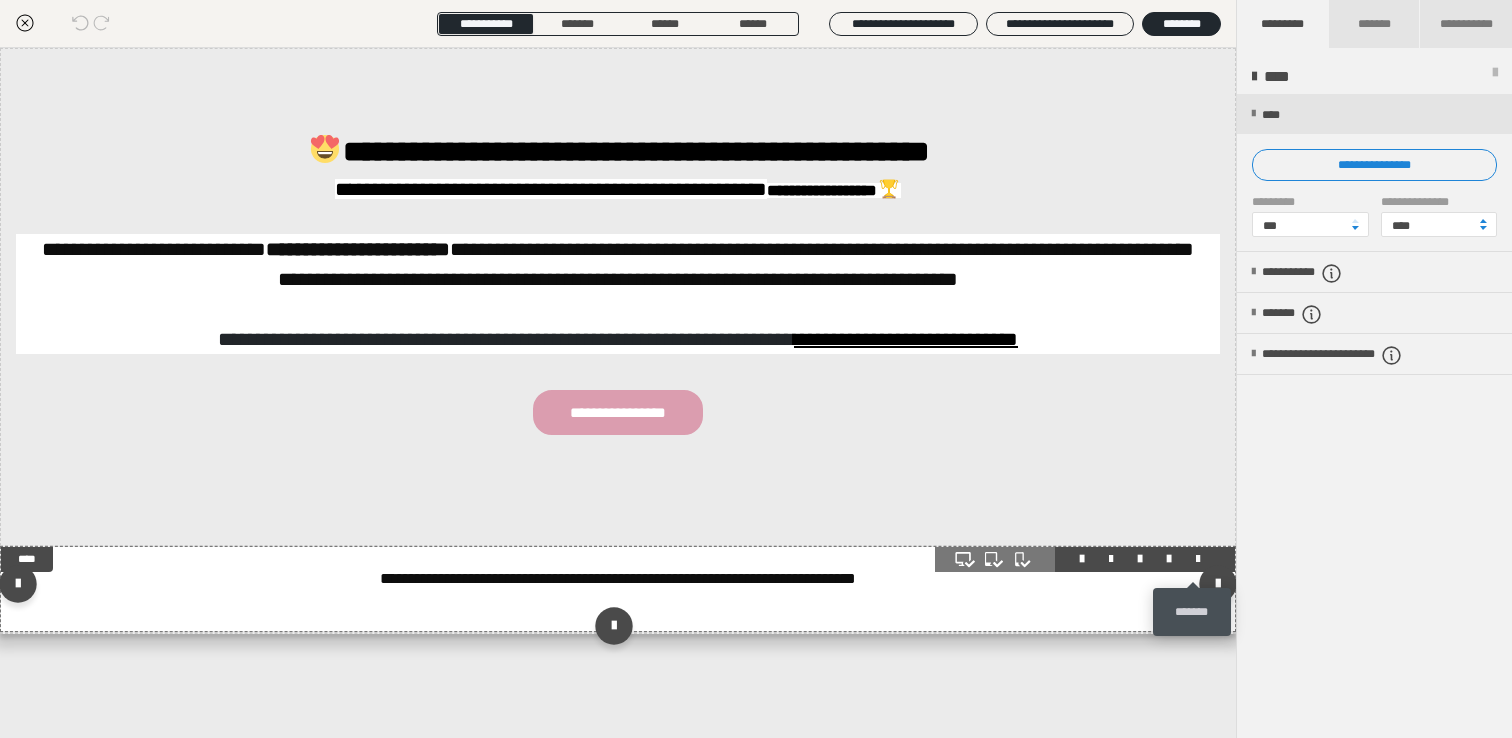 click at bounding box center [1198, 559] 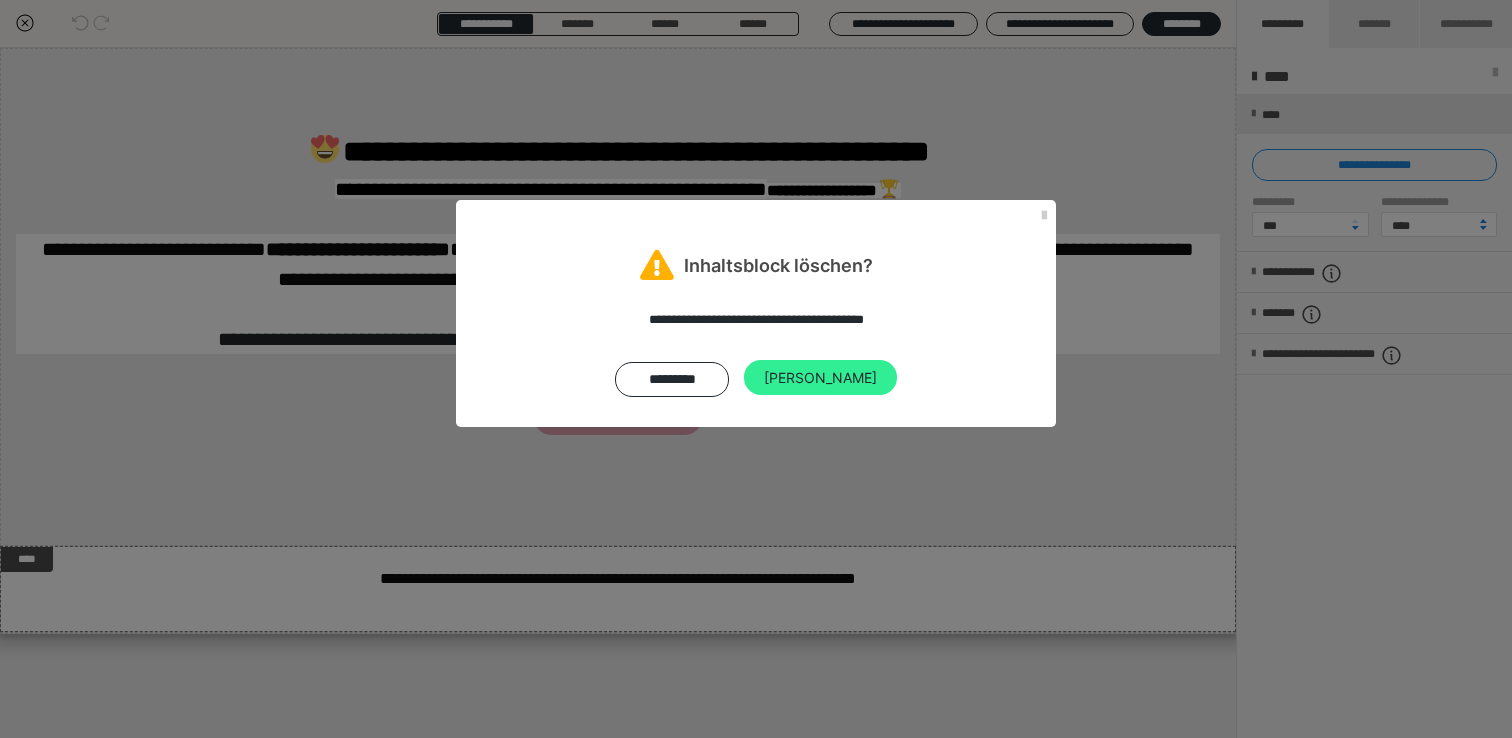 click on "Ja" at bounding box center (820, 378) 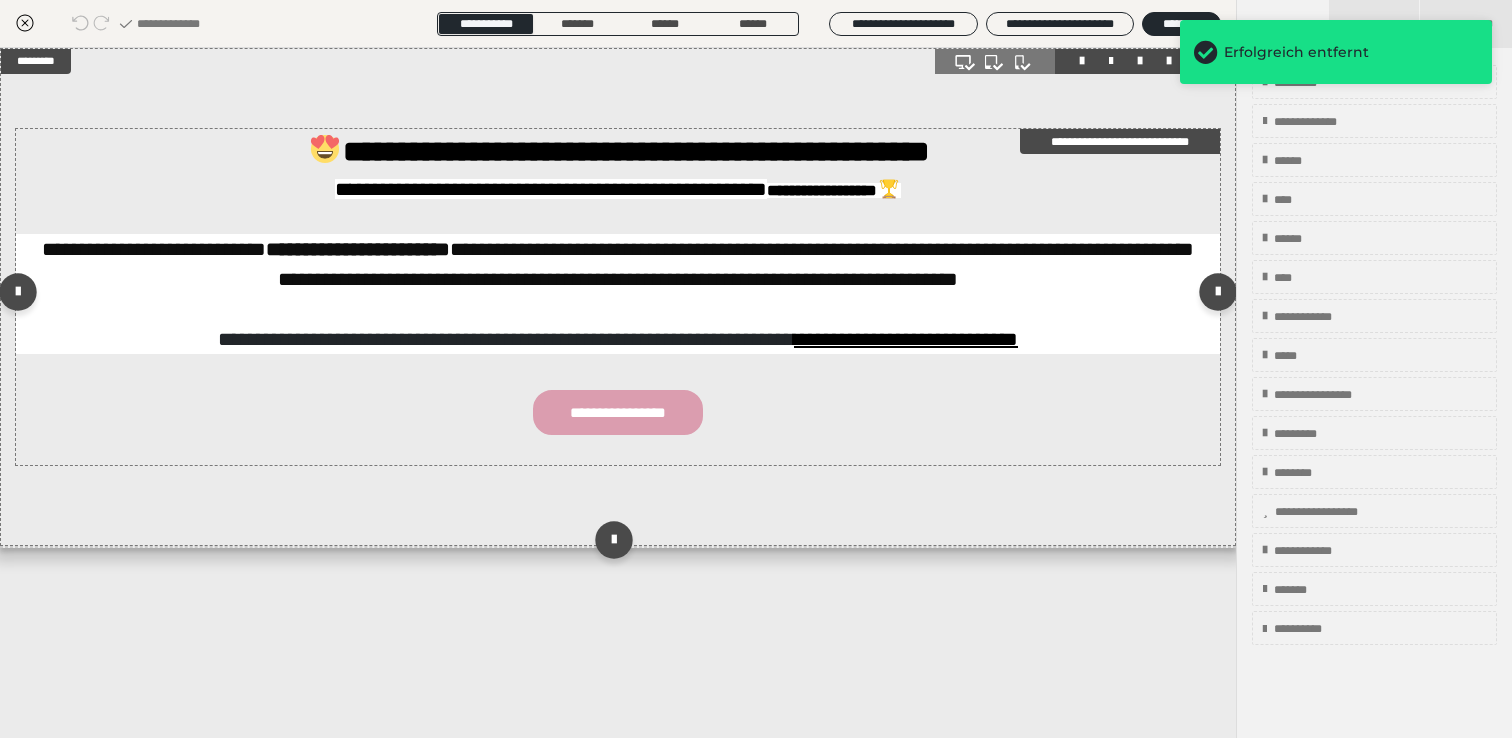 click on "**********" at bounding box center [618, 294] 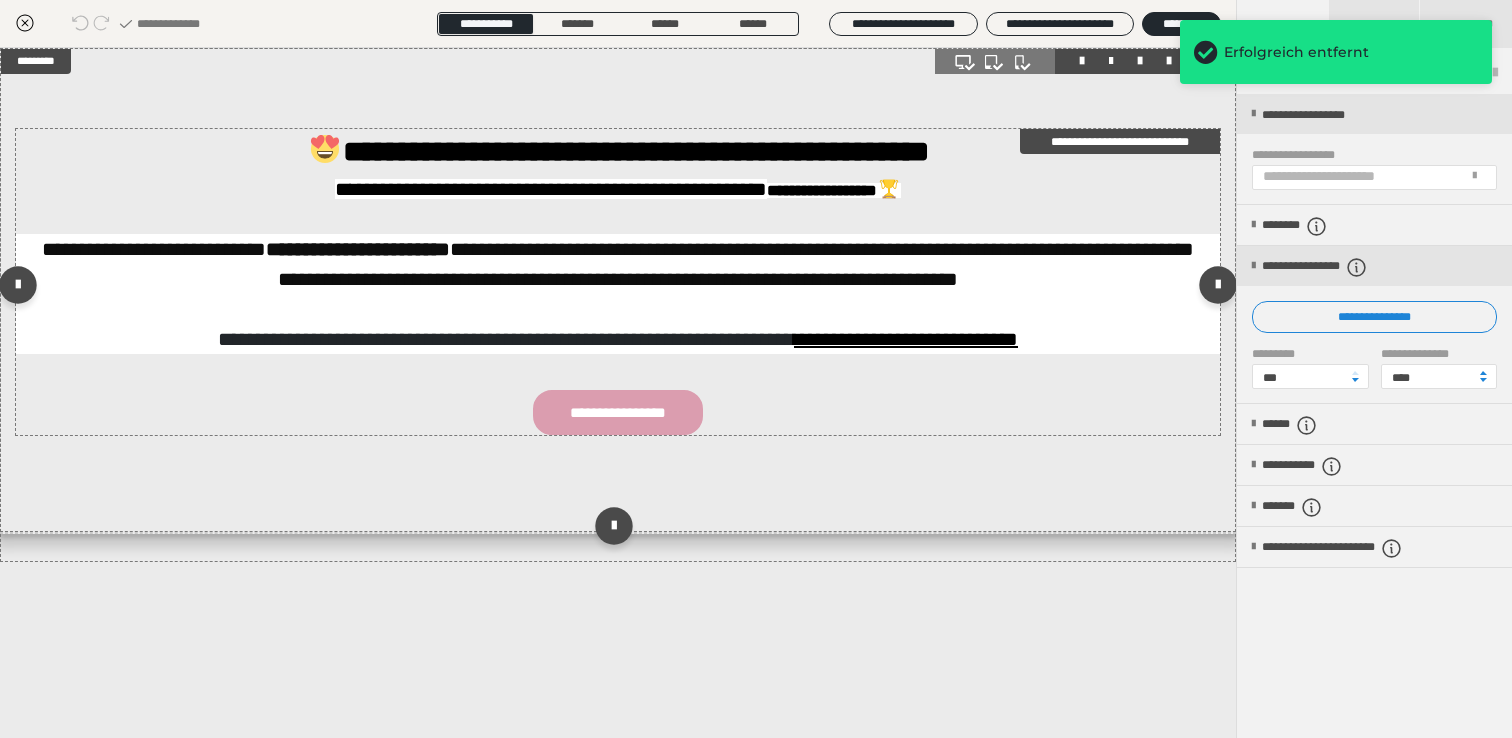 click on "**********" at bounding box center (618, 294) 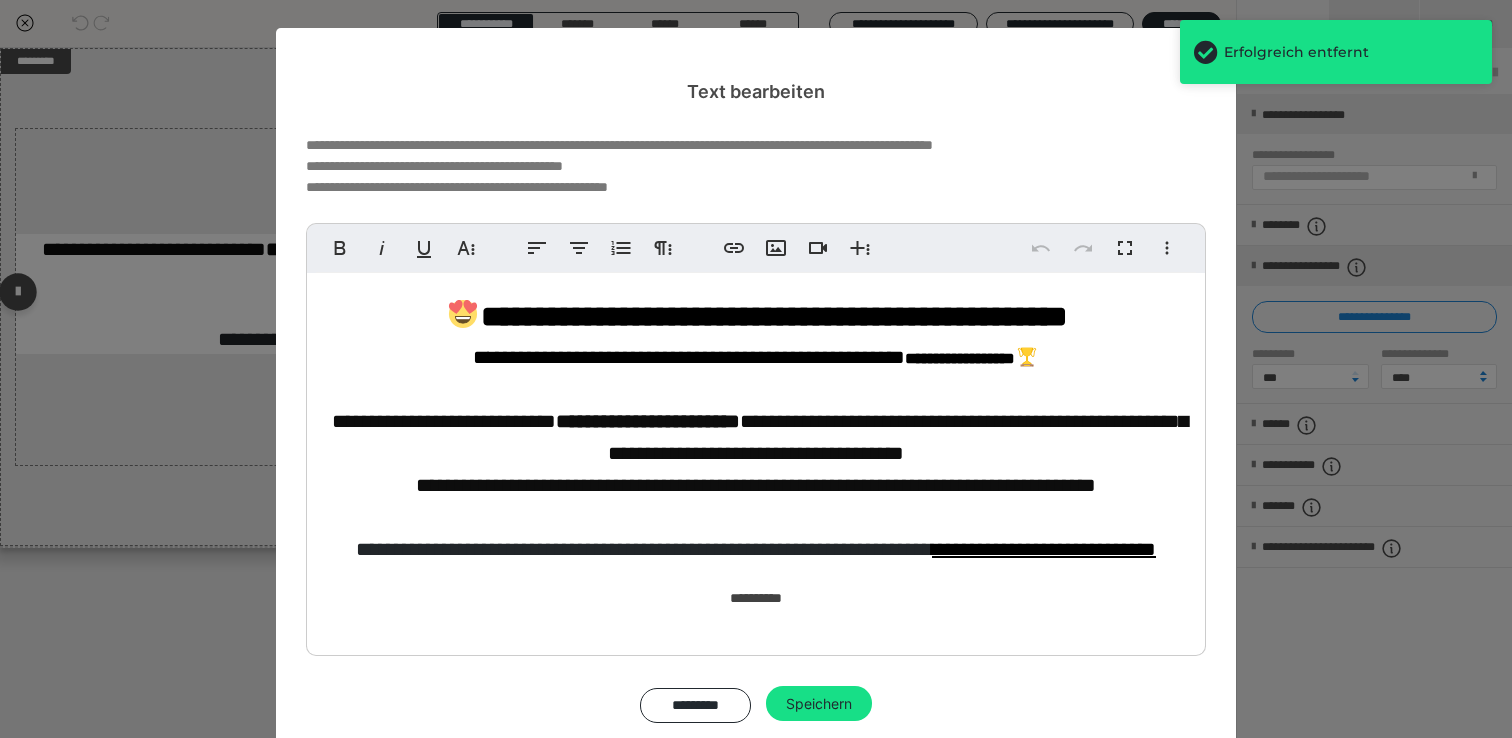 scroll, scrollTop: 6, scrollLeft: 0, axis: vertical 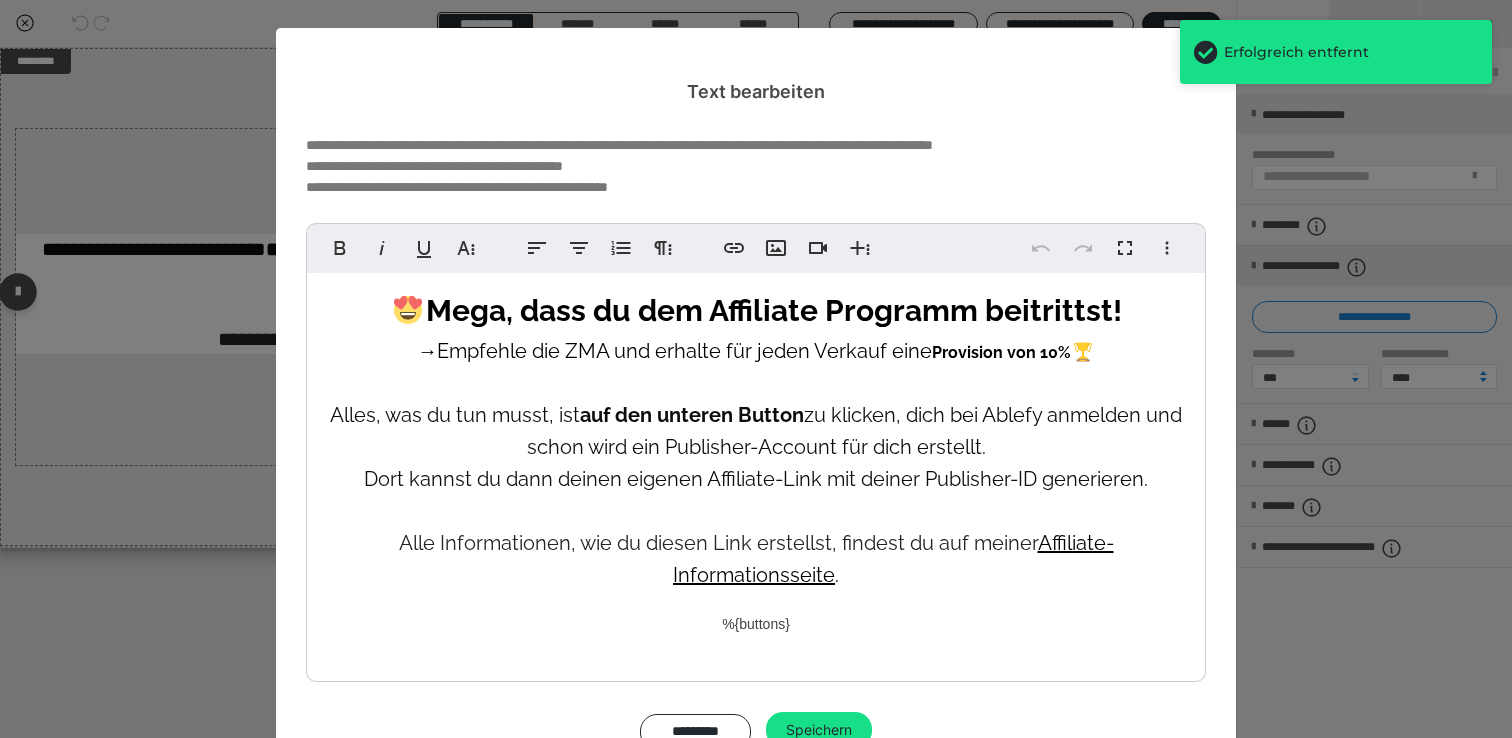 click on "%{buttons}" at bounding box center [756, 624] 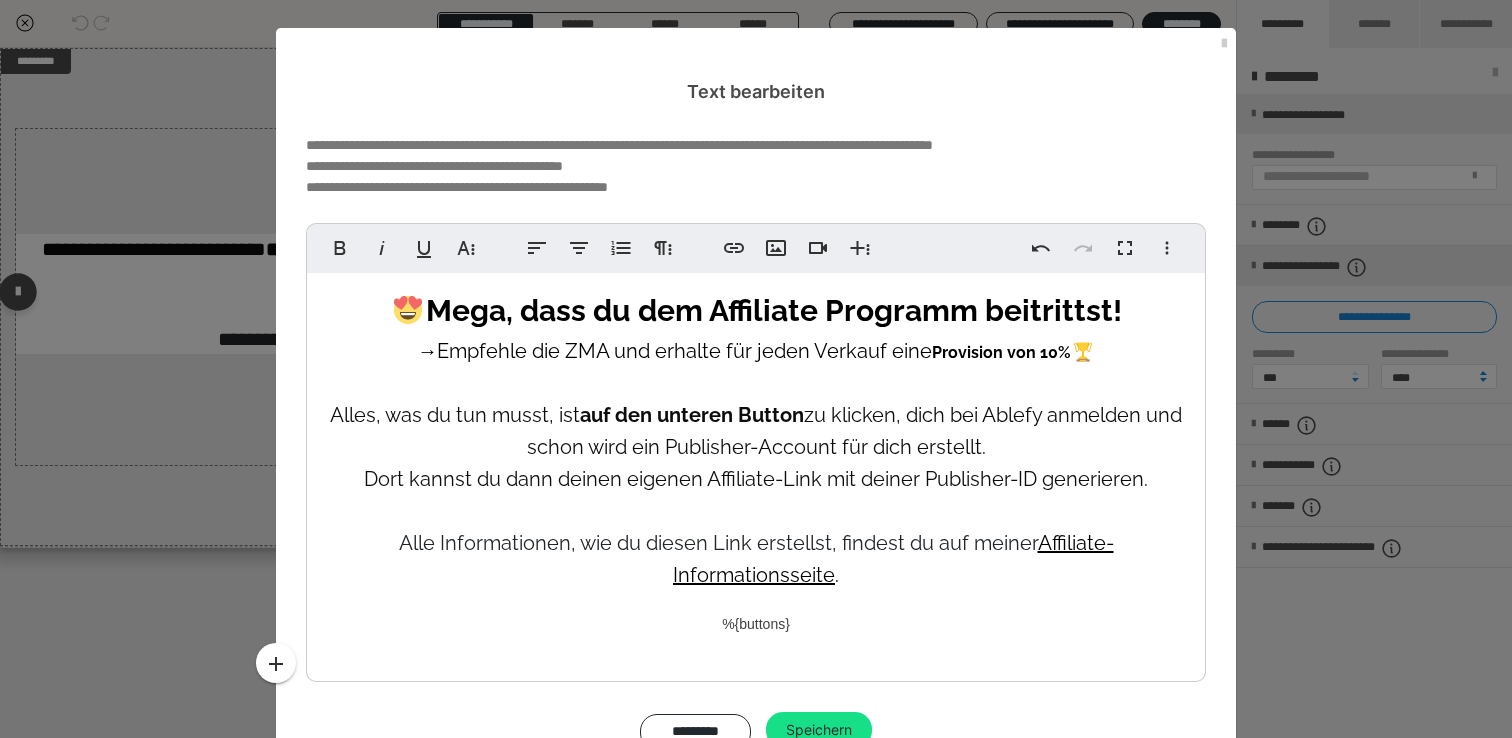 scroll, scrollTop: 8, scrollLeft: 0, axis: vertical 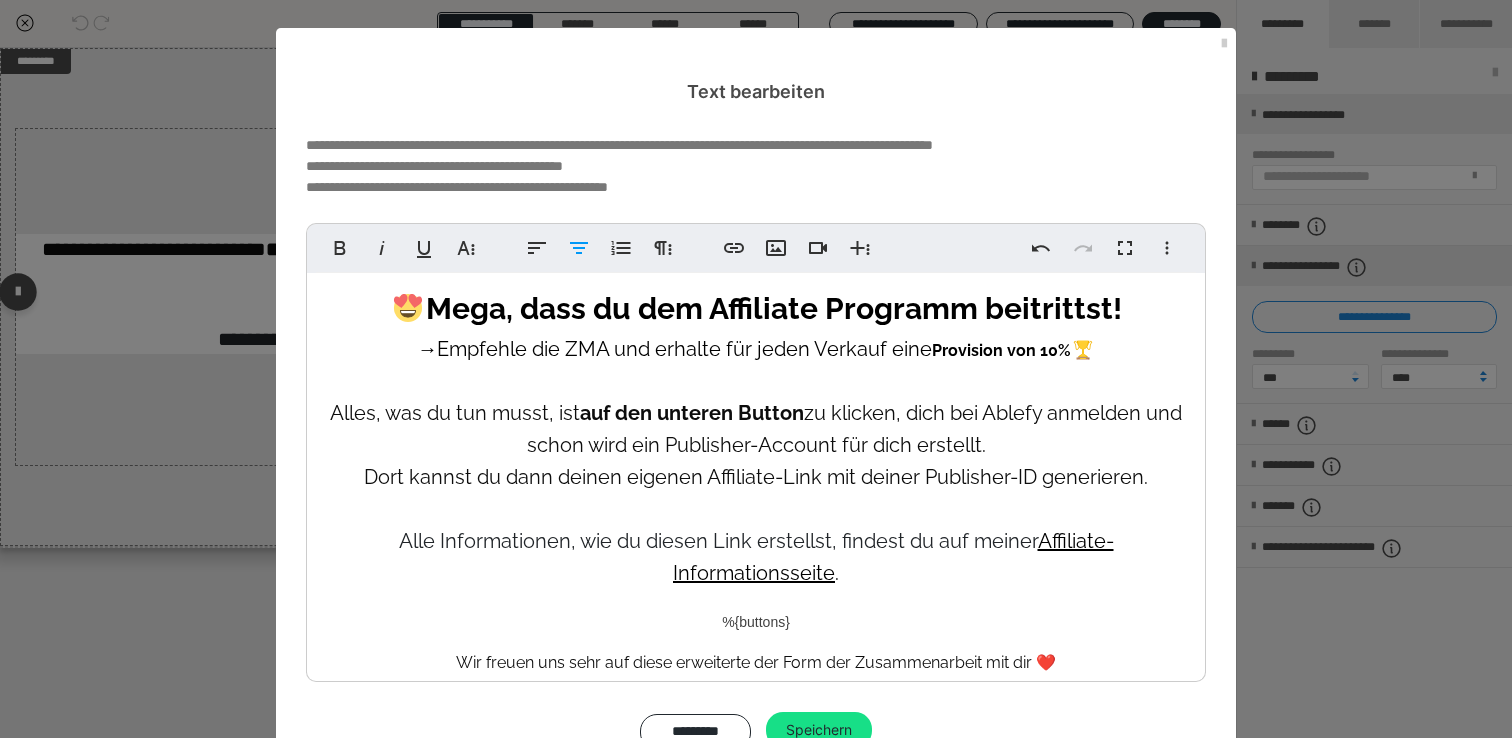 click on "%{buttons}" at bounding box center (756, 622) 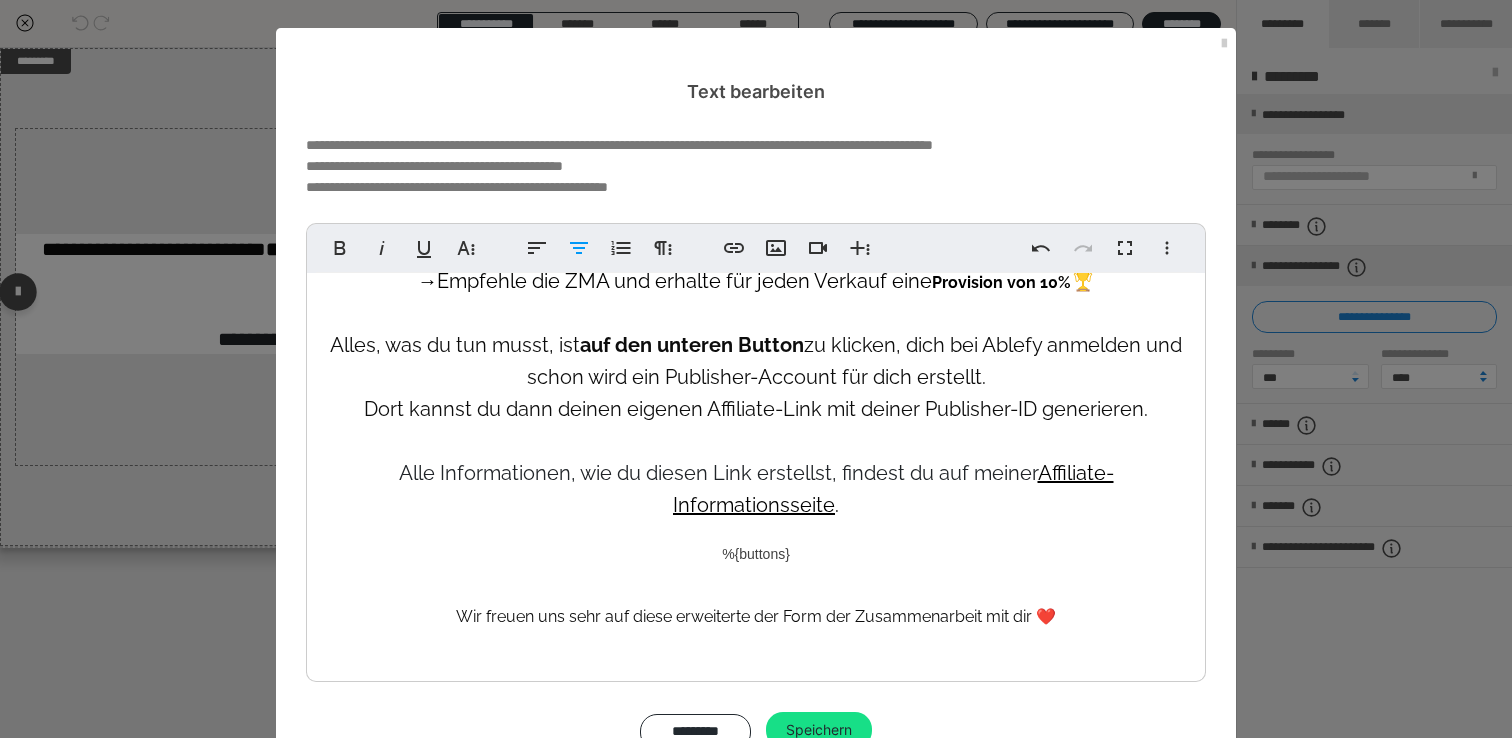 scroll, scrollTop: 75, scrollLeft: 0, axis: vertical 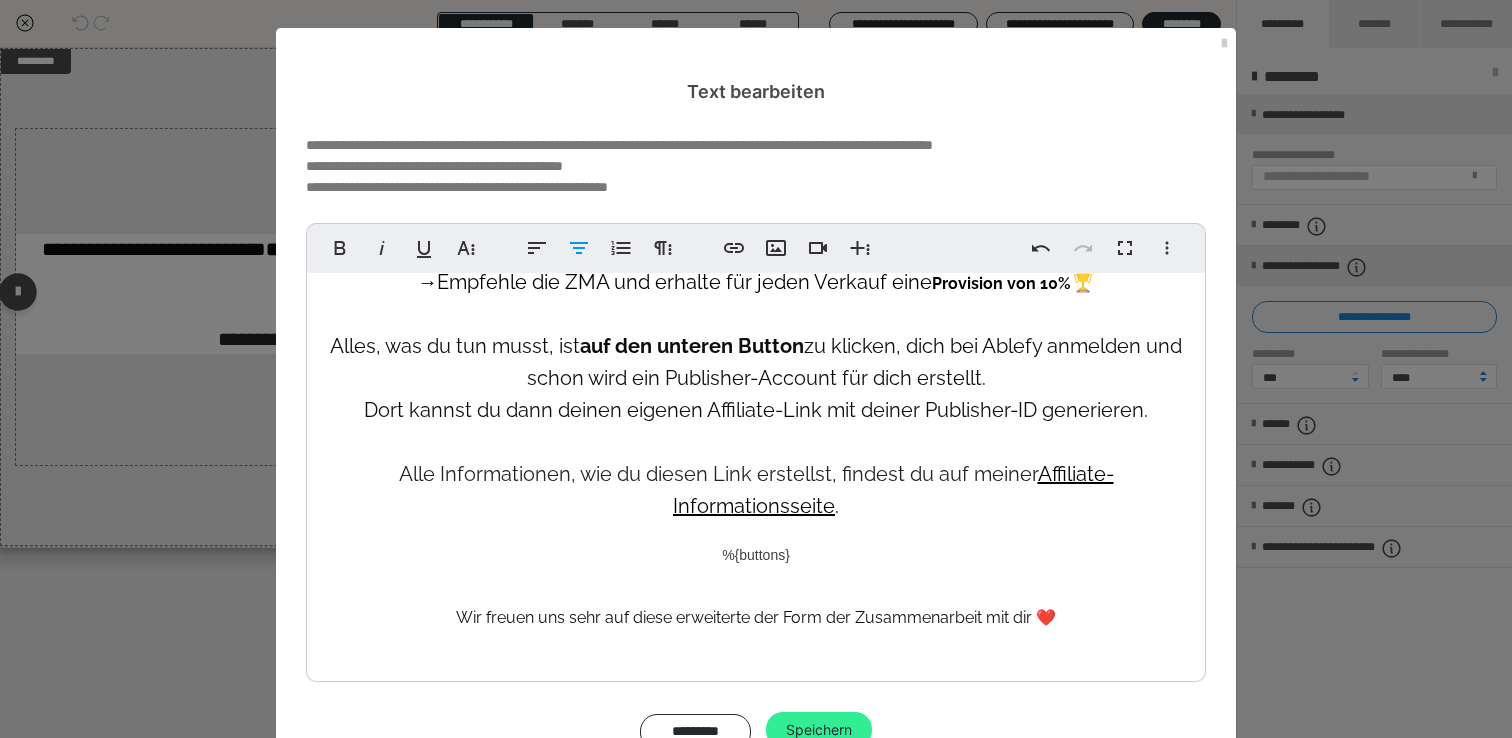 click on "Speichern" at bounding box center (819, 730) 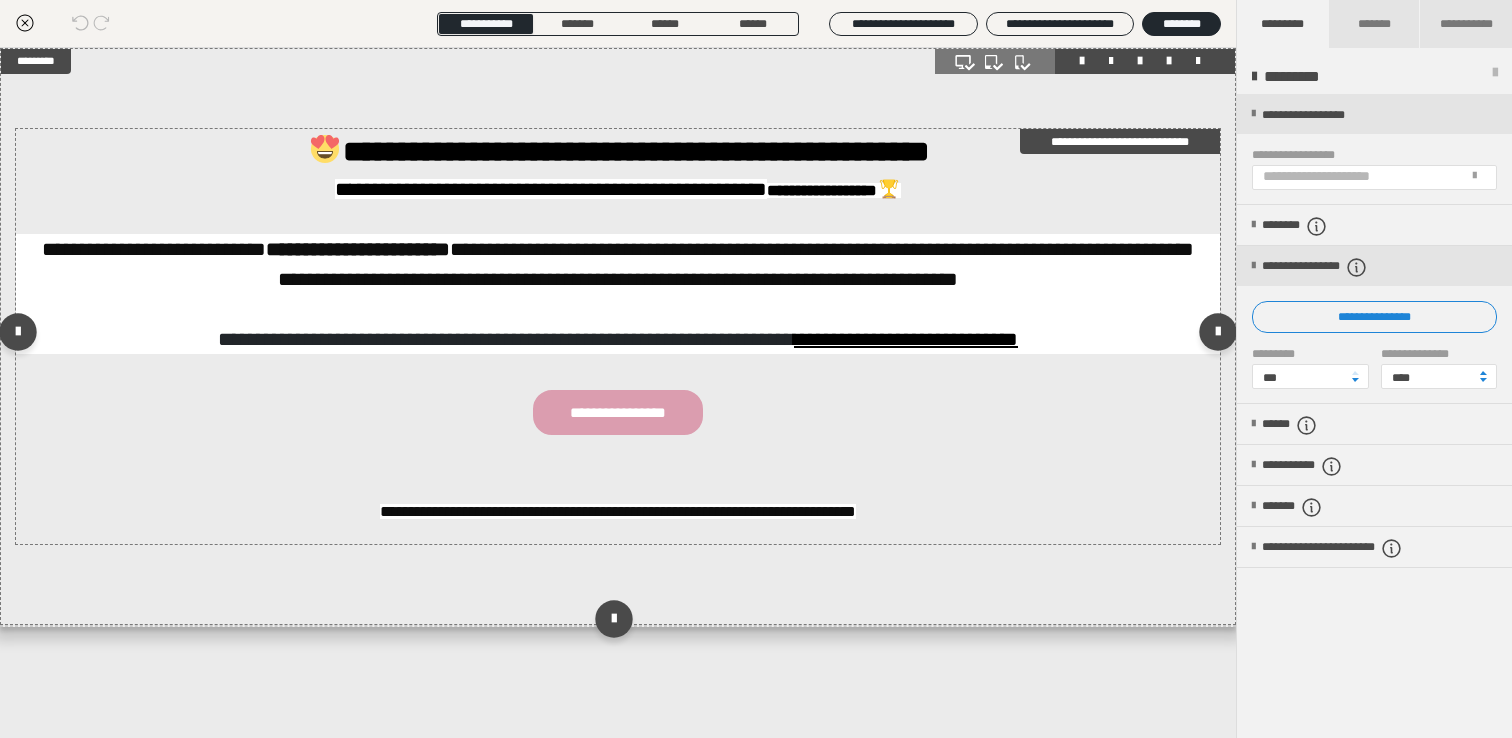 click on "**********" at bounding box center [618, 264] 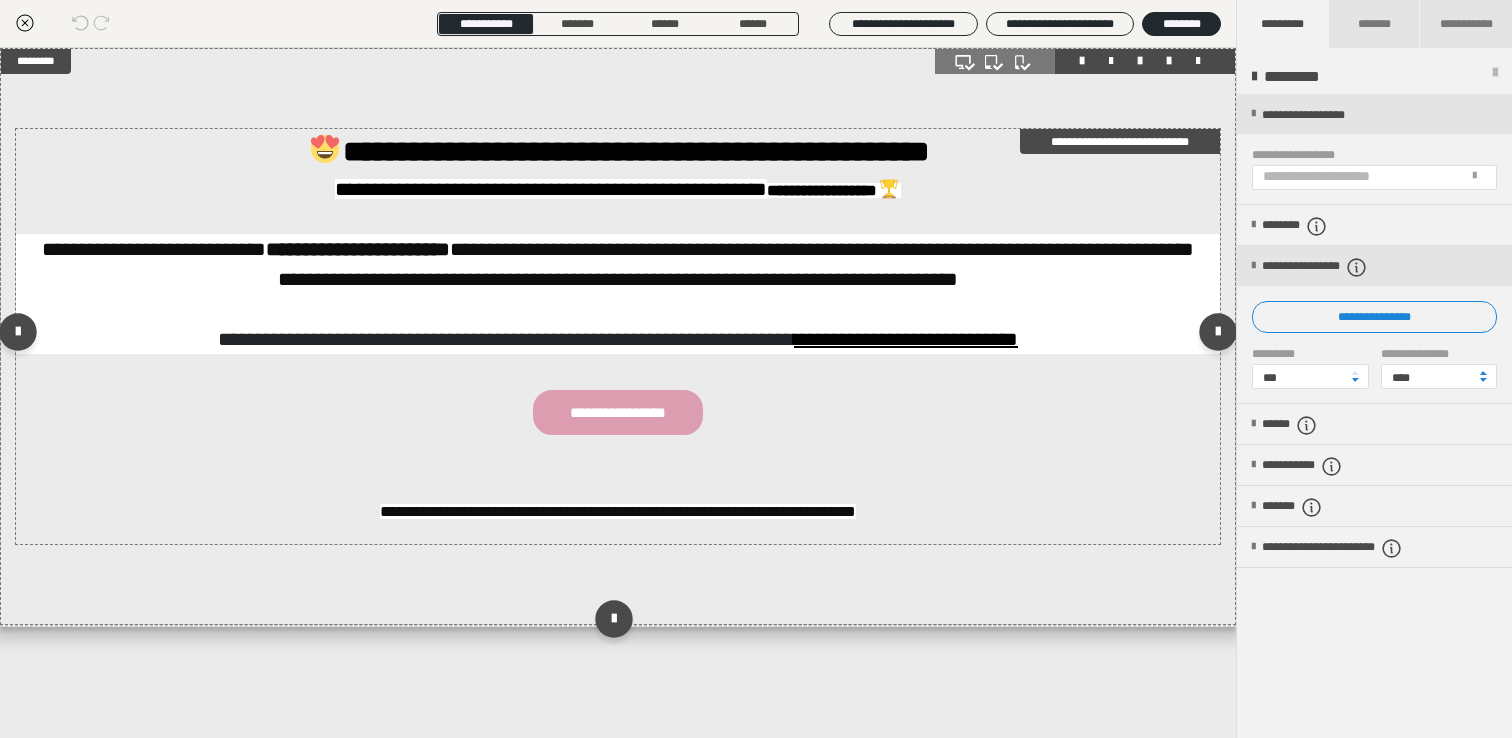 click on "**********" at bounding box center (618, 264) 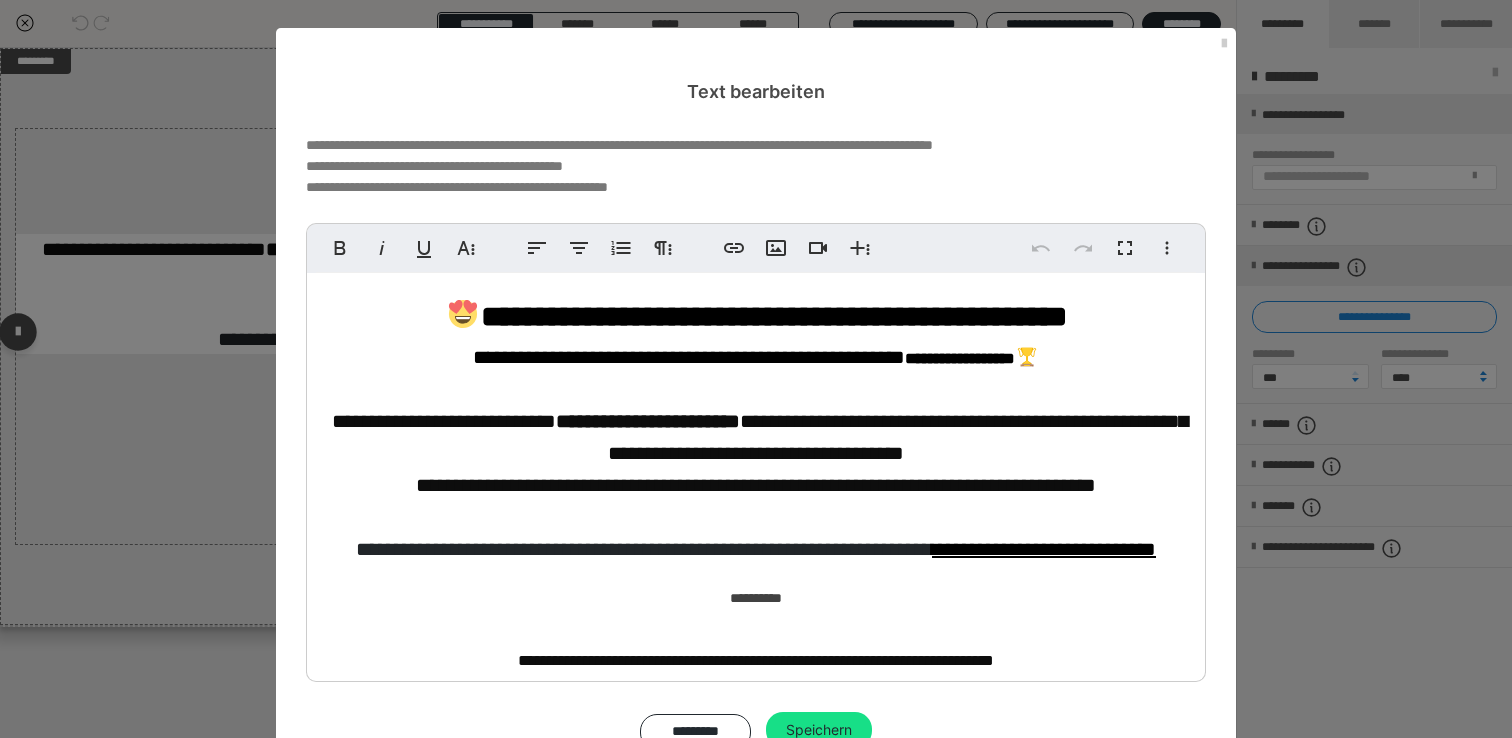 click on "**********" at bounding box center [756, 470] 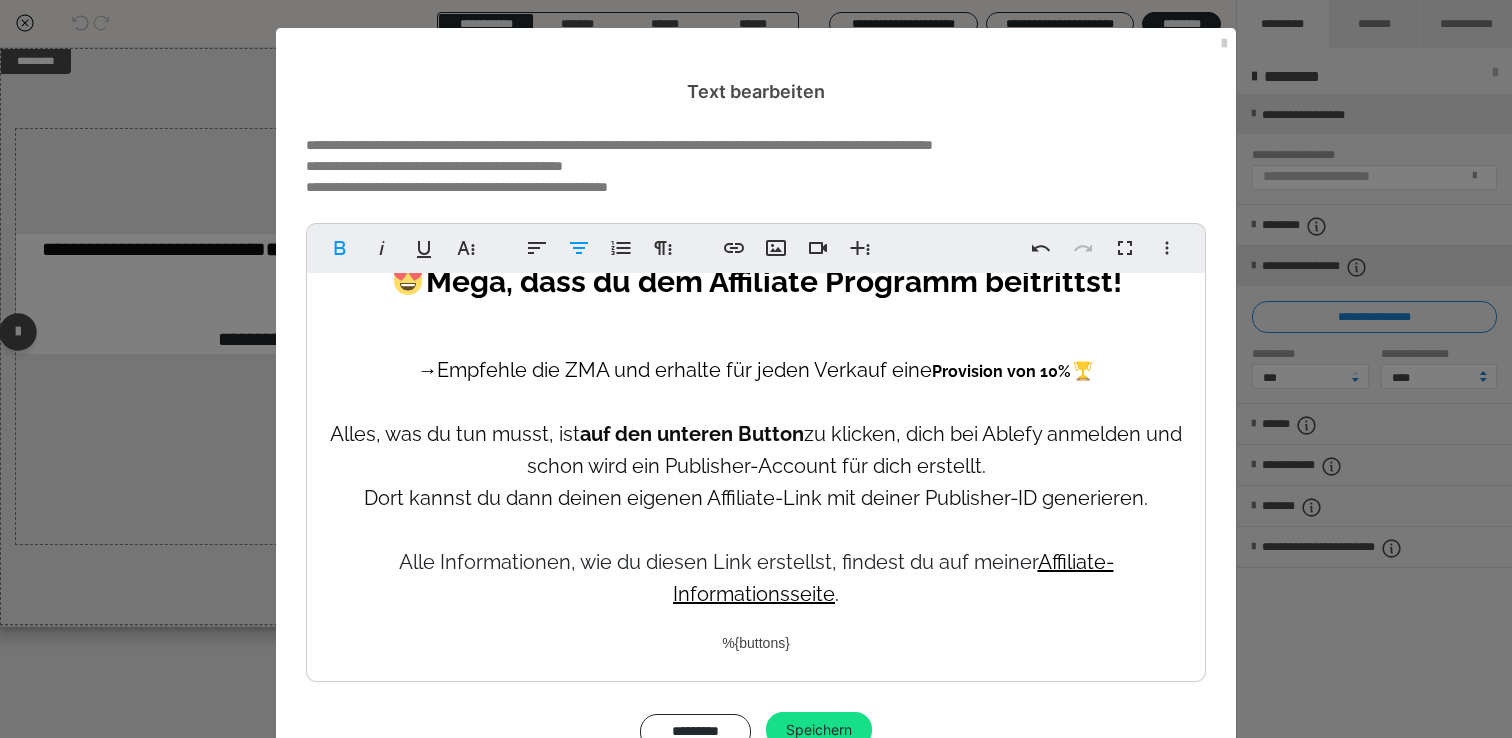 scroll, scrollTop: 60, scrollLeft: 0, axis: vertical 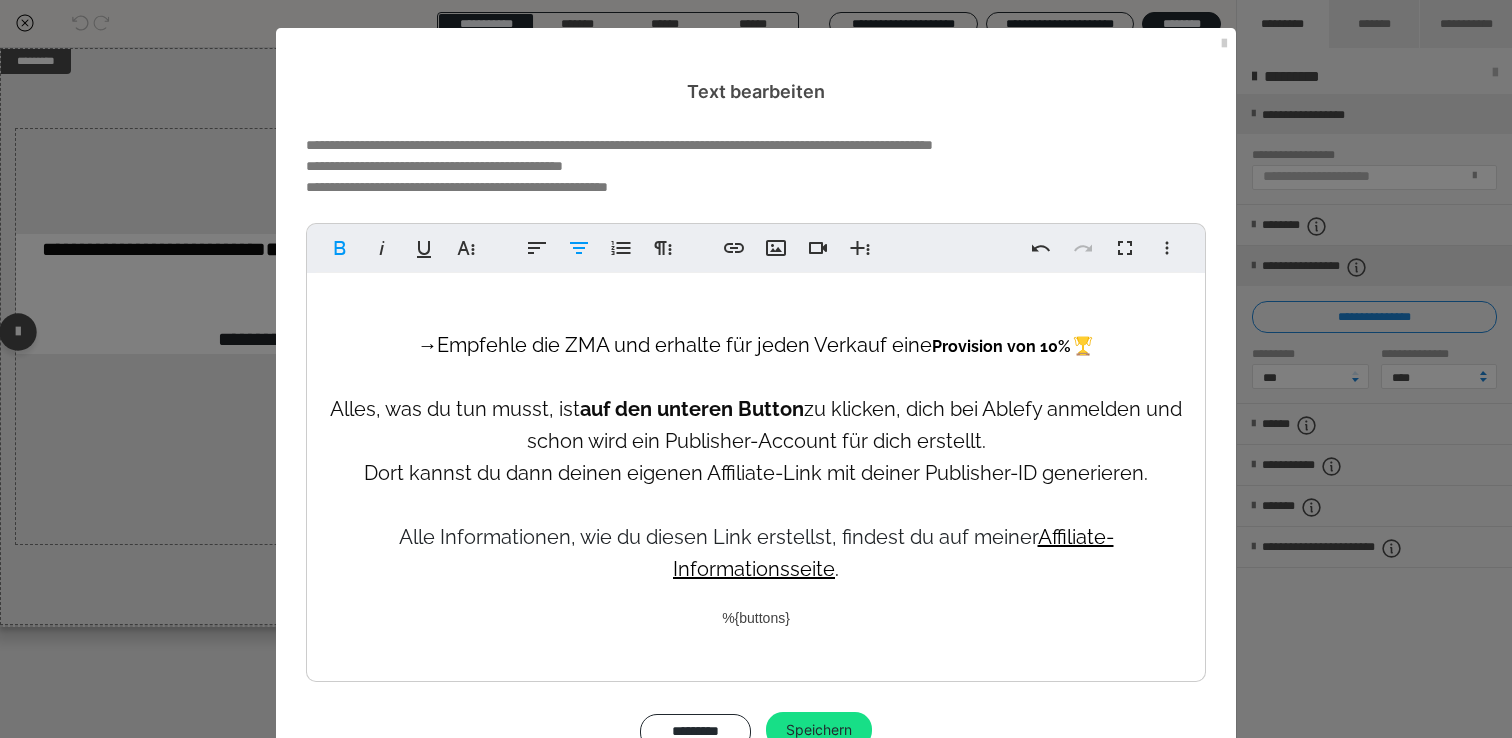 click on "Provision von 10%" at bounding box center (1013, 346) 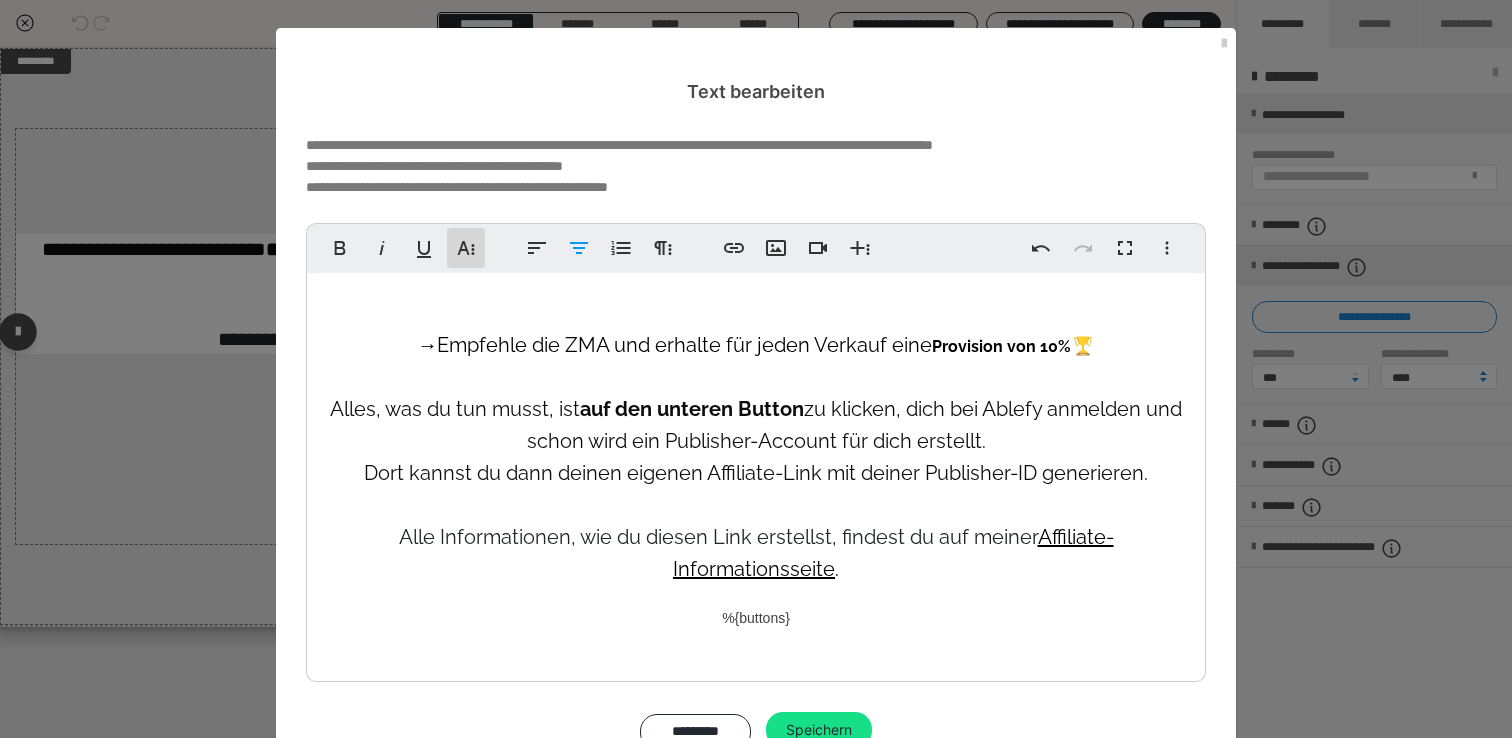 click 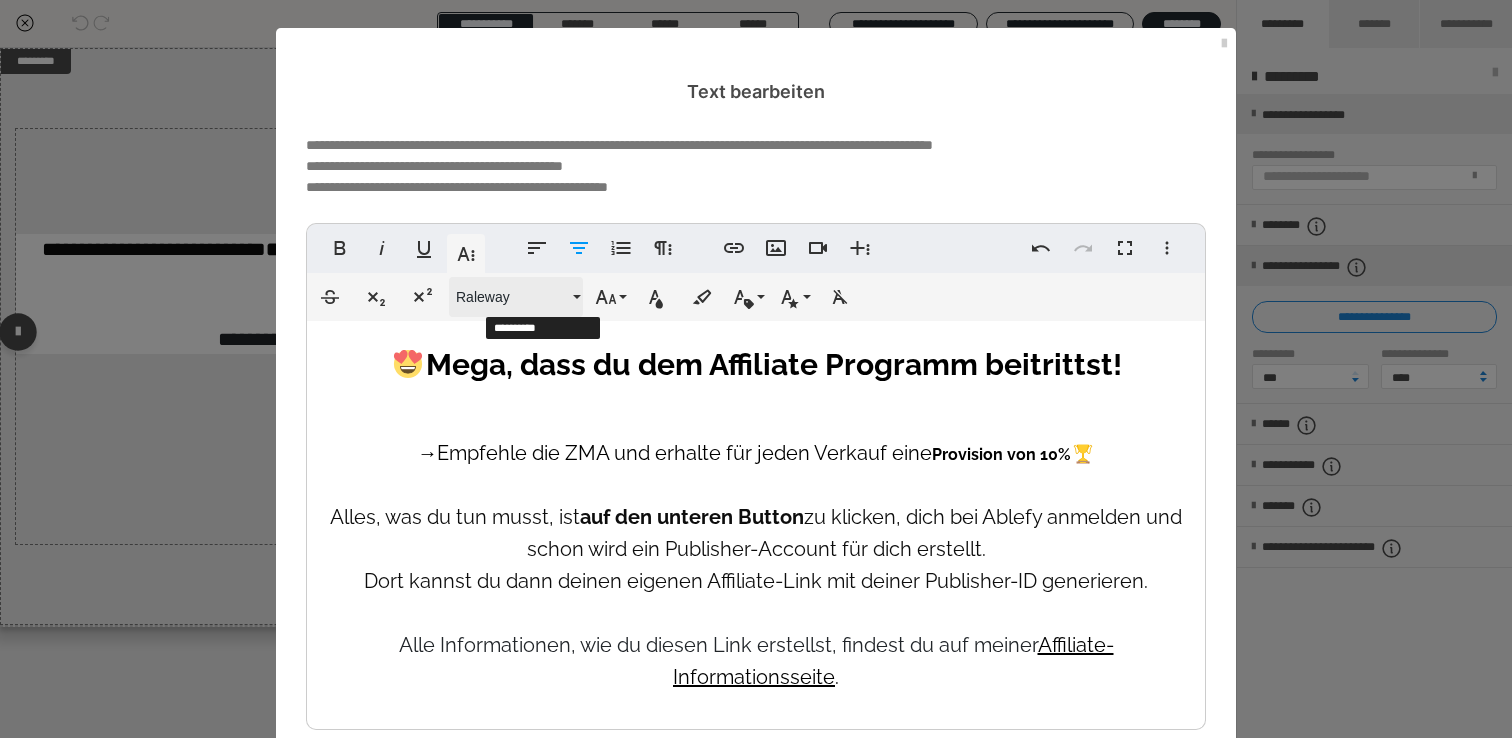 scroll, scrollTop: 60, scrollLeft: 0, axis: vertical 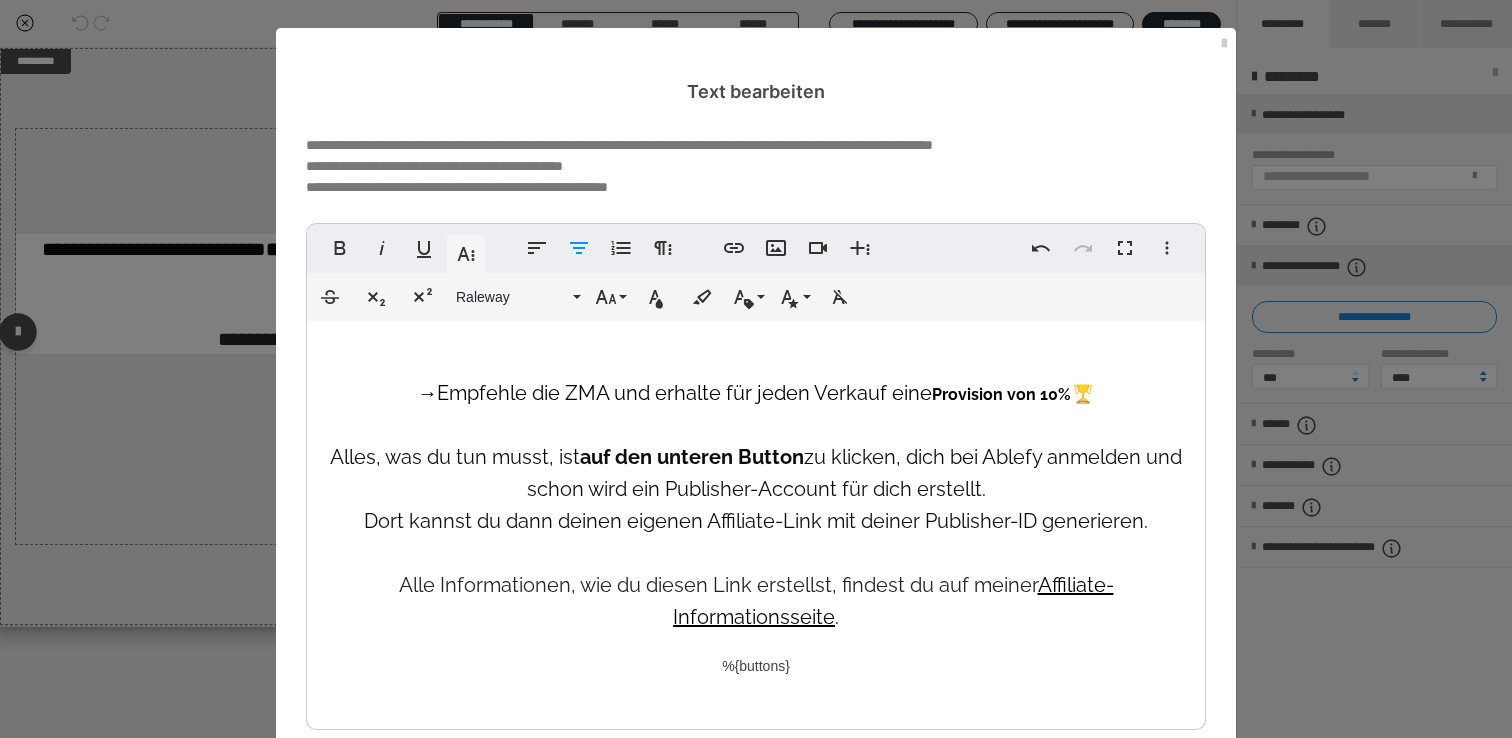 click on "Alles, was du tun musst, ist  auf den unteren Button  zu klicken, dich bei Ablefy anmelden und schon wird ein Publisher-Account für dich erstellt. Dort kannst du dann deinen eigenen Affiliate-Link mit deiner Publisher-ID generieren. Alle Informationen, wie du diesen Link erstellst, findest du auf meiner  Affiliate-Informationsseite ." at bounding box center (758, 537) 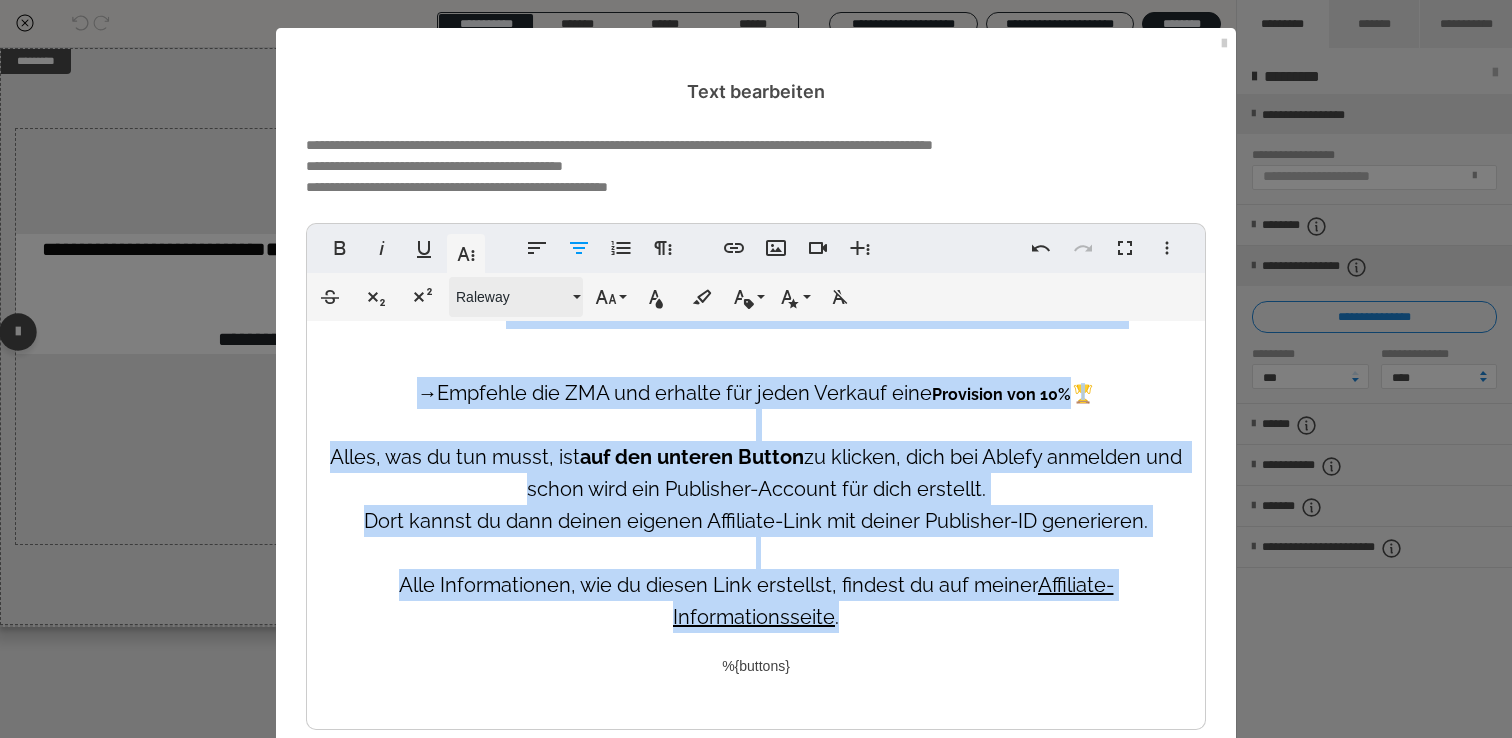 scroll, scrollTop: 0, scrollLeft: 0, axis: both 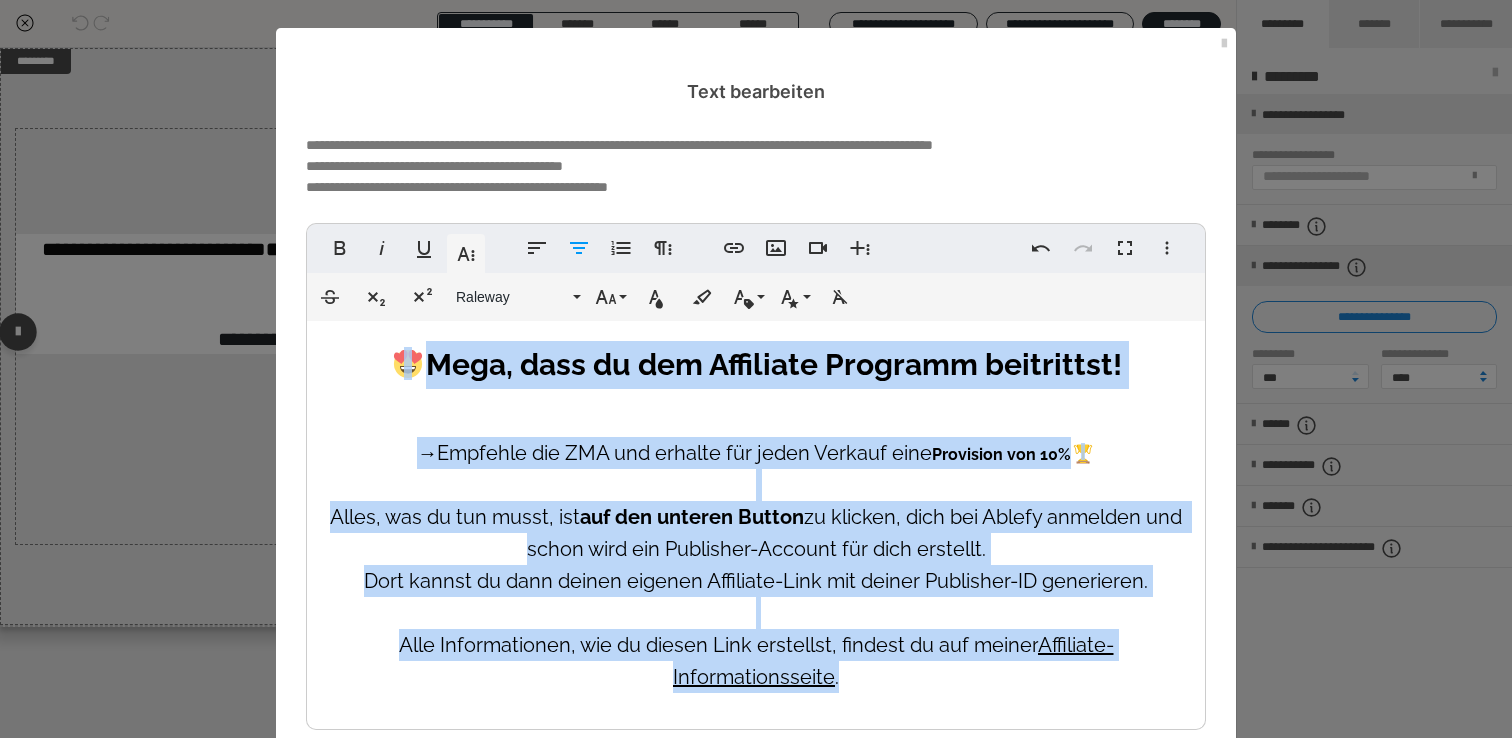 drag, startPoint x: 844, startPoint y: 616, endPoint x: 397, endPoint y: 350, distance: 520.1586 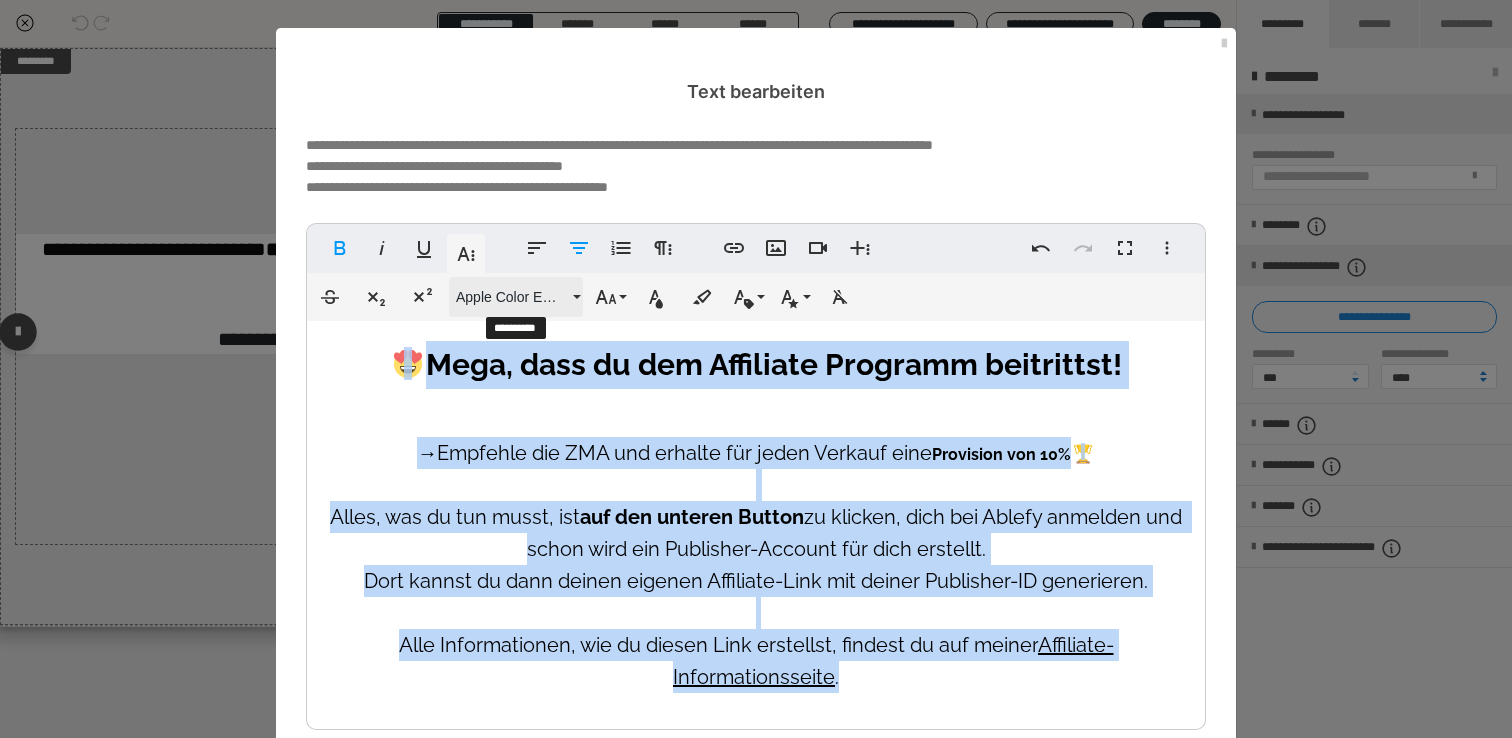 click on "Apple Color Emoji" at bounding box center [512, 297] 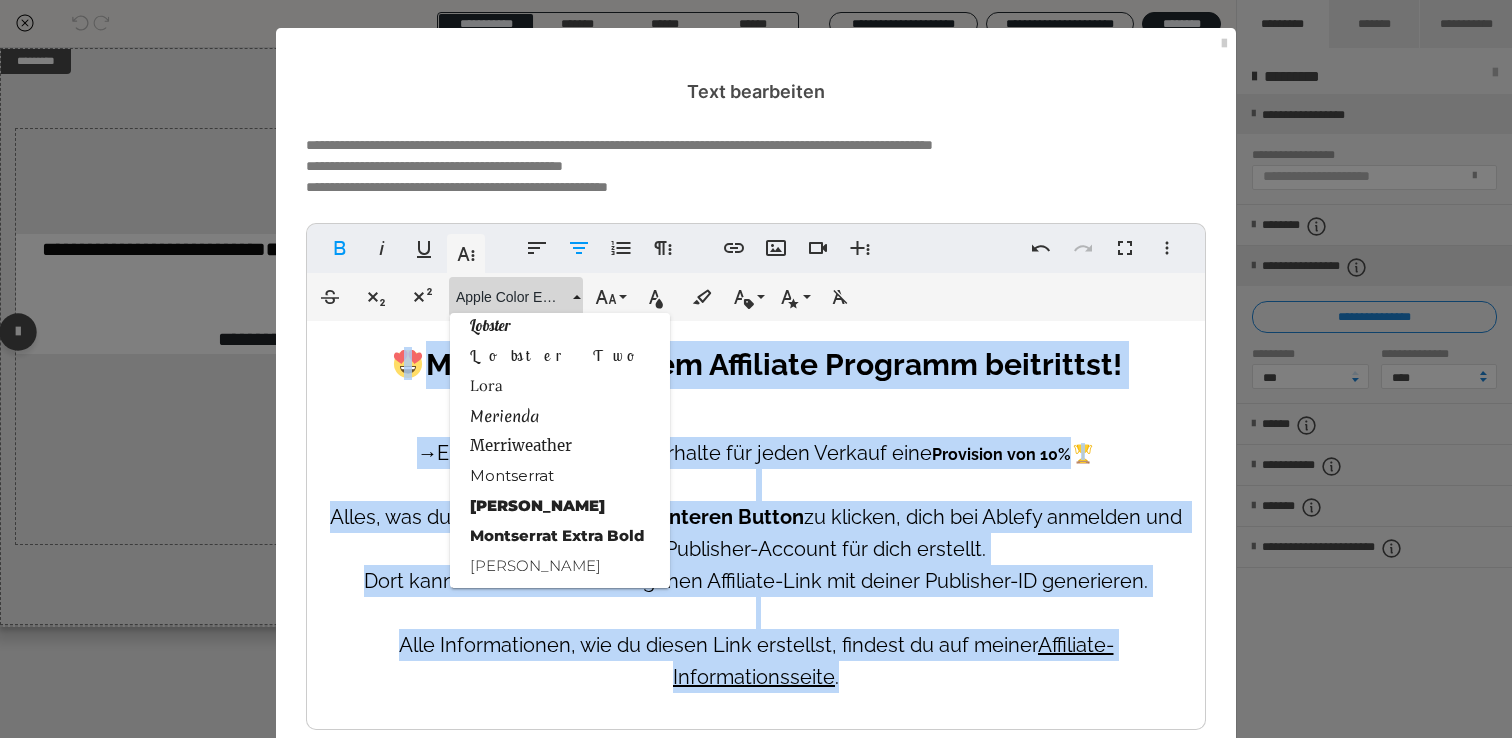 scroll, scrollTop: 1775, scrollLeft: 0, axis: vertical 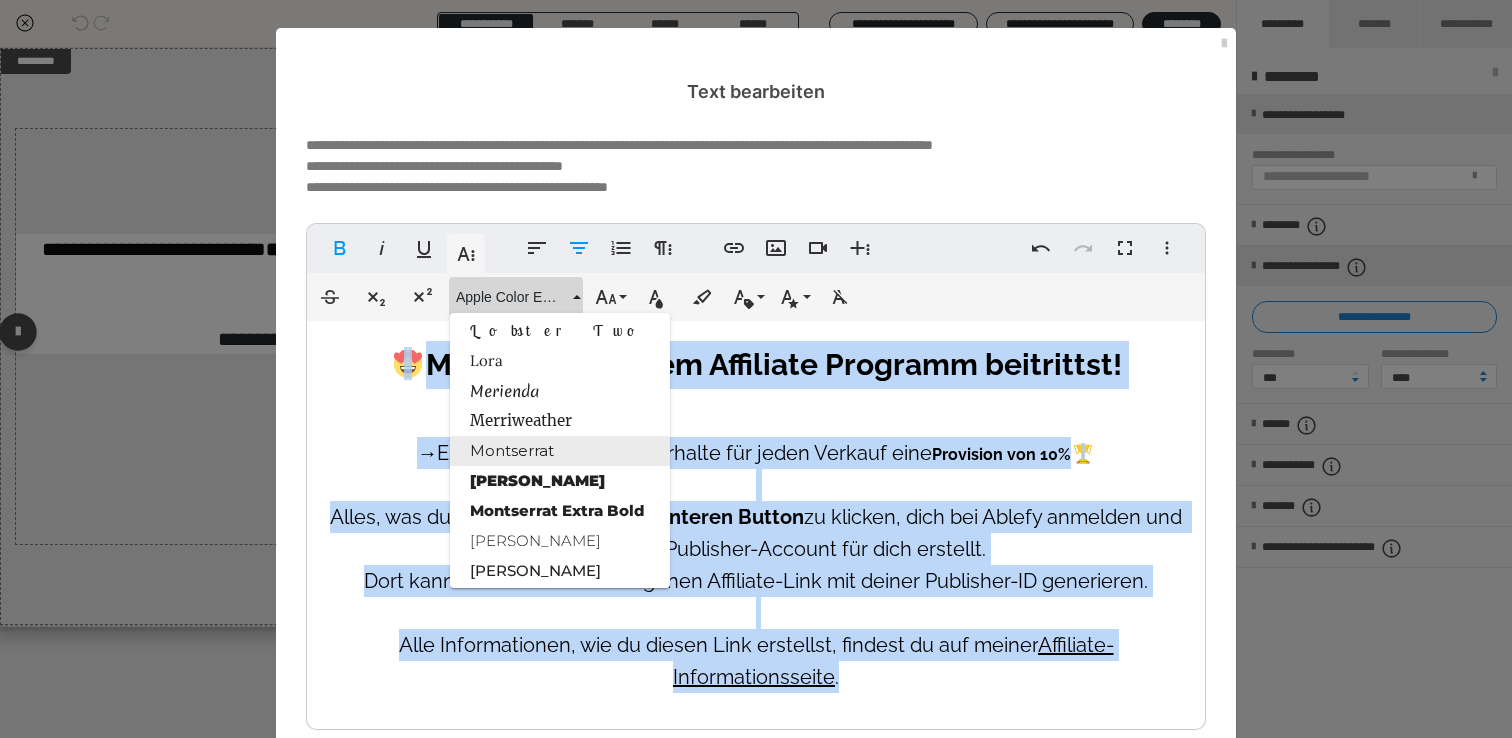 click on "Montserrat" at bounding box center [560, 451] 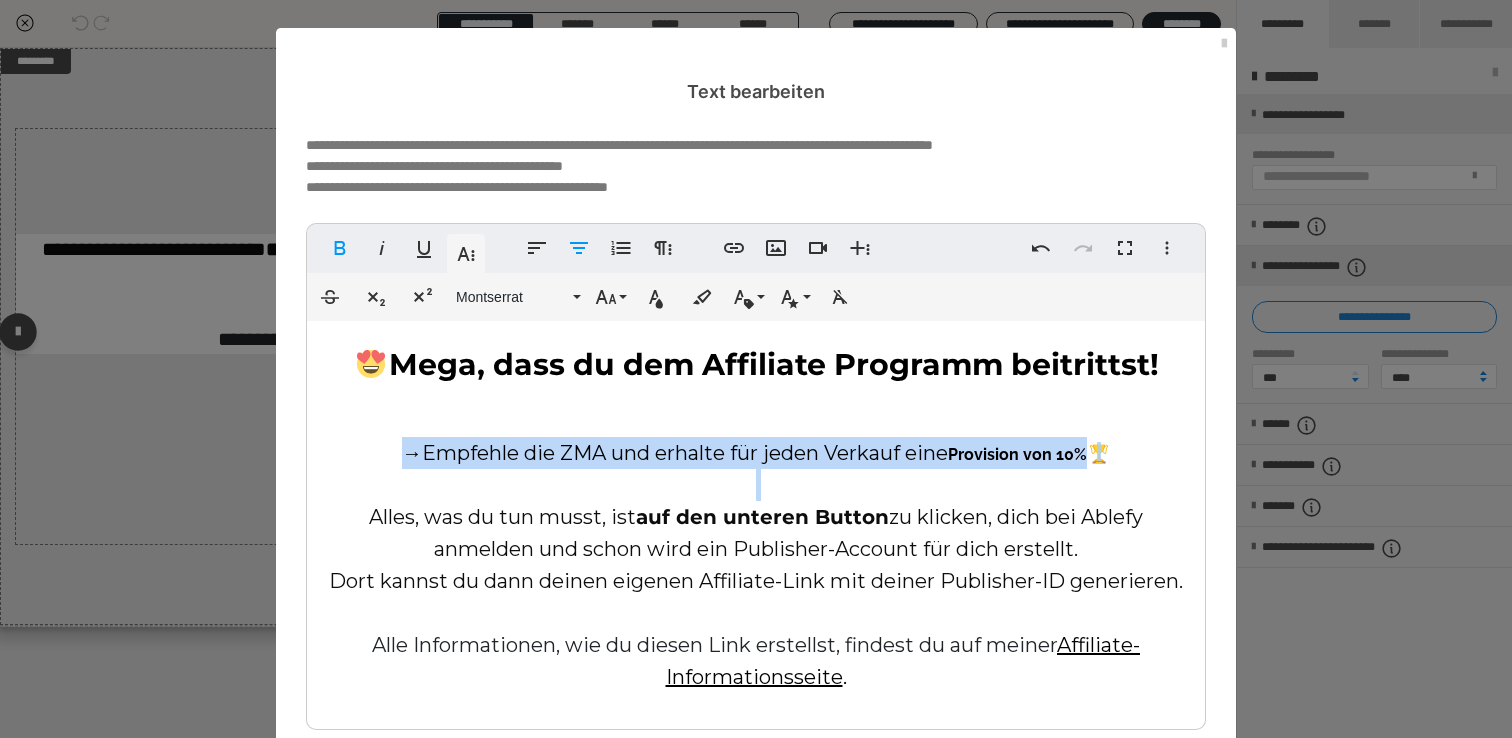 click on "auf den unteren Button" at bounding box center (762, 517) 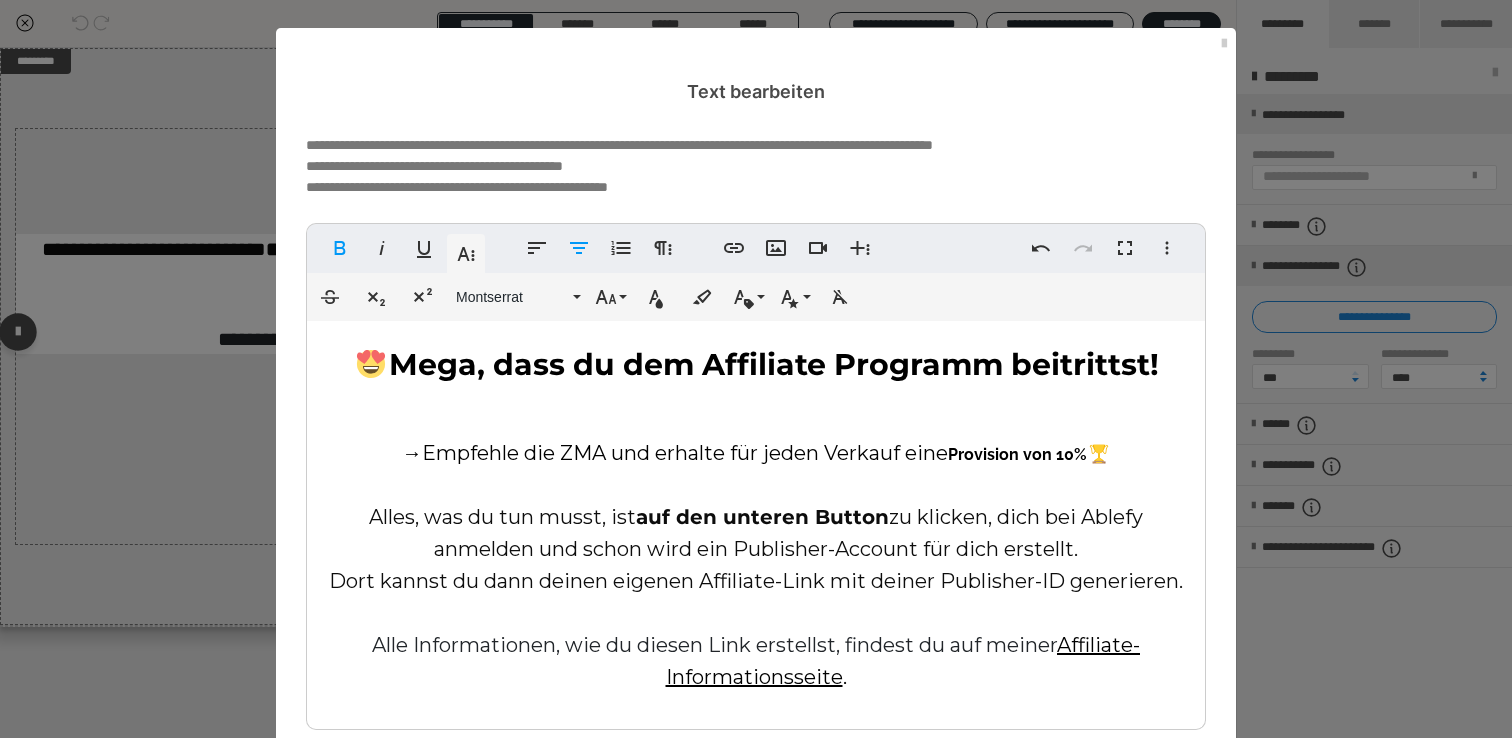 scroll, scrollTop: 64, scrollLeft: 0, axis: vertical 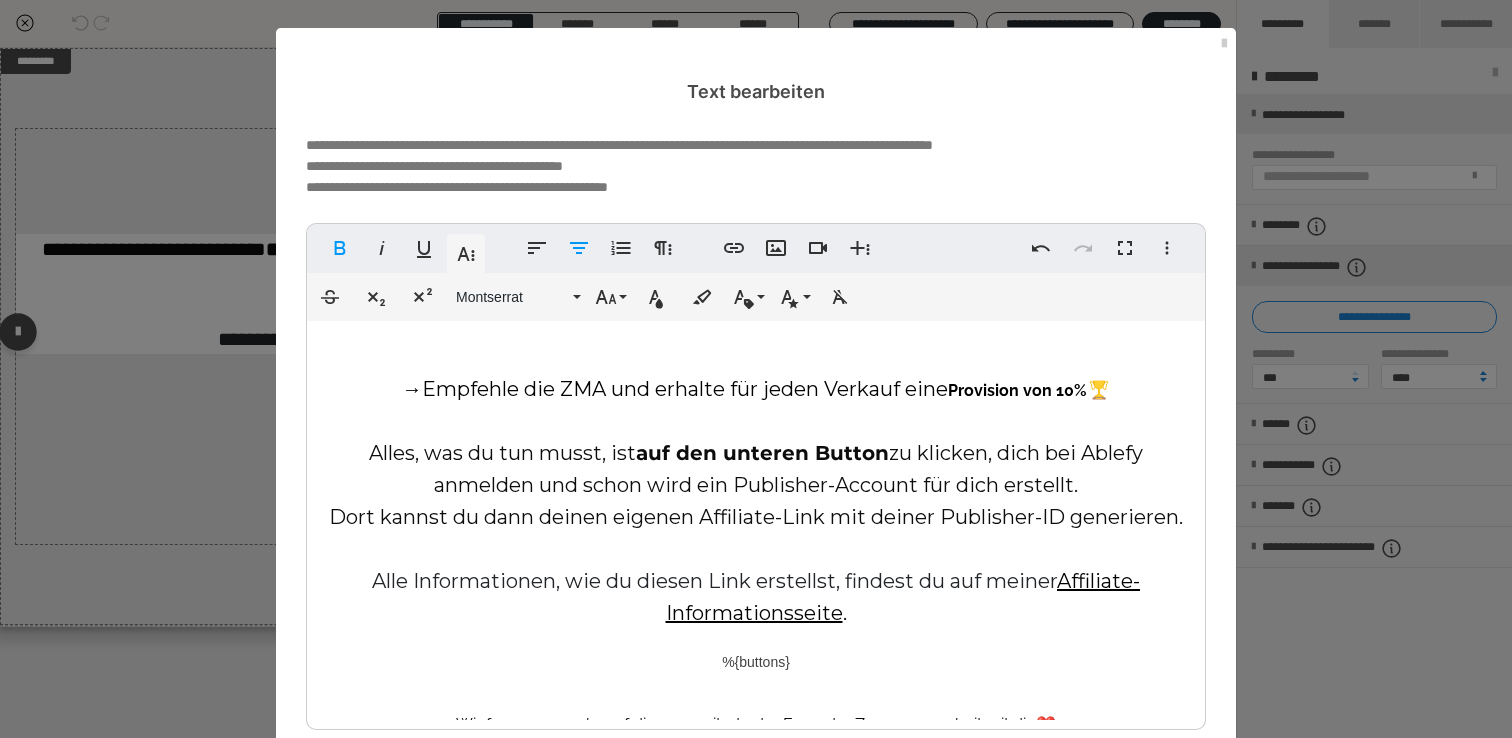 click on "Provision von 10%" at bounding box center [1029, 390] 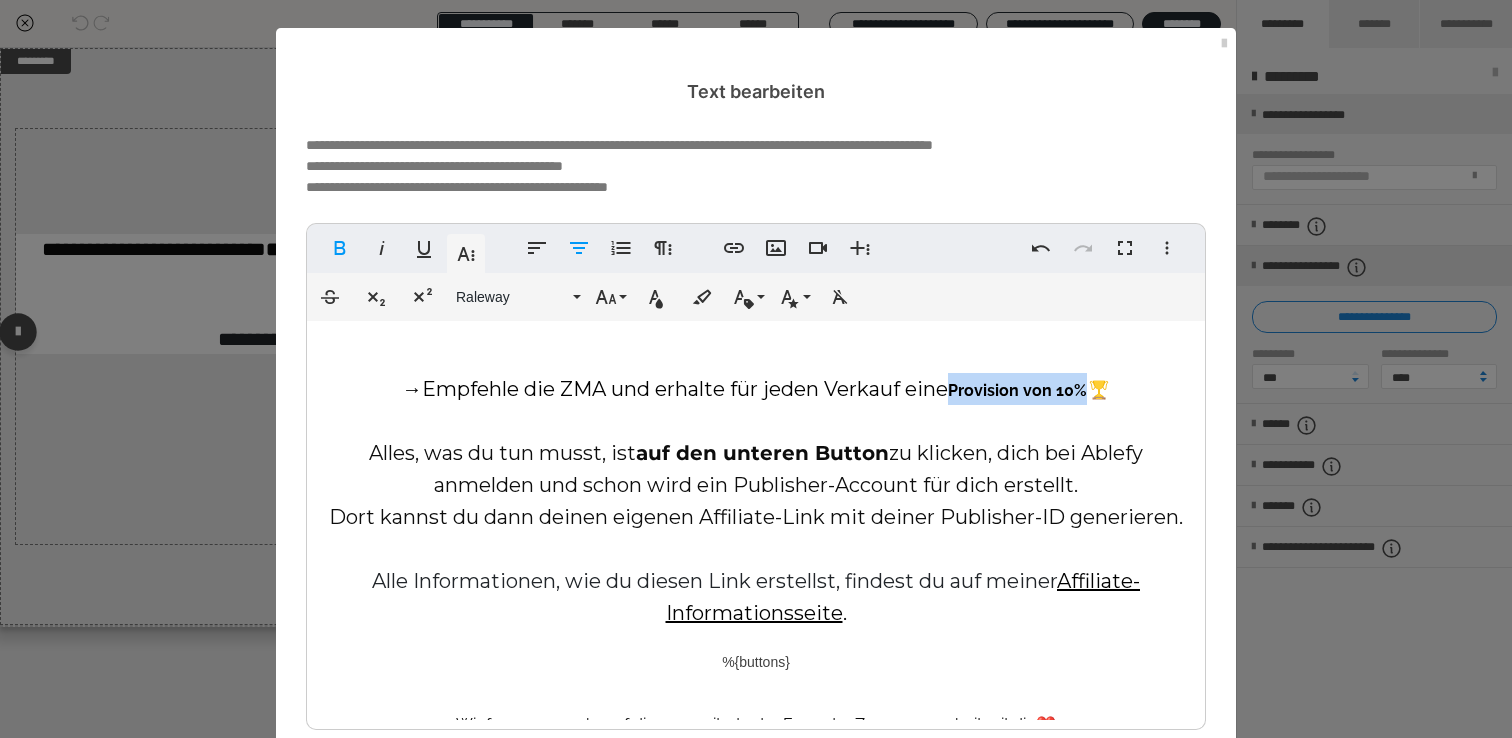 drag, startPoint x: 956, startPoint y: 388, endPoint x: 1090, endPoint y: 386, distance: 134.01492 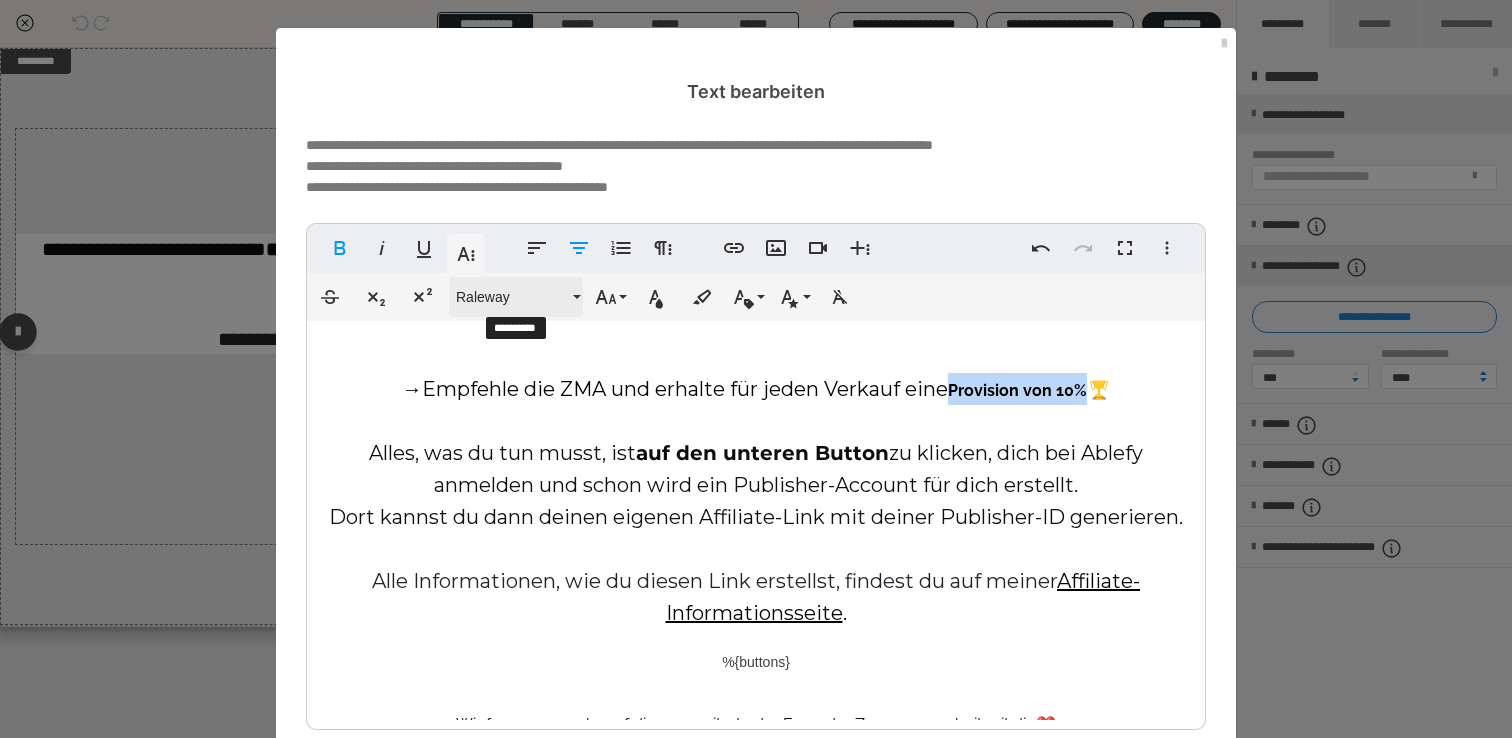 click on "Raleway" at bounding box center (516, 297) 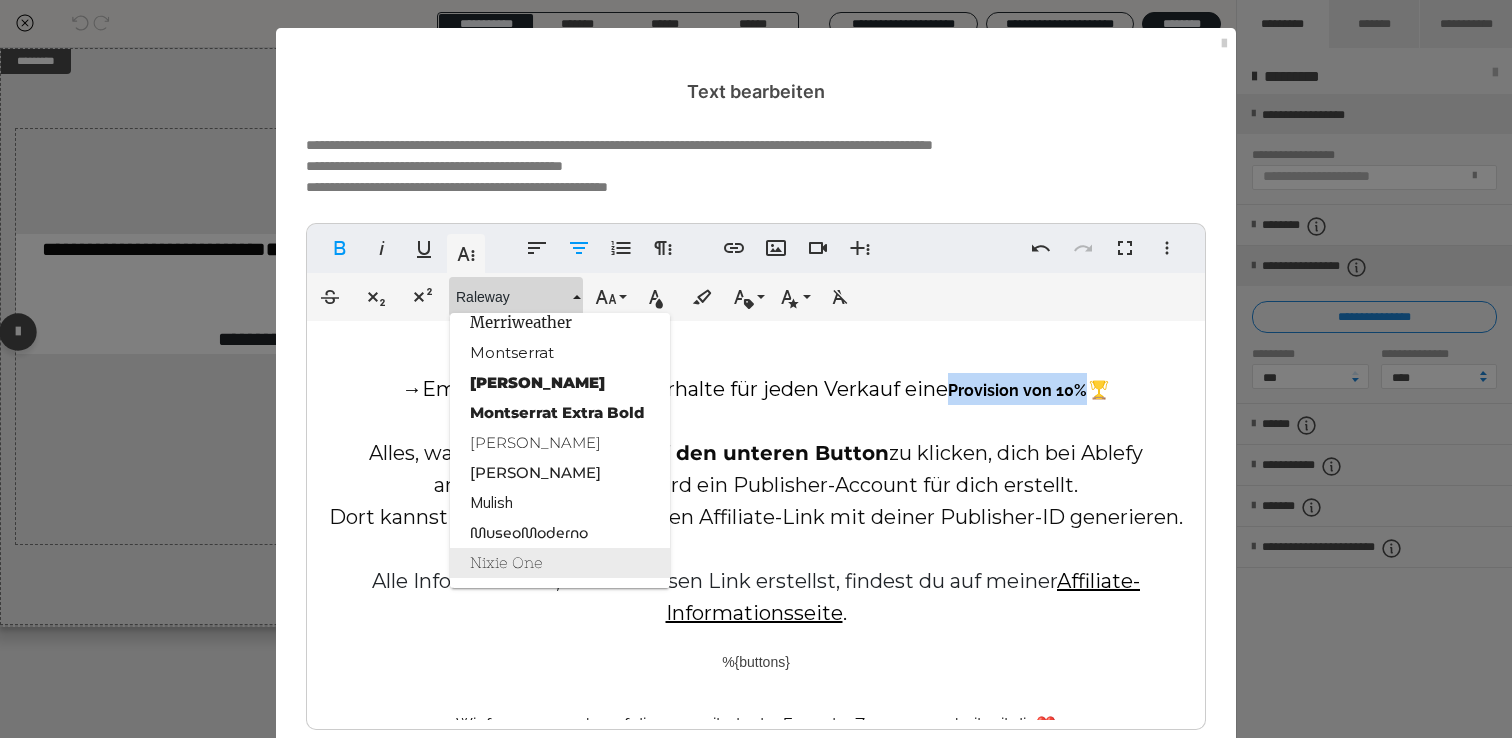 scroll, scrollTop: 1869, scrollLeft: 0, axis: vertical 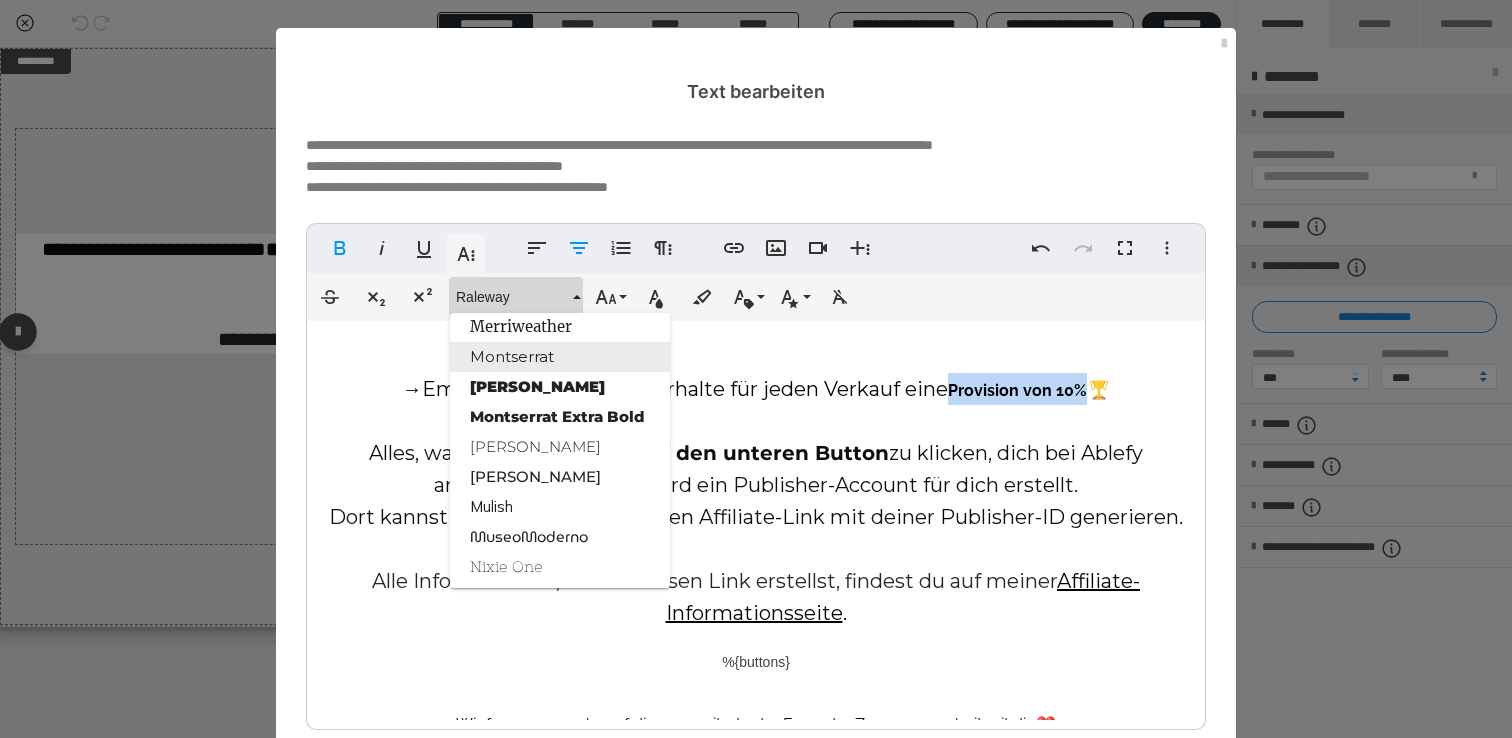 click on "Montserrat" at bounding box center [560, 357] 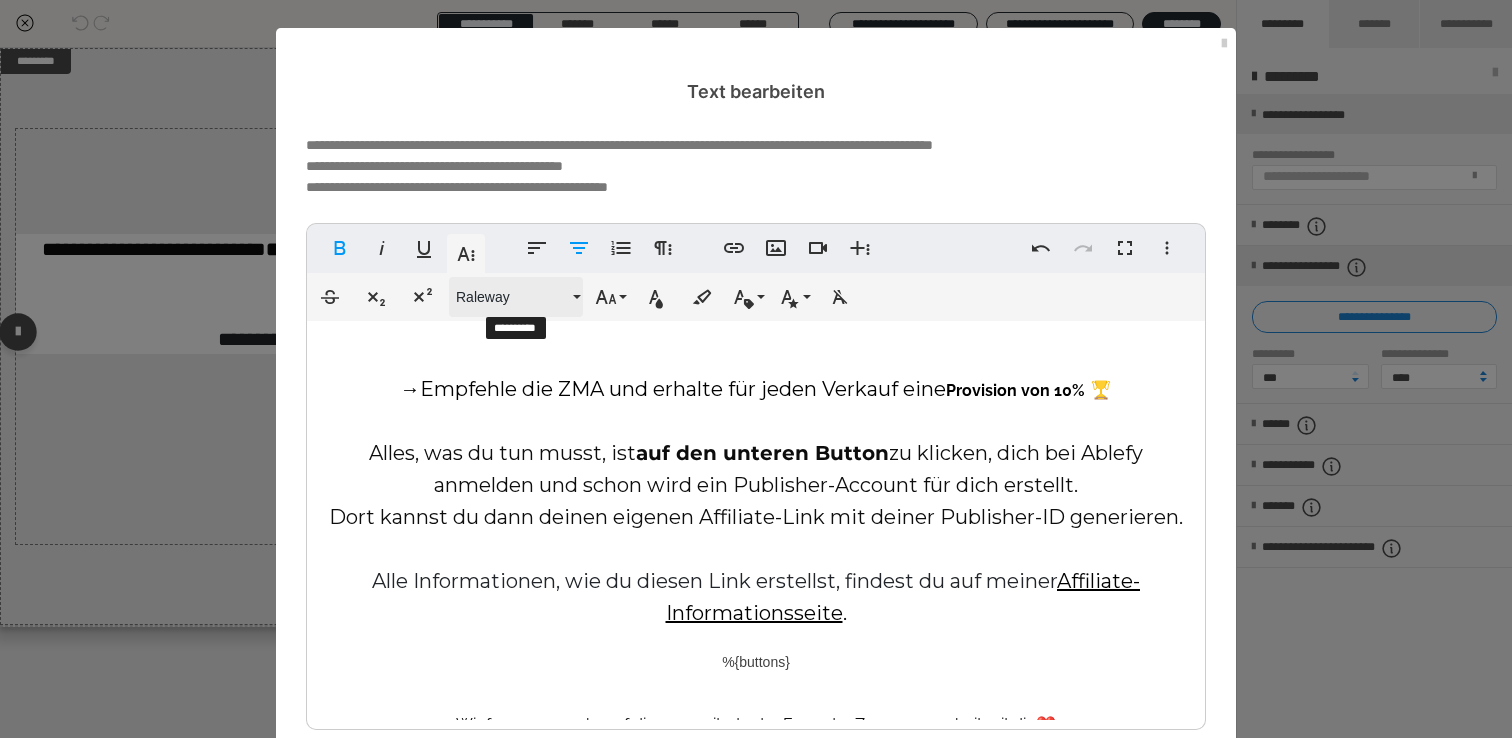 click on "Raleway" at bounding box center [512, 297] 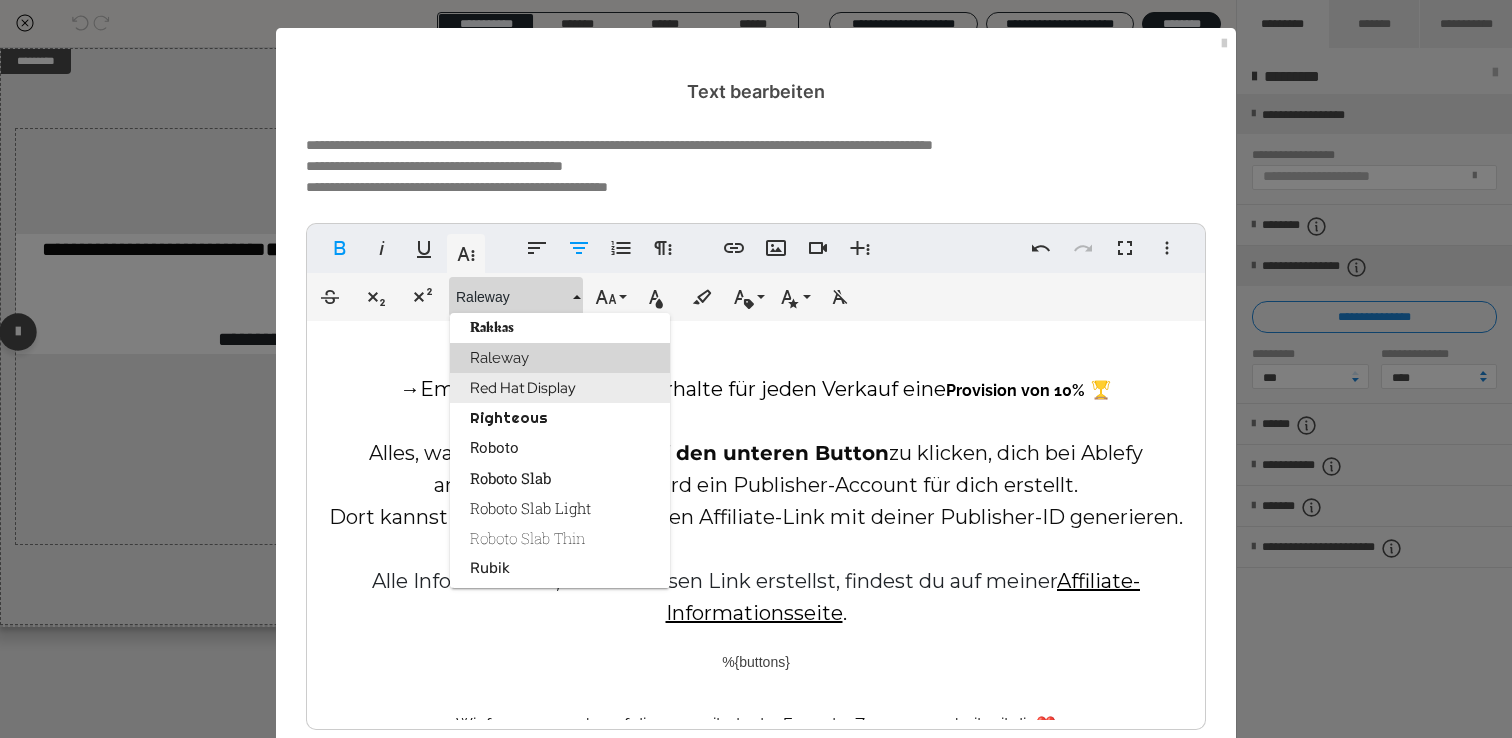 scroll, scrollTop: 2665, scrollLeft: 0, axis: vertical 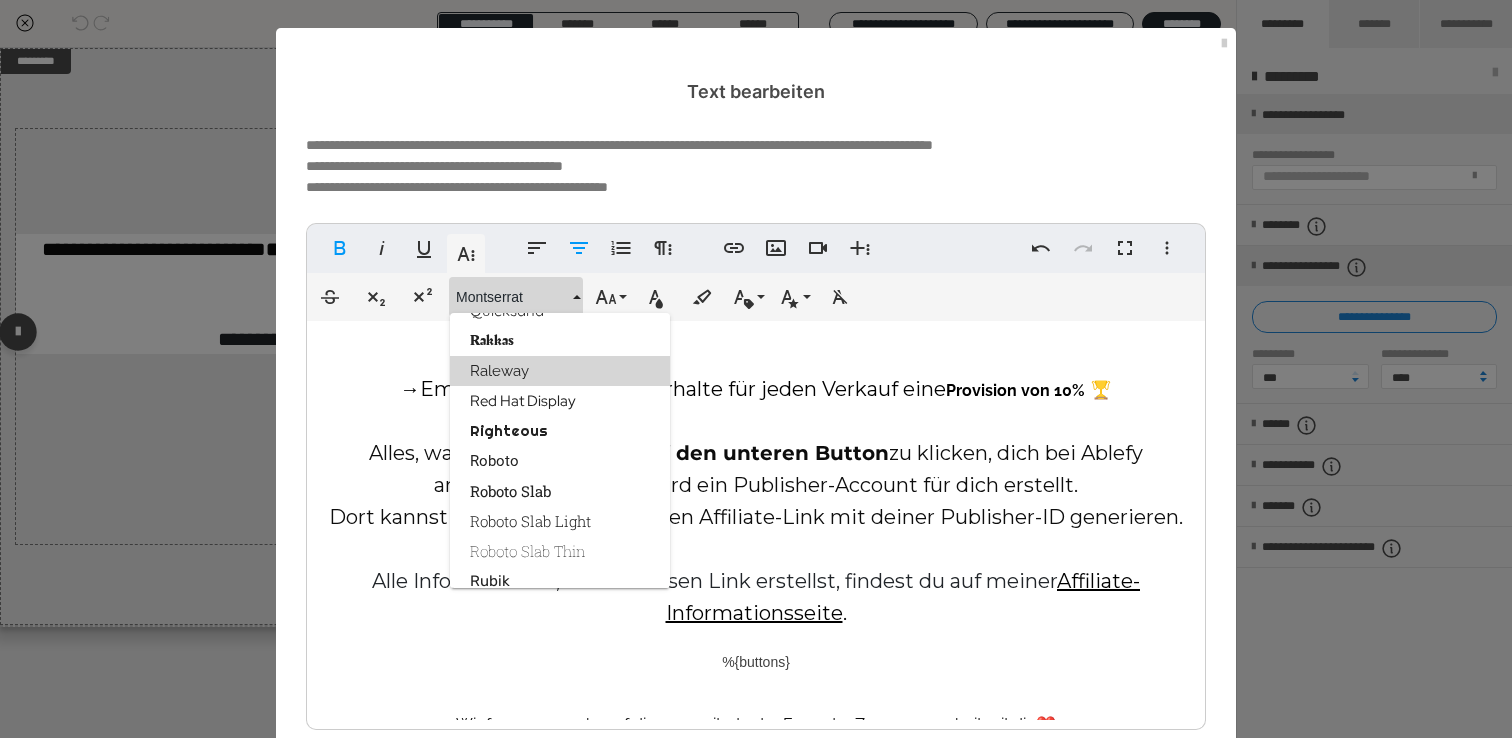 click on "auf den unteren Button" at bounding box center [762, 453] 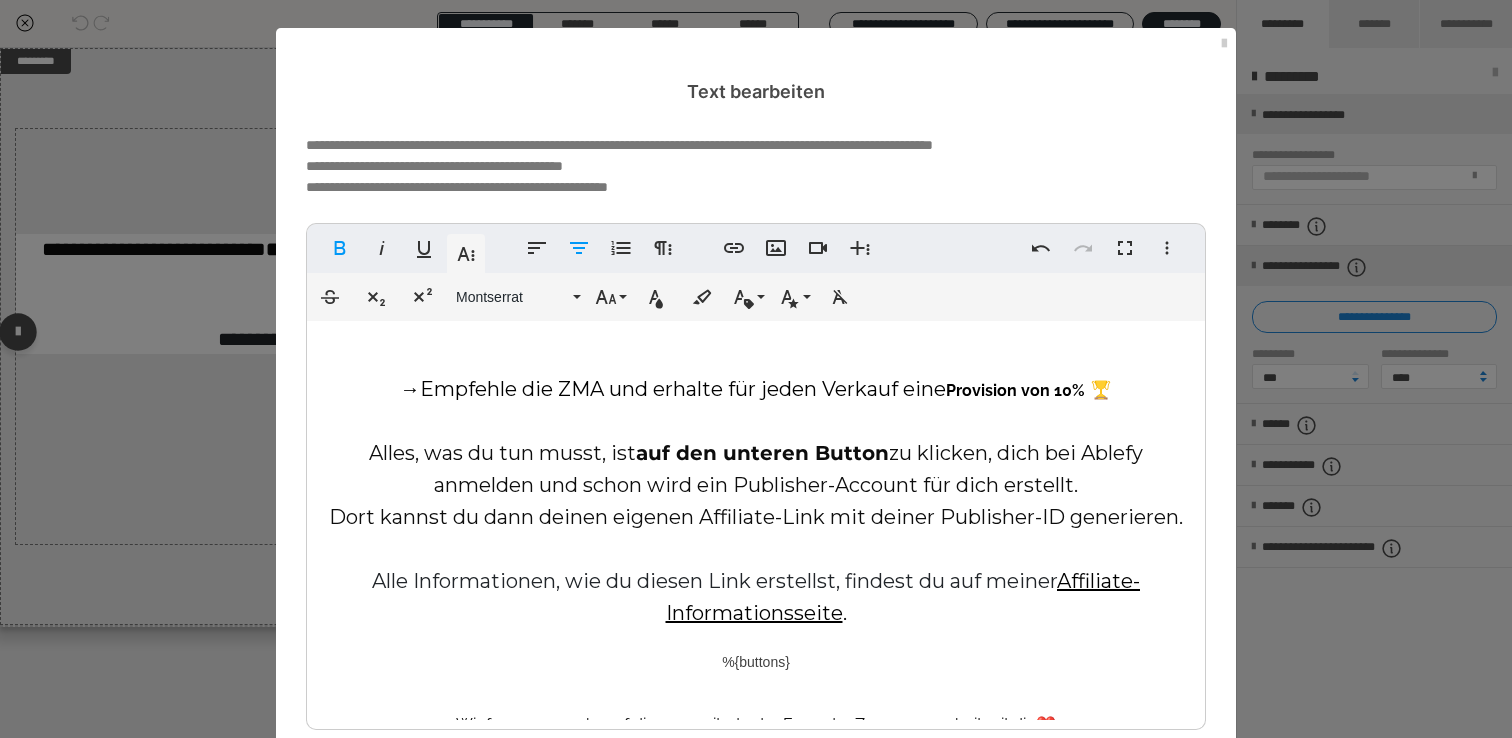 click on "Empfehle die ZMA und erhalte für jeden Verkauf eine" at bounding box center (683, 389) 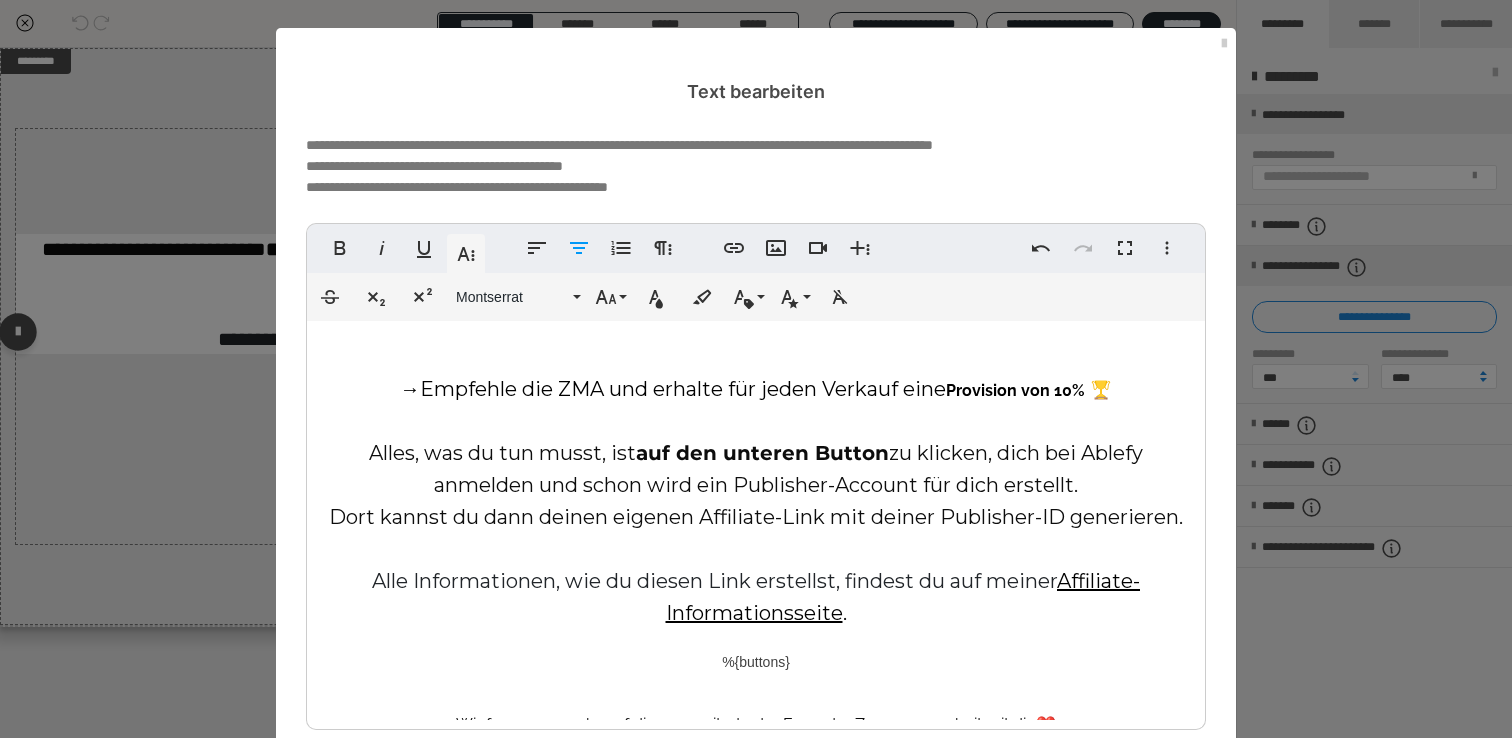 click on "Empfehle die ZMA und erhalte für jeden Verkauf eine" at bounding box center [683, 389] 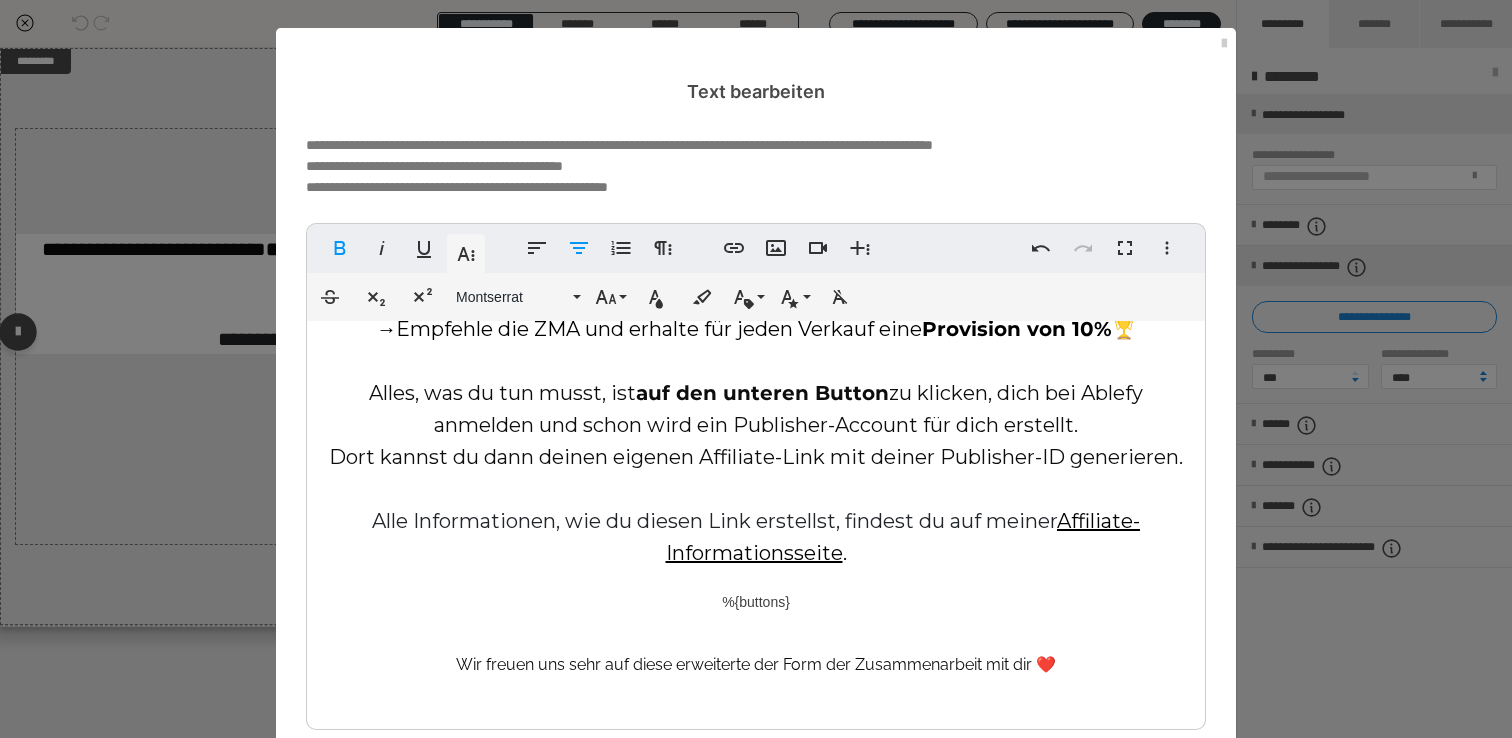 scroll, scrollTop: 156, scrollLeft: 0, axis: vertical 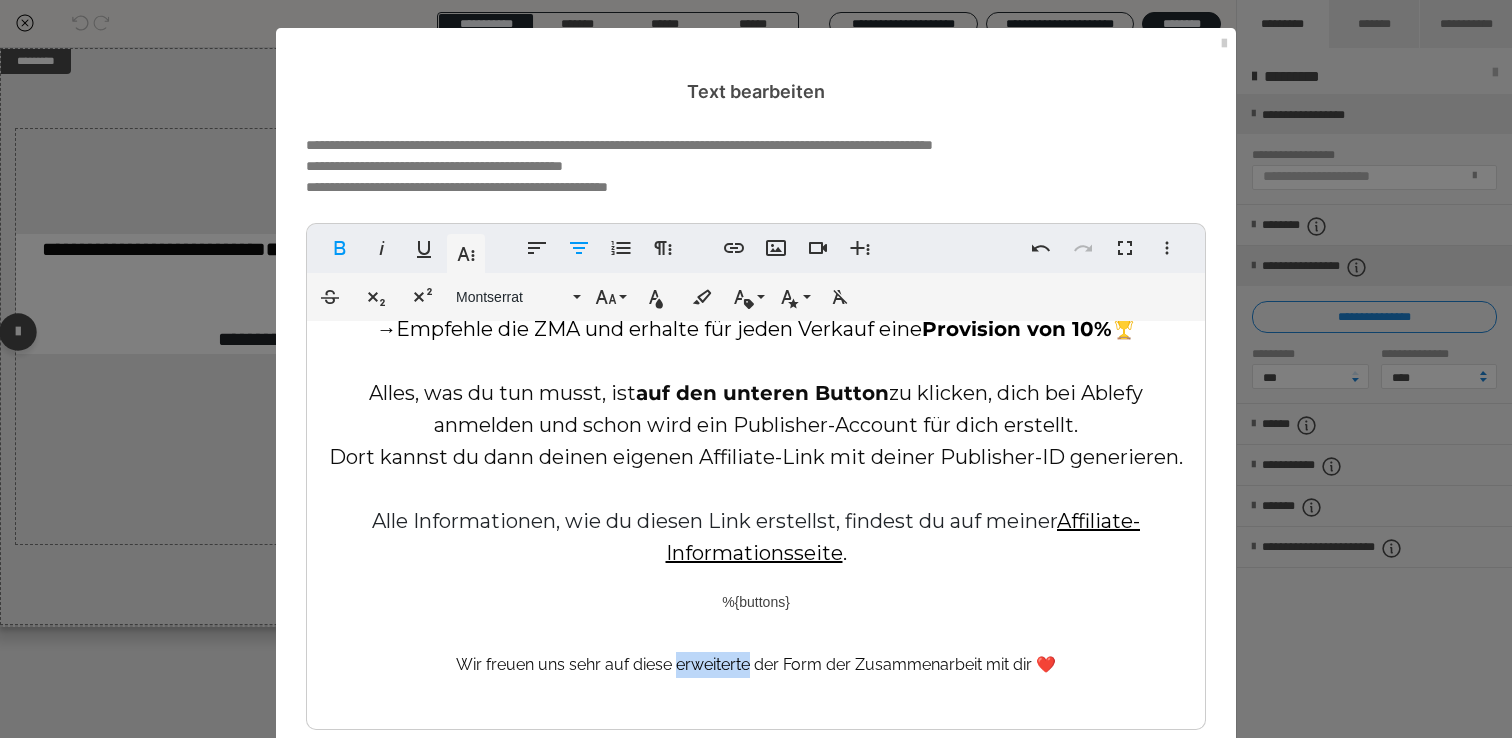 click on "Wir freuen uns sehr auf diese erweiterte der Form der Zusammenarbeit mit dir ❤️" at bounding box center [756, 664] 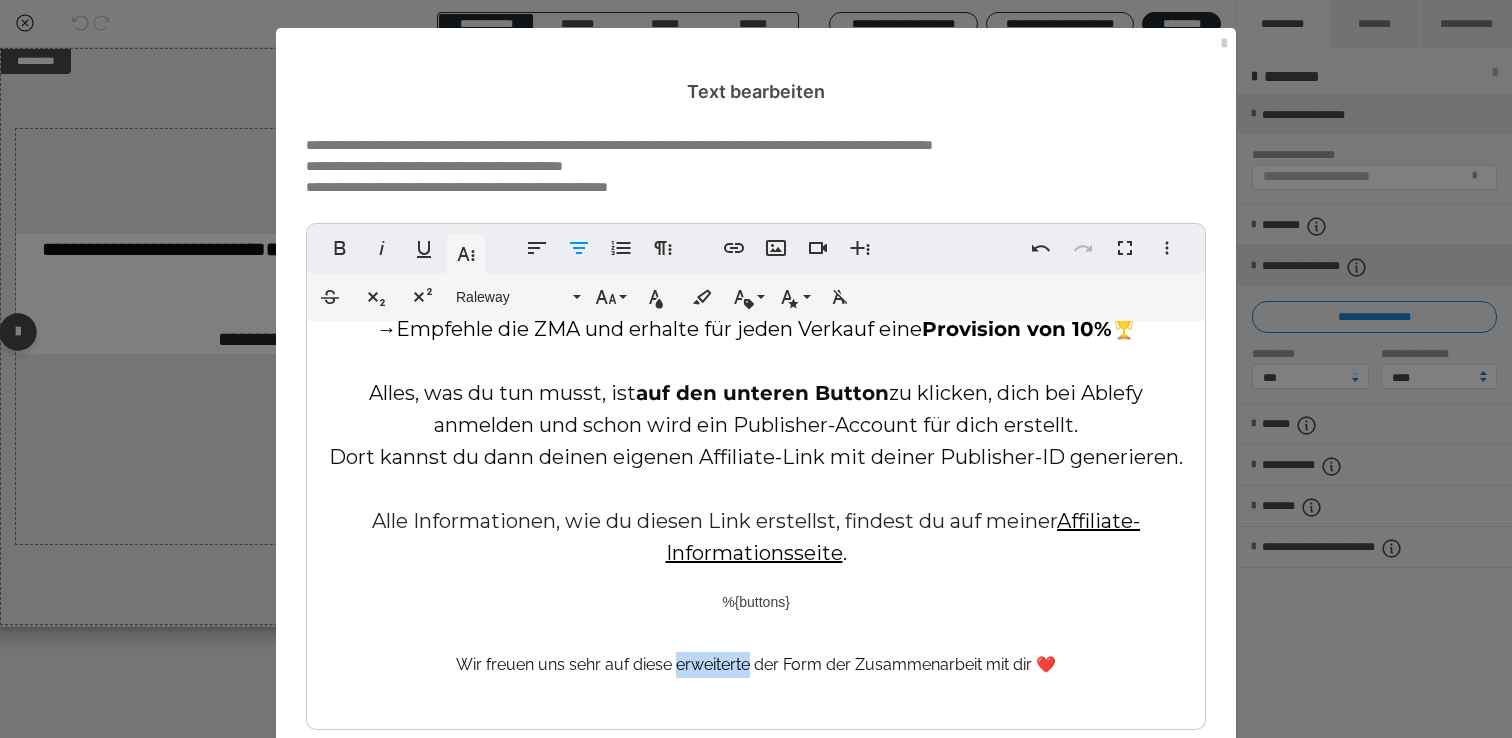 click on "Wir freuen uns sehr auf diese erweiterte der Form der Zusammenarbeit mit dir ❤️" at bounding box center [756, 664] 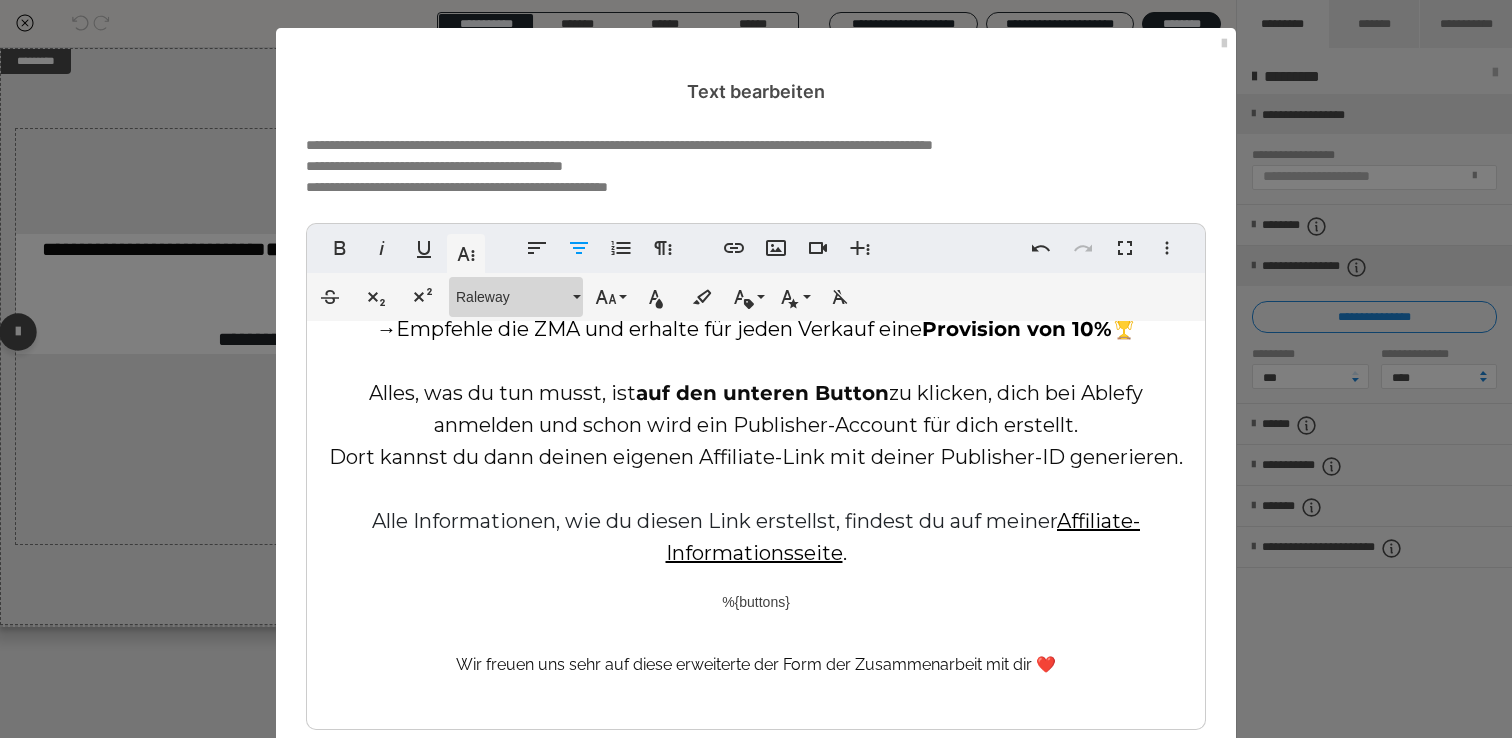 click on "Raleway" at bounding box center [512, 297] 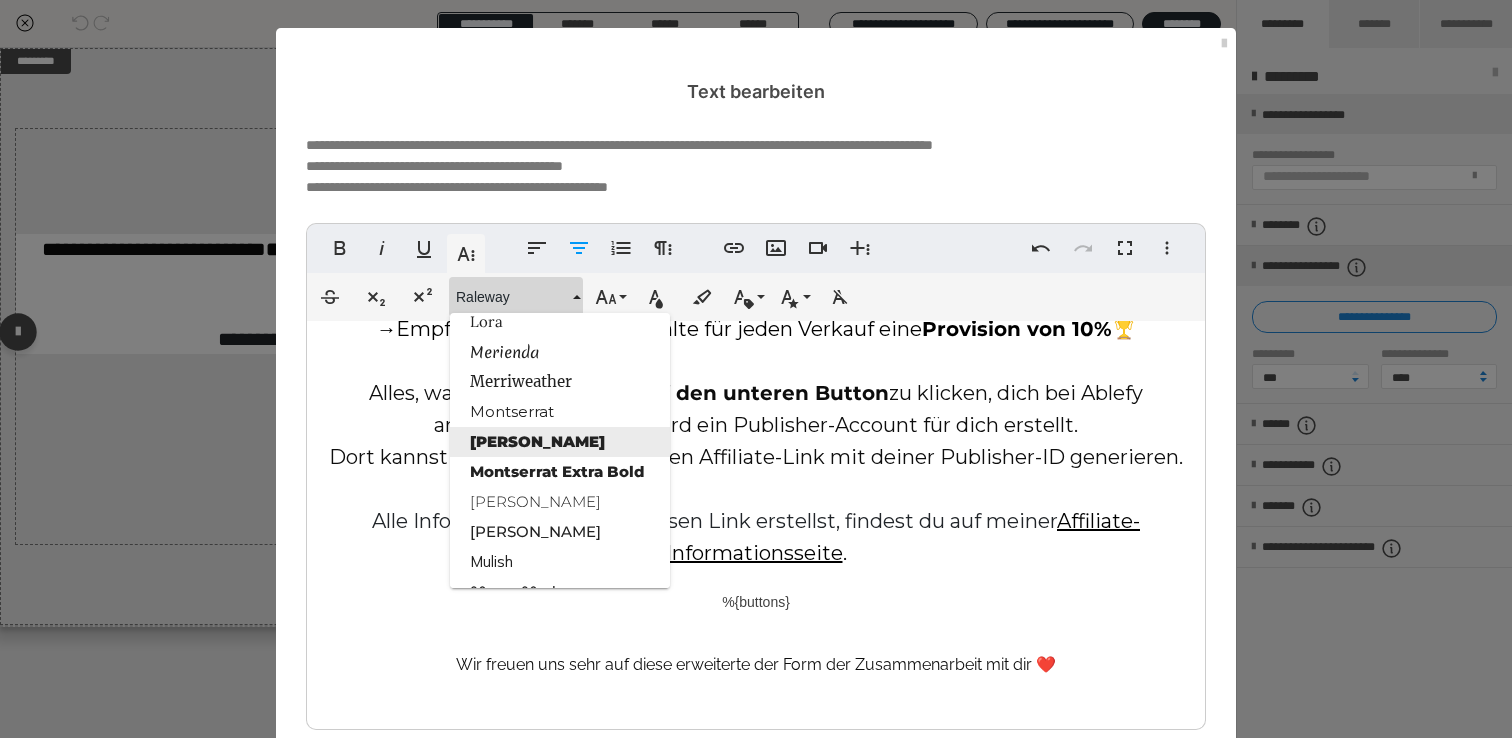 scroll, scrollTop: 1808, scrollLeft: 0, axis: vertical 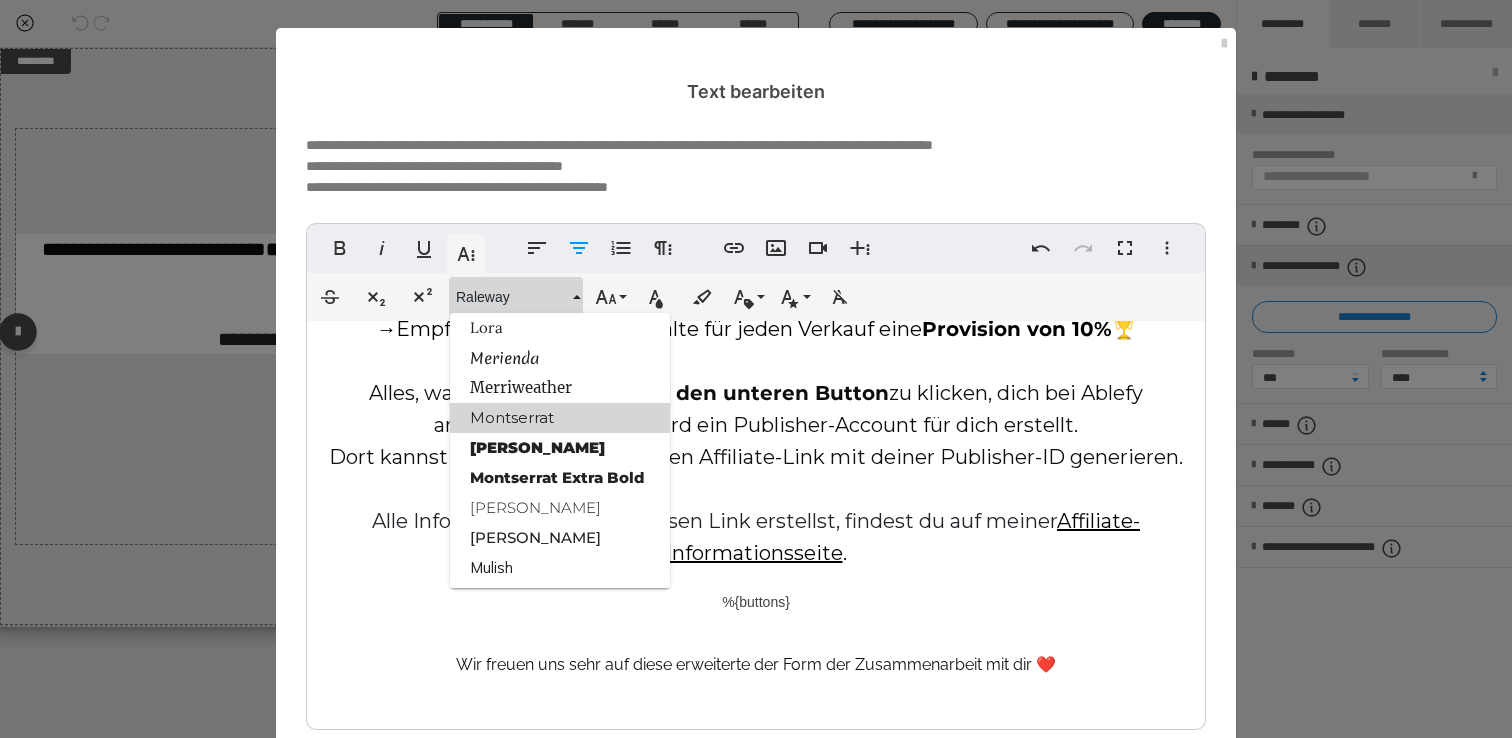 click on "Montserrat" at bounding box center (560, 418) 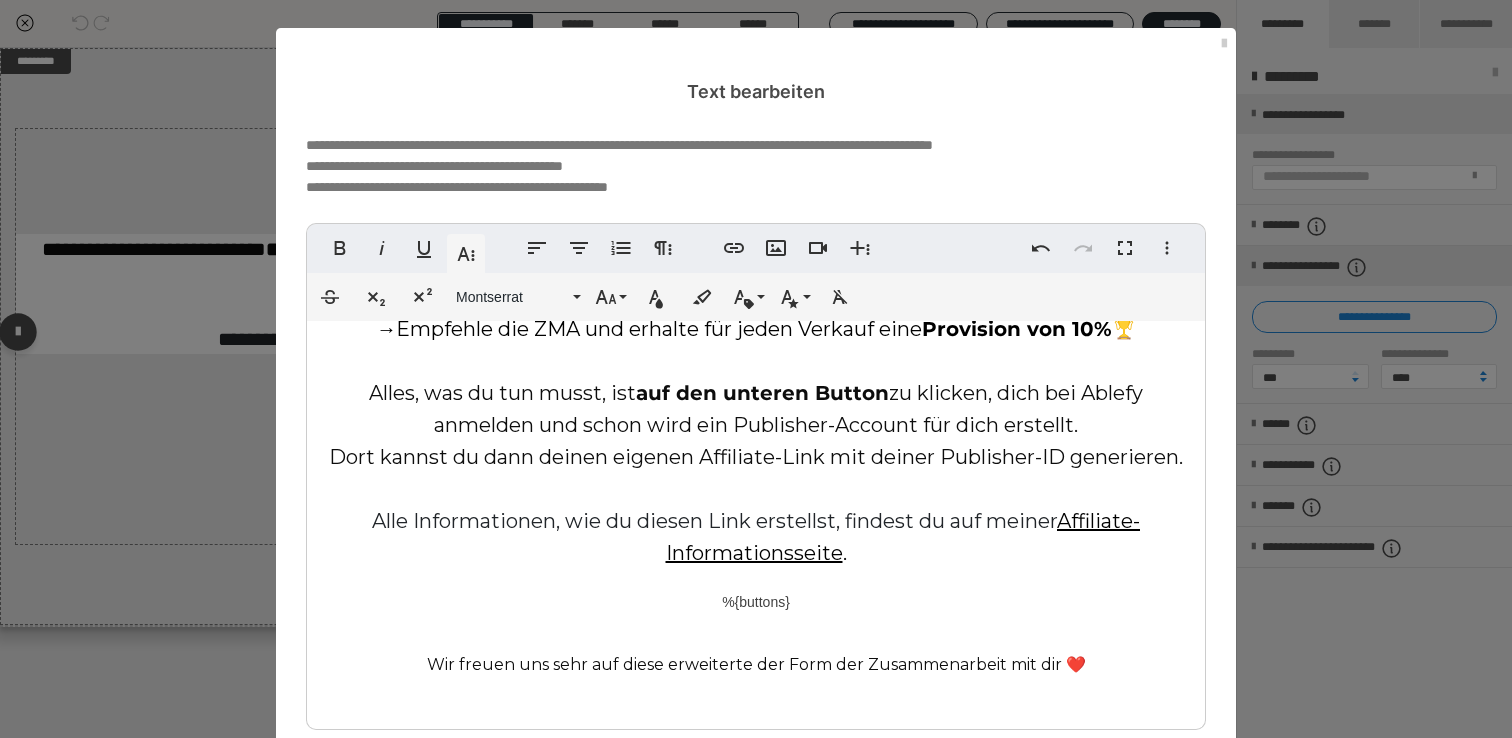 click on "**********" at bounding box center [756, 369] 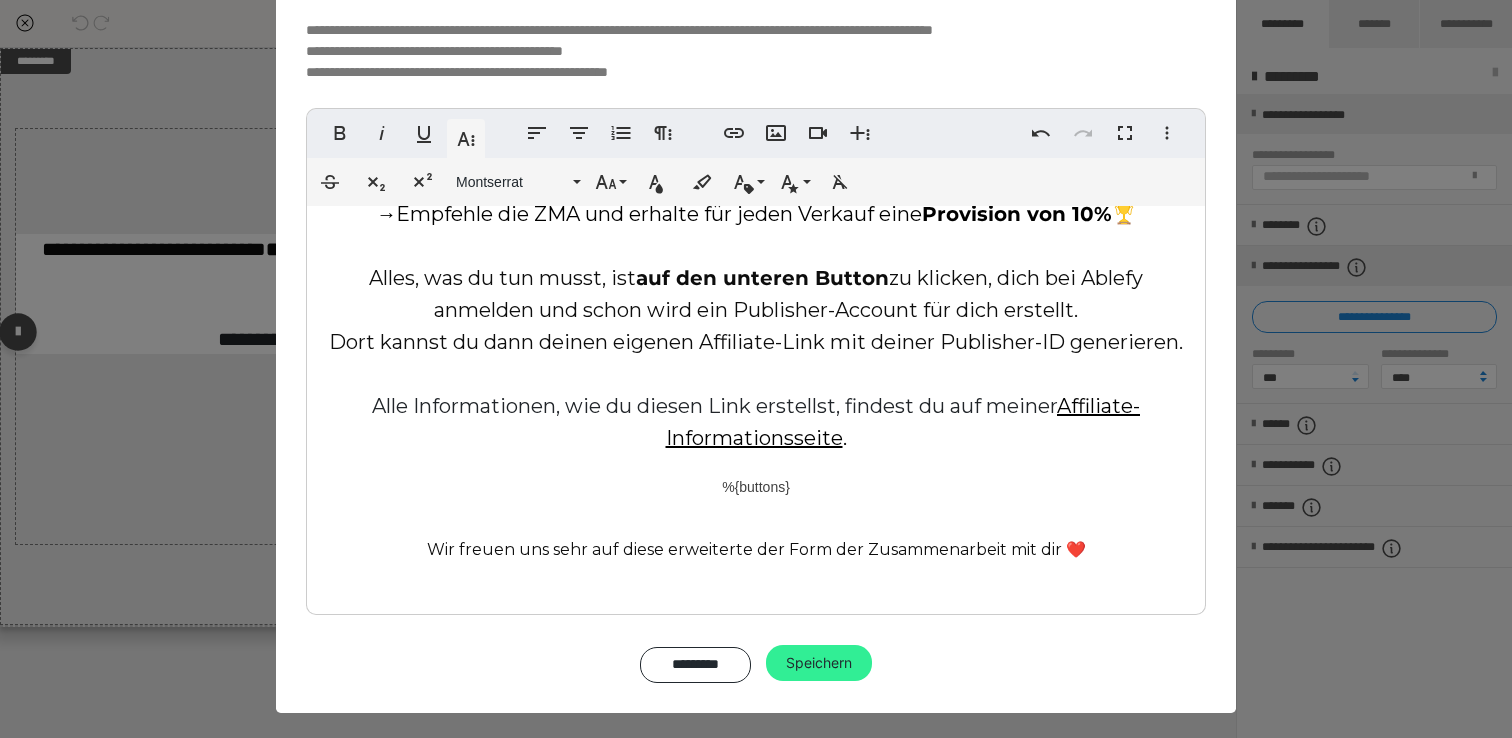 click on "Speichern" at bounding box center (819, 663) 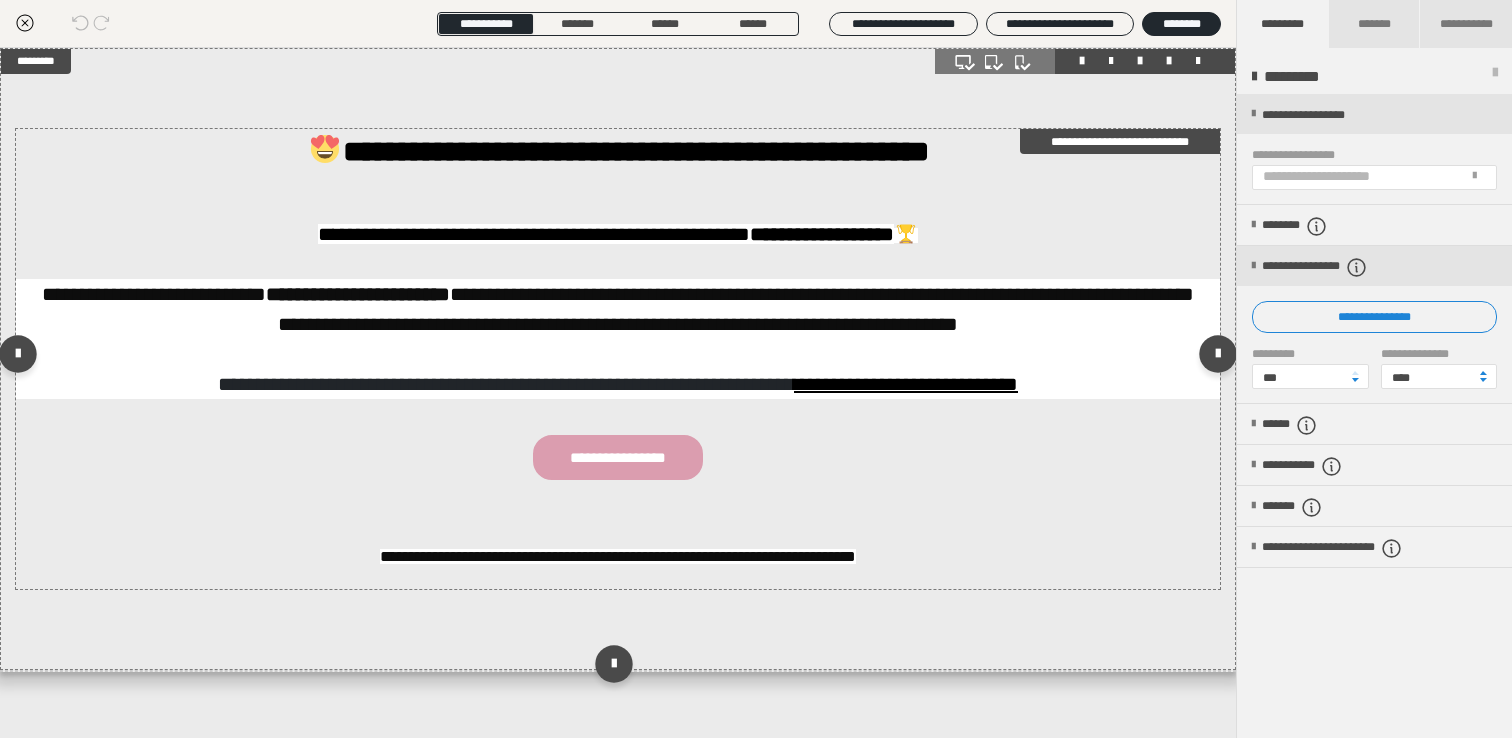 click on "**********" at bounding box center (618, 309) 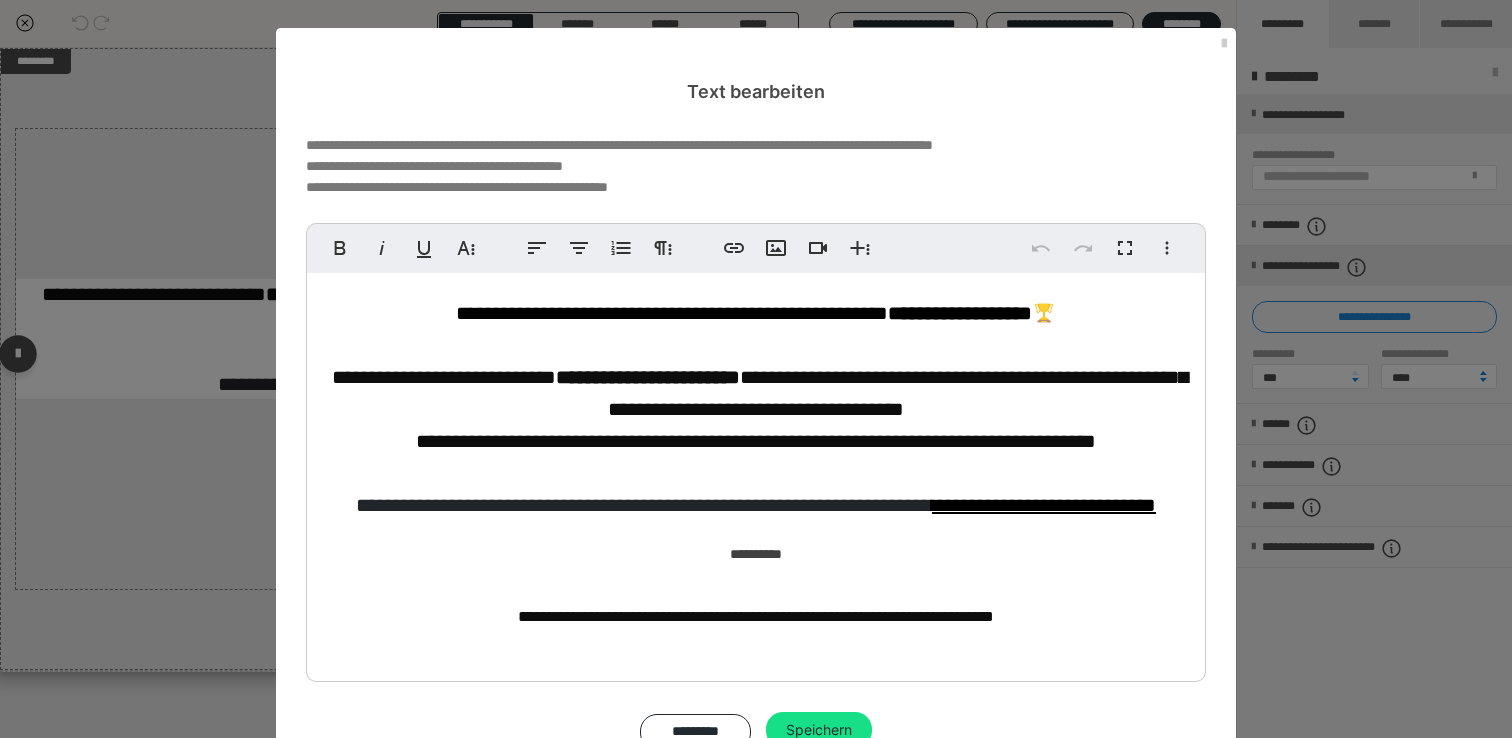 scroll, scrollTop: 156, scrollLeft: 0, axis: vertical 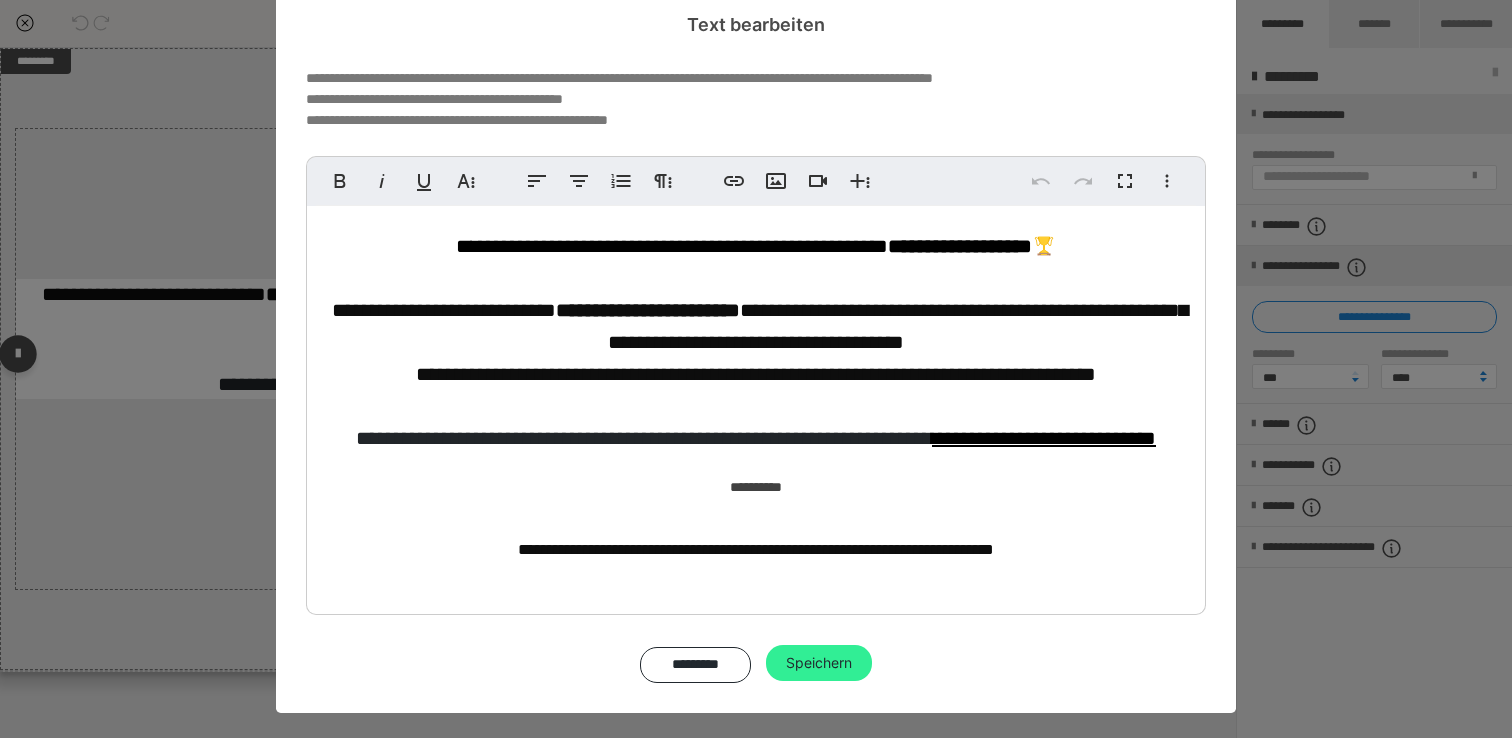 click on "Speichern" at bounding box center (819, 663) 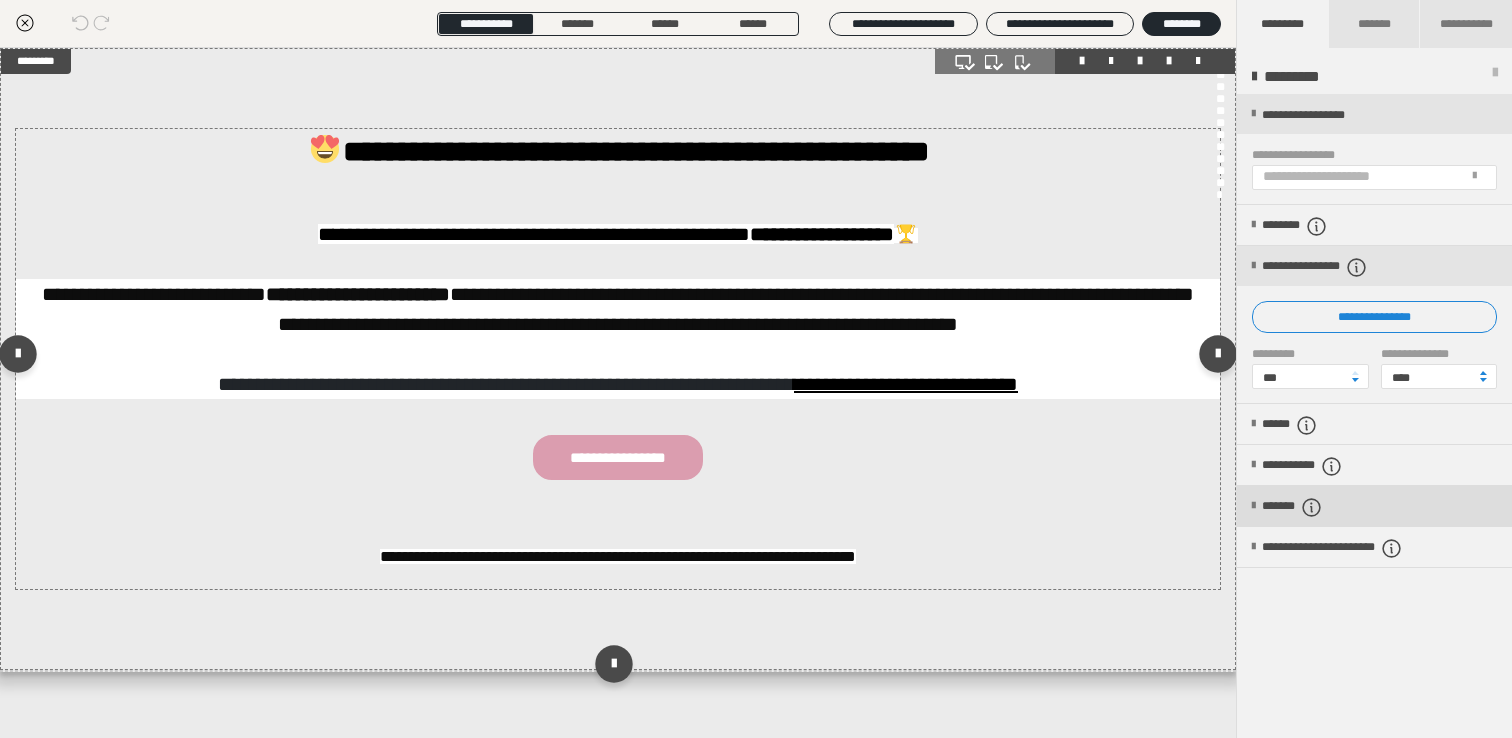 click on "*******" at bounding box center (1309, 507) 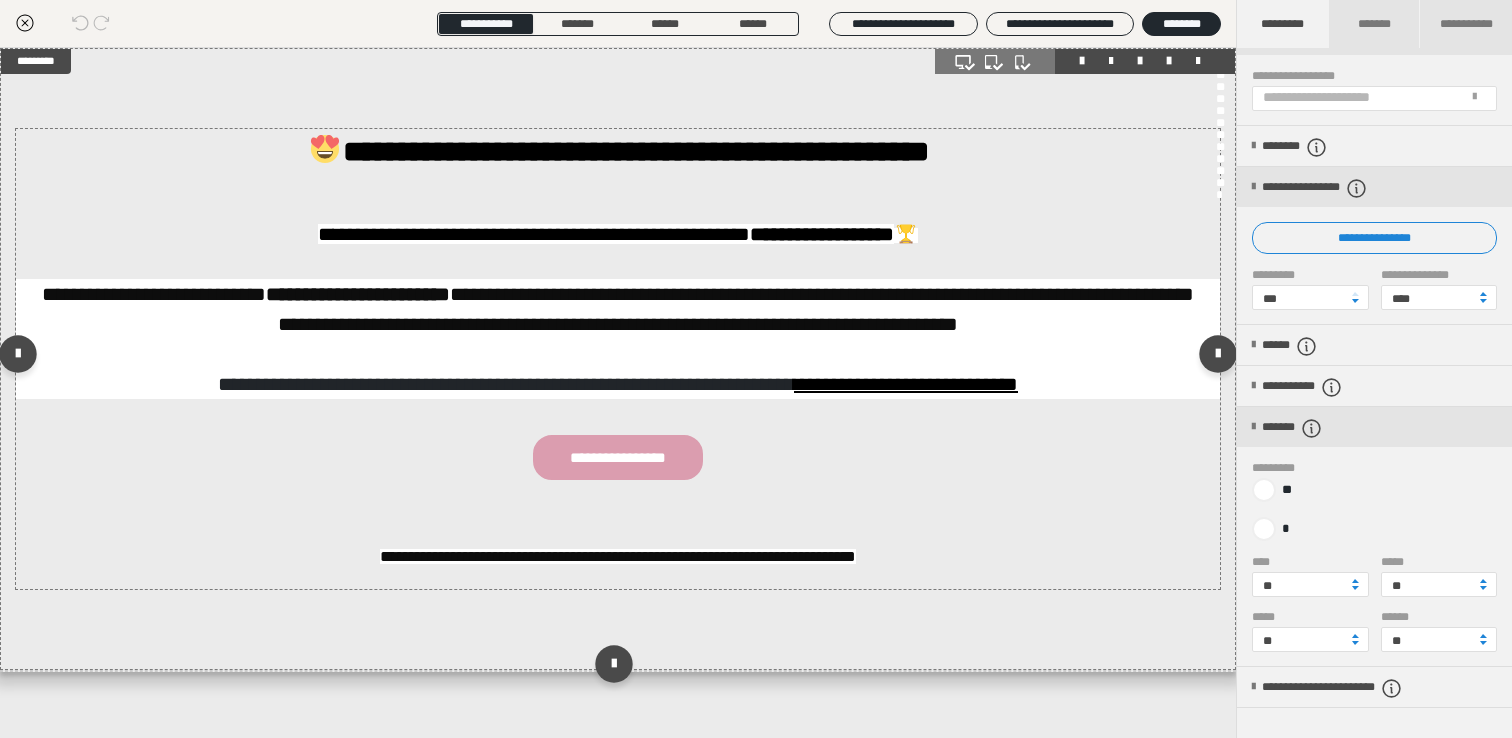 scroll, scrollTop: 127, scrollLeft: 0, axis: vertical 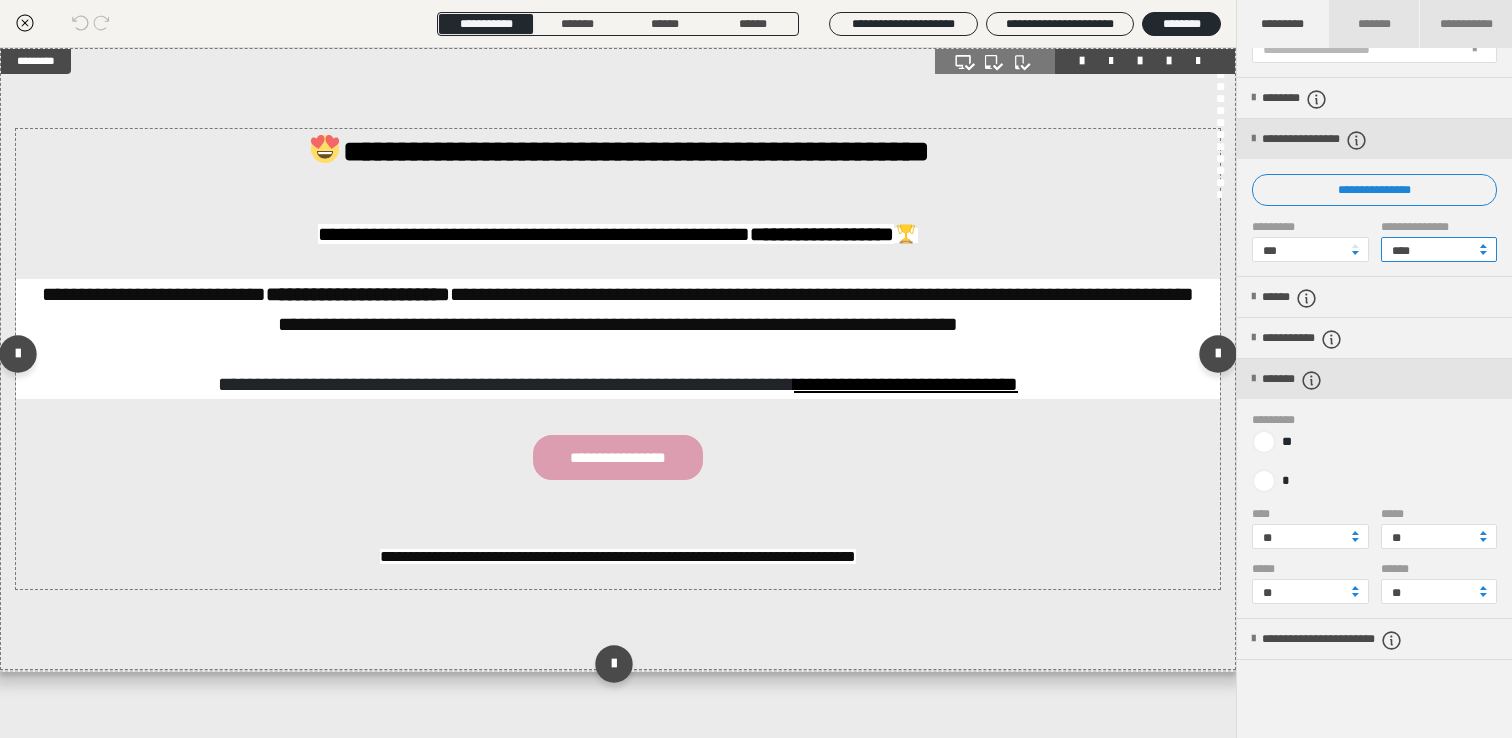 click on "****" at bounding box center [1439, 249] 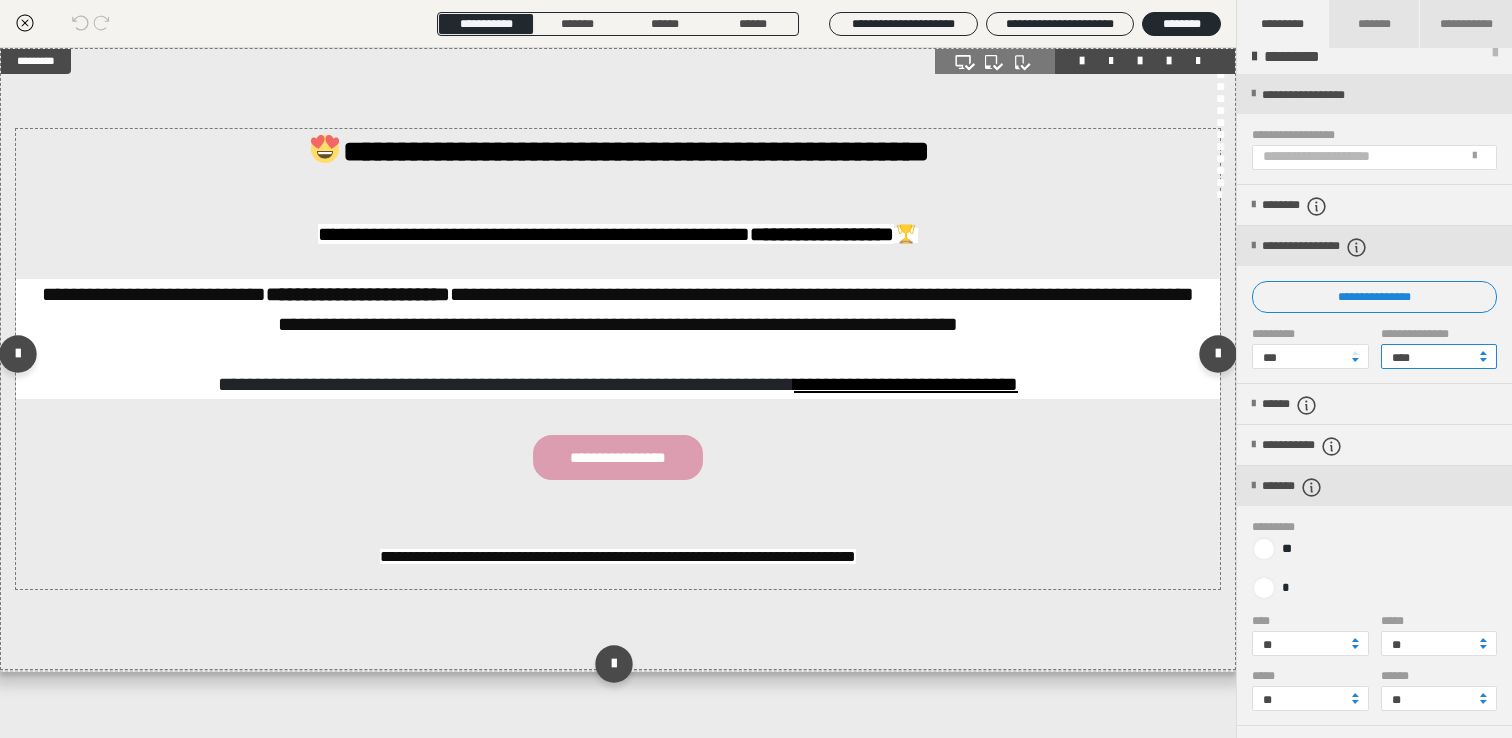 scroll, scrollTop: 0, scrollLeft: 0, axis: both 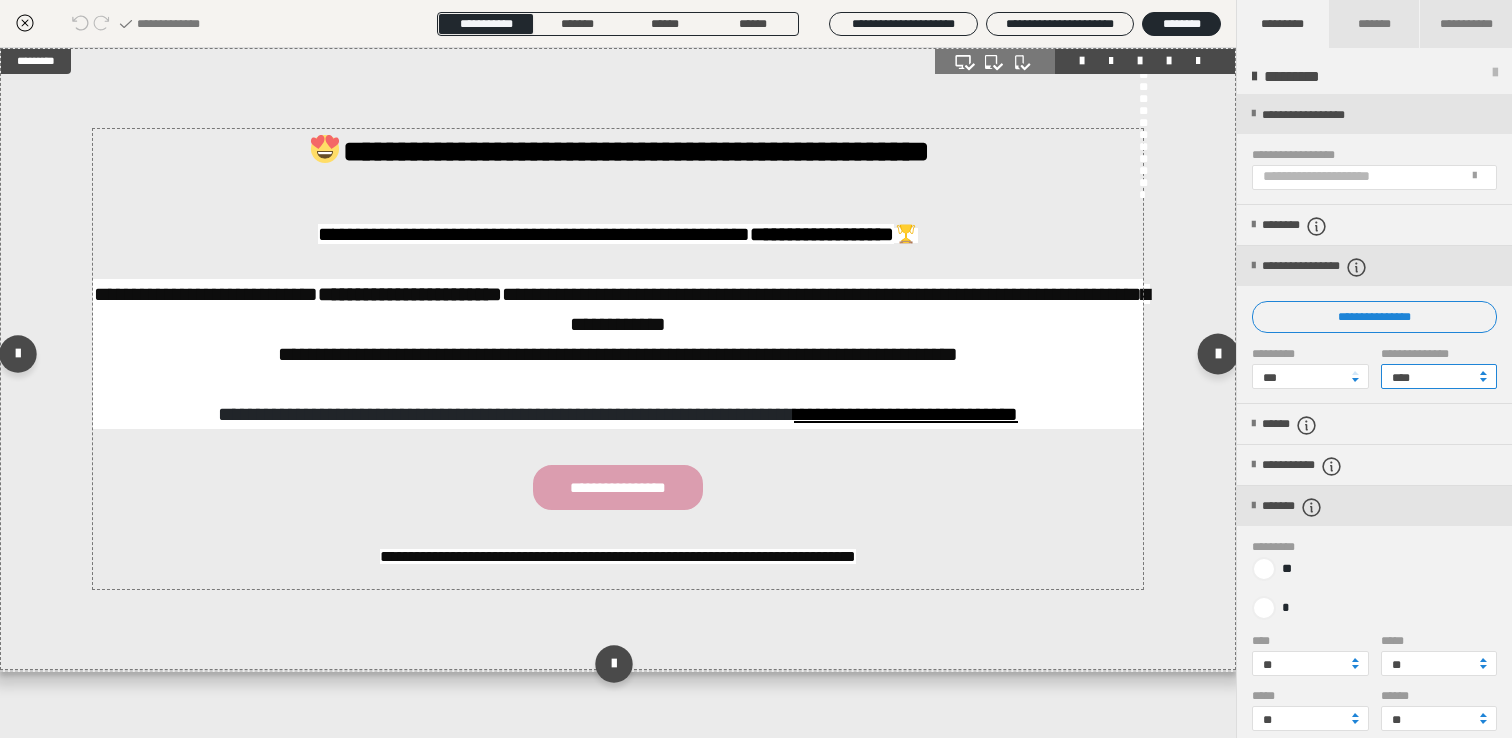 type on "****" 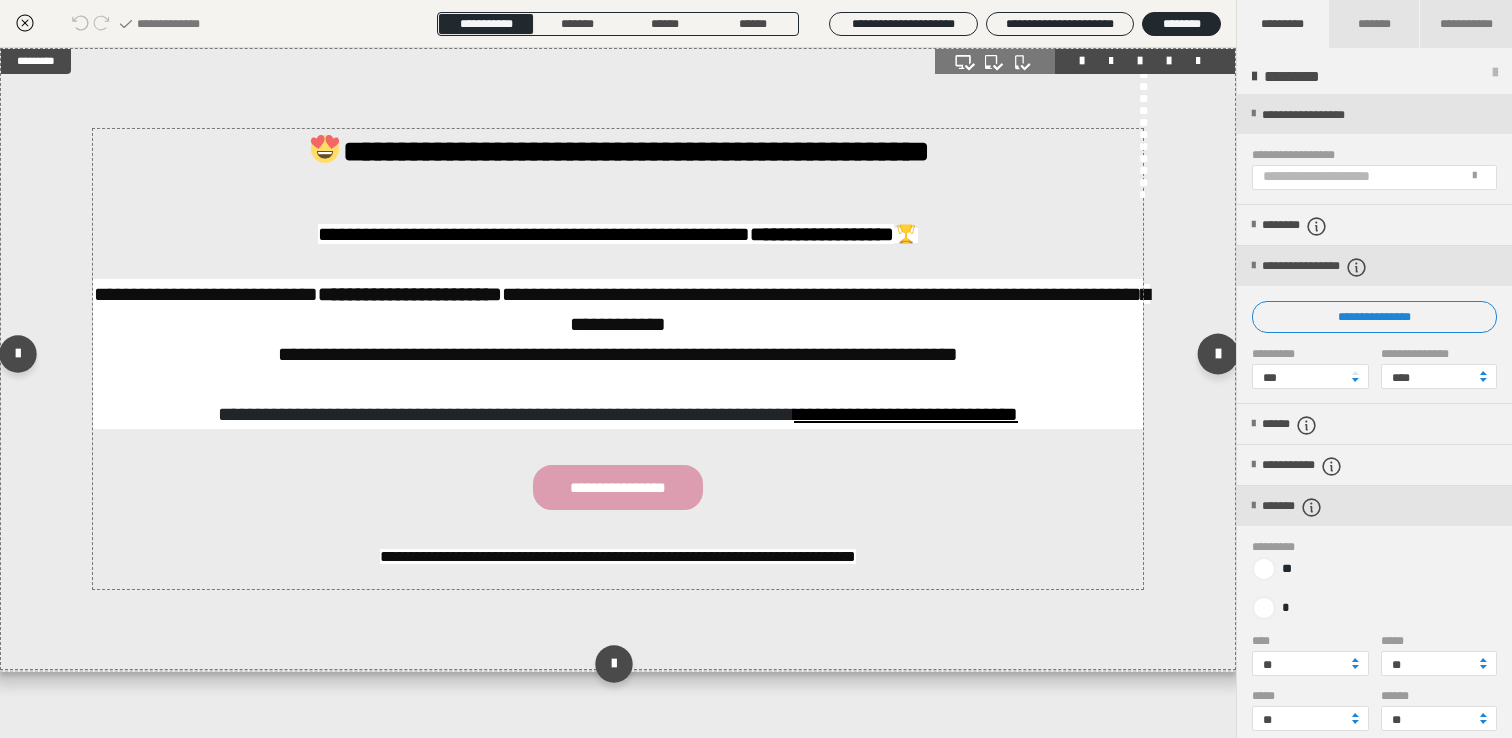 click at bounding box center [1218, 354] 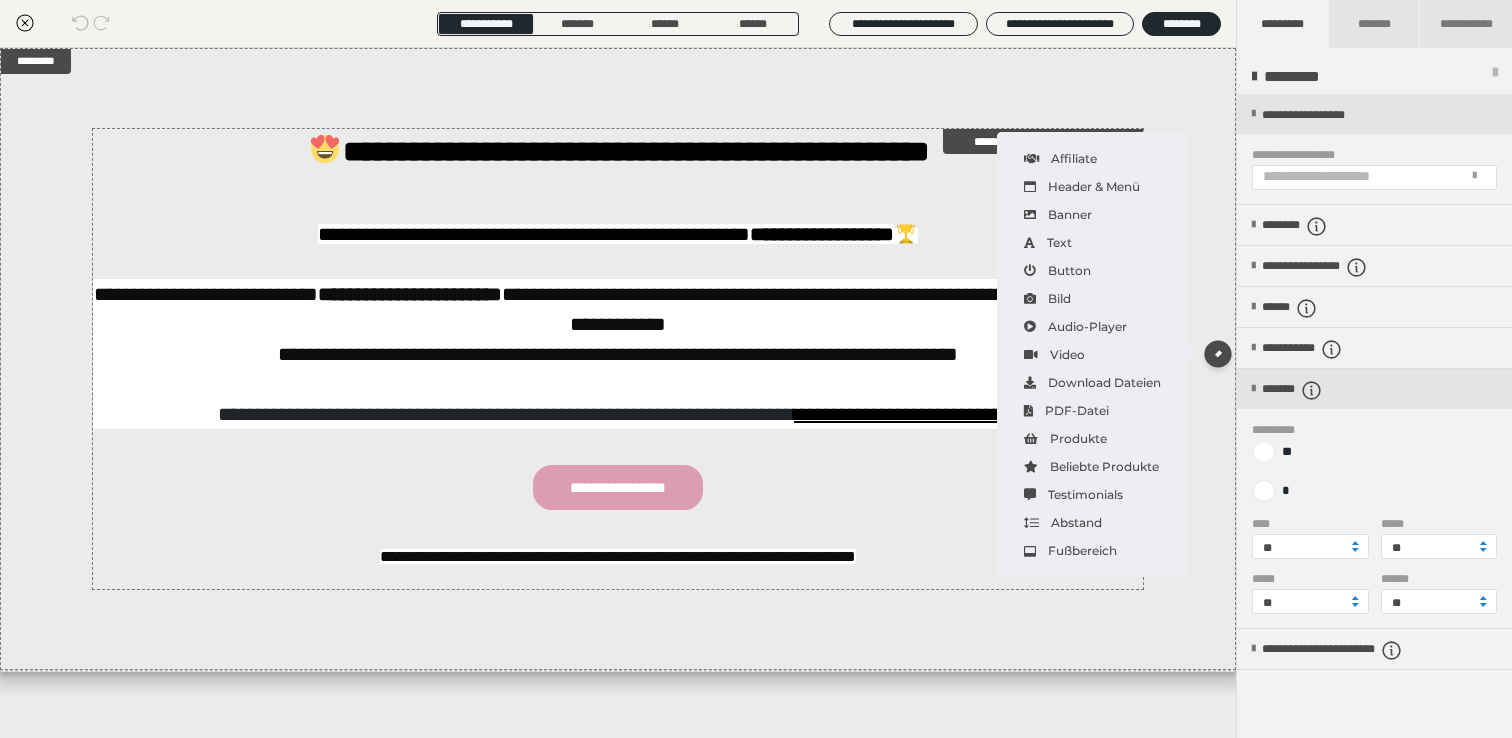 click on "**********" at bounding box center [618, 487] 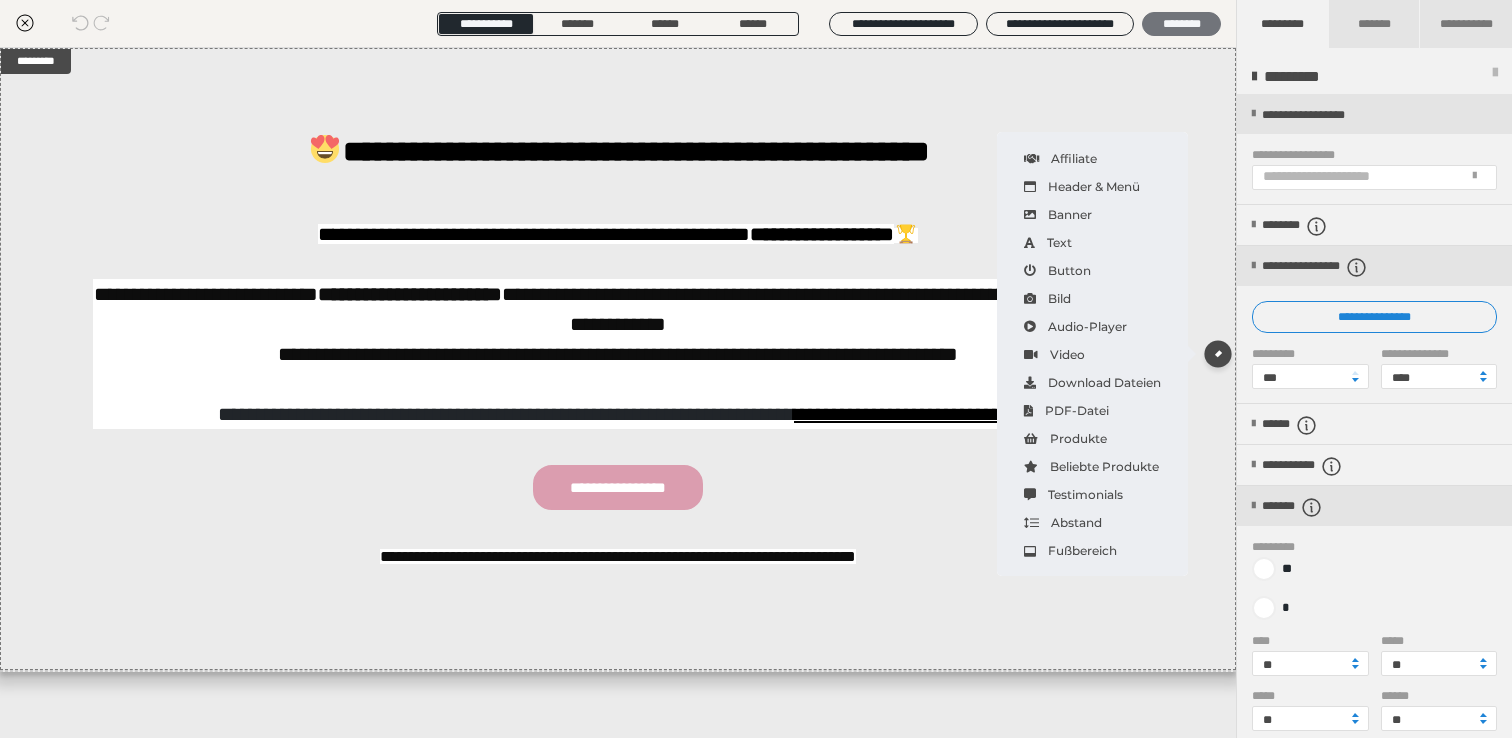 click on "********" at bounding box center (1181, 24) 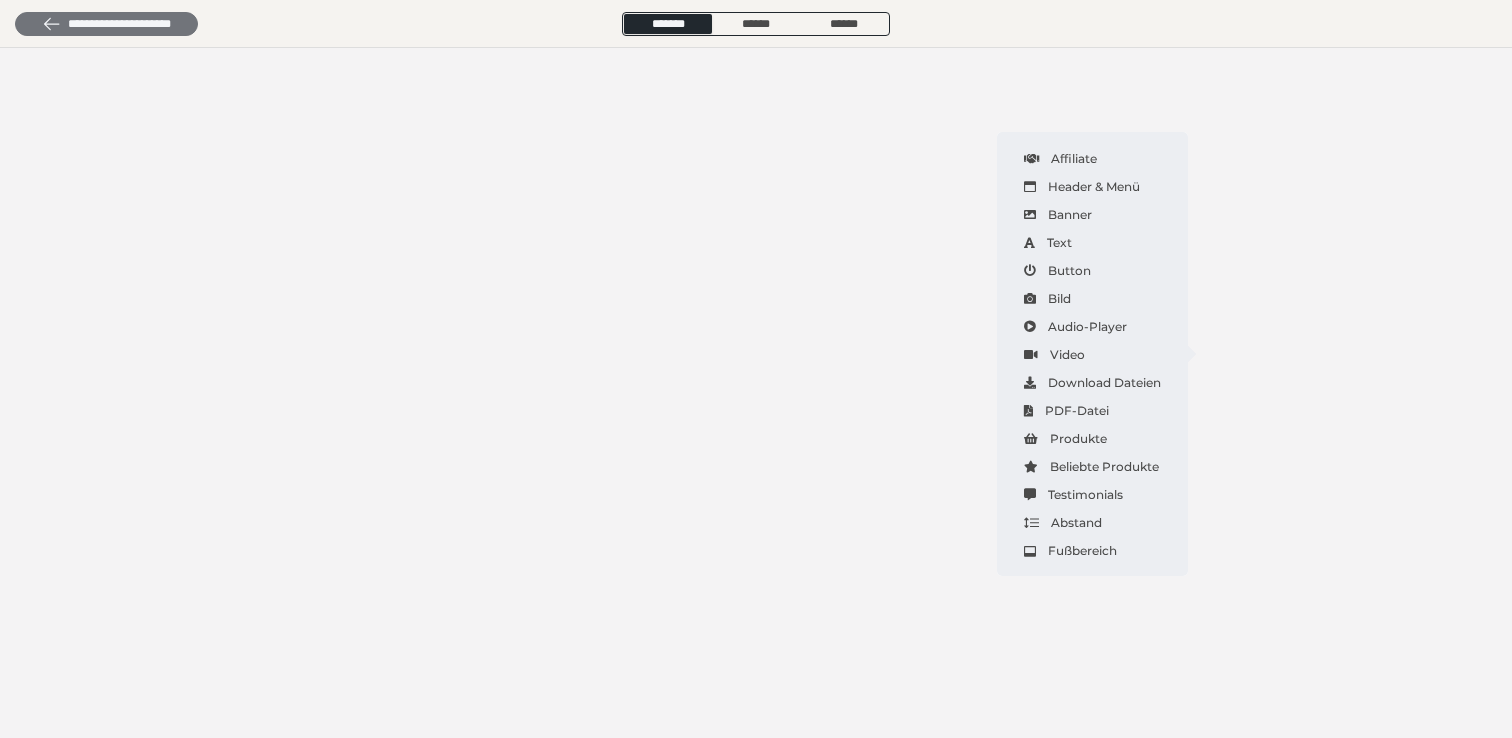 click on "**********" at bounding box center [106, 24] 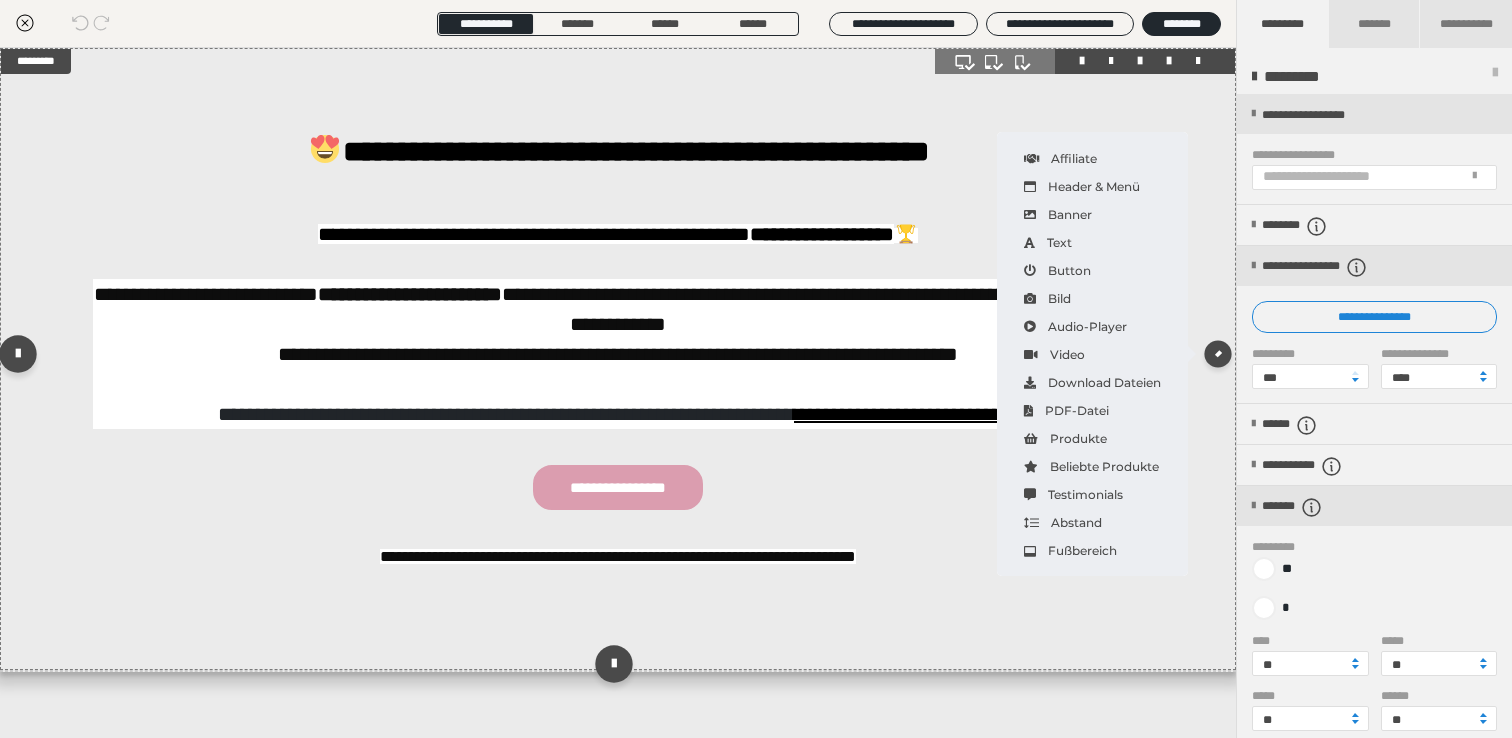 click on "**********" at bounding box center (618, 359) 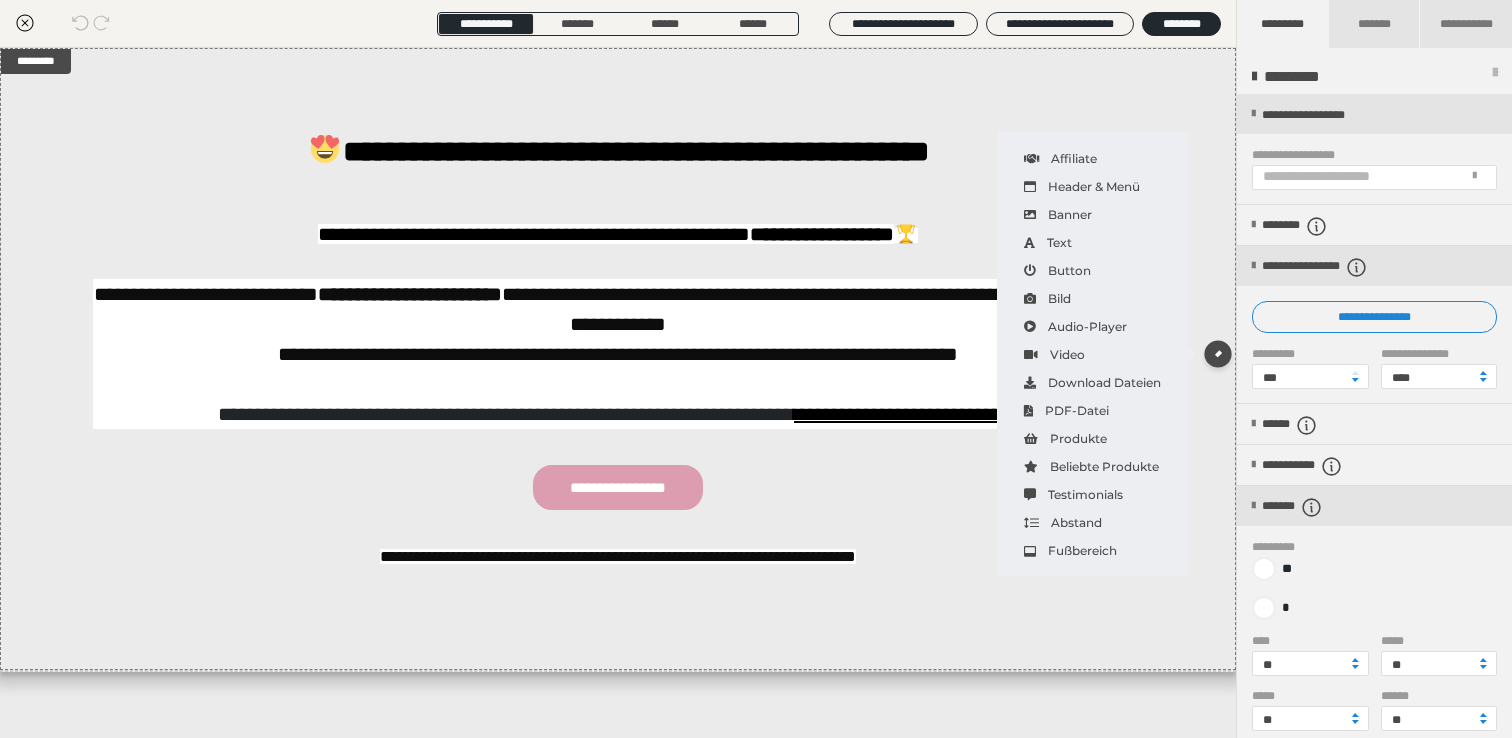click on "**********" at bounding box center (618, 393) 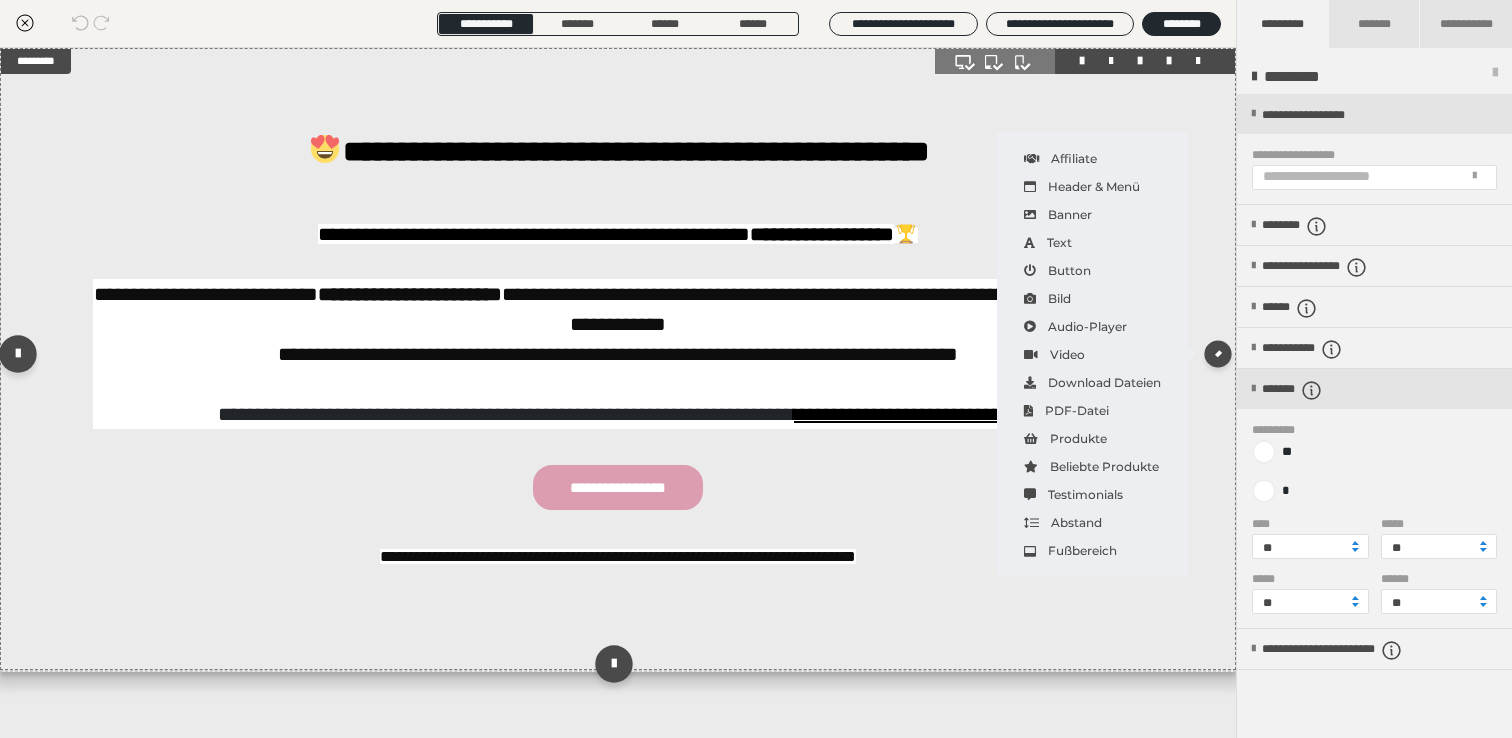 click on "**********" at bounding box center [618, 359] 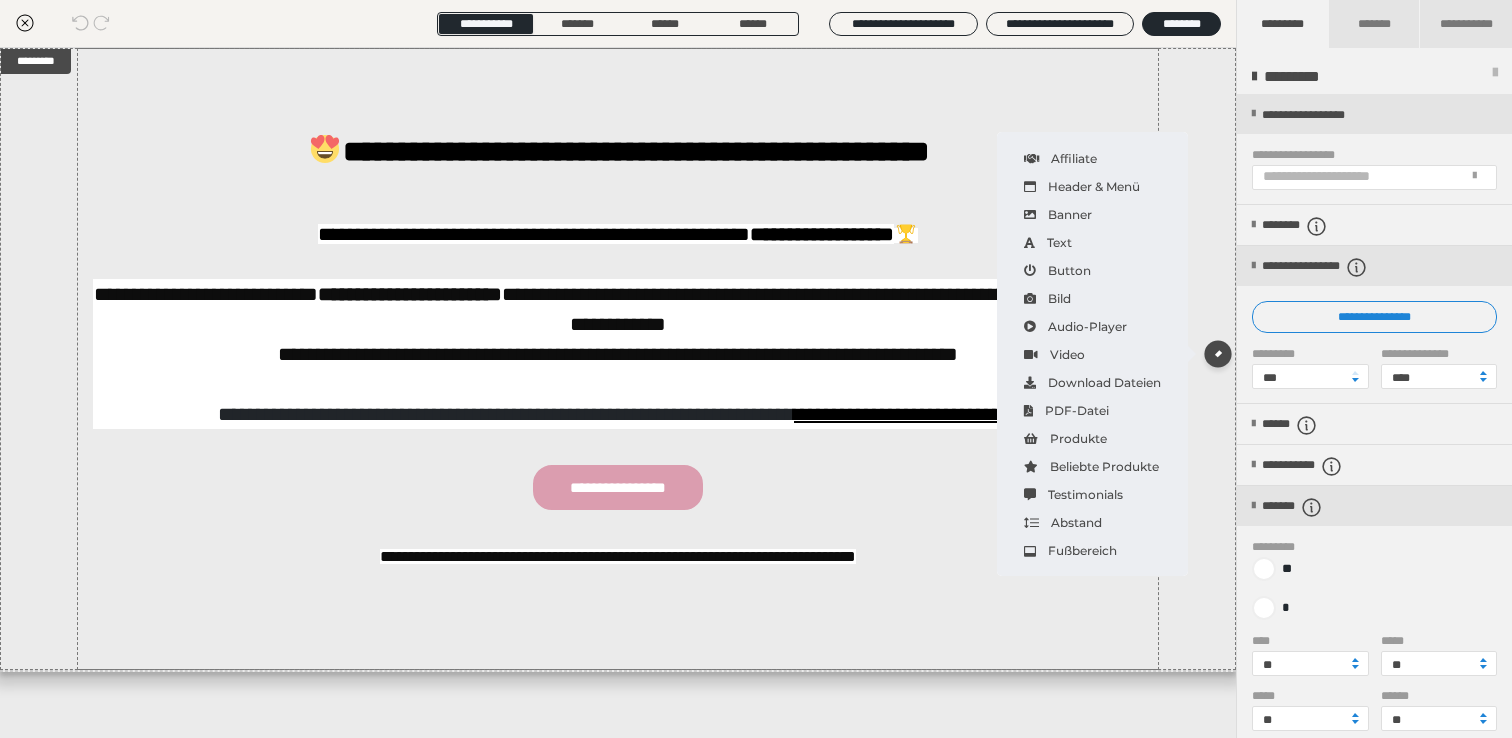 click on "**********" at bounding box center (618, 393) 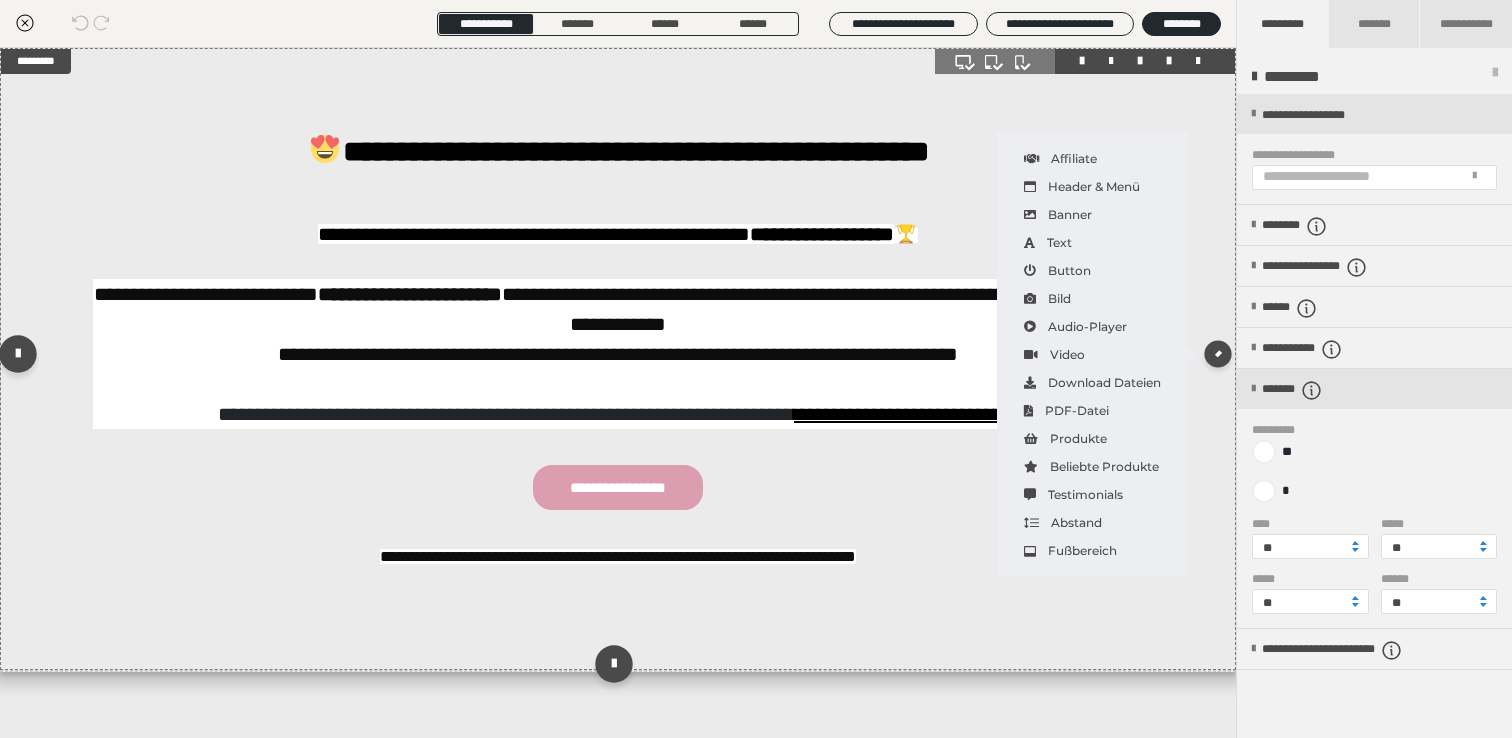 click on "**********" at bounding box center [618, 359] 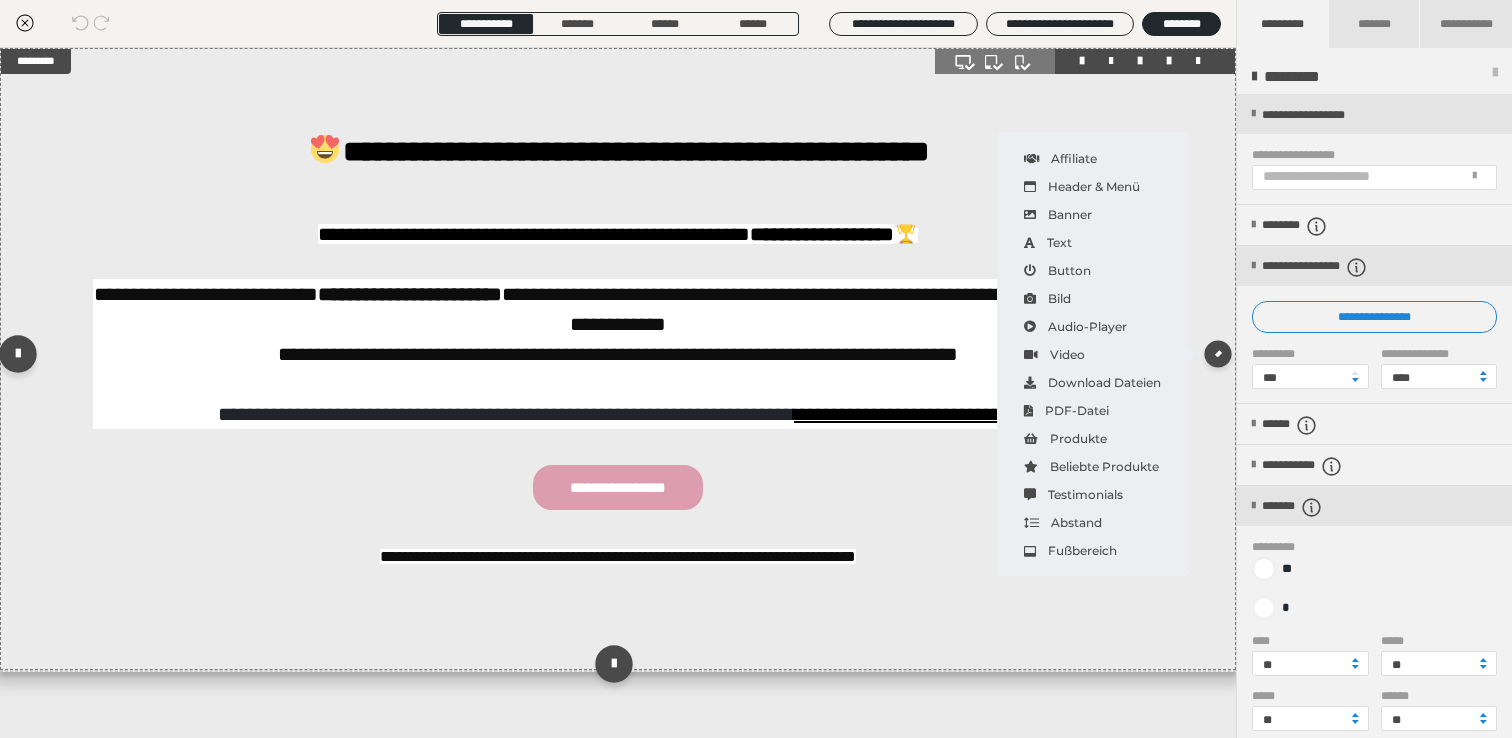 click on "**********" at bounding box center [618, 359] 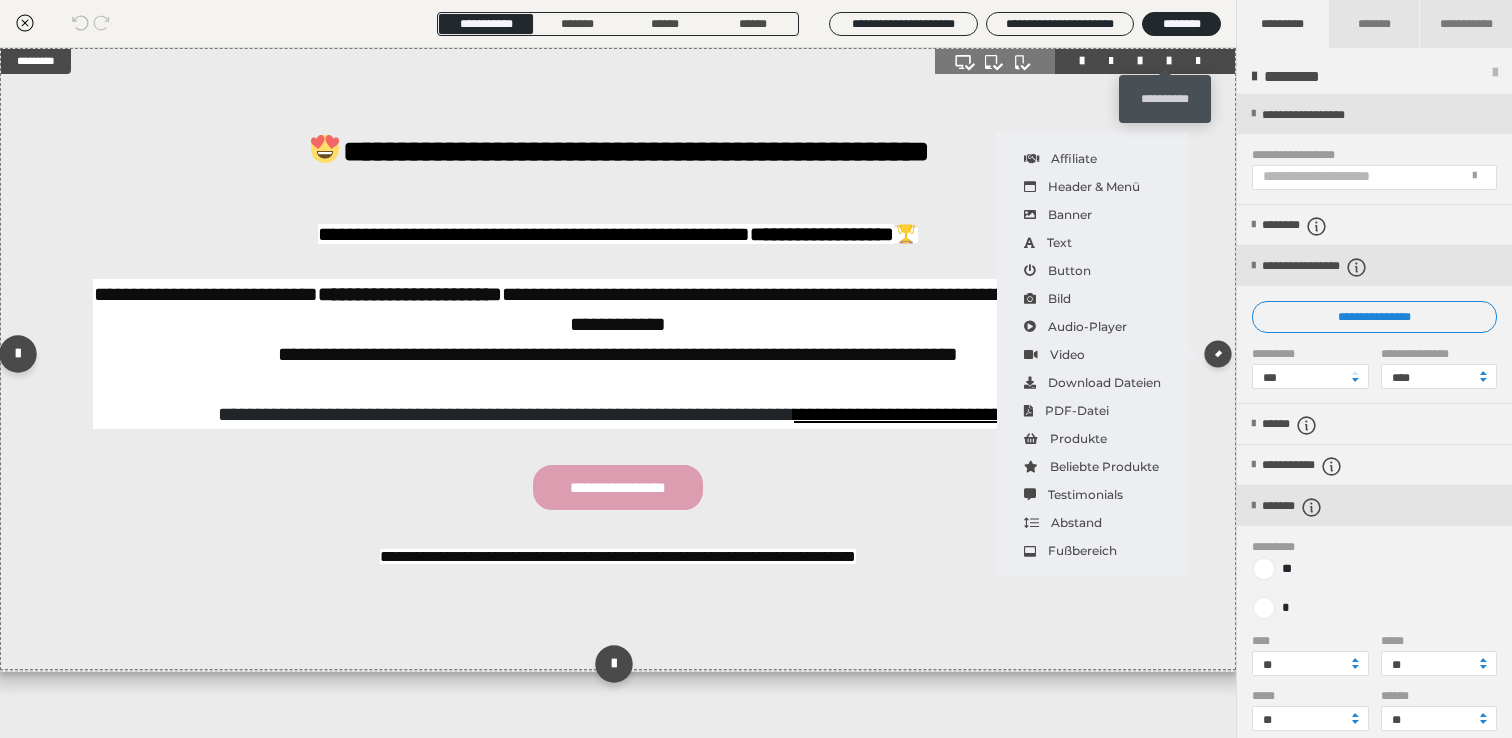 click at bounding box center (1169, 61) 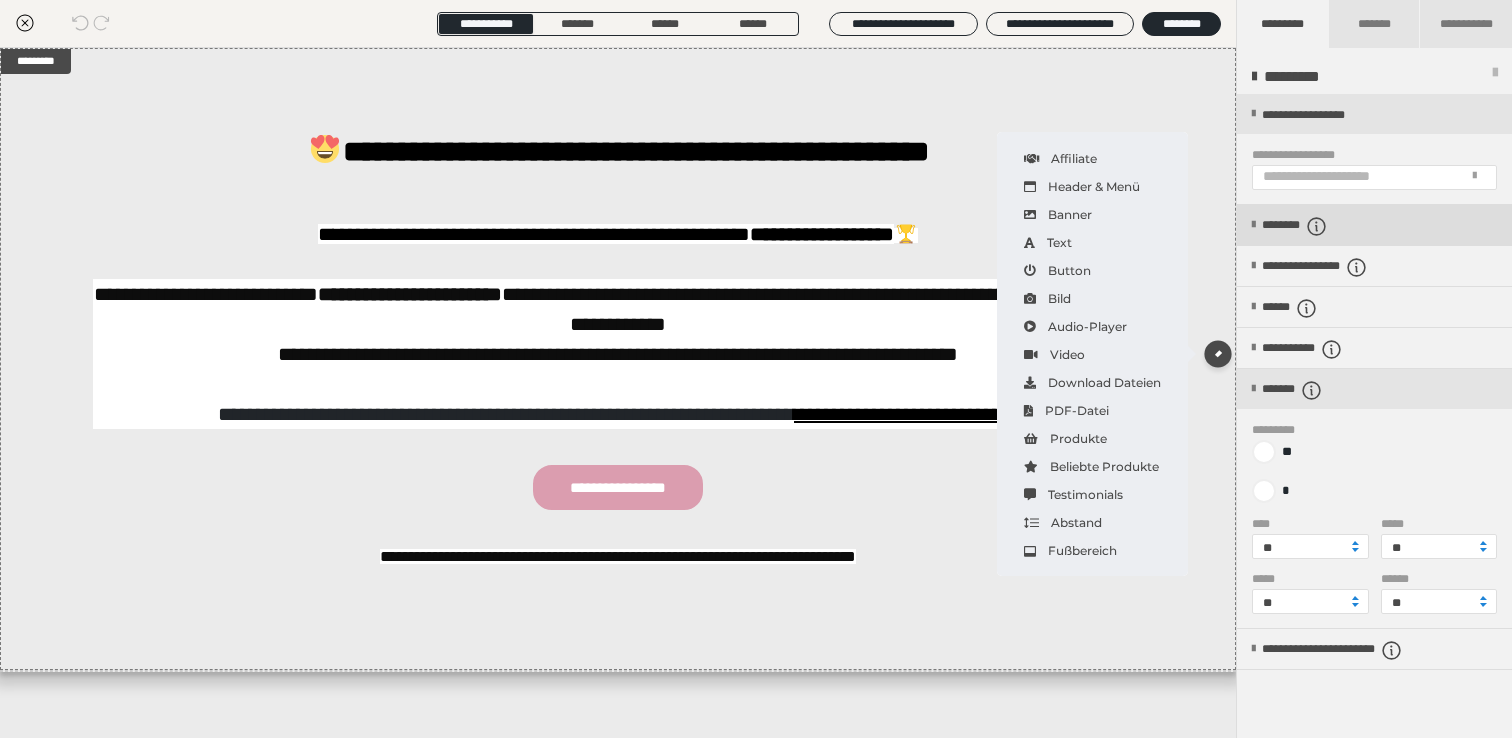 click on "********" at bounding box center [1311, 226] 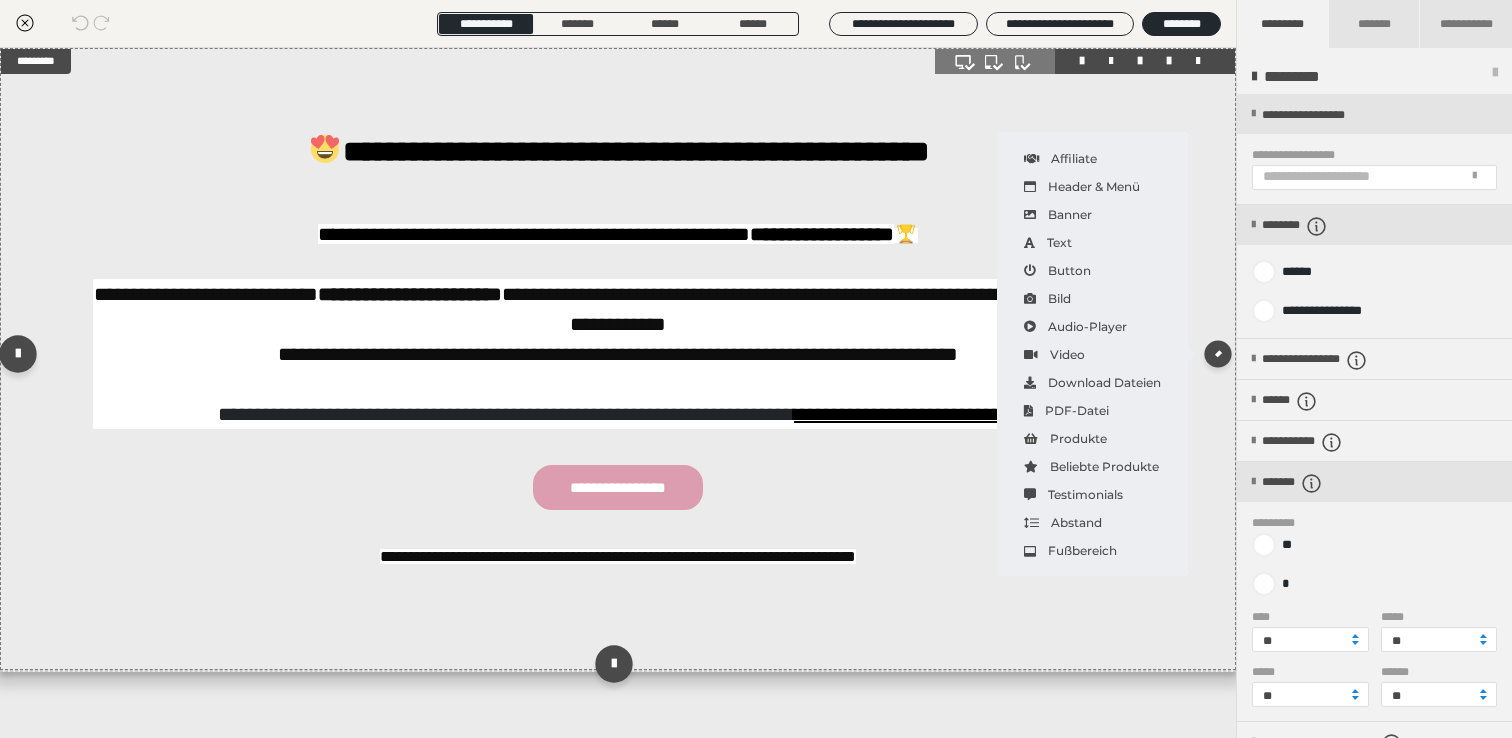 click on "*********" at bounding box center (36, 61) 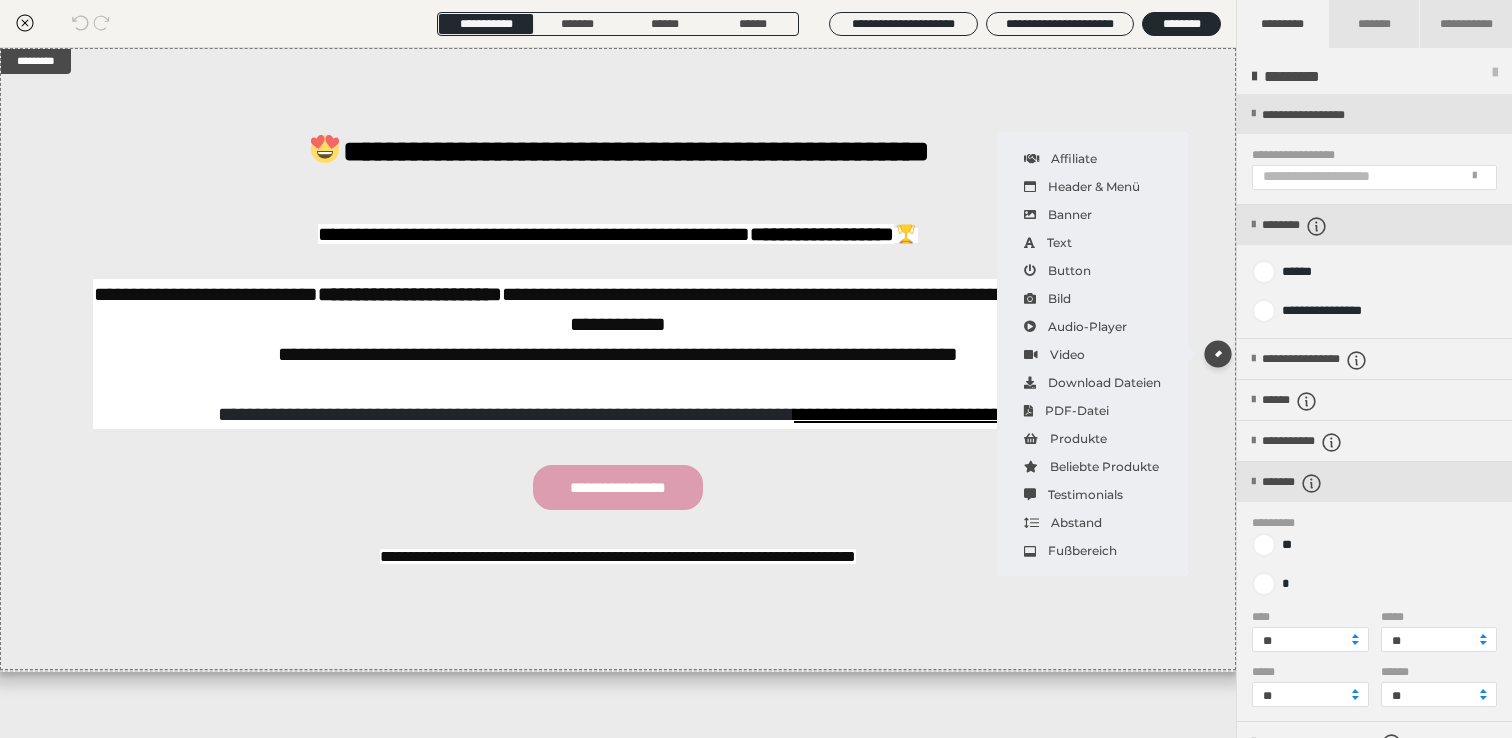 click on "**********" at bounding box center (618, 24) 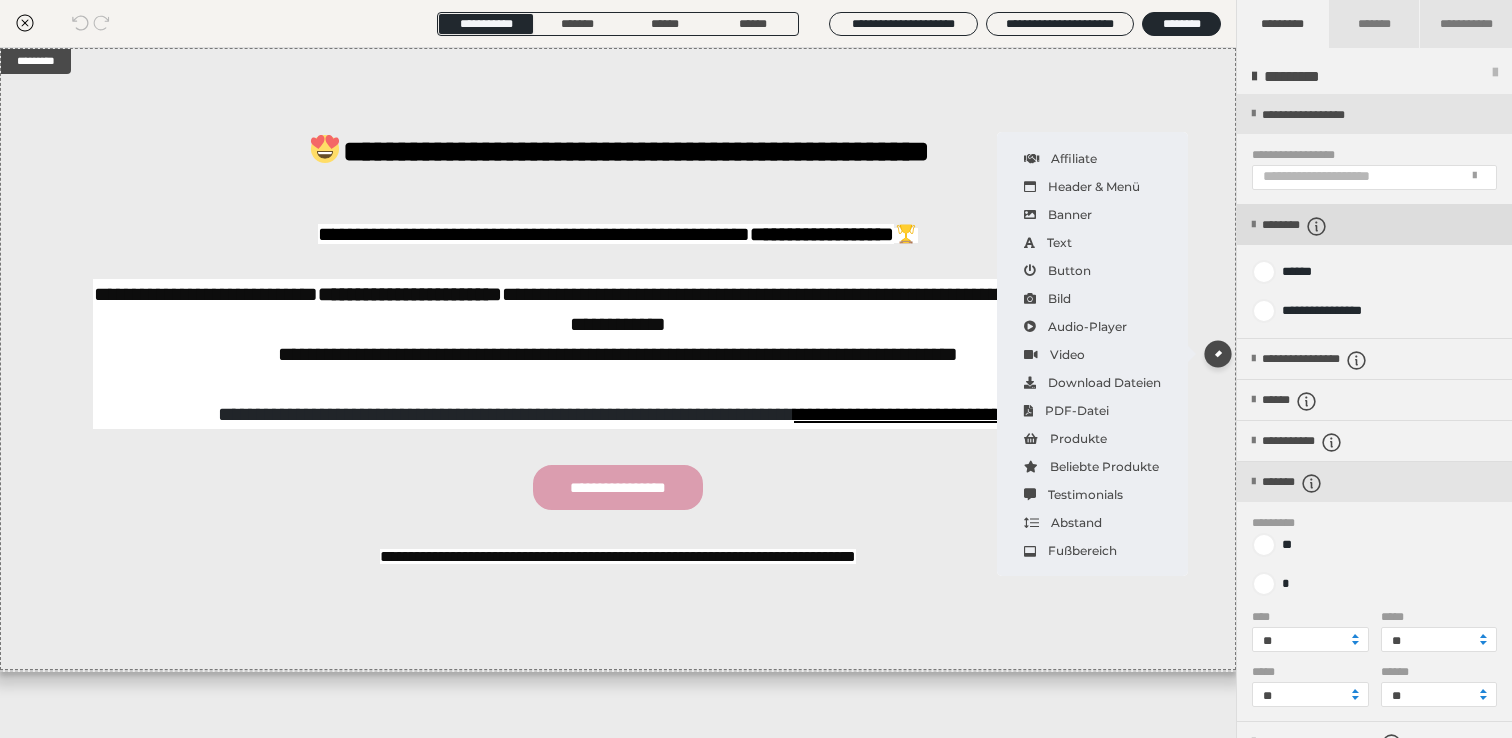 click on "********" at bounding box center (1374, 225) 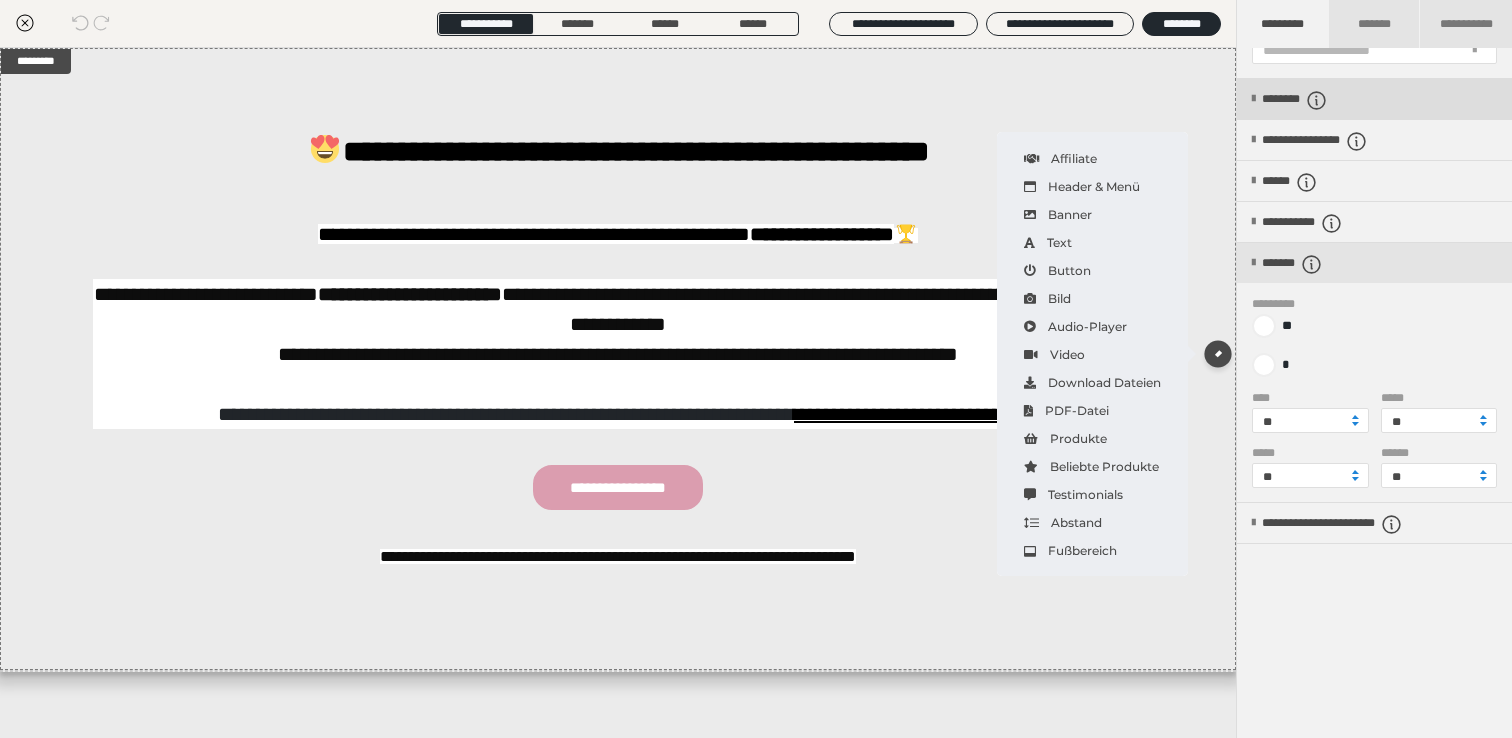 scroll, scrollTop: 134, scrollLeft: 0, axis: vertical 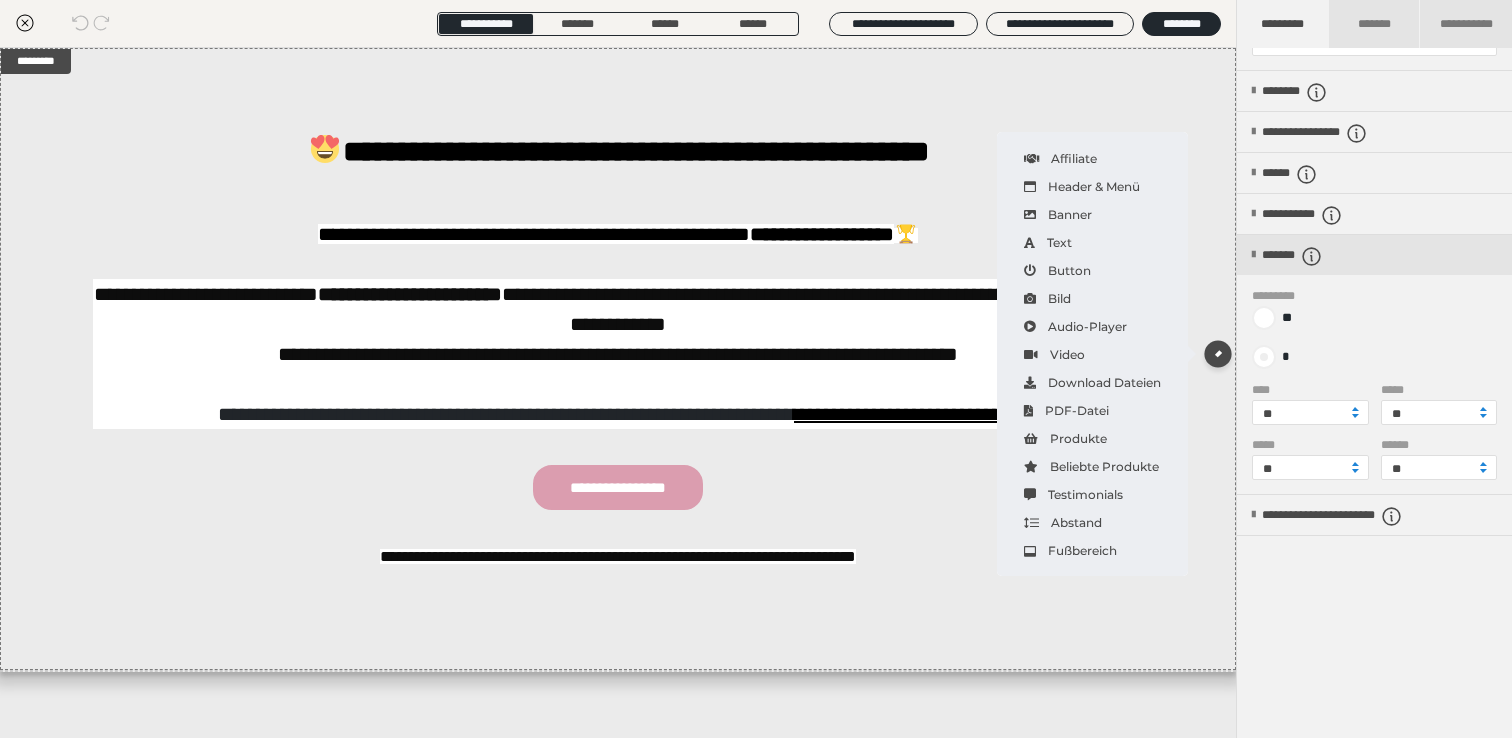click at bounding box center [1264, 357] 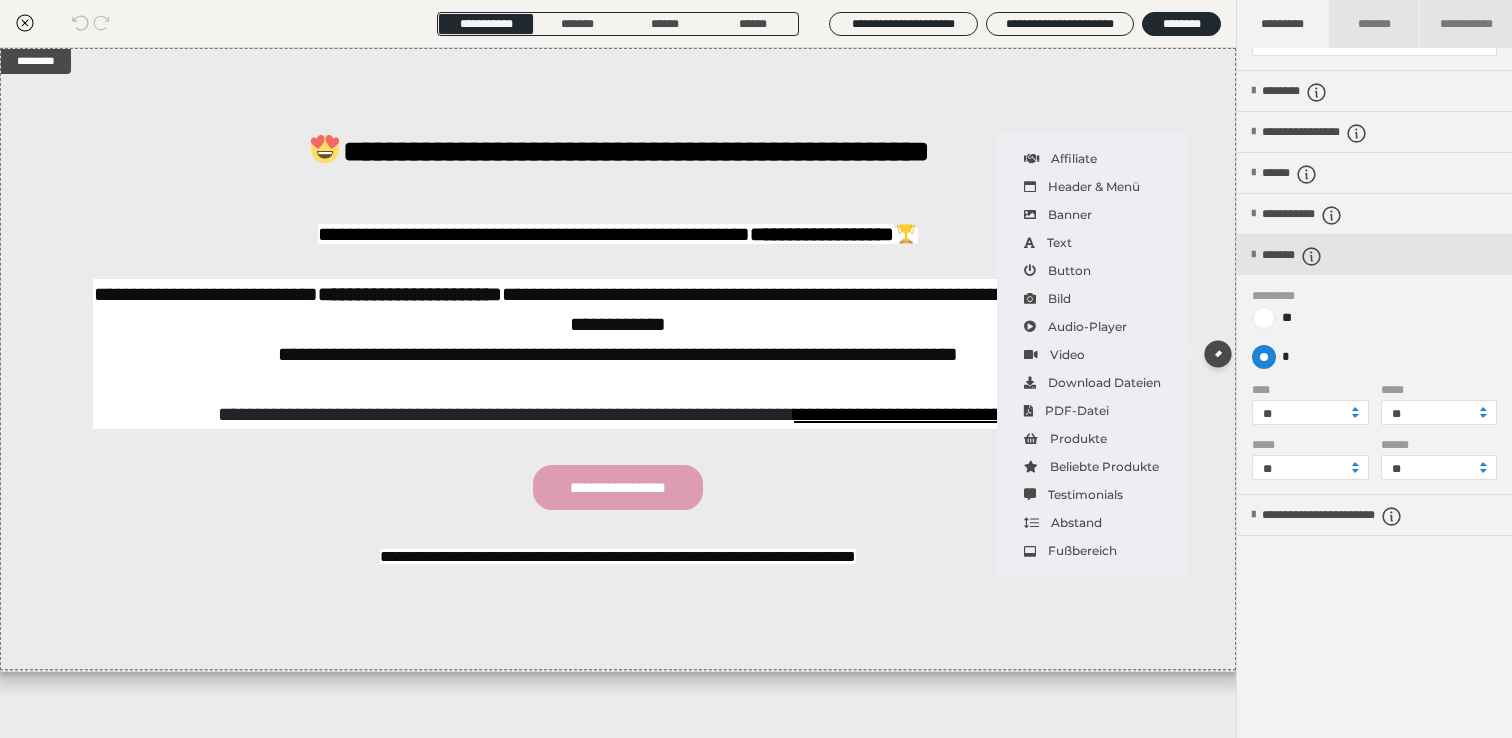 radio on "****" 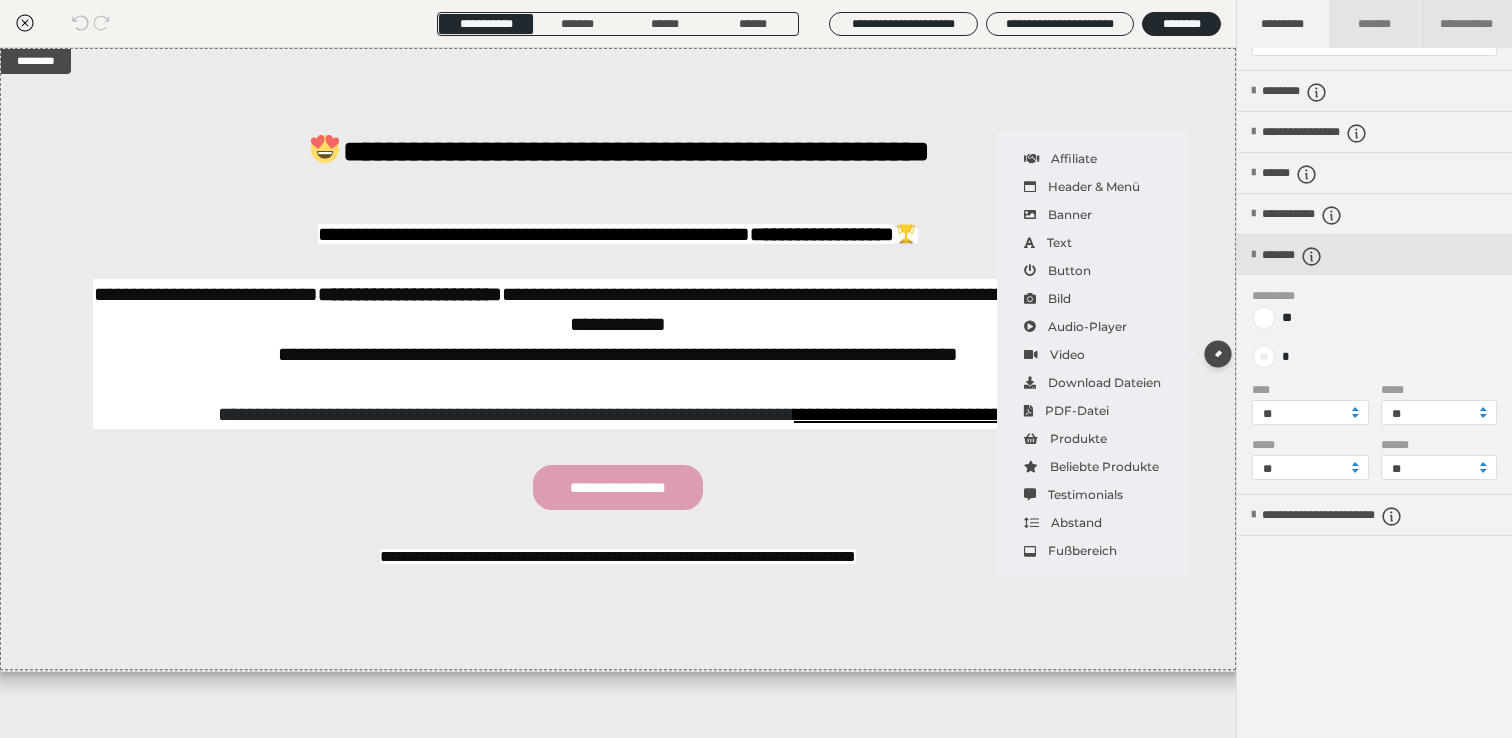 radio on "*****" 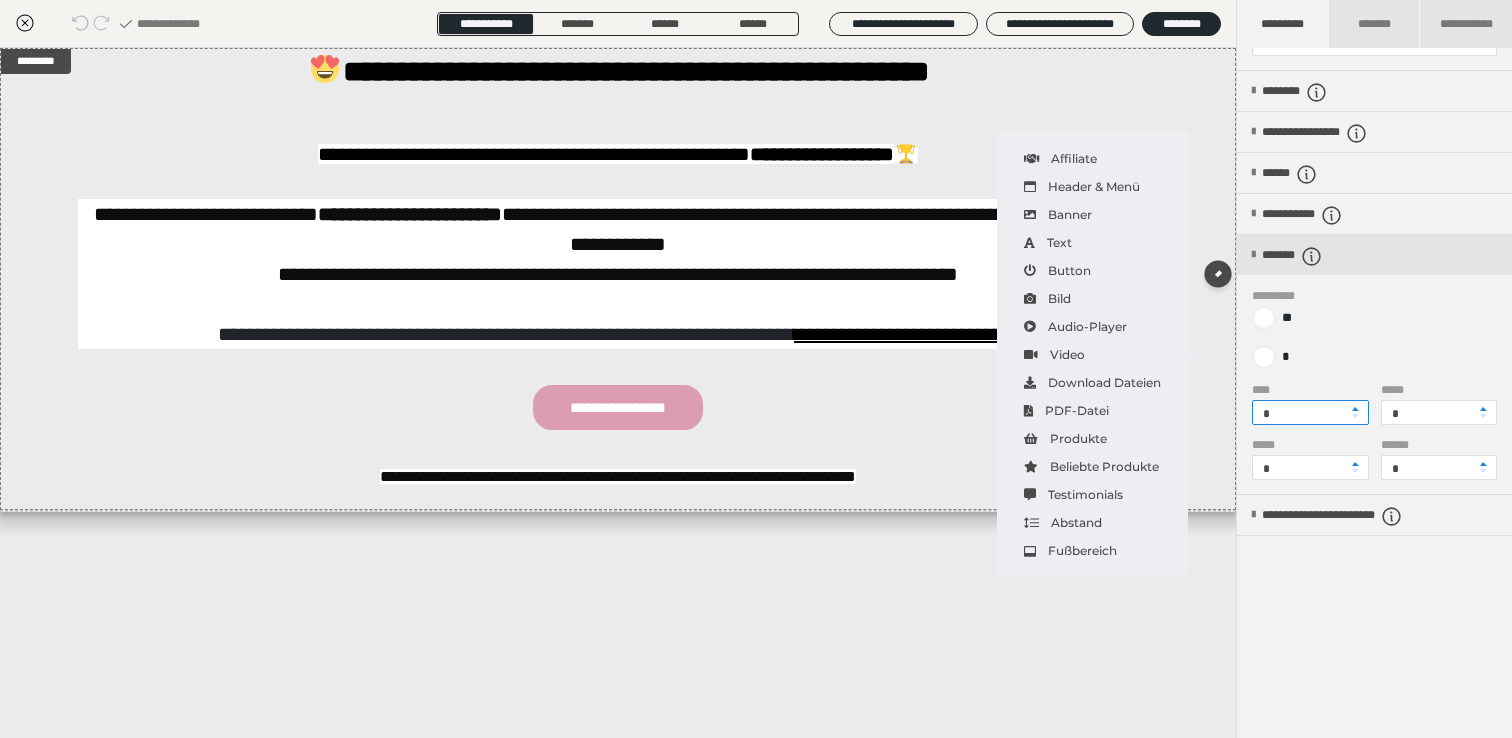 click on "*" at bounding box center [1310, 412] 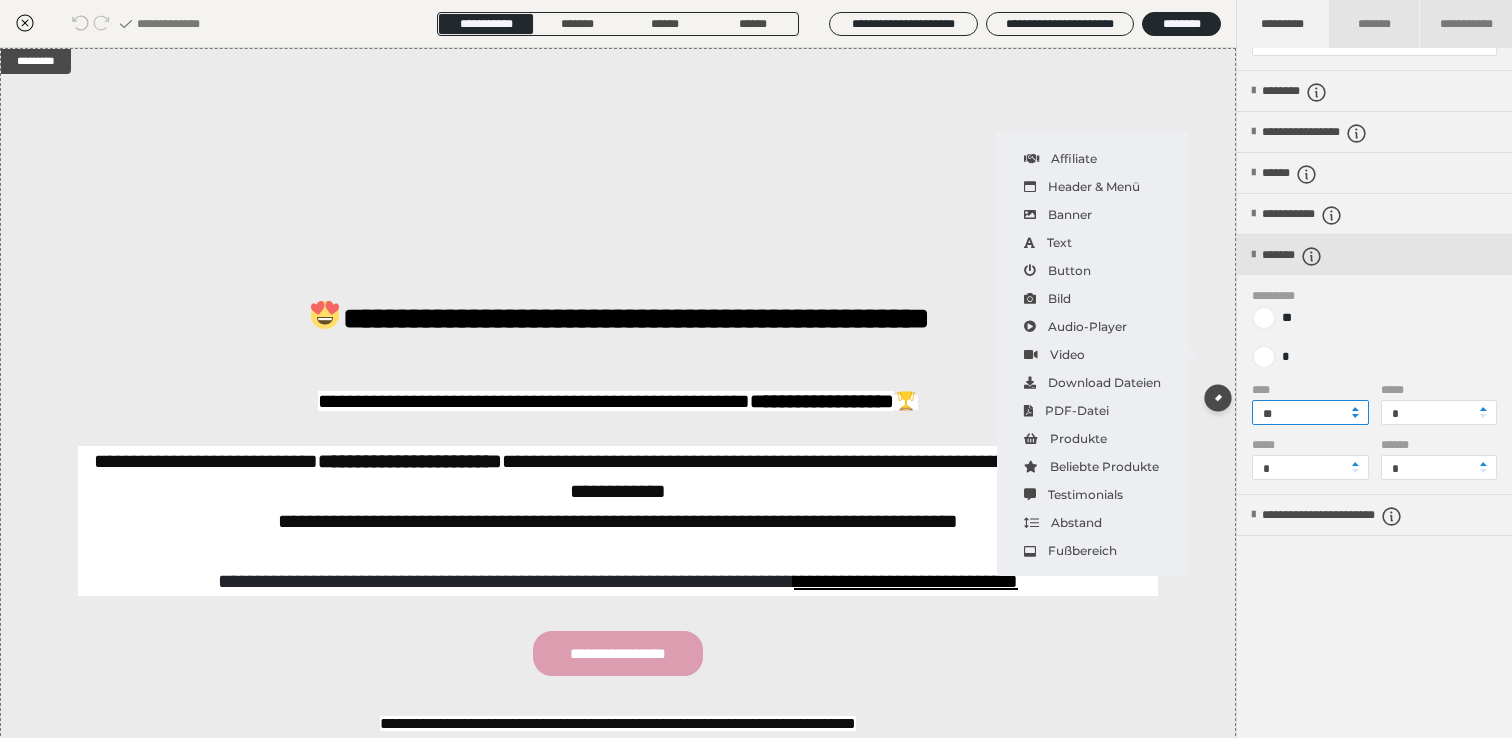 type on "**" 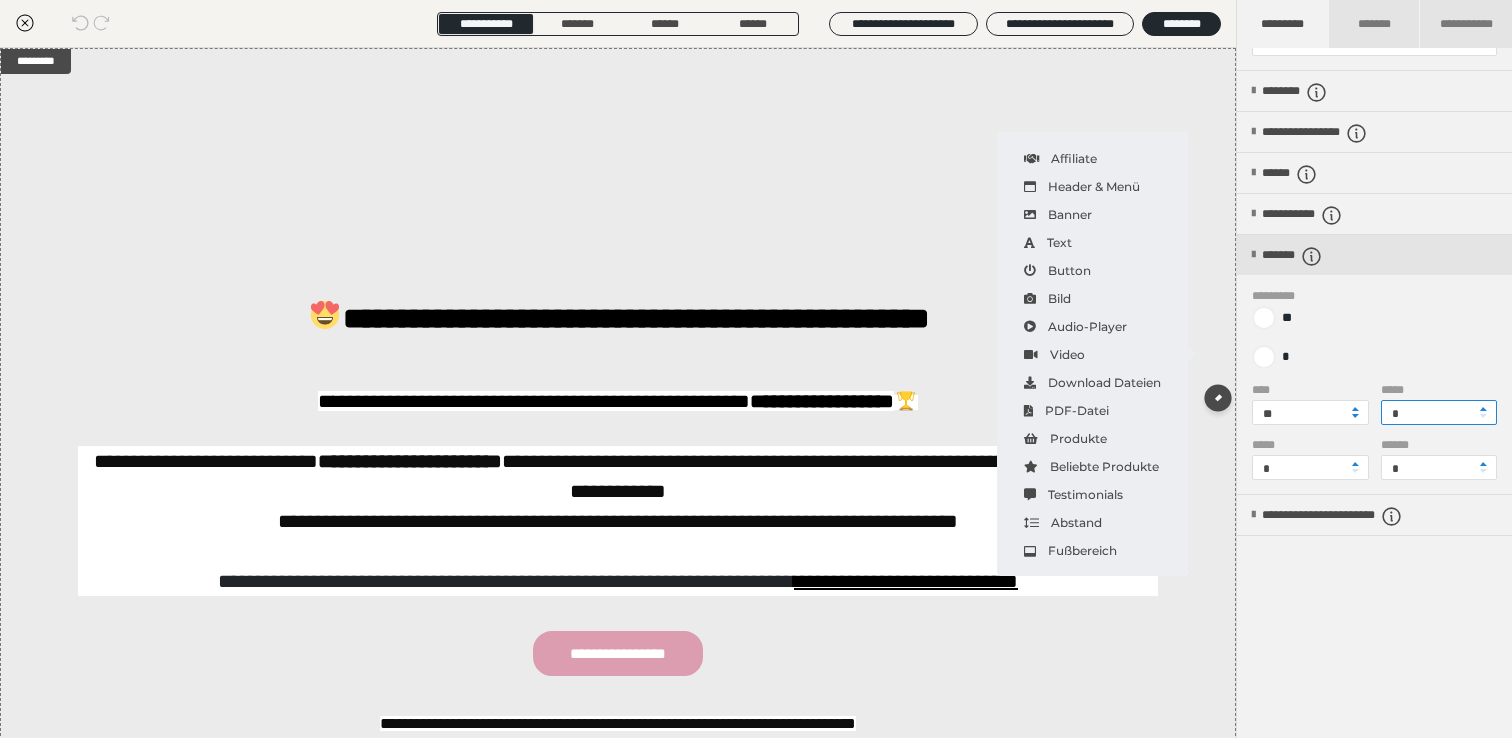 click on "*" at bounding box center (1439, 412) 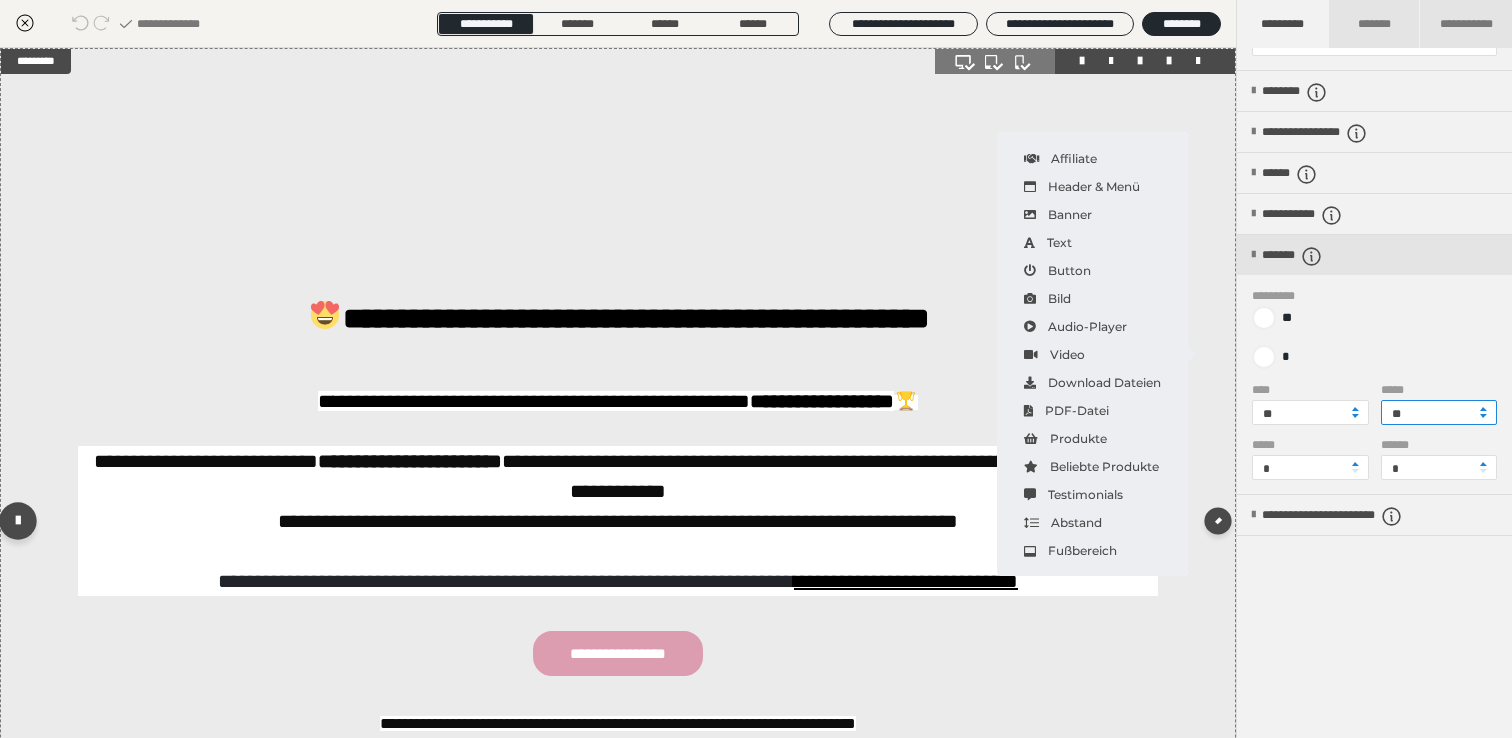 type on "**" 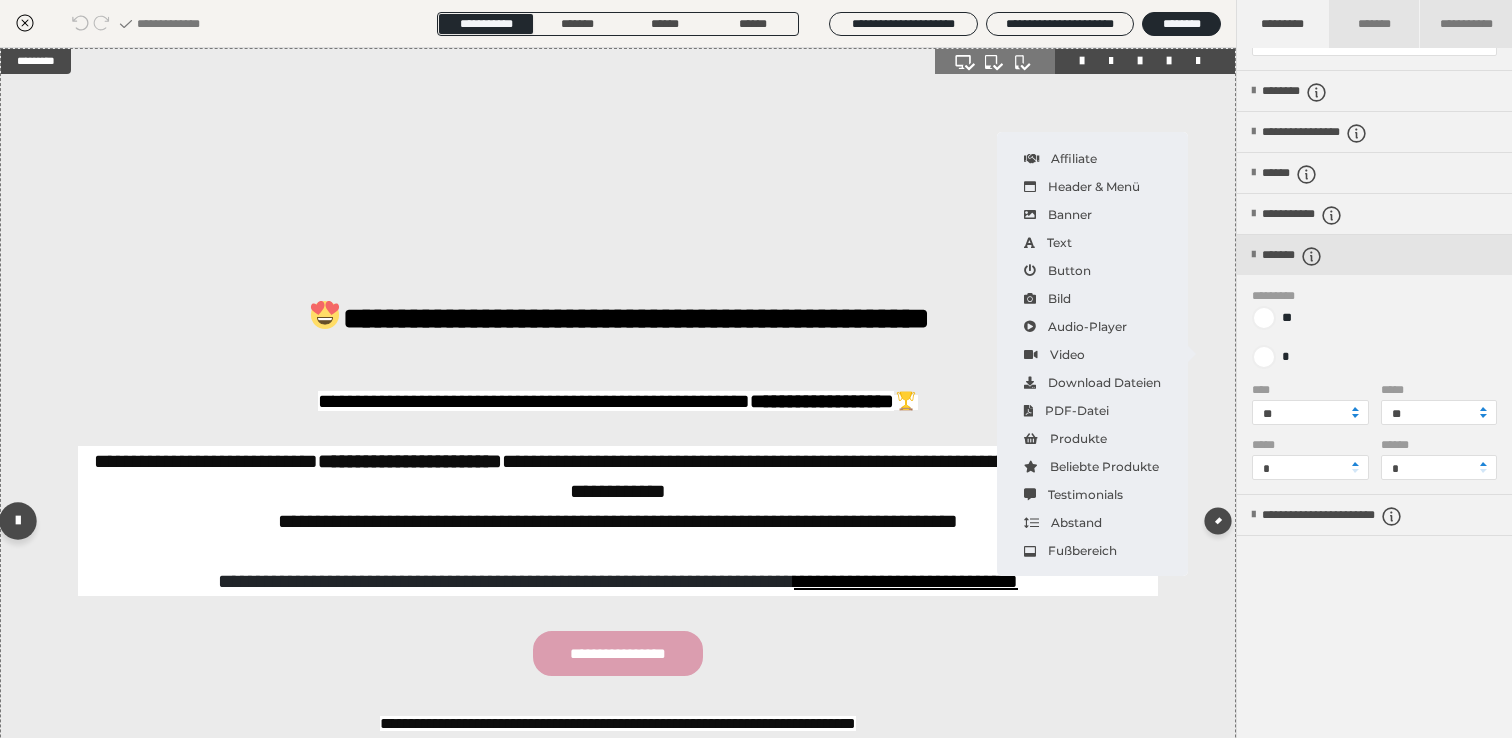 click on "**********" at bounding box center [618, 525] 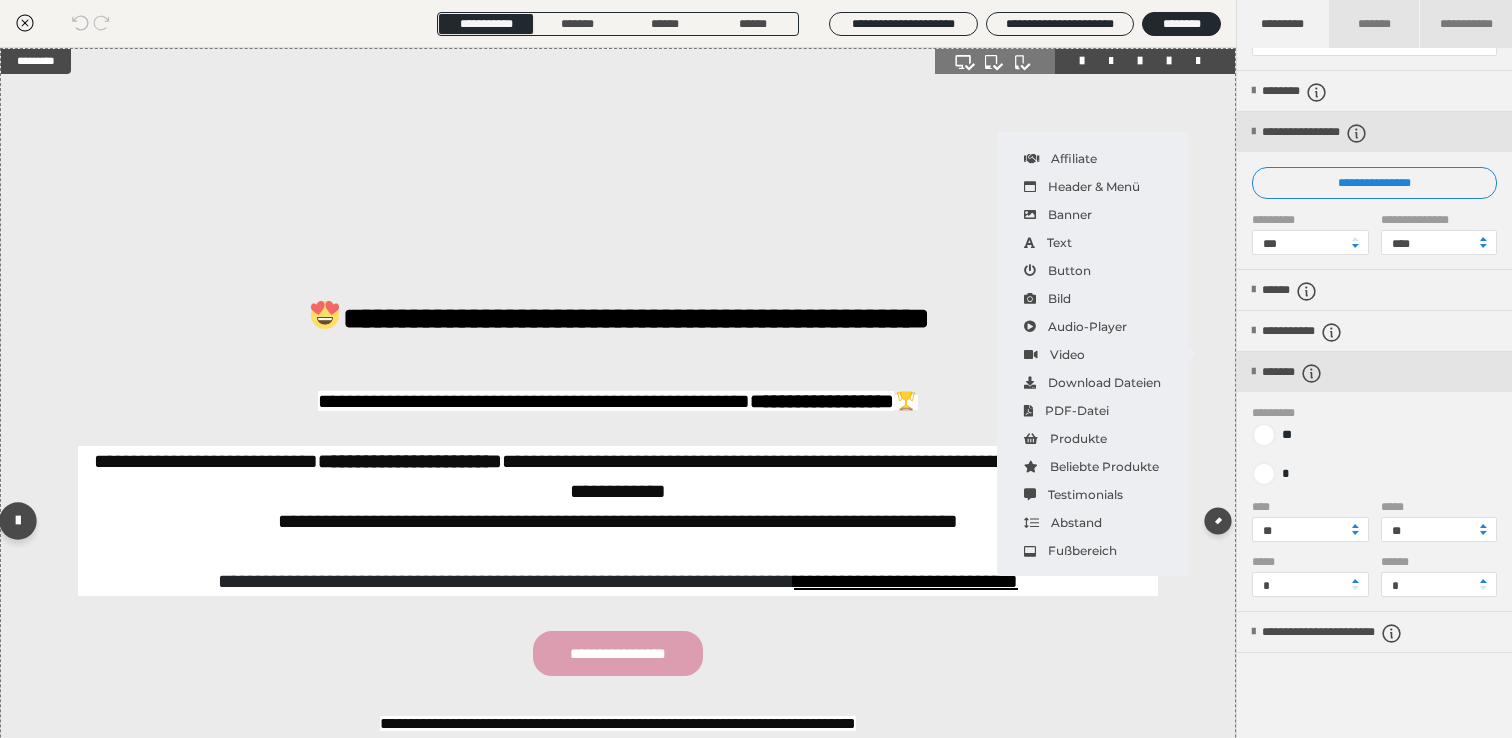 click on "**********" at bounding box center (618, 525) 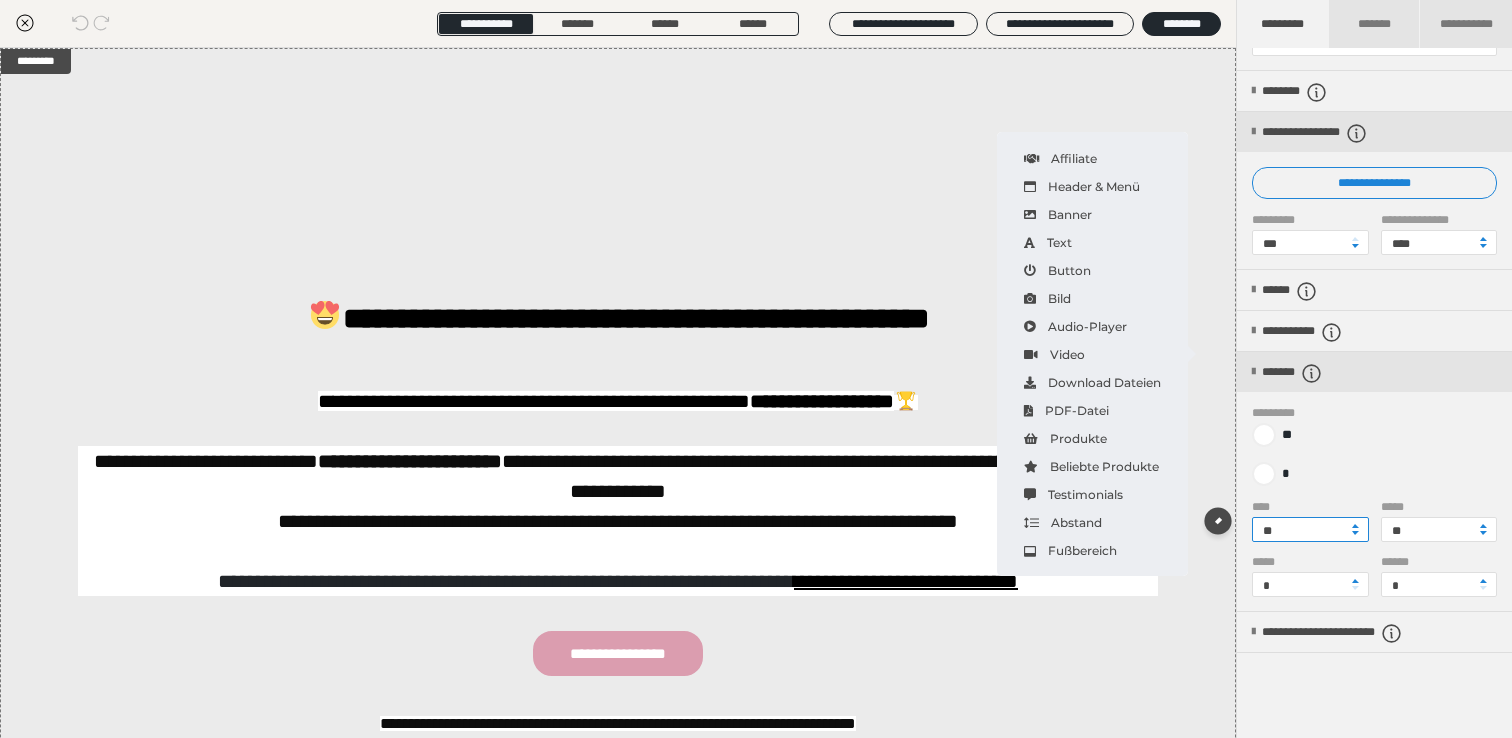 click on "**" at bounding box center (1310, 529) 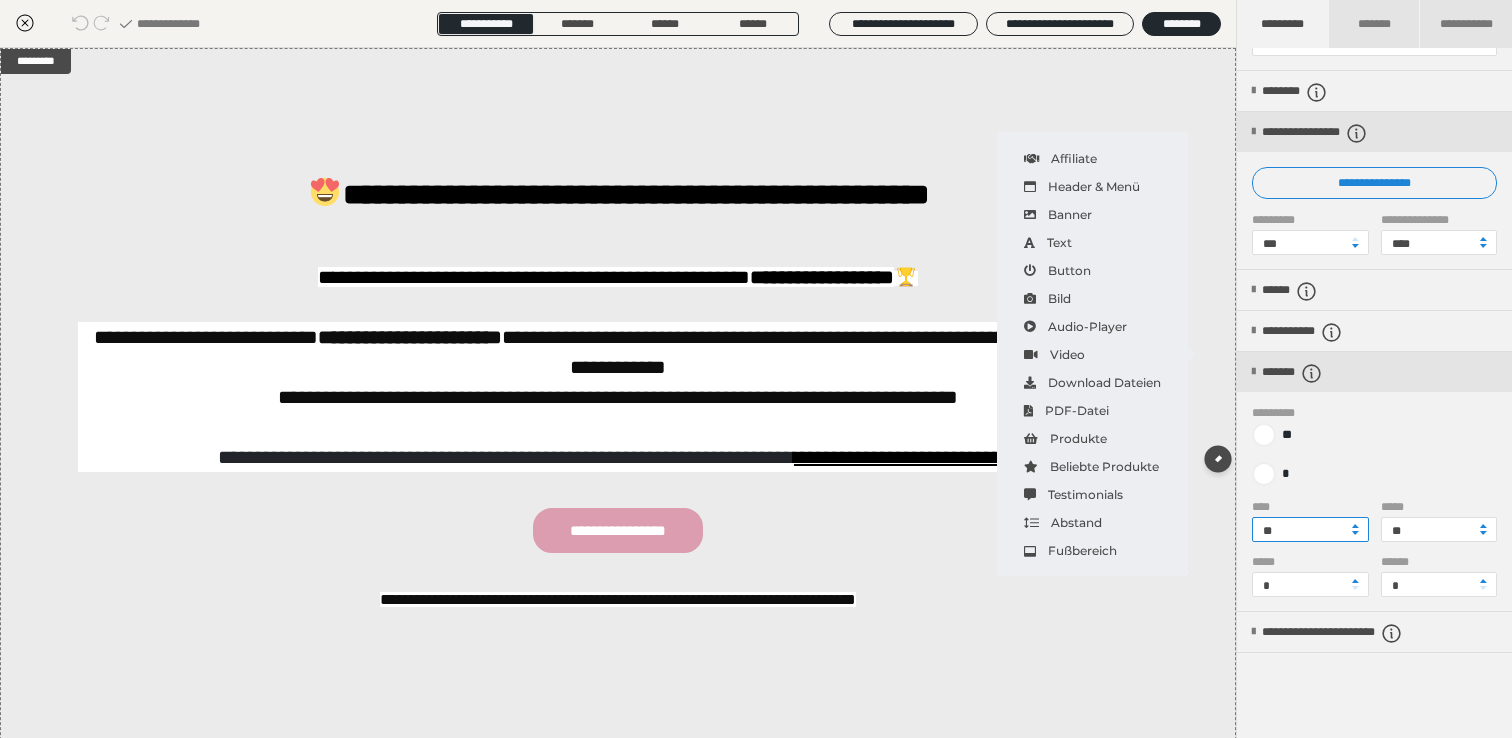 type on "**" 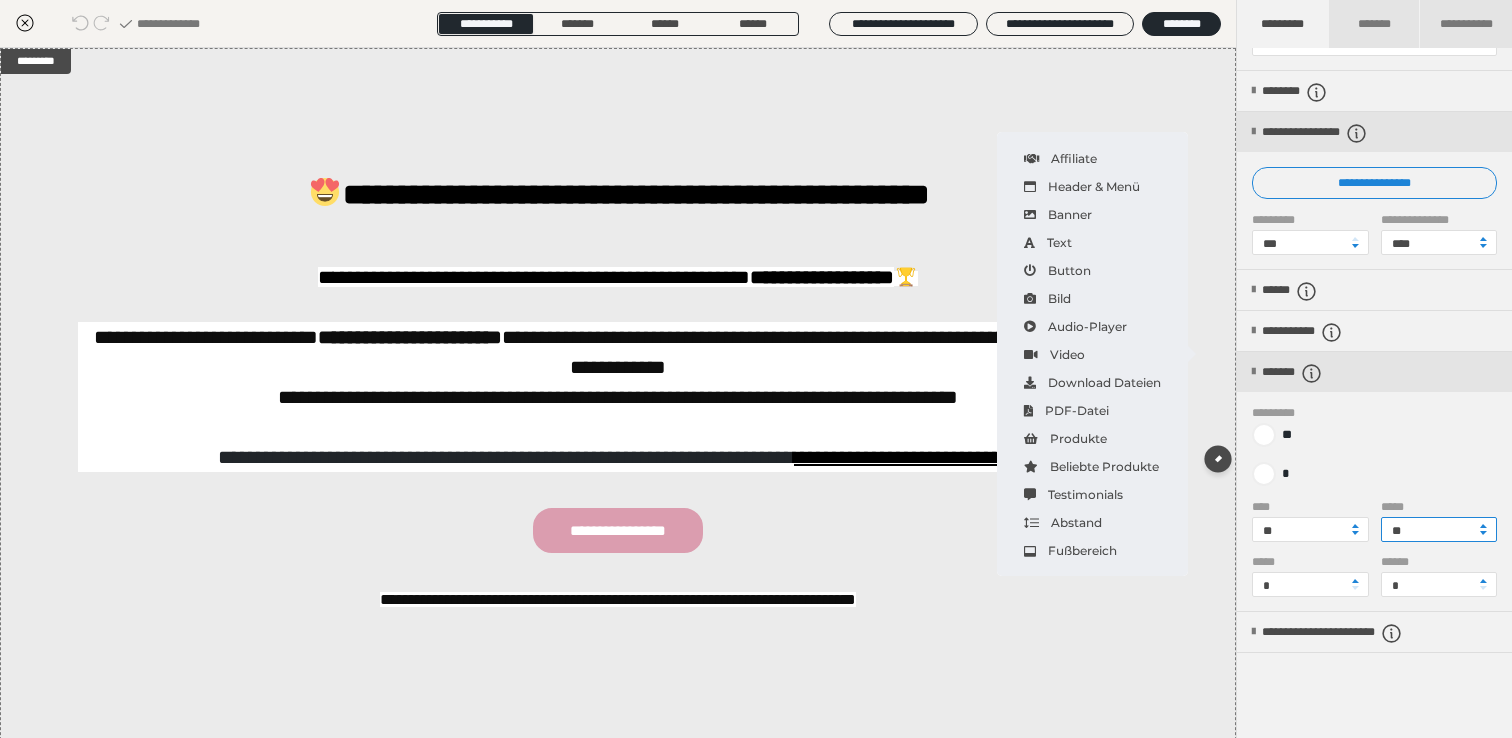 click on "**" at bounding box center (1439, 529) 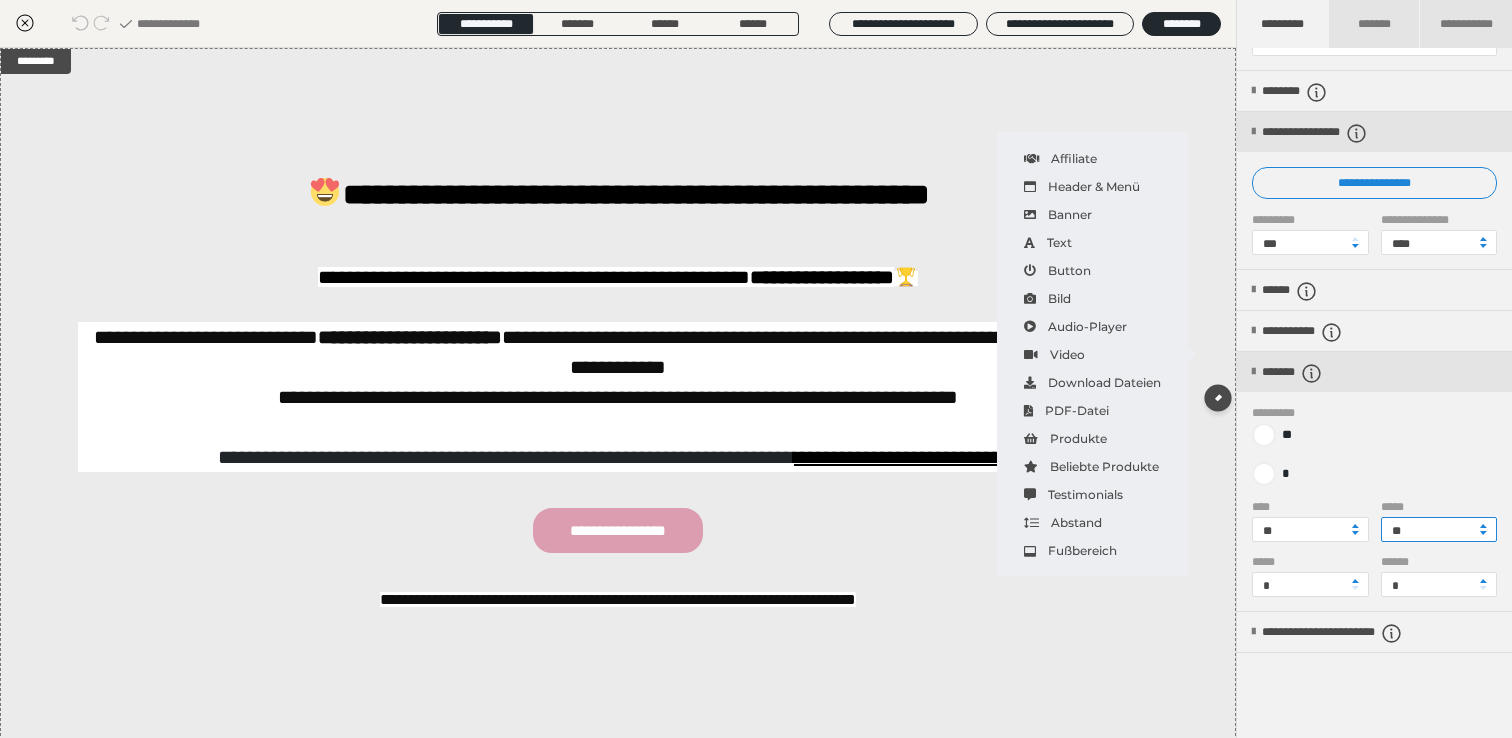 type on "**" 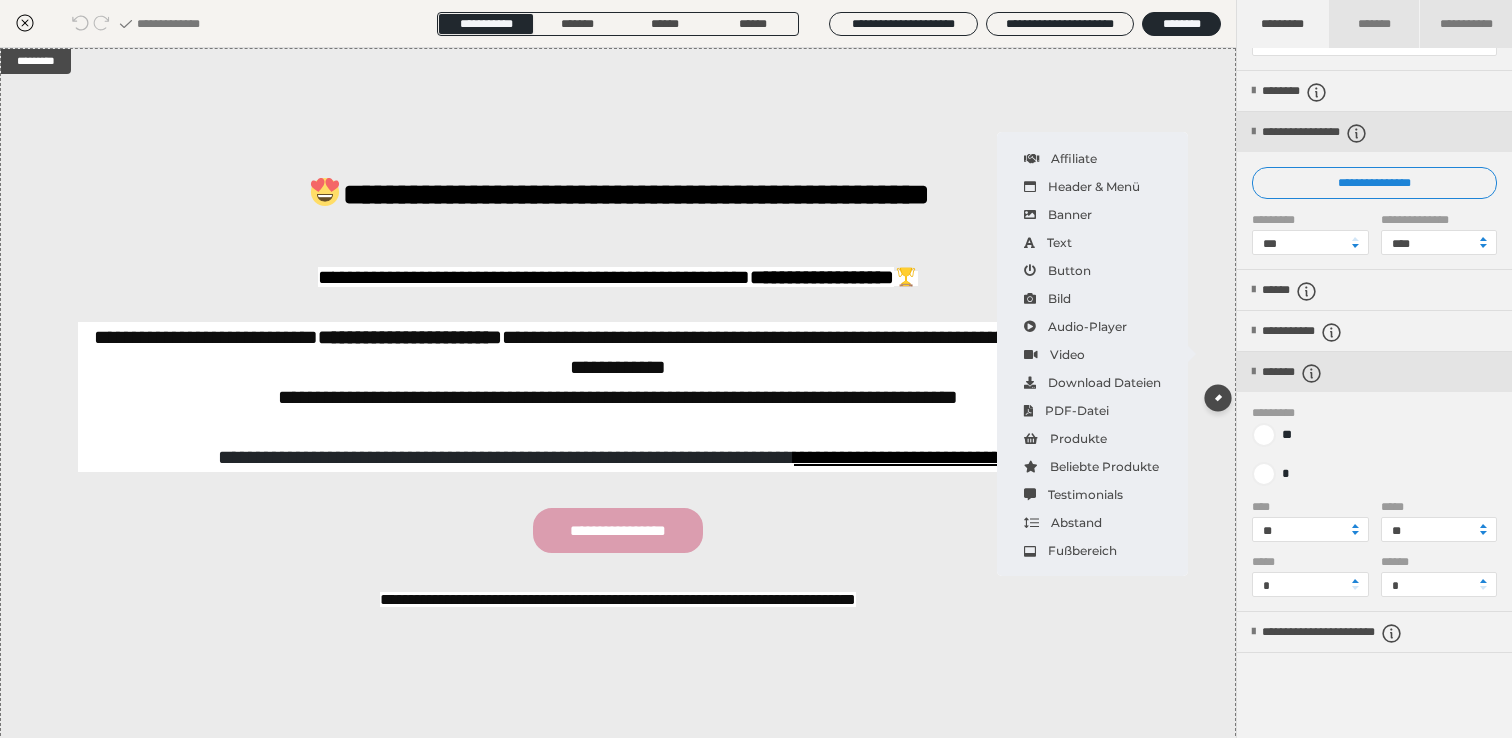 click on "********* ** * **** ** ***** ** ***** * ****** *" at bounding box center (1374, 509) 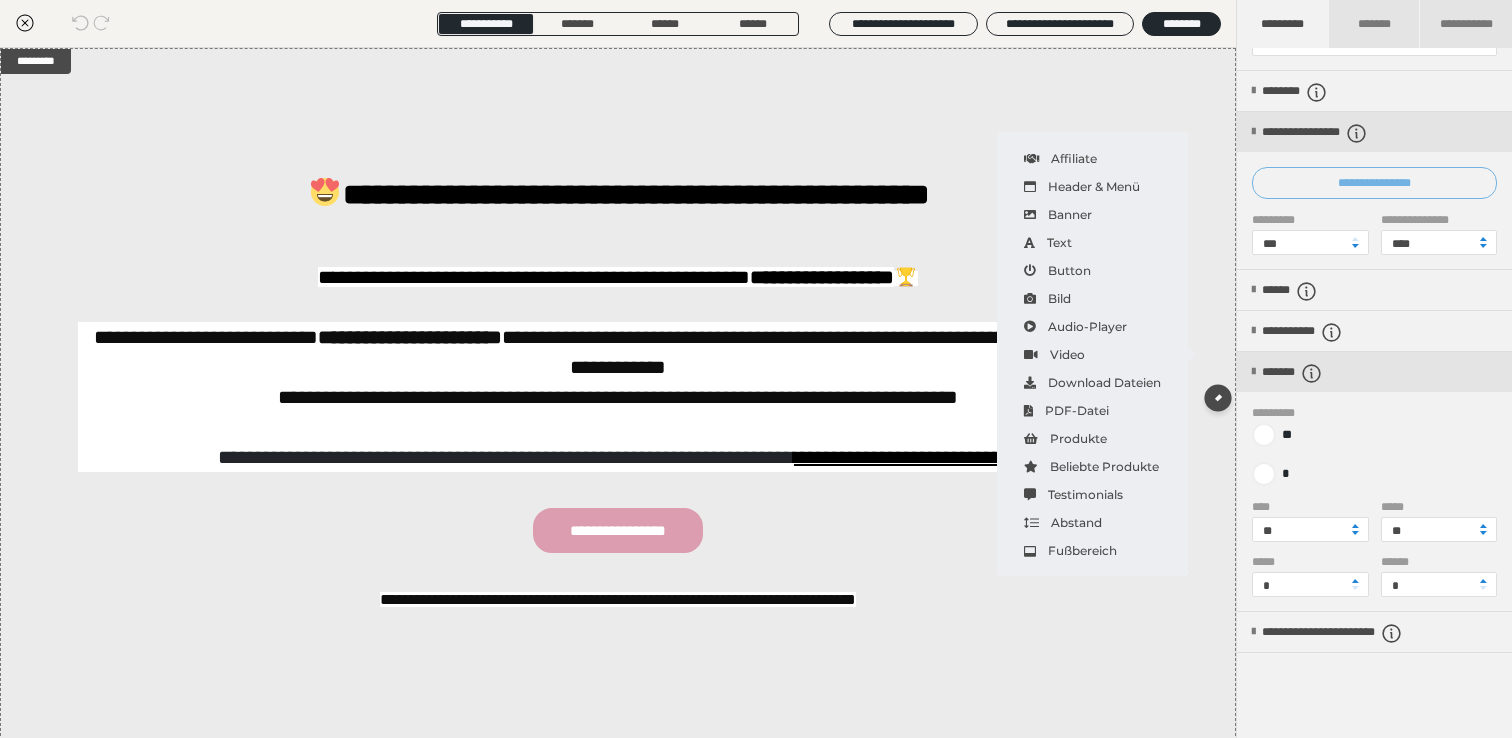 click on "**********" at bounding box center [1374, 183] 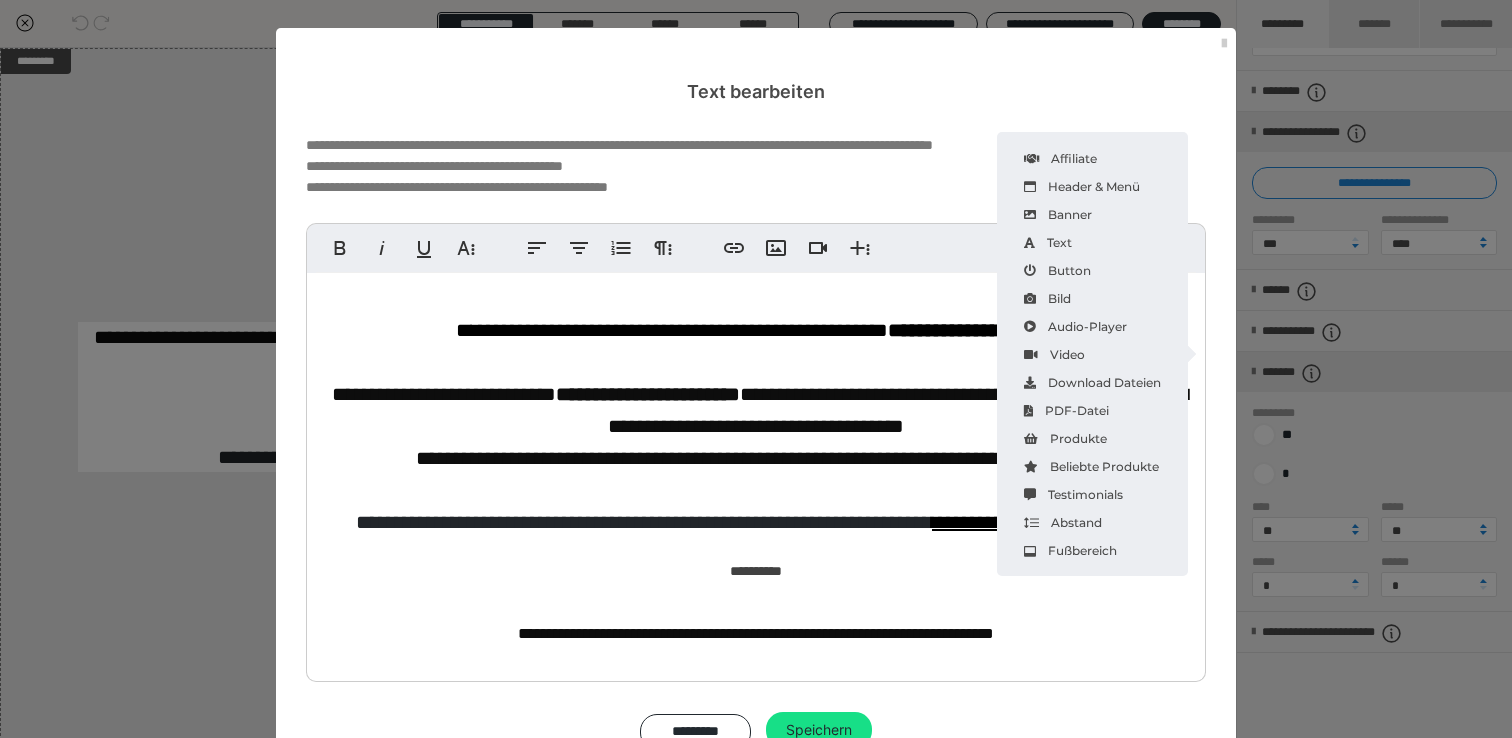 scroll, scrollTop: 0, scrollLeft: 0, axis: both 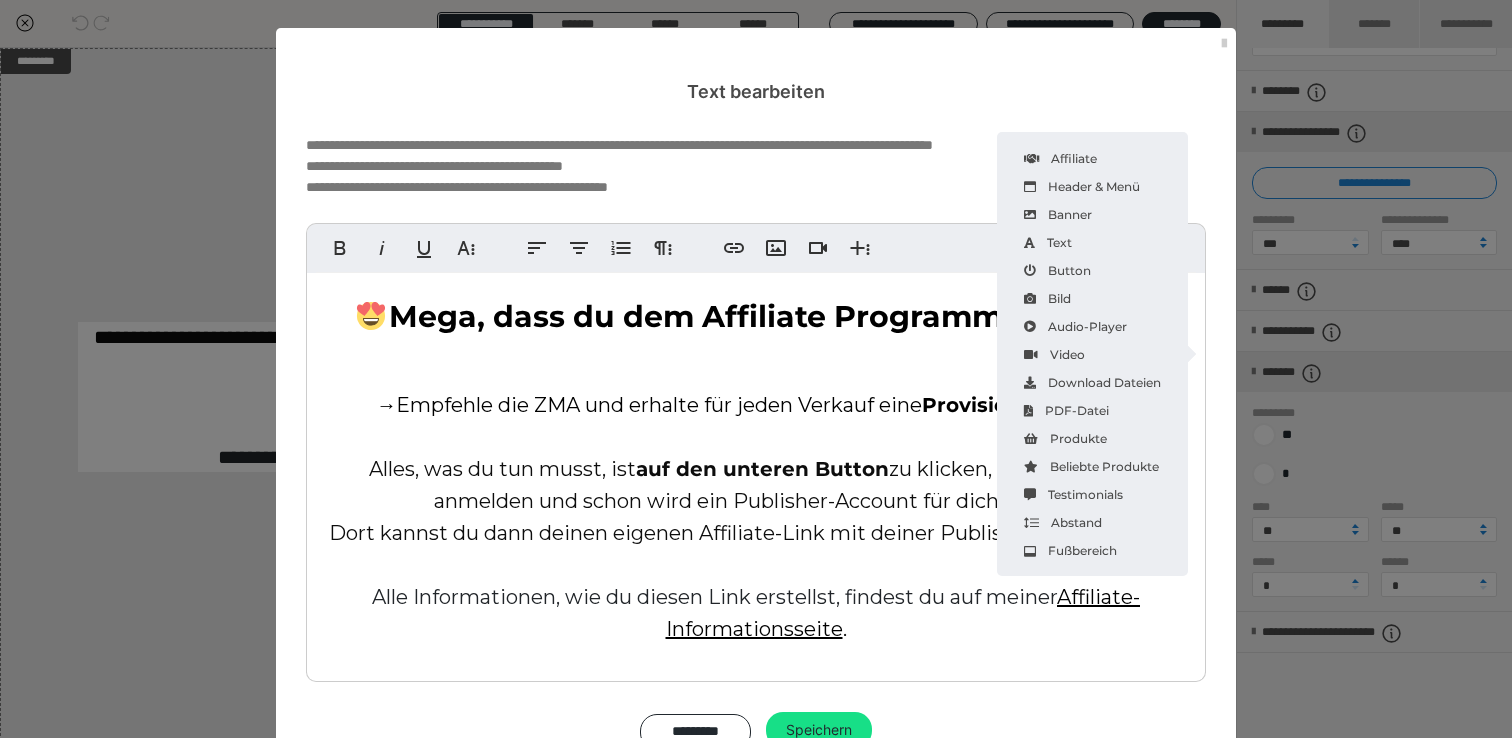 click on "Empfehle die ZMA und erhalte für jeden Verkauf eine  Provision von 10%" at bounding box center [754, 405] 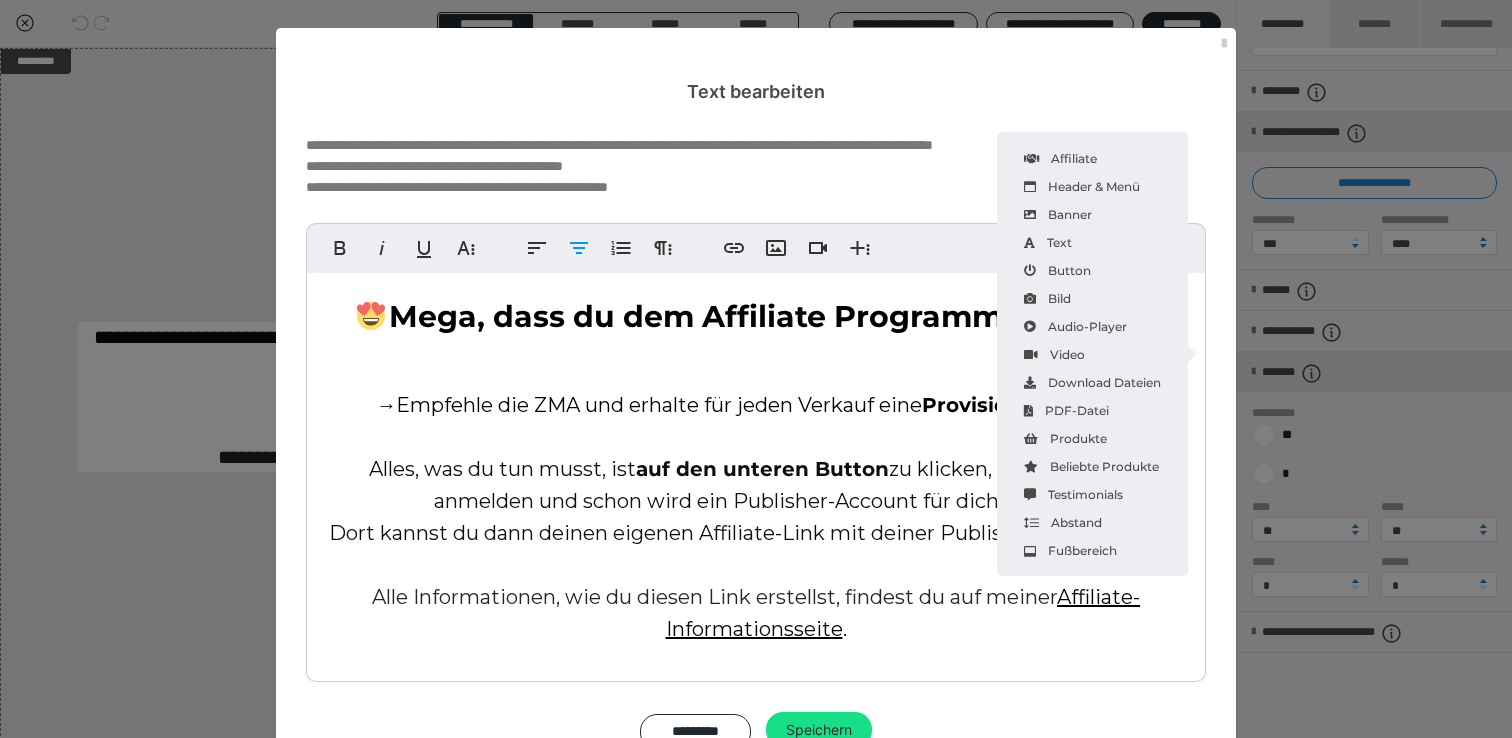 click on "Mega, dass du dem Affiliate Programm beitrittst! →  Empfehle die ZMA und erhalte für jeden Verkauf eine  Provision von 10%    Alles, was du tun musst, ist  auf den unteren Button  zu klicken, dich bei Ablefy anmelden und schon wird ein Publisher-Account für dich erstellt. Dort kannst du dann deinen eigenen Affiliate-Link mit deiner Publisher-ID generieren. Alle Informationen, wie du diesen Link erstellst, findest du auf meiner  Affiliate-Informationsseite . %{buttons}" at bounding box center (756, 510) 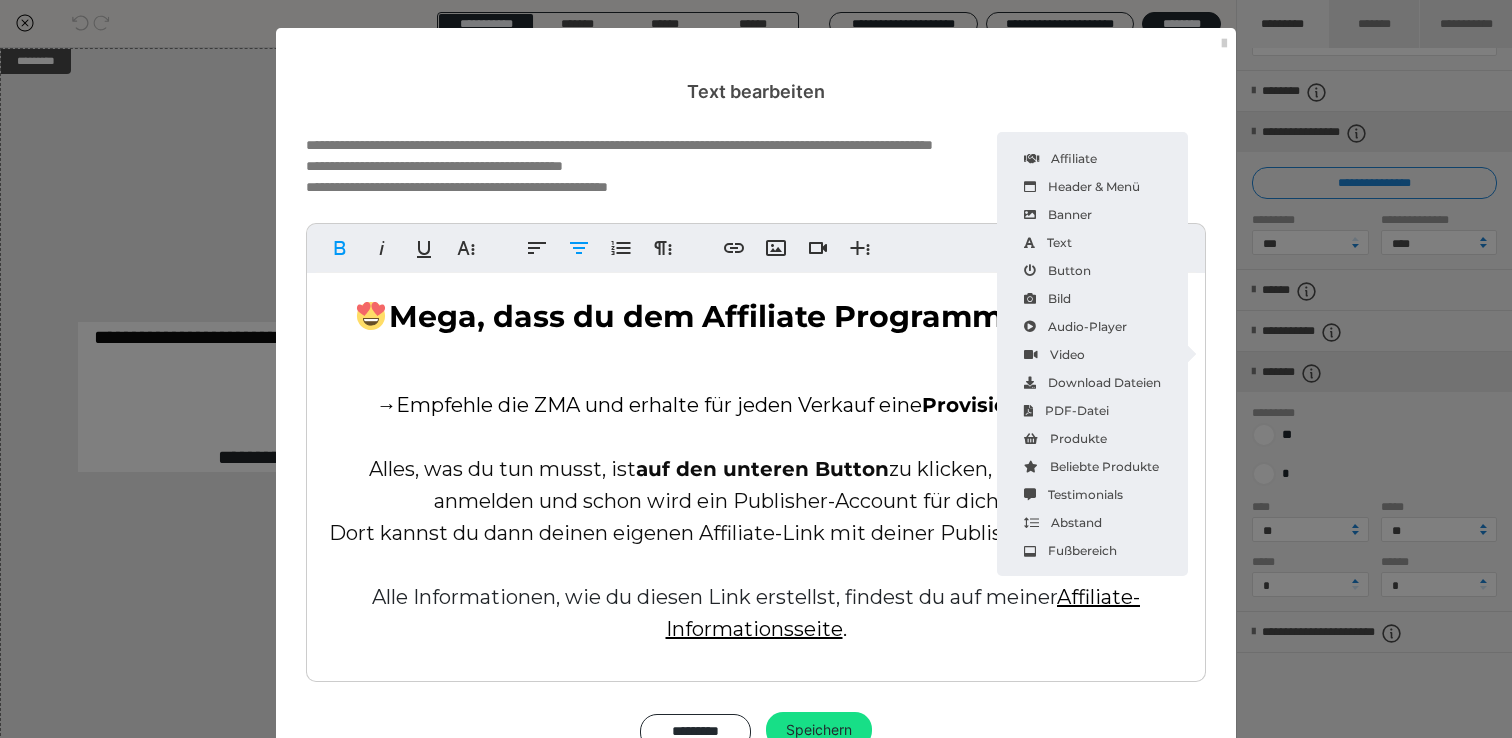click on "Mega, dass du dem Affiliate Programm beitrittst!" at bounding box center (774, 316) 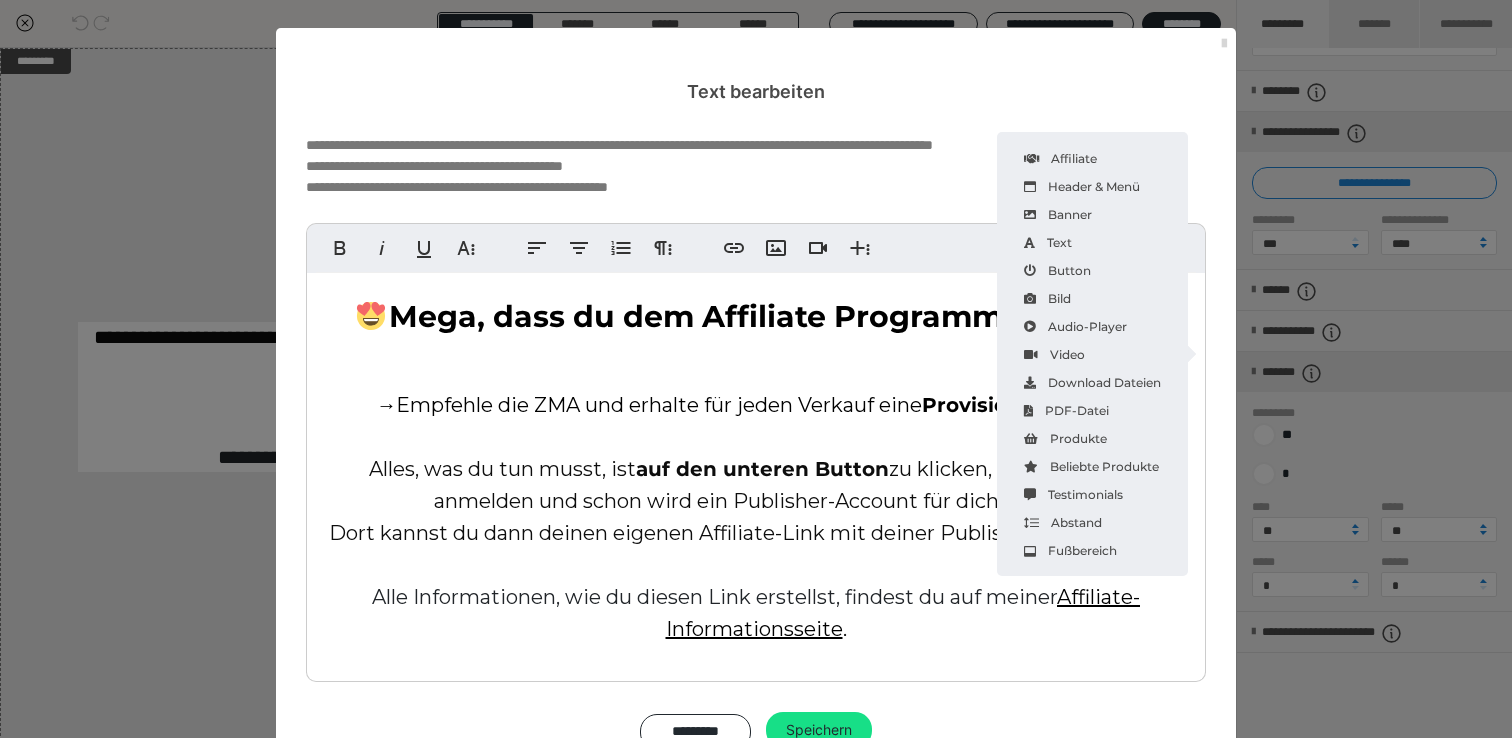 click at bounding box center [1224, 44] 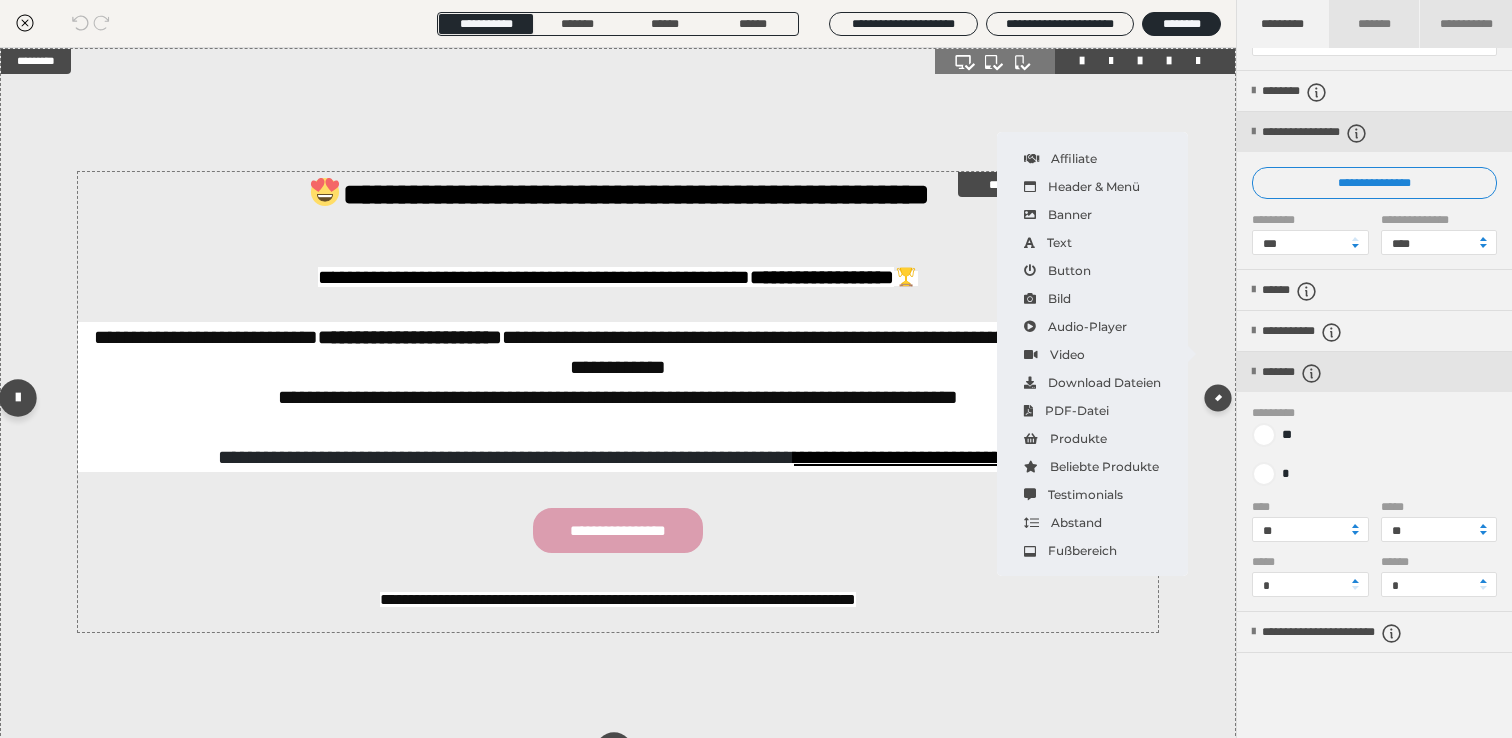 click on "**********" at bounding box center (618, 530) 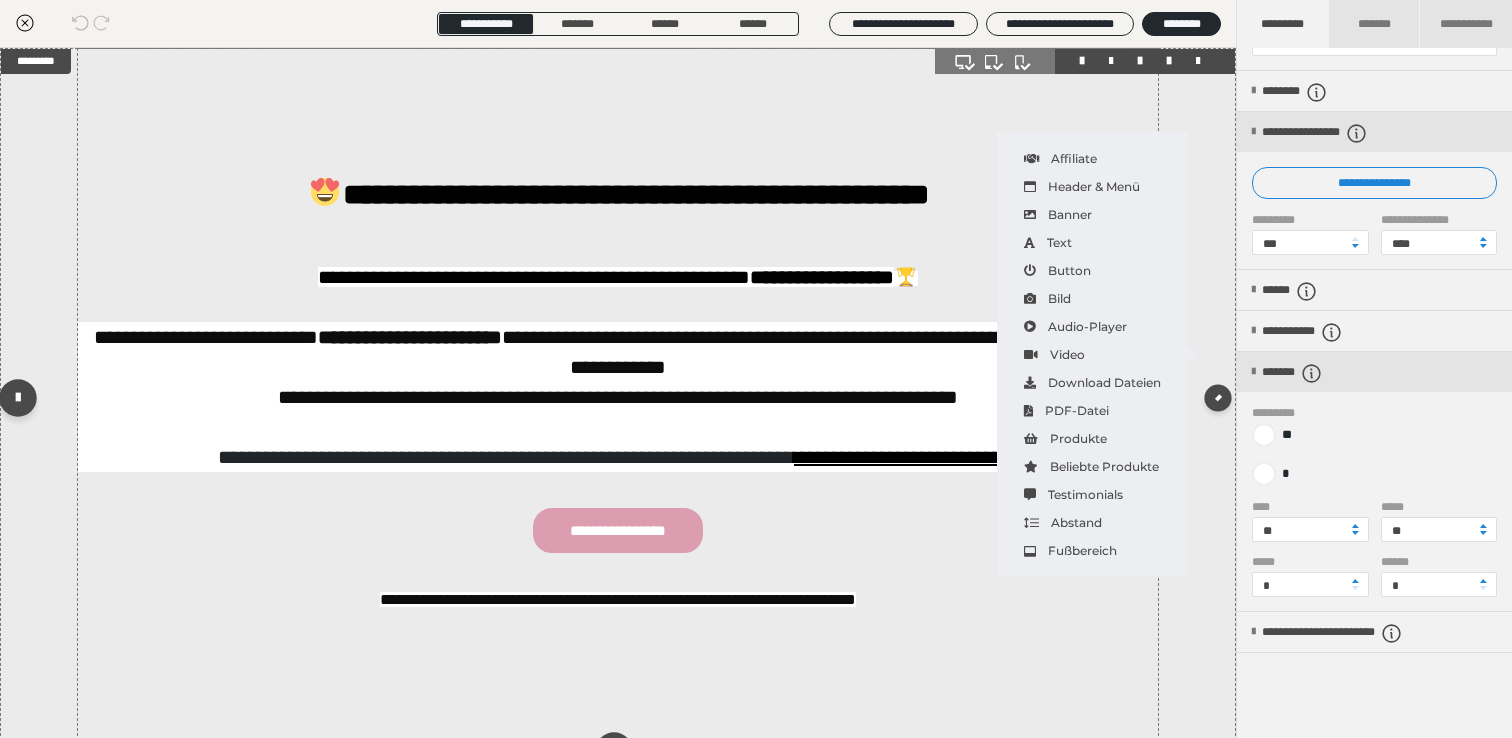 click on "**********" at bounding box center (618, 402) 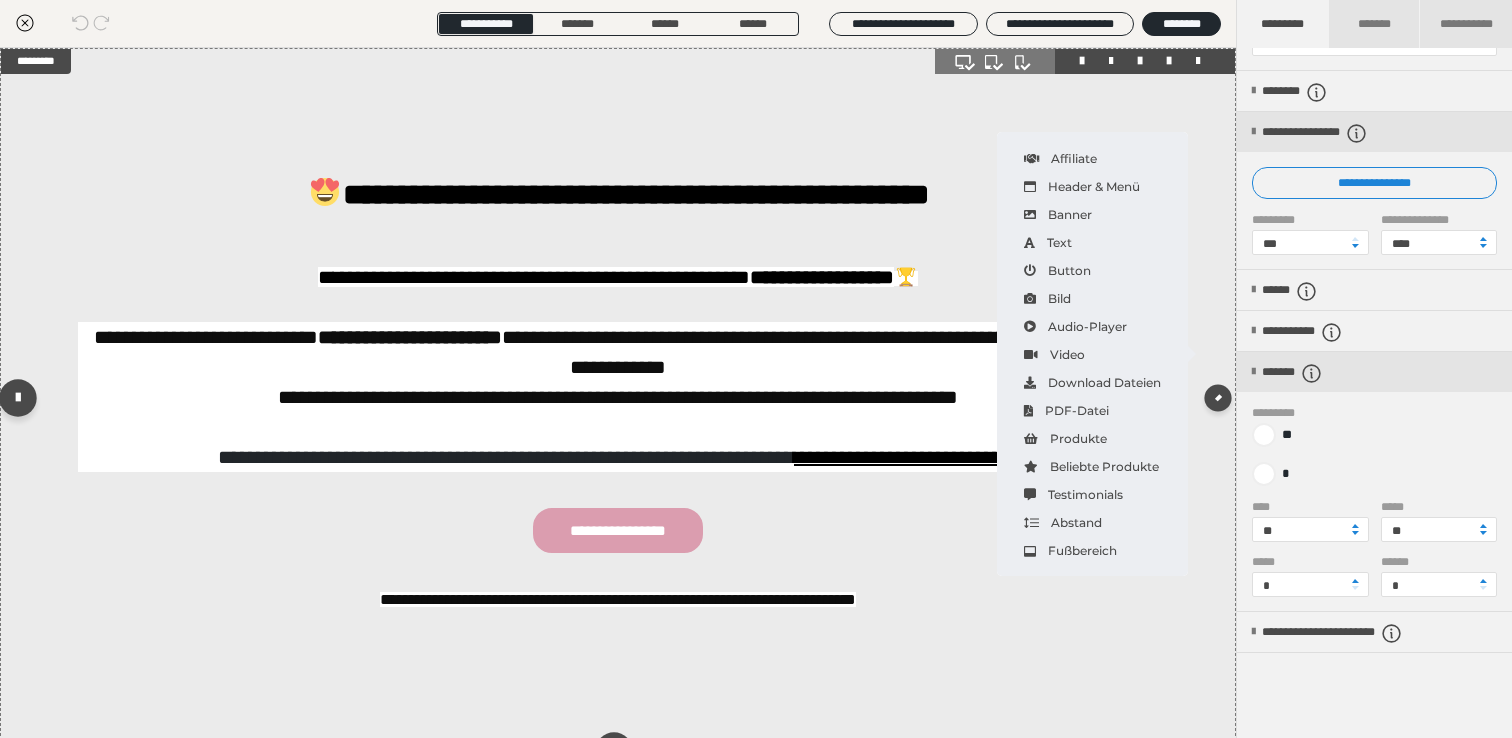 click on "**********" at bounding box center [618, 402] 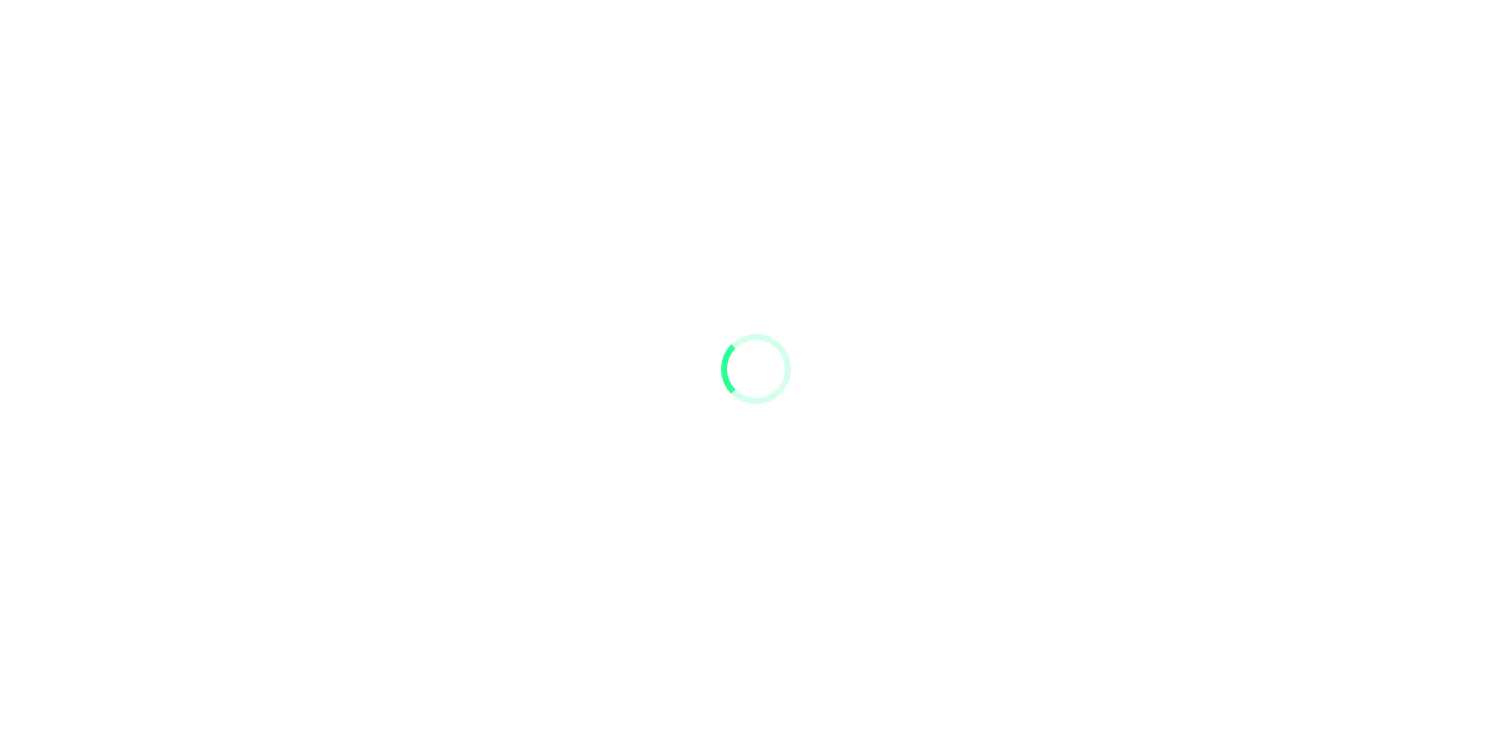 scroll, scrollTop: 0, scrollLeft: 0, axis: both 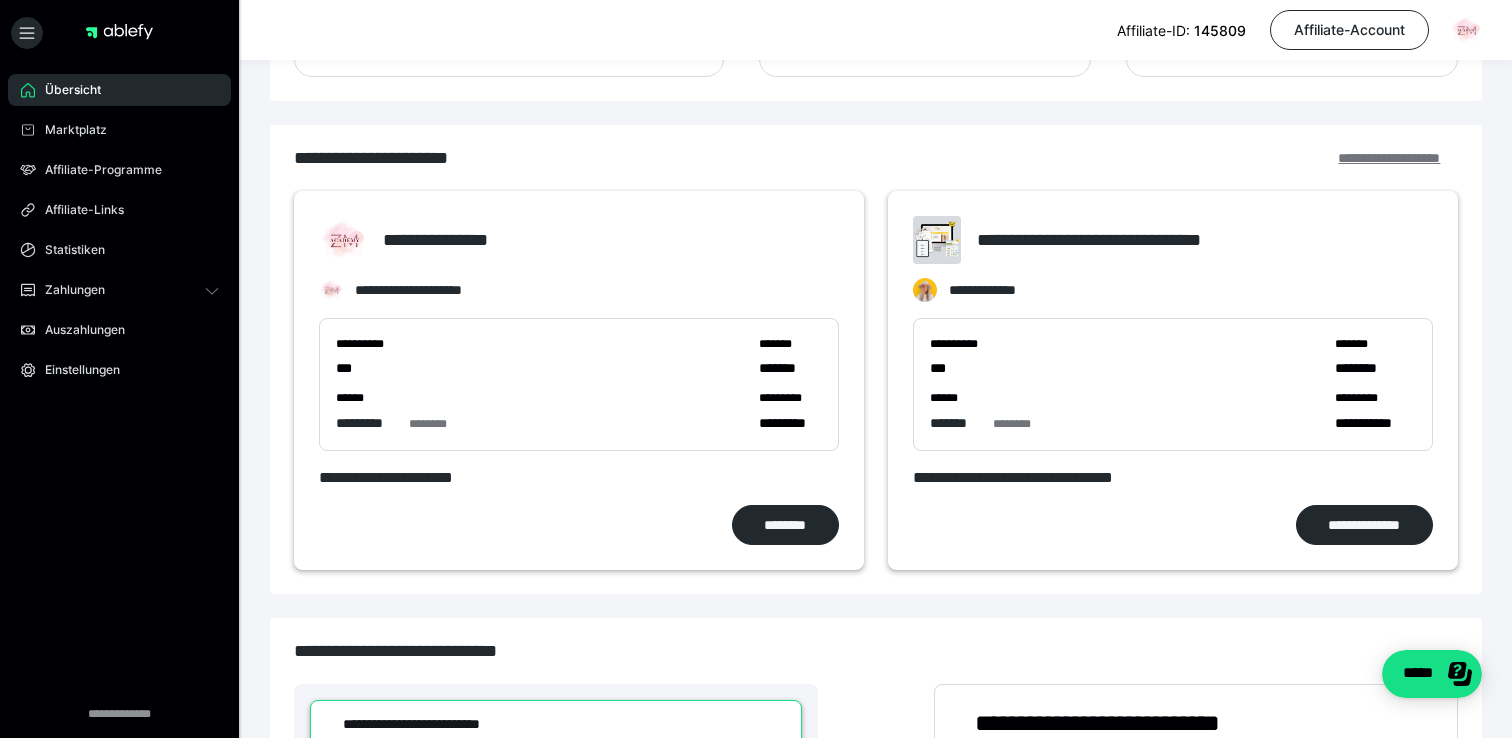 click on "**********" at bounding box center (1398, 158) 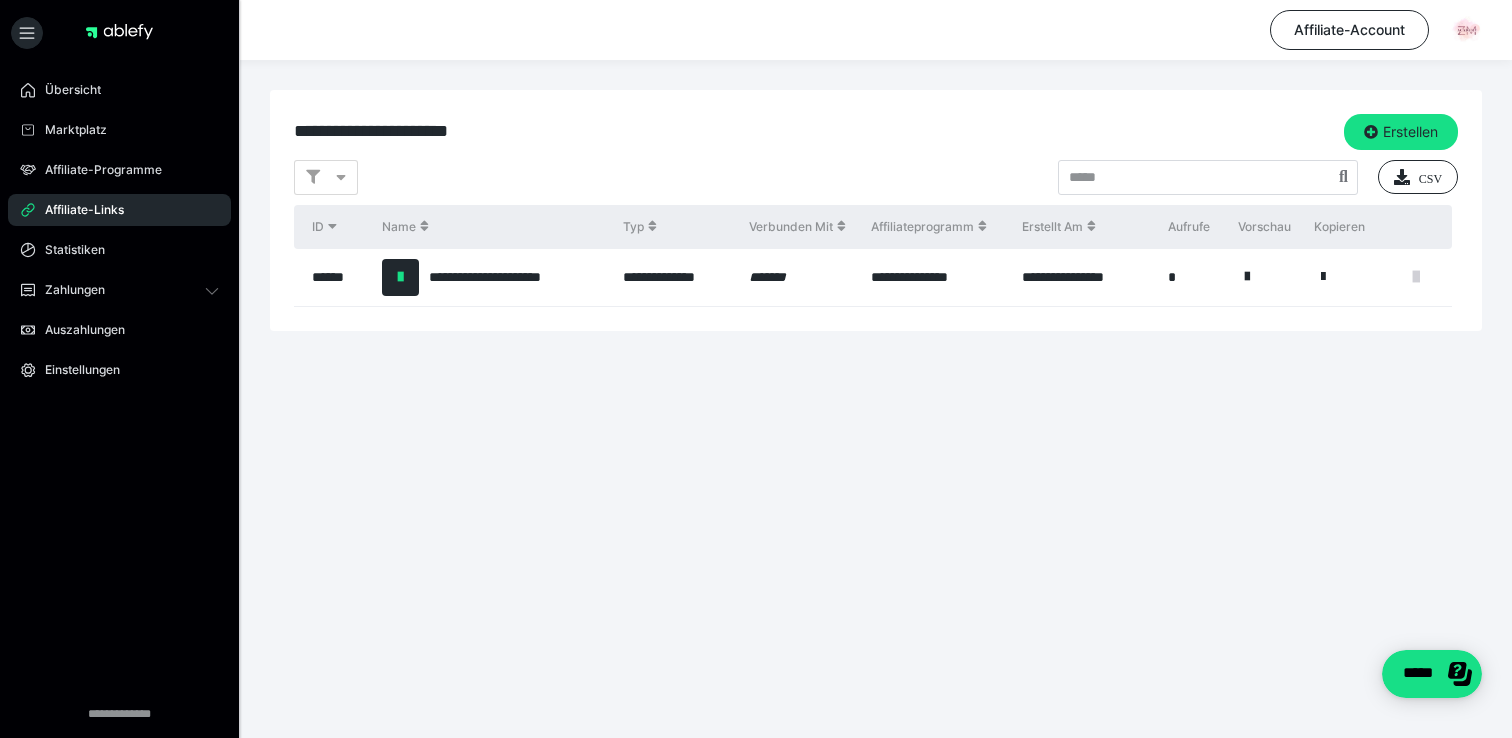 click at bounding box center [1416, 277] 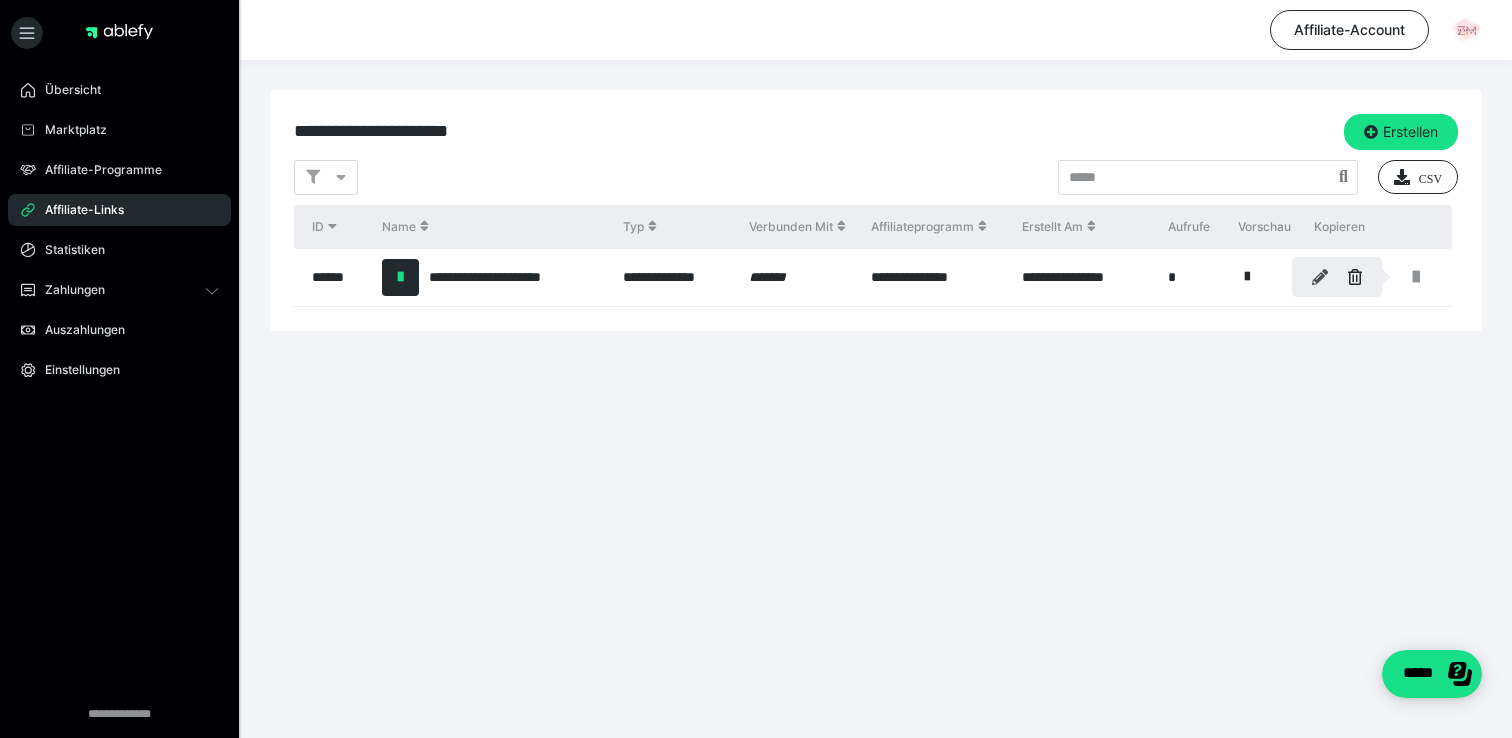 click at bounding box center (1320, 277) 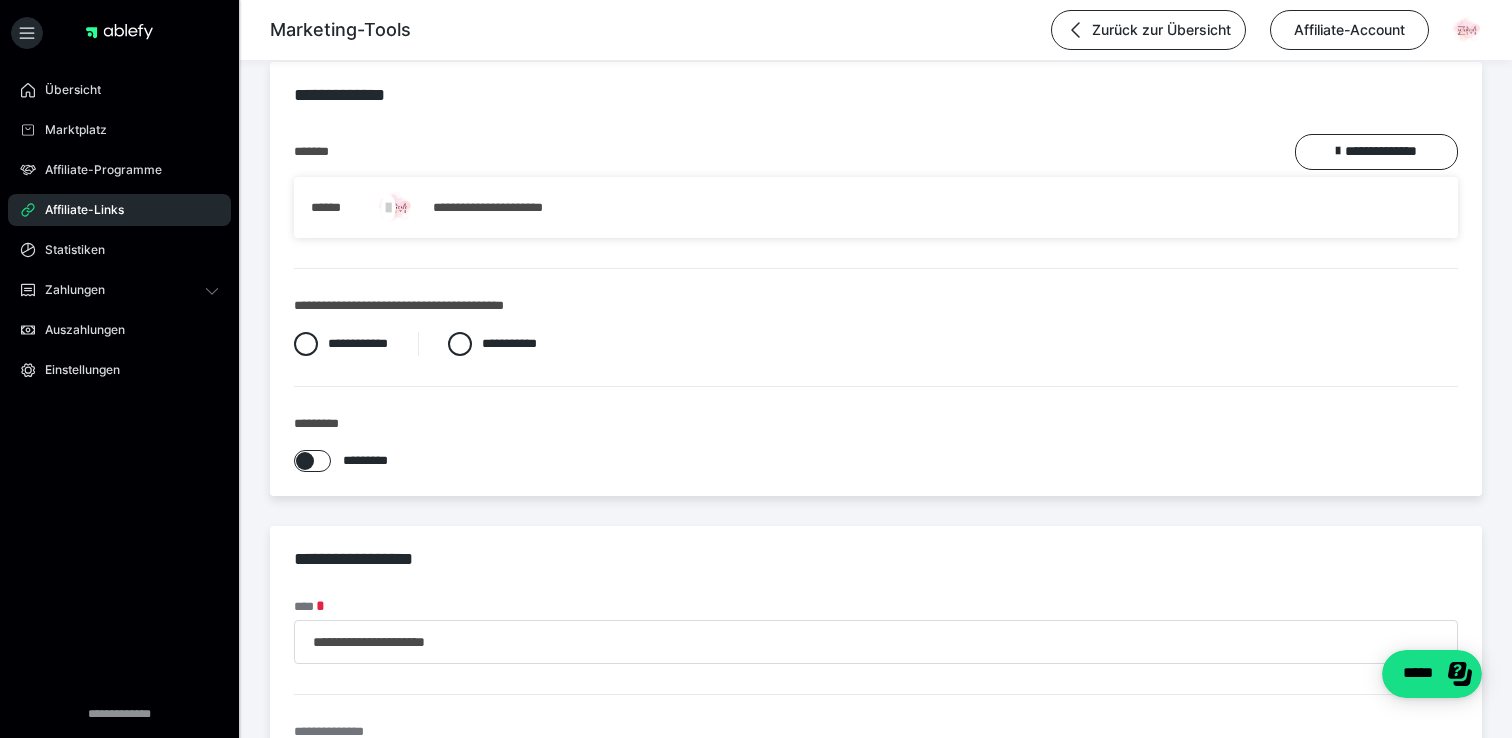 scroll, scrollTop: 30, scrollLeft: 0, axis: vertical 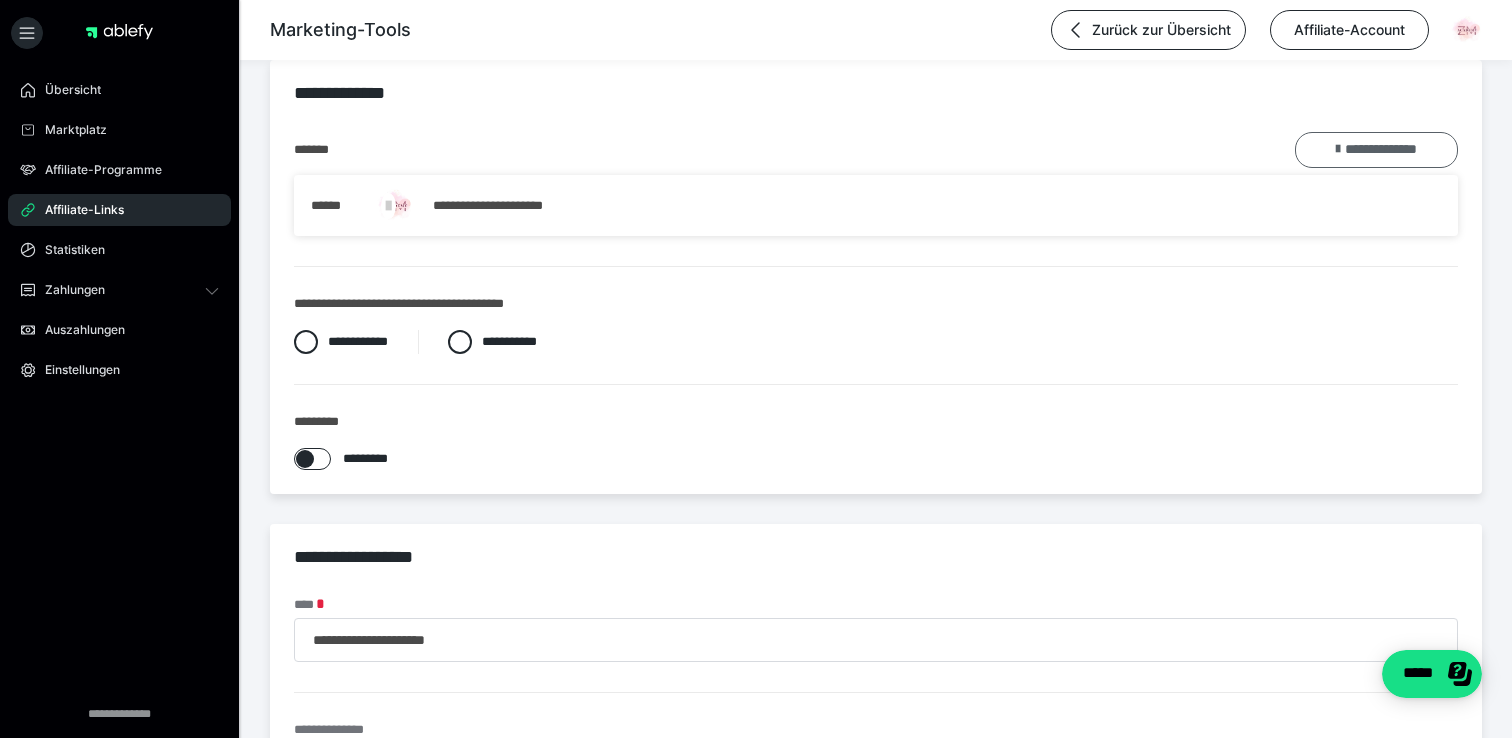 click on "**********" at bounding box center [1376, 150] 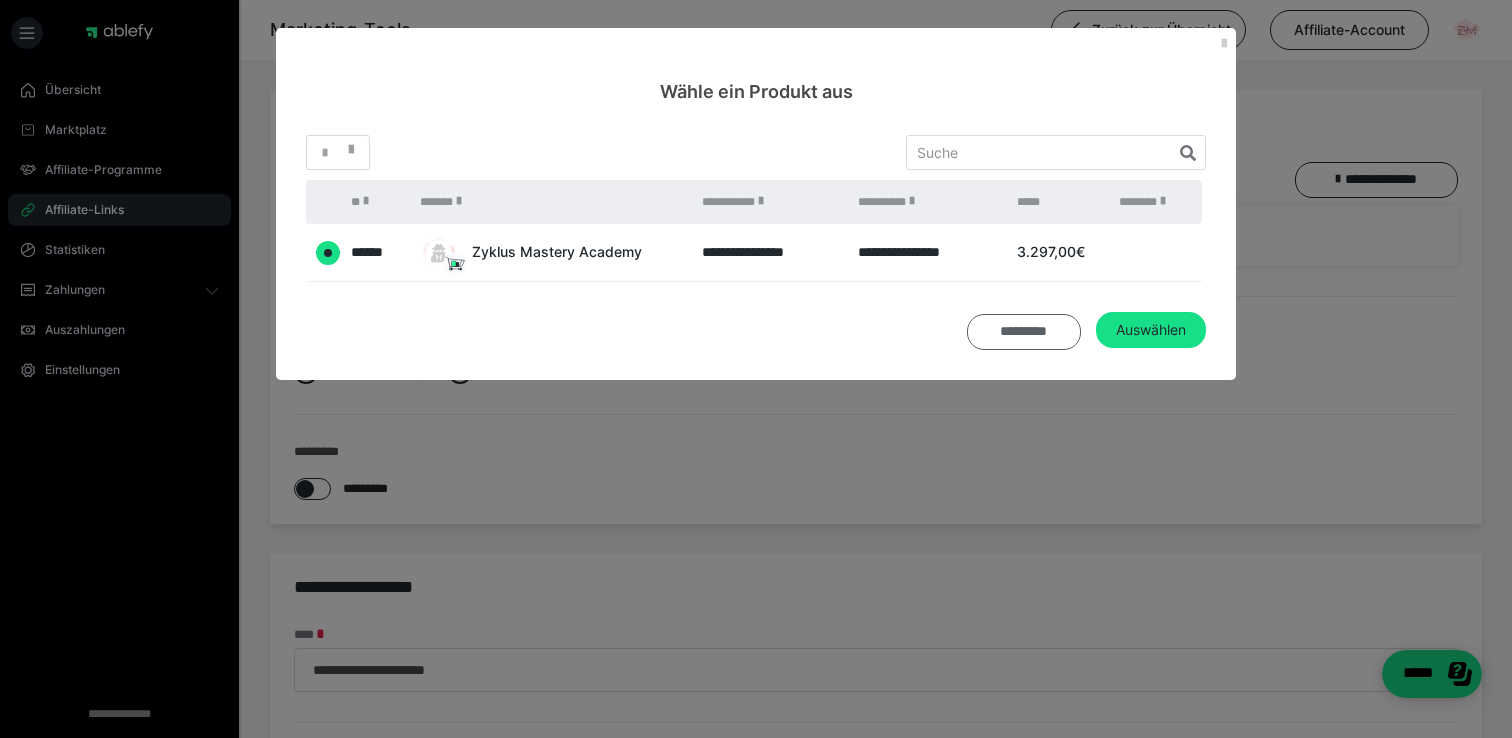 click on "*********" at bounding box center [1024, 332] 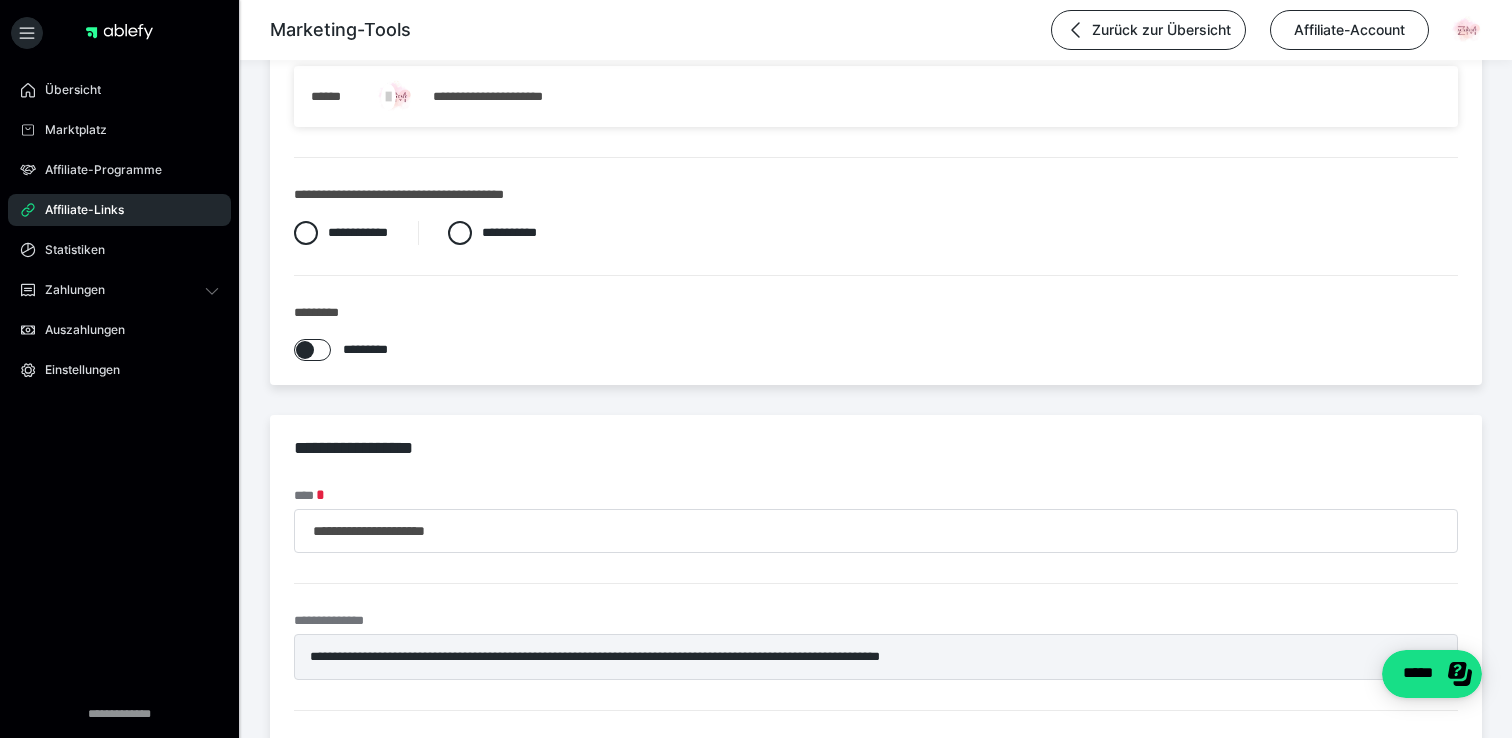 scroll, scrollTop: 0, scrollLeft: 0, axis: both 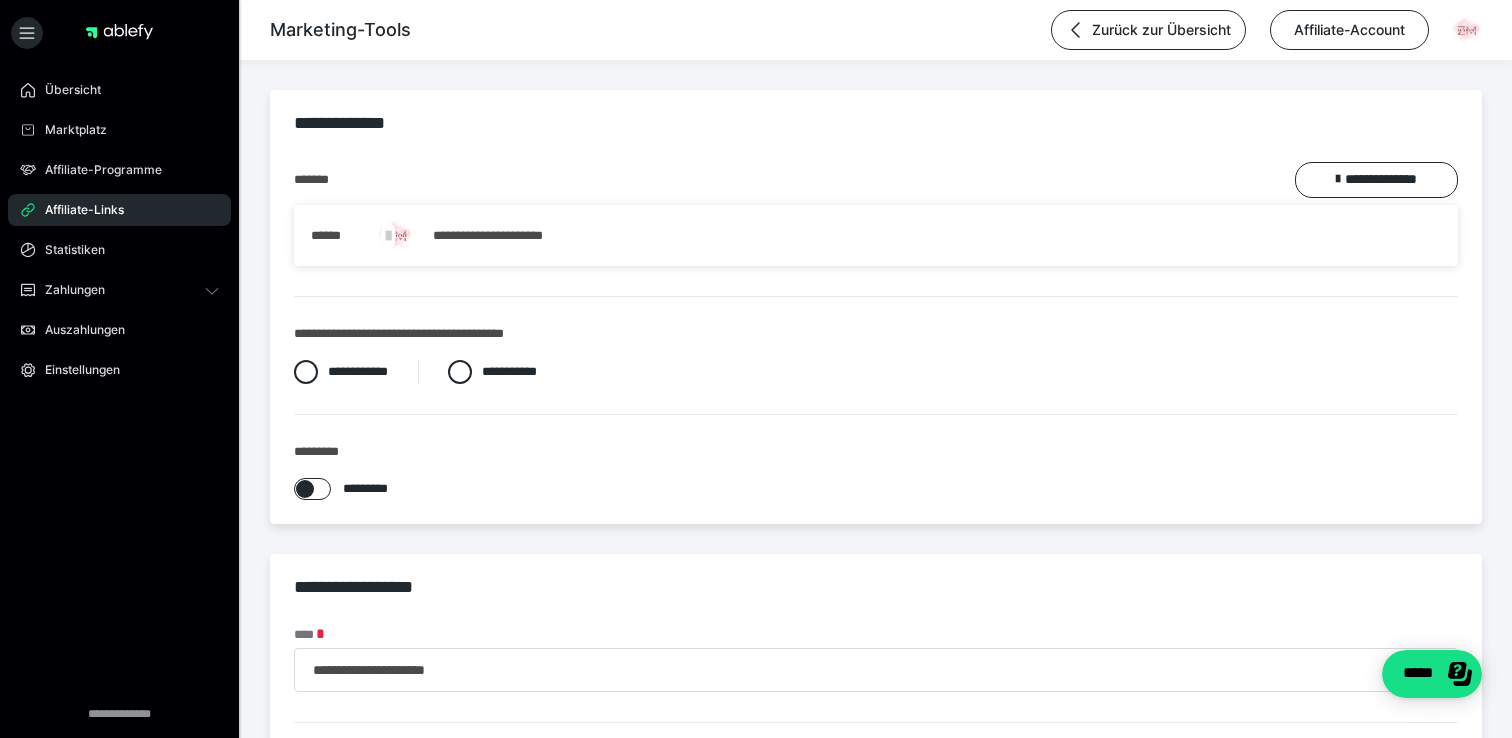 click on "Affiliate-Links" at bounding box center [119, 210] 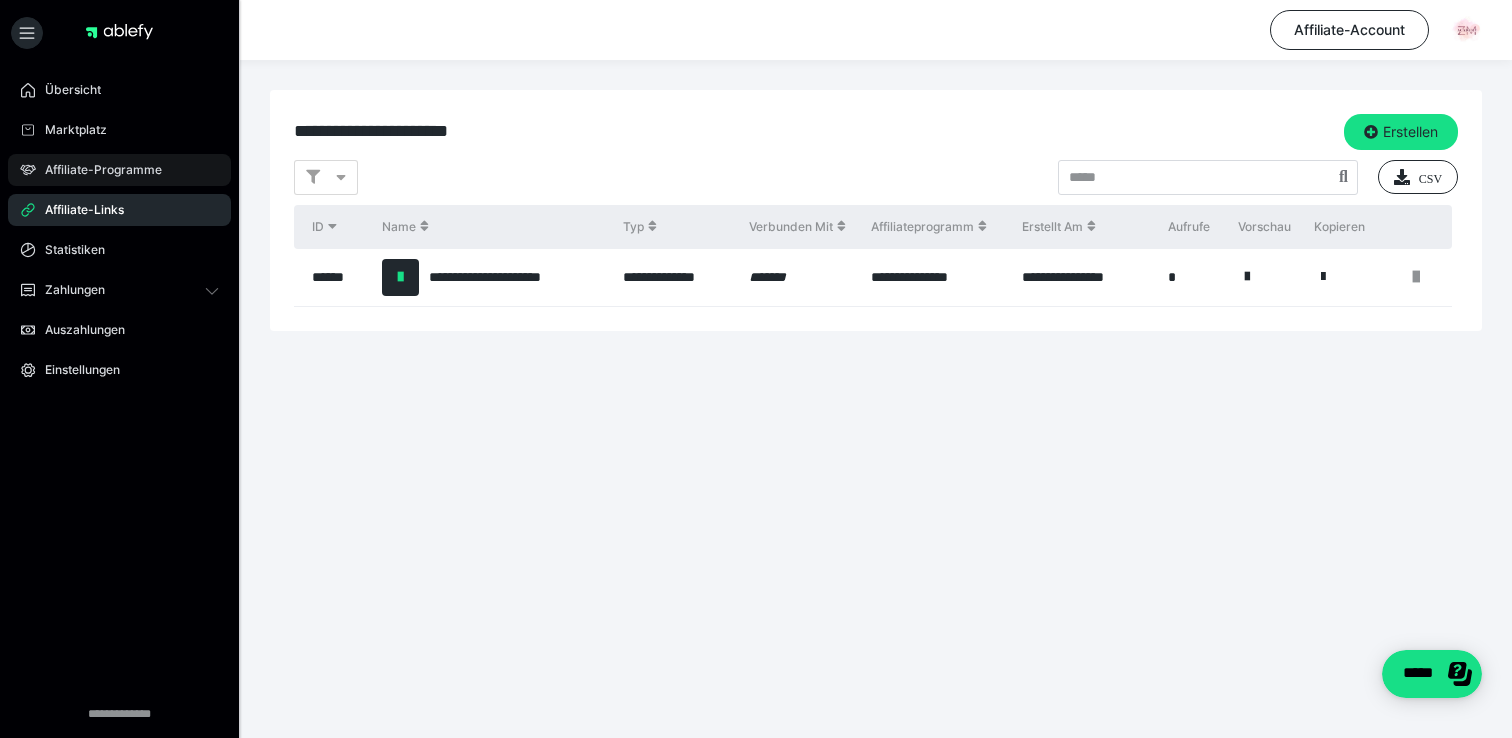 click on "Affiliate-Programme" at bounding box center [96, 170] 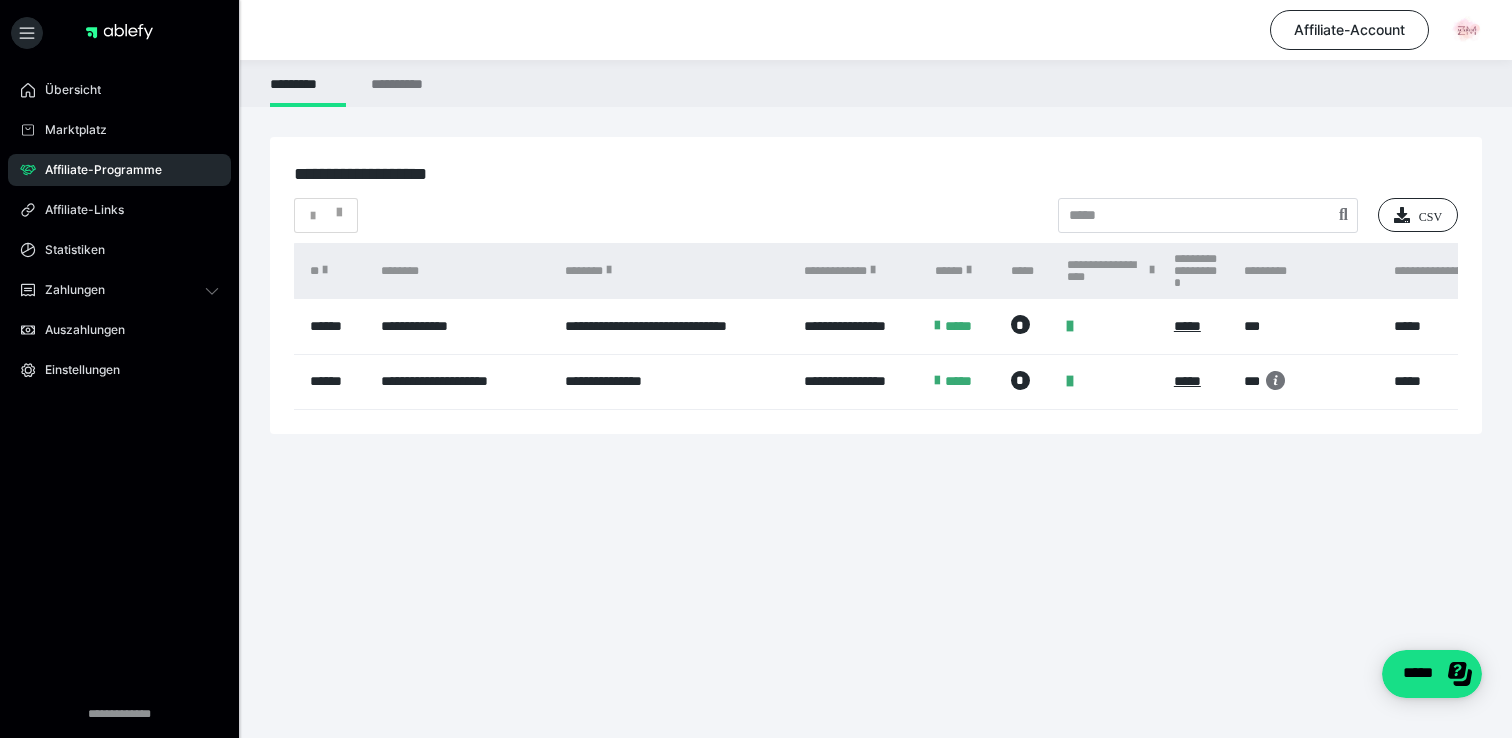 scroll, scrollTop: 0, scrollLeft: 0, axis: both 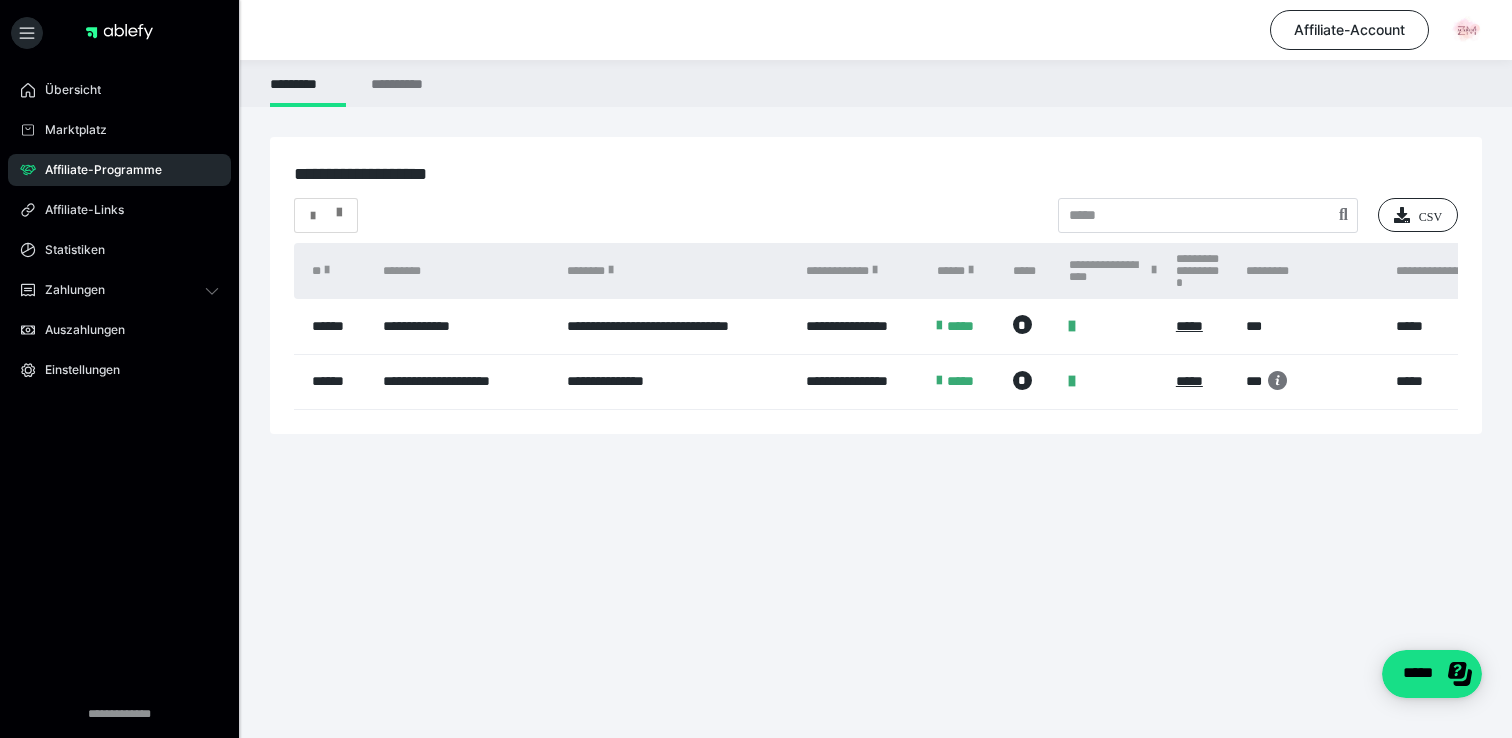 click at bounding box center (326, 216) 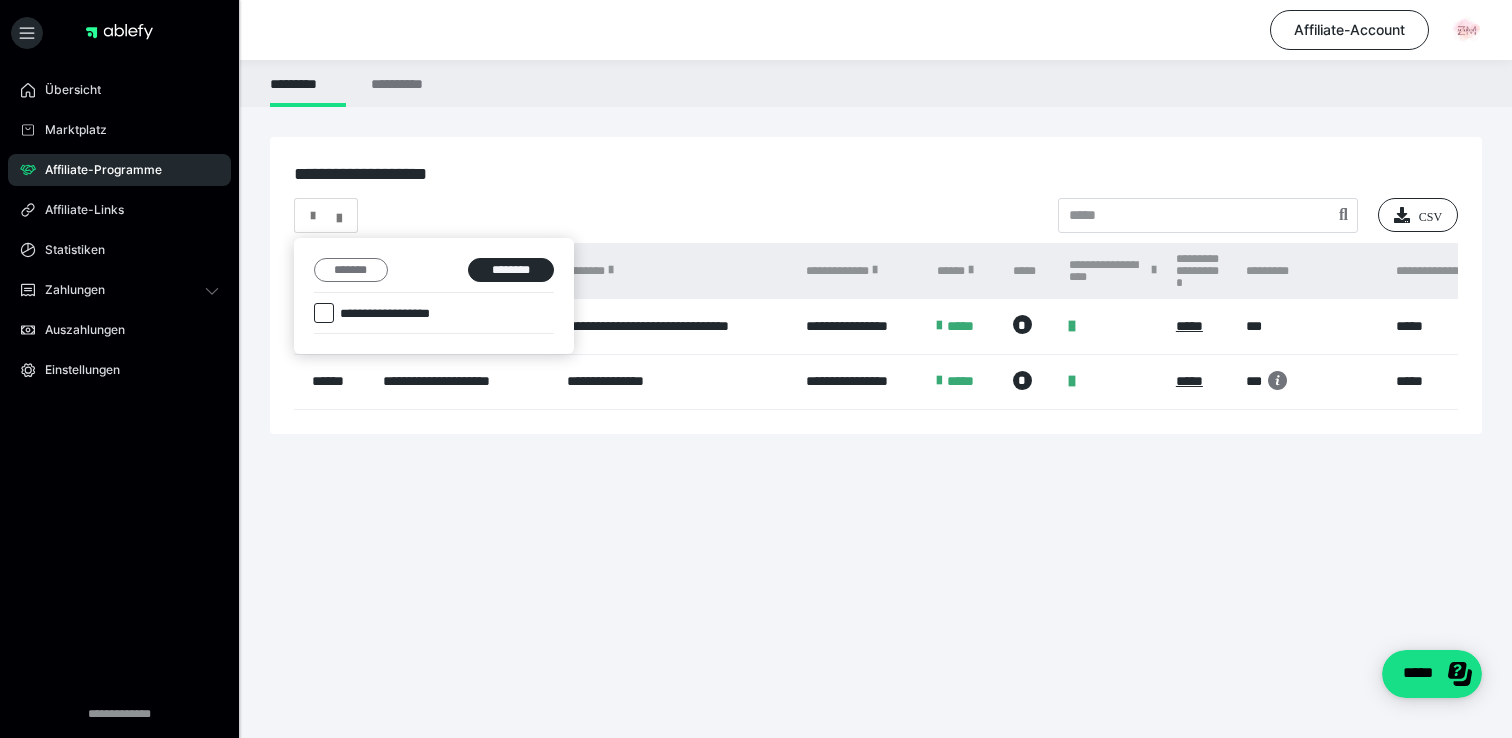 click on "*******" at bounding box center (351, 270) 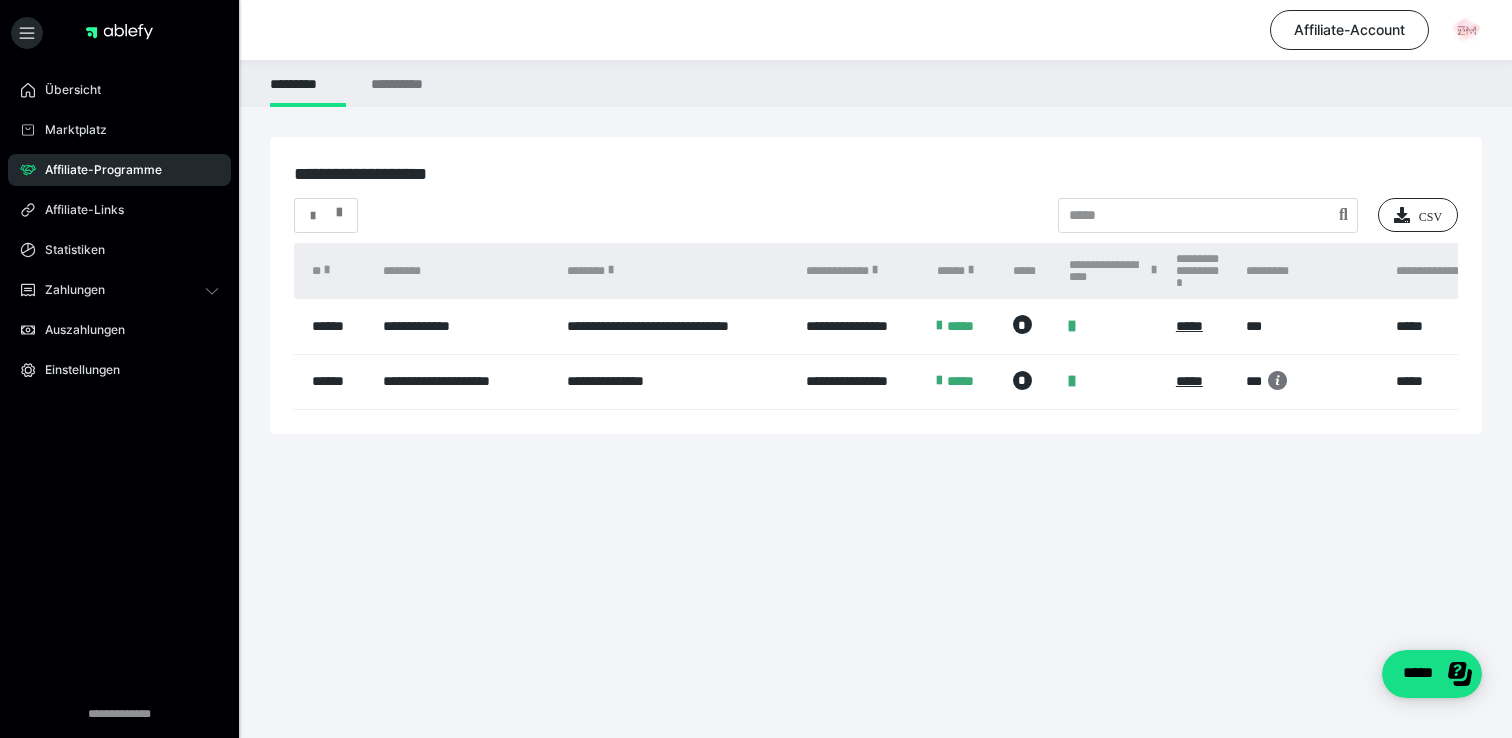 click at bounding box center (326, 216) 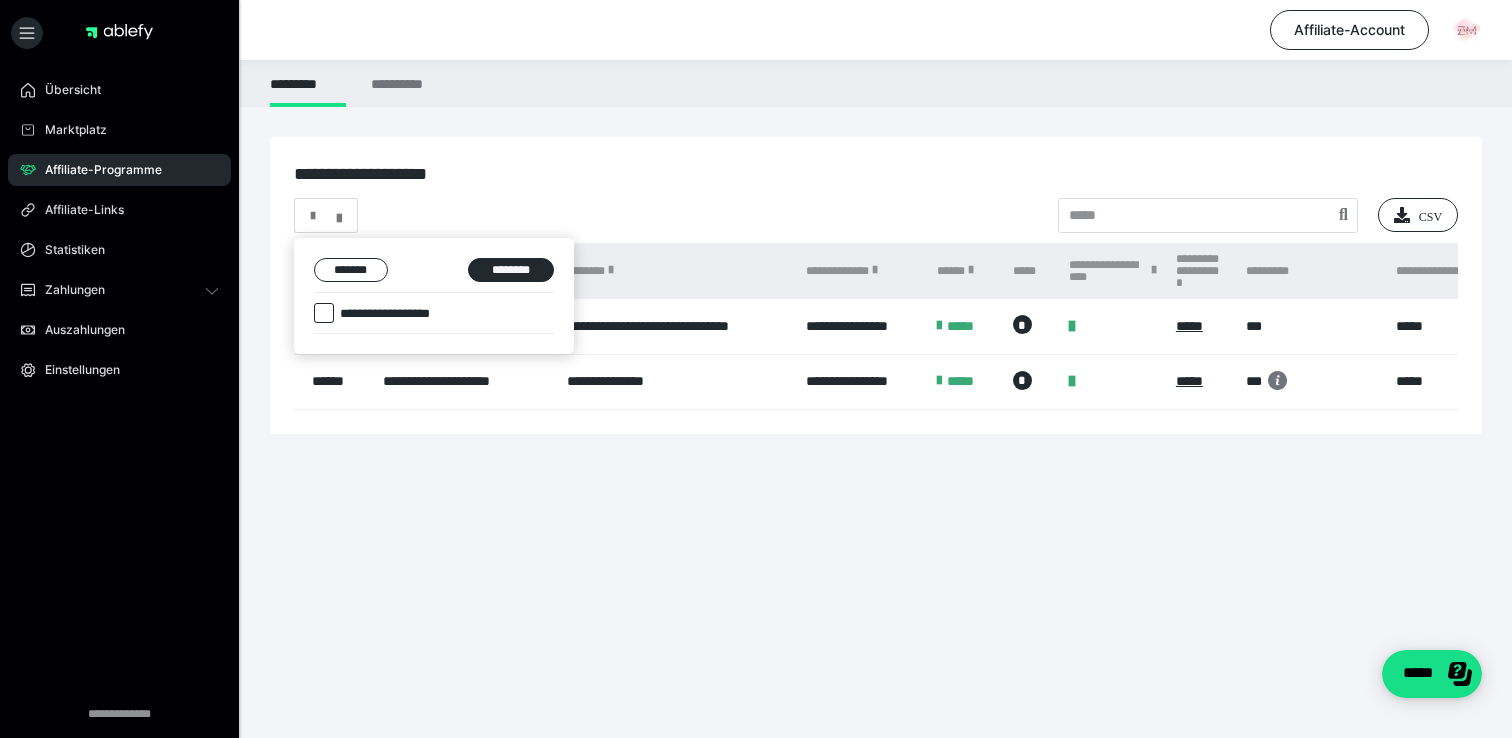 click at bounding box center [324, 313] 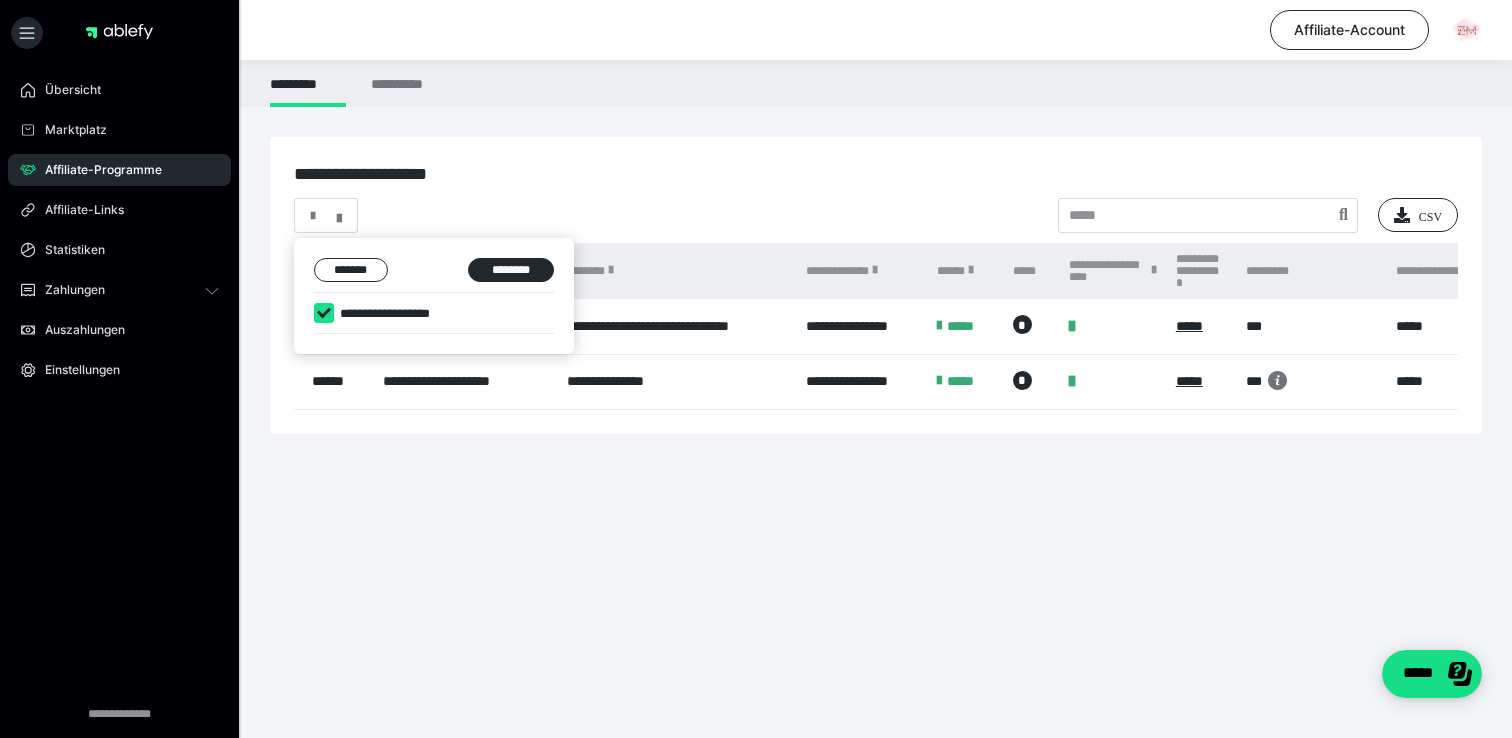 checkbox on "****" 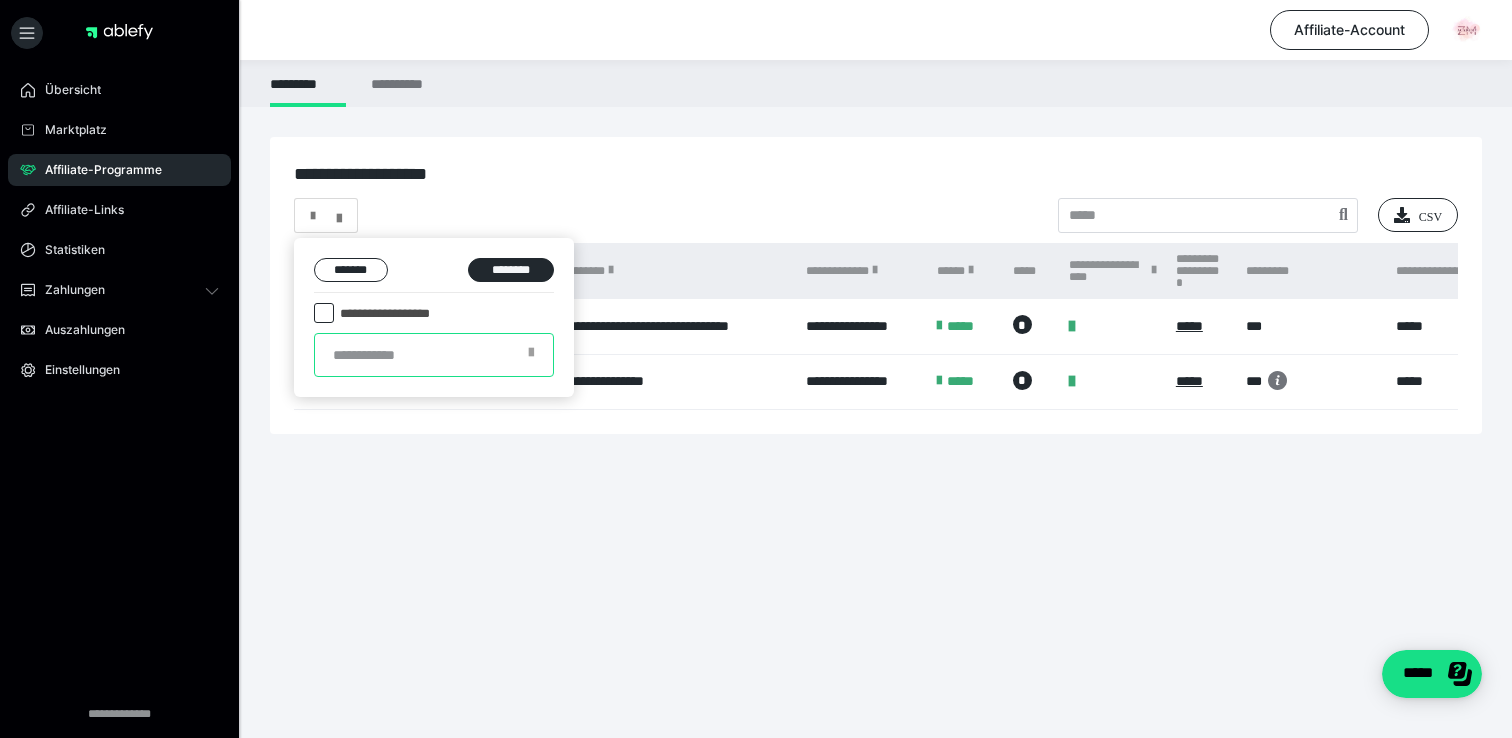 click at bounding box center (434, 355) 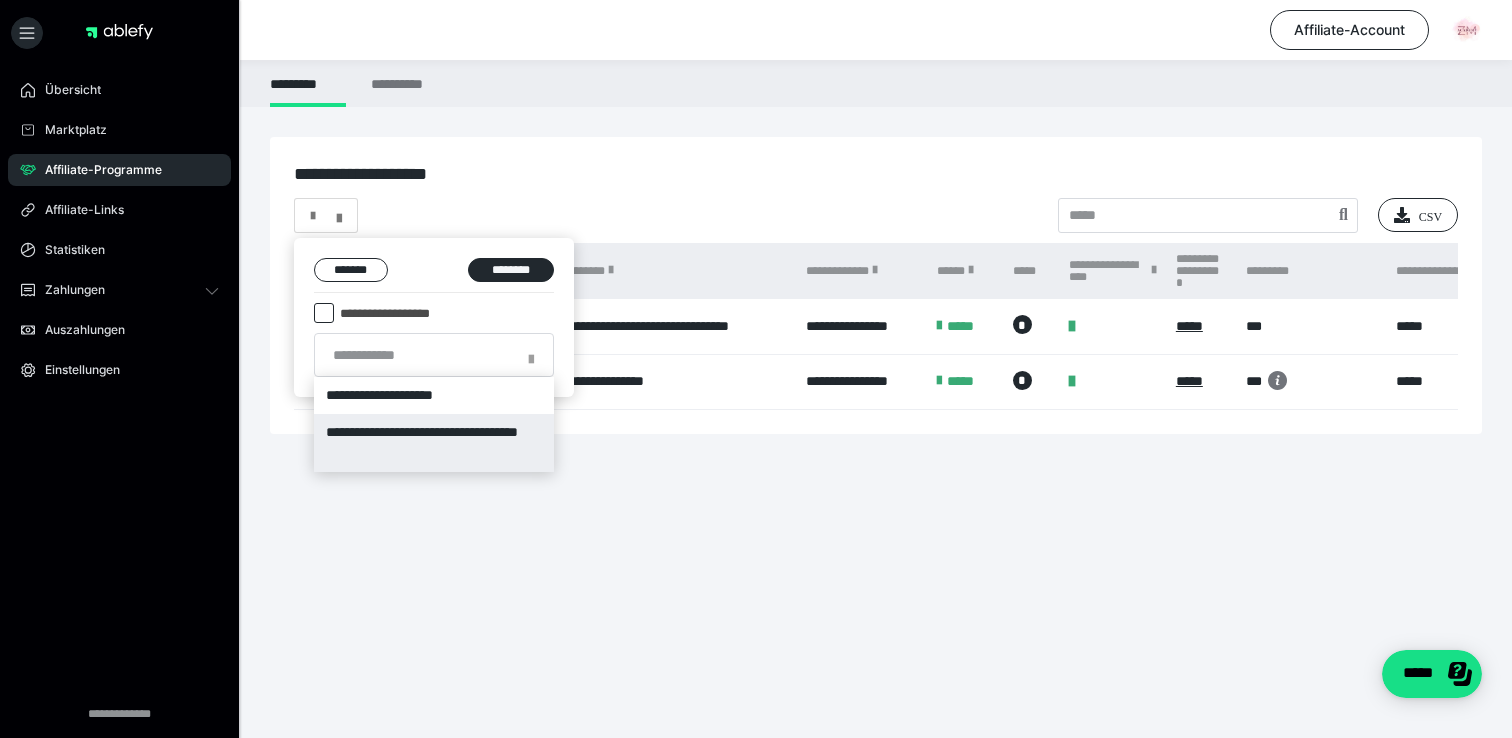 click on "**********" at bounding box center (434, 443) 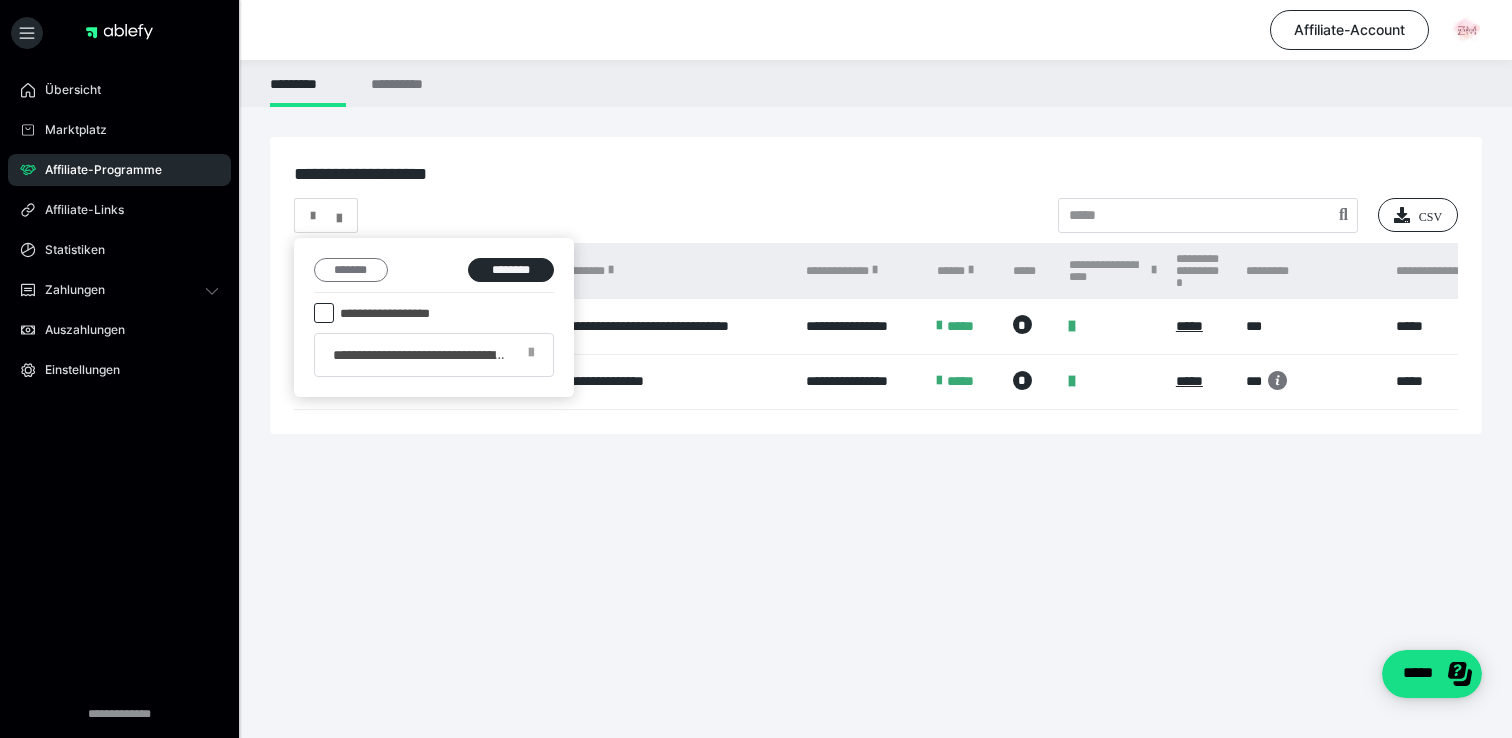 click on "*******" at bounding box center [351, 270] 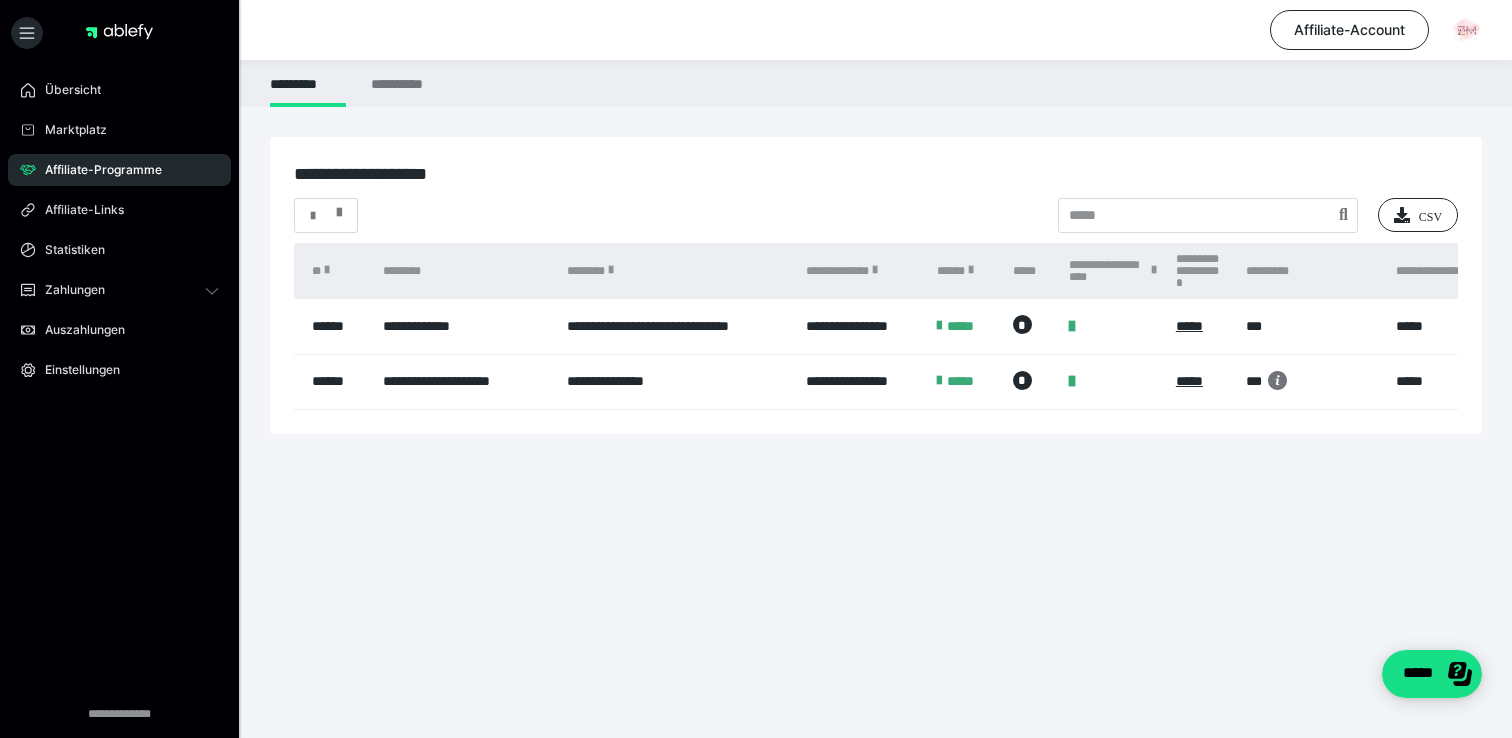 click at bounding box center [339, 208] 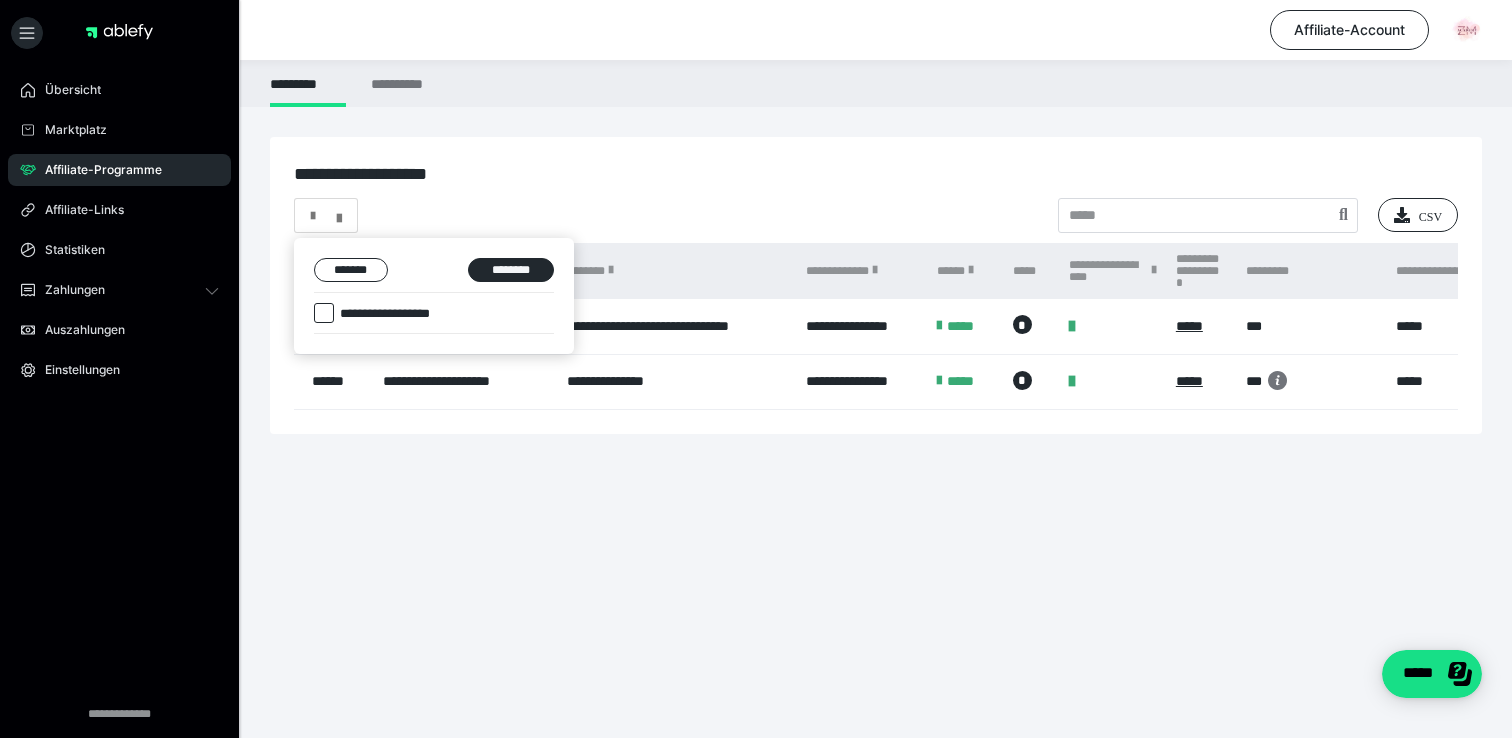 click on "**********" at bounding box center (346, 309) 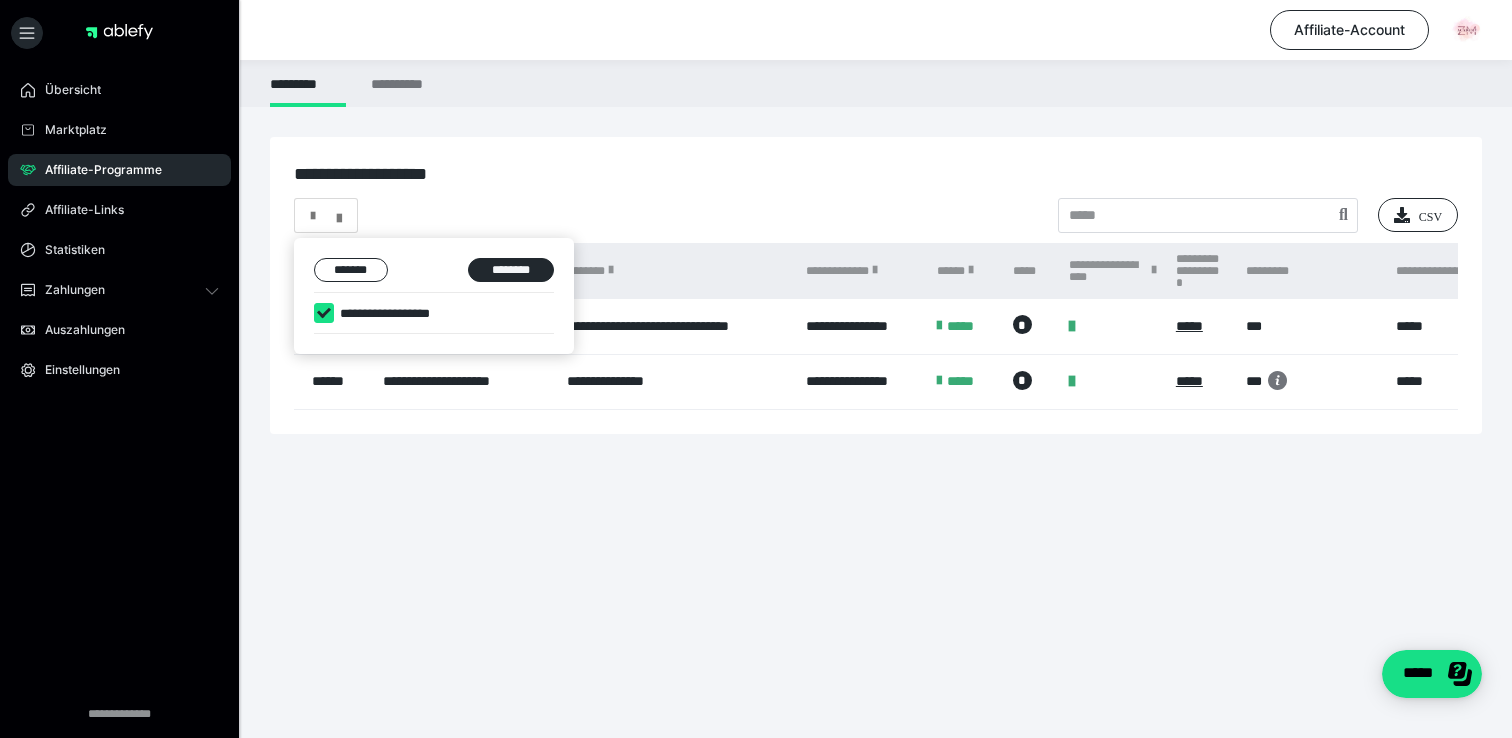 checkbox on "****" 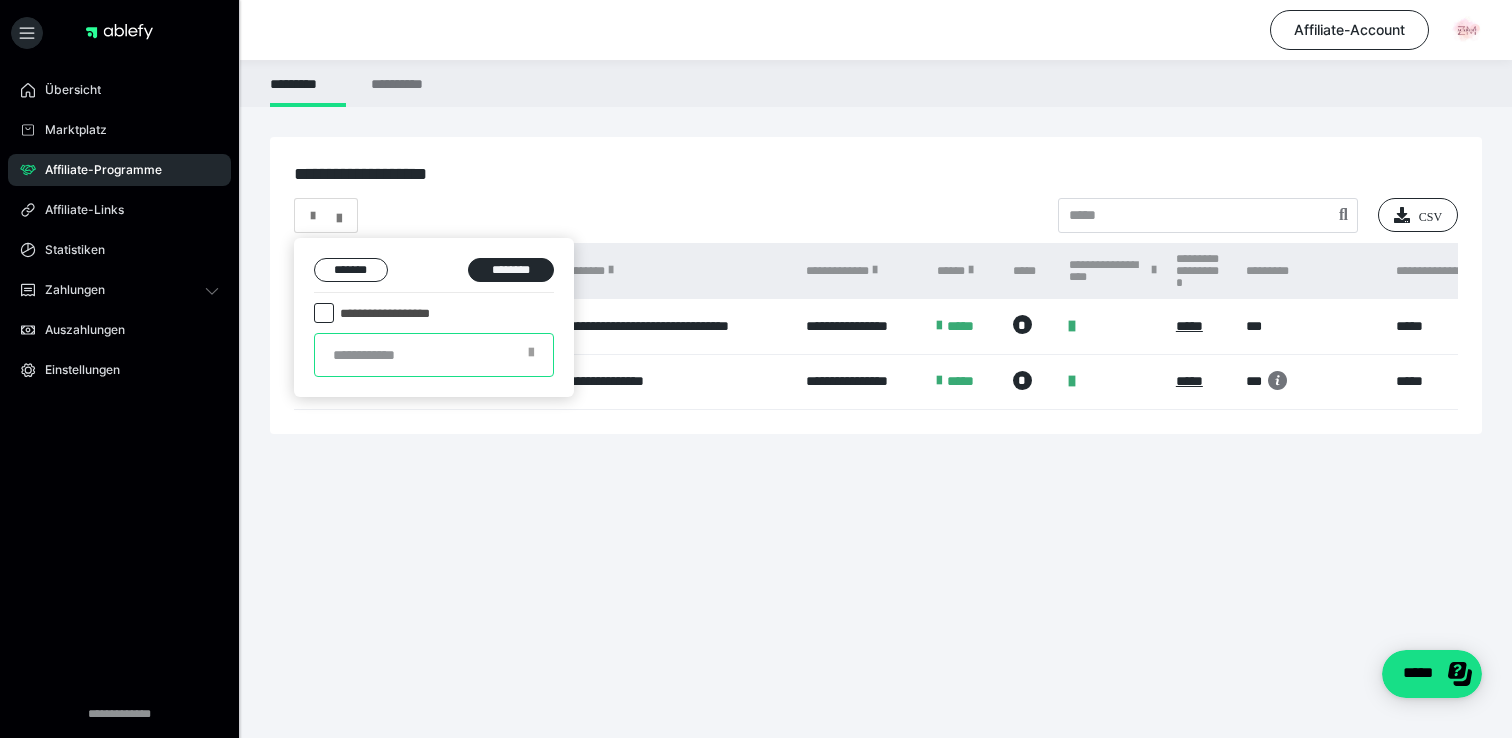 click at bounding box center [434, 355] 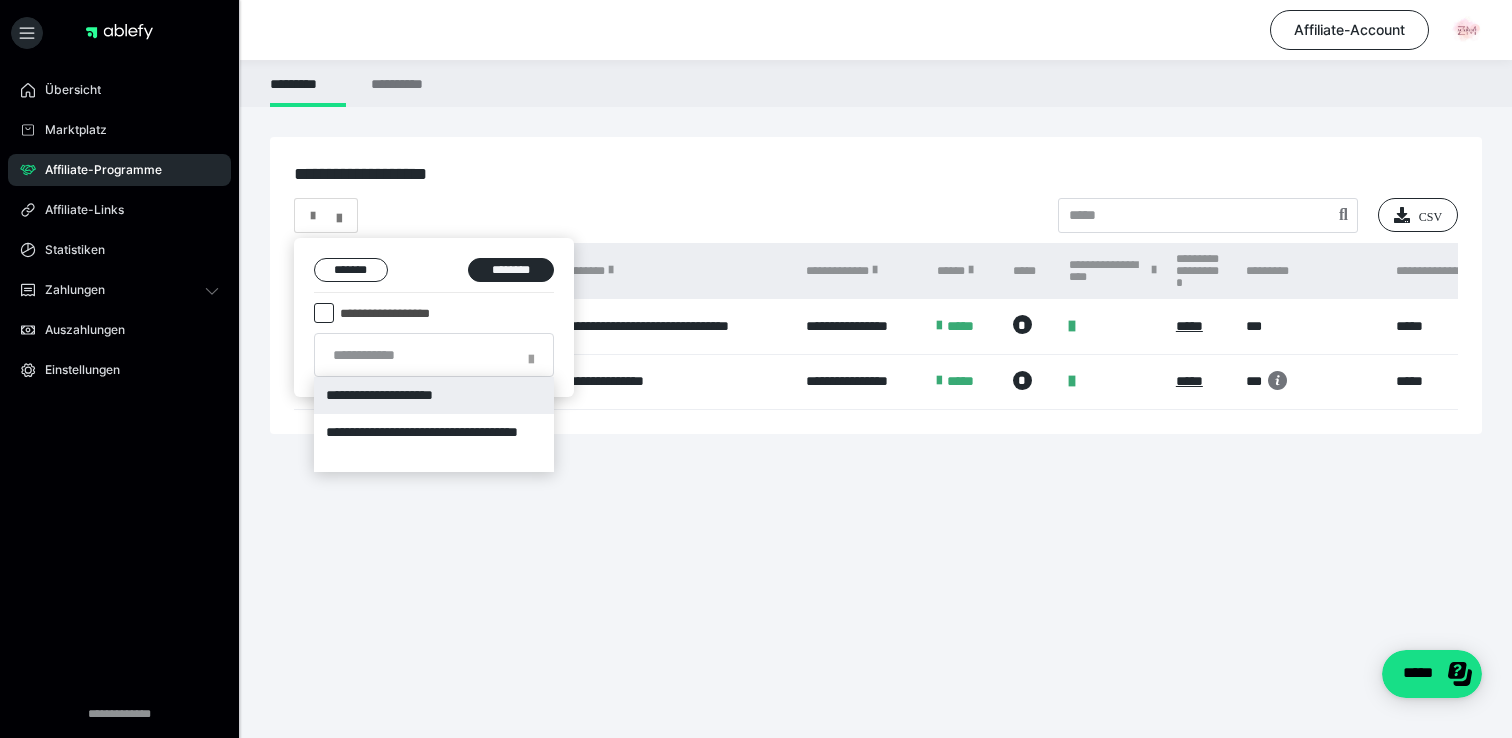 click on "**********" at bounding box center [434, 395] 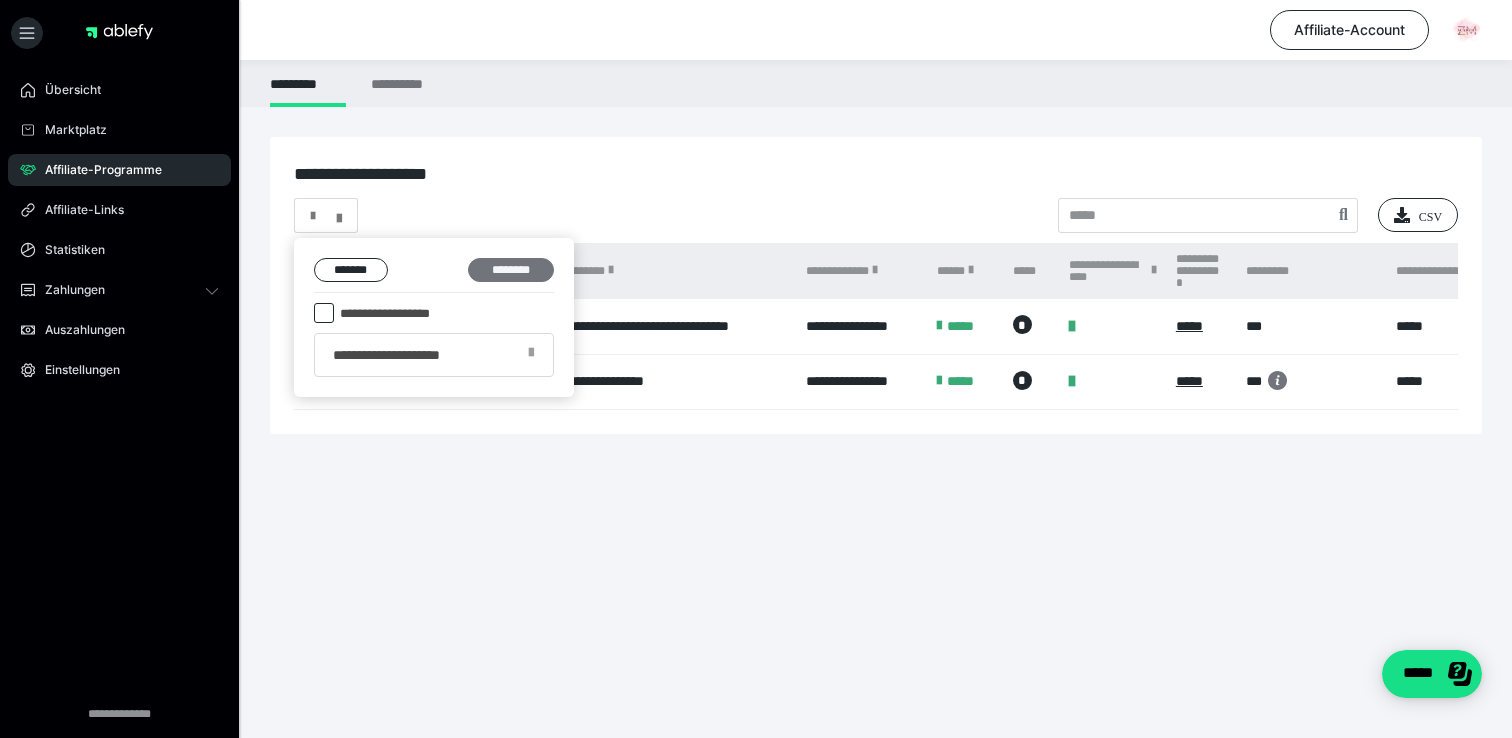 click on "********" at bounding box center (511, 270) 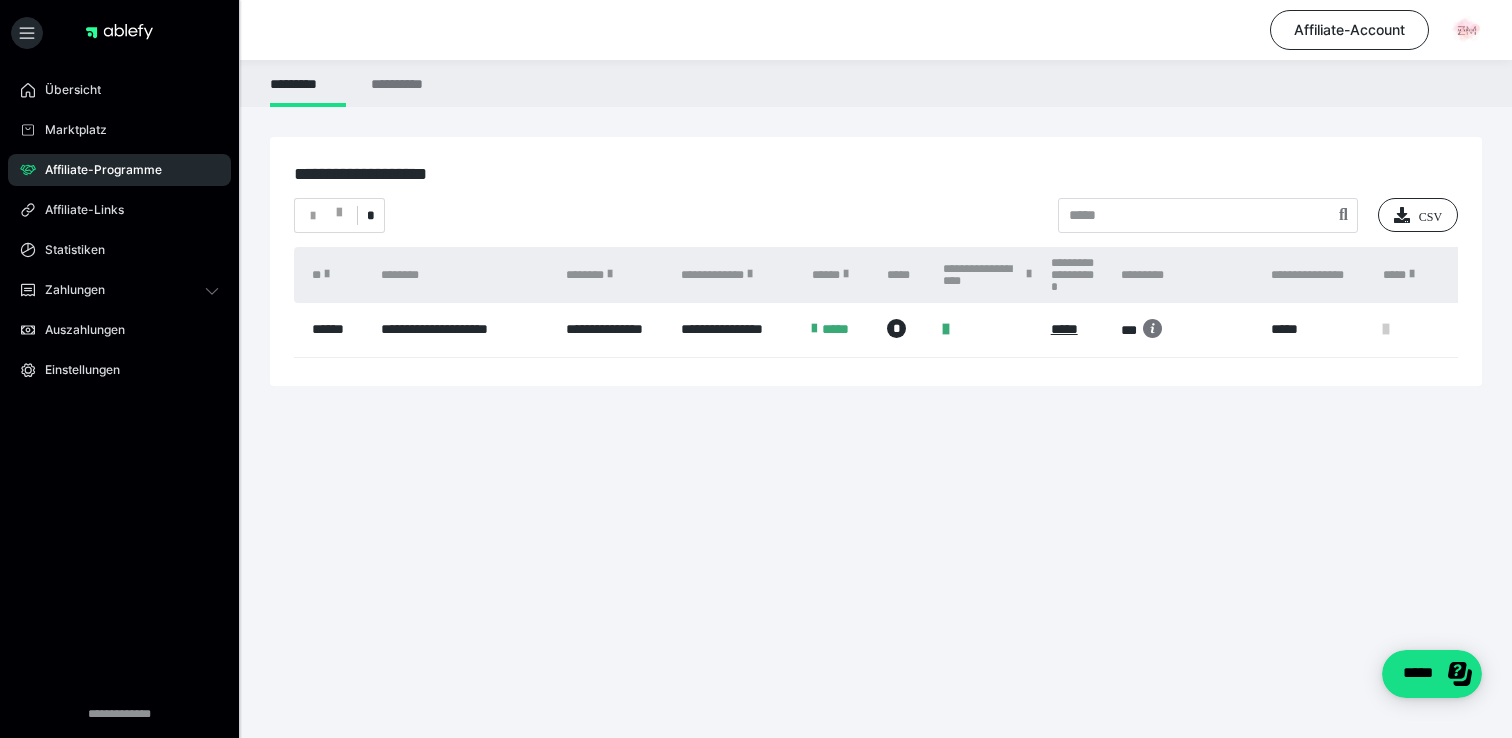 click on "**********" at bounding box center (876, 296) 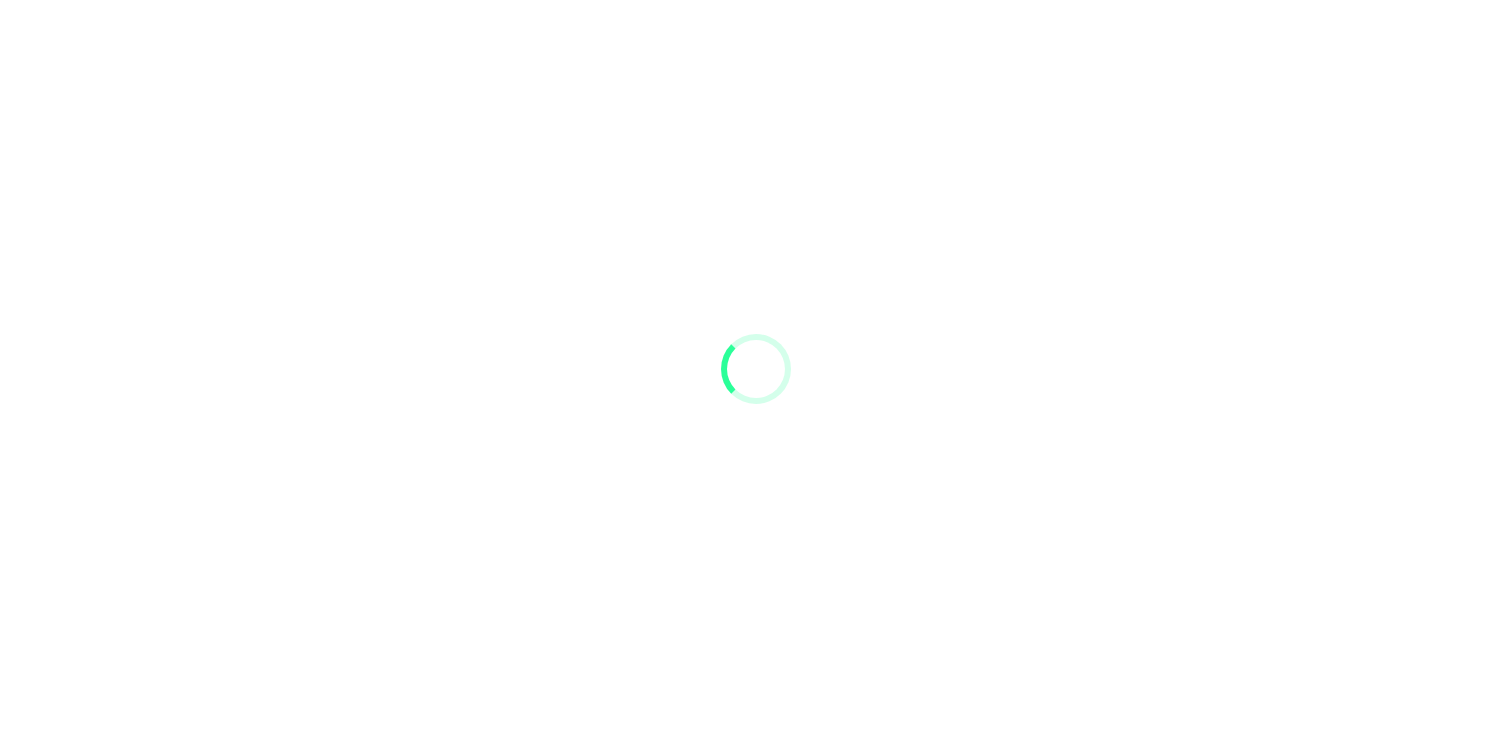 scroll, scrollTop: 0, scrollLeft: 0, axis: both 